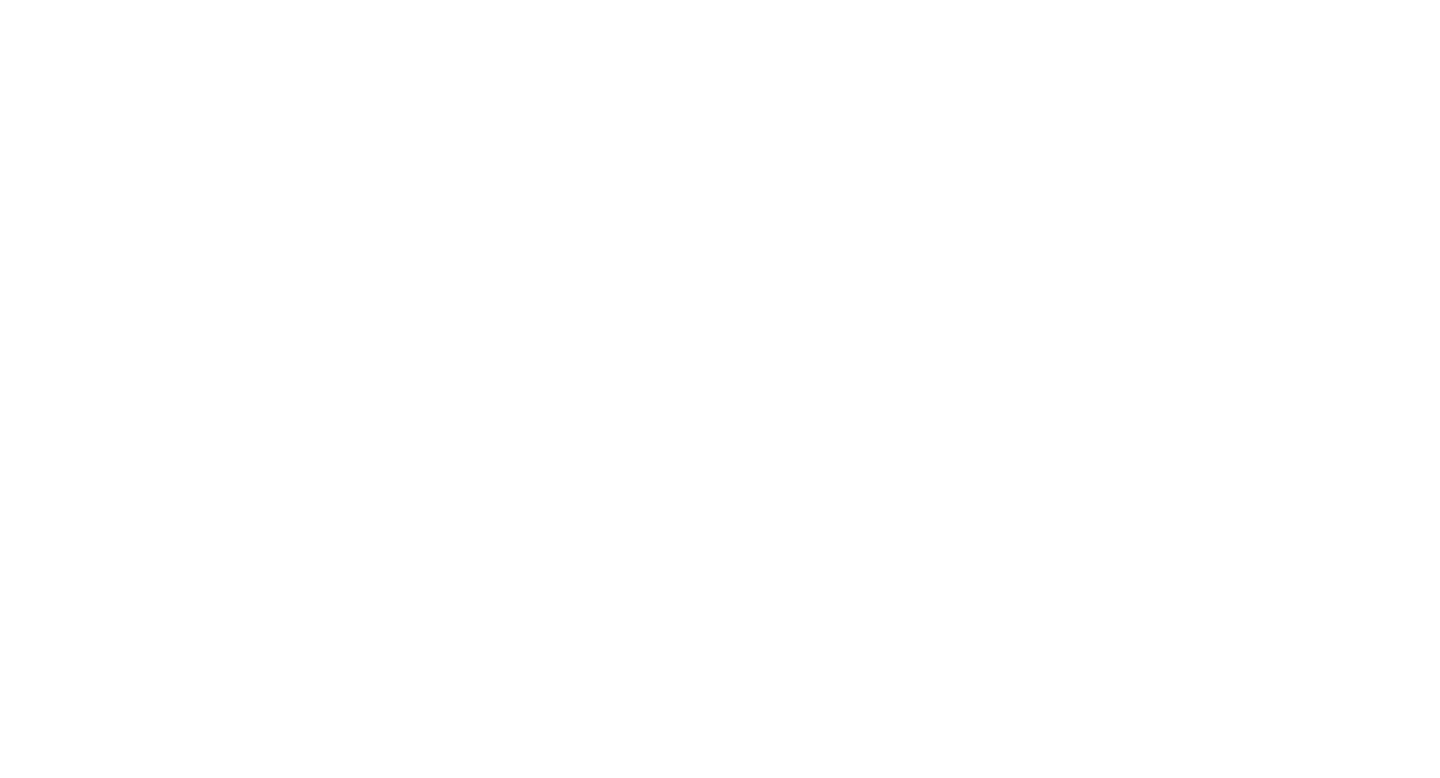 scroll, scrollTop: 0, scrollLeft: 0, axis: both 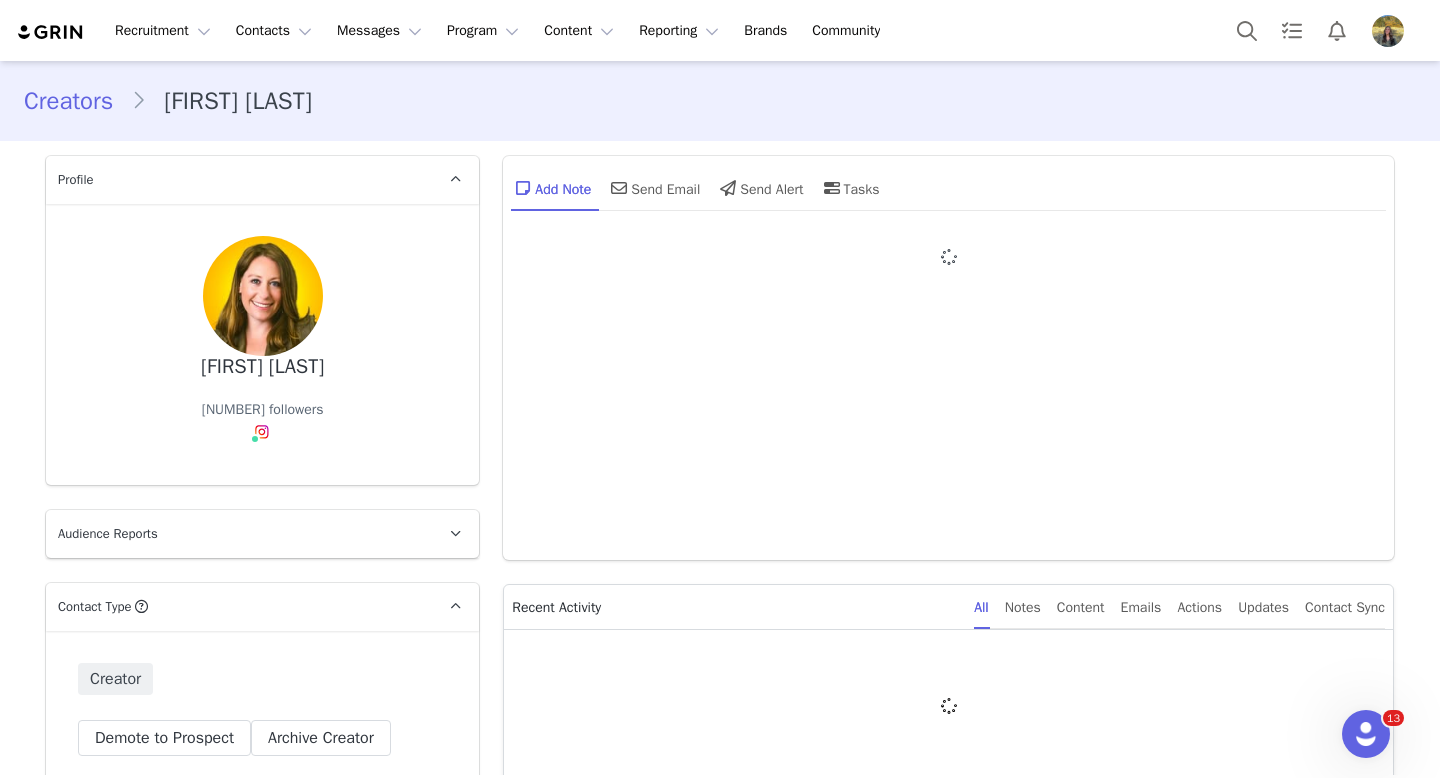 type on "+1 (United States)" 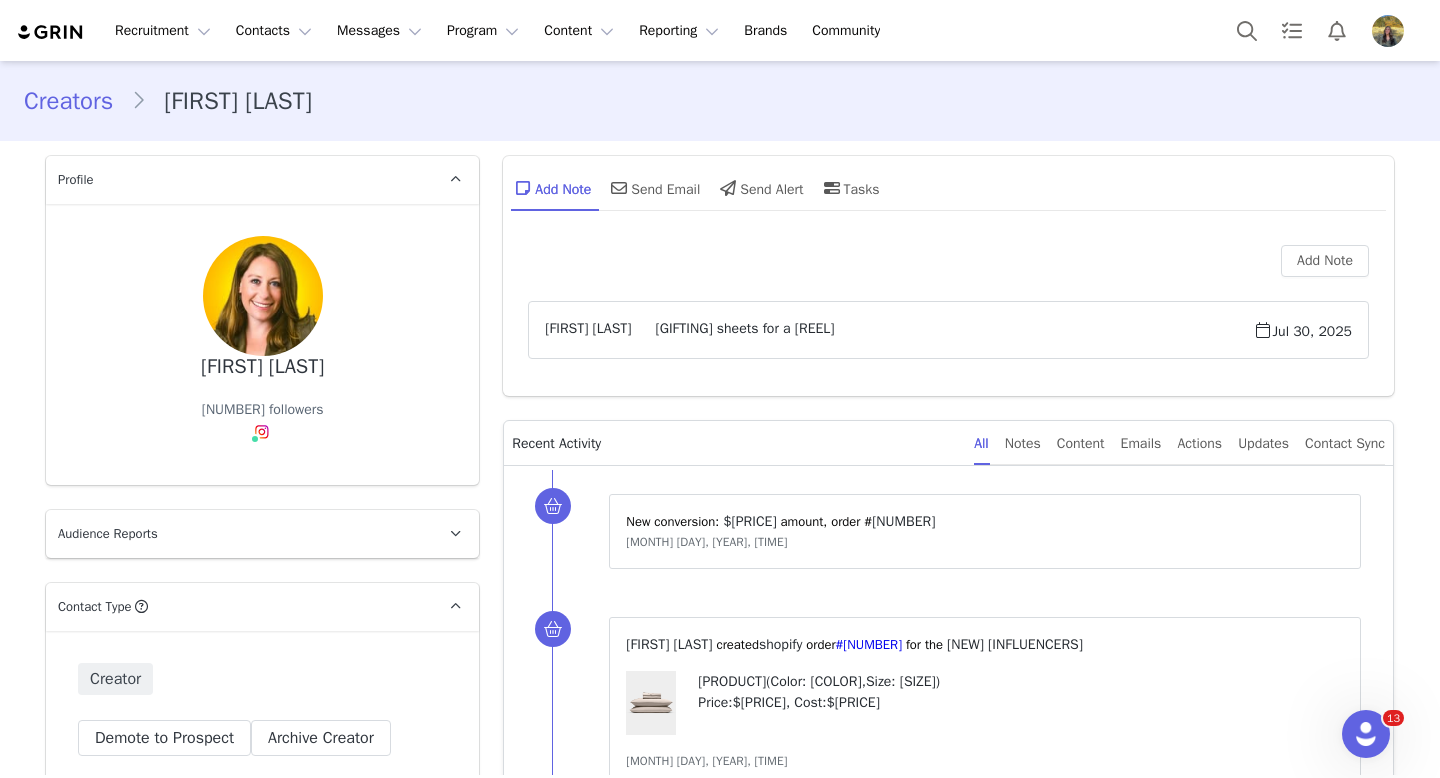 scroll, scrollTop: 0, scrollLeft: 0, axis: both 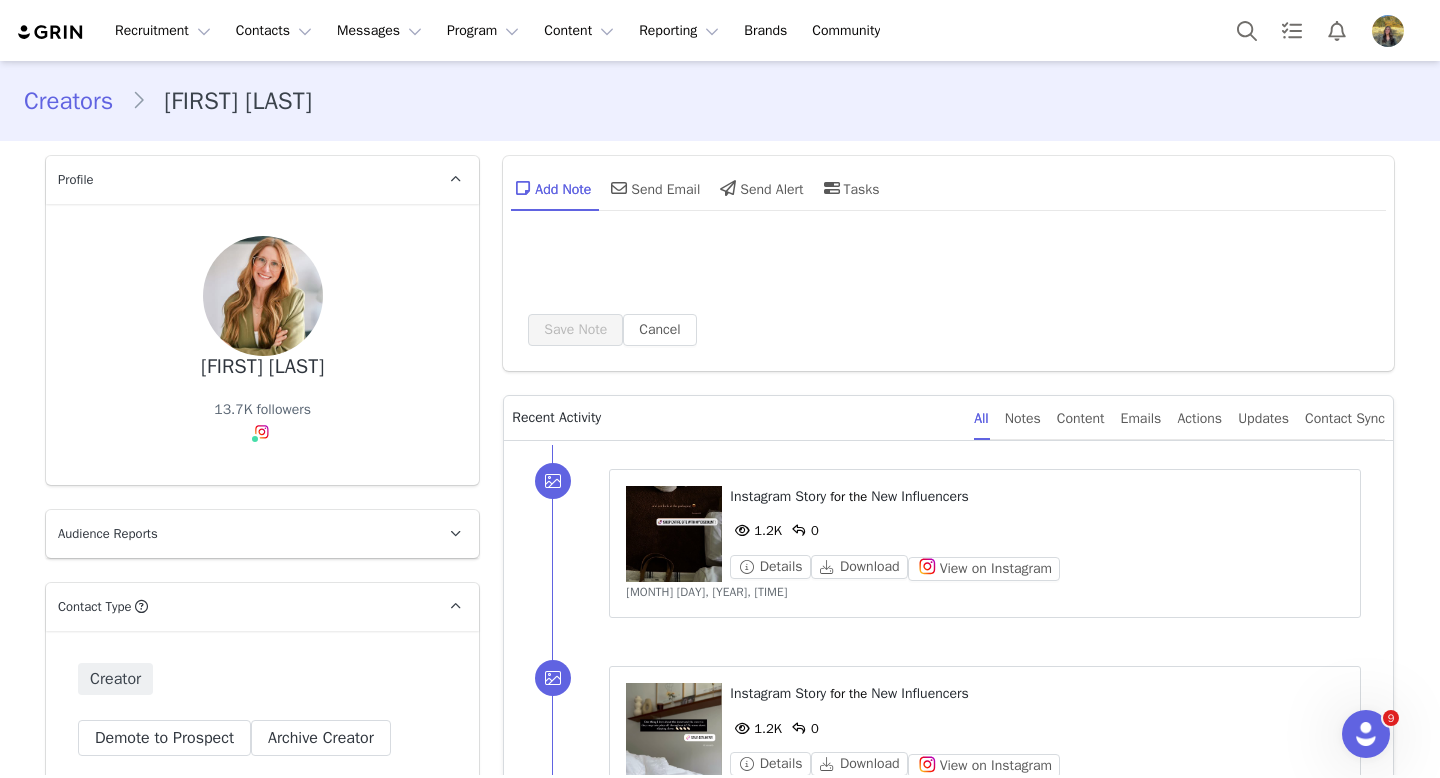 type on "+1 (United States)" 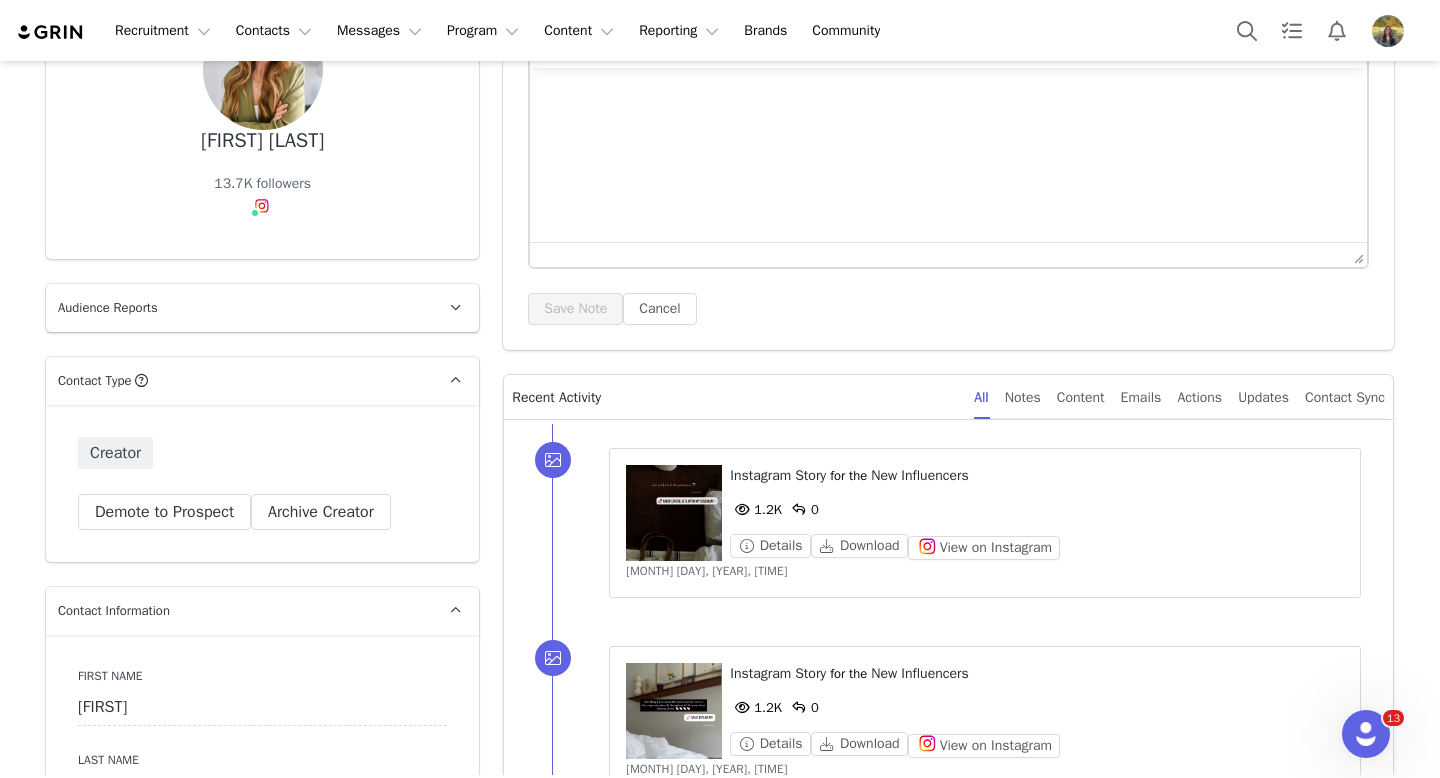 scroll, scrollTop: 356, scrollLeft: 0, axis: vertical 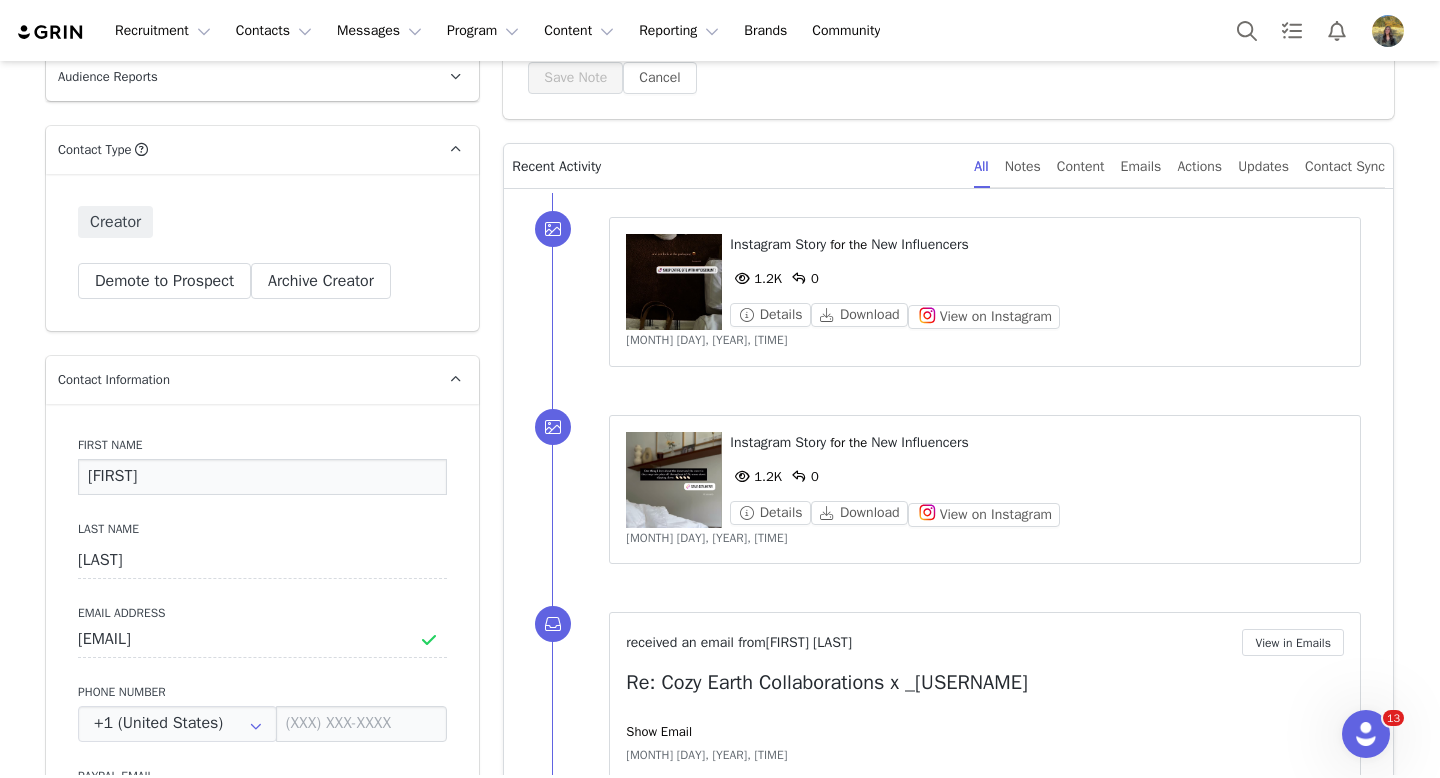 click on "[FIRST]" at bounding box center [262, 477] 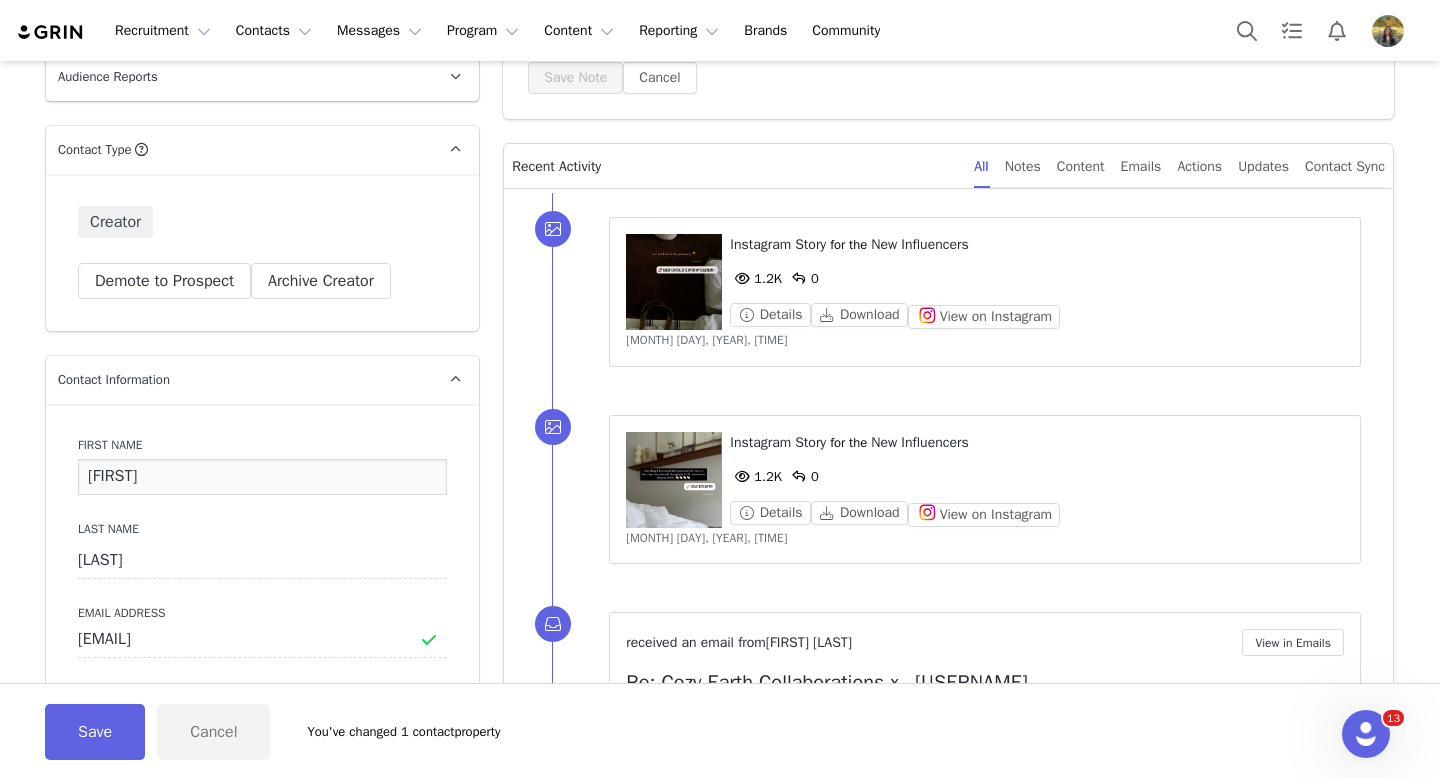 type on "[FIRST]" 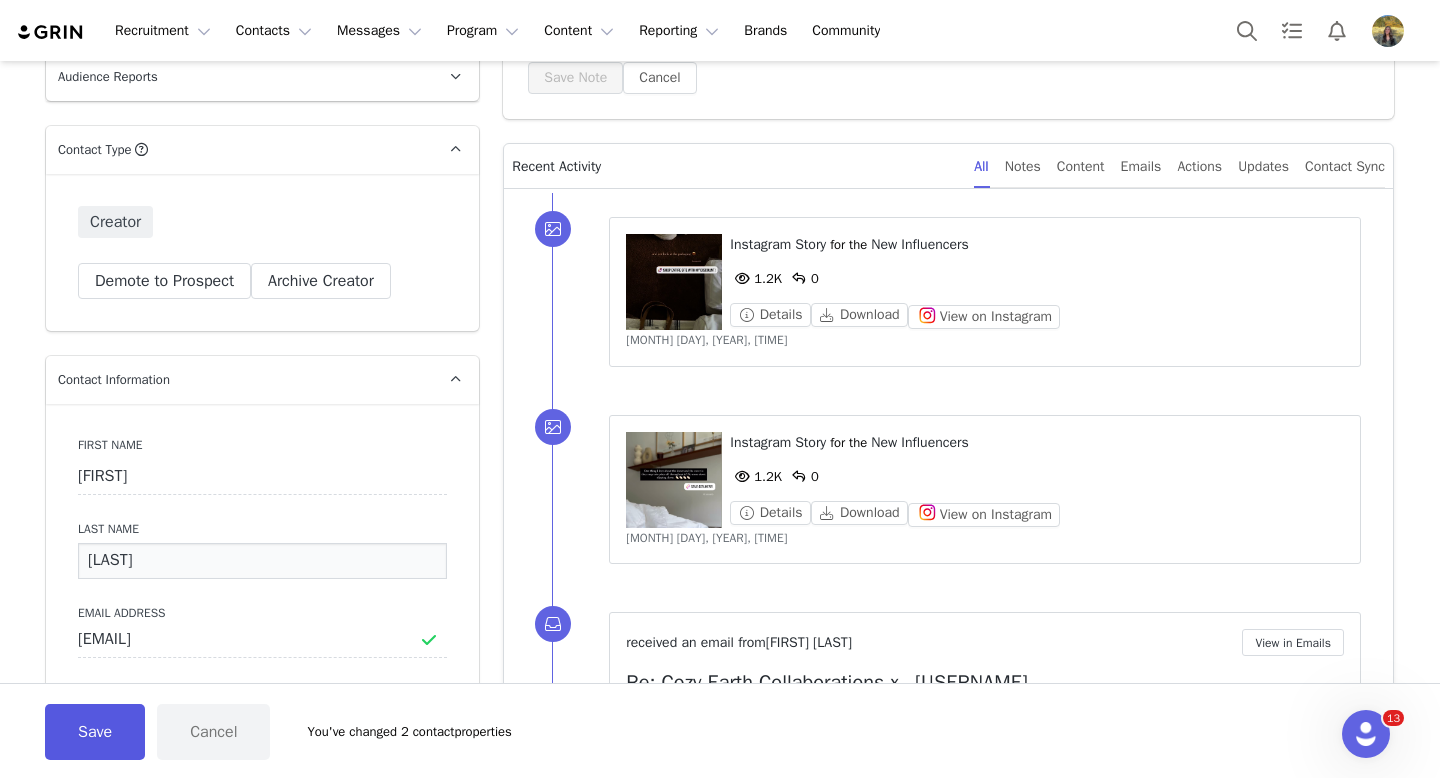 type on "[LAST]" 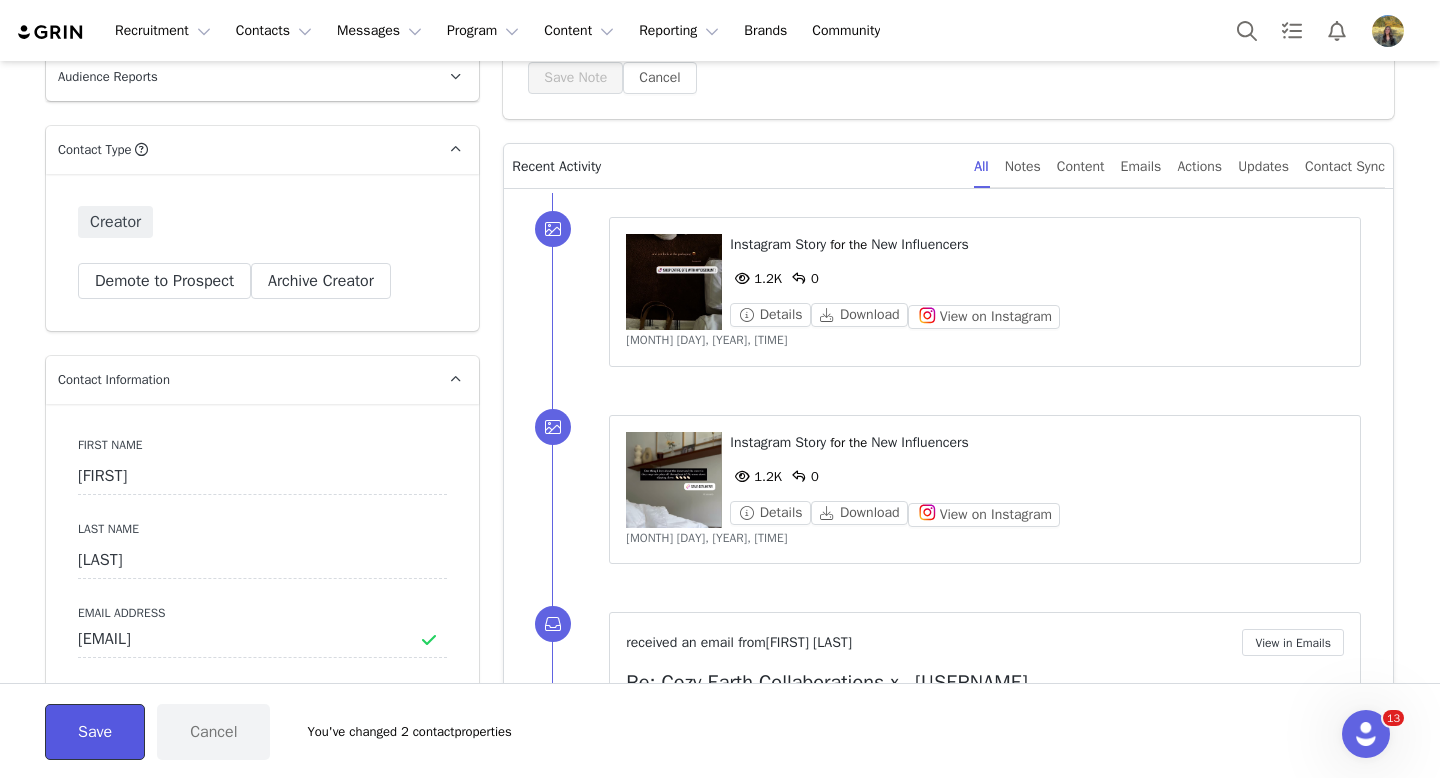 click on "Save" at bounding box center [95, 732] 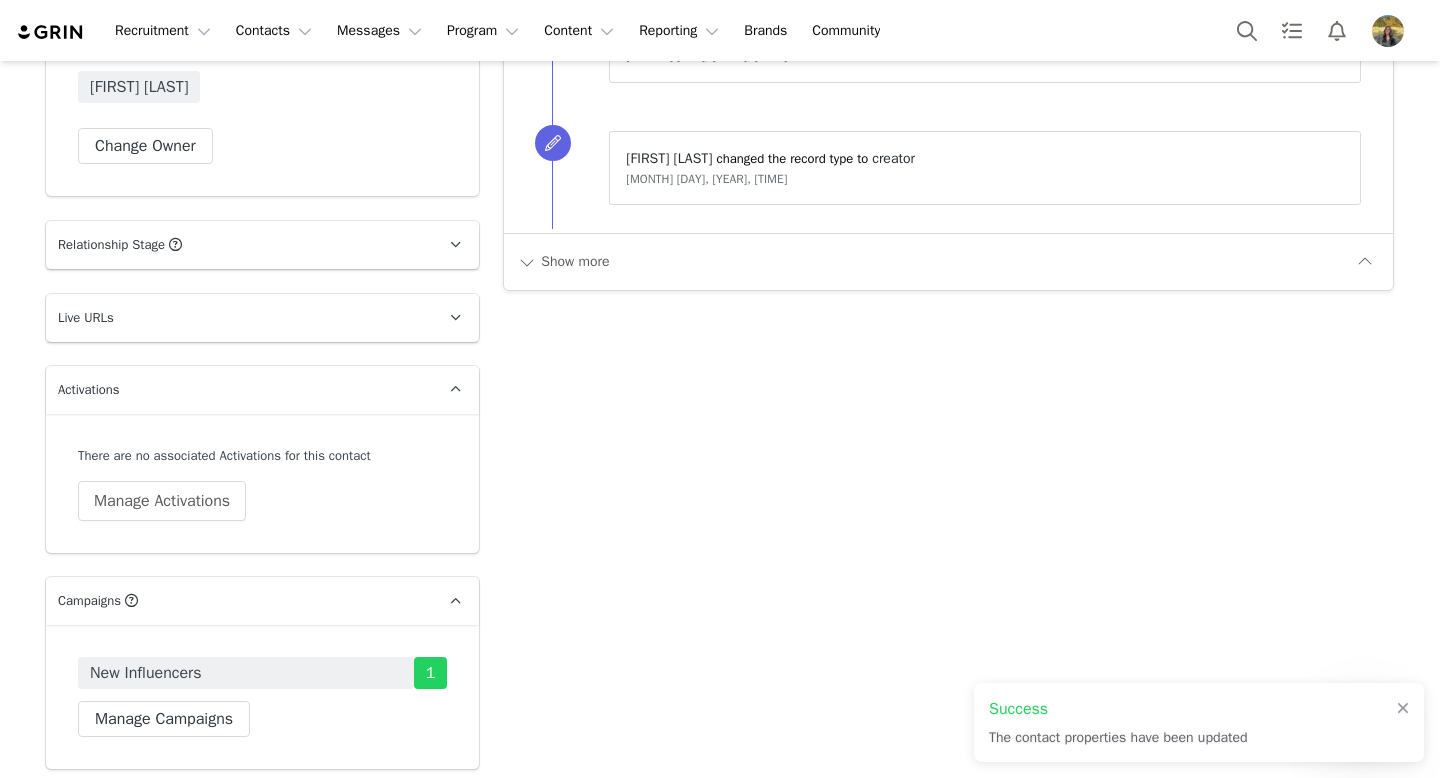 scroll, scrollTop: 0, scrollLeft: 0, axis: both 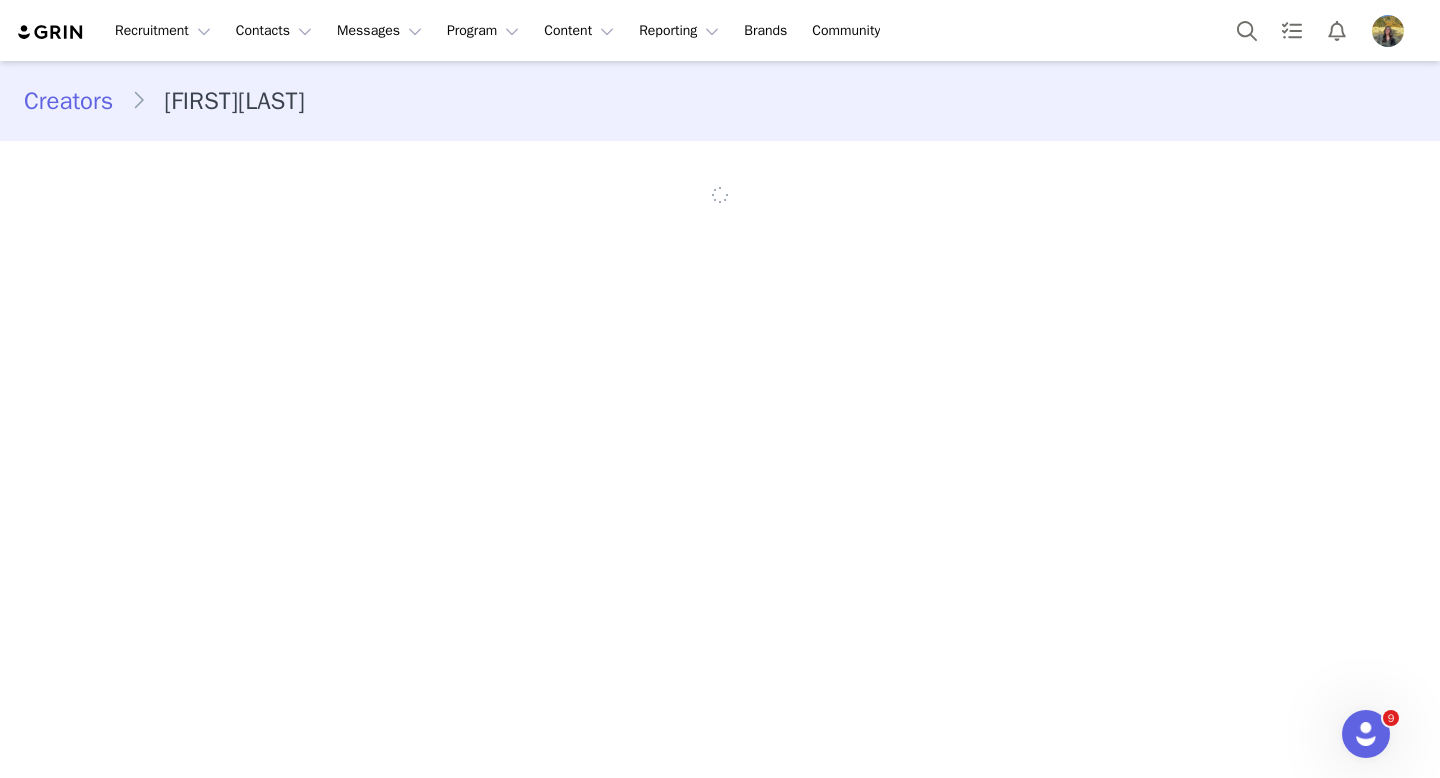 click on "Creators [FIRST][LAST]" at bounding box center [720, 418] 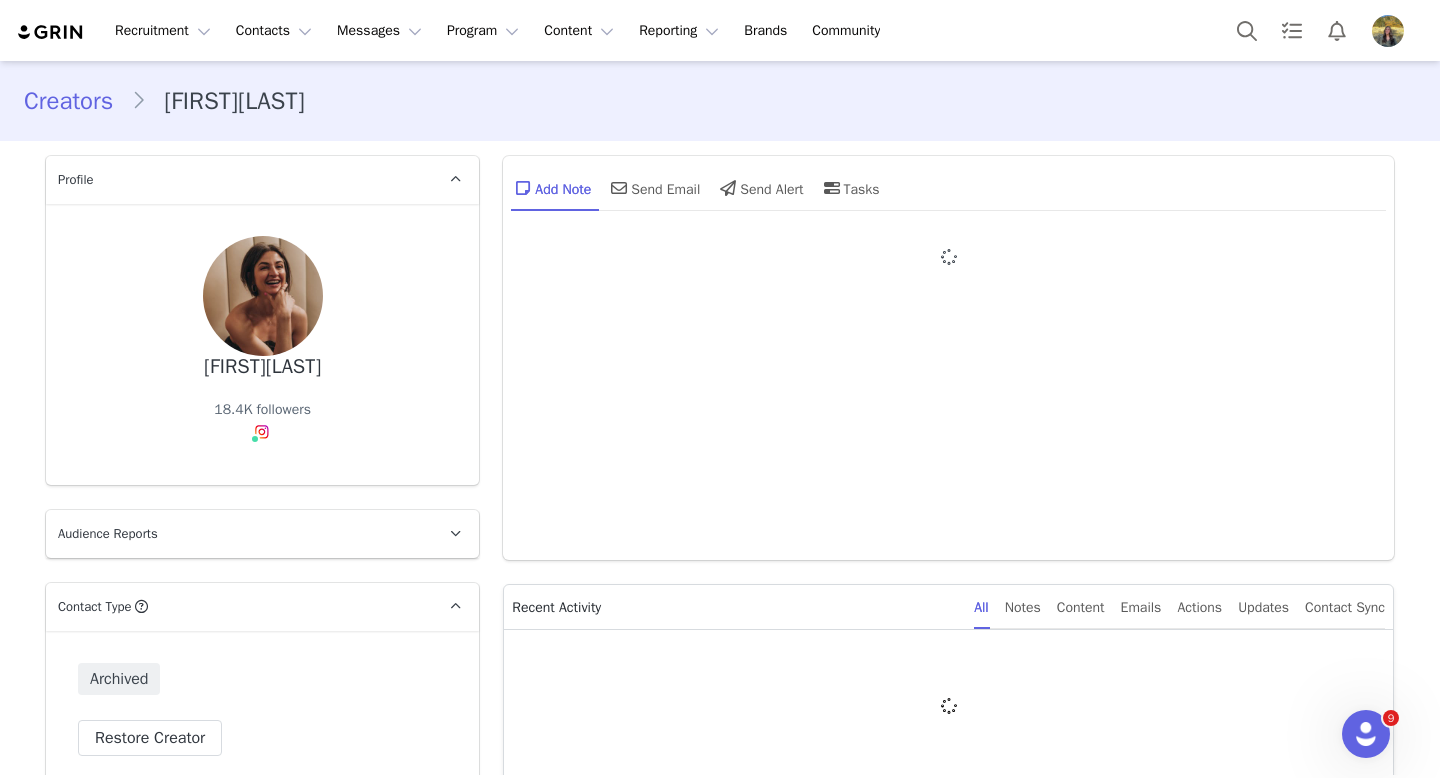 type on "+1 (United States)" 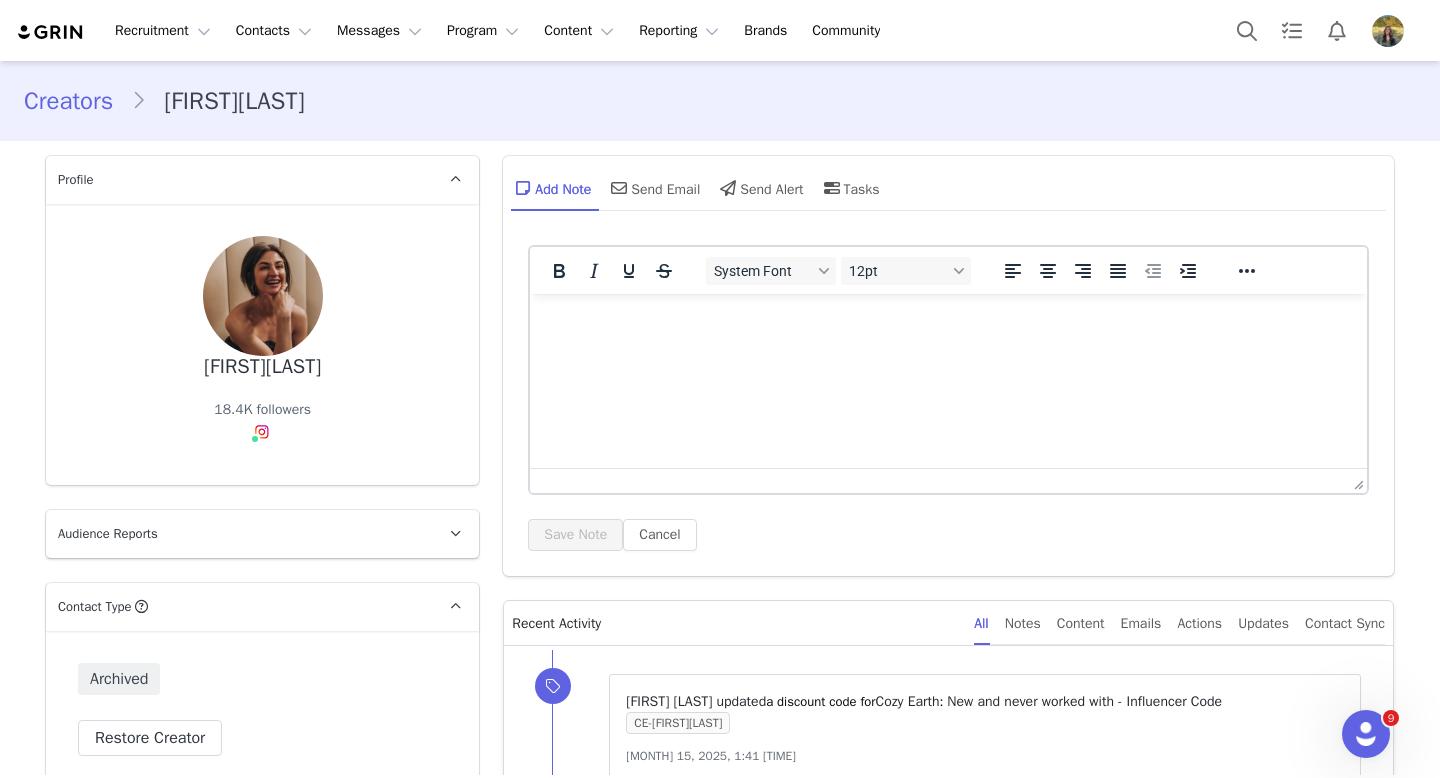 scroll, scrollTop: 342, scrollLeft: 0, axis: vertical 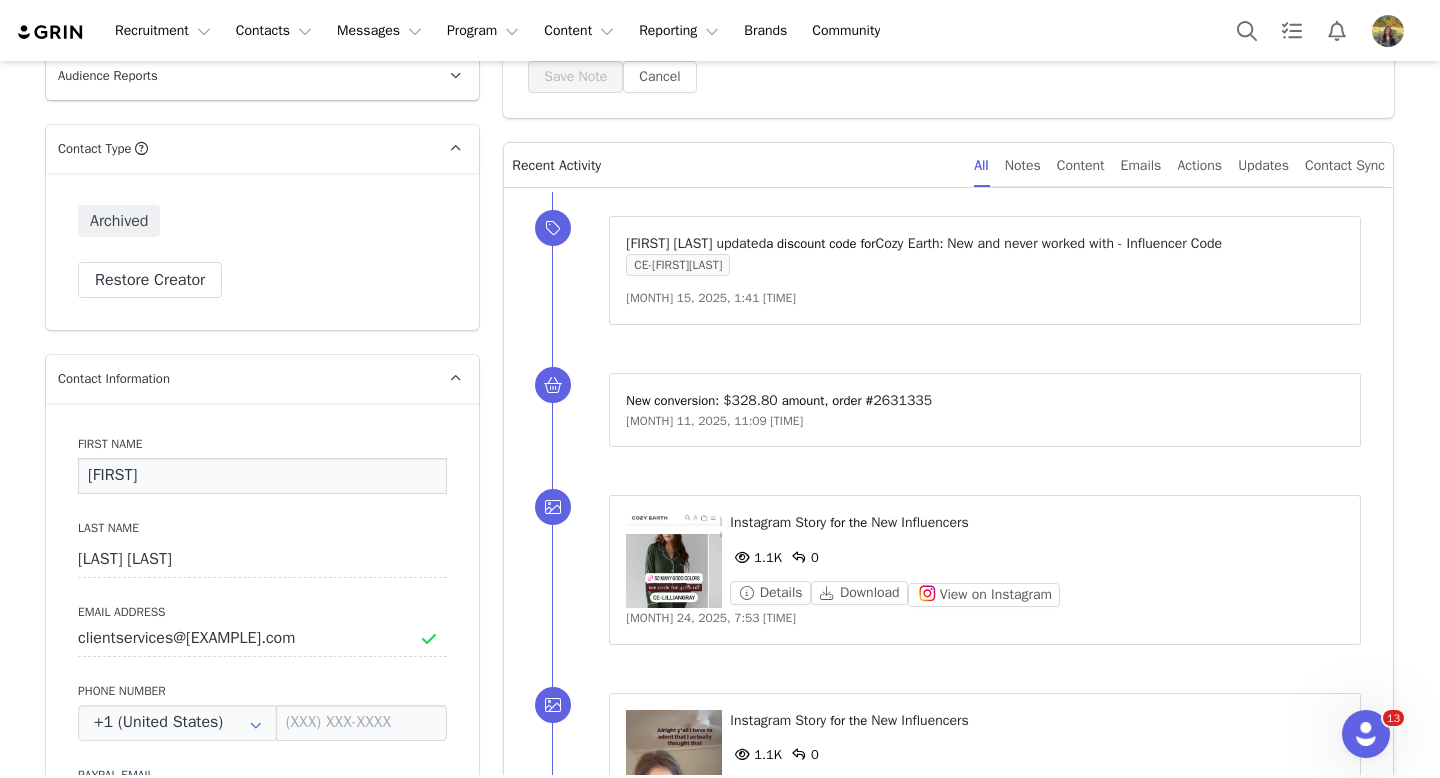 click on "LILLIAN" at bounding box center [262, 476] 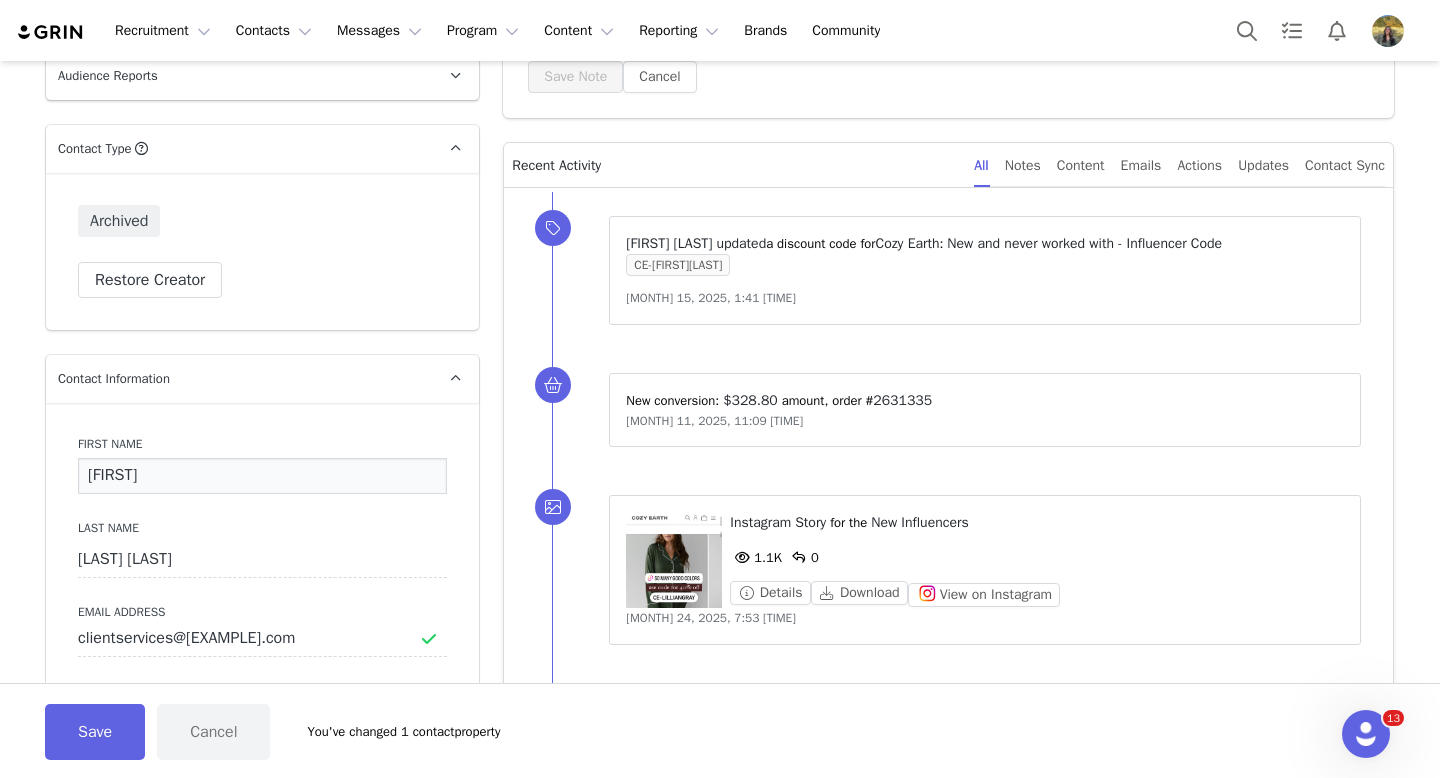 type on "Lillian" 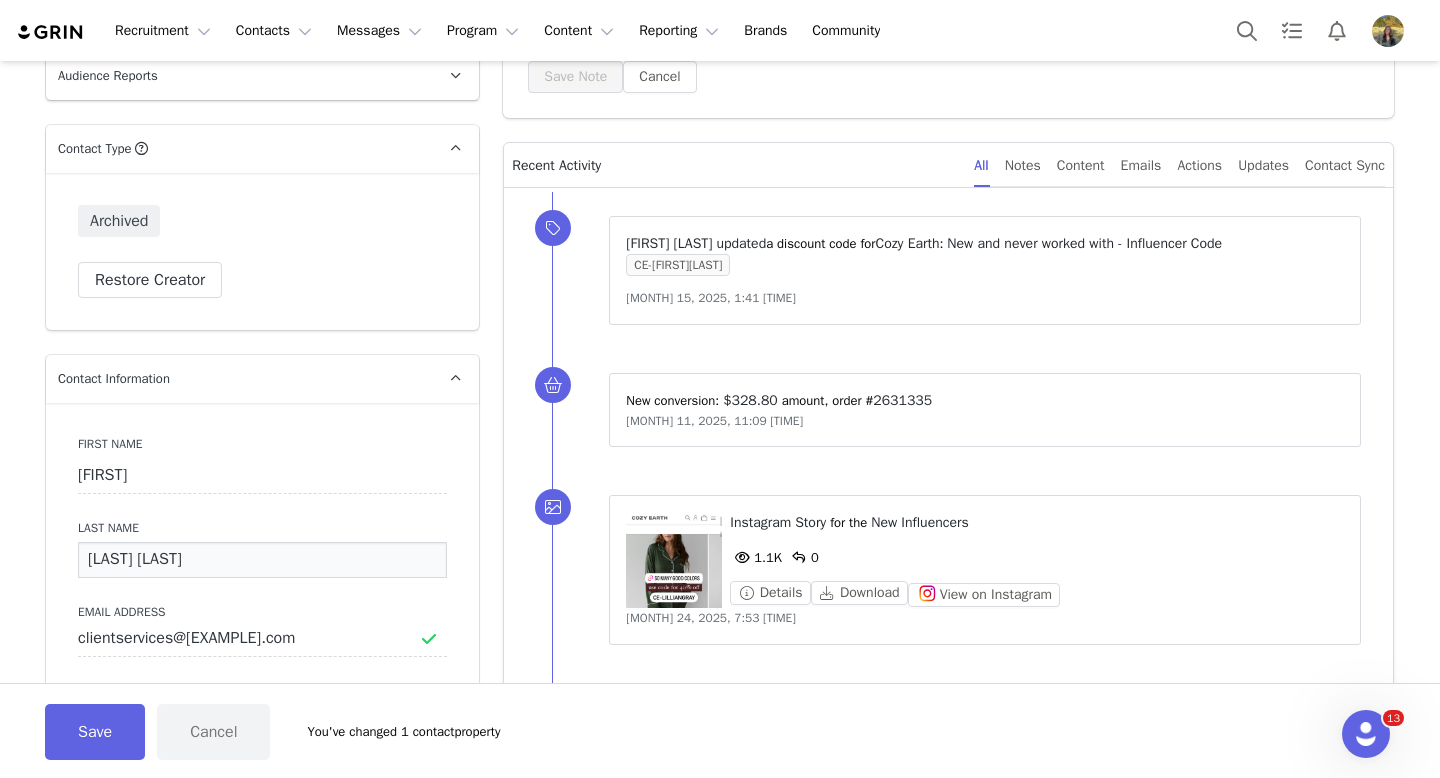 type on "G" 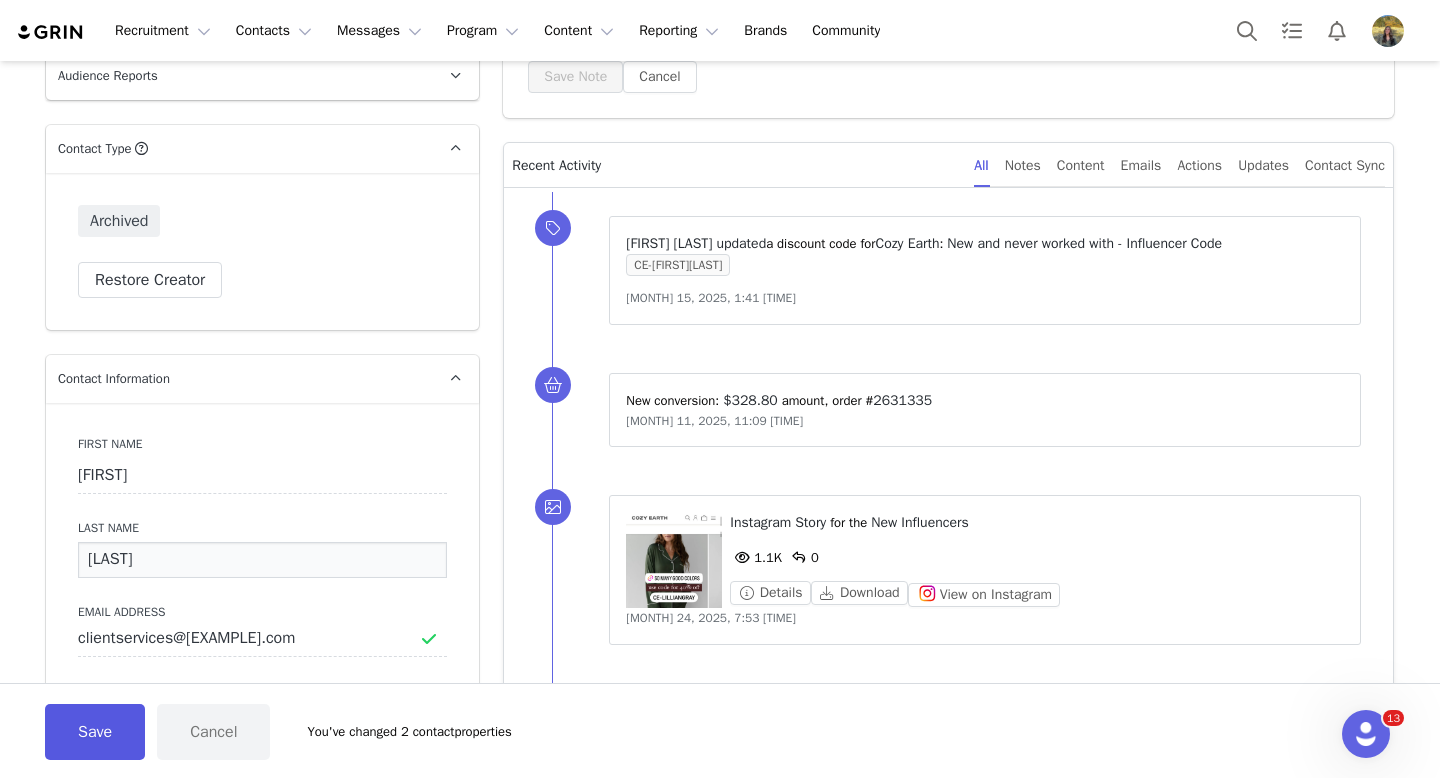 type on "Charles" 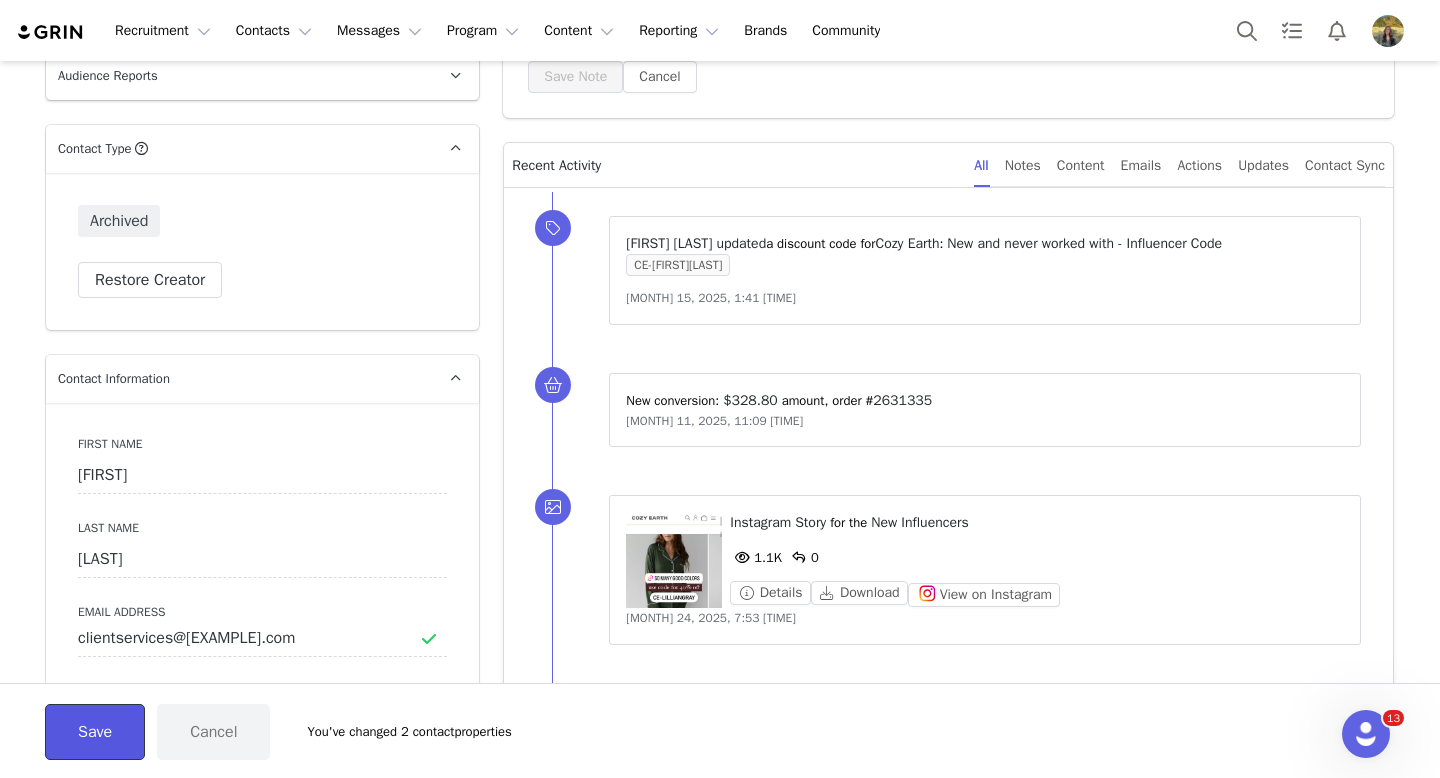 click on "Save" at bounding box center [95, 732] 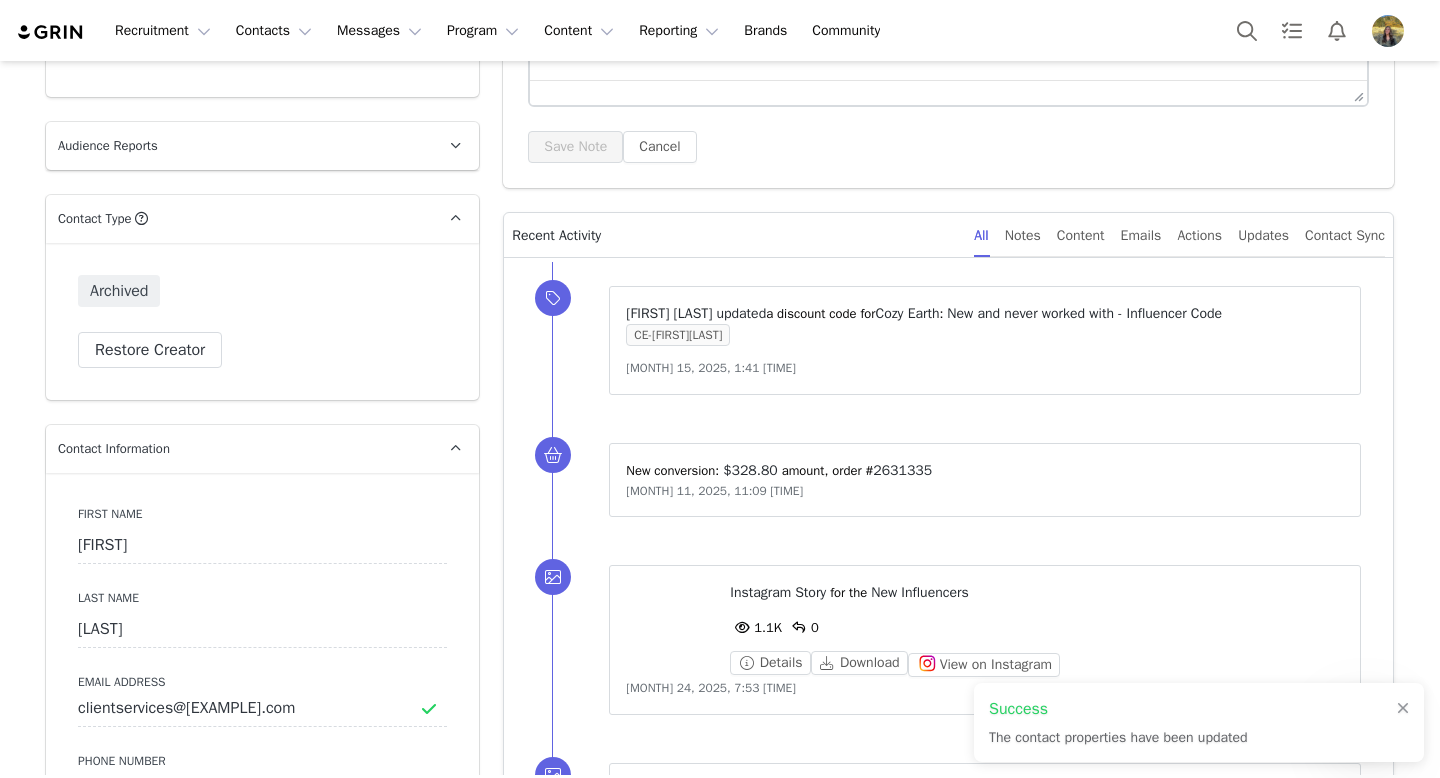 scroll, scrollTop: 0, scrollLeft: 0, axis: both 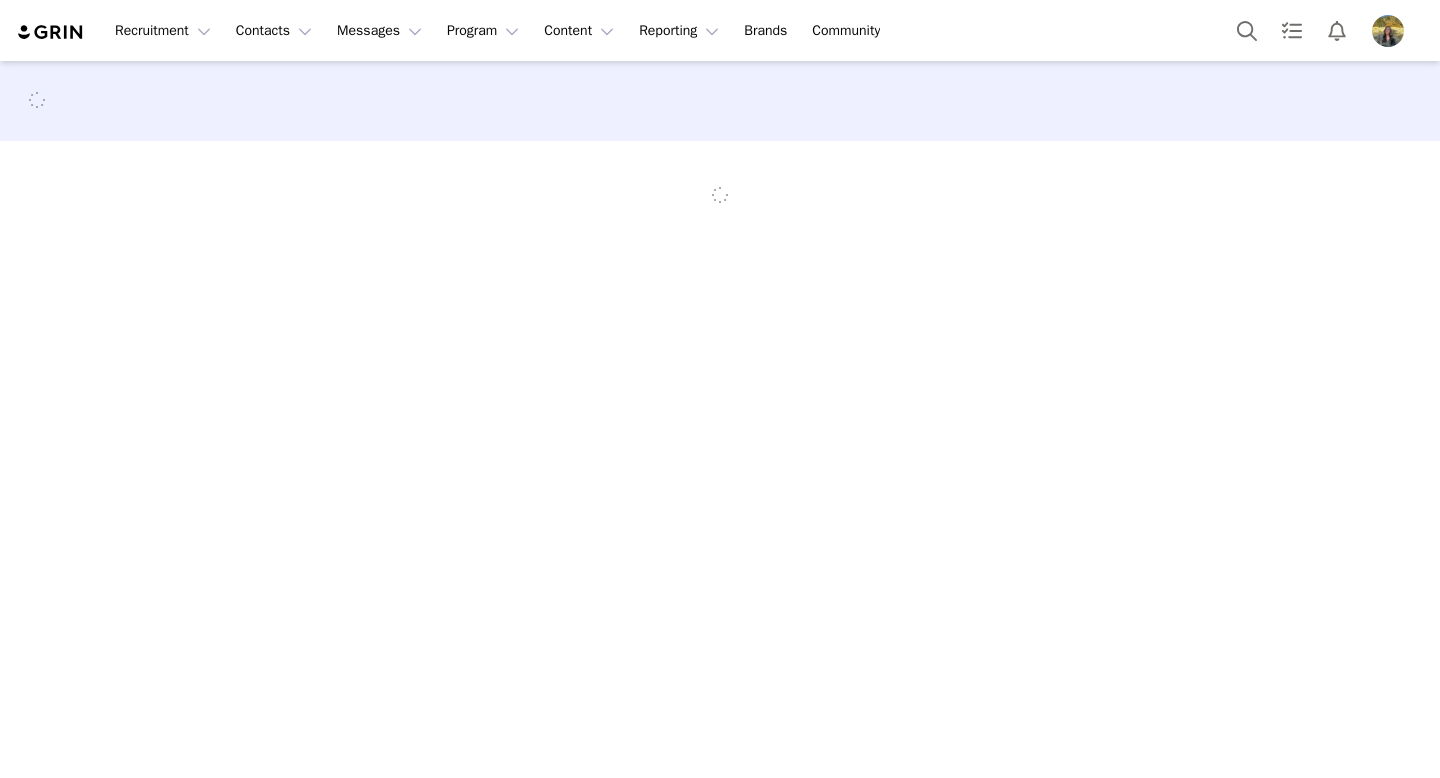 click at bounding box center (720, 196) 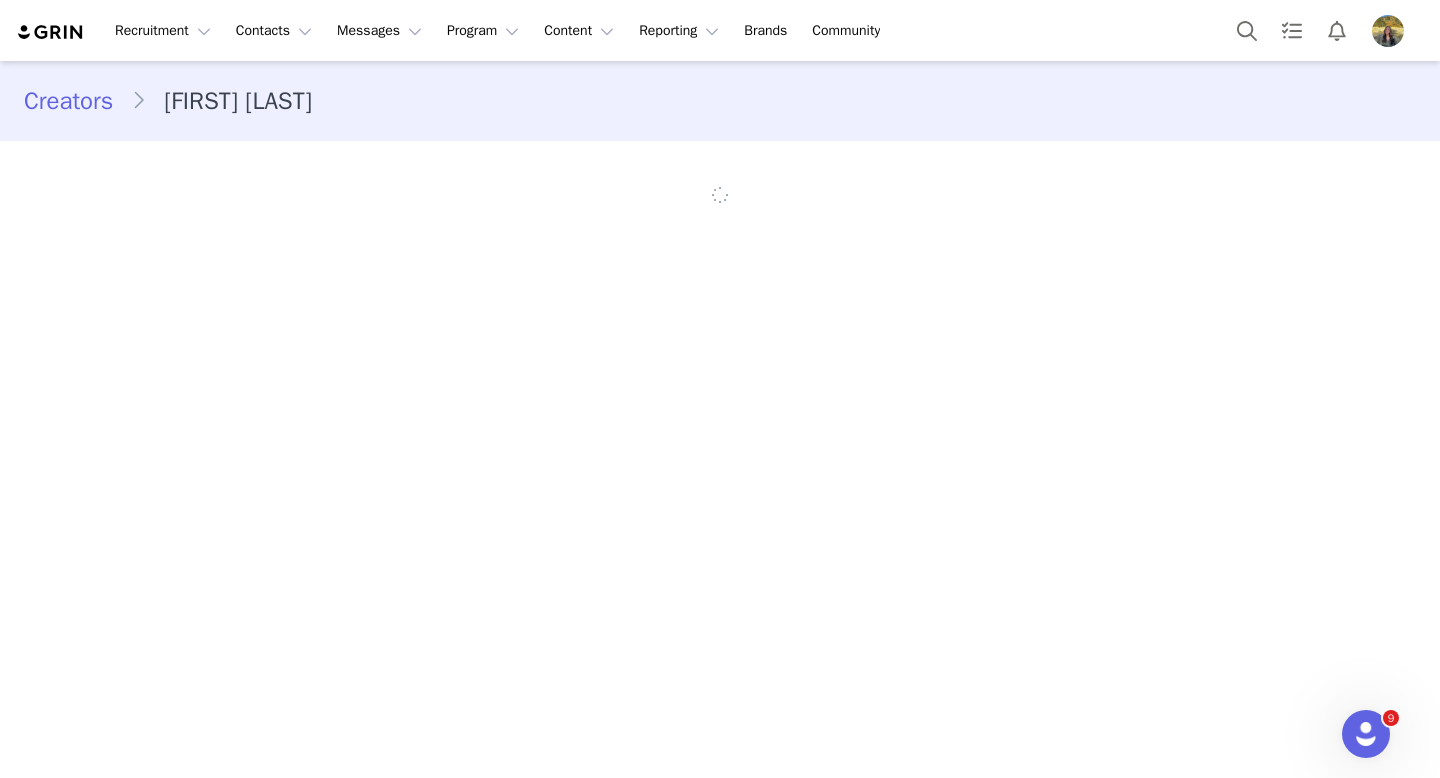scroll, scrollTop: 0, scrollLeft: 0, axis: both 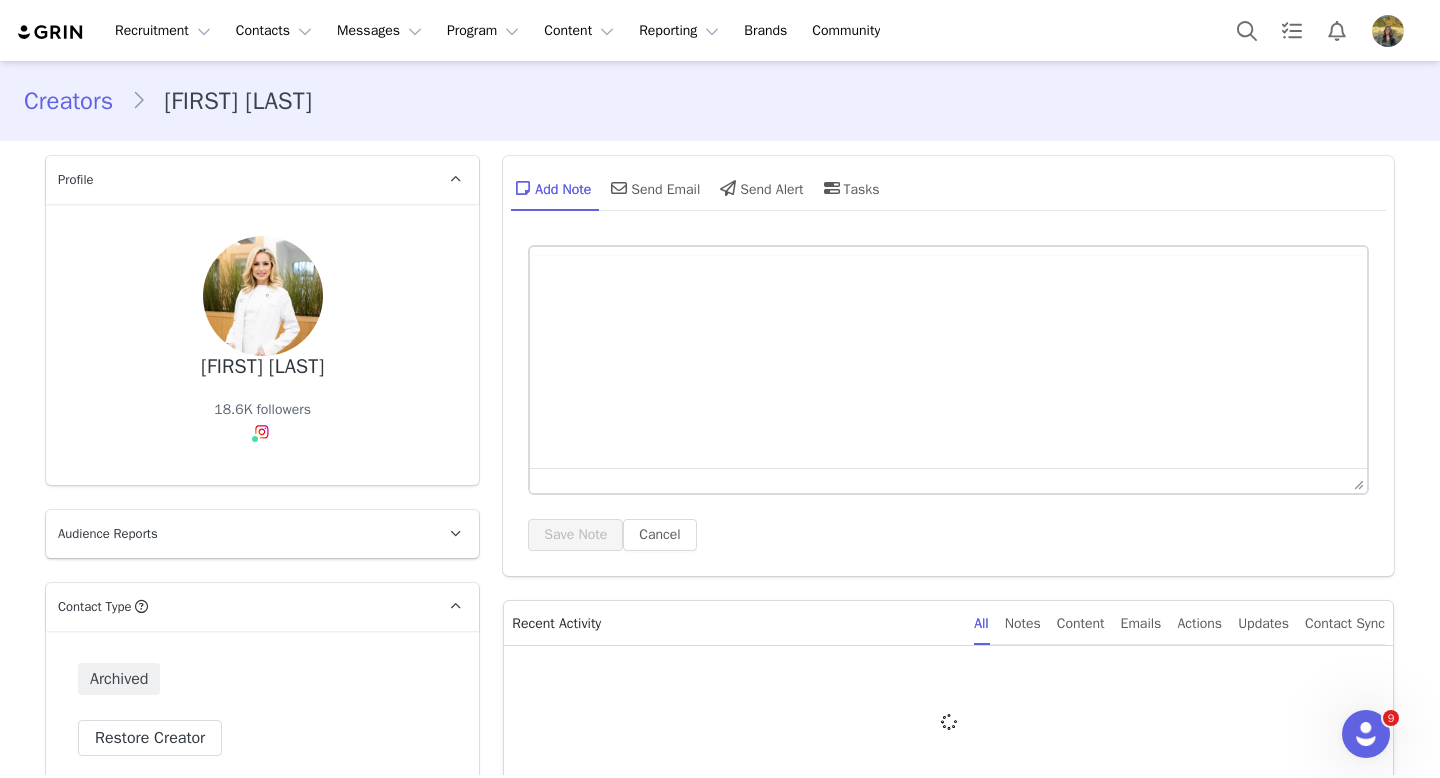 type on "+1 (United States)" 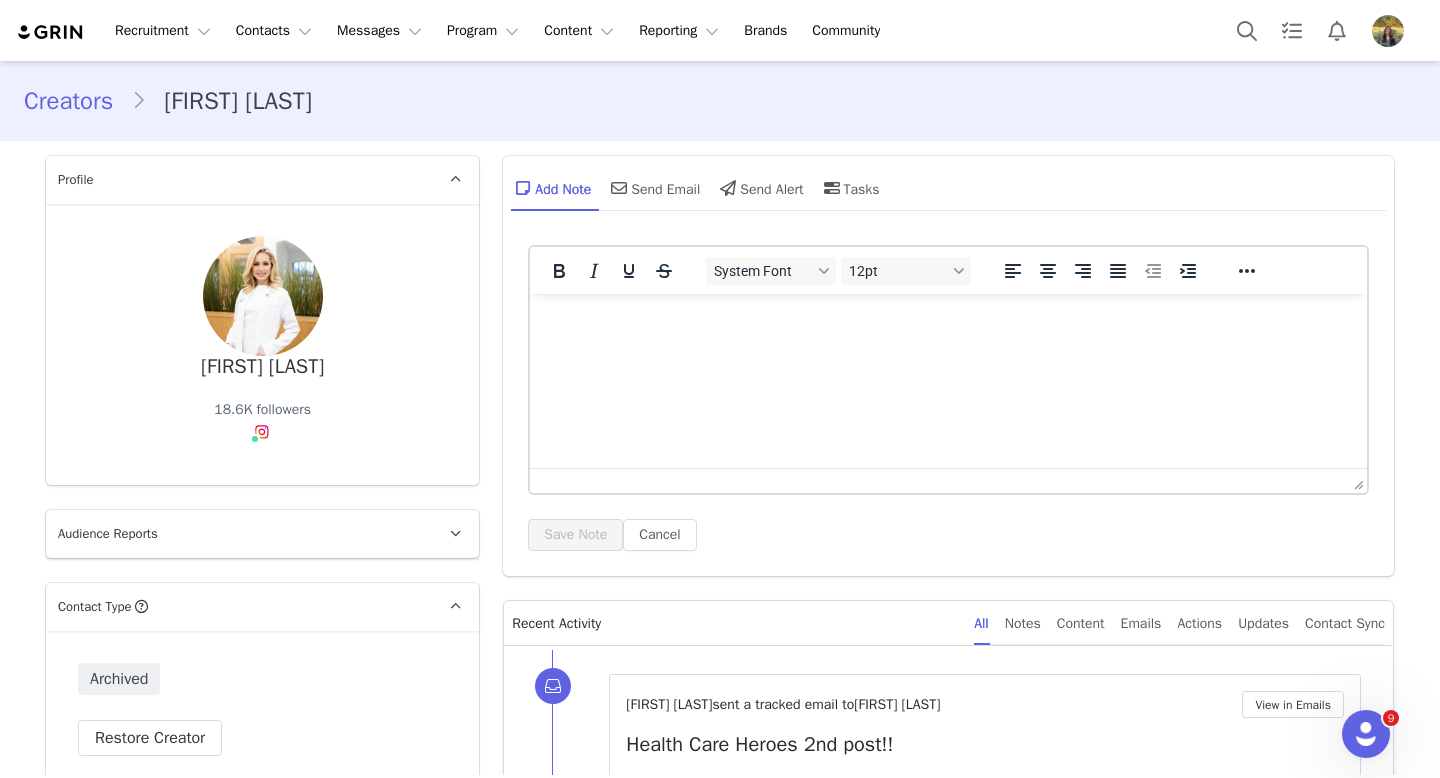 scroll, scrollTop: 0, scrollLeft: 0, axis: both 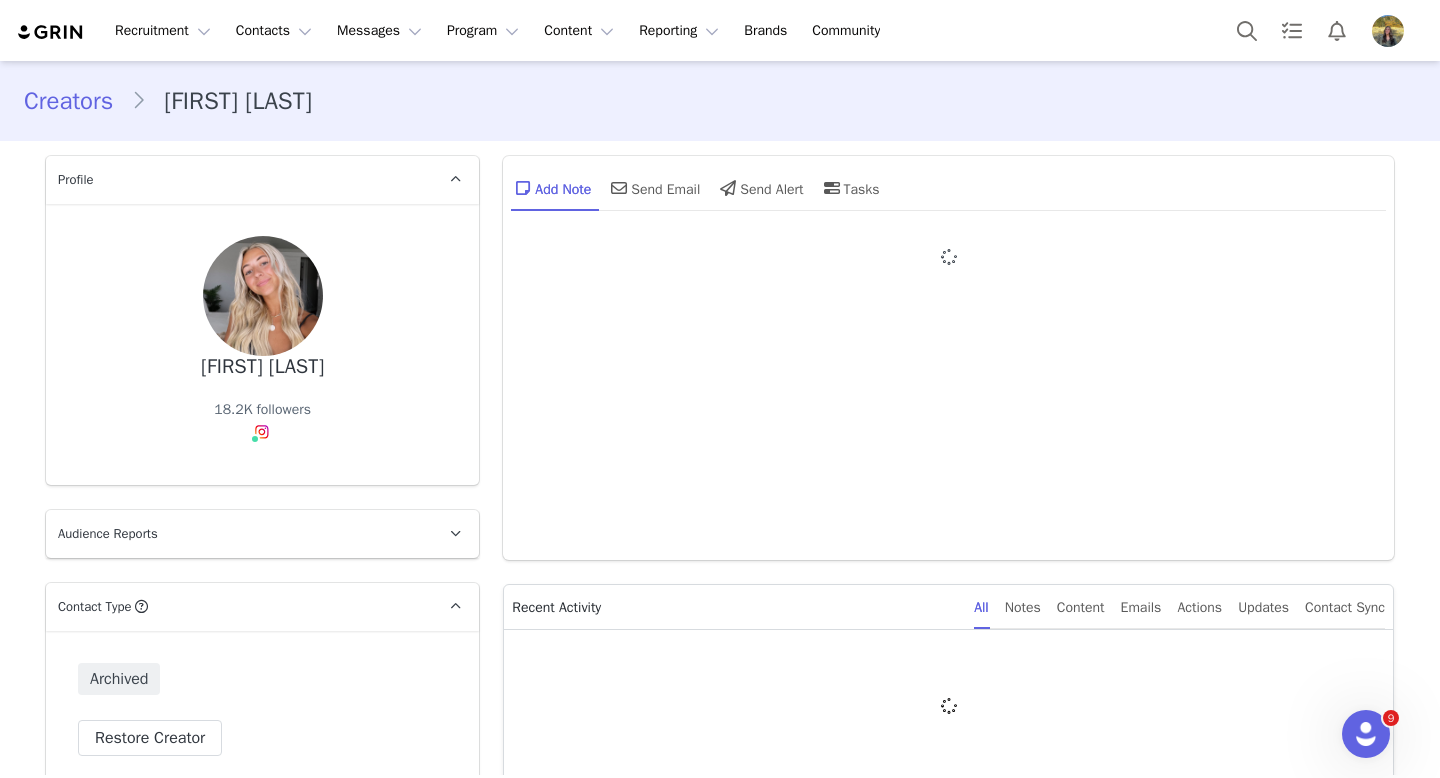 type on "+1 (United States)" 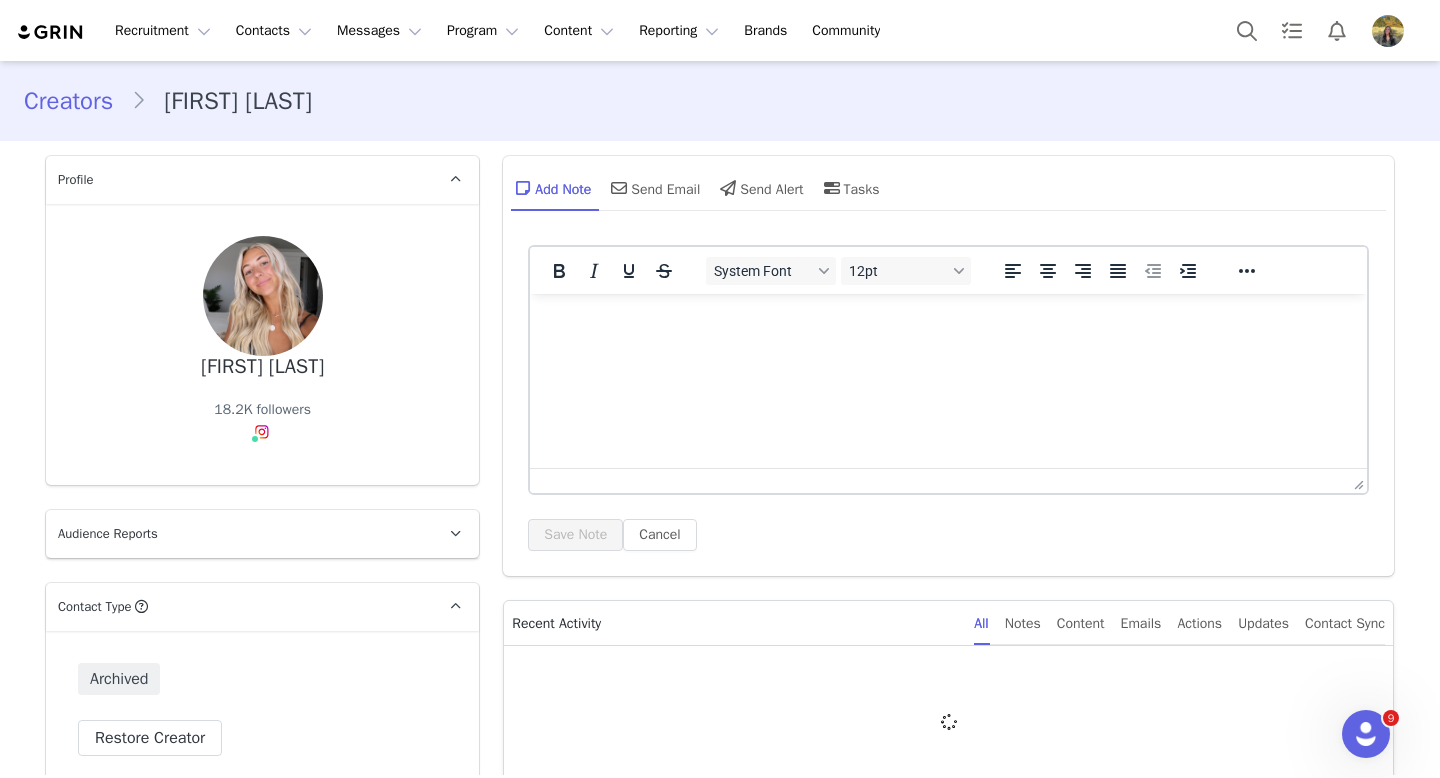 scroll, scrollTop: 284, scrollLeft: 0, axis: vertical 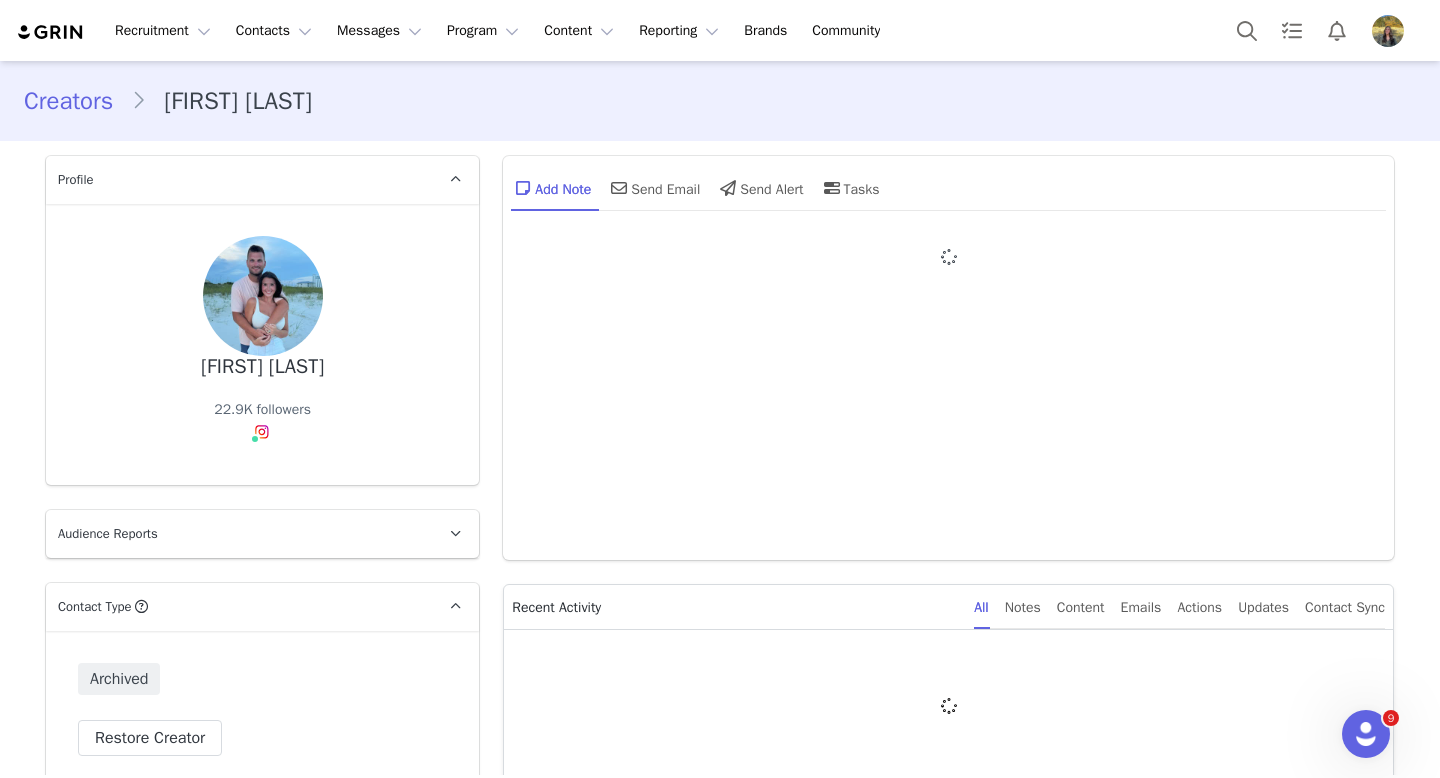 type on "+1 (United States)" 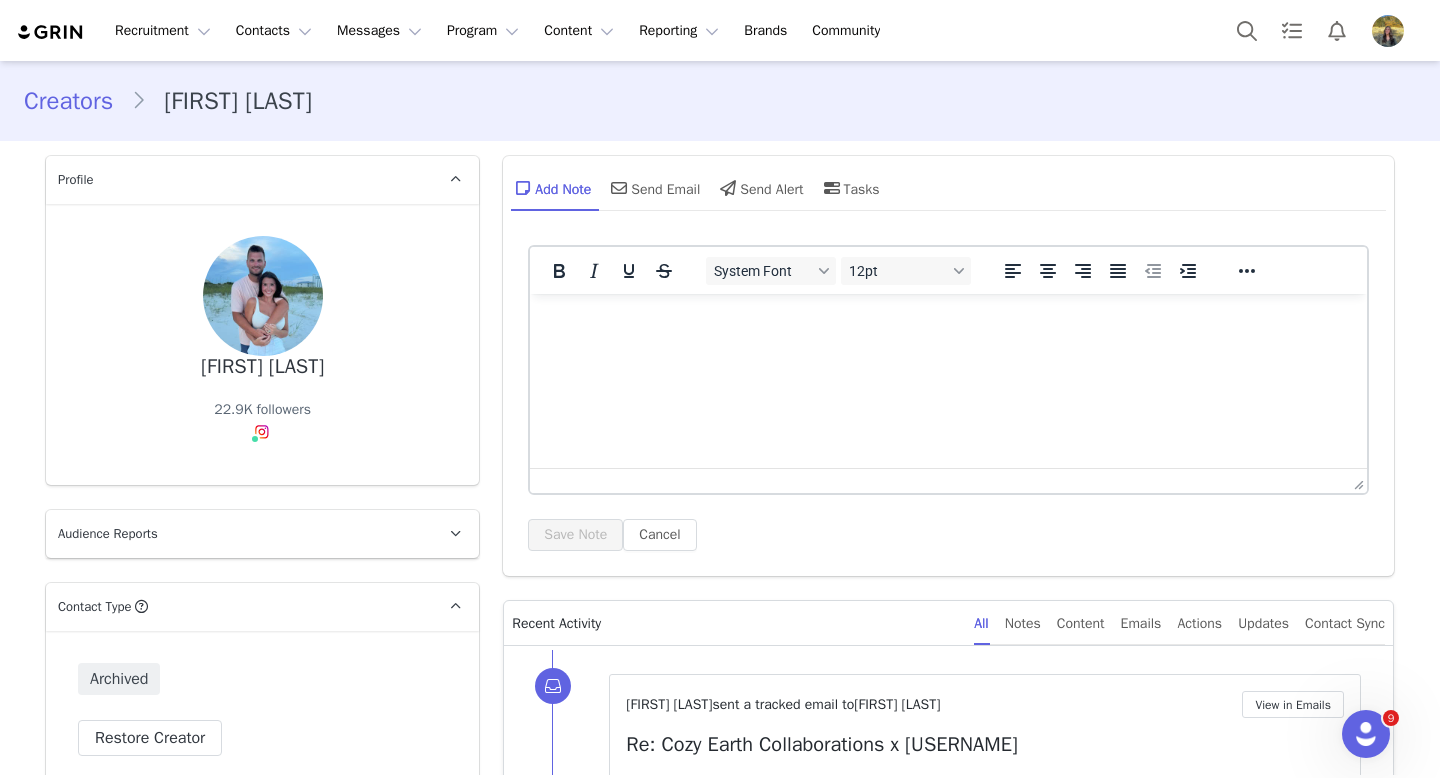scroll, scrollTop: 285, scrollLeft: 0, axis: vertical 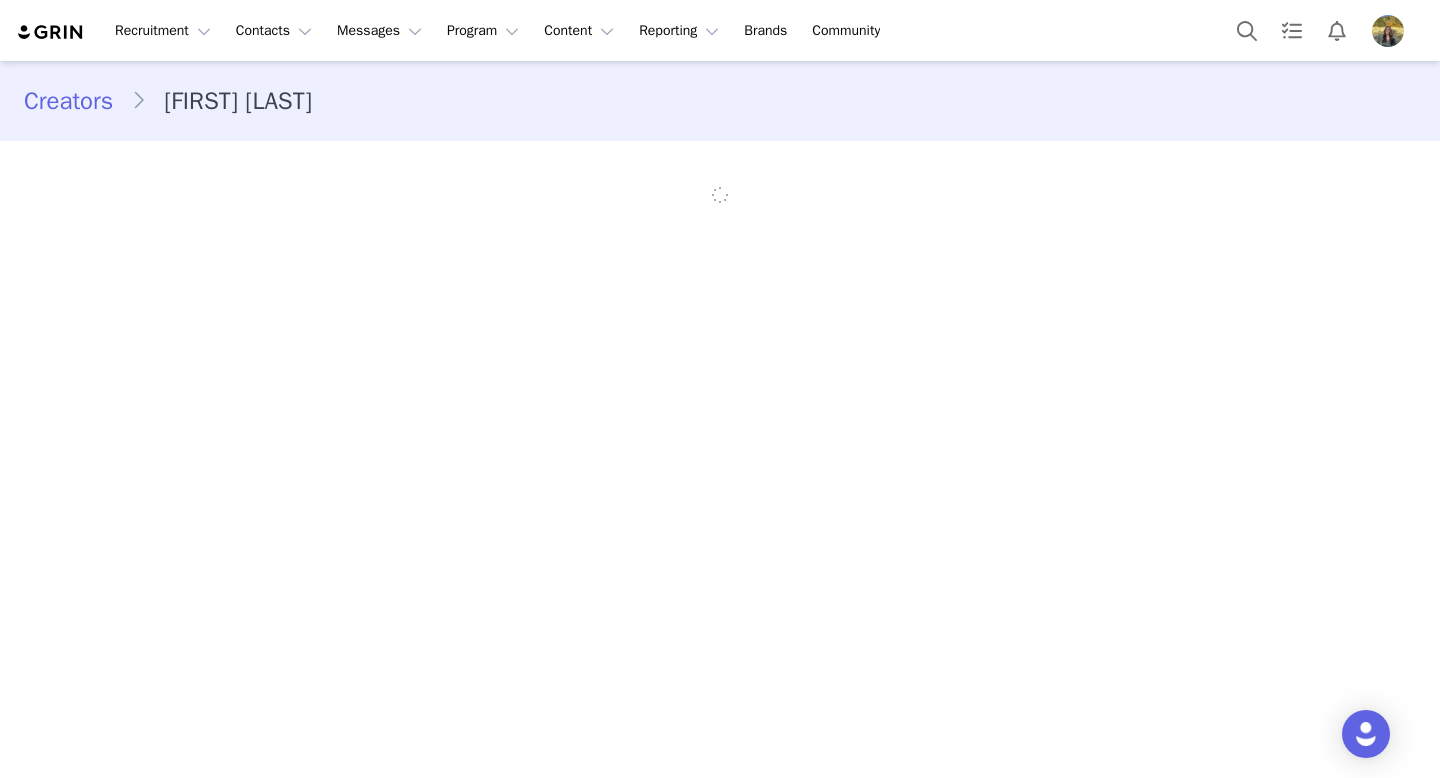 click on "Creators [FIRST] [LAST]" at bounding box center [720, 101] 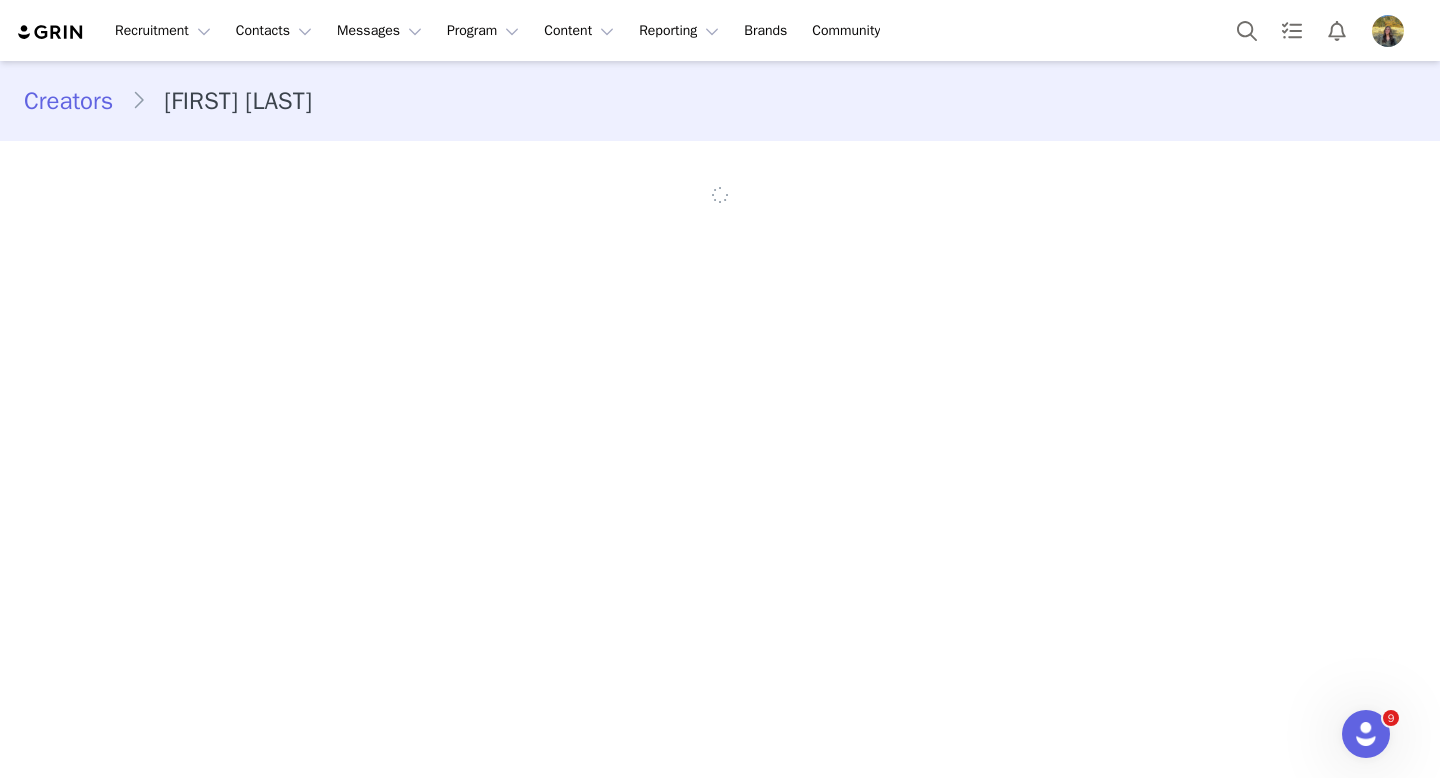 scroll, scrollTop: 0, scrollLeft: 0, axis: both 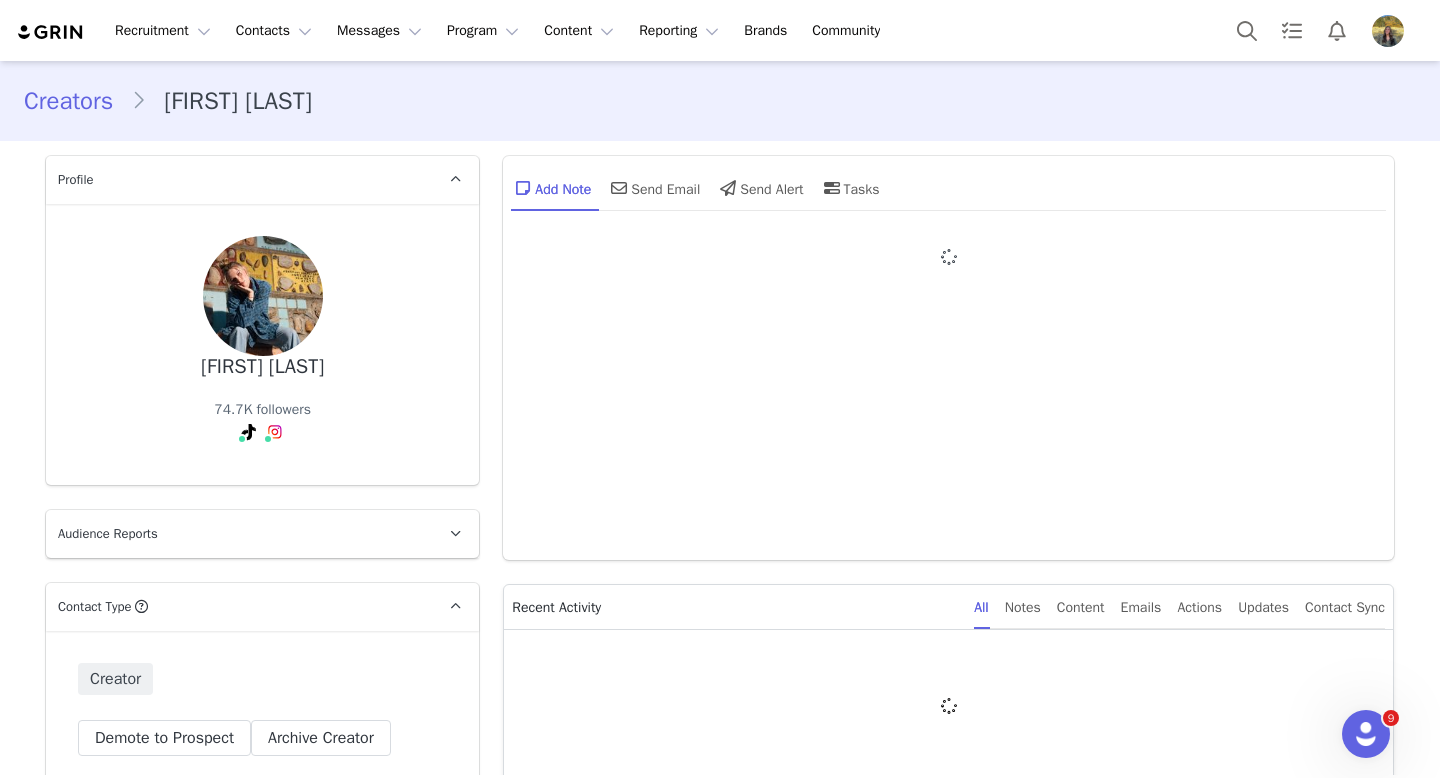 type on "+1 (United States)" 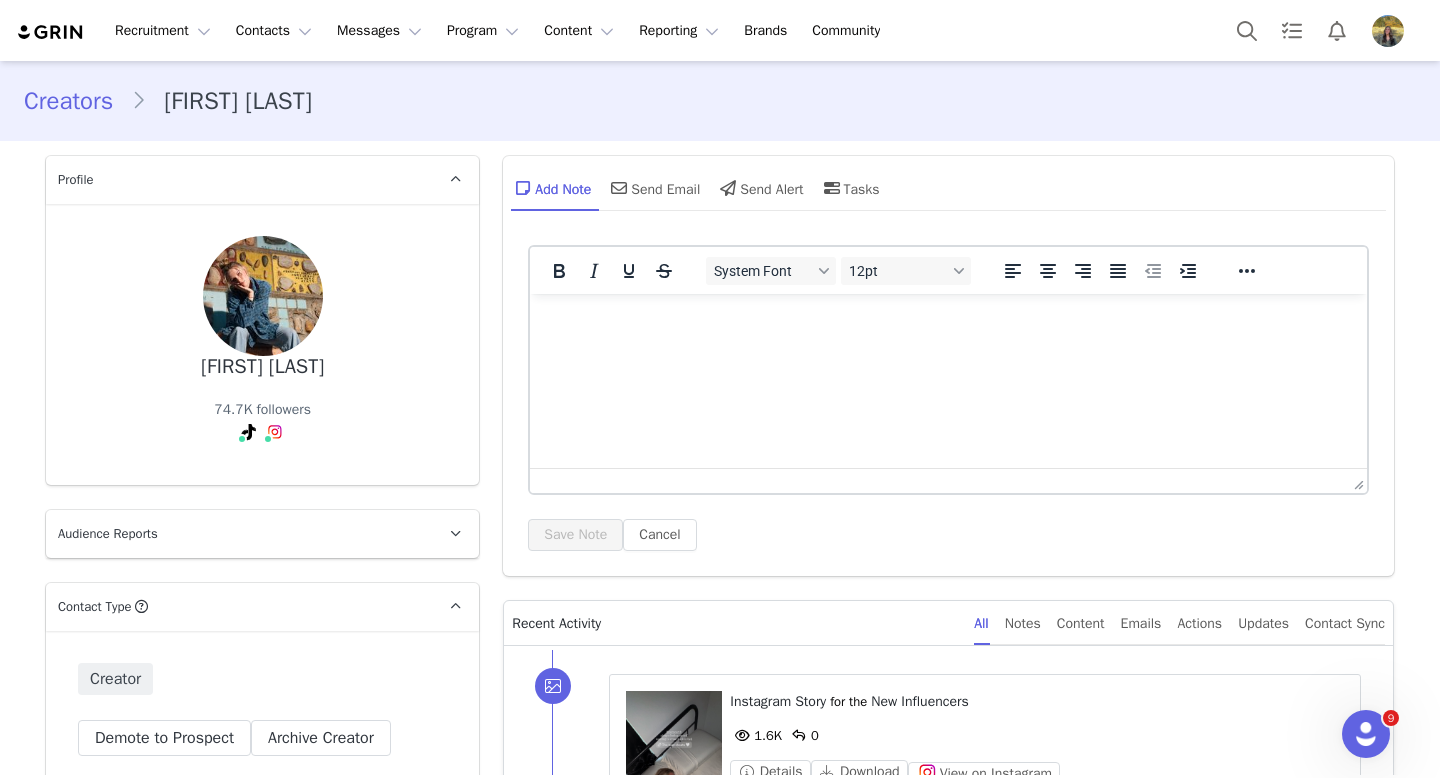 scroll, scrollTop: 149, scrollLeft: 0, axis: vertical 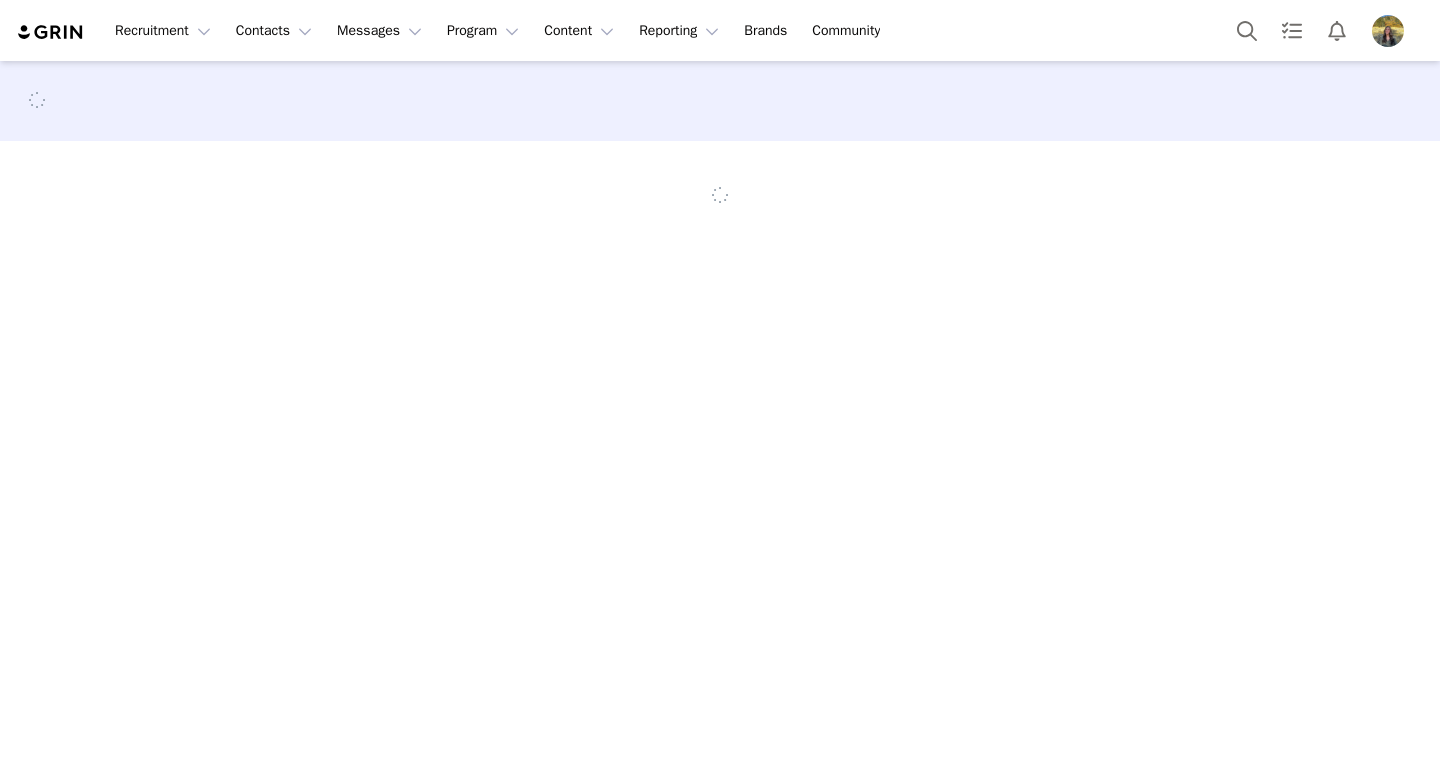 click at bounding box center [720, 196] 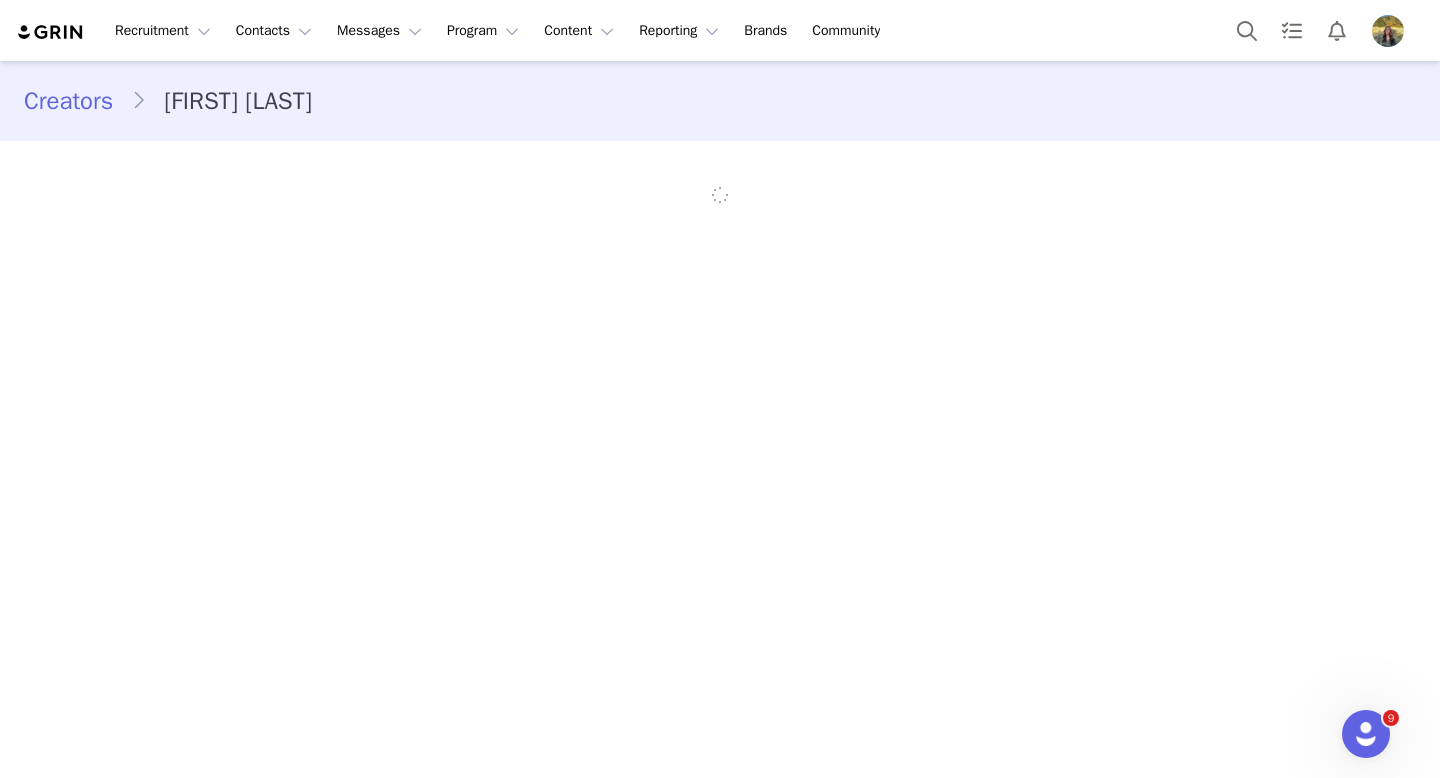scroll, scrollTop: 0, scrollLeft: 0, axis: both 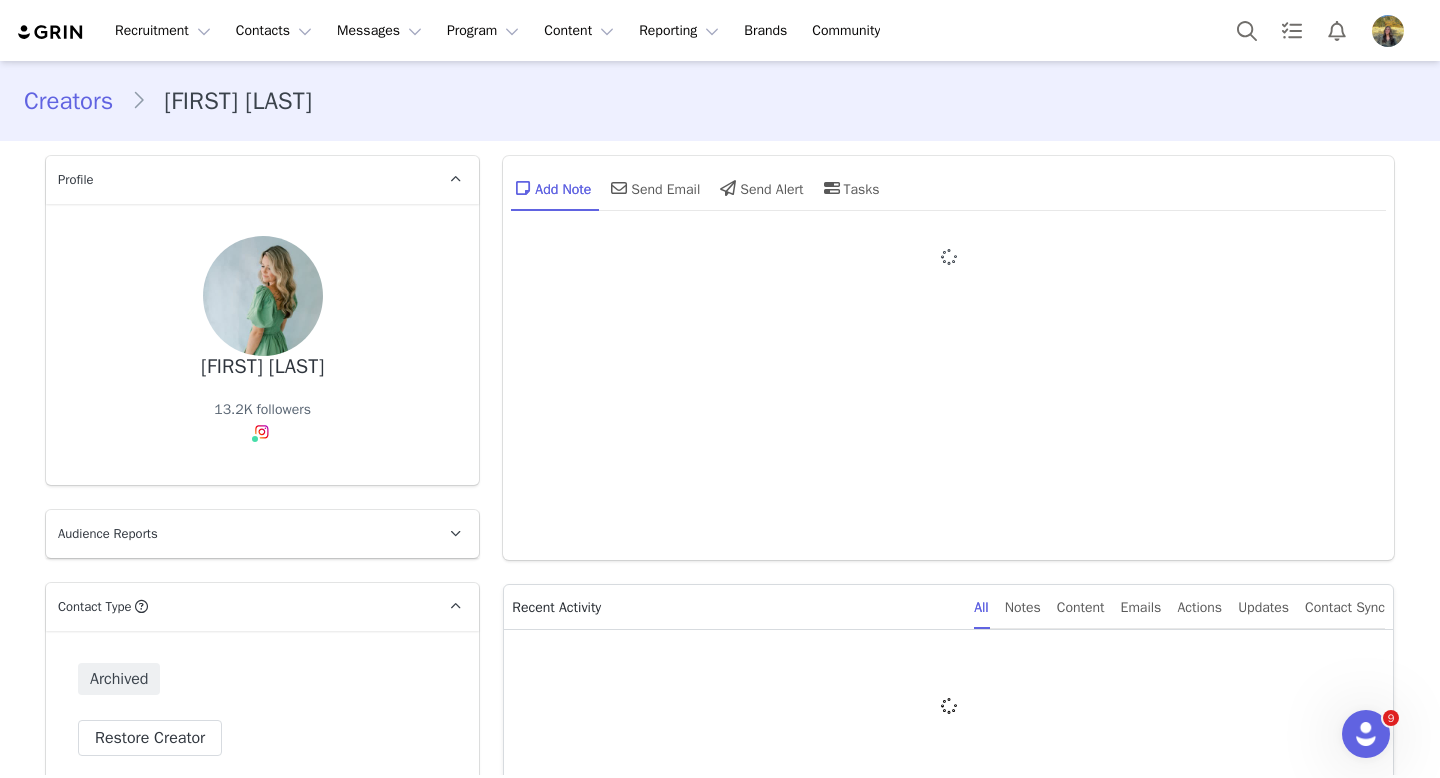 type on "+1 (United States)" 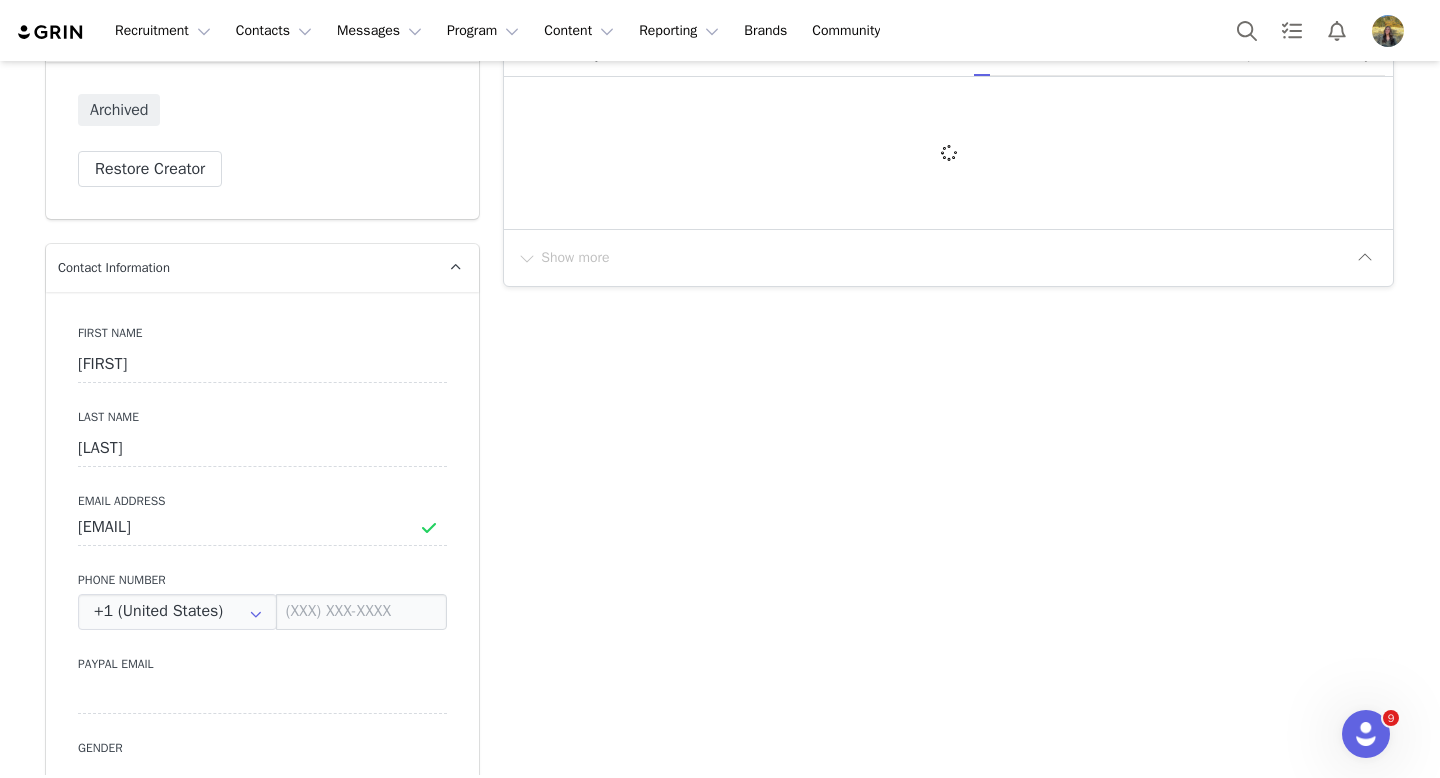 scroll, scrollTop: 739, scrollLeft: 0, axis: vertical 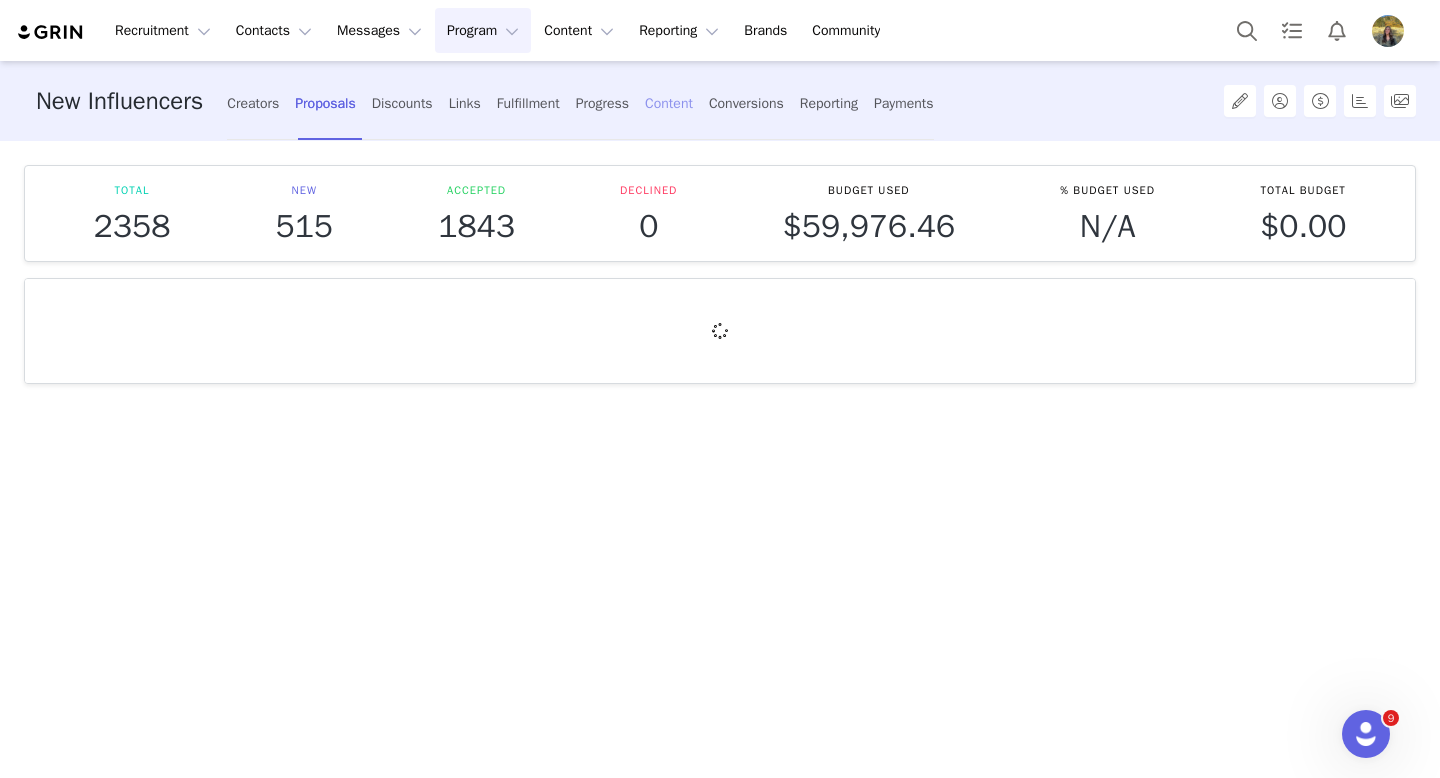 click on "Content" at bounding box center (669, 103) 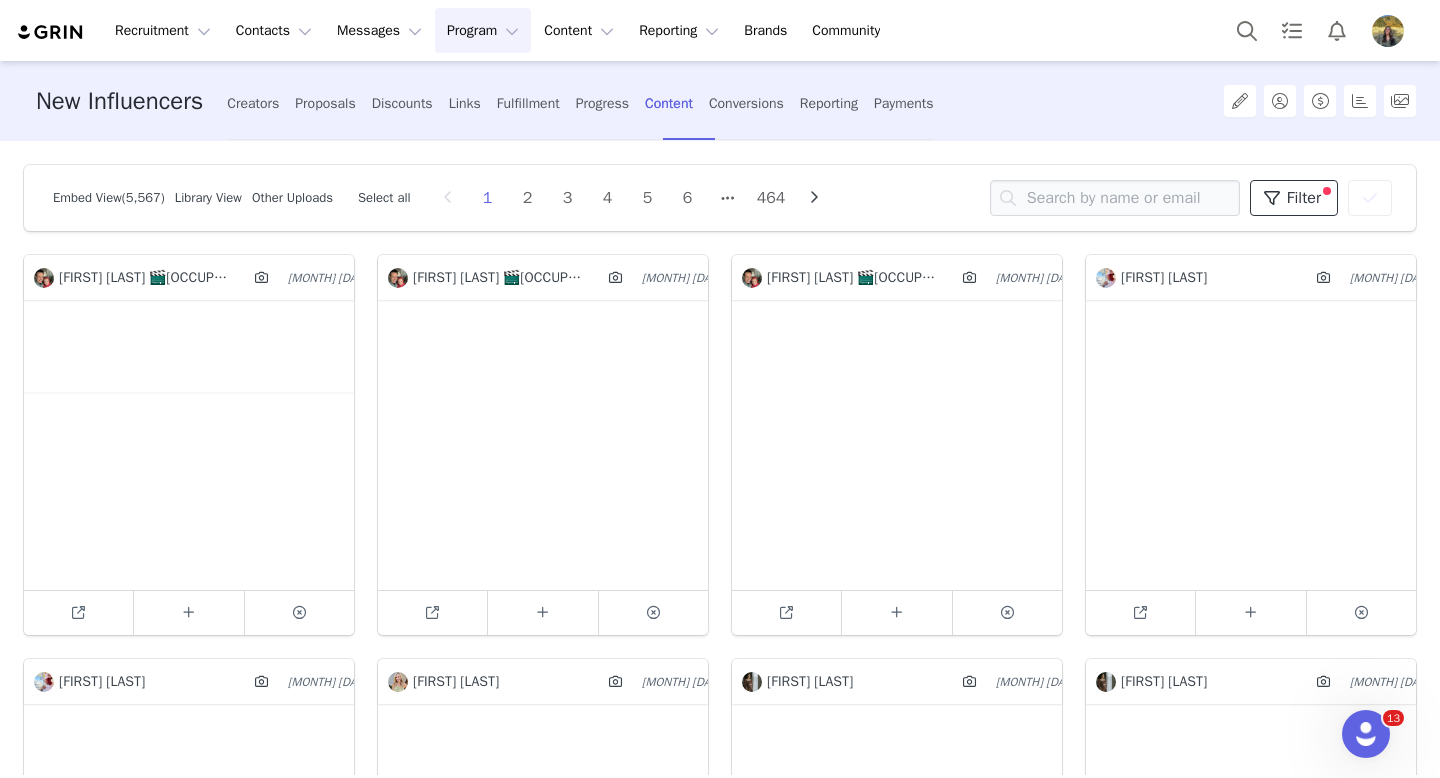 click at bounding box center [1272, 198] 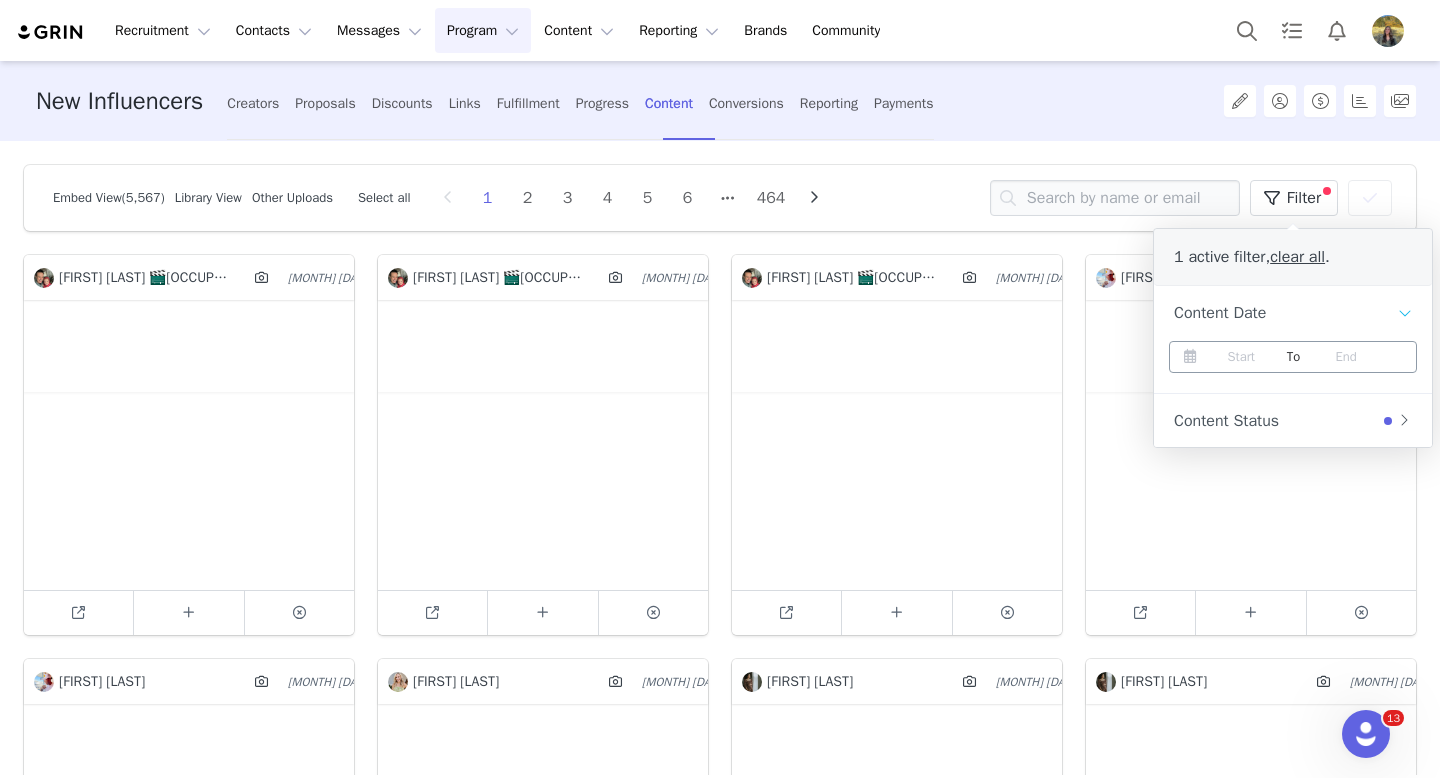 click at bounding box center [1241, 357] 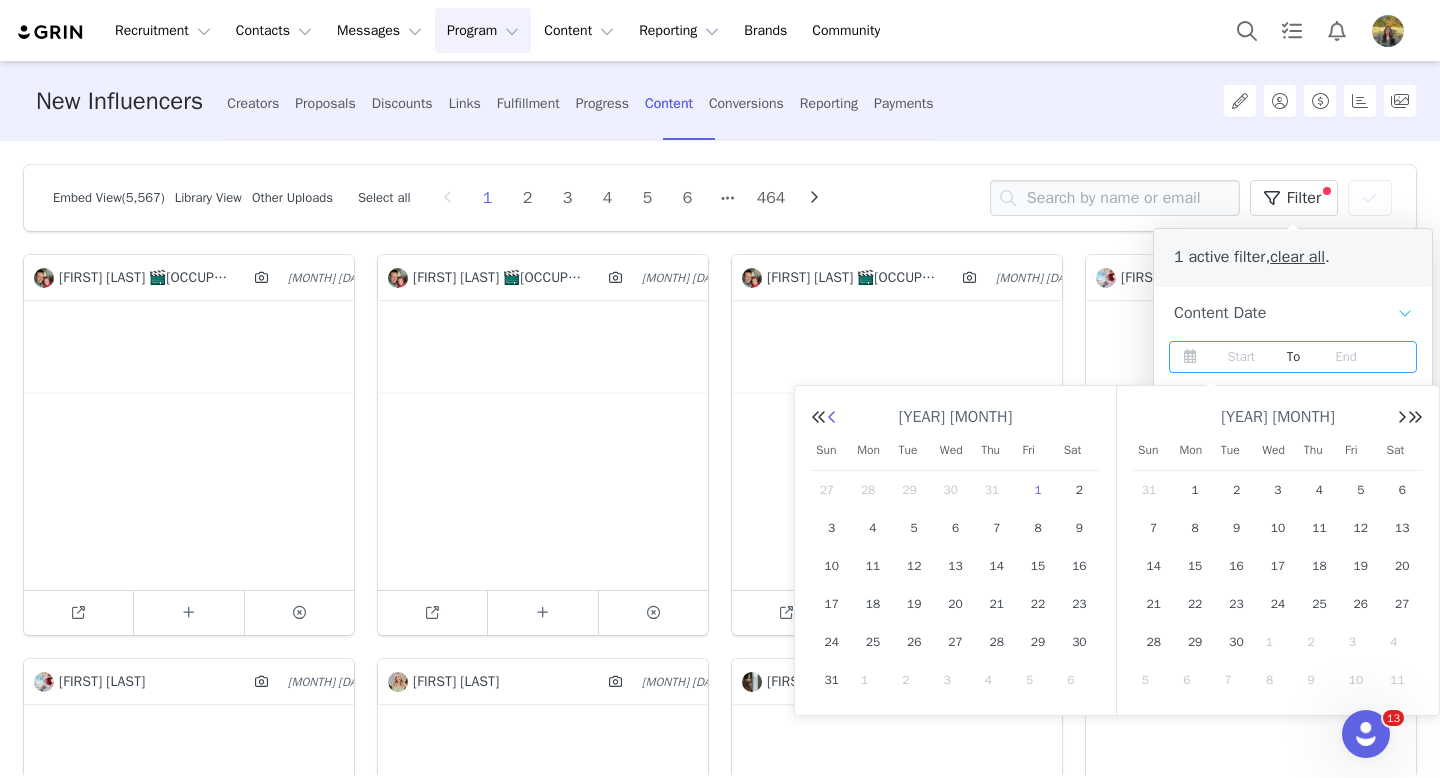 click at bounding box center [832, 418] 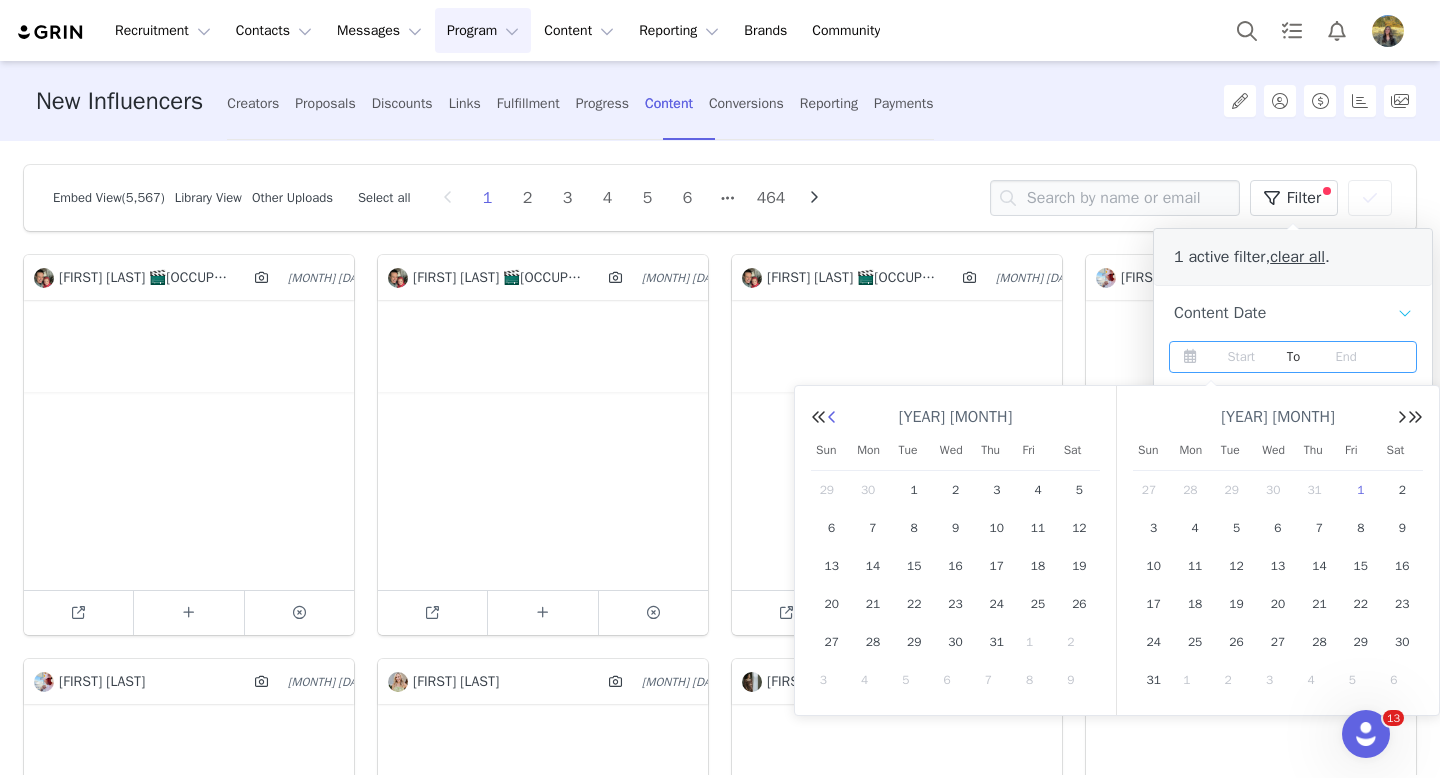 click at bounding box center [832, 418] 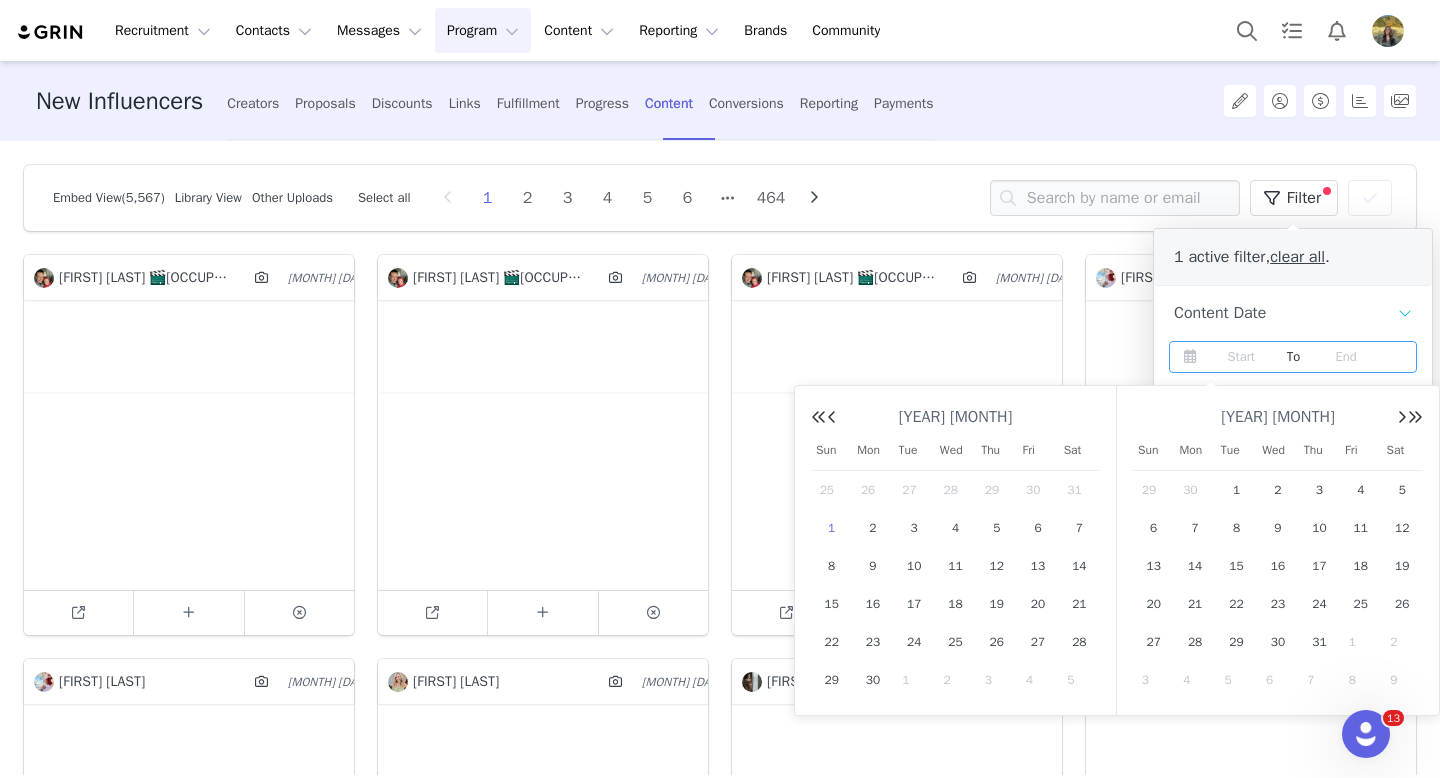 click on "1" at bounding box center (832, 528) 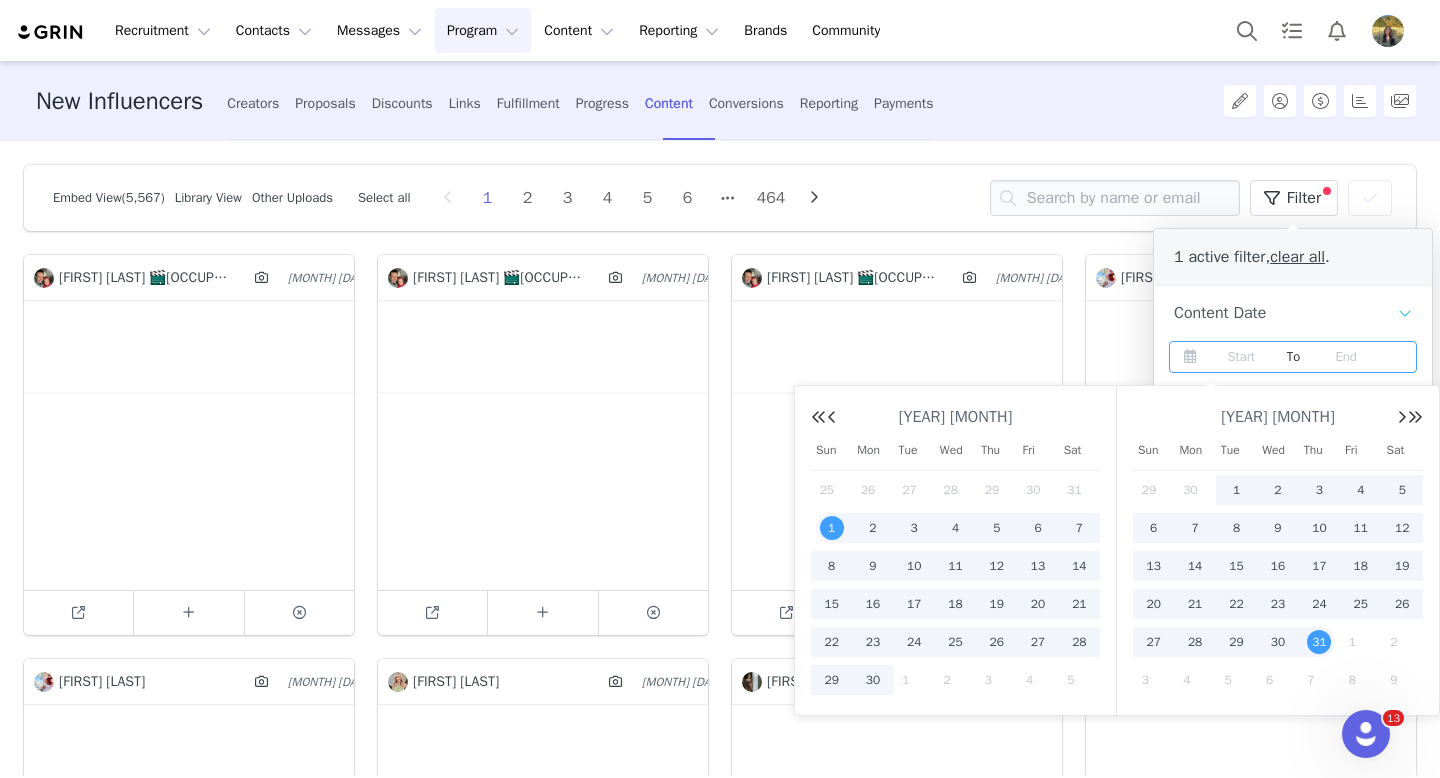 click on "31" at bounding box center [1319, 642] 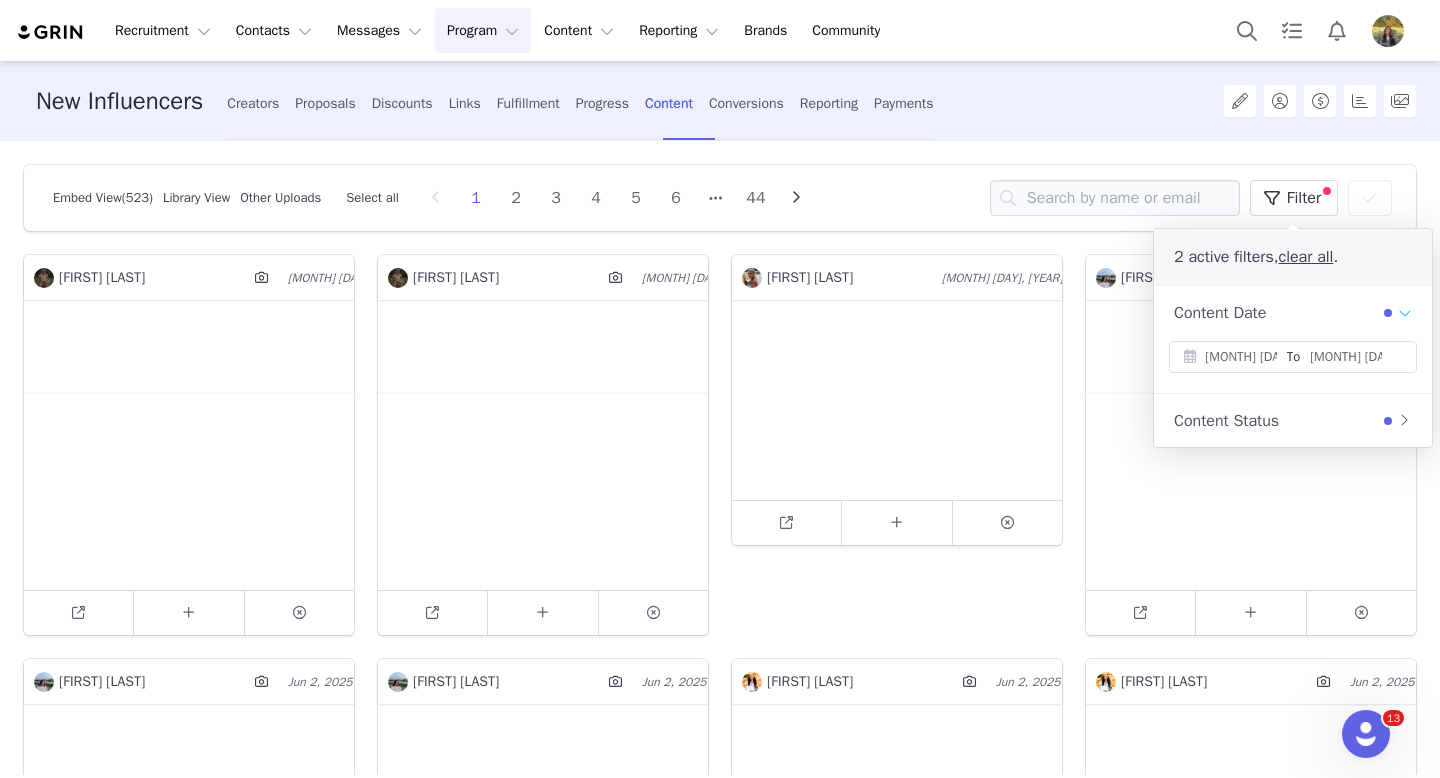 click on "Embed View  (523) Library View Other Uploads Select all 1 2 3 4 5 6 44 Filter  You have 0 content piece s  selected   Add to Media Library   Clear Selected" at bounding box center [720, 198] 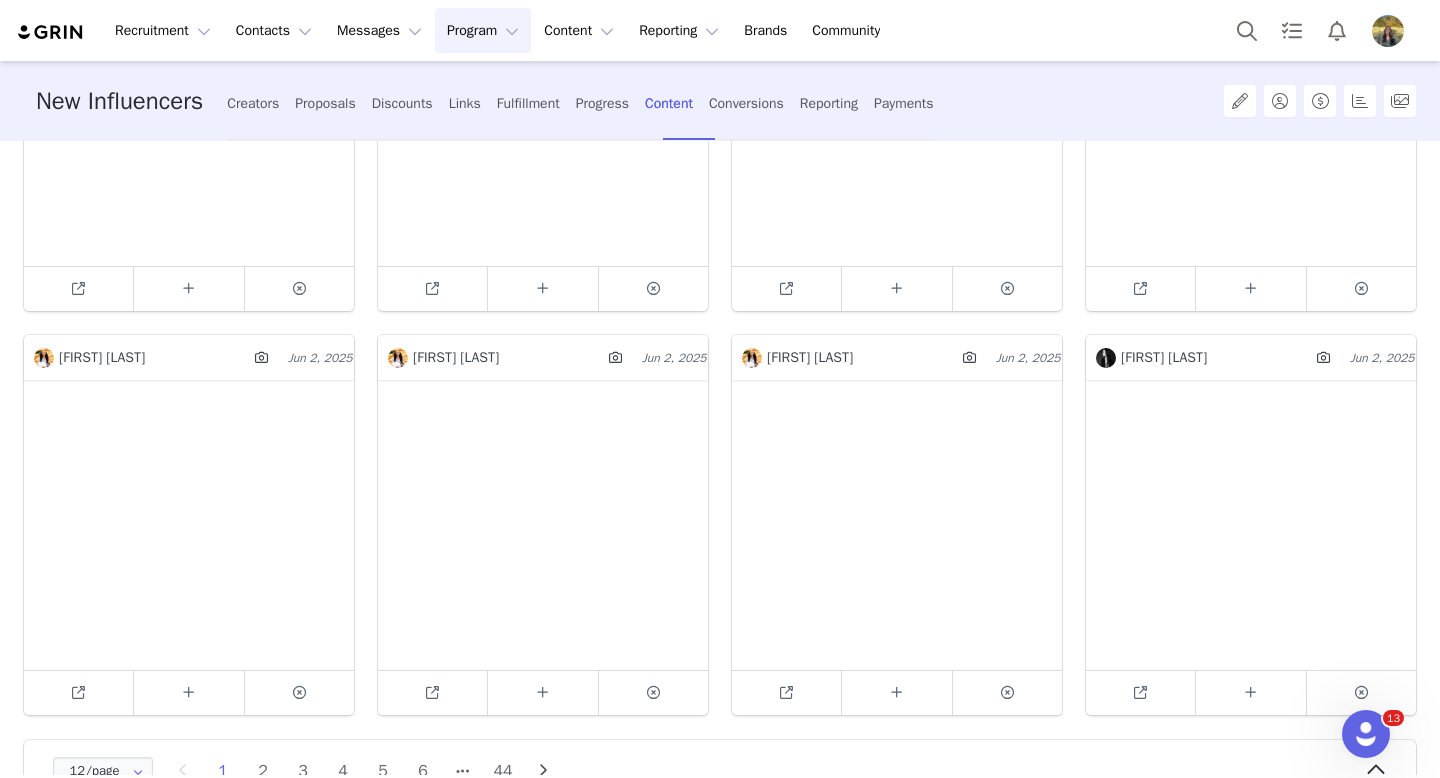 scroll, scrollTop: 1142, scrollLeft: 0, axis: vertical 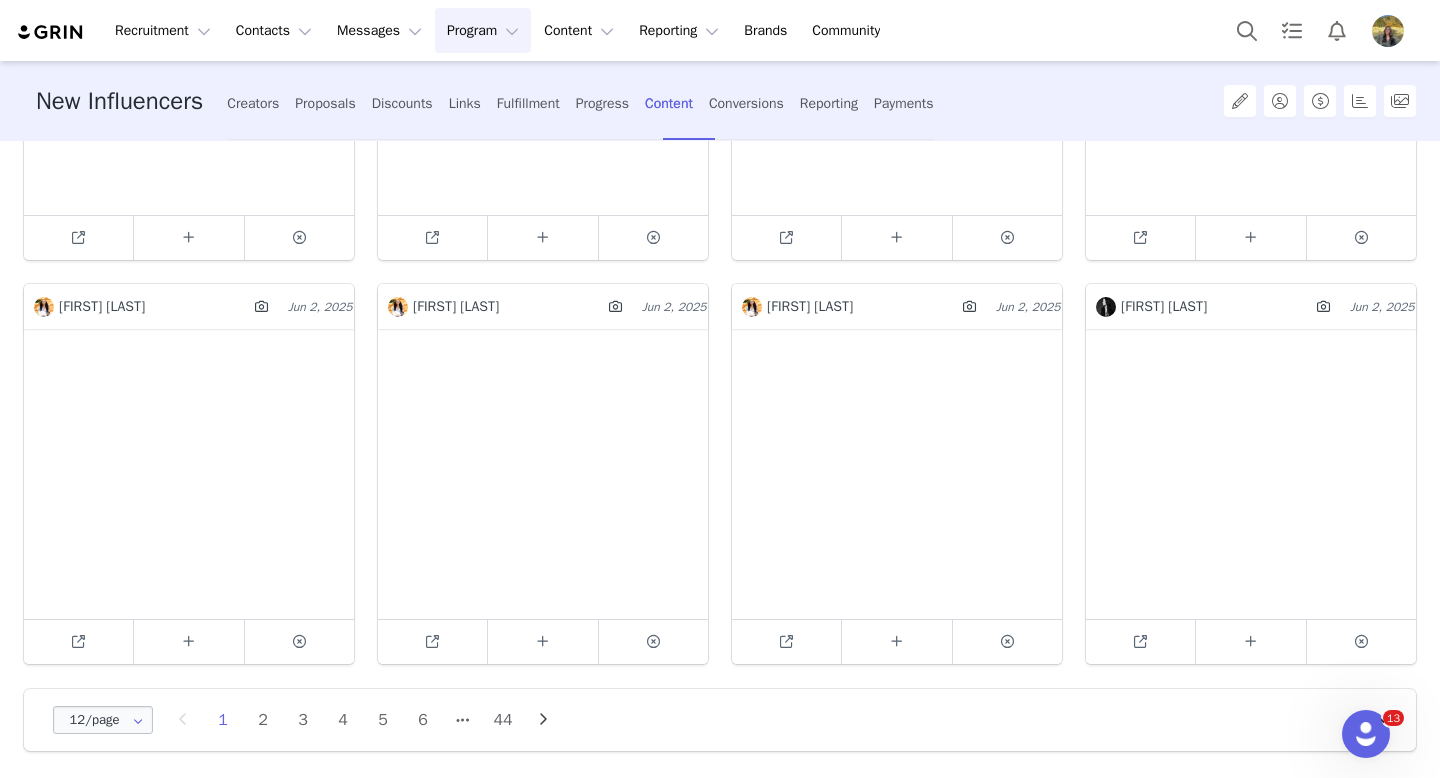 click at bounding box center (137, 720) 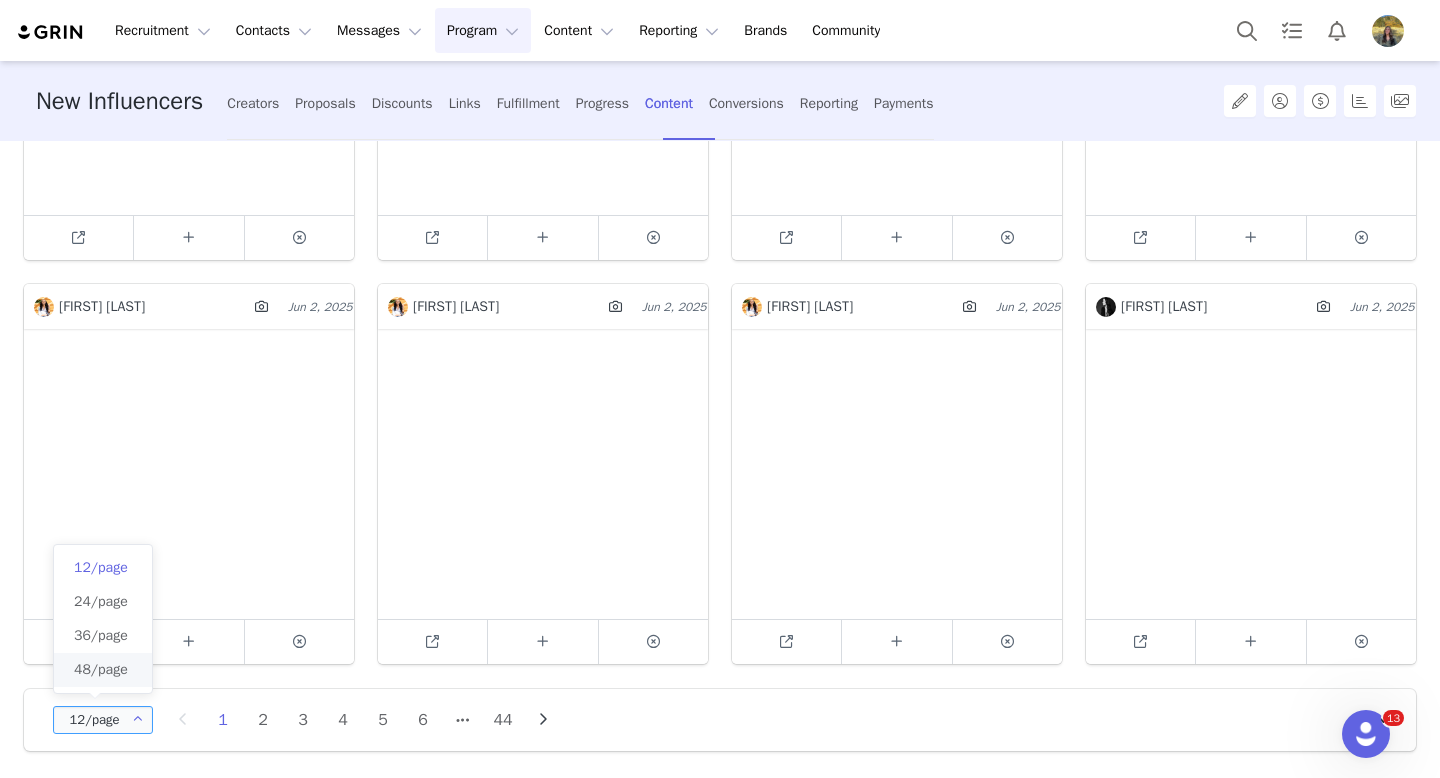 click on "48/page" at bounding box center [101, 669] 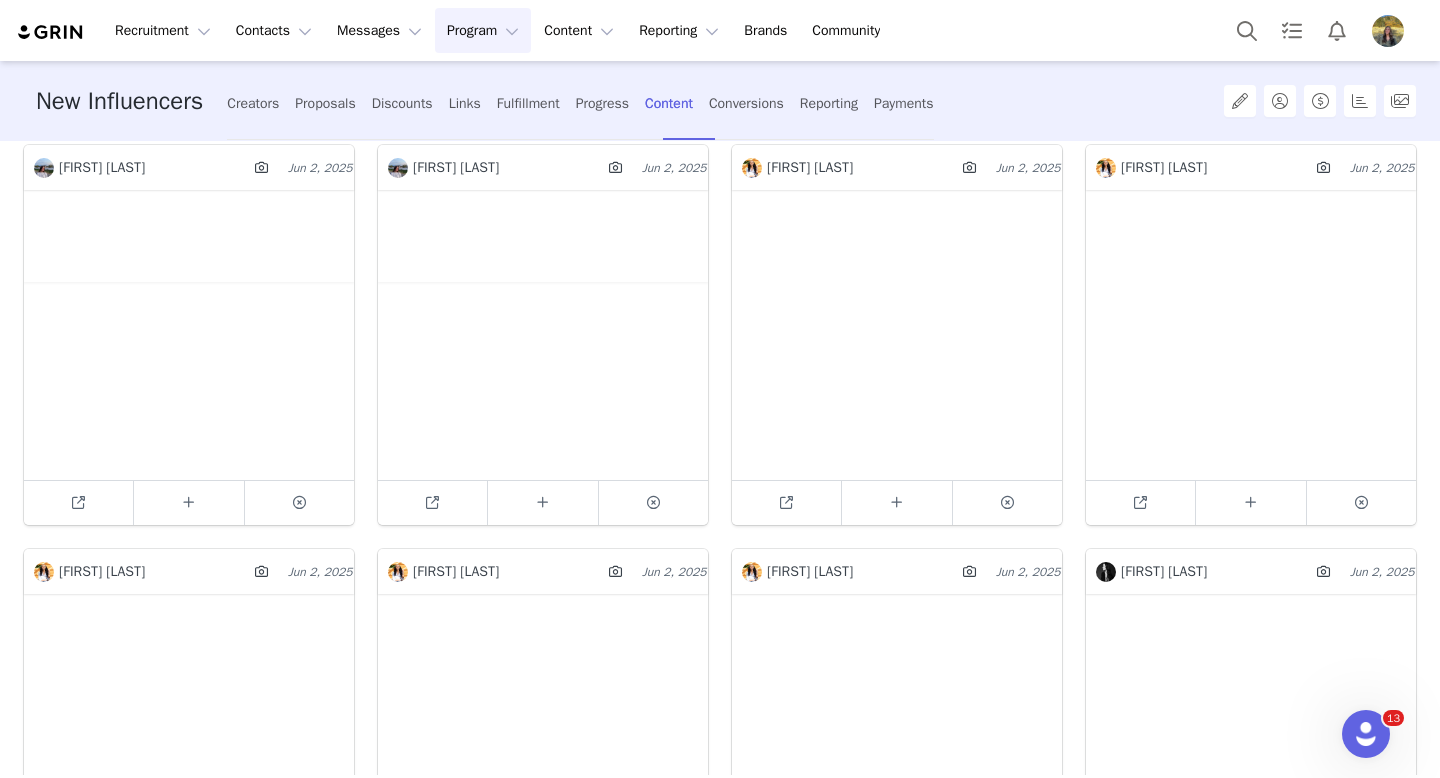 scroll, scrollTop: 868, scrollLeft: 0, axis: vertical 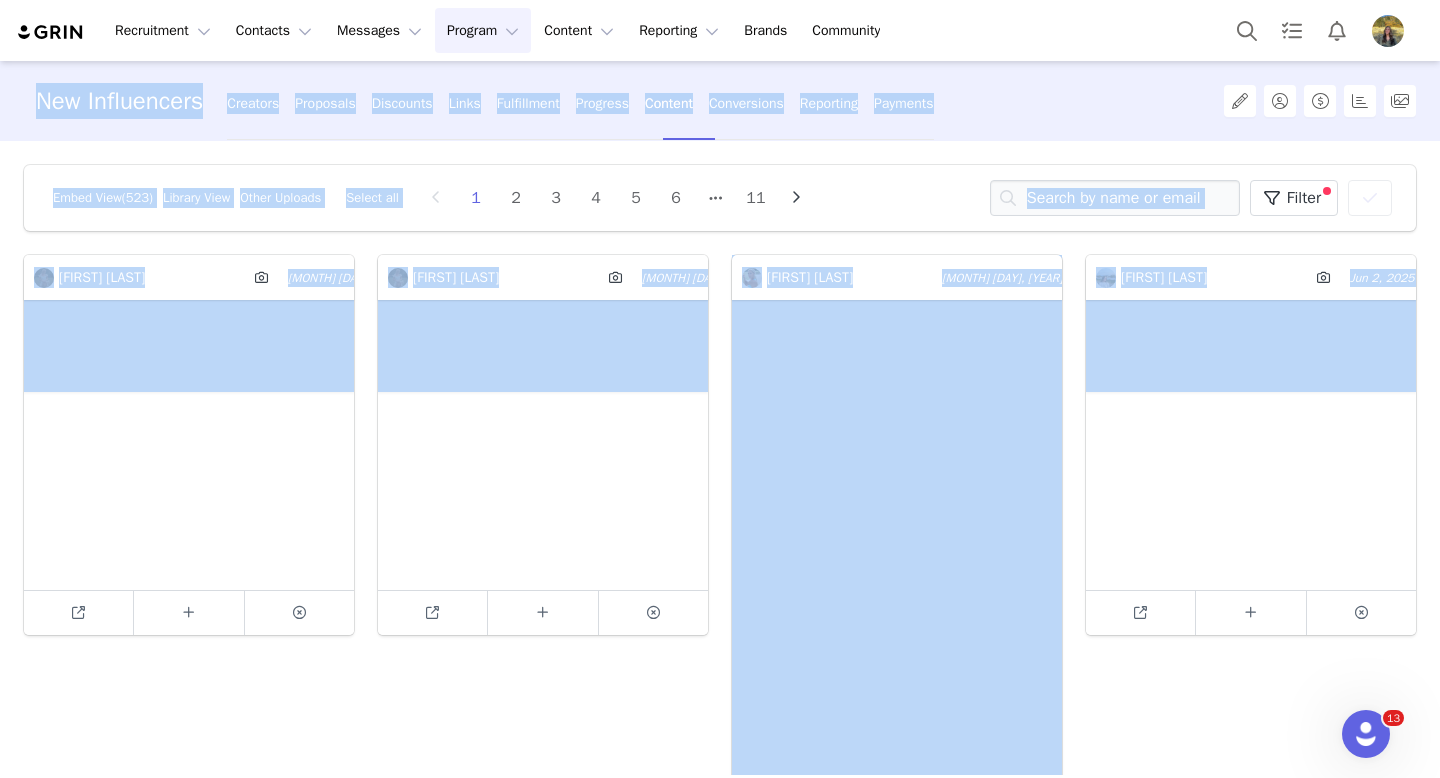 drag, startPoint x: 787, startPoint y: 175, endPoint x: 741, endPoint y: -73, distance: 252.23006 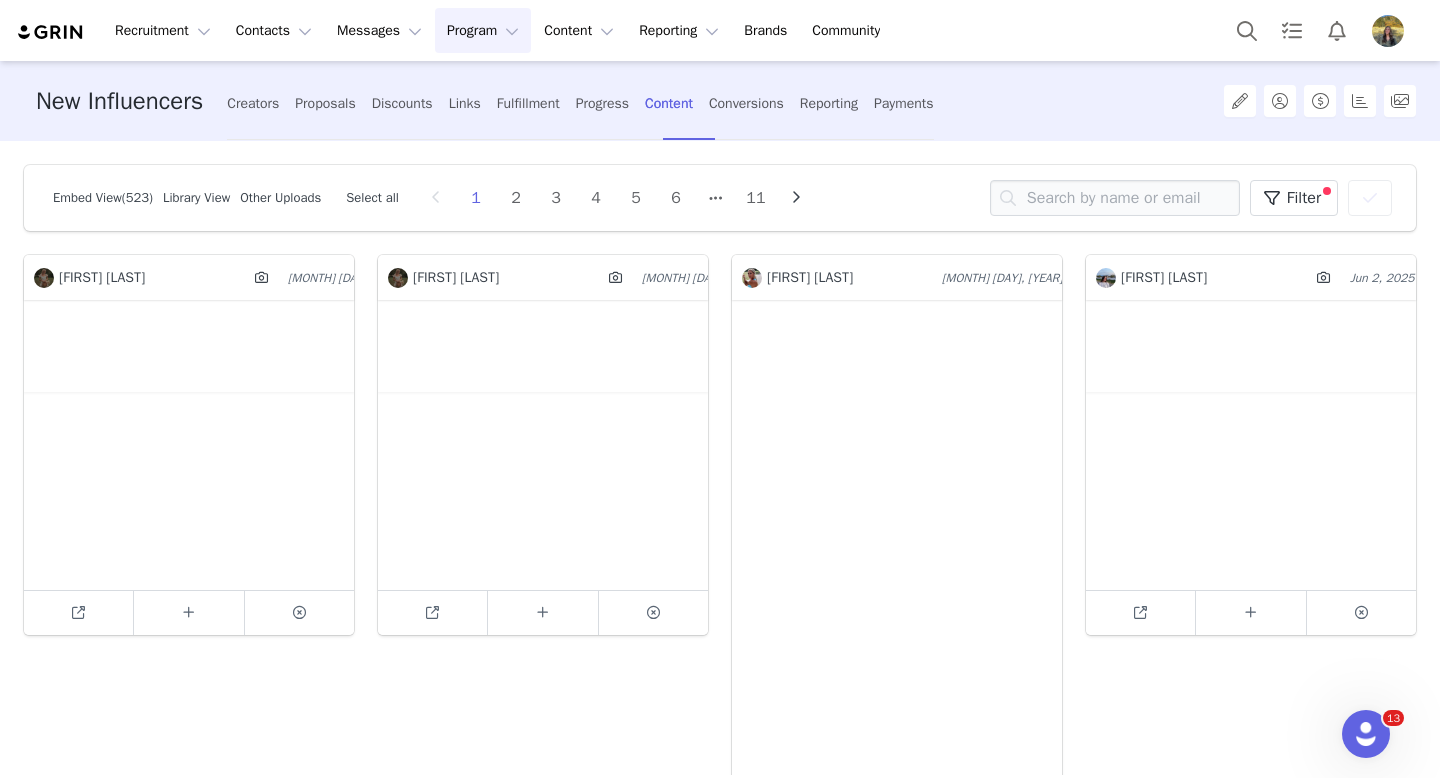 click on "Embed View  (523) Library View Other Uploads Select all 1 2 3 4 5 6 11 Filter  You have 0 content piece s  selected   Add to Media Library   Clear Selected" at bounding box center (720, 198) 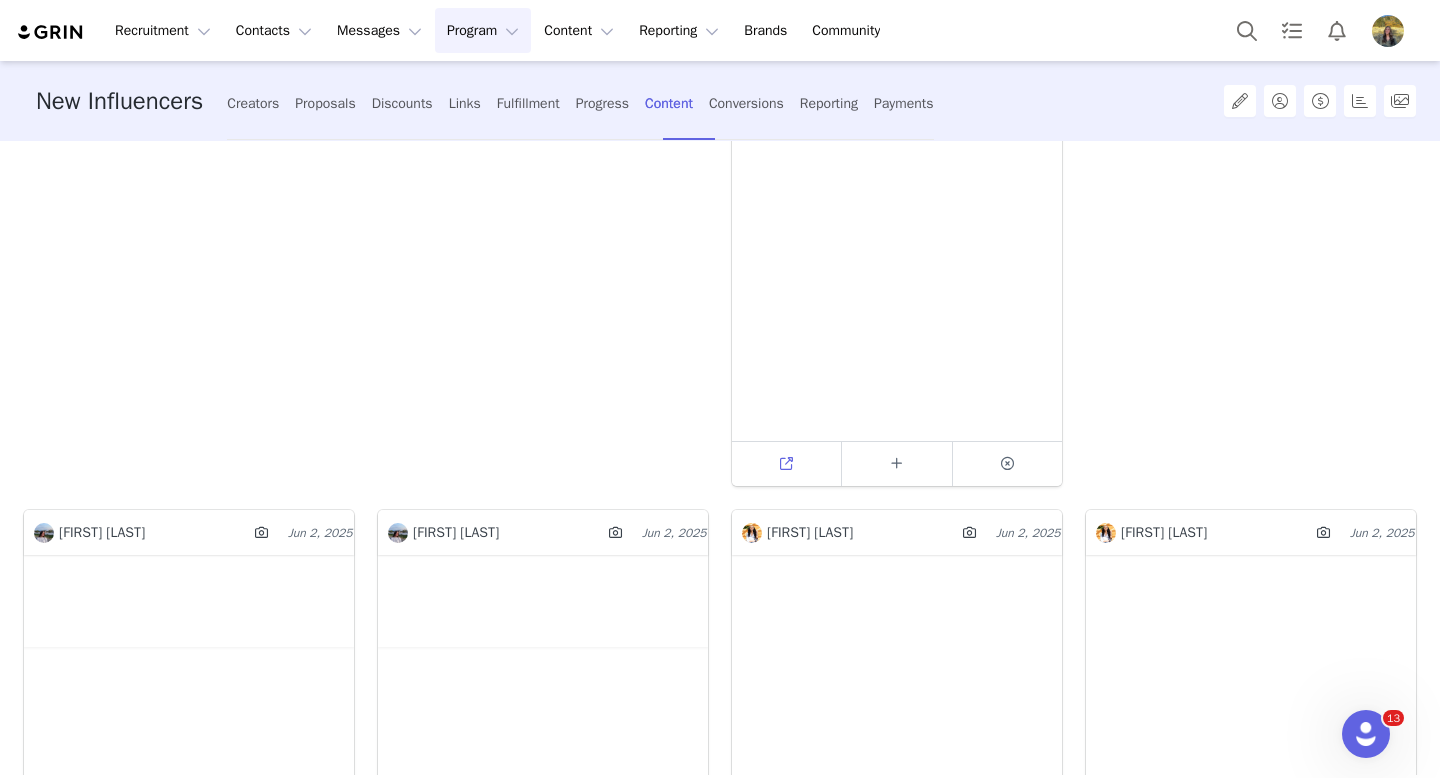 scroll, scrollTop: 696, scrollLeft: 0, axis: vertical 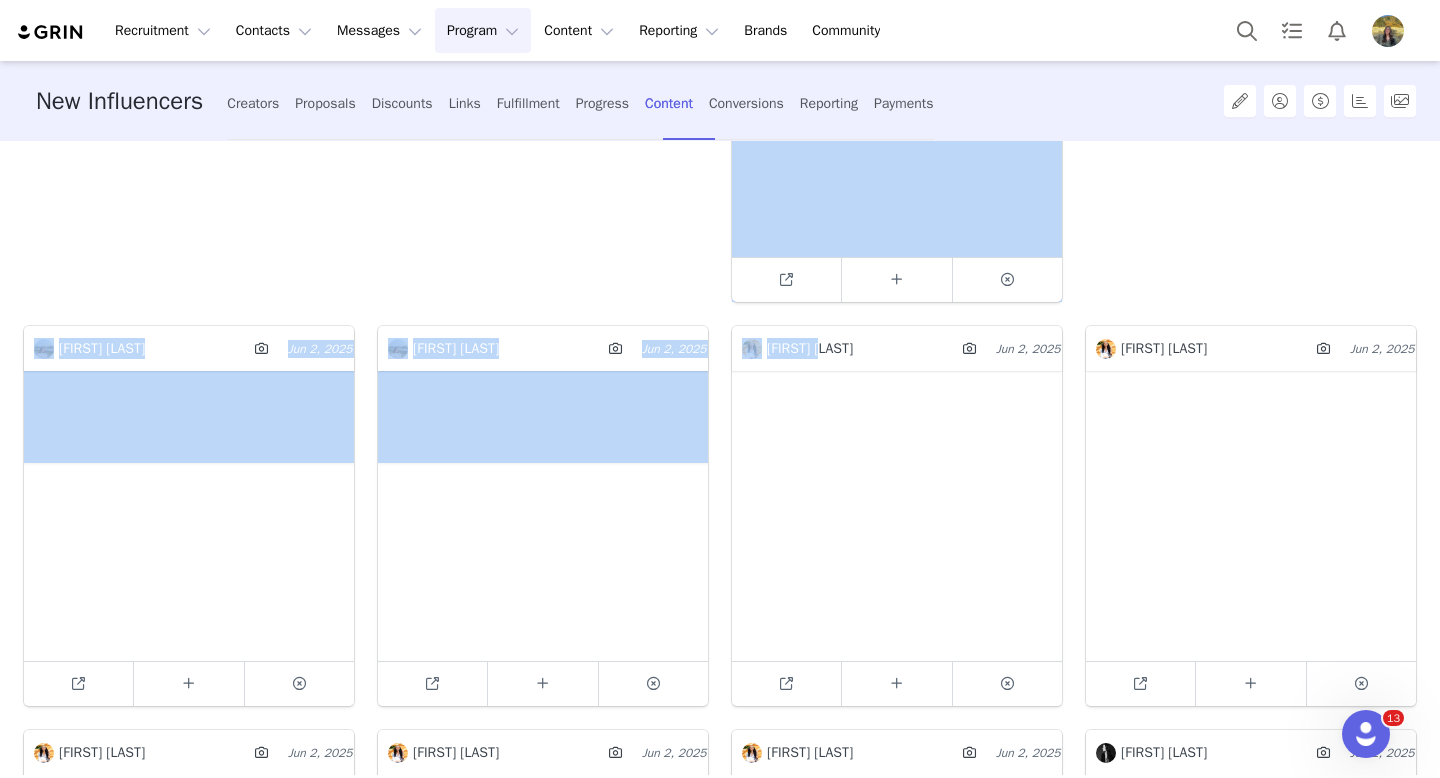 drag, startPoint x: 834, startPoint y: 352, endPoint x: 809, endPoint y: 251, distance: 104.048065 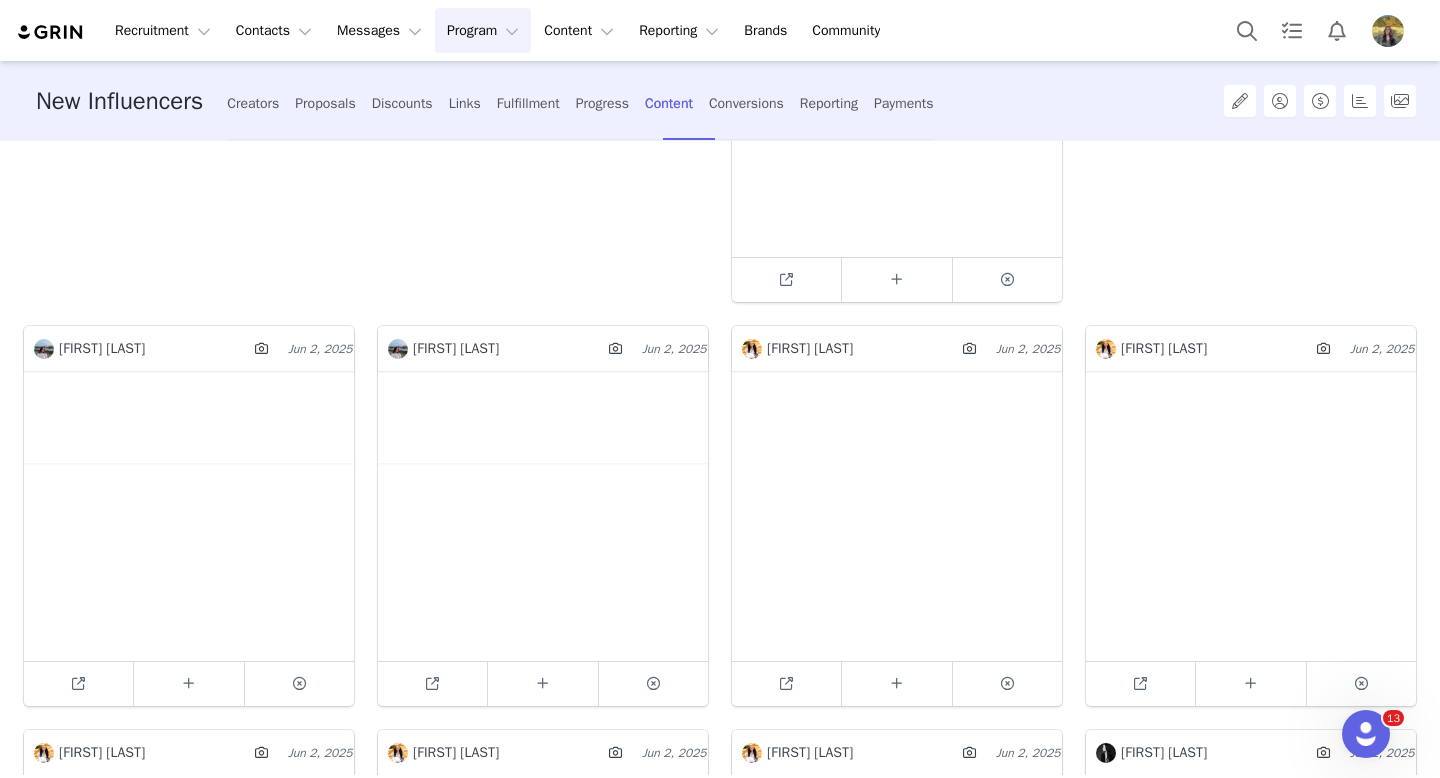 click on "Tusha Heffron  Jun 1, 2025  9161232 Remove Content?  Click "Remove" to remove this content from this campaign. You will be able restore it later if you want.  Remove Click "Delete" to completely delete this content. This cannot be undone. Delete" at bounding box center (543, -70) 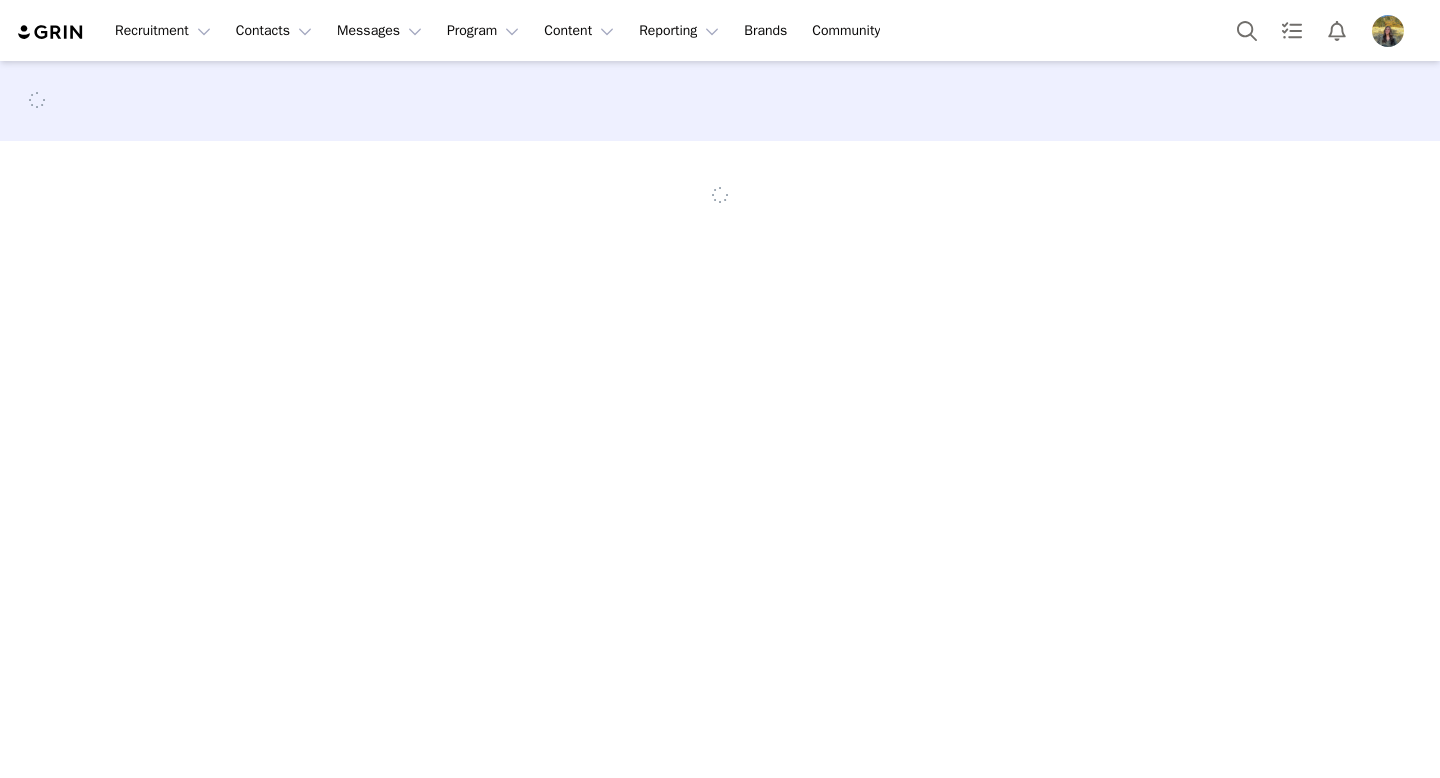 scroll, scrollTop: 0, scrollLeft: 0, axis: both 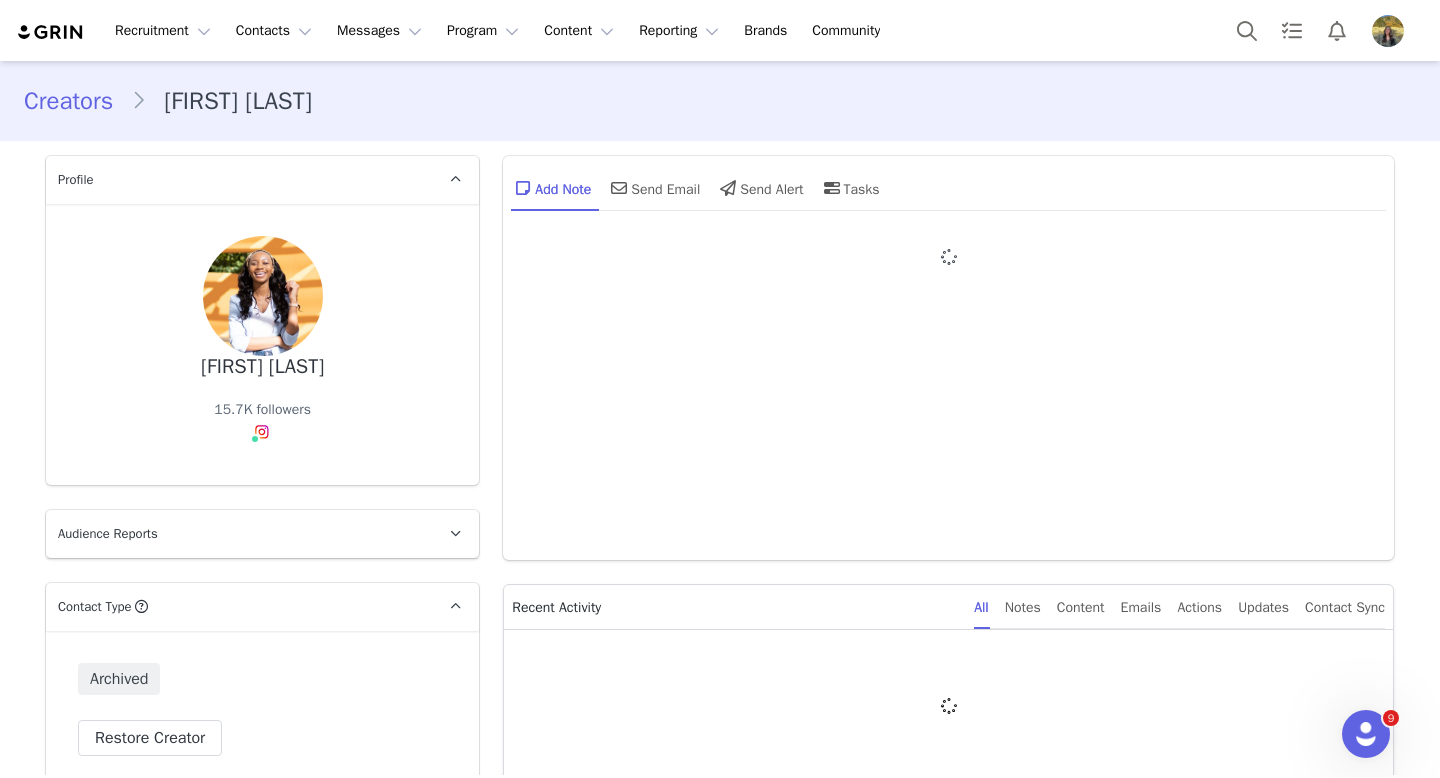 type on "+1 (United States)" 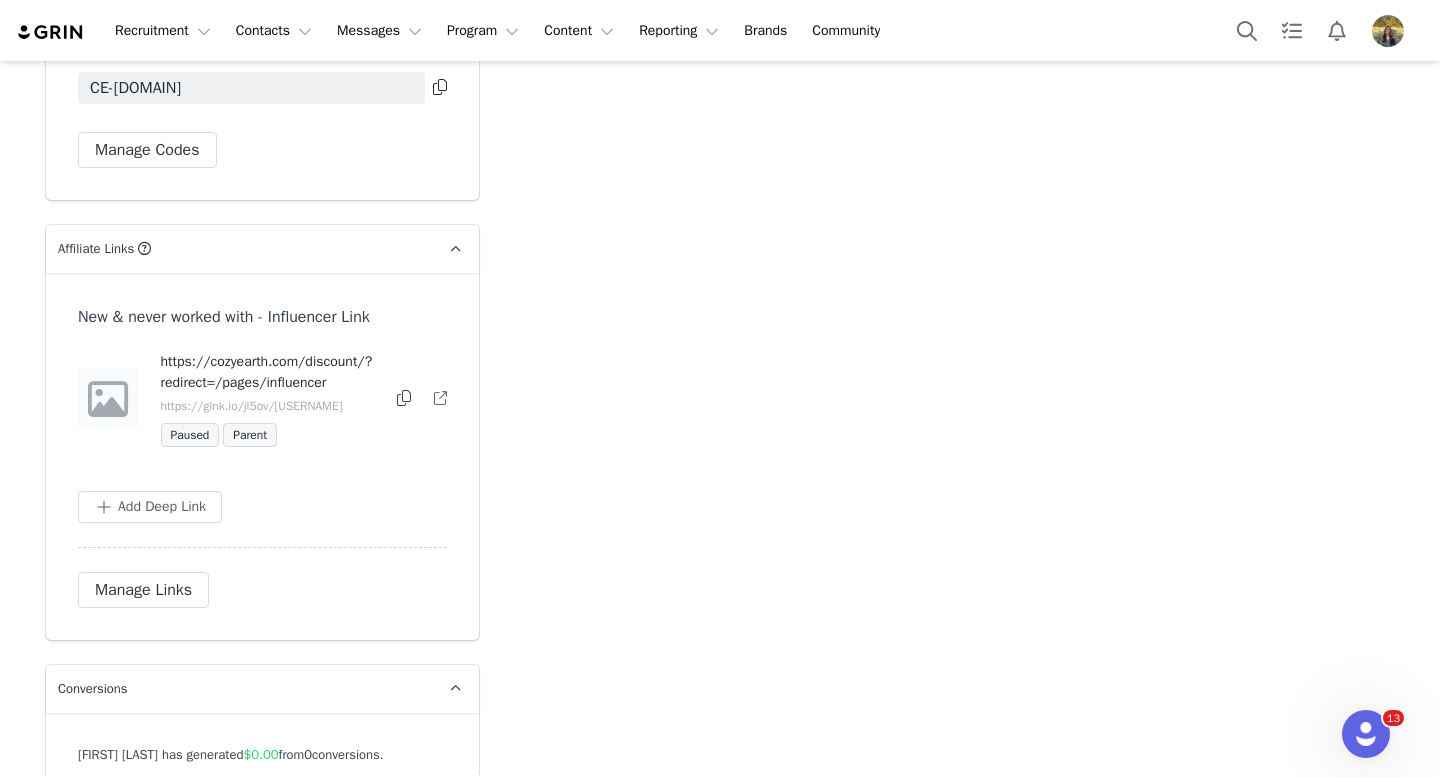 scroll, scrollTop: 0, scrollLeft: 0, axis: both 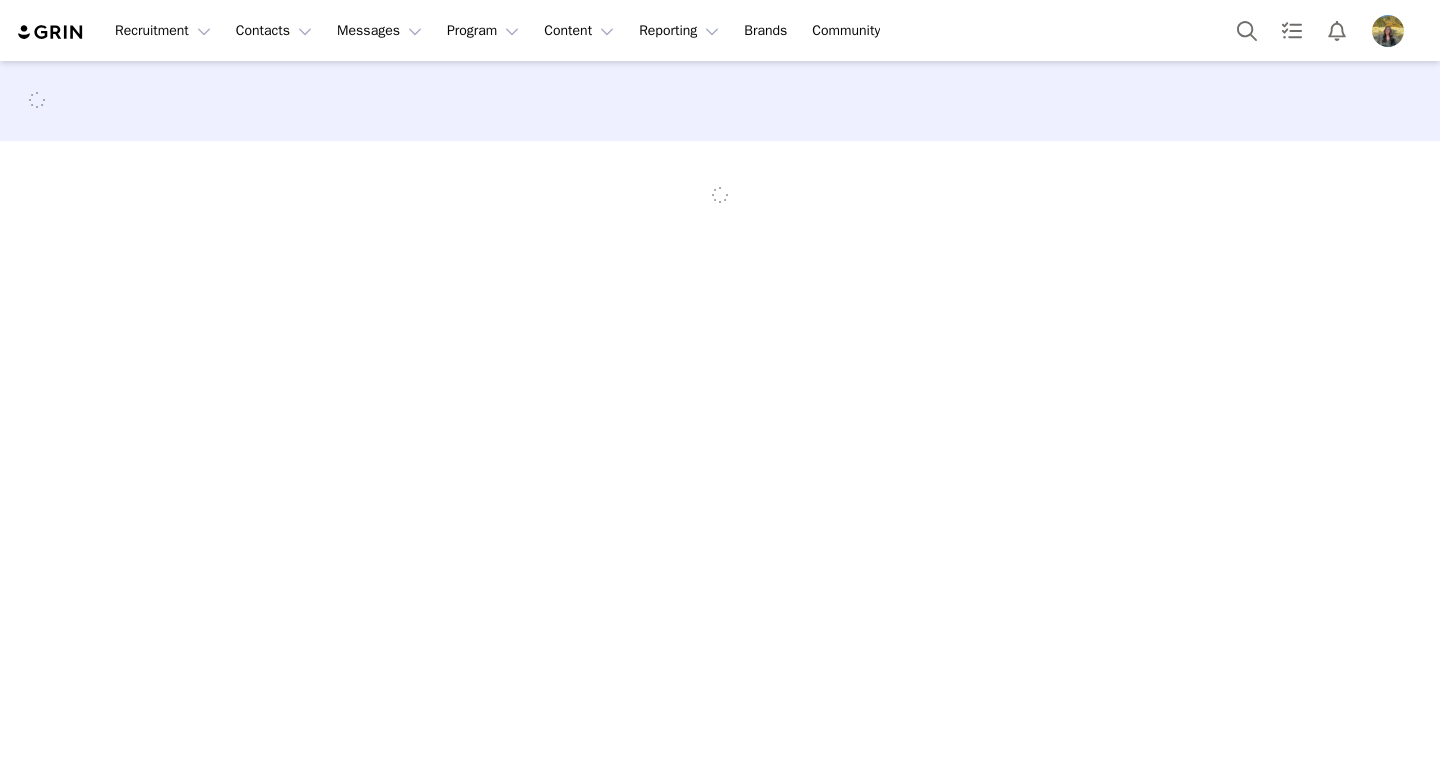 click at bounding box center [720, 418] 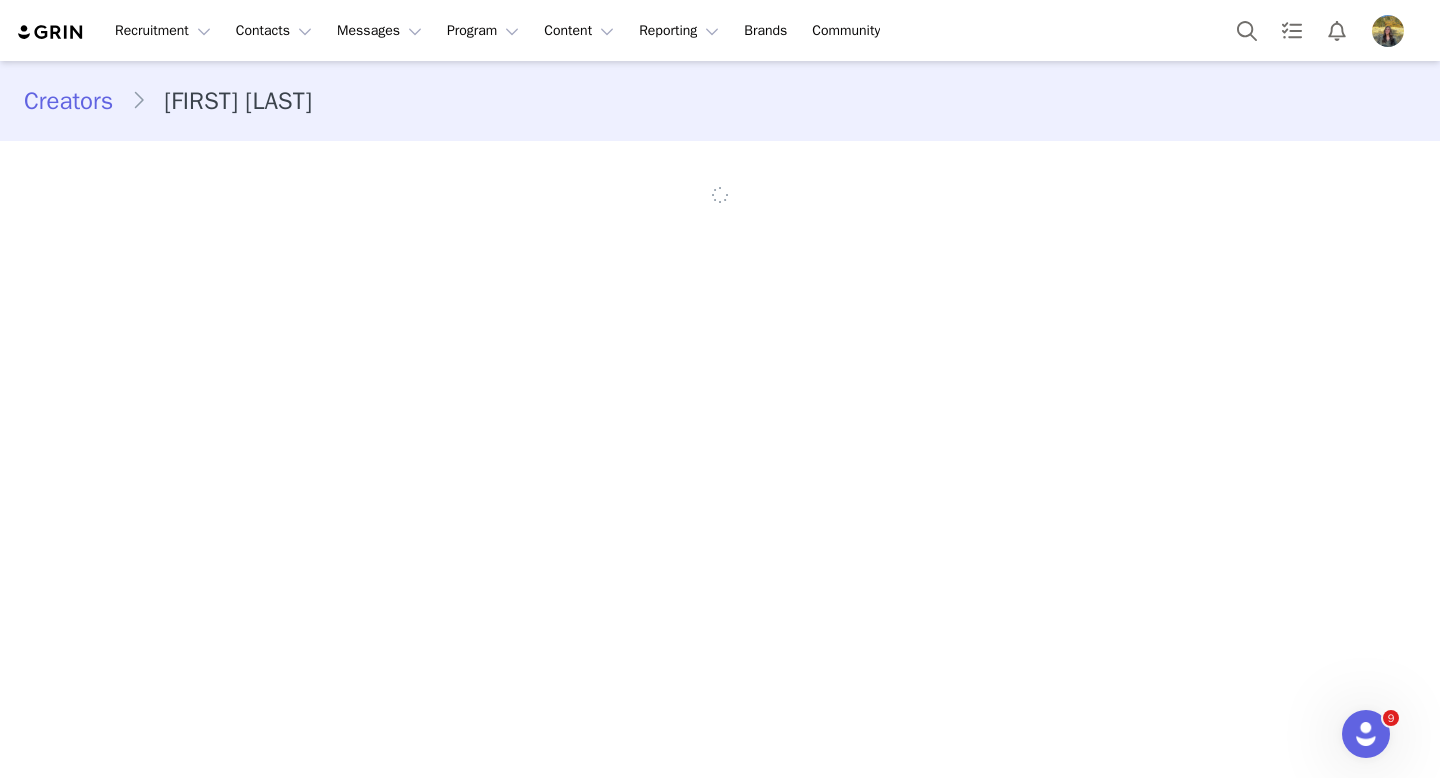 scroll, scrollTop: 0, scrollLeft: 0, axis: both 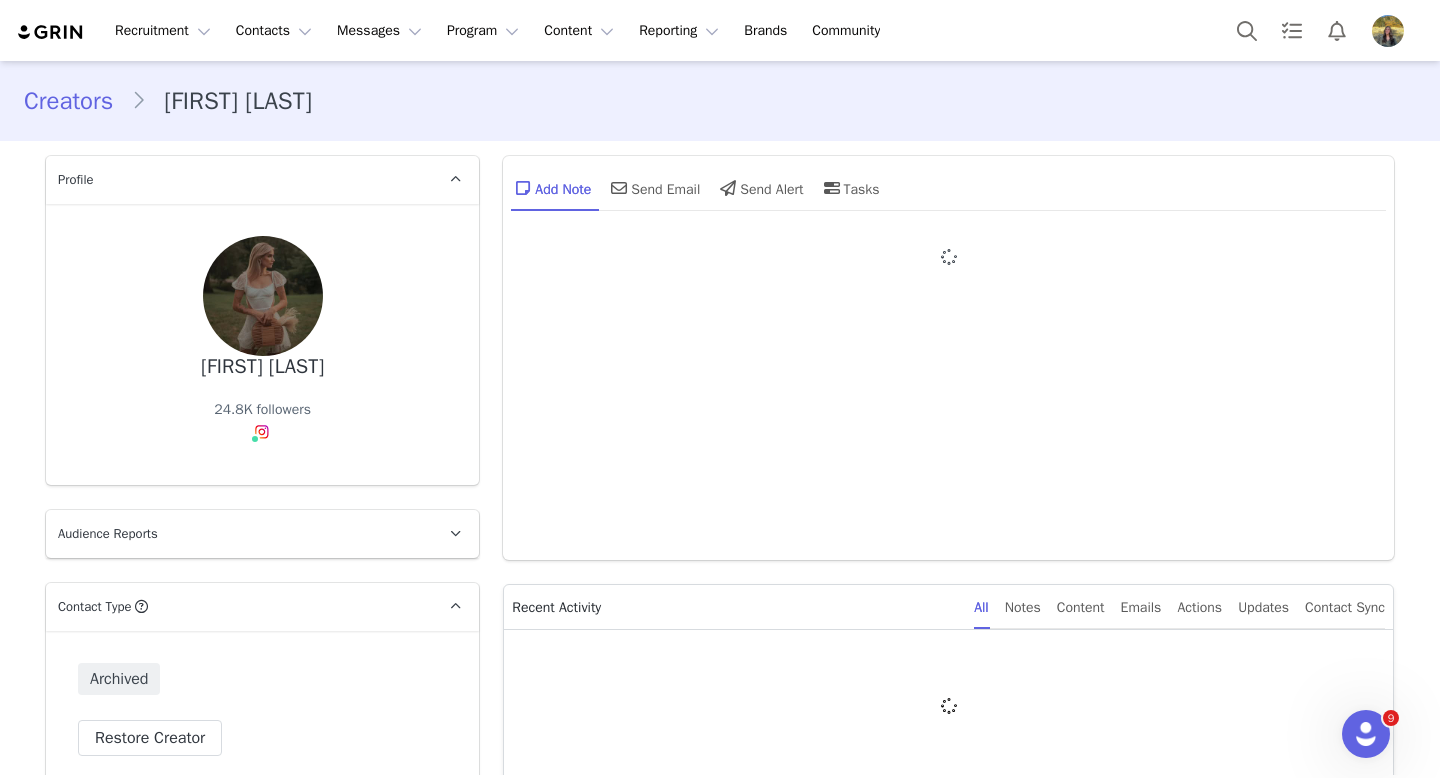 type on "+1 (United States)" 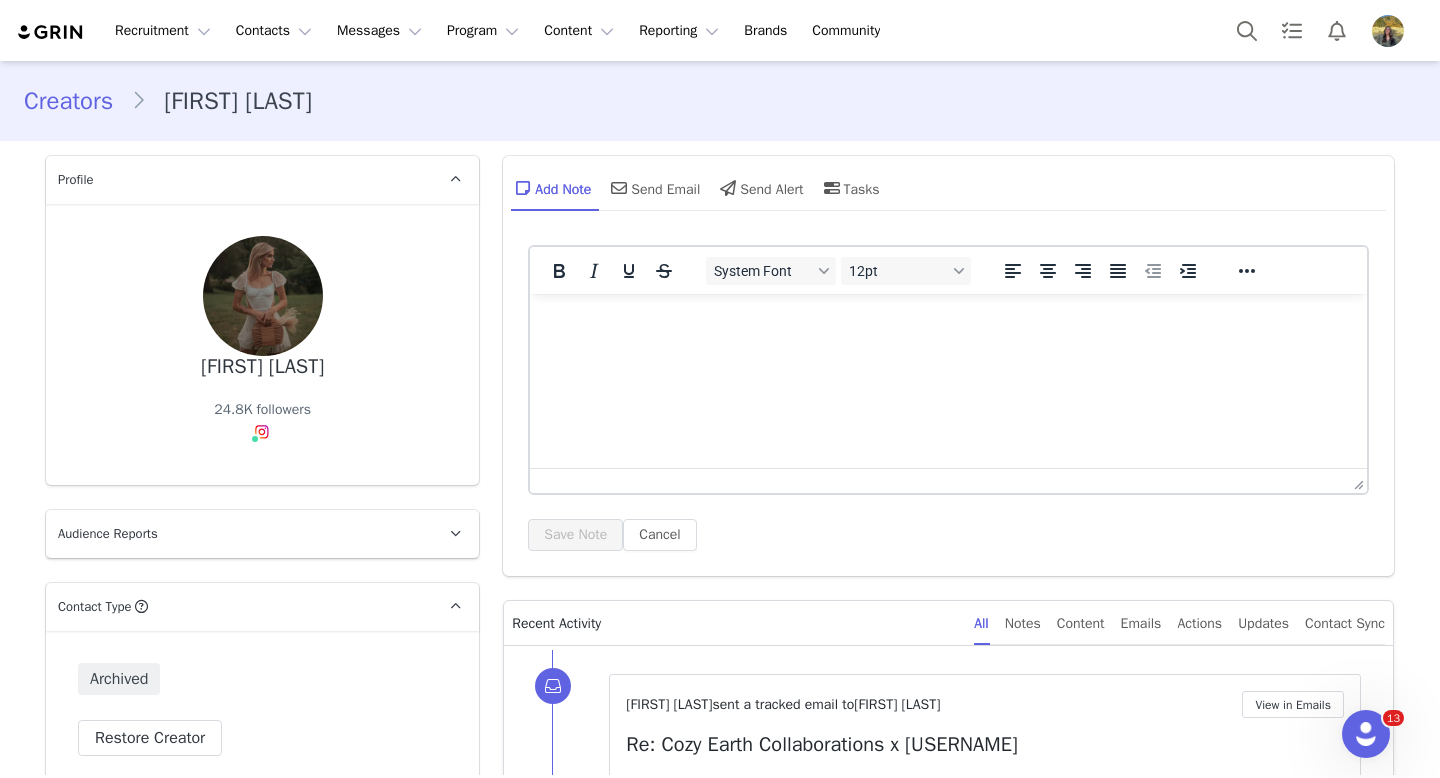 scroll, scrollTop: 0, scrollLeft: 0, axis: both 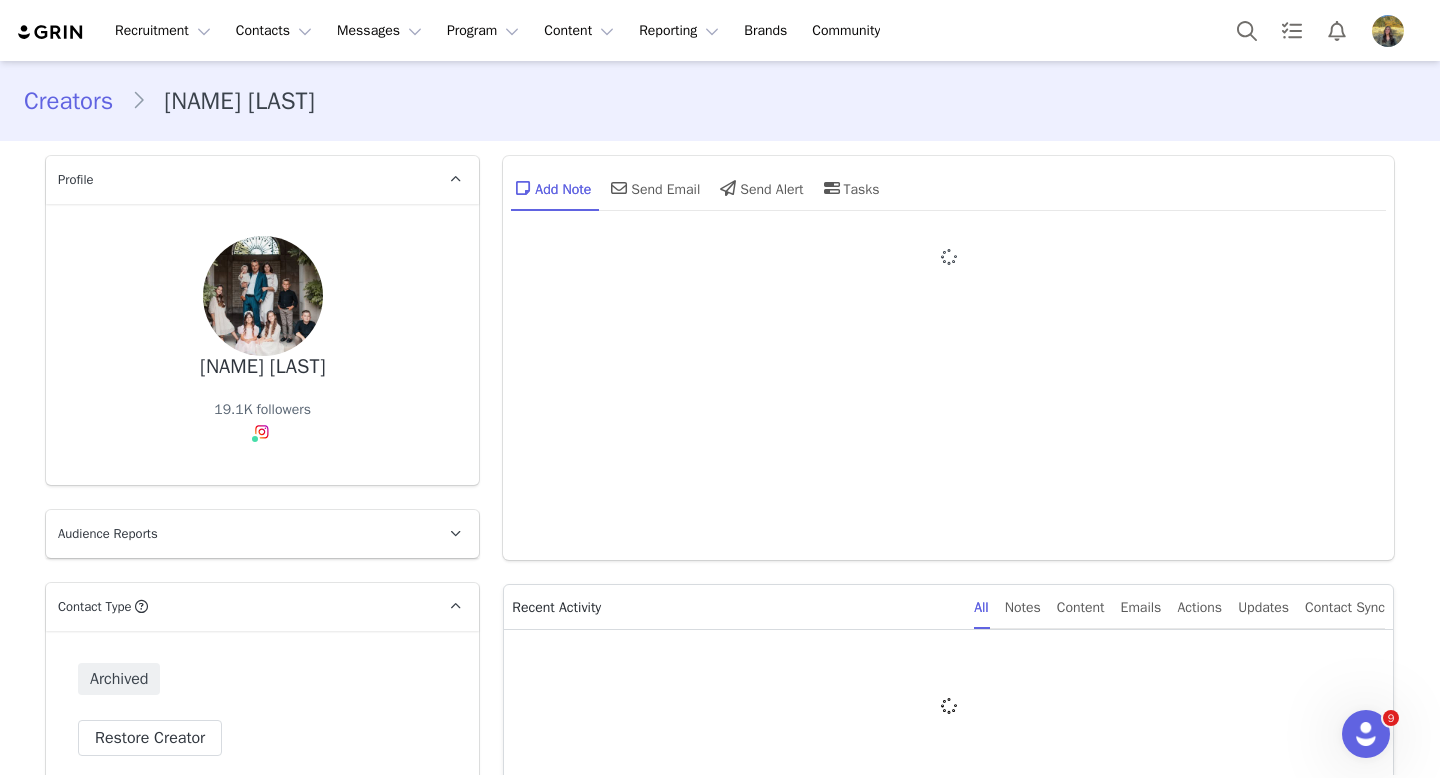type on "+1 (United States)" 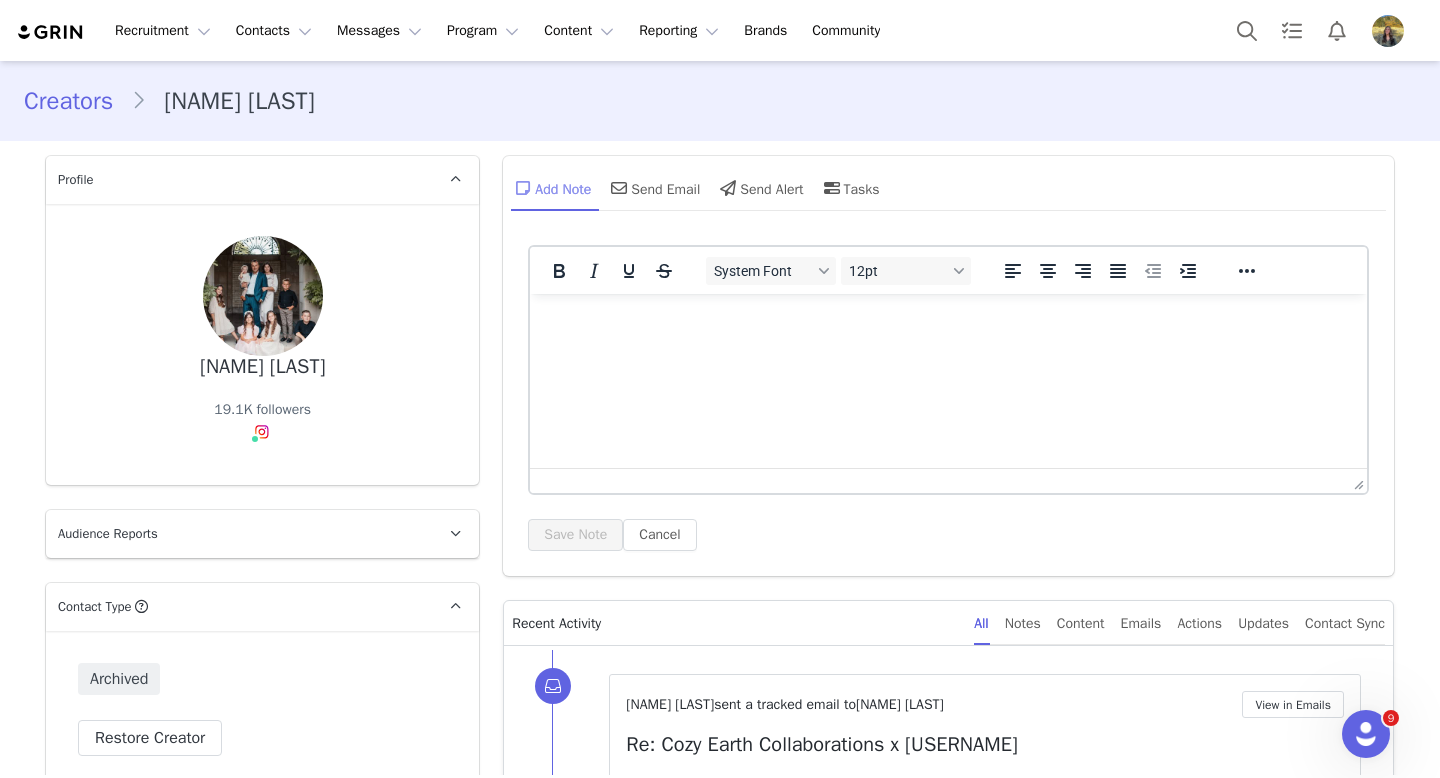scroll, scrollTop: 0, scrollLeft: 0, axis: both 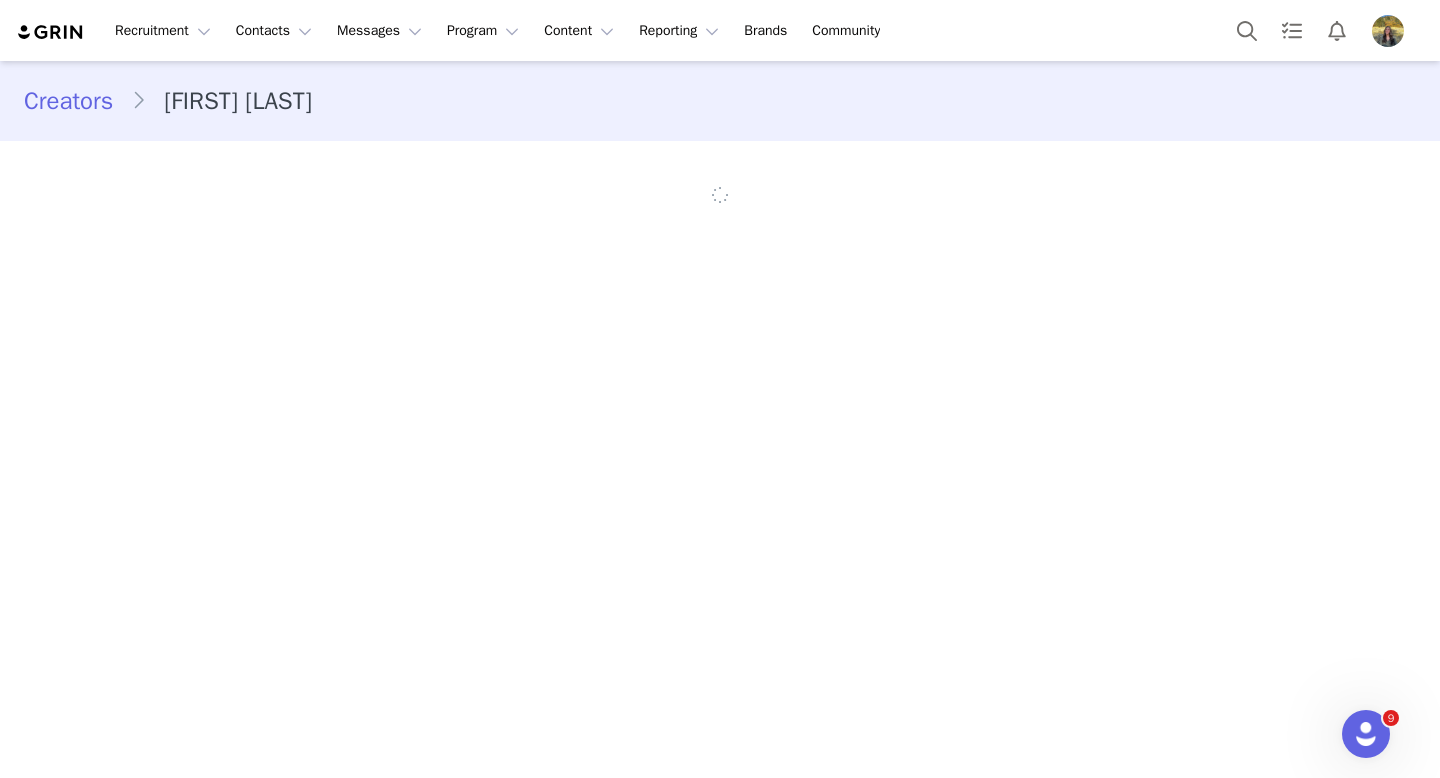 click on "Creators Jackie Castillo" at bounding box center (720, 418) 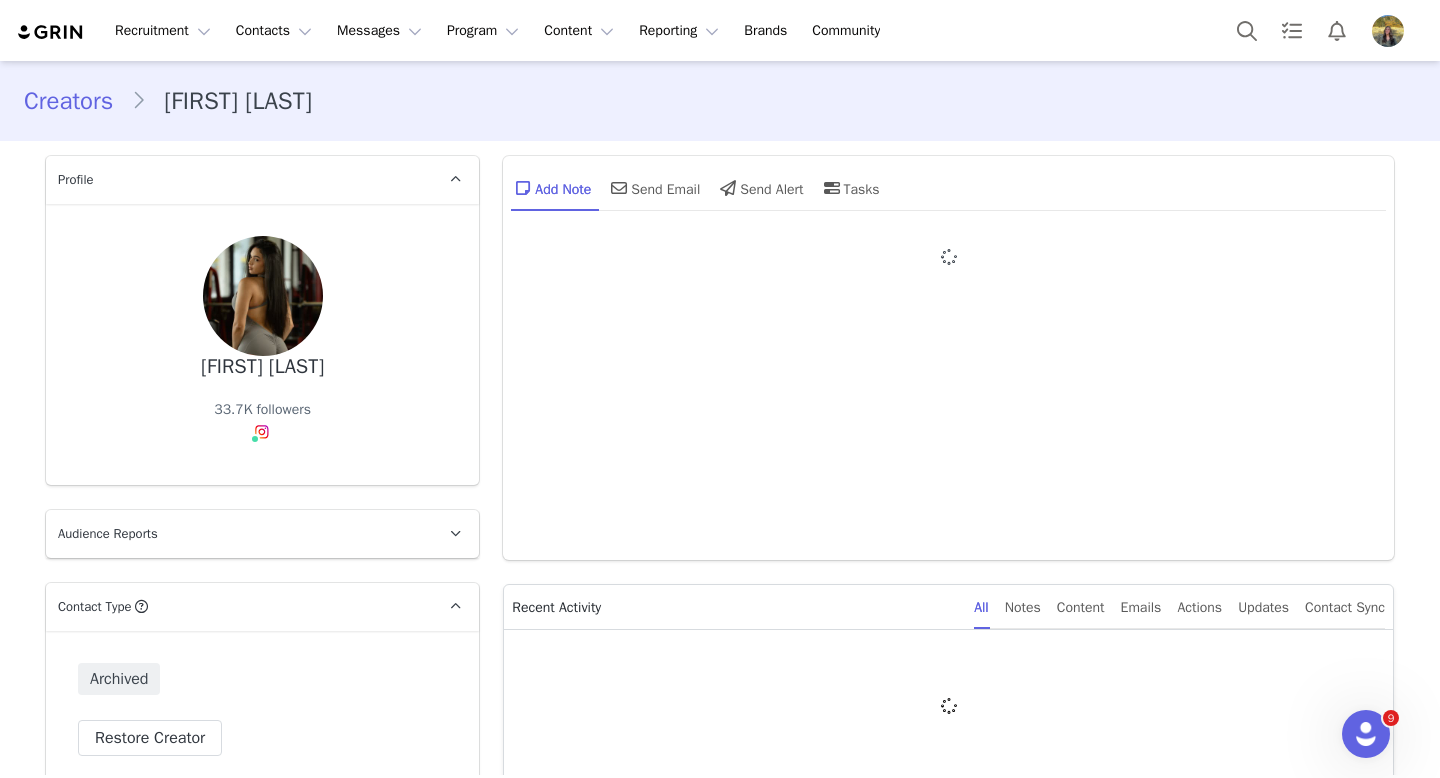 type on "+1 (United States)" 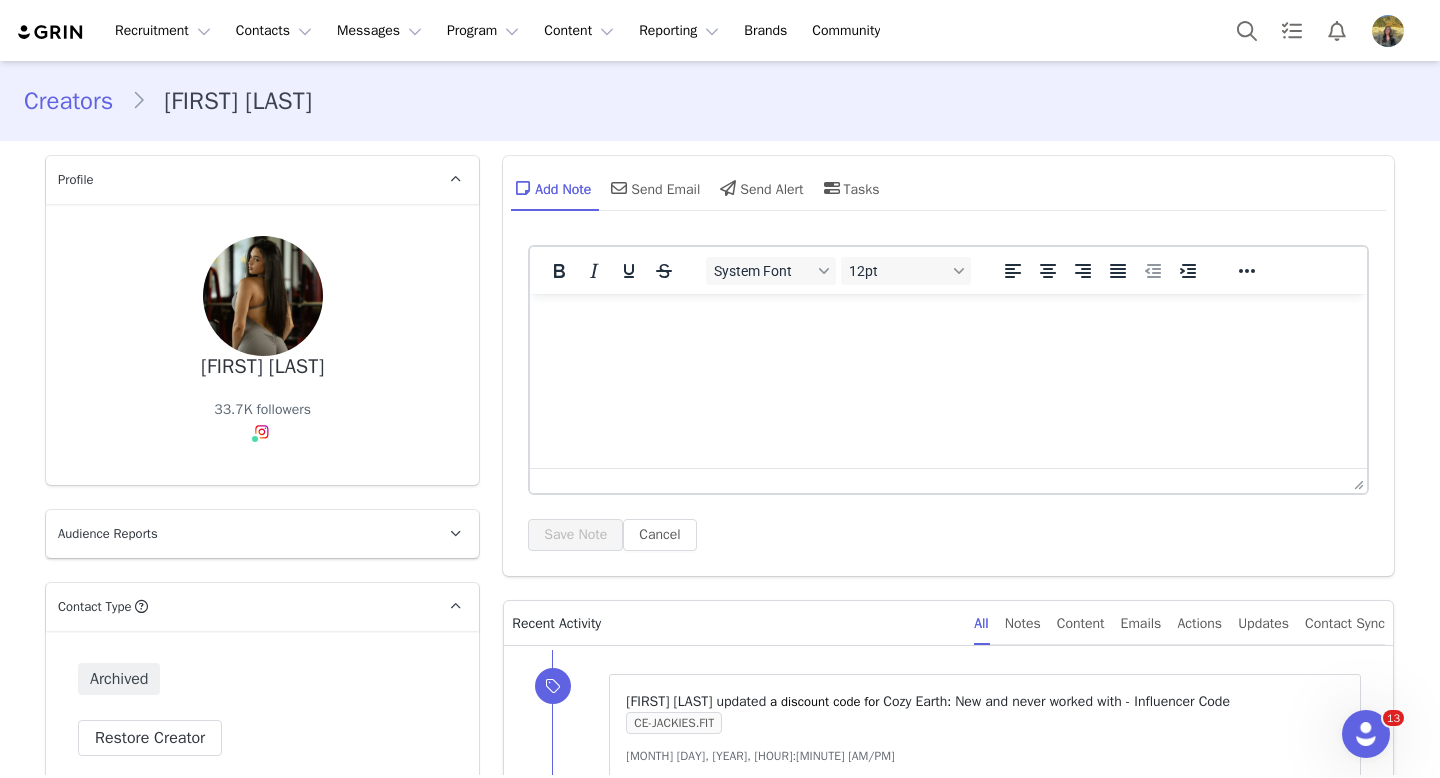 scroll, scrollTop: 382, scrollLeft: 0, axis: vertical 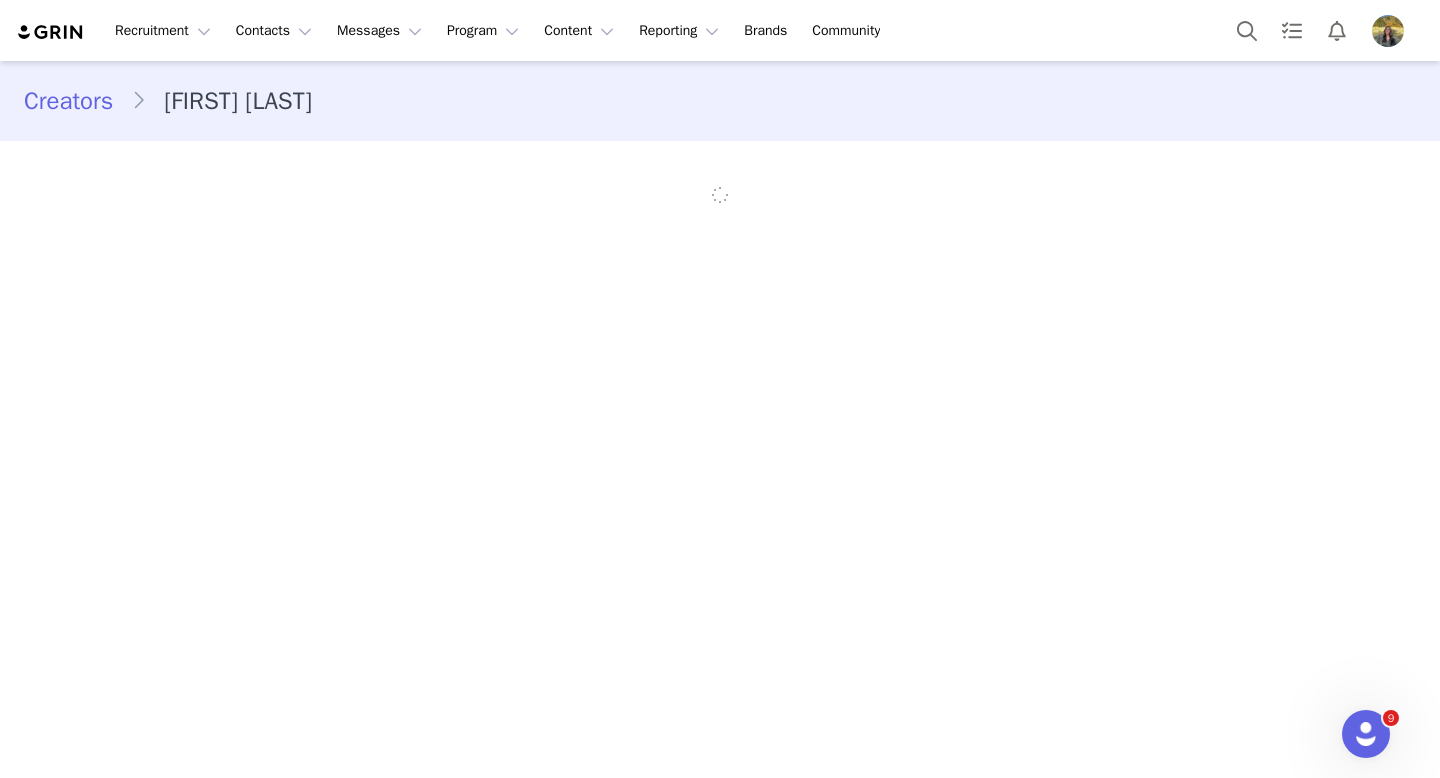 click on "Creators Josie Conely" at bounding box center [720, 418] 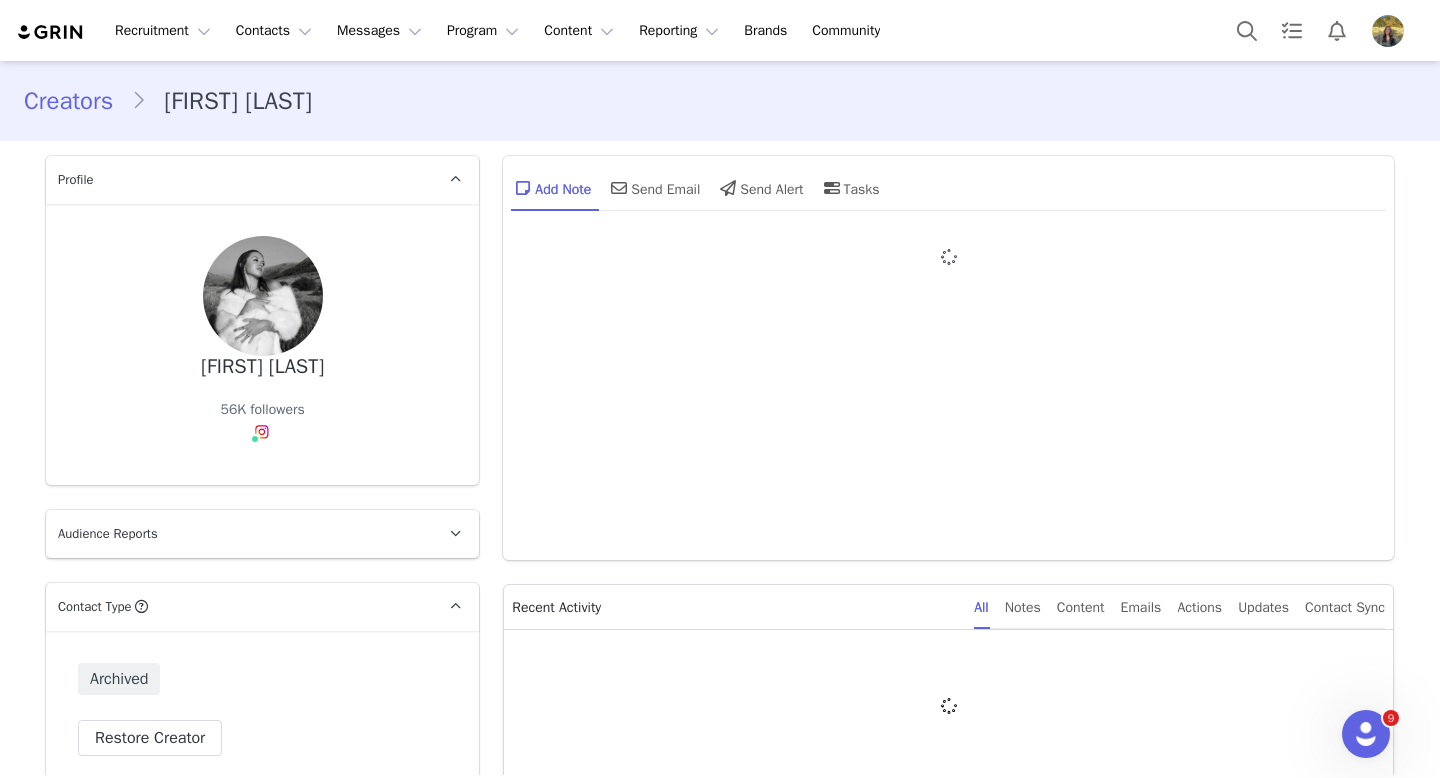 type on "+1 (United States)" 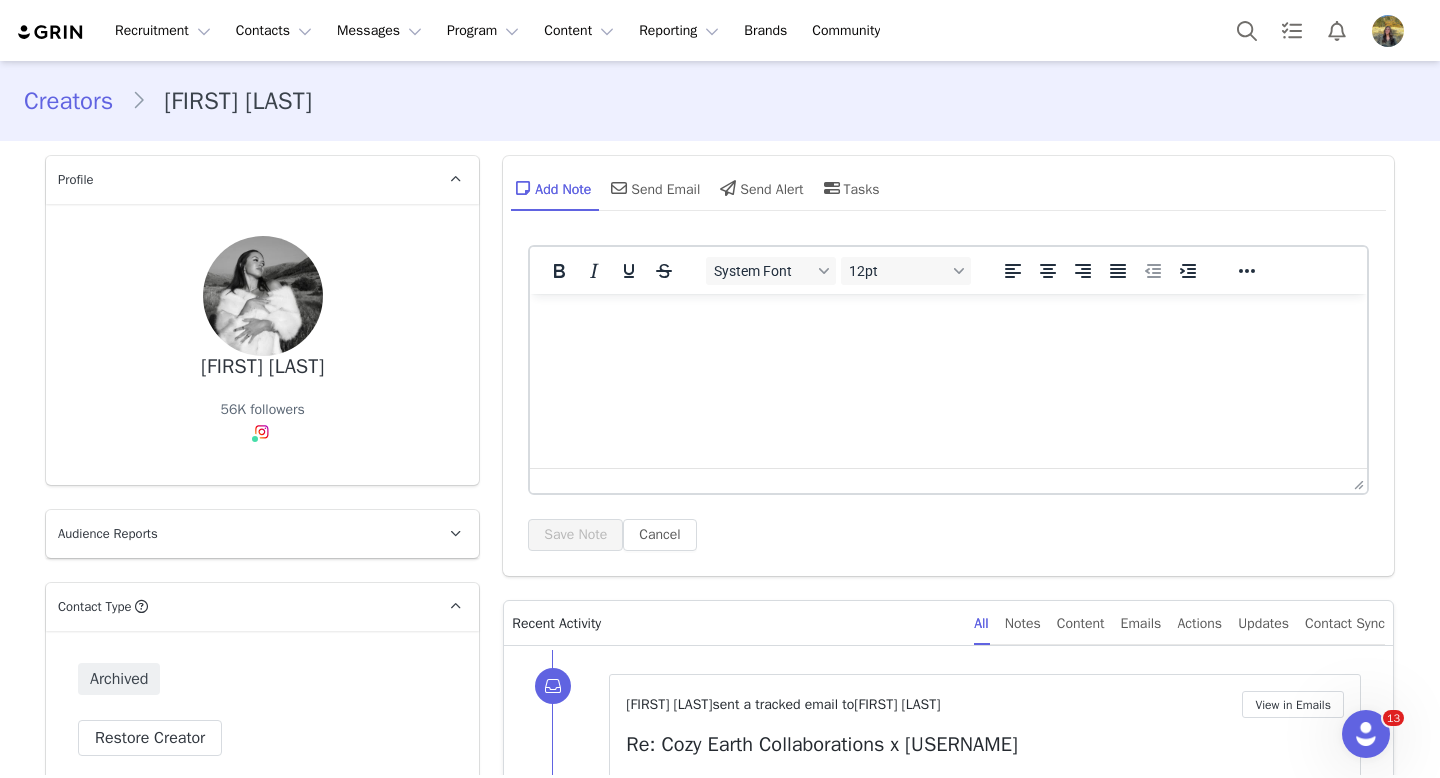 scroll, scrollTop: 1137, scrollLeft: 0, axis: vertical 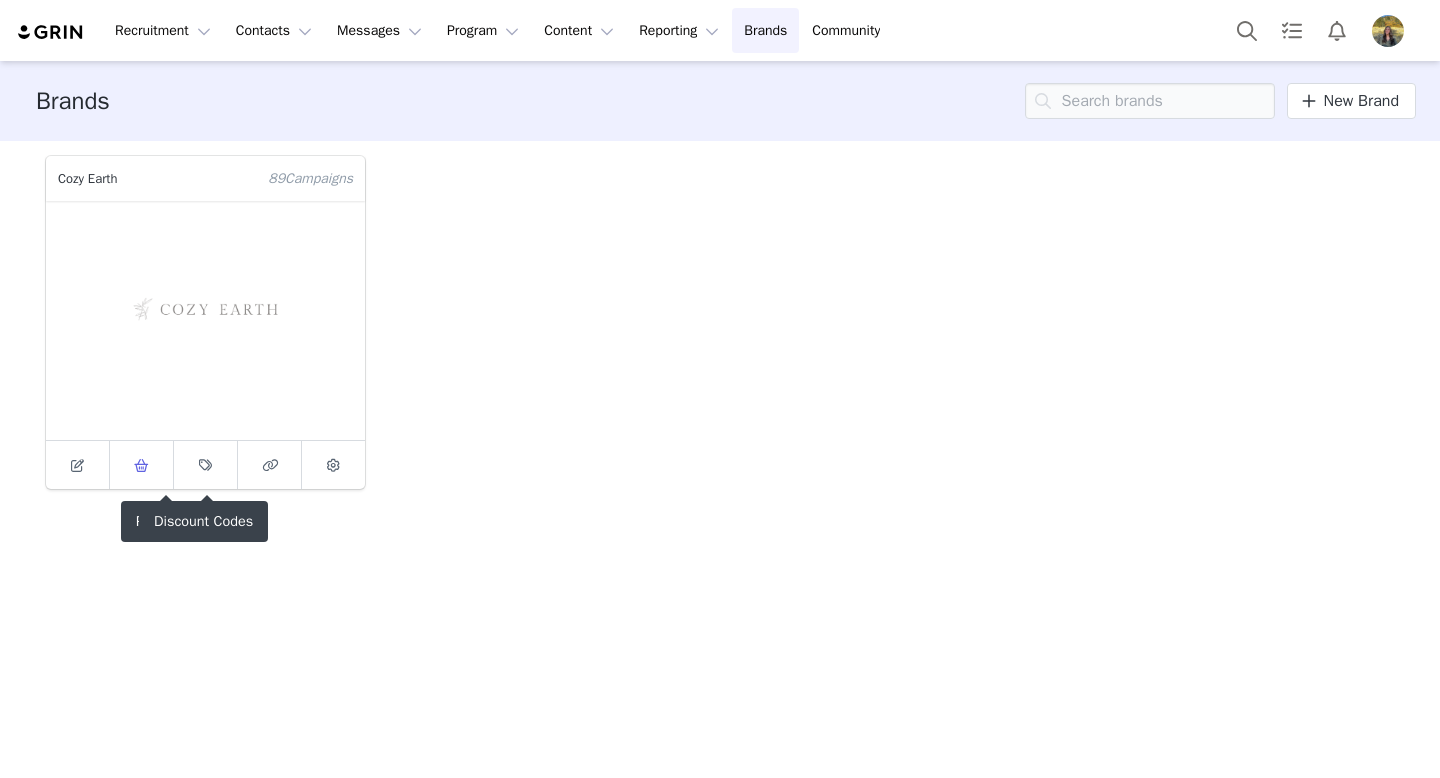 click at bounding box center (206, 465) 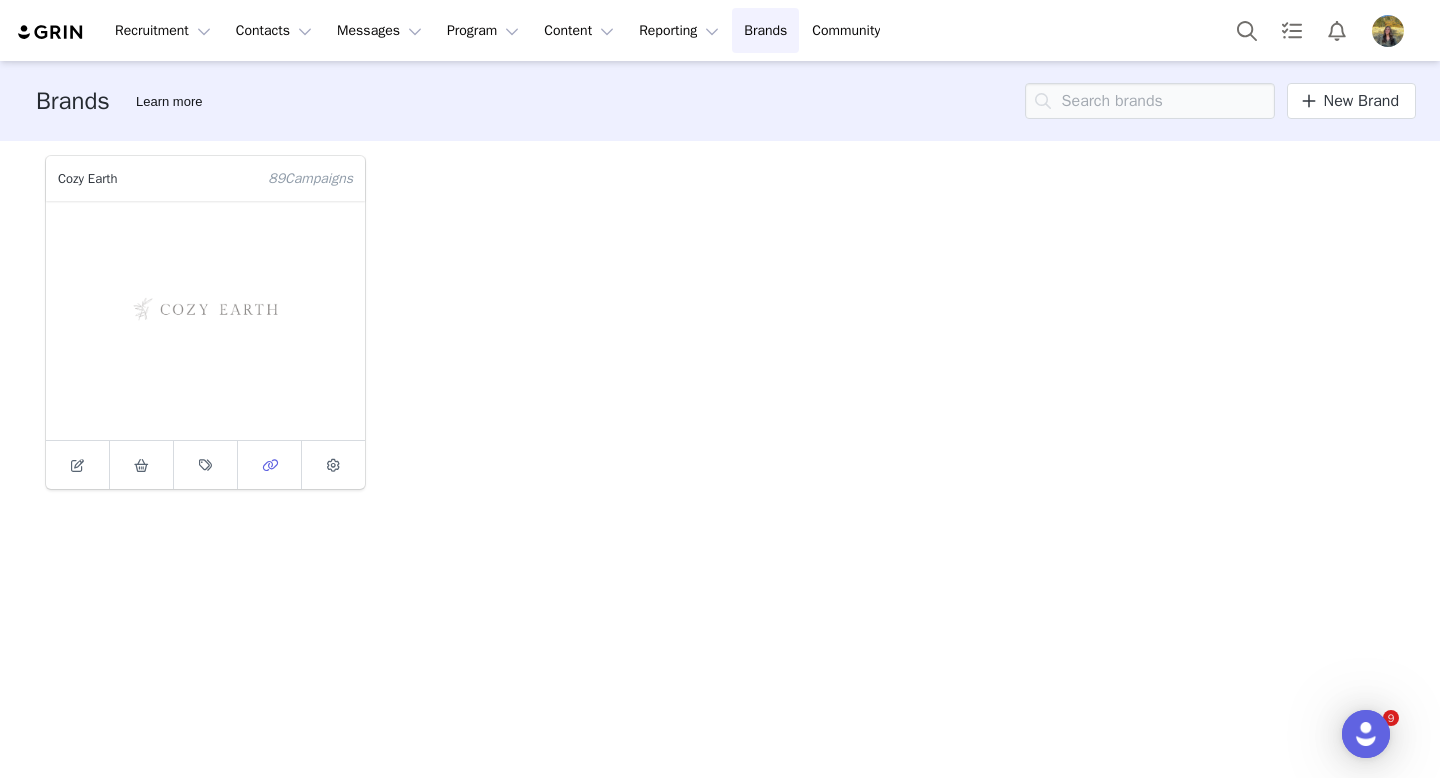 scroll, scrollTop: 0, scrollLeft: 0, axis: both 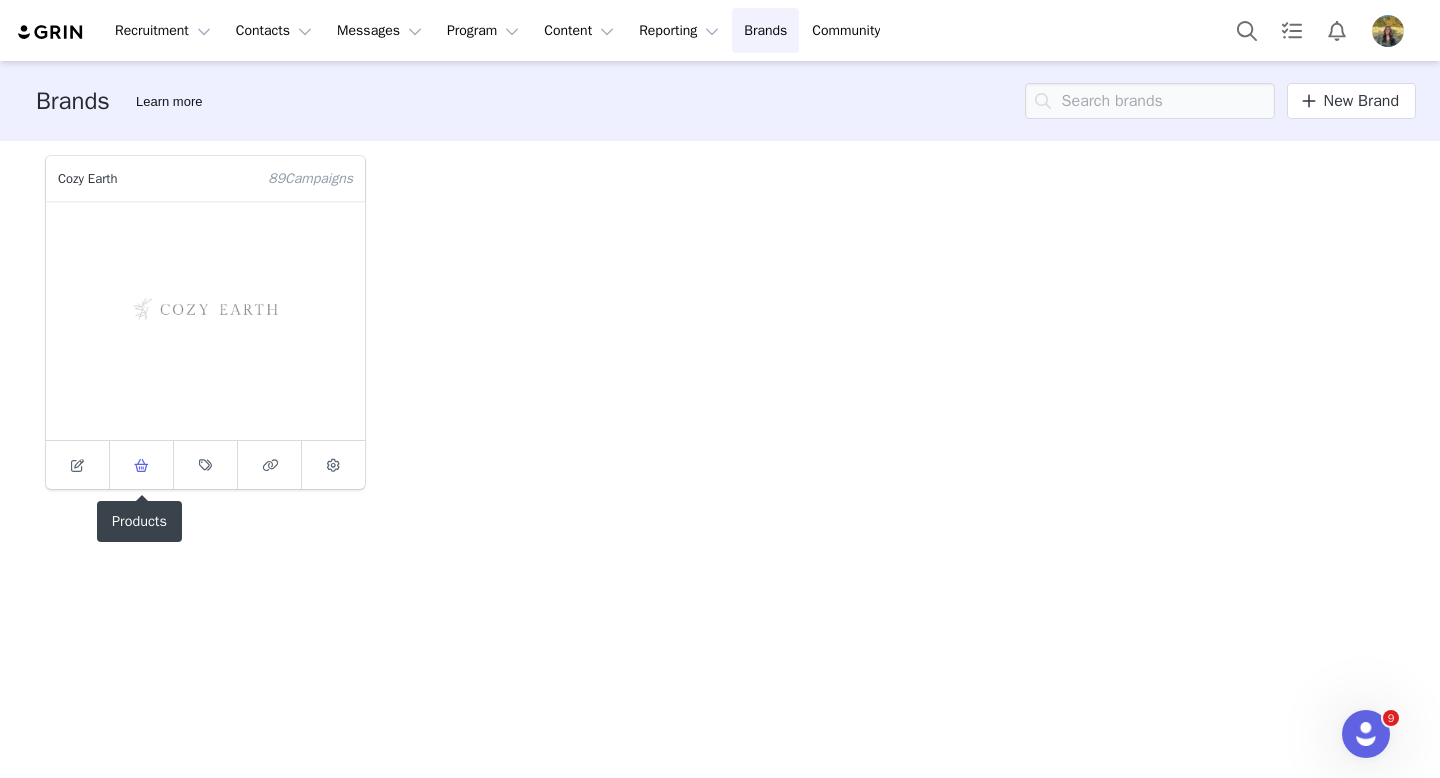 click at bounding box center (142, 465) 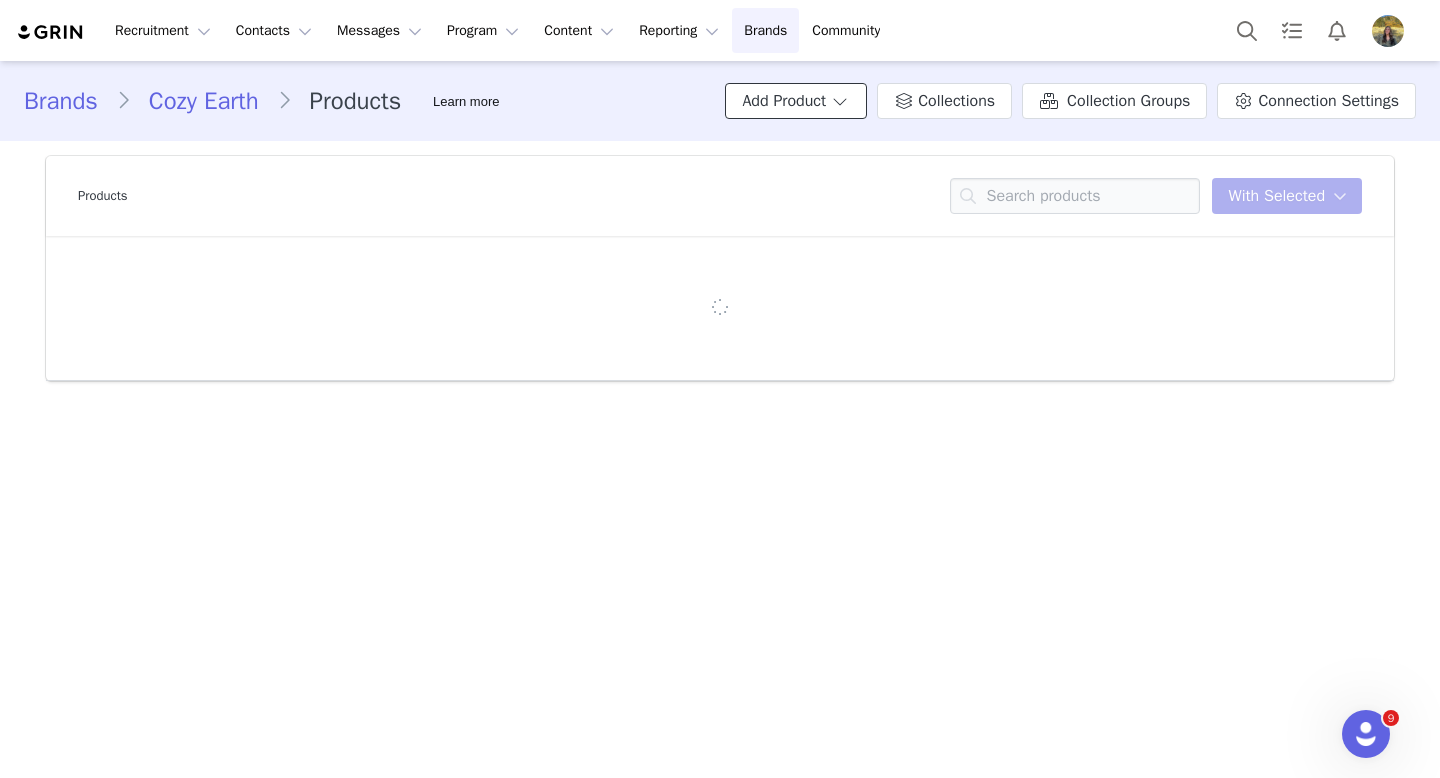 click on "Add Product" at bounding box center [796, 101] 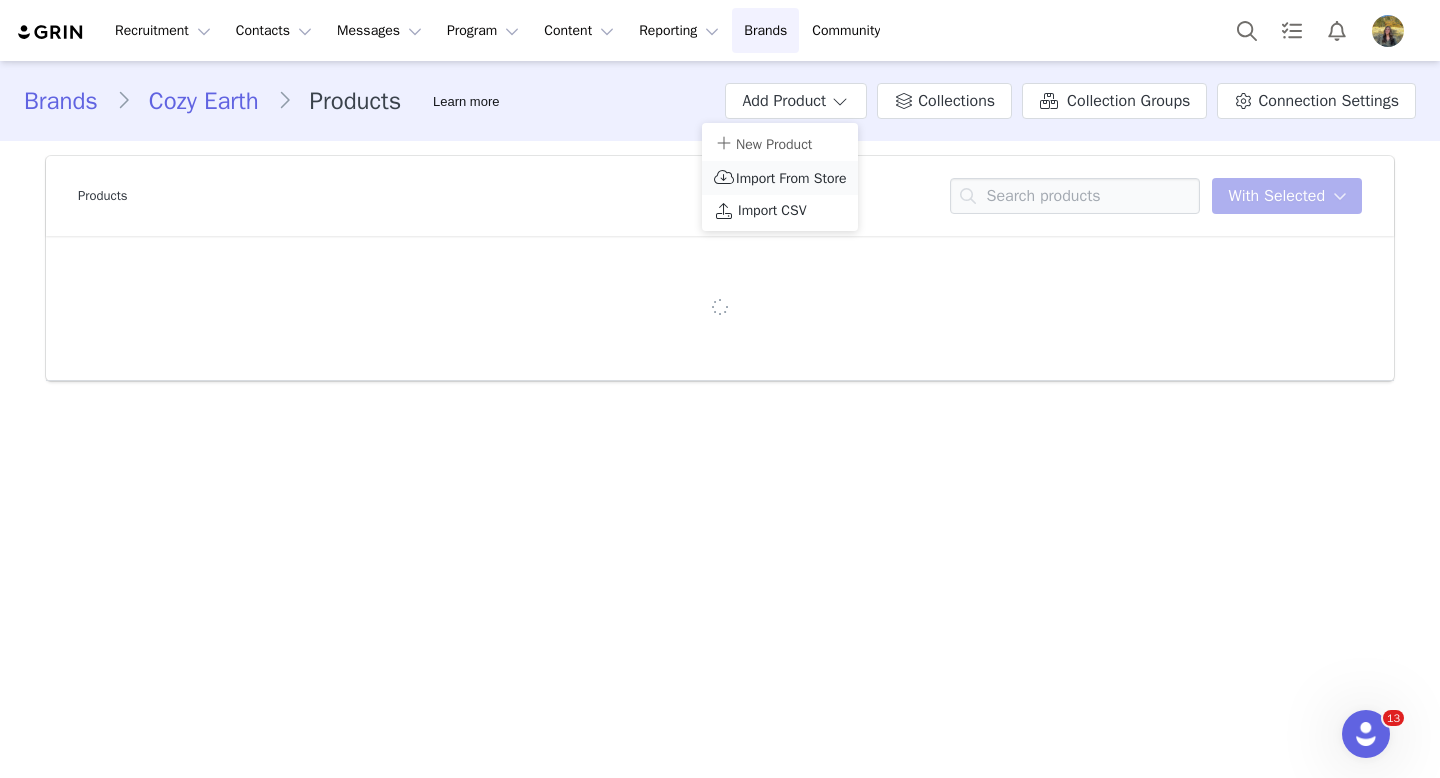 click on "Import From Store" at bounding box center [791, 178] 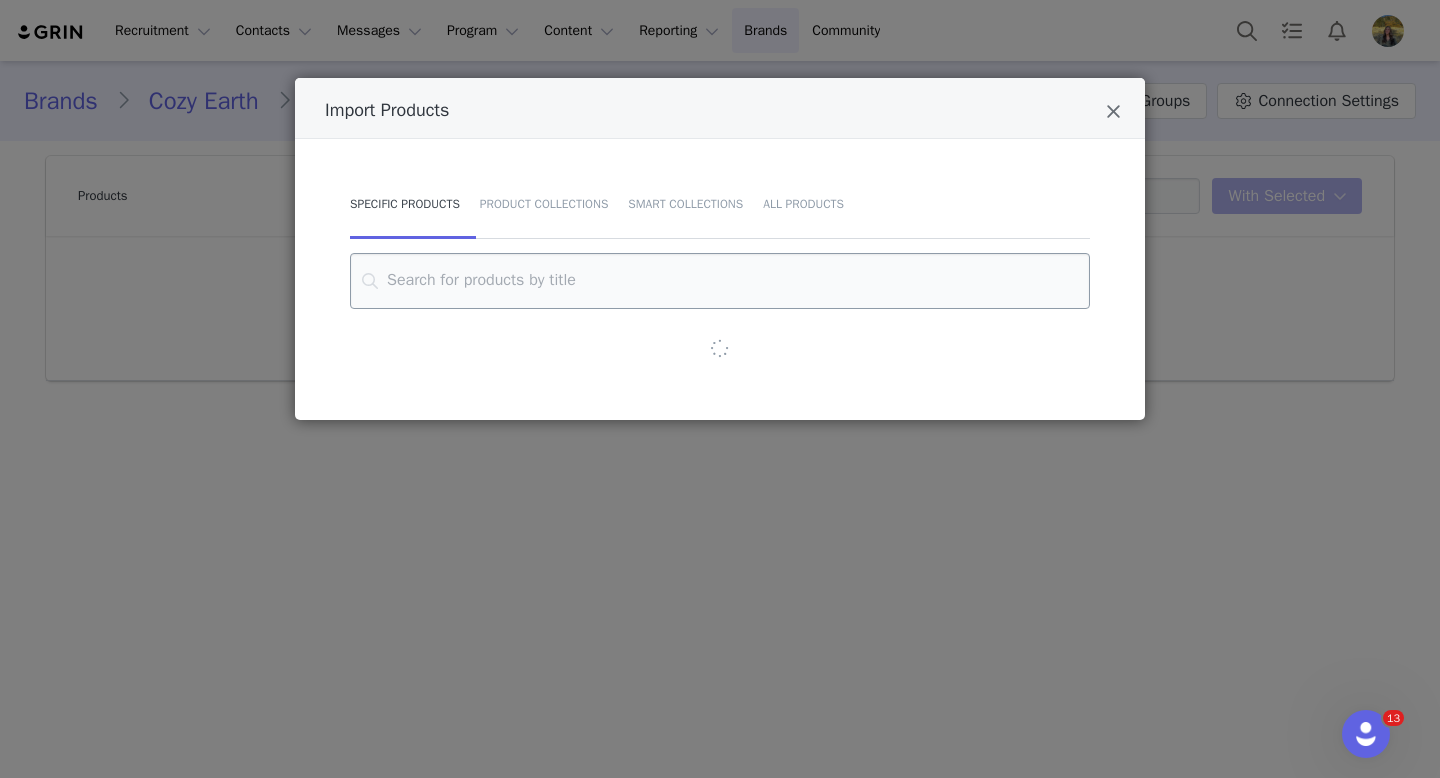 type on "a" 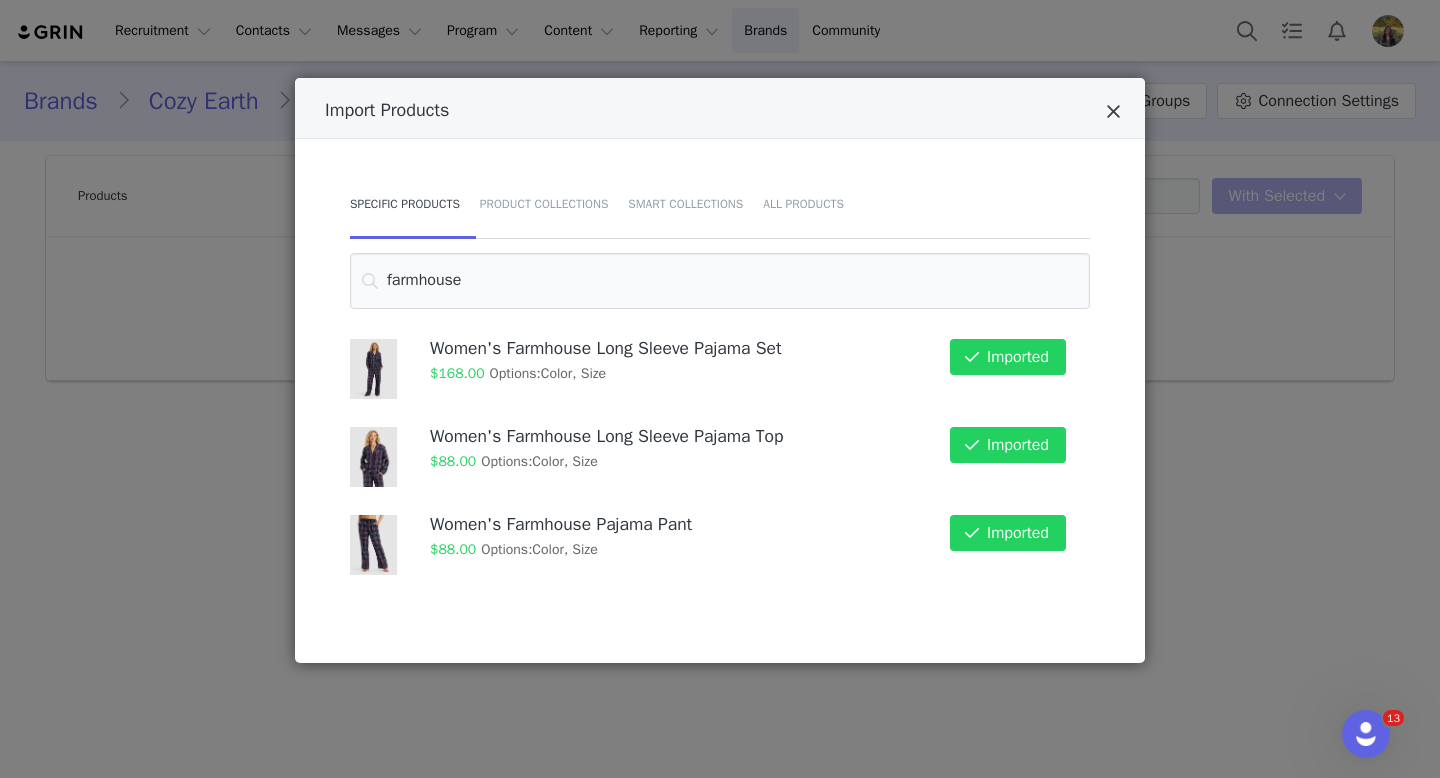 type on "farmhouse" 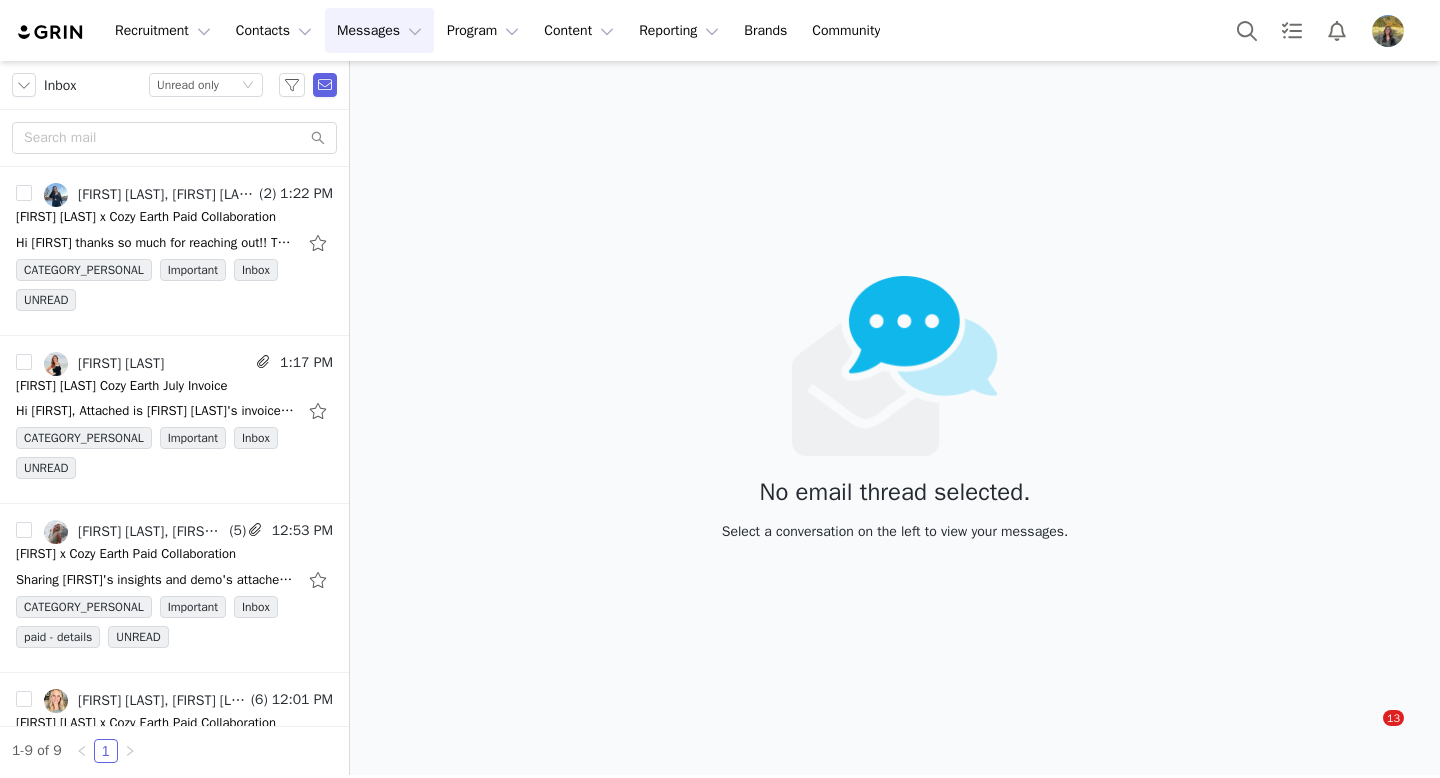 scroll, scrollTop: 0, scrollLeft: 0, axis: both 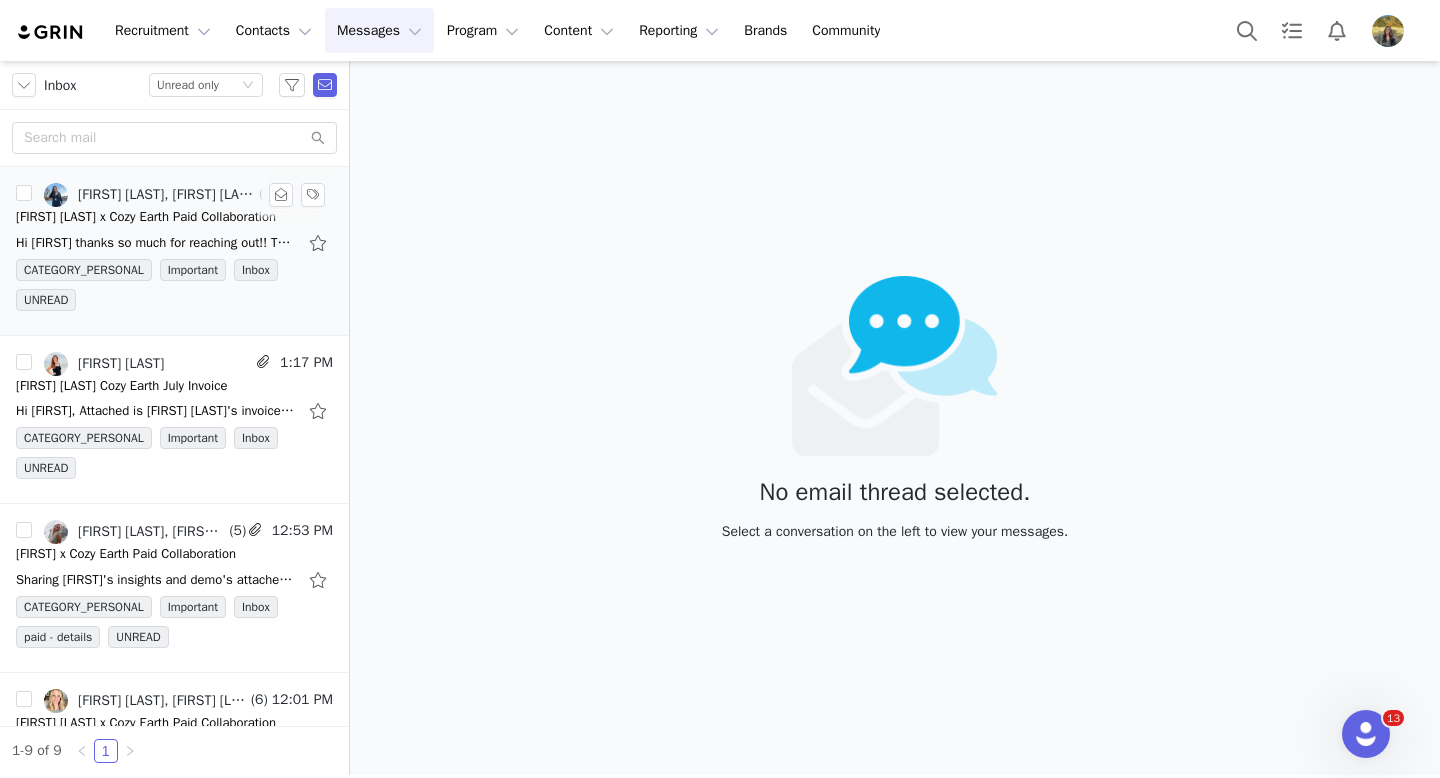 click on "[FIRST] [LAST], [FIRST] [LAST], [FIRST] [LAST]" at bounding box center [149, 195] 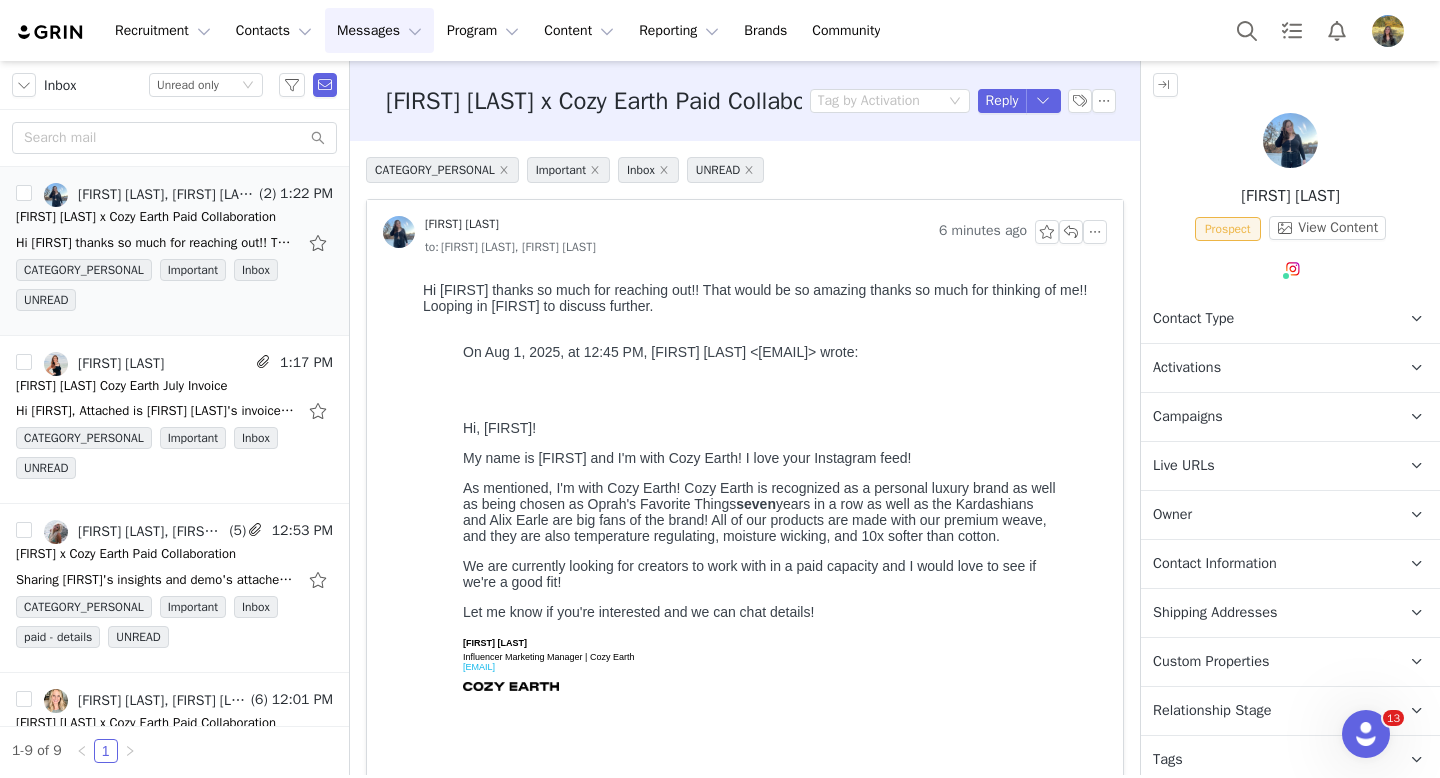 scroll, scrollTop: 0, scrollLeft: 0, axis: both 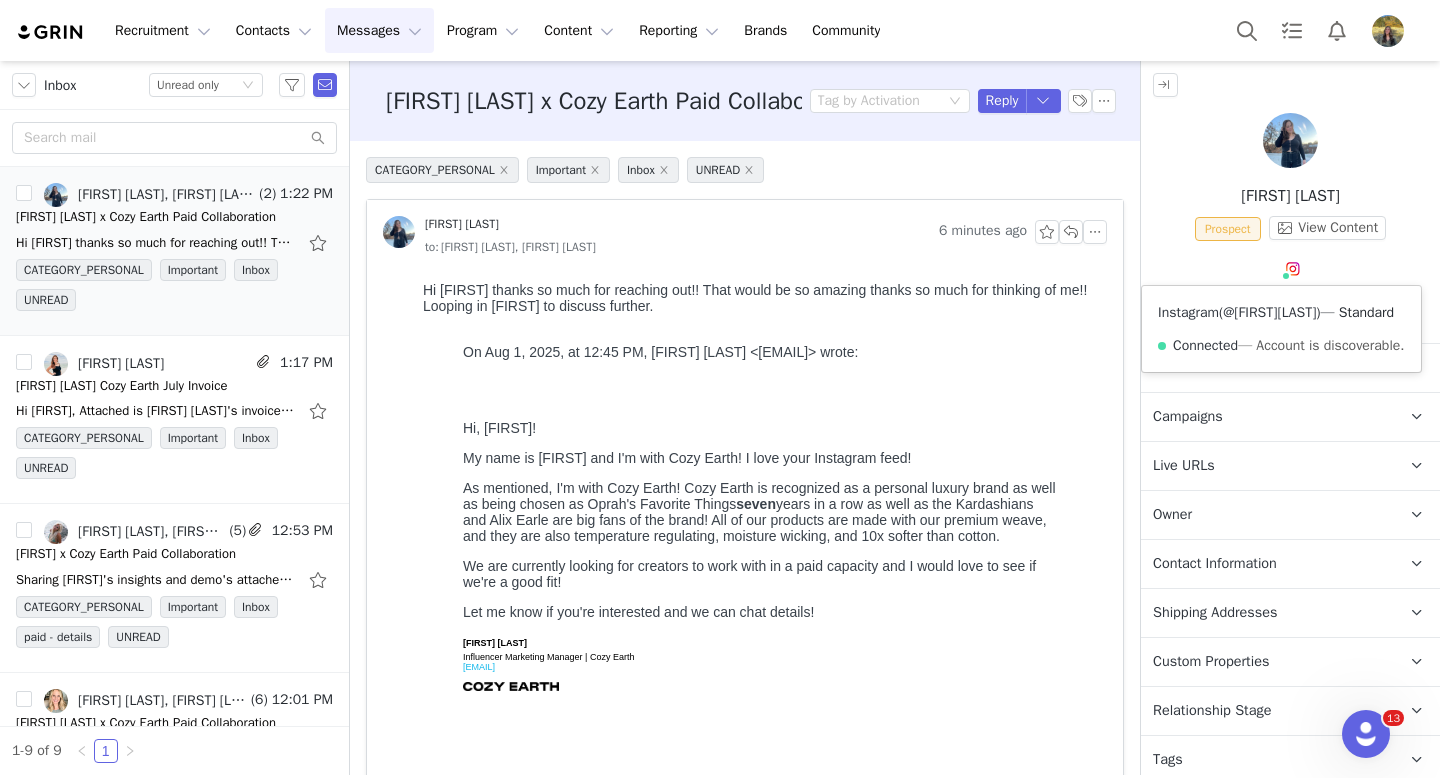 click on "@[FIRST][LAST]" at bounding box center [1269, 312] 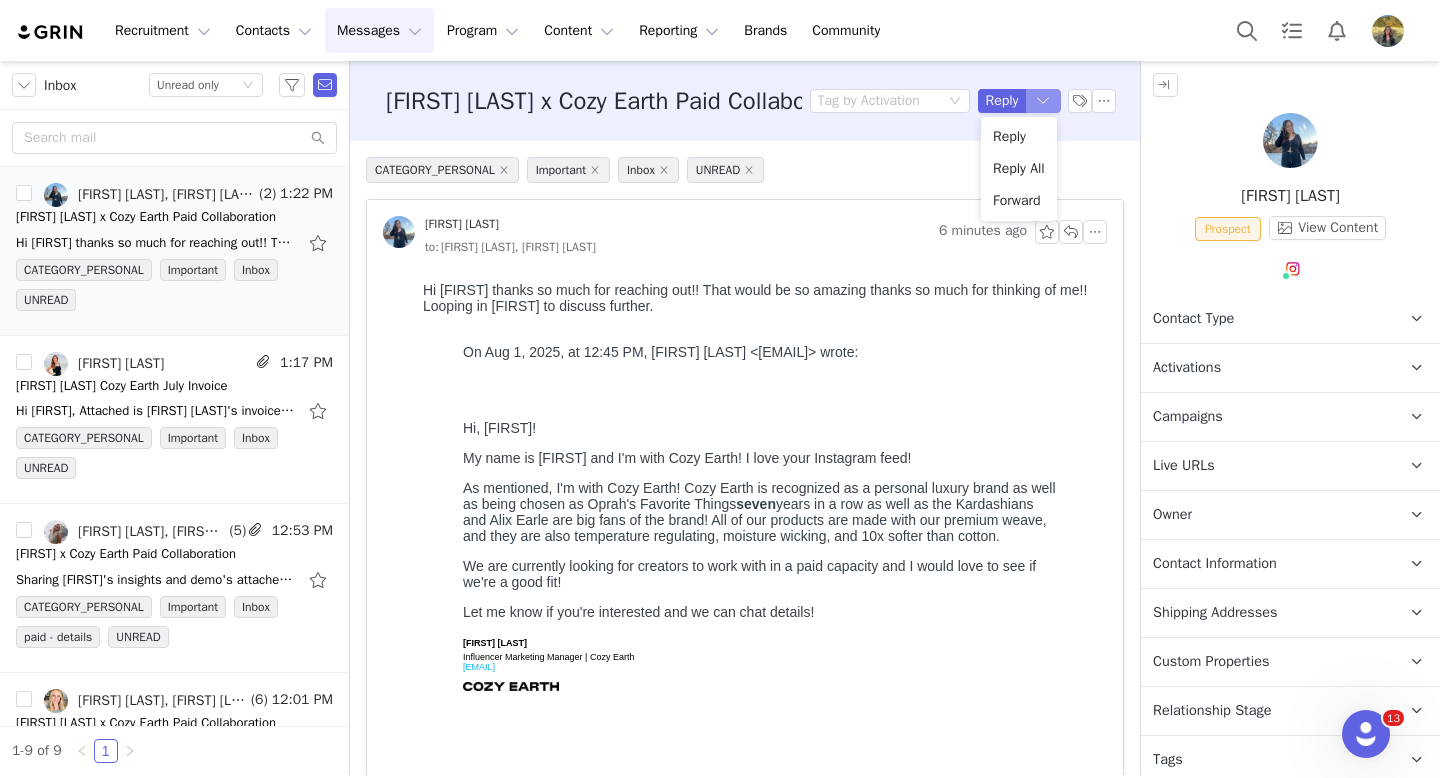 click at bounding box center (1044, 101) 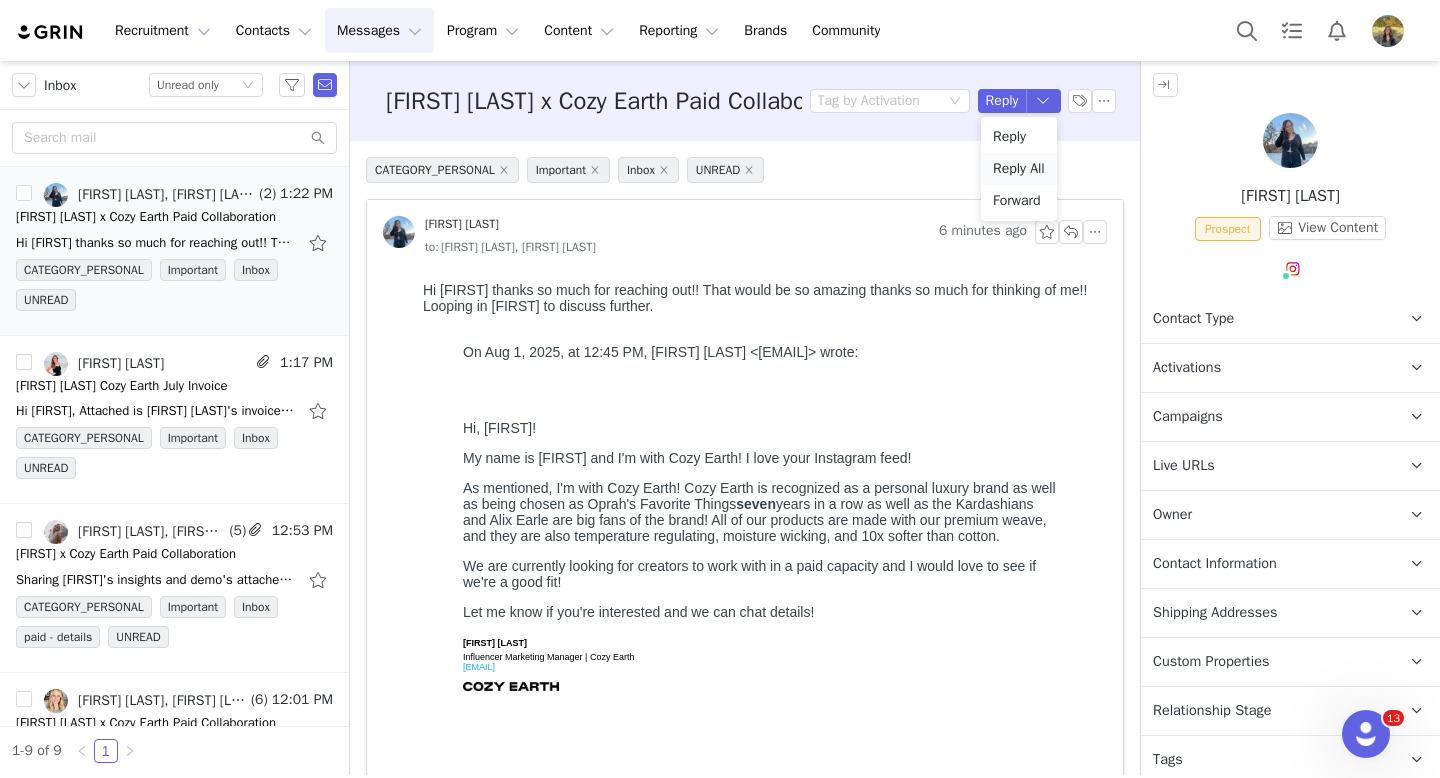 click on "Reply All" at bounding box center (1019, 169) 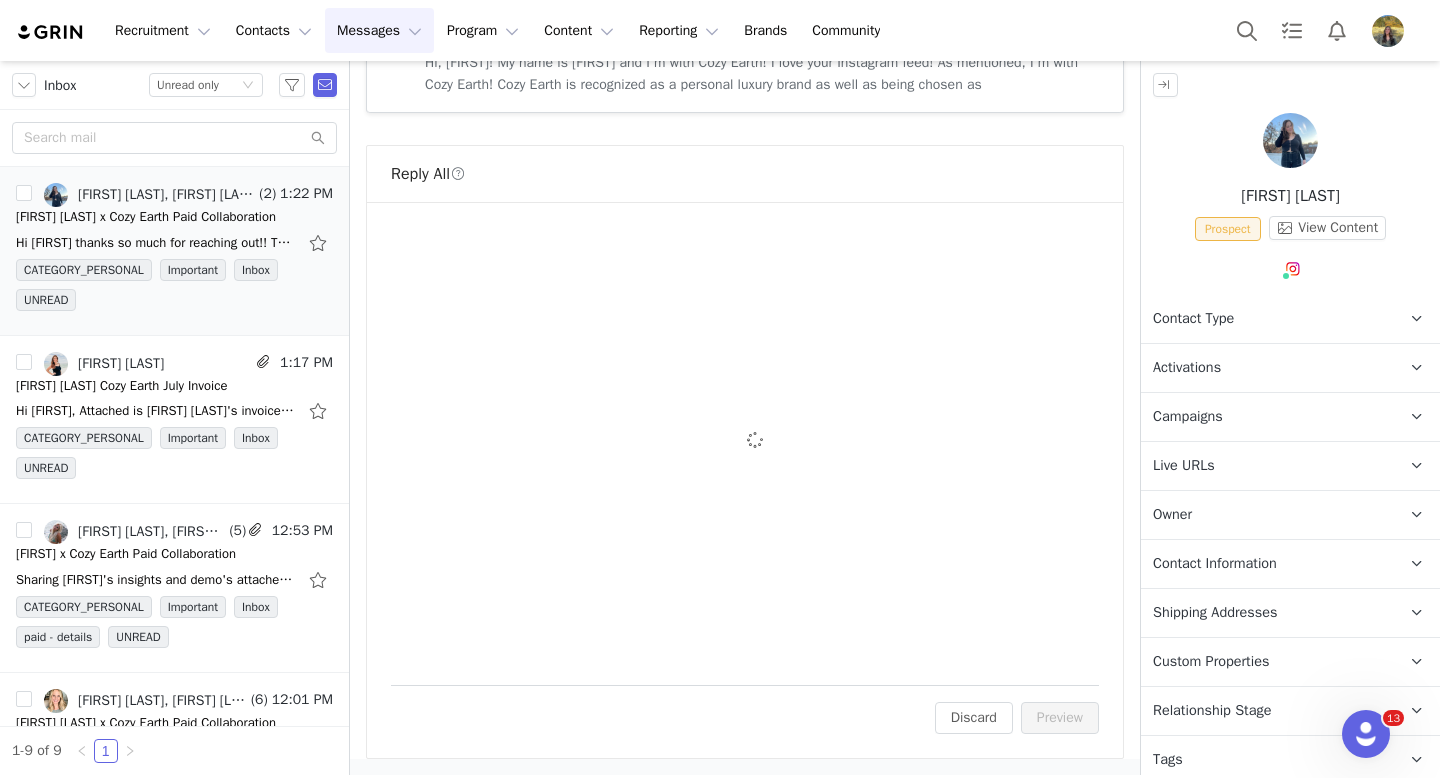scroll, scrollTop: 798, scrollLeft: 0, axis: vertical 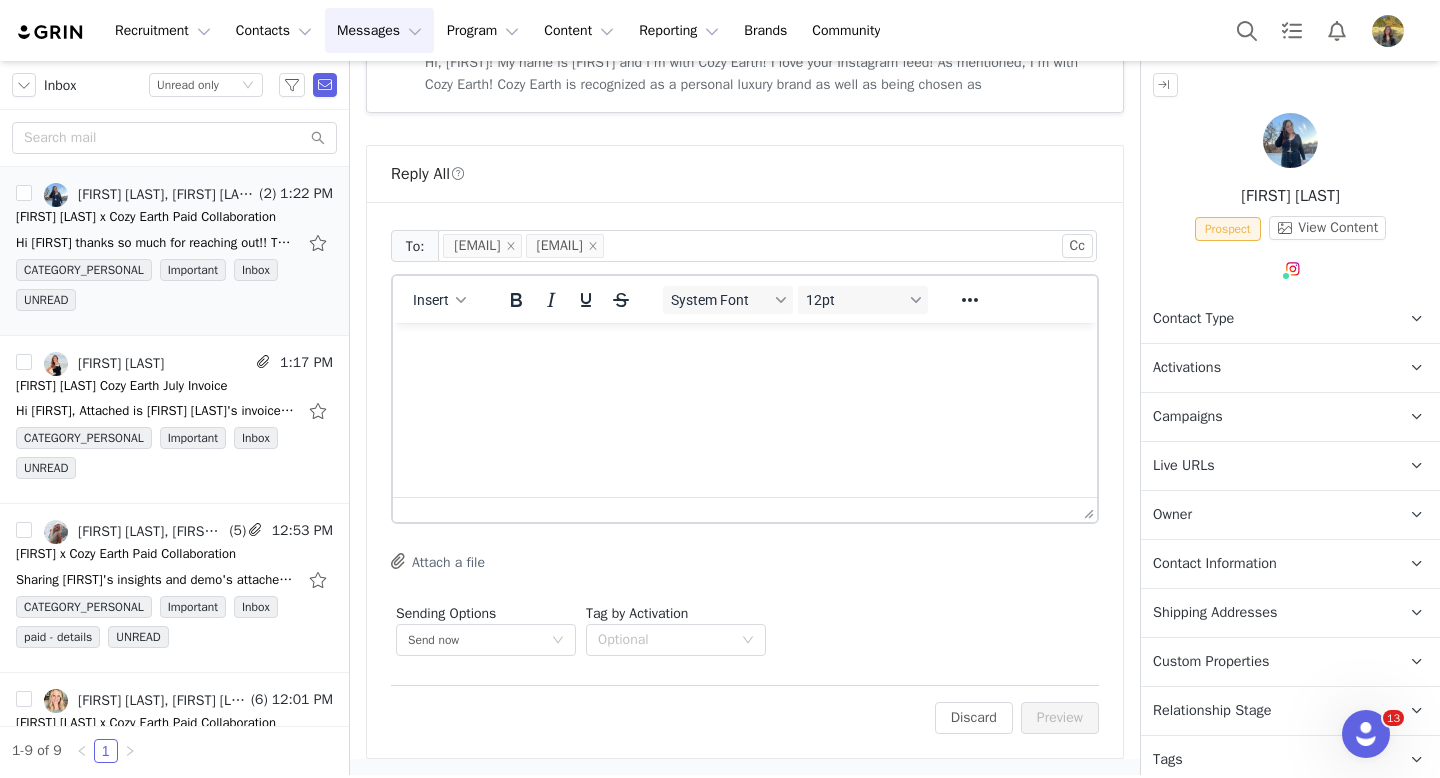 click at bounding box center (745, 350) 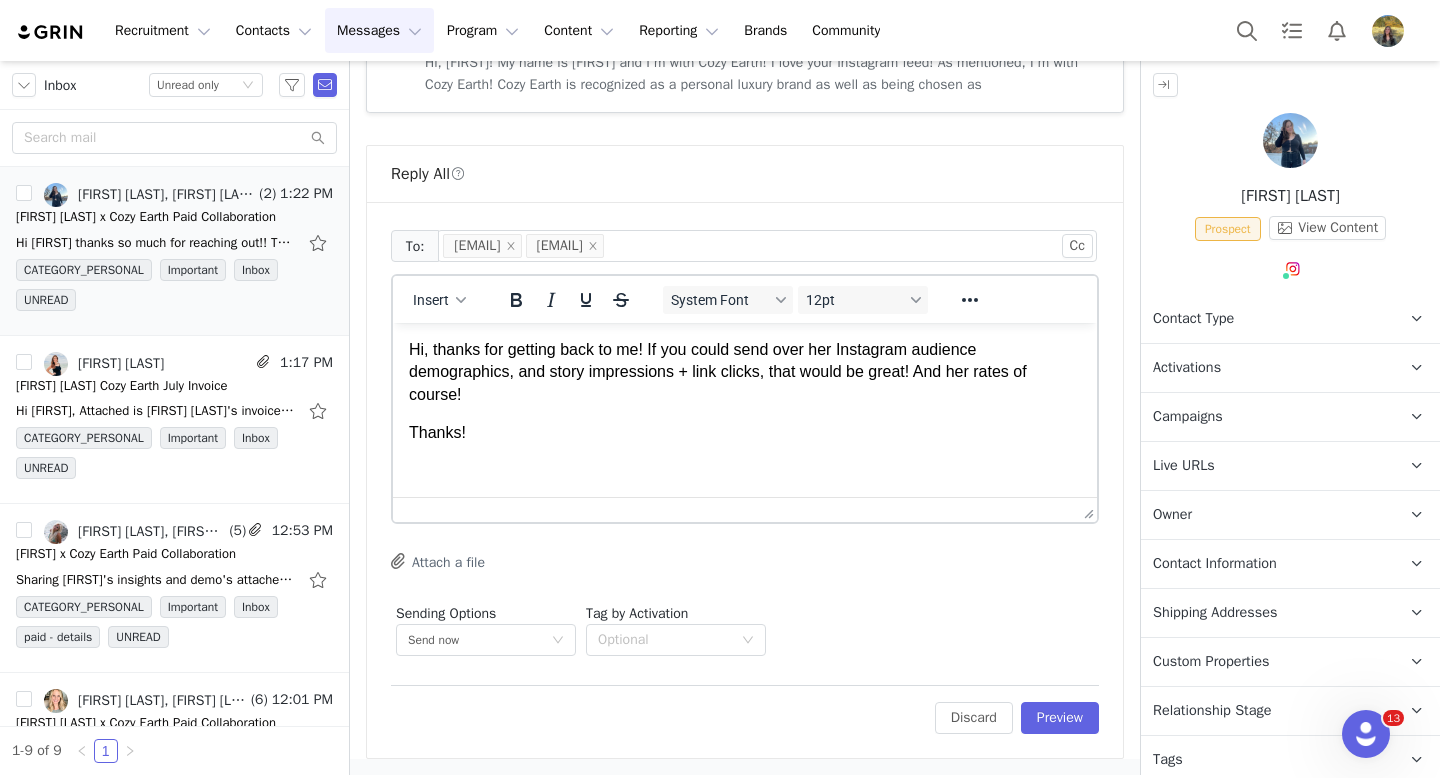 click on "Hi, thanks for getting back to me! If you could send over her Instagram audience demographics, and story impressions + link clicks, that would be great! And her rates of course!" at bounding box center (745, 372) 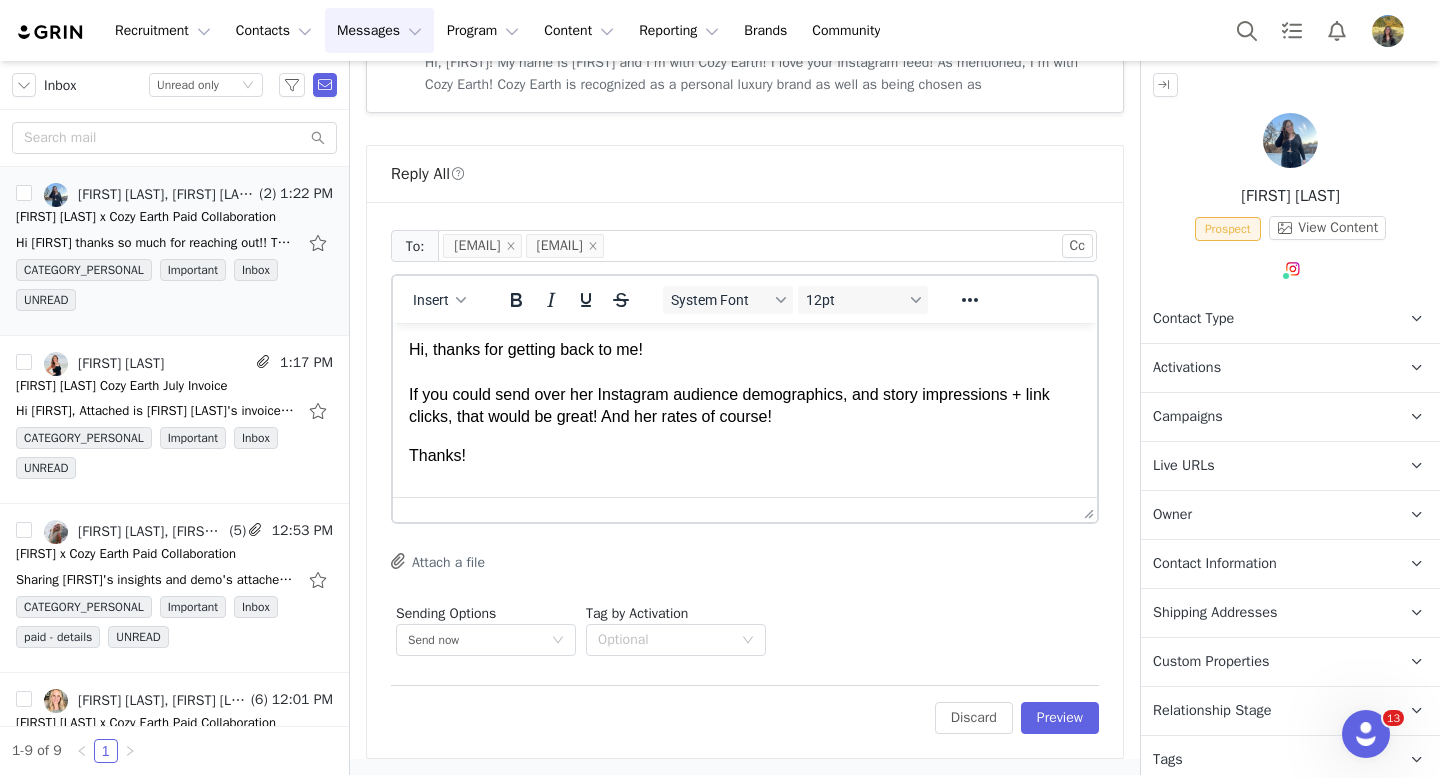 type 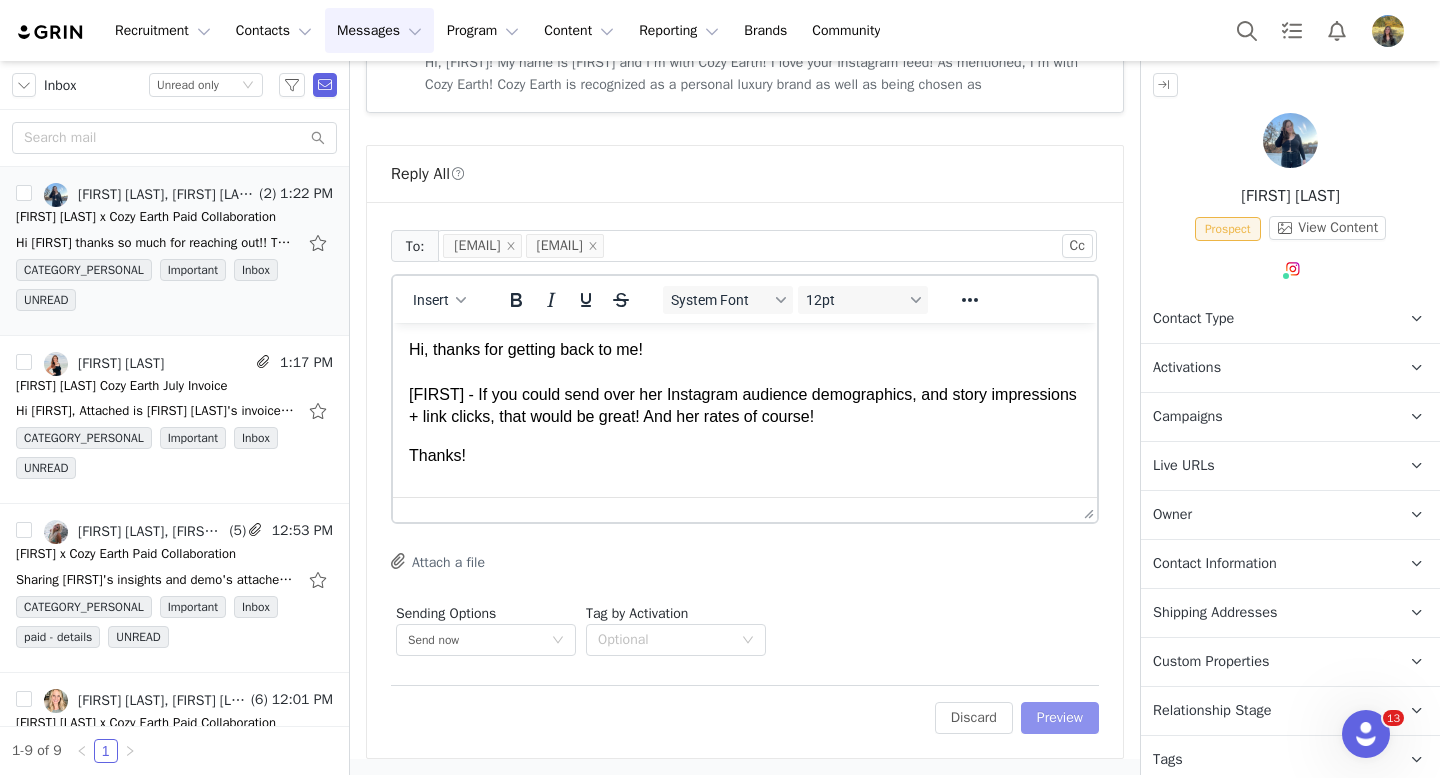 click on "Preview" at bounding box center (1060, 718) 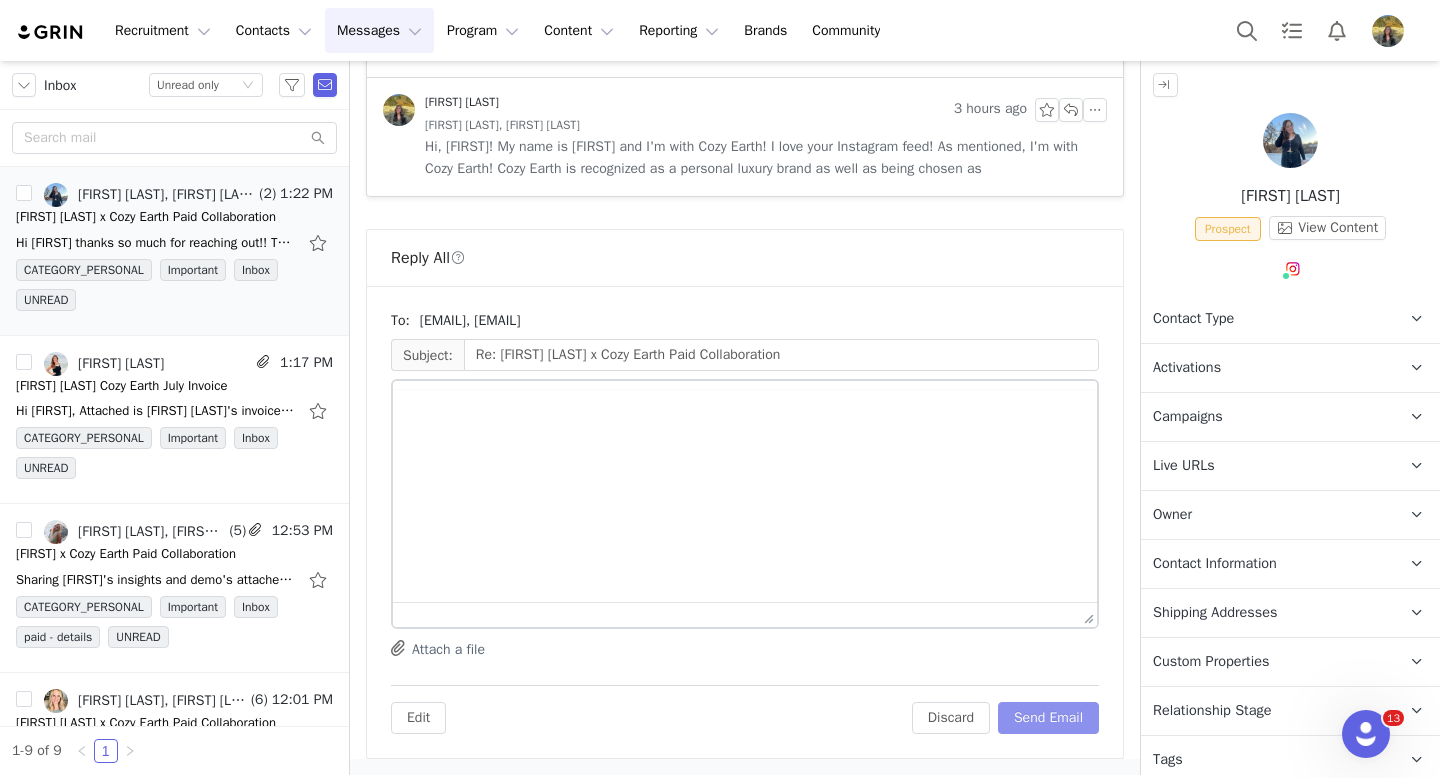 scroll, scrollTop: 714, scrollLeft: 0, axis: vertical 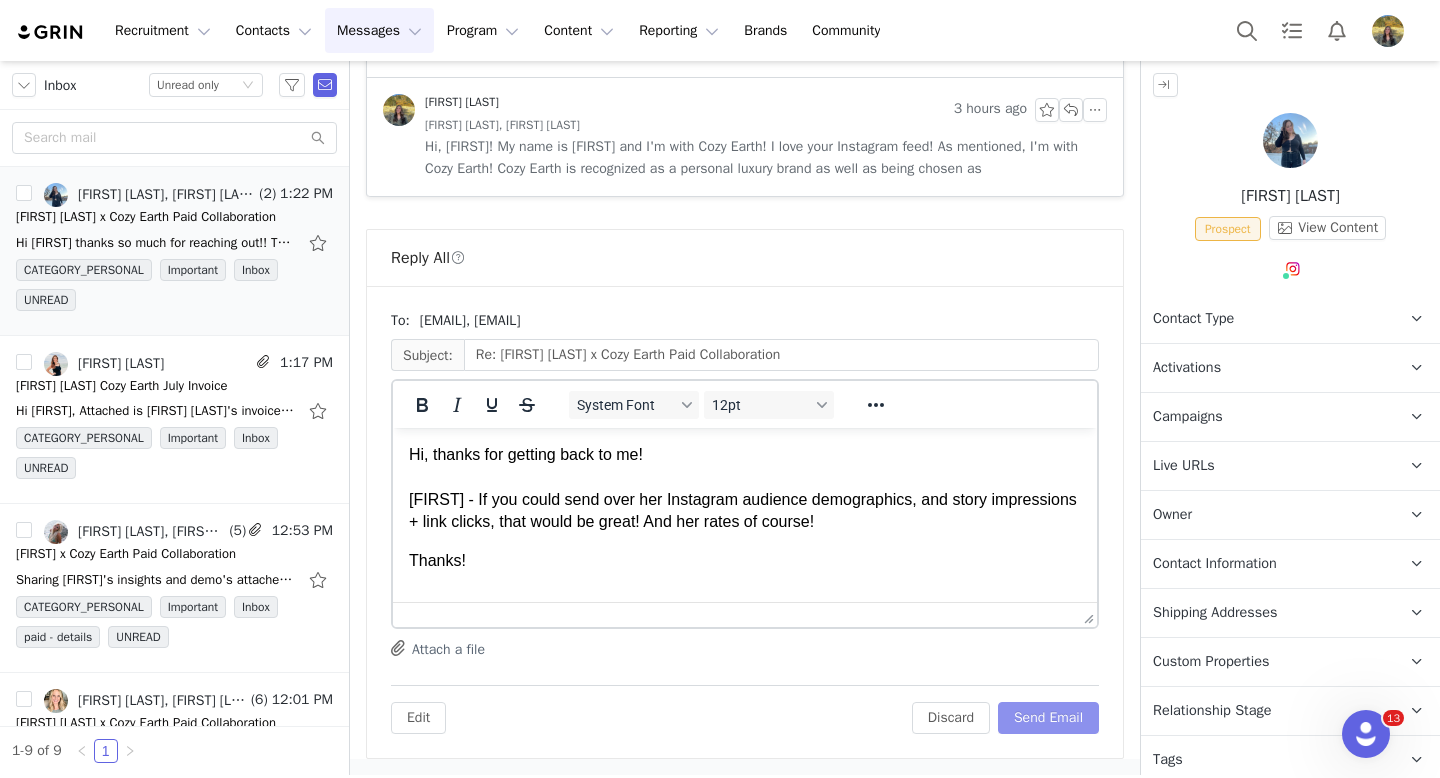 click on "Send Email" at bounding box center (1048, 718) 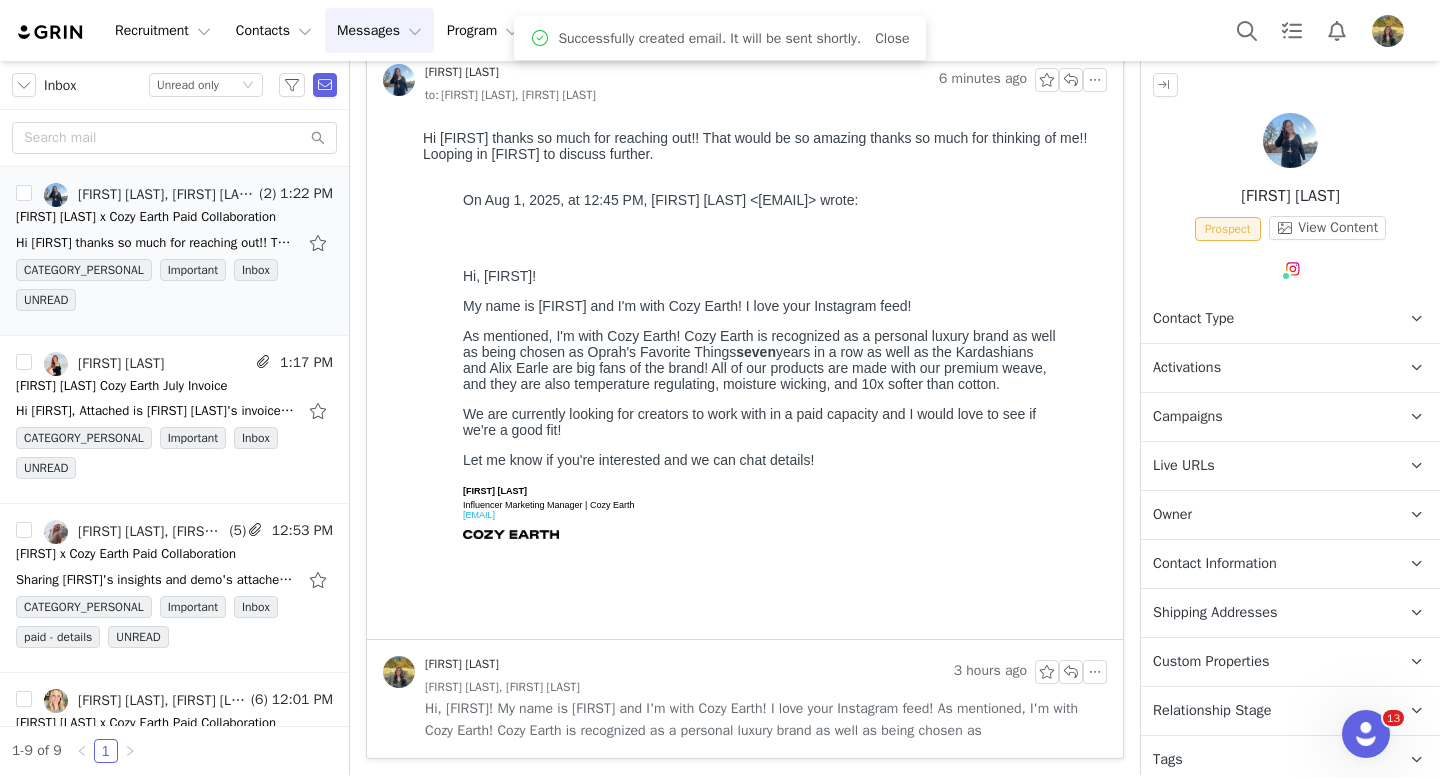scroll, scrollTop: 0, scrollLeft: 0, axis: both 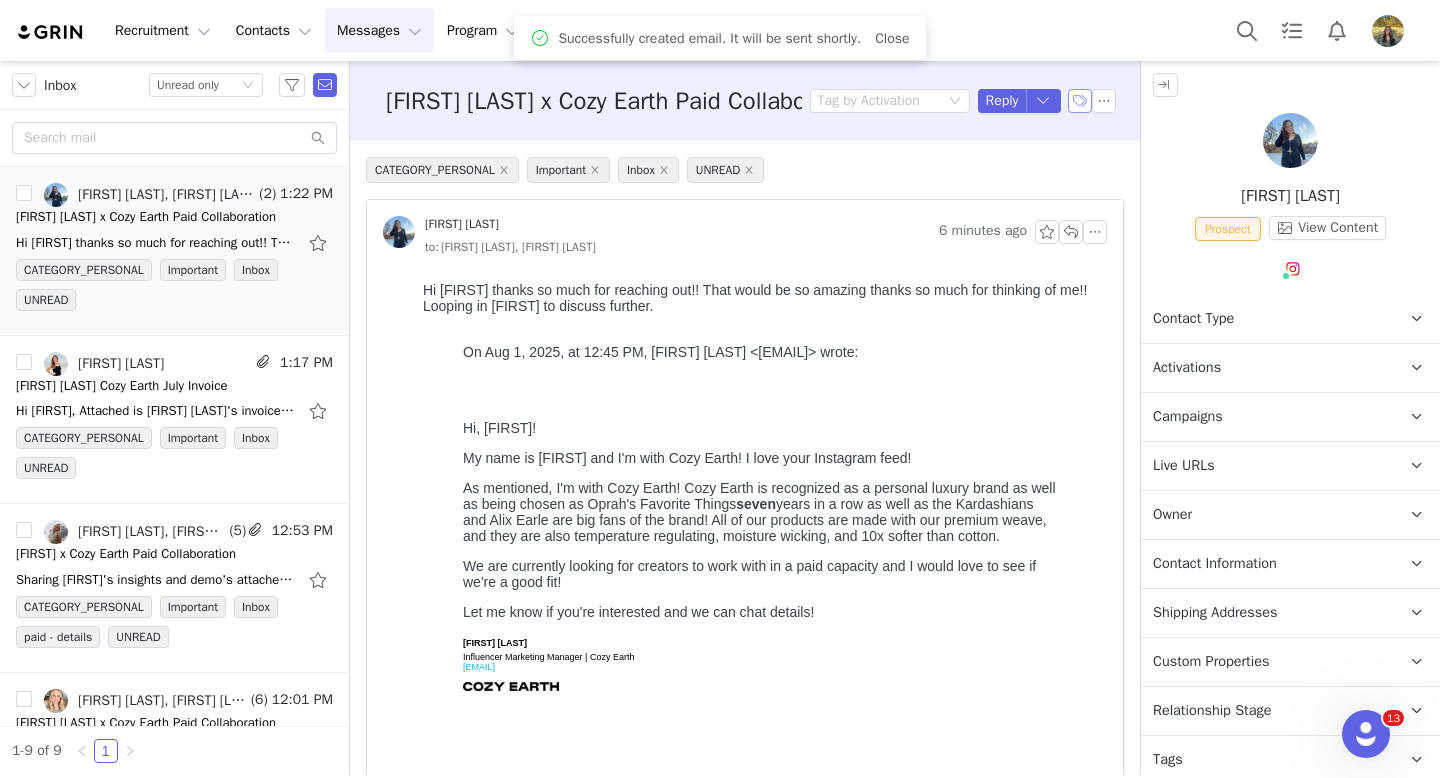 click at bounding box center (1080, 101) 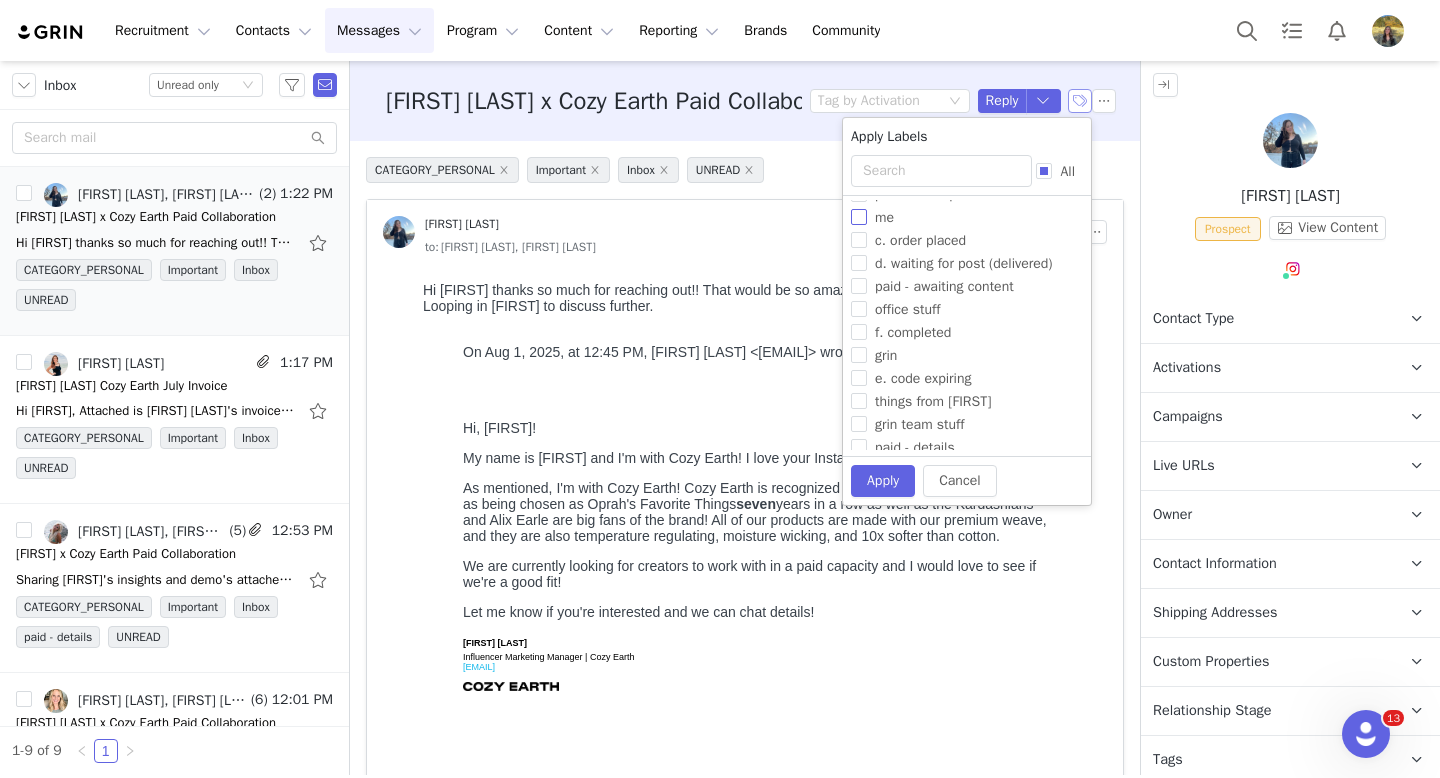 scroll, scrollTop: 334, scrollLeft: 0, axis: vertical 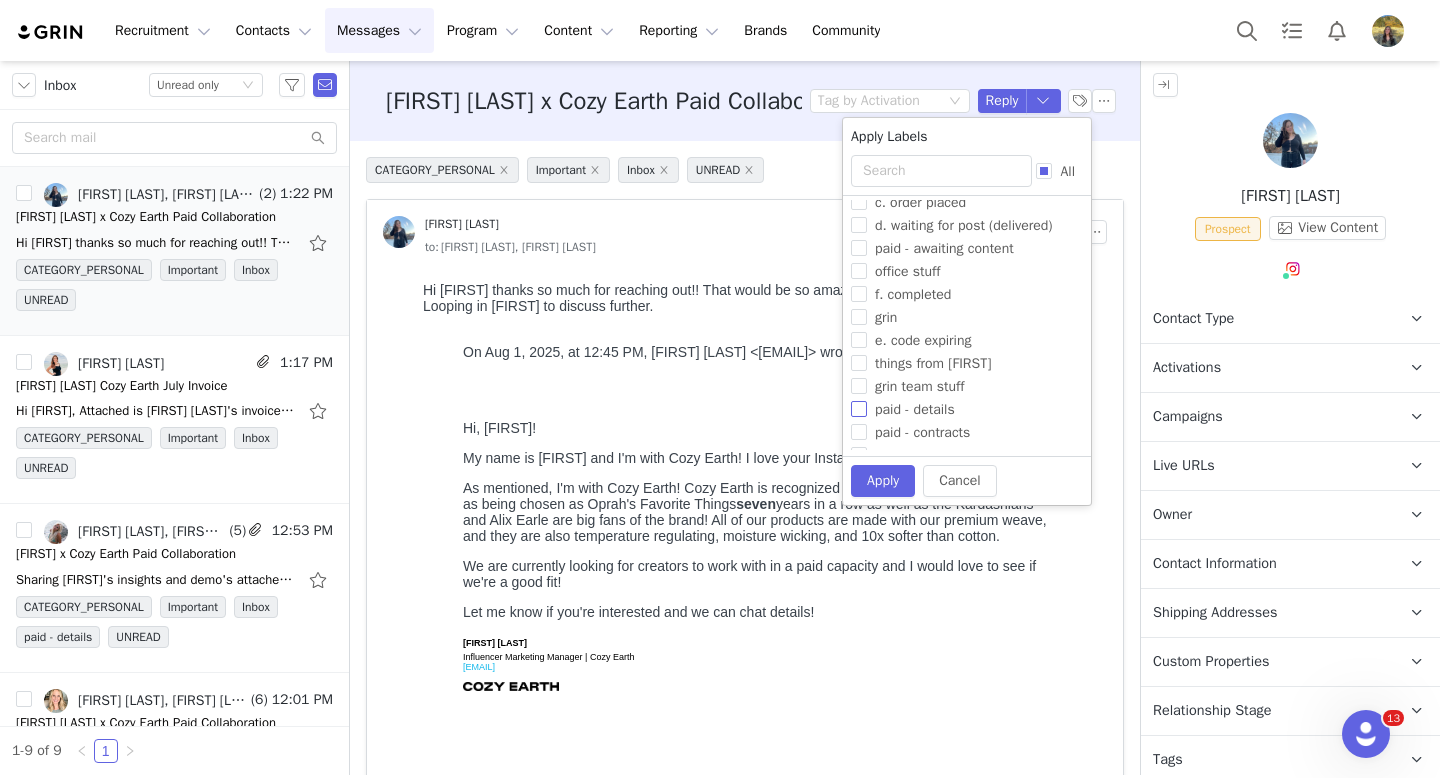 click on "paid - details" at bounding box center (915, 409) 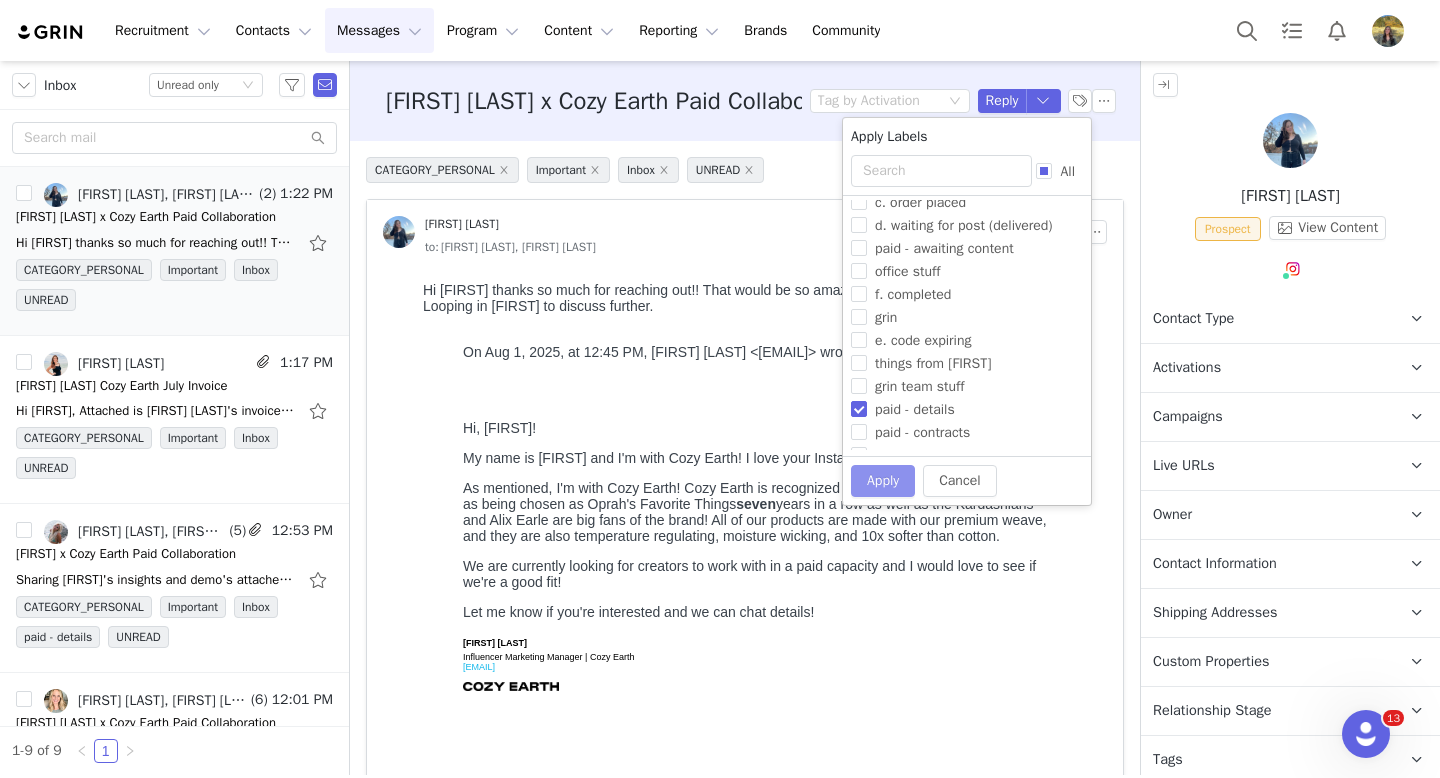 click on "Apply" at bounding box center [883, 481] 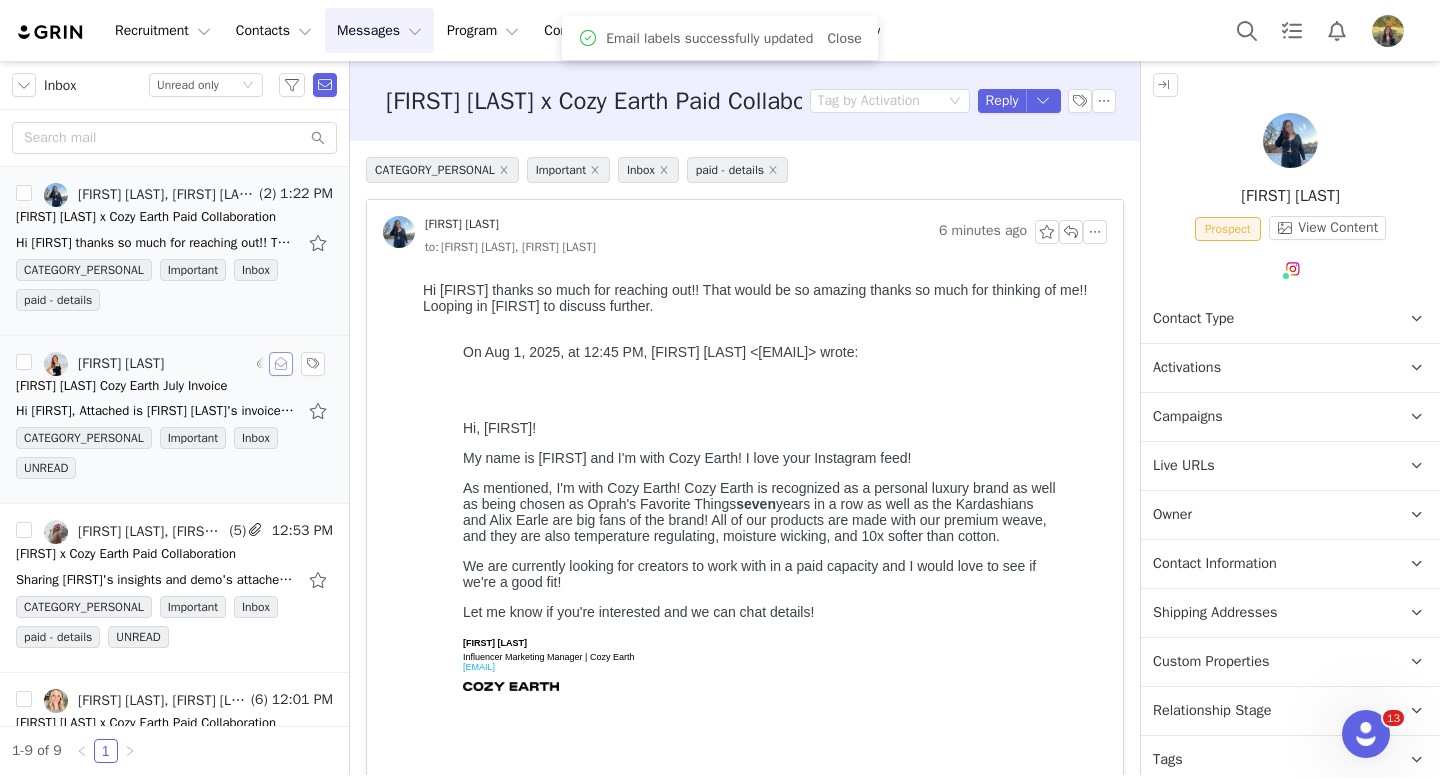 click at bounding box center (281, 364) 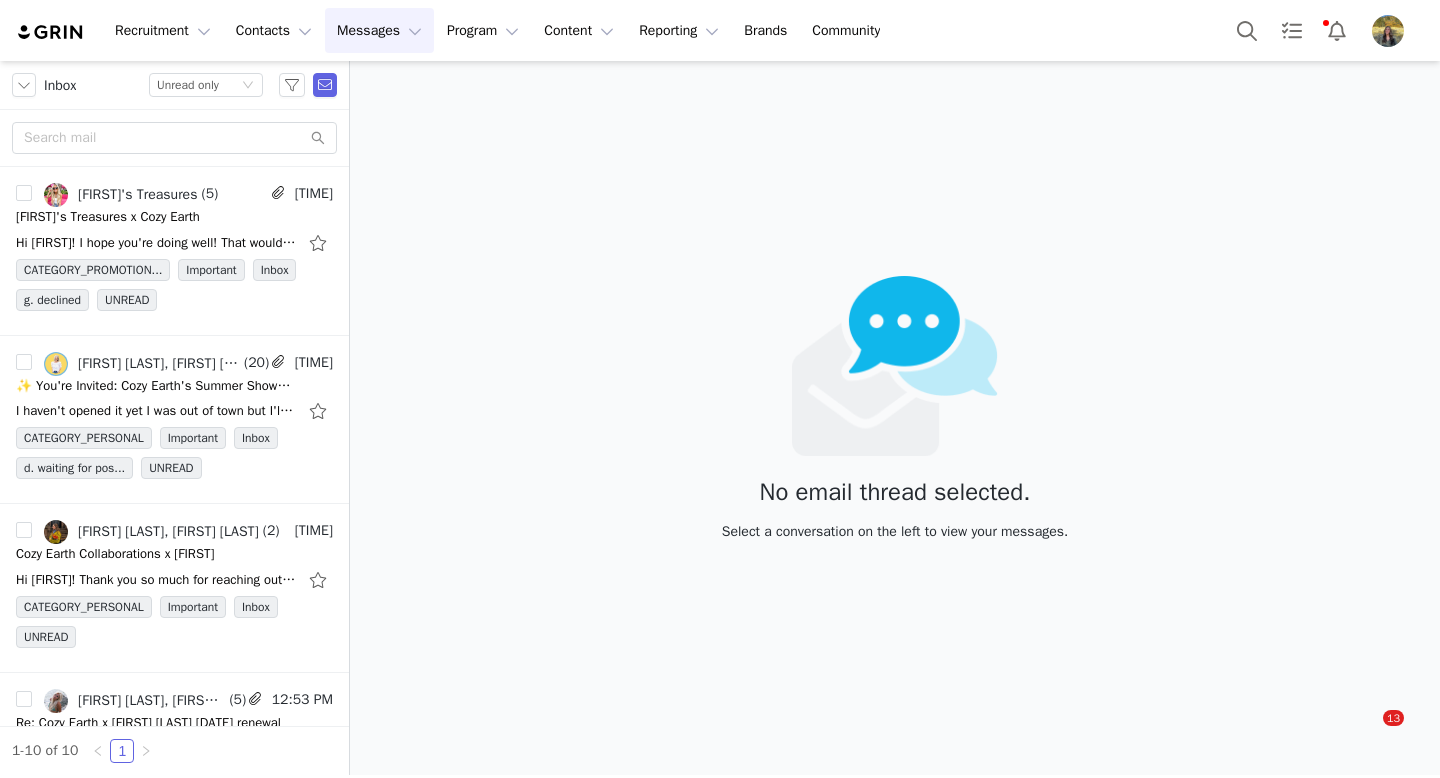 scroll, scrollTop: 0, scrollLeft: 0, axis: both 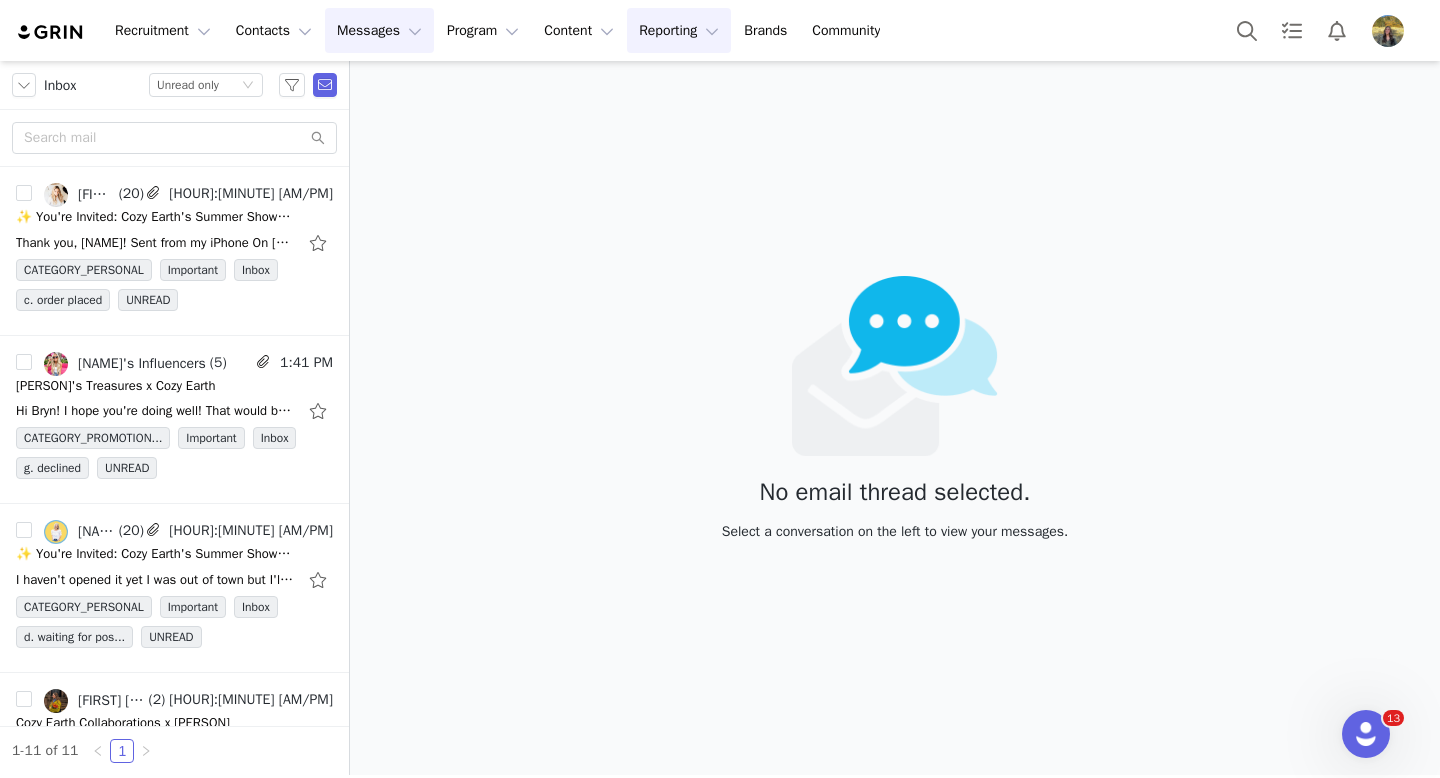 click on "Reporting Reporting" at bounding box center (679, 30) 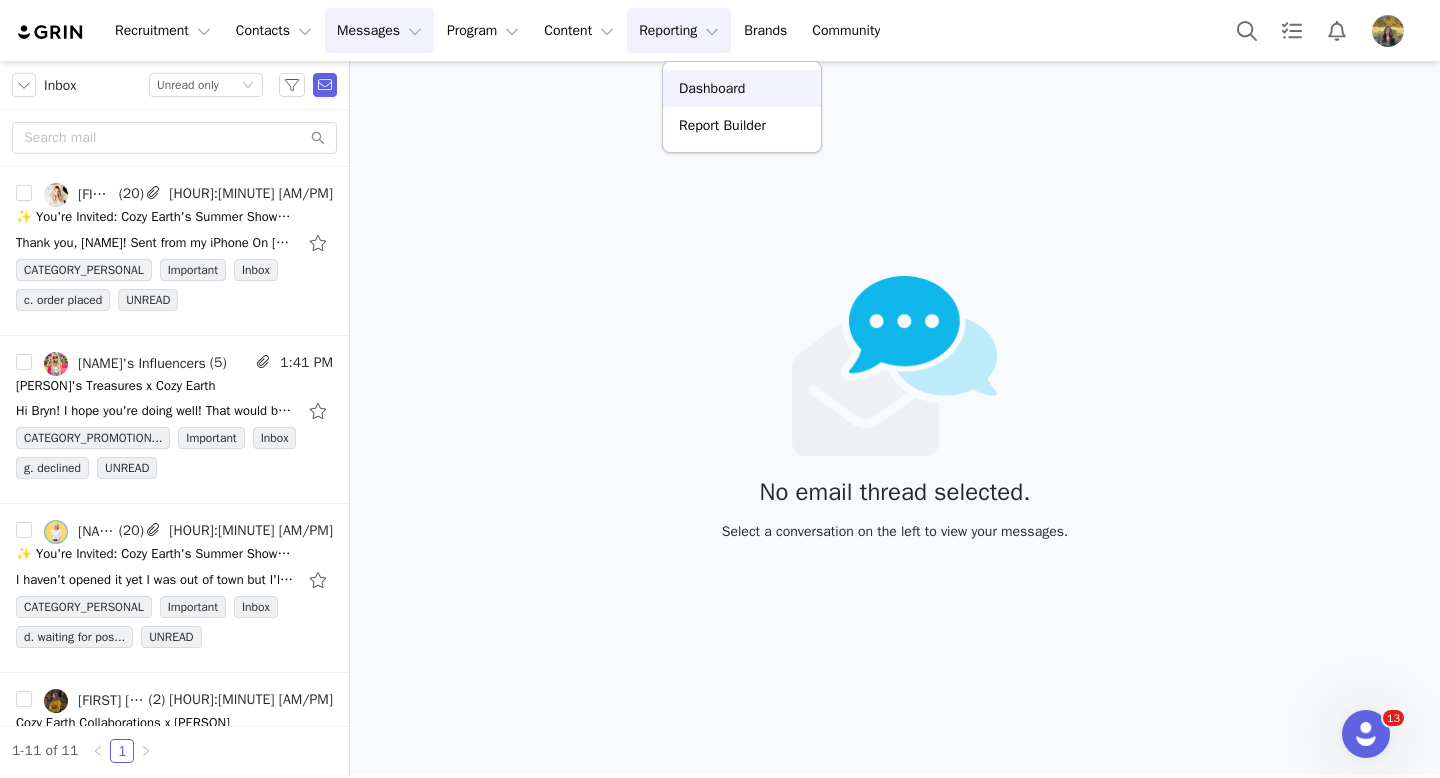 click on "Dashboard" at bounding box center (712, 88) 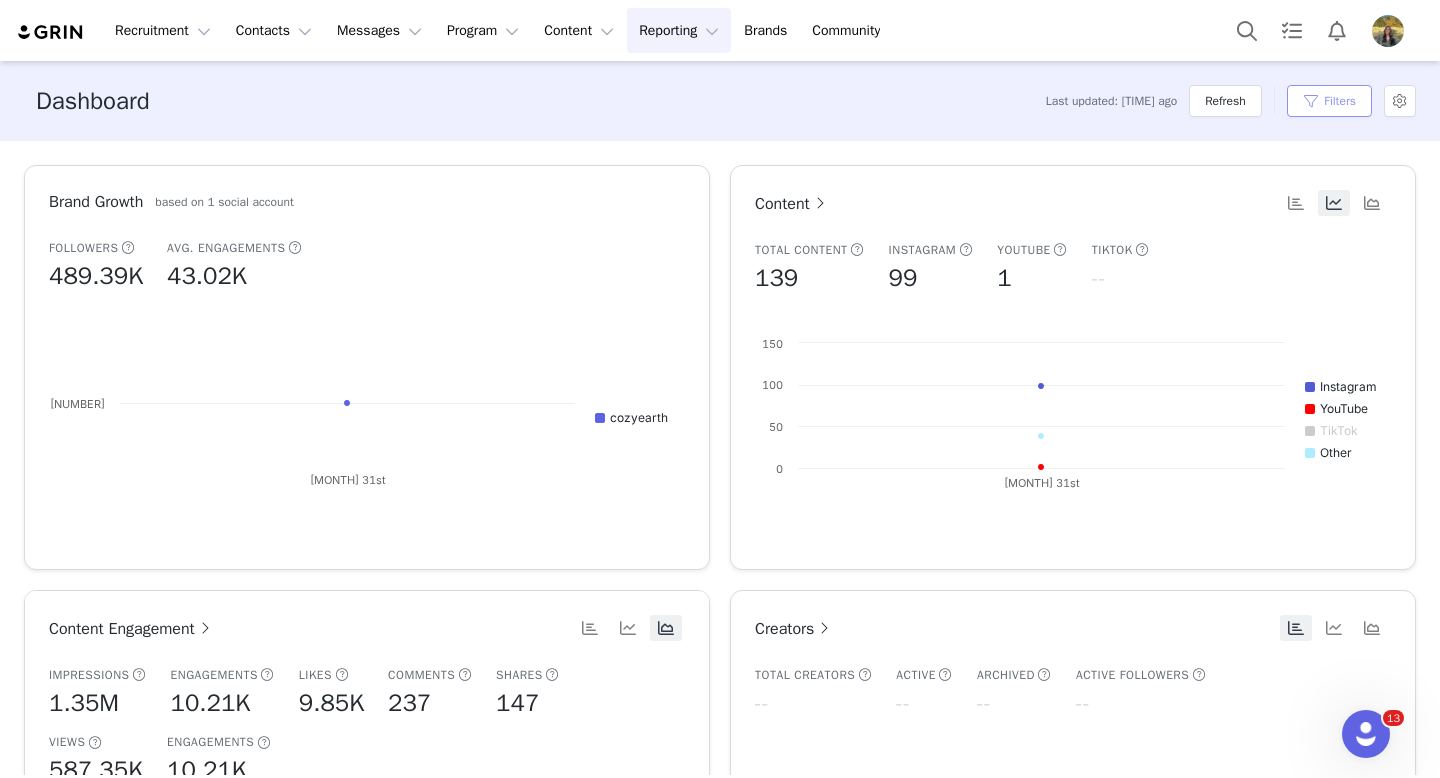 click on "Filters" at bounding box center [1329, 101] 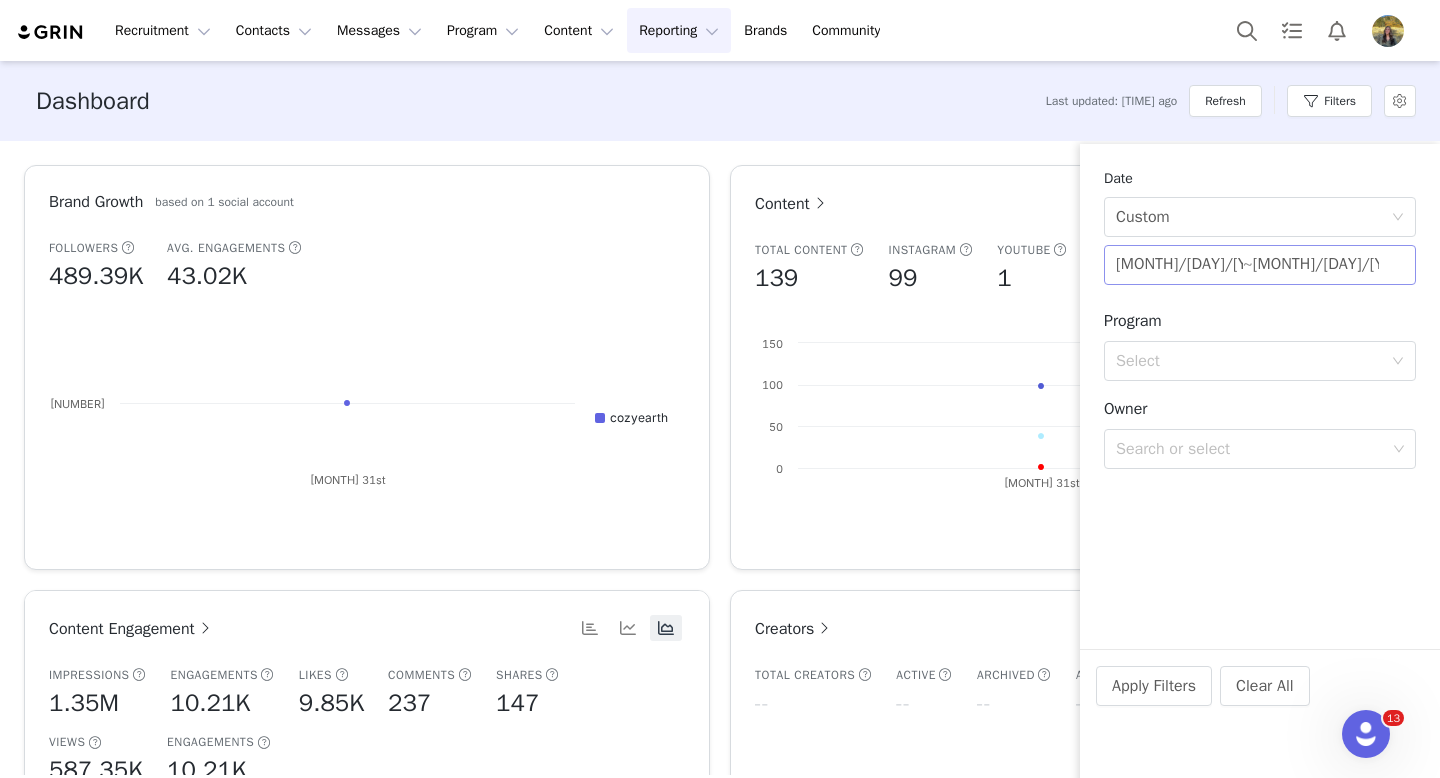 click on "[MONTH]/[DAY]/[YEAR]" at bounding box center (1179, 265) 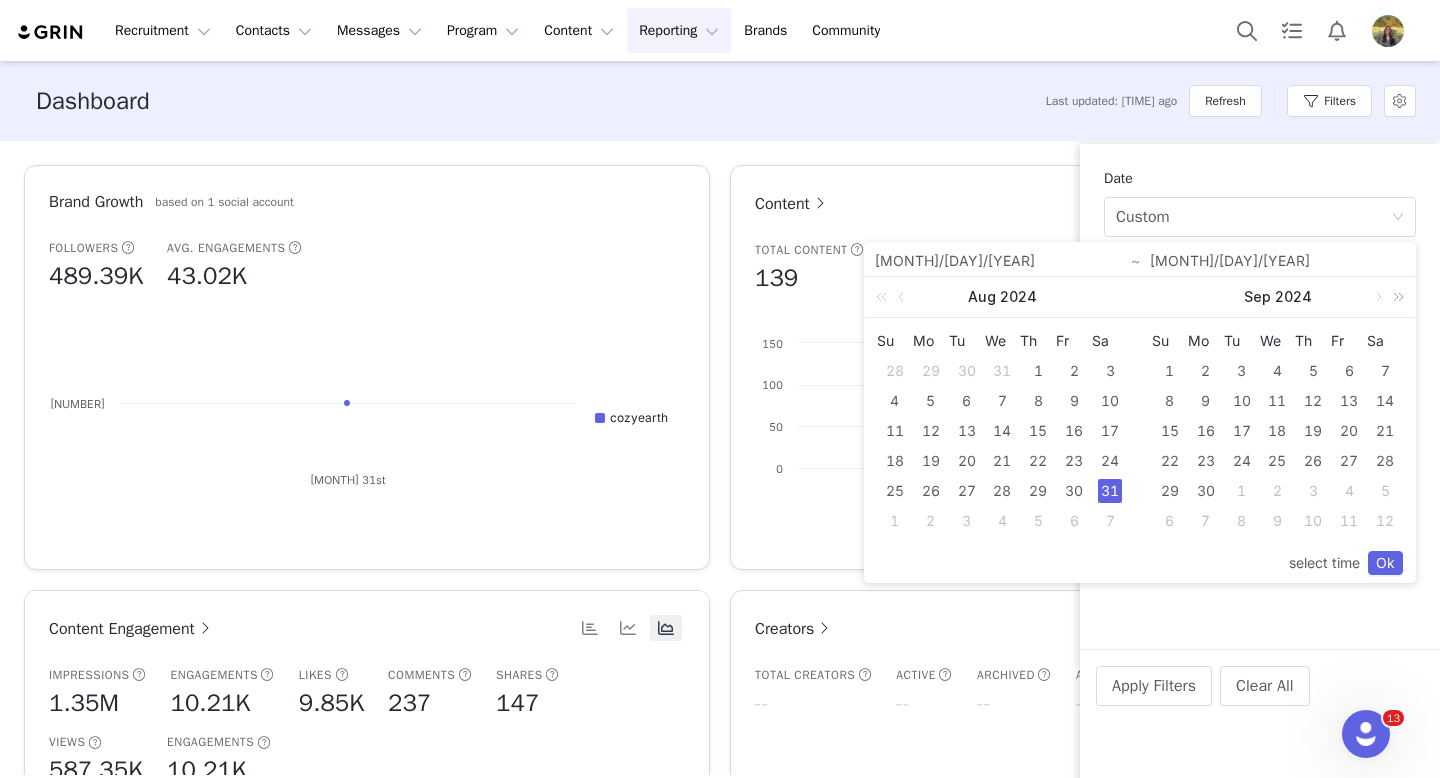 click at bounding box center (1395, 297) 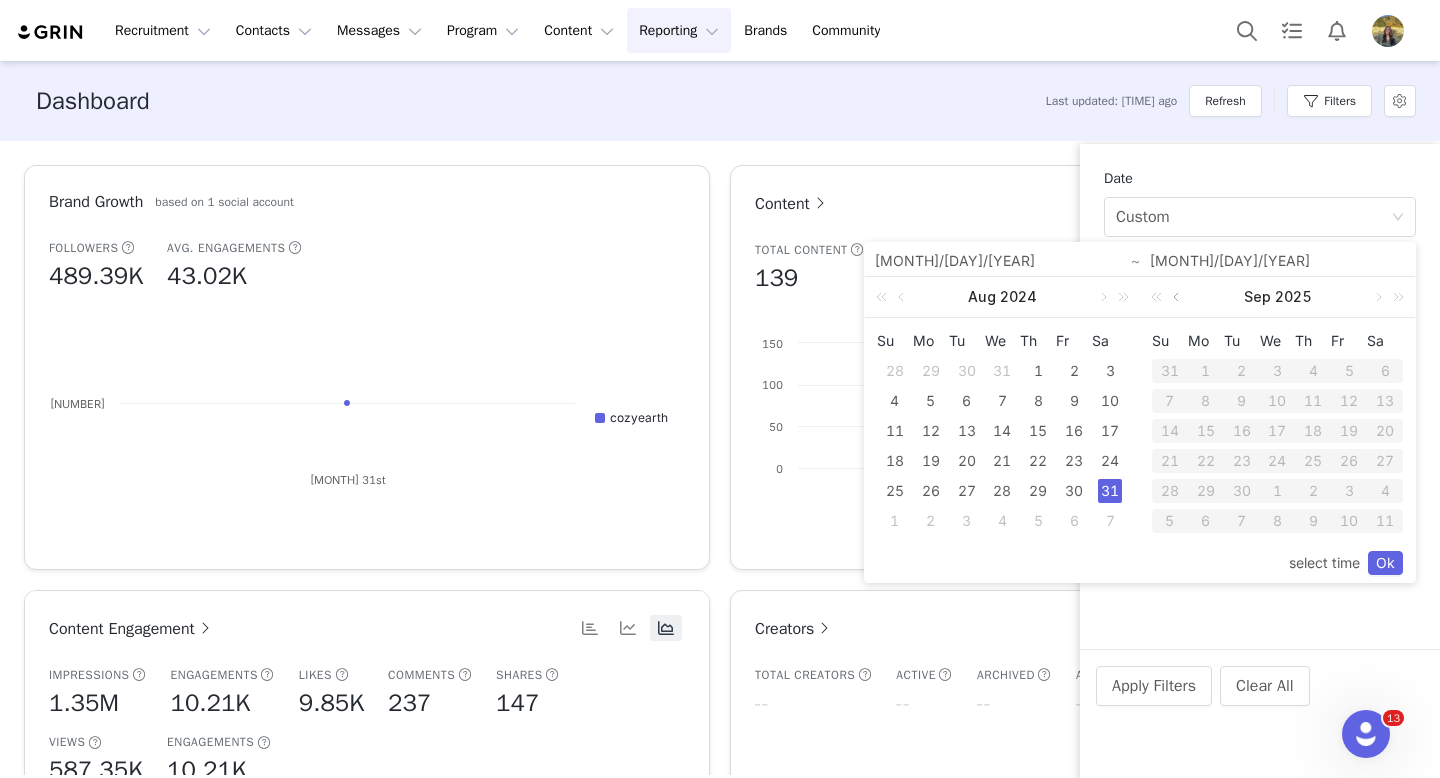 click at bounding box center (1178, 297) 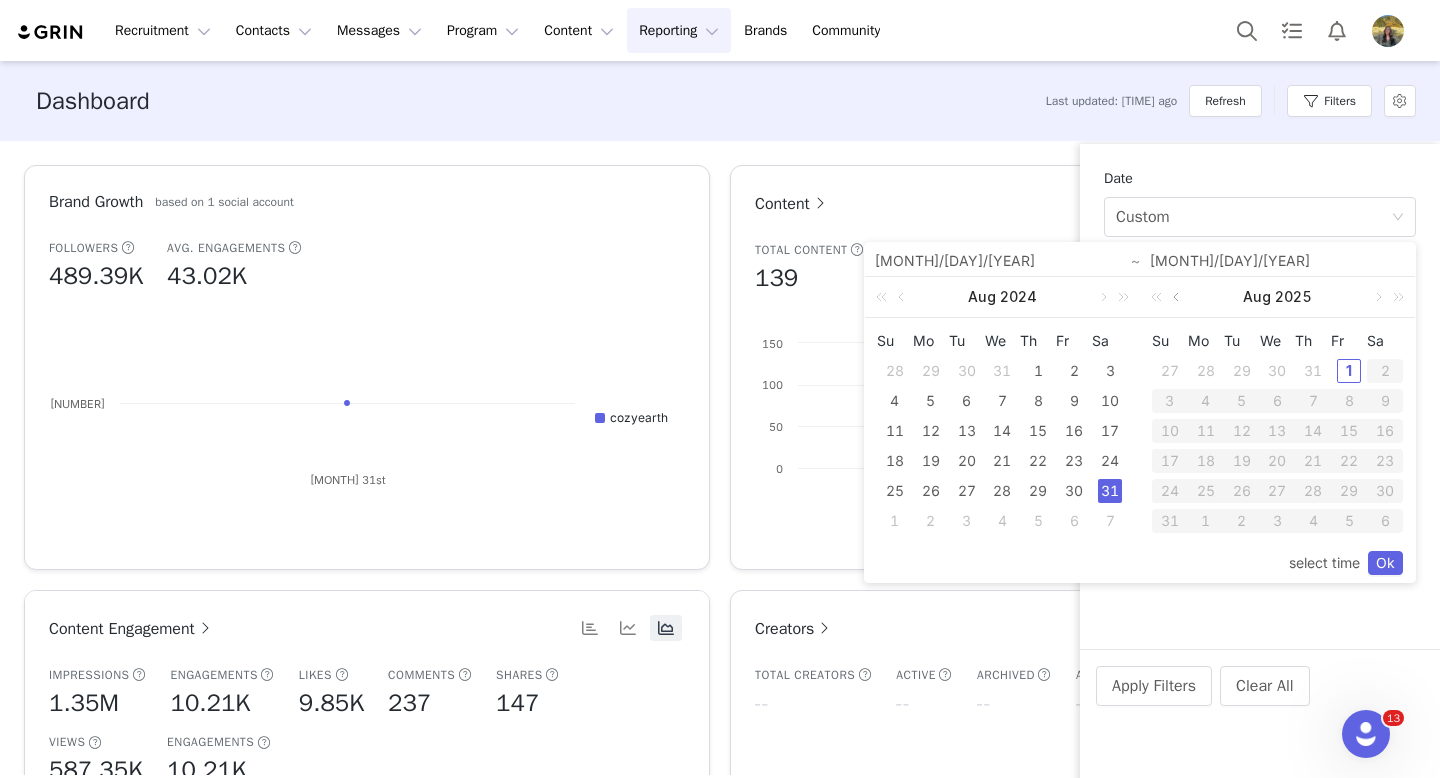 click at bounding box center [1178, 297] 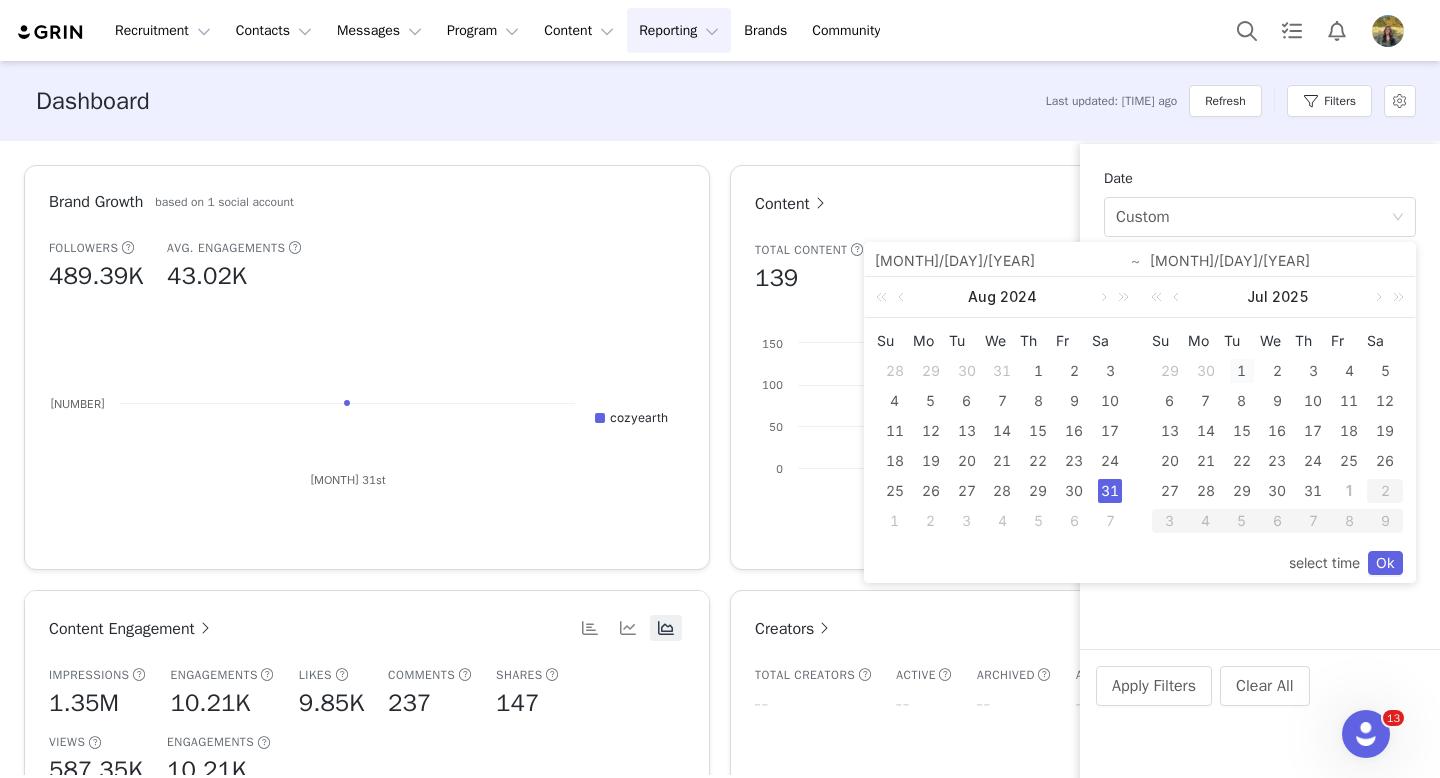 click on "1" at bounding box center (1242, 371) 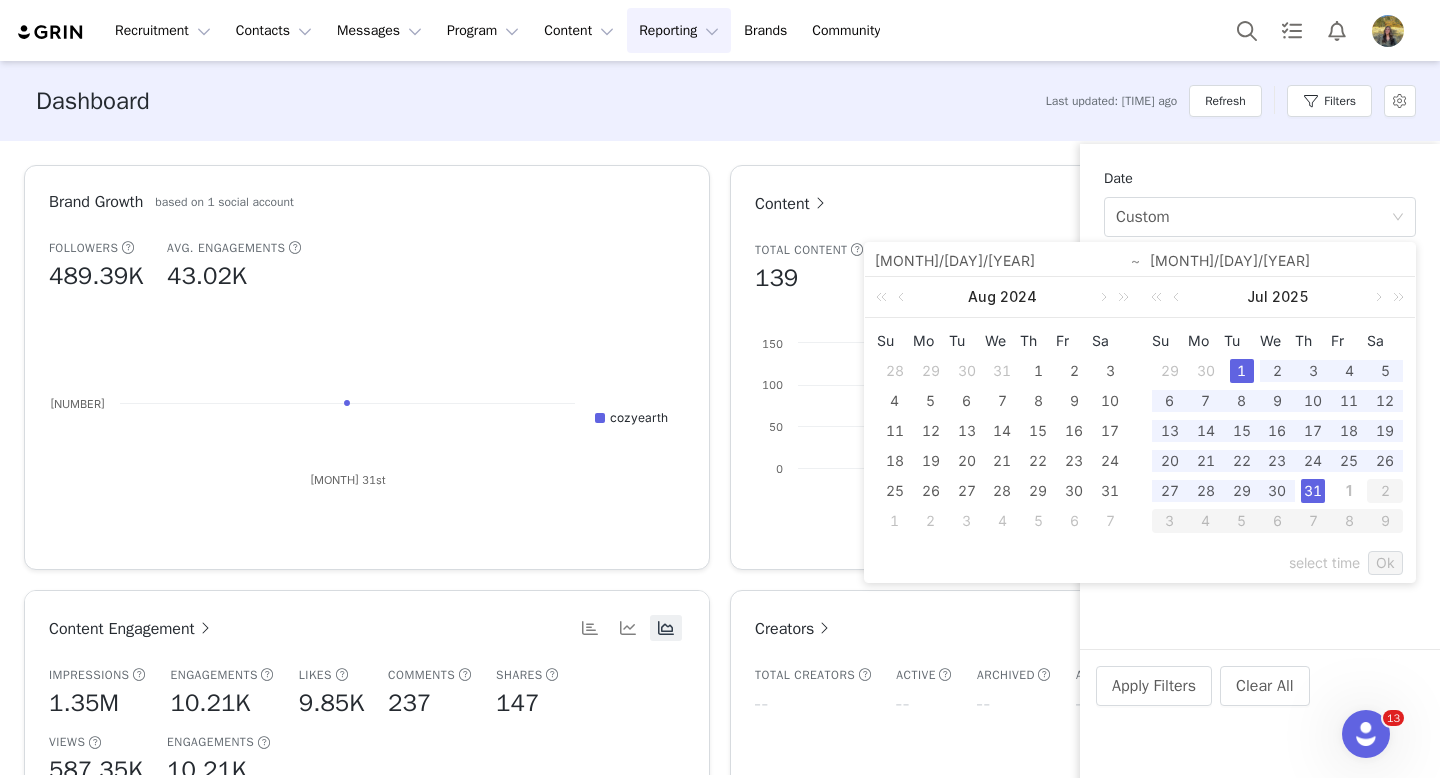 click on "31" at bounding box center (1313, 491) 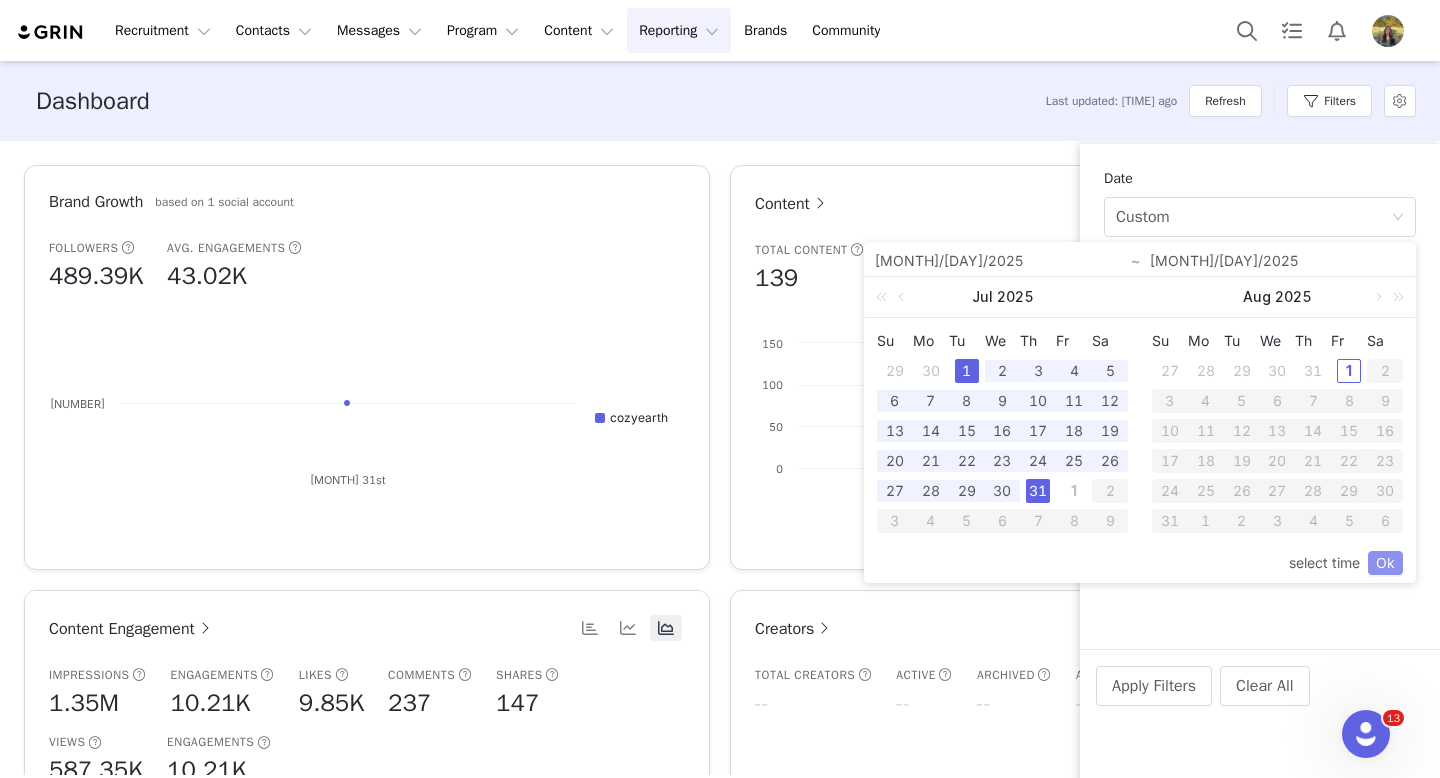 click on "Ok" at bounding box center (1385, 563) 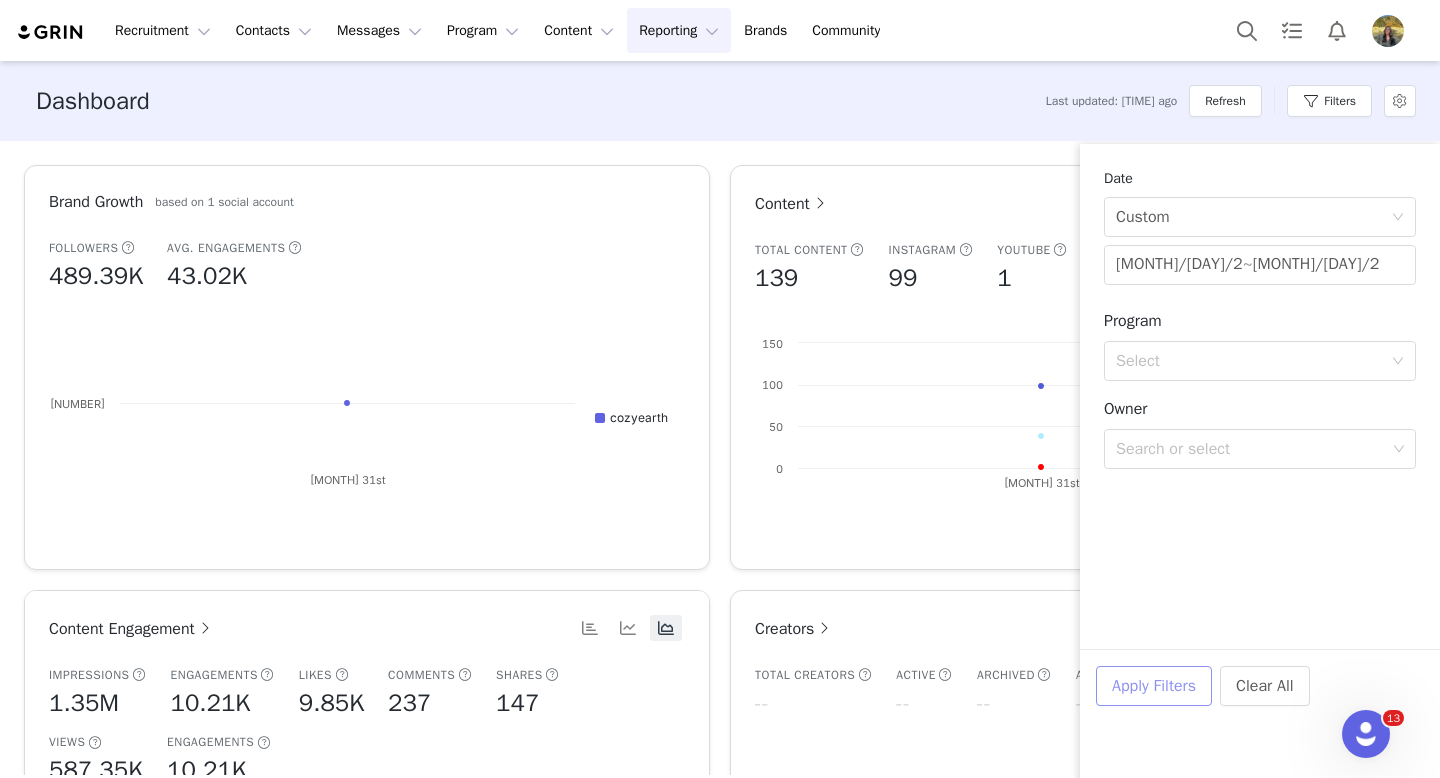 click on "Apply Filters" at bounding box center [1154, 686] 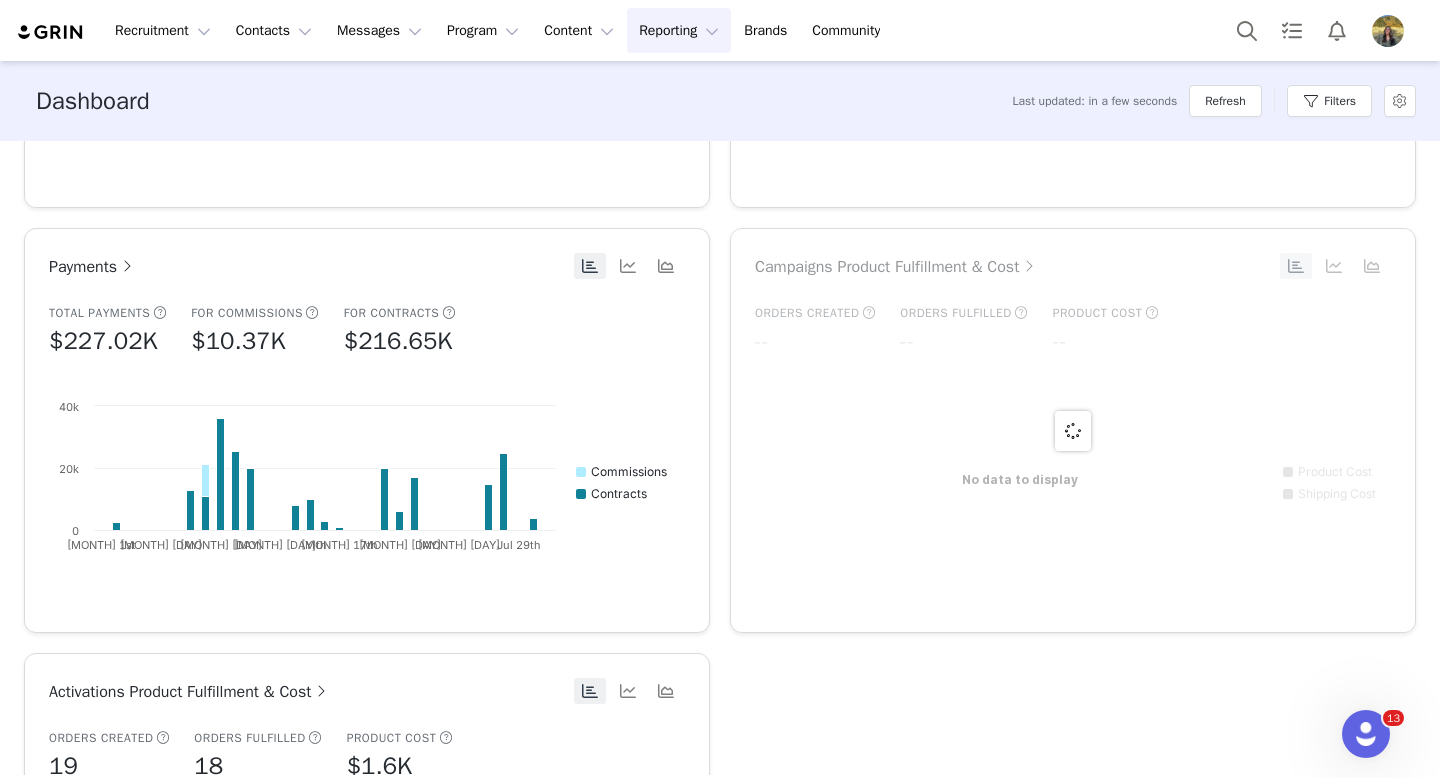 scroll, scrollTop: 1237, scrollLeft: 0, axis: vertical 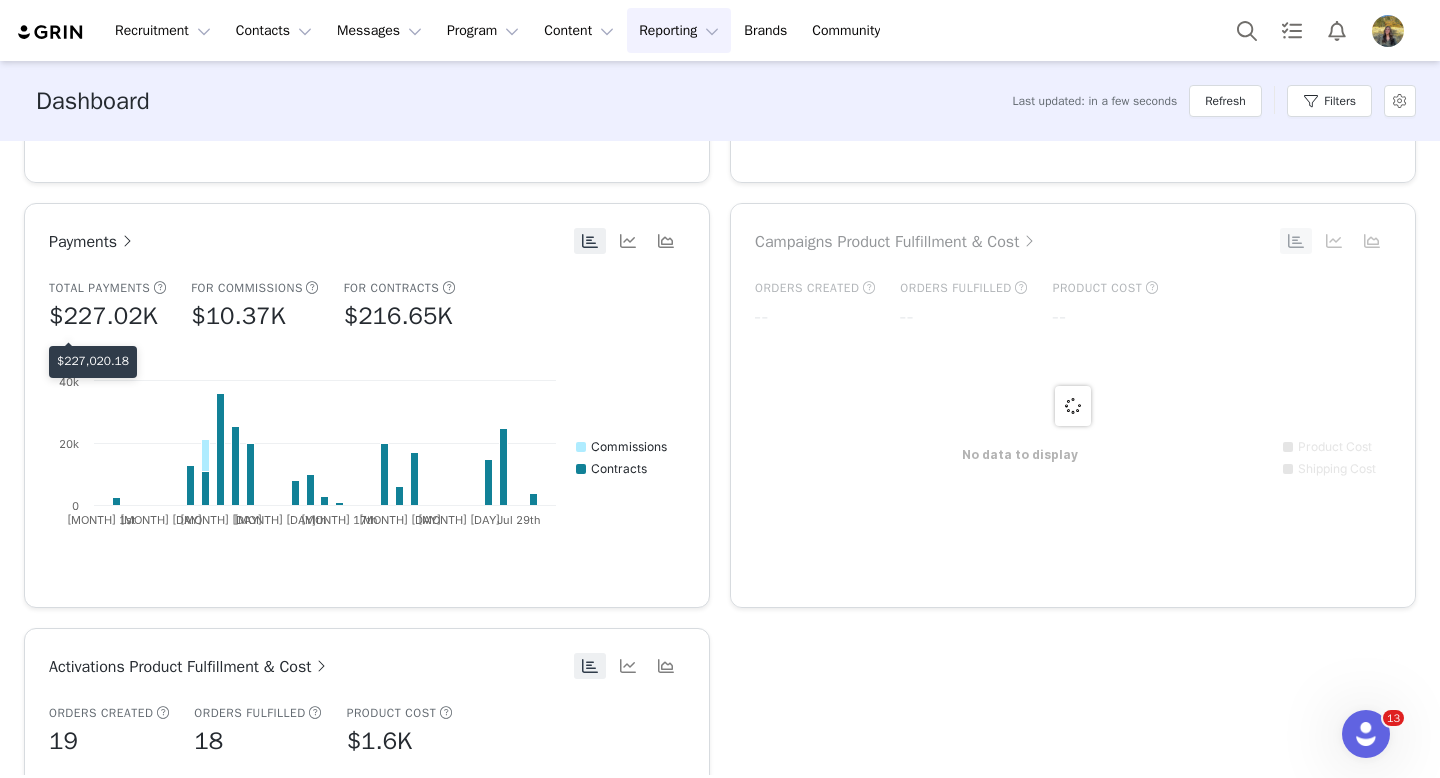 click on "$227,020.18" at bounding box center (93, 361) 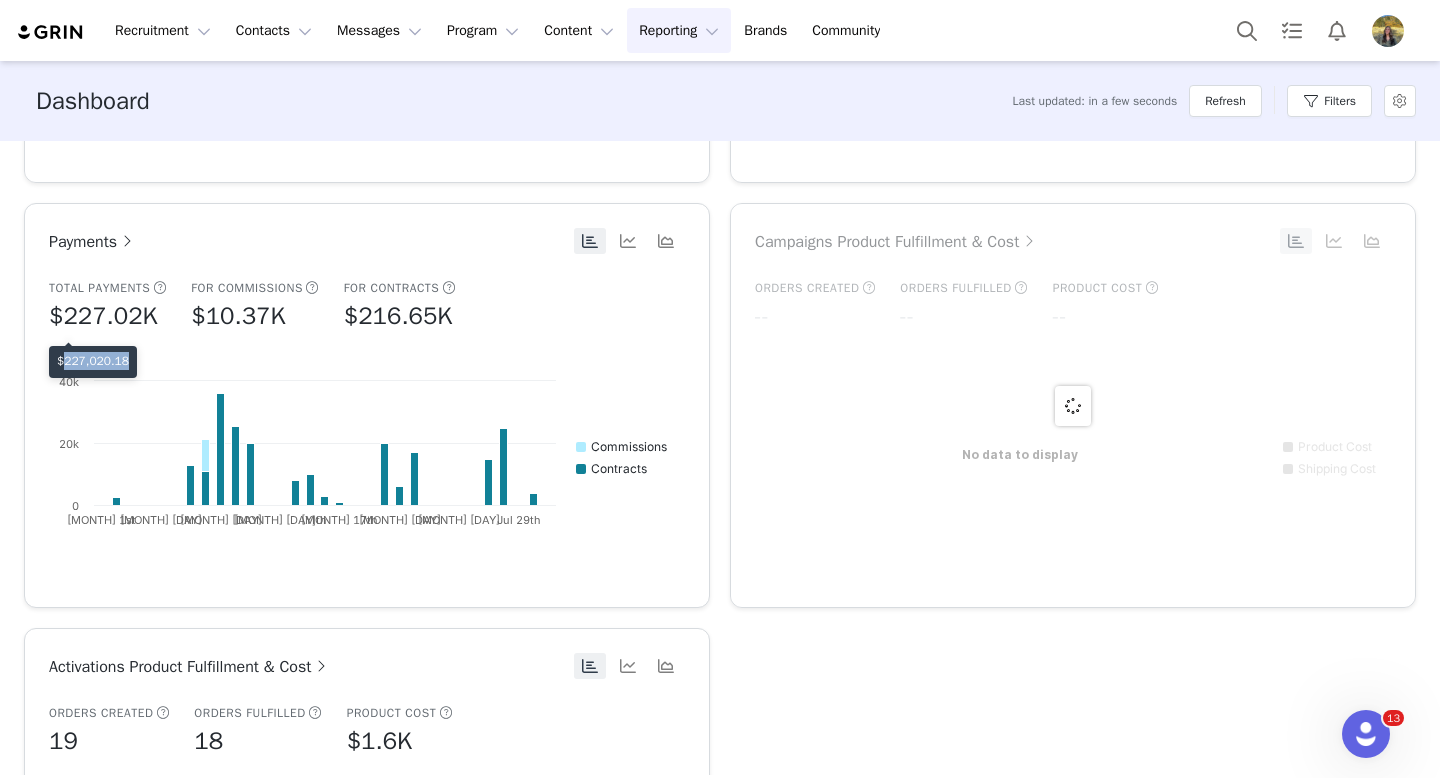 click on "$227,020.18" at bounding box center [93, 361] 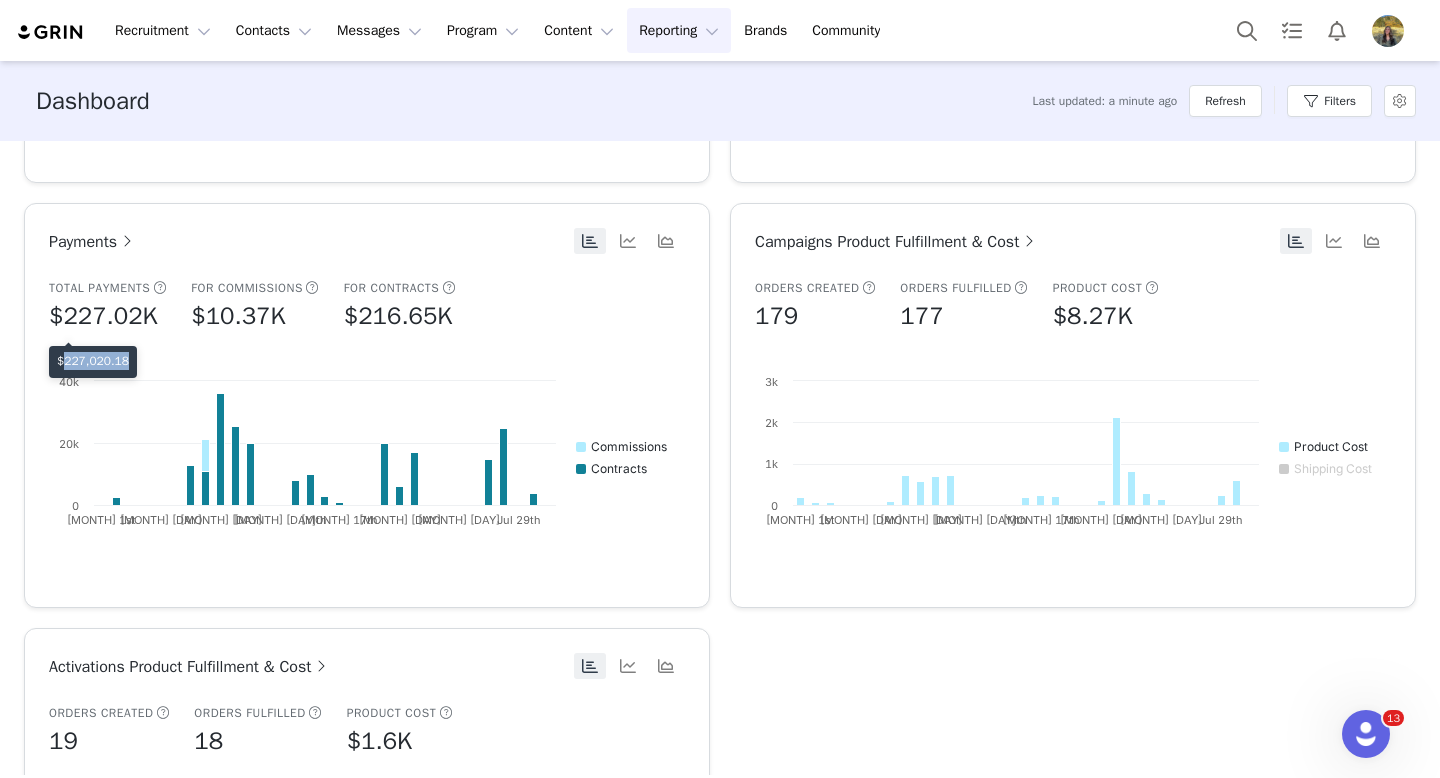 copy on "227,020.18" 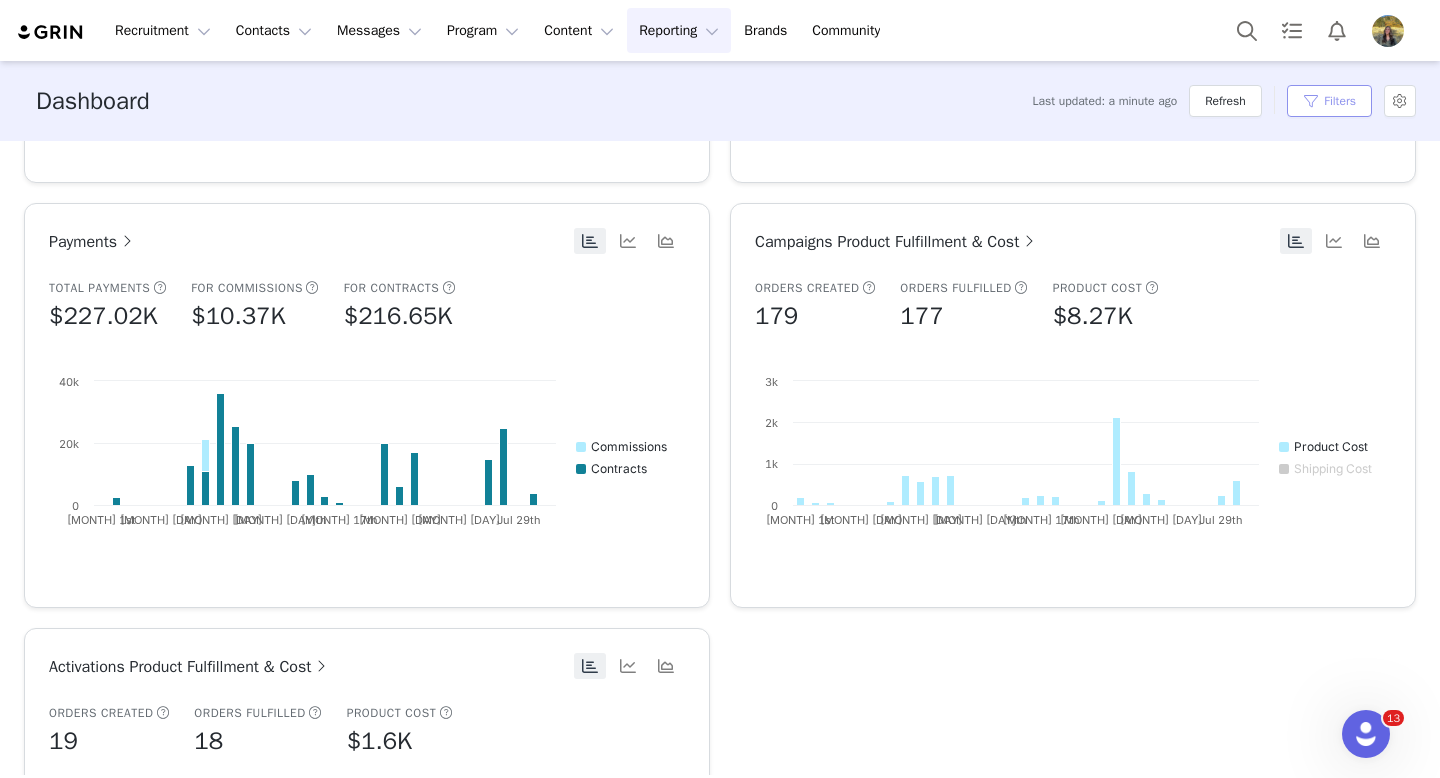 click on "Filters" at bounding box center (1329, 101) 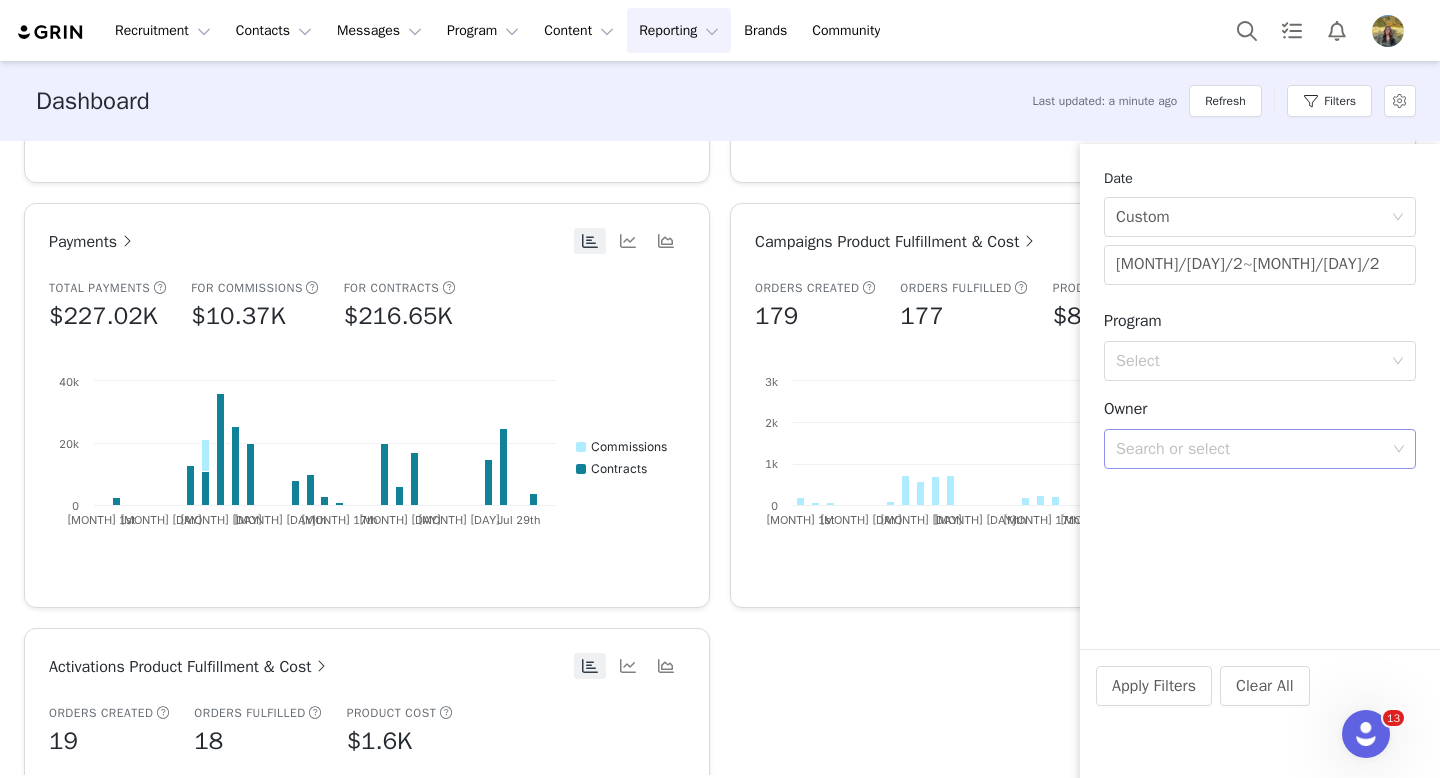 click on "Search or select" at bounding box center [1252, 449] 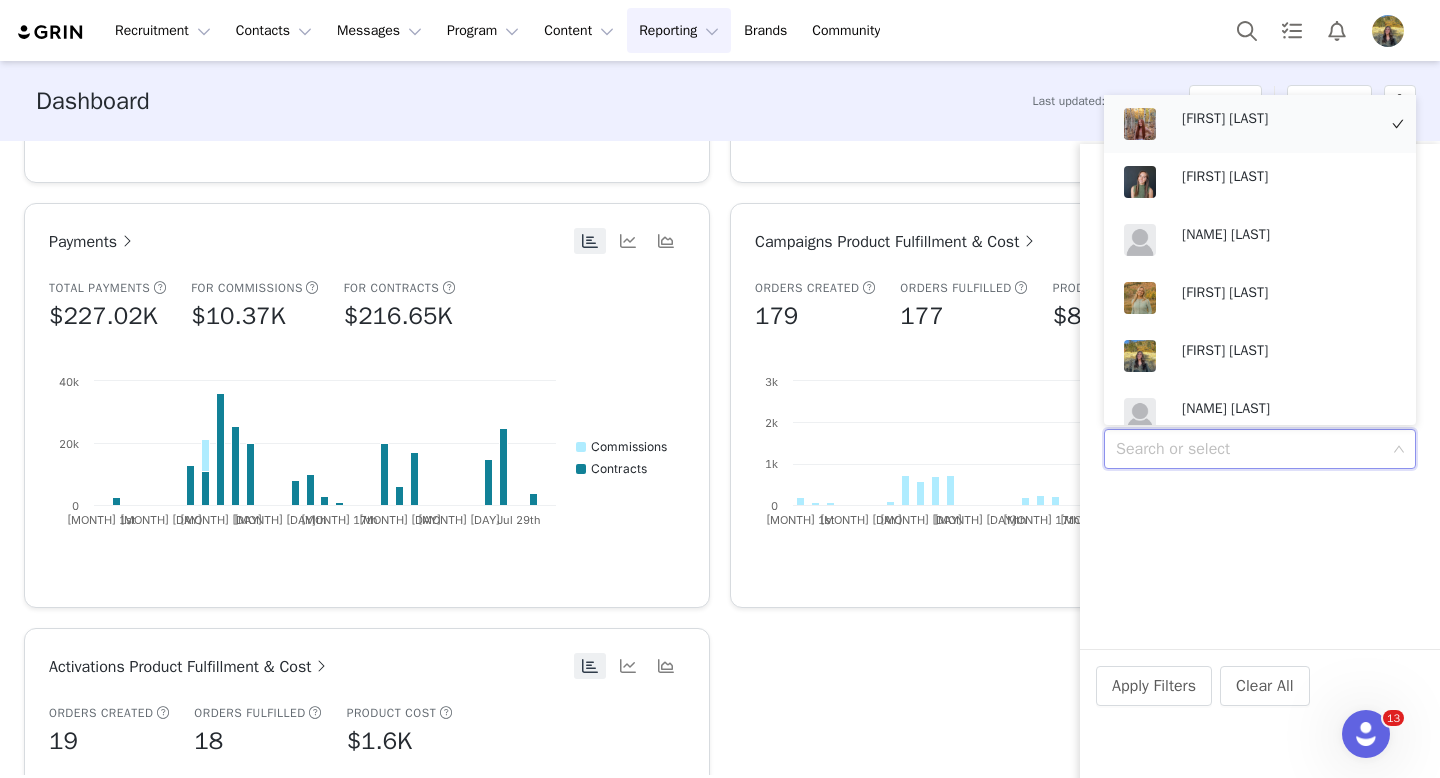 click at bounding box center [1149, 124] 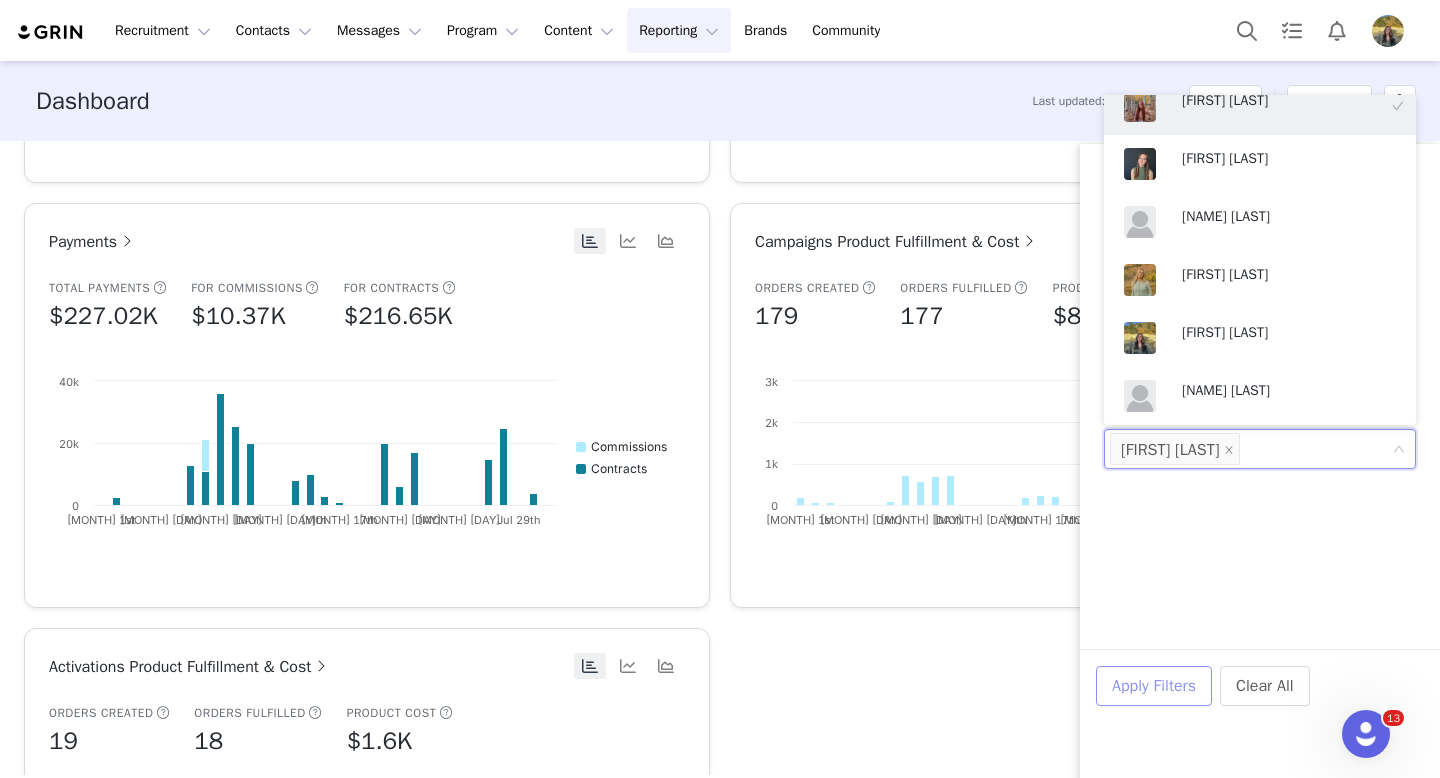 click on "Apply Filters" at bounding box center [1154, 686] 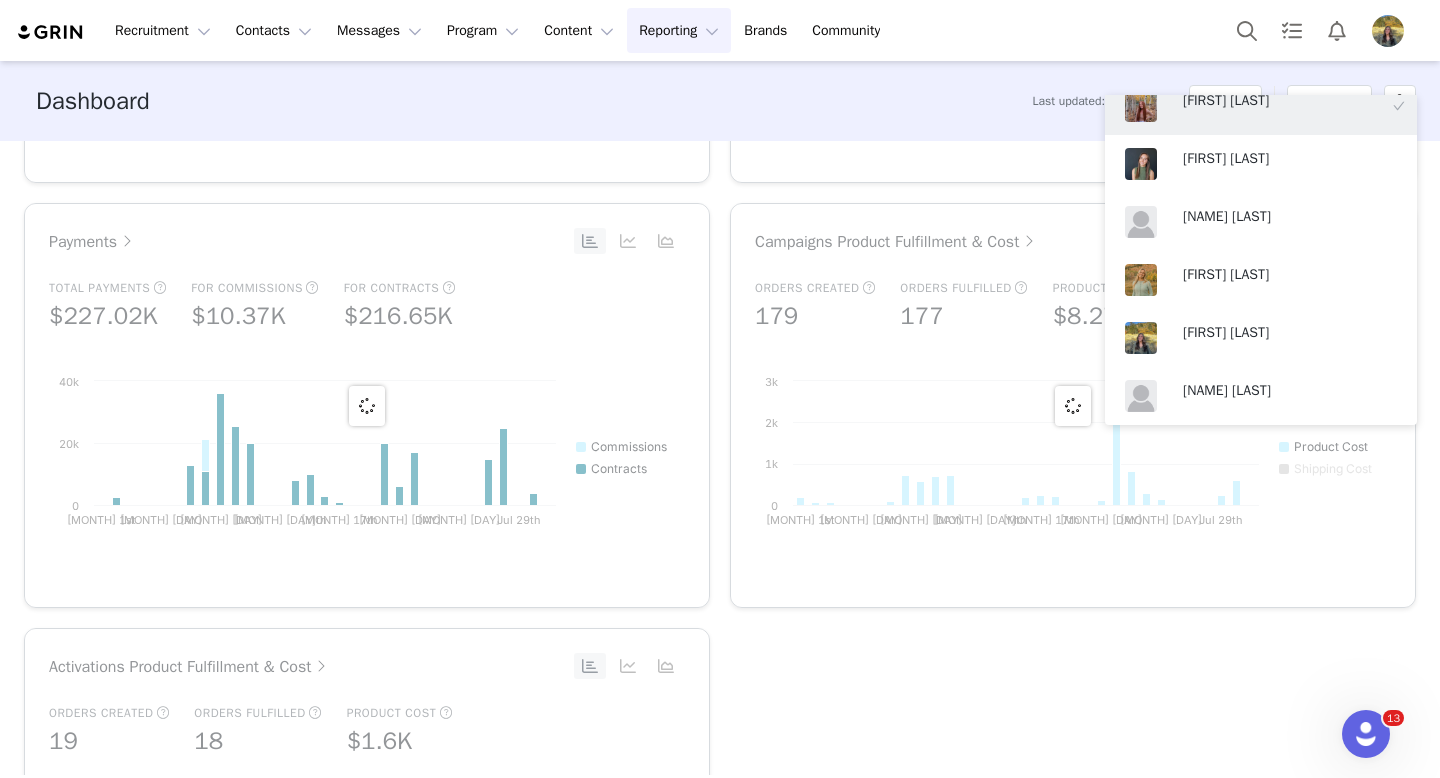 scroll, scrollTop: 22, scrollLeft: 0, axis: vertical 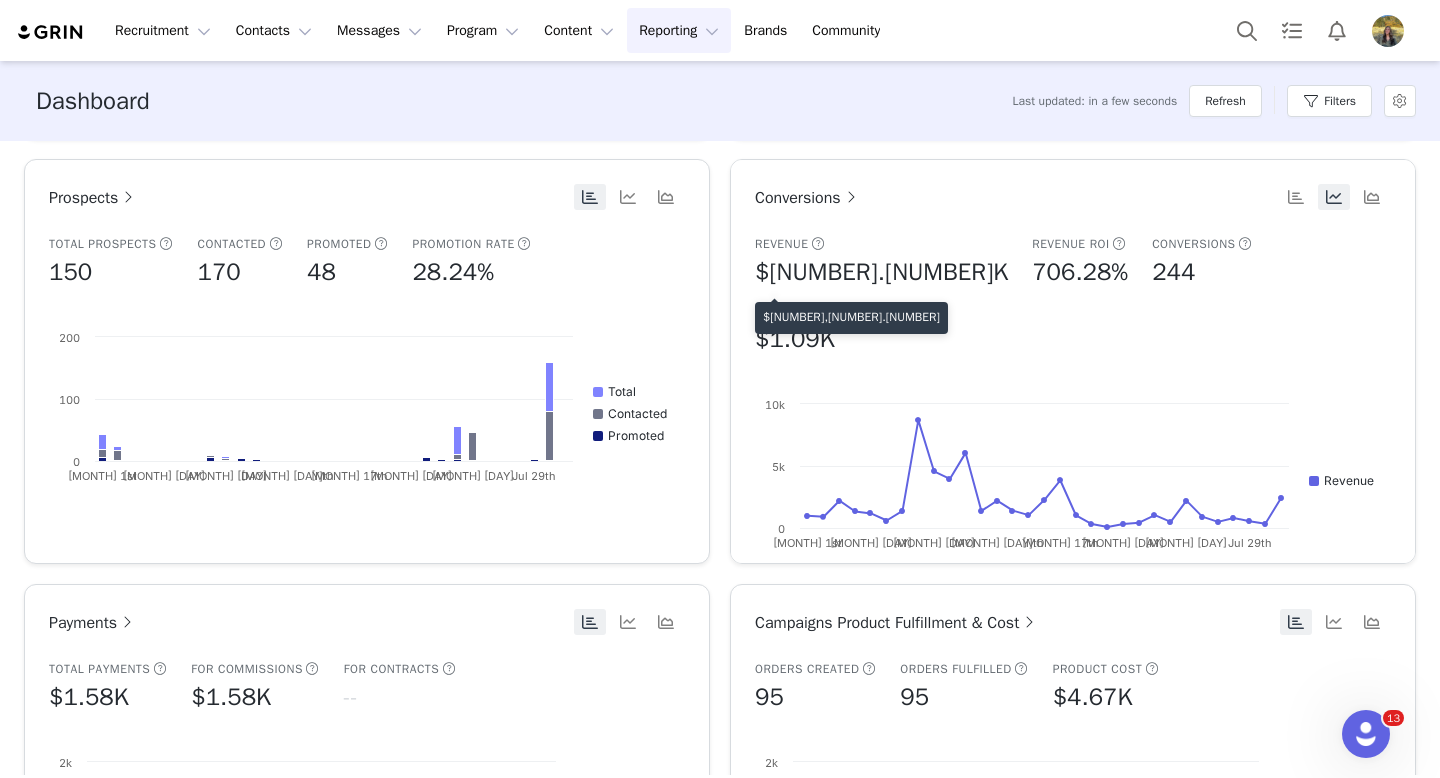 click on "$55,442.55" at bounding box center [851, 317] 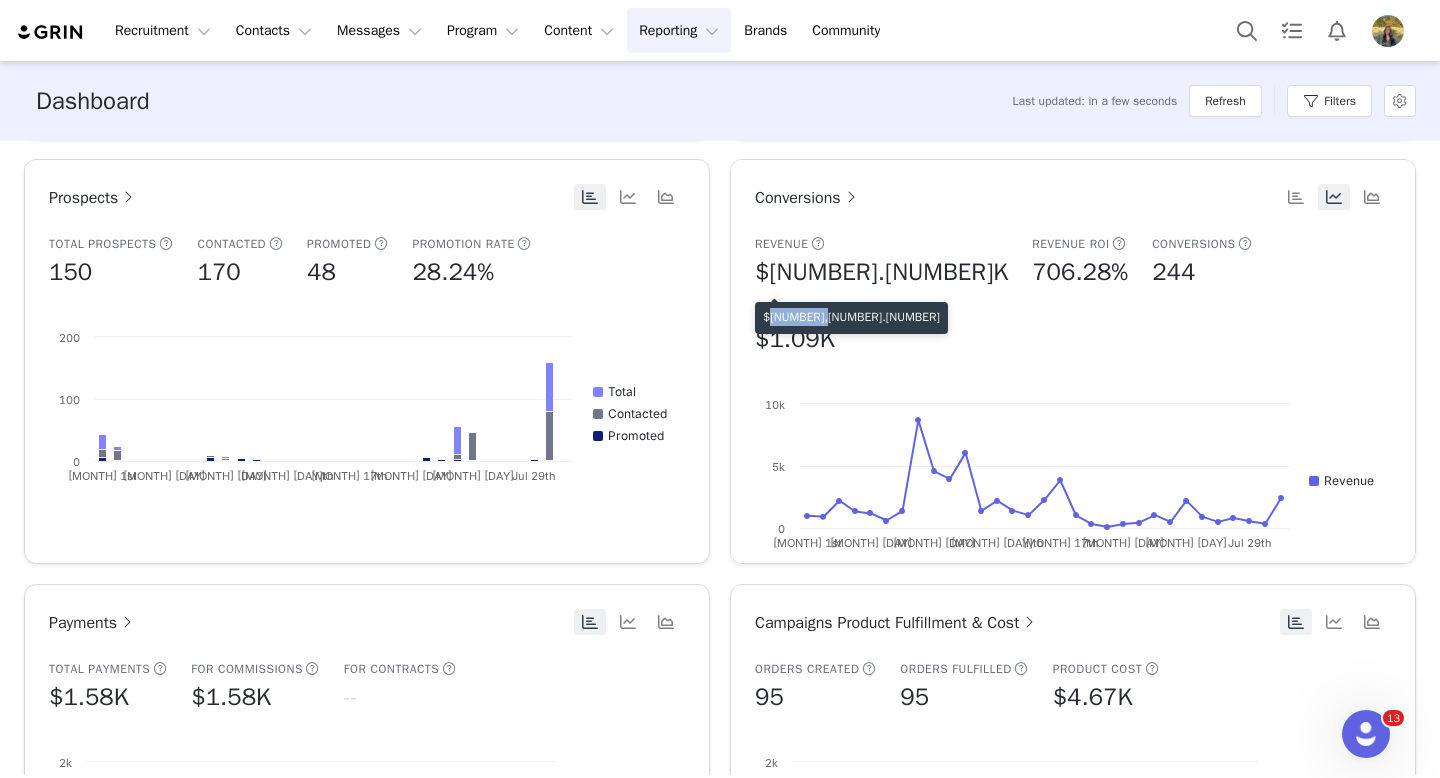 copy on "55,442.55" 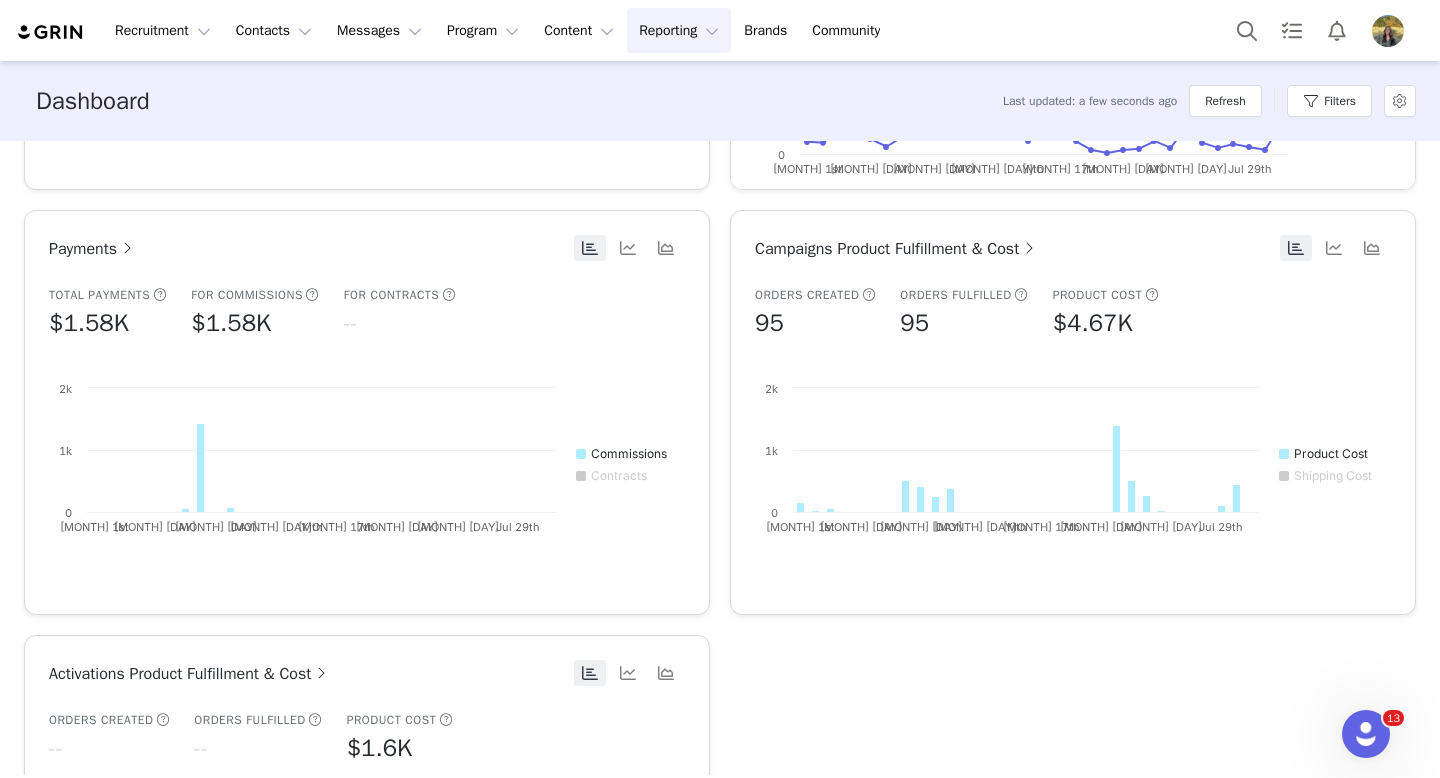 scroll, scrollTop: 1227, scrollLeft: 0, axis: vertical 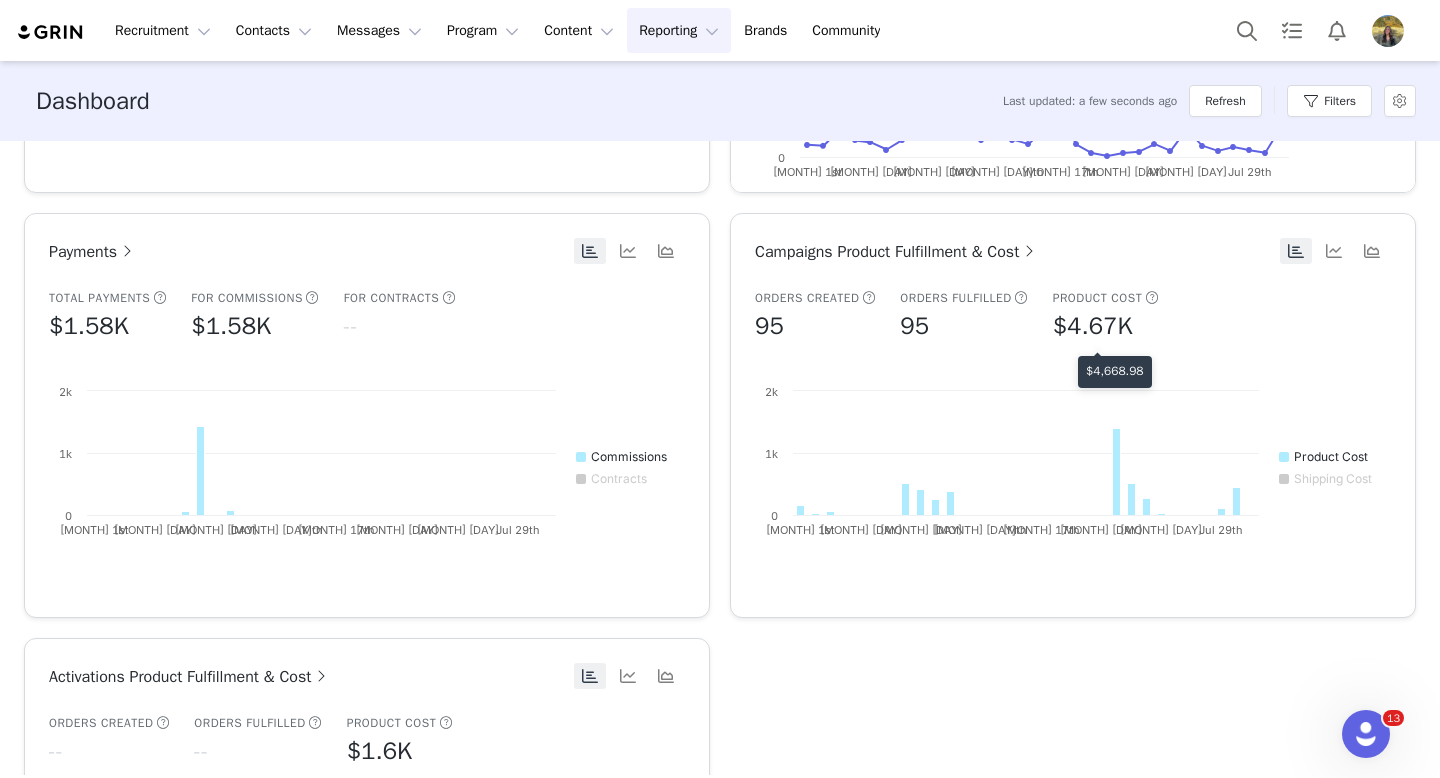 click on "$4,668.98" at bounding box center [1115, 371] 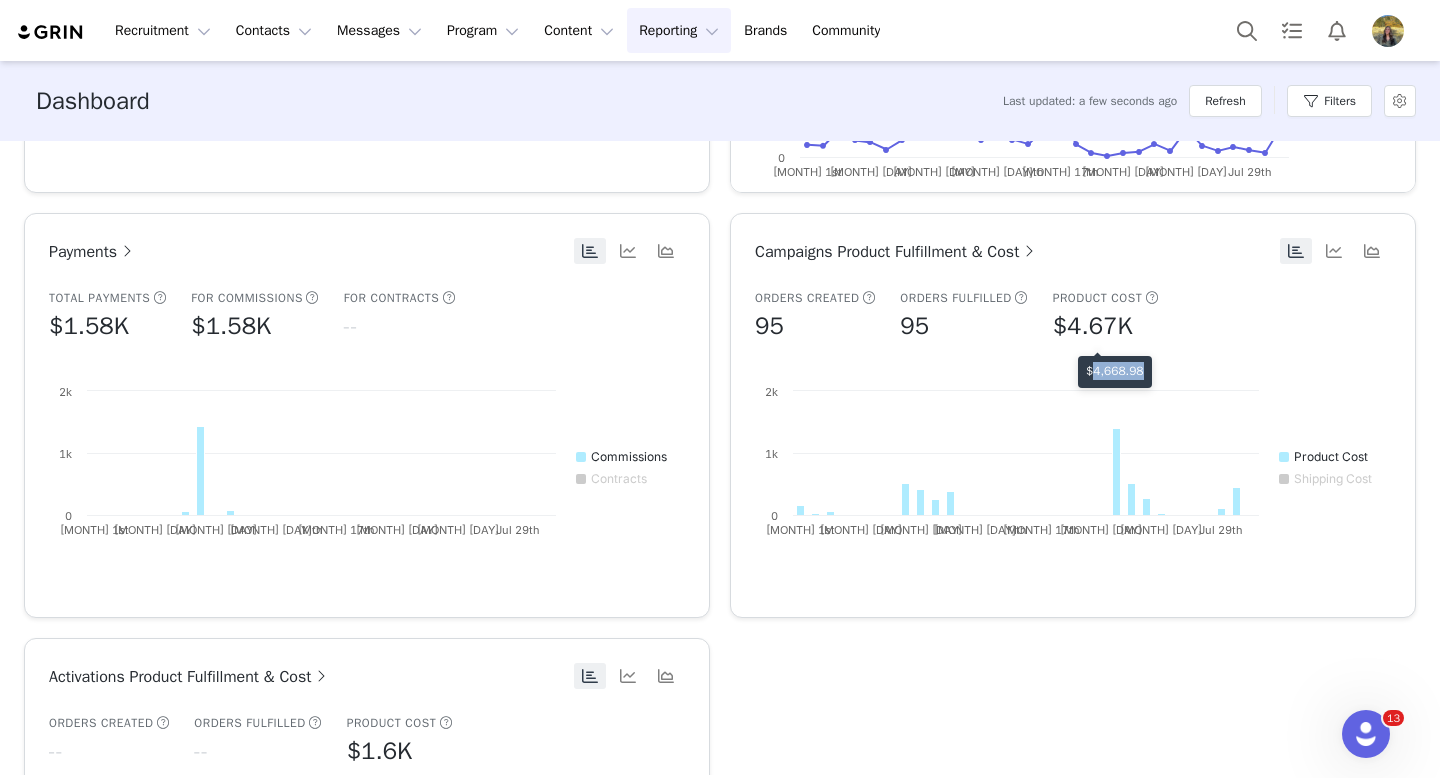 click on "$4,668.98" at bounding box center (1115, 371) 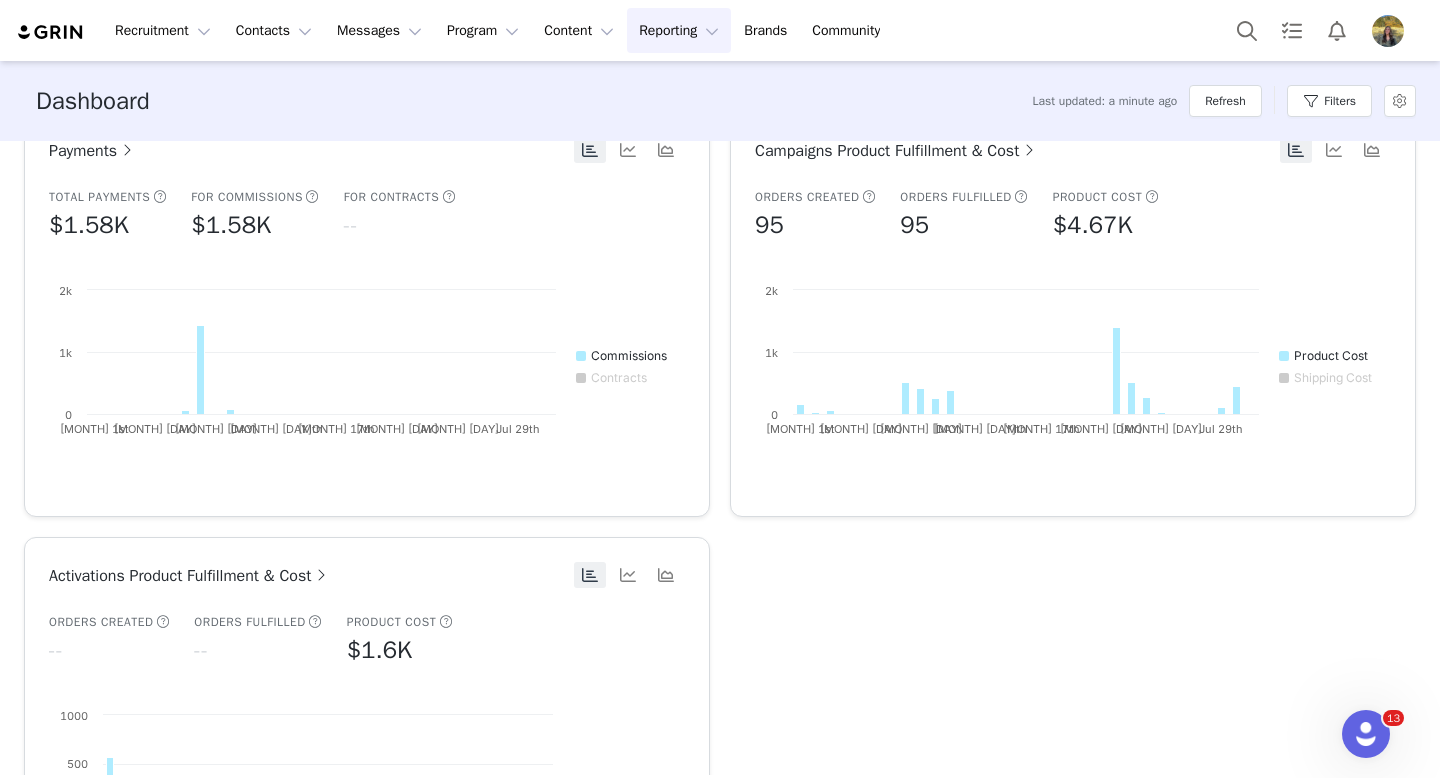 scroll, scrollTop: 795, scrollLeft: 0, axis: vertical 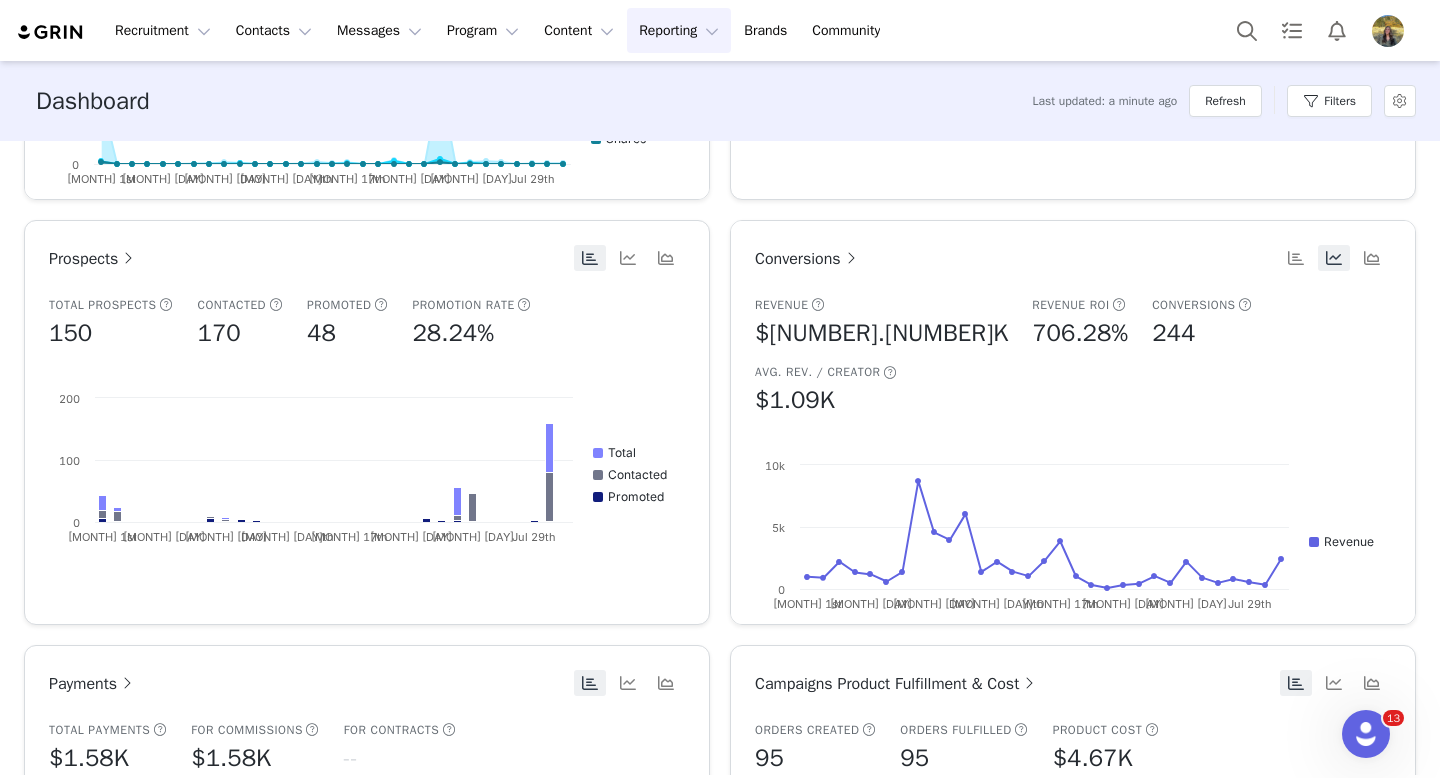 click on "Reporting Reporting" at bounding box center (679, 30) 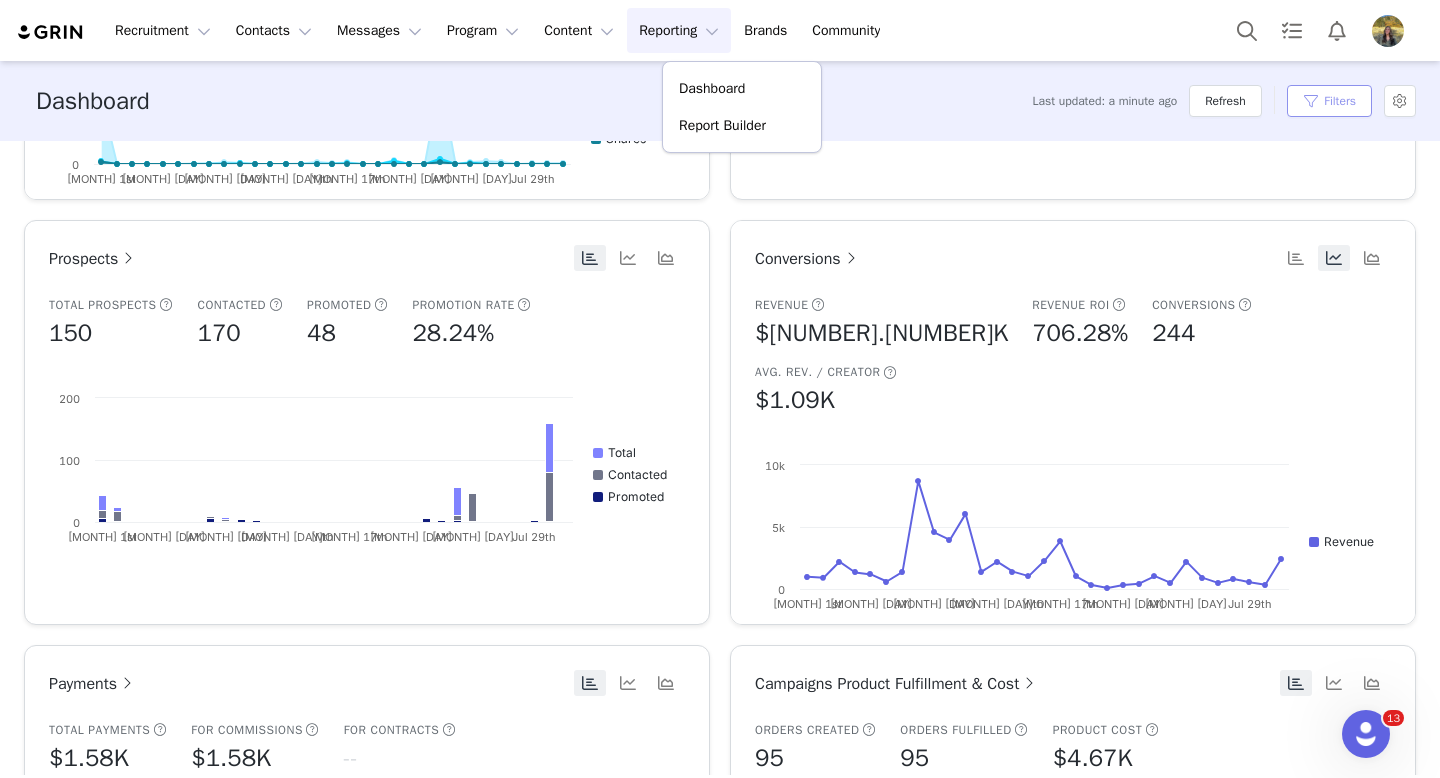 click on "Filters" at bounding box center [1329, 101] 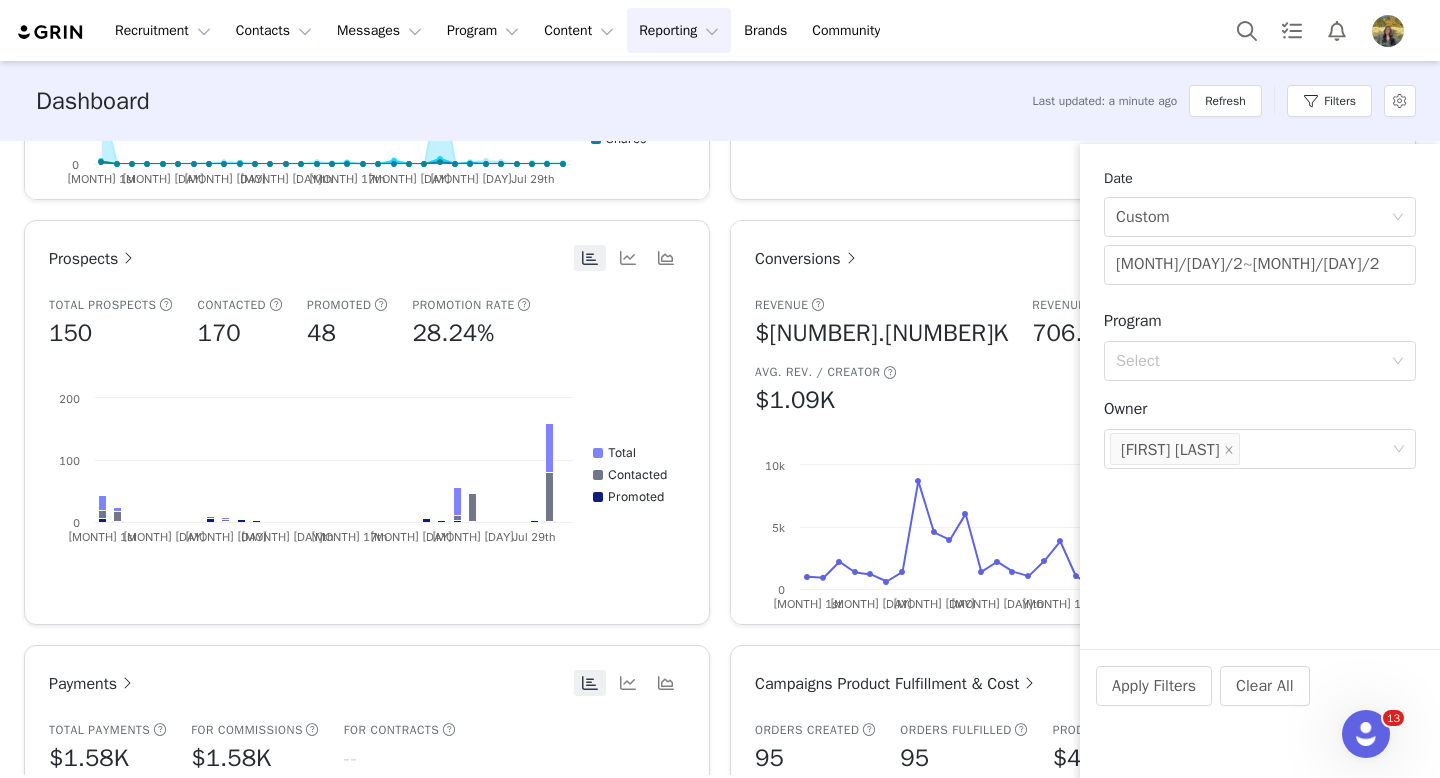 click on "Select" at bounding box center [1253, 361] 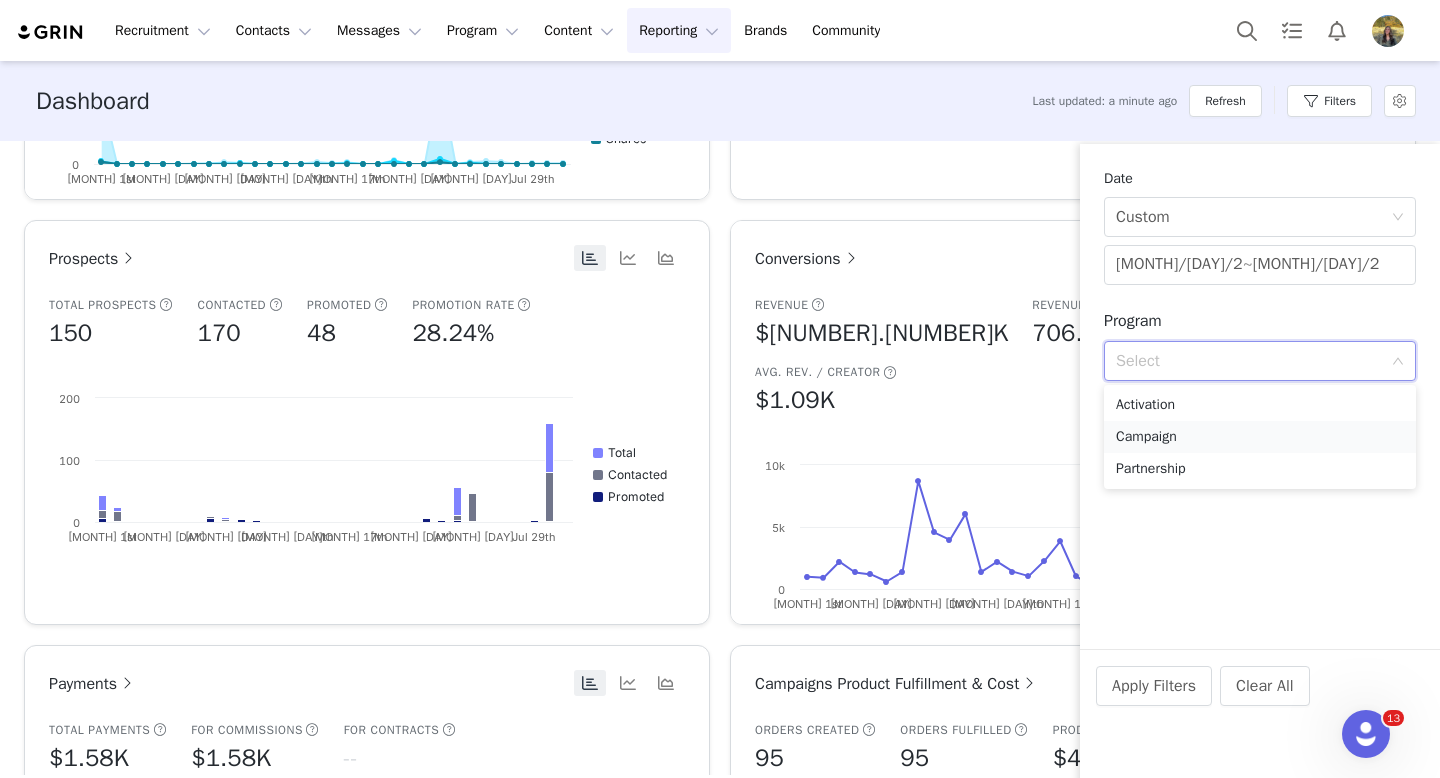 click on "Campaign" at bounding box center (1260, 437) 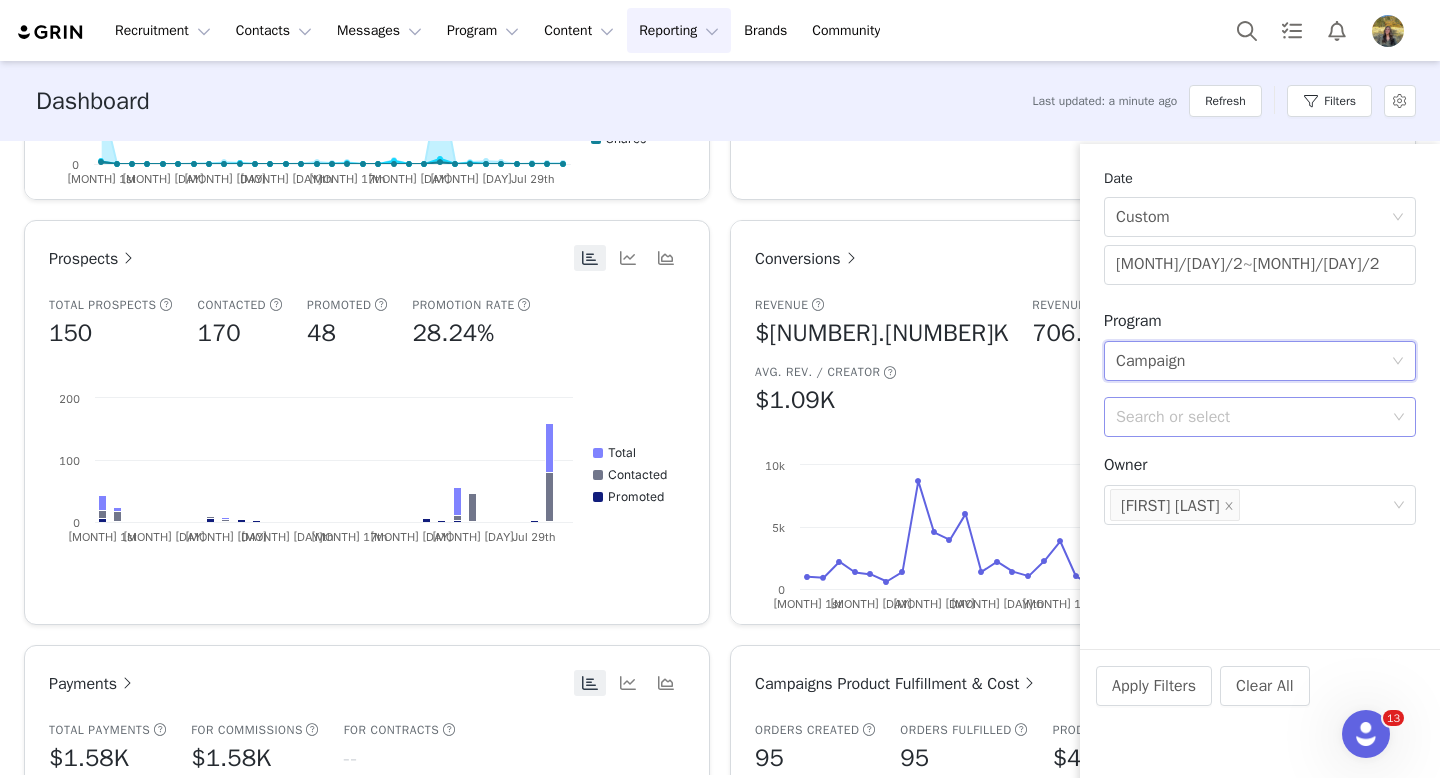 click on "Search or select" at bounding box center [1251, 417] 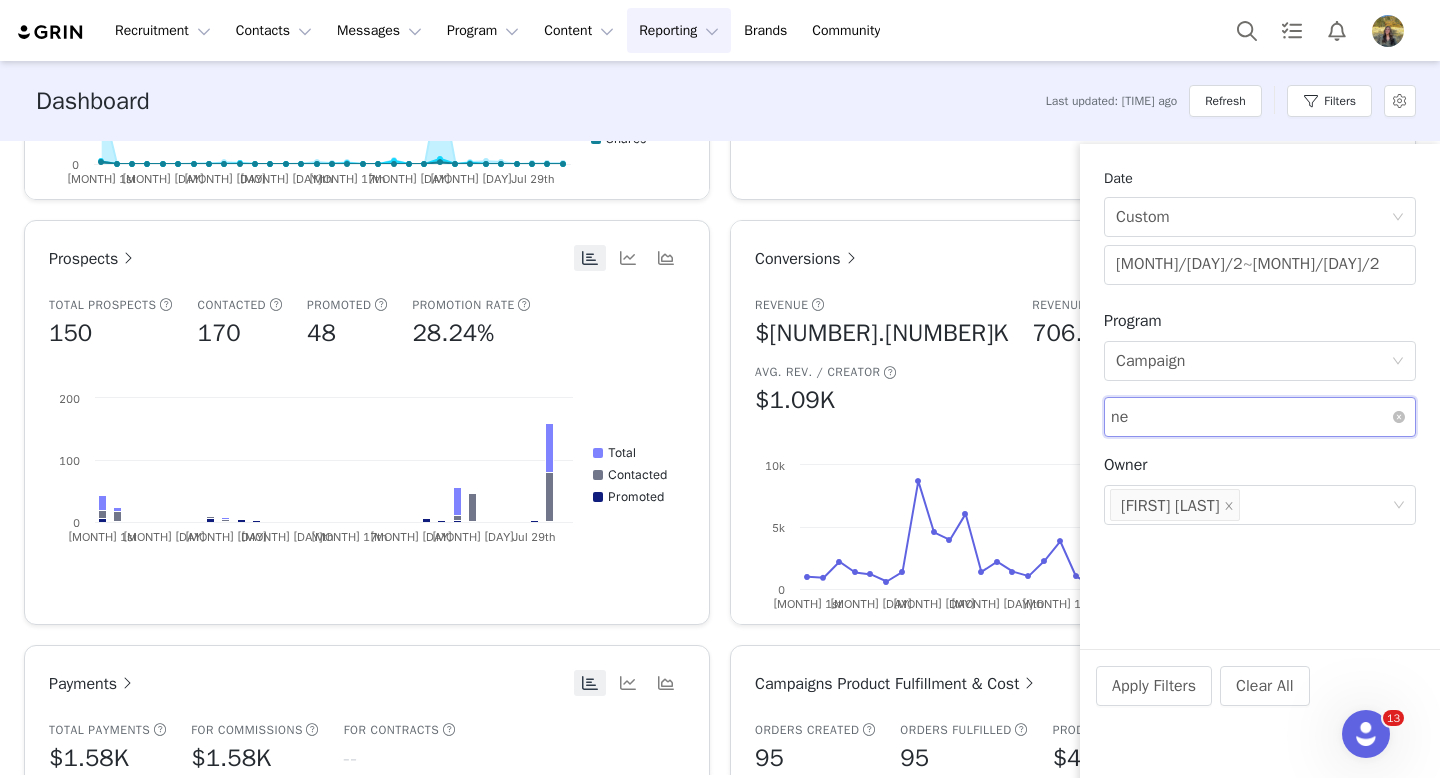 type on "new" 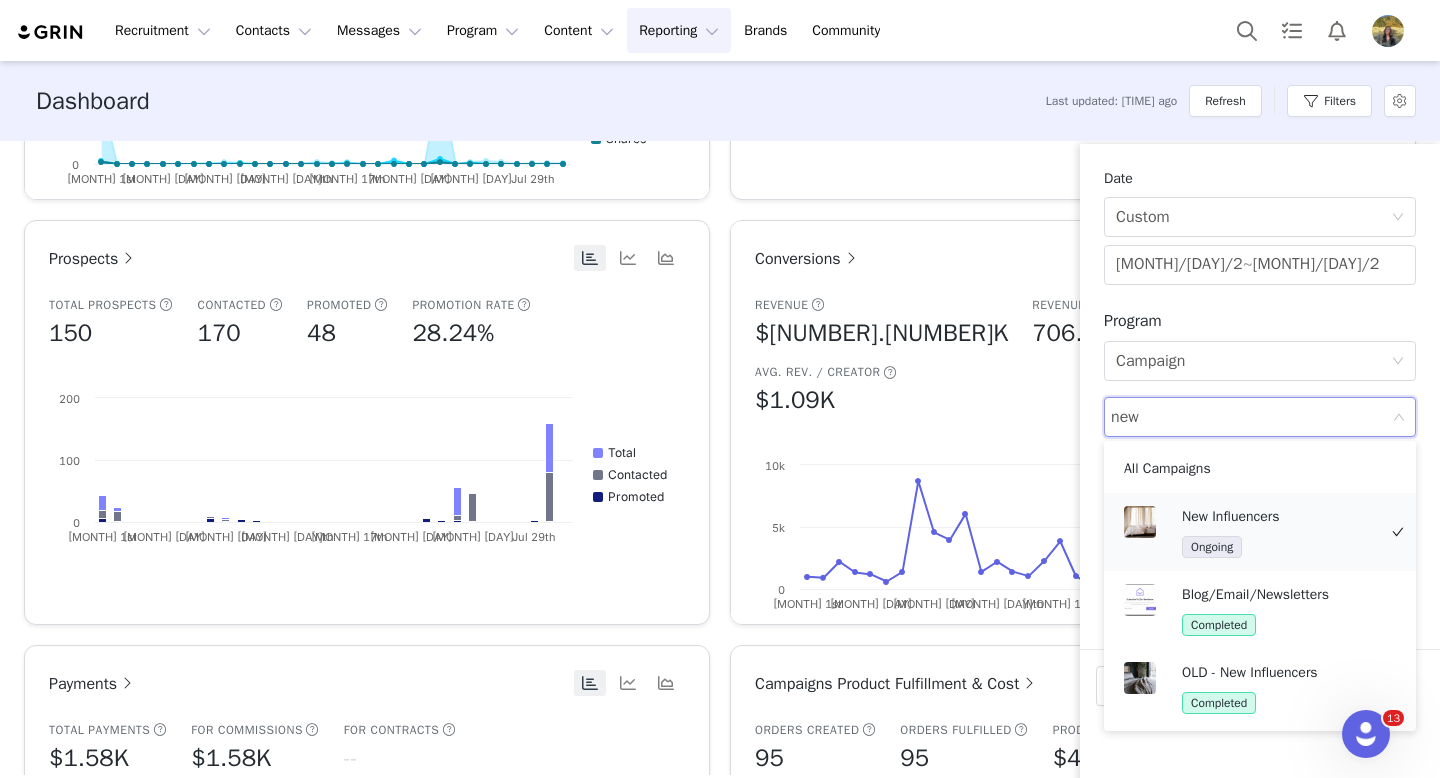 click on "New Influencers" at bounding box center (1279, 517) 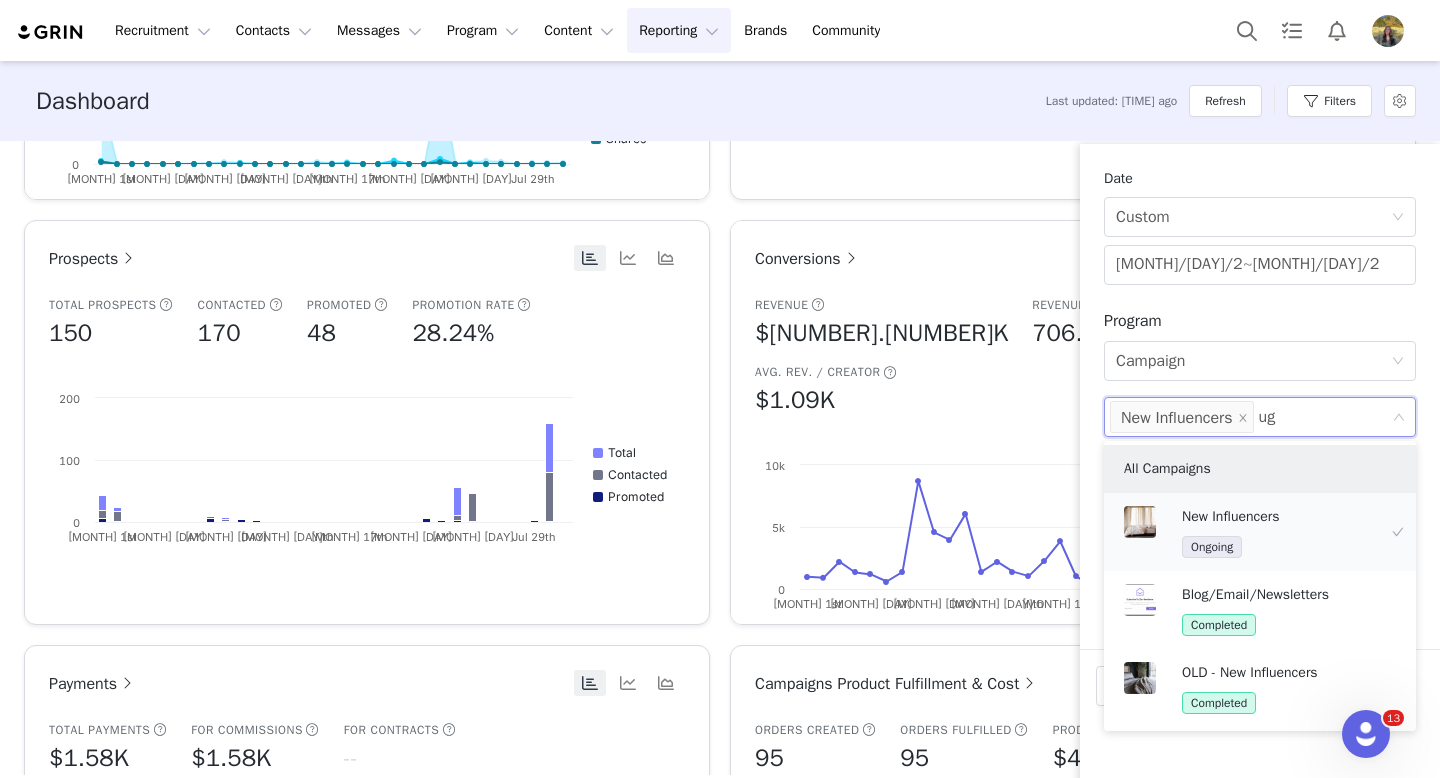 type on "ugc" 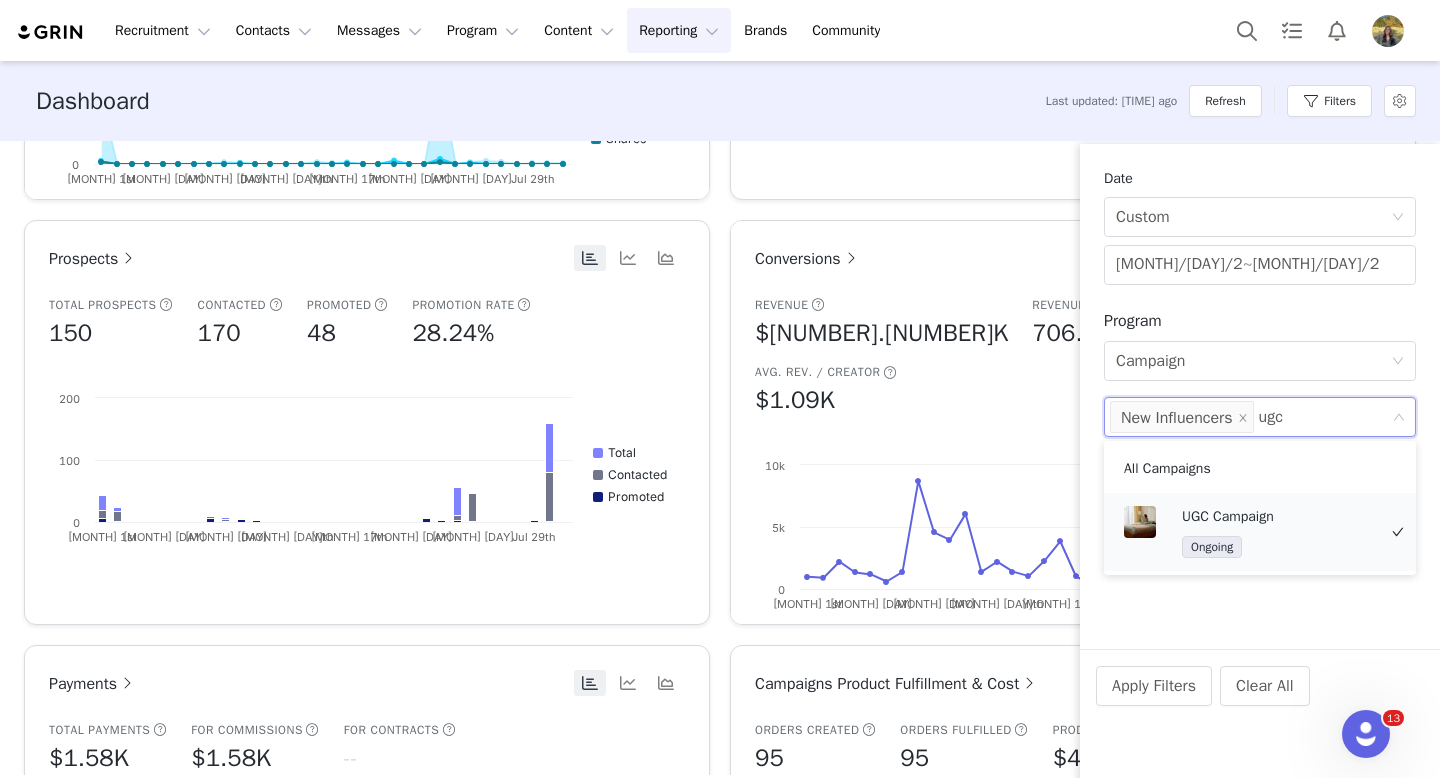 click on "UGC Campaign" at bounding box center [1279, 517] 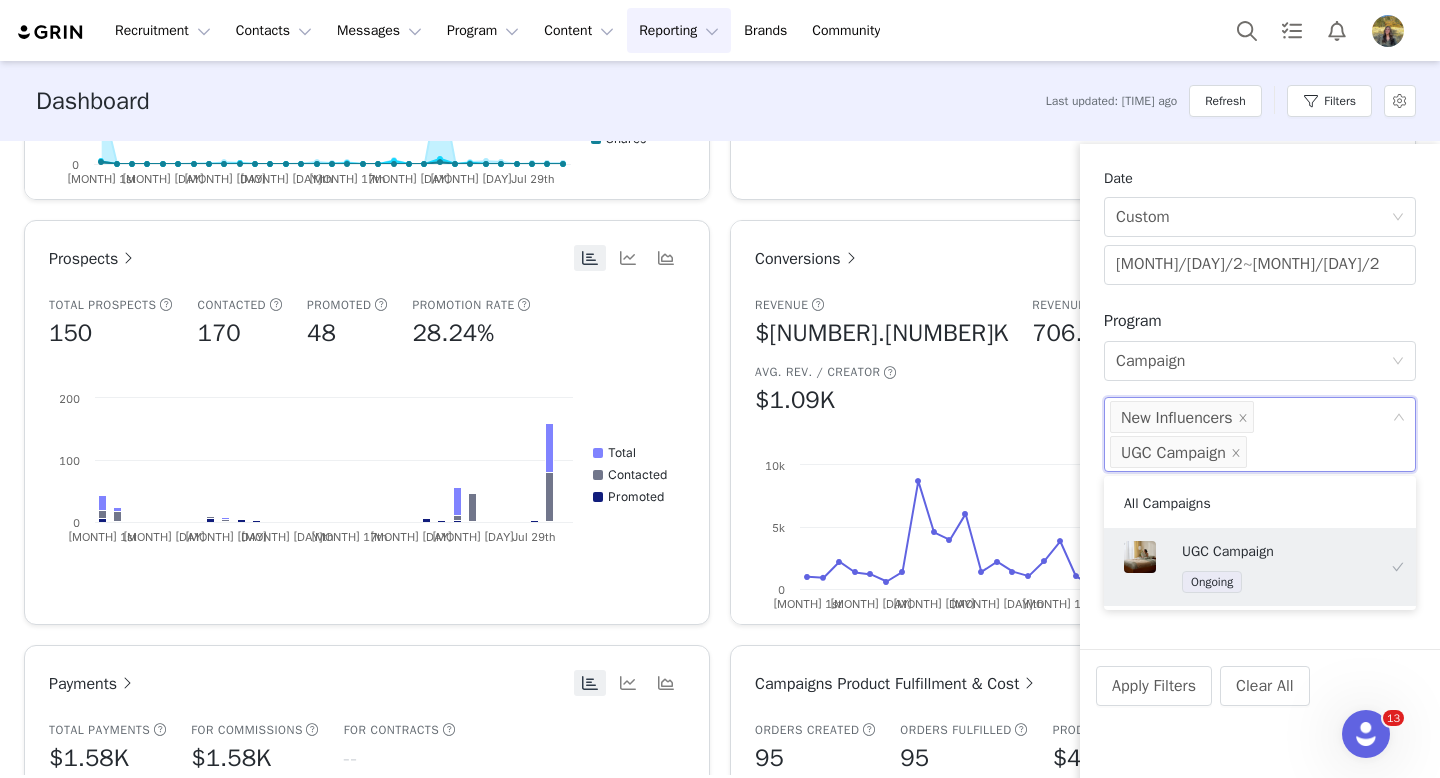 click on "Apply Filters Clear All" at bounding box center (1260, 713) 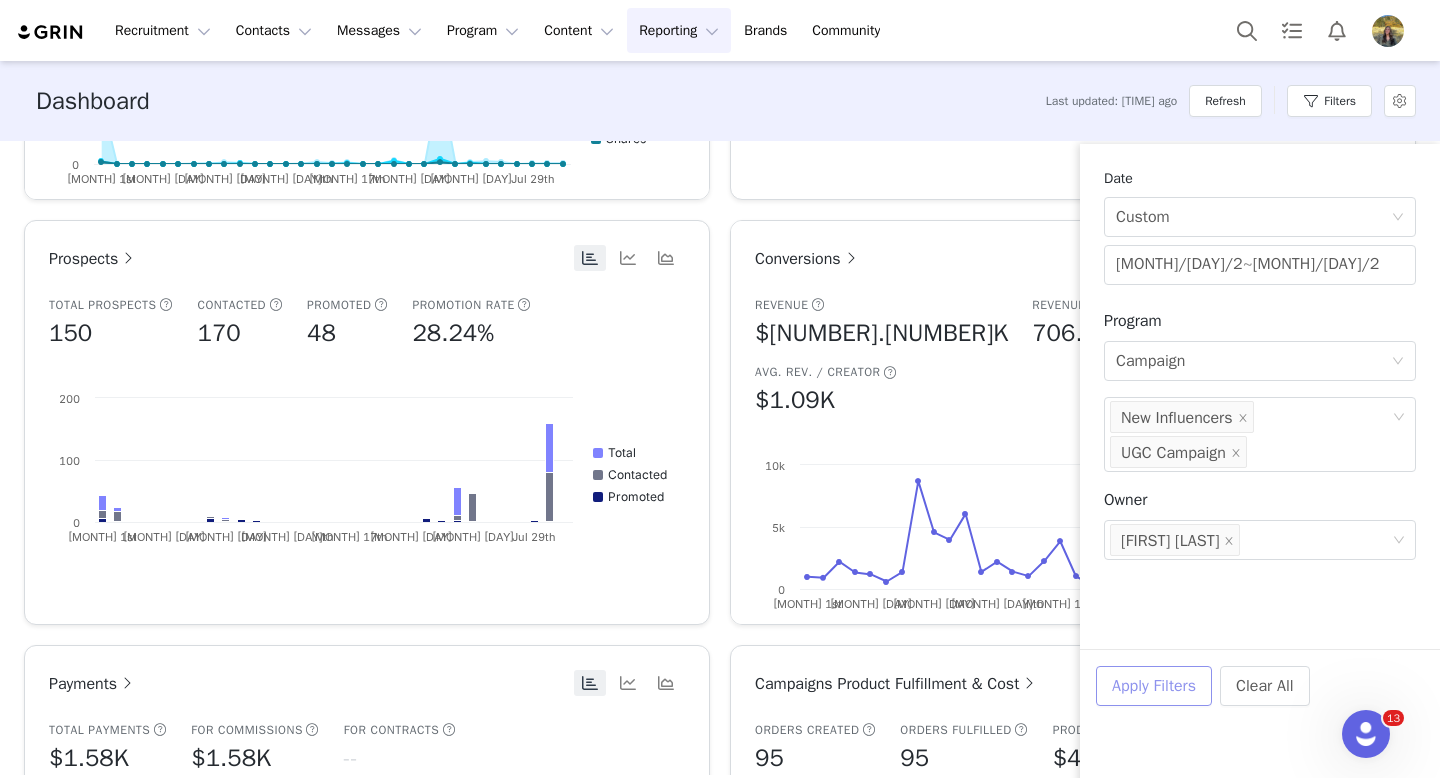 click on "Apply Filters" at bounding box center (1154, 686) 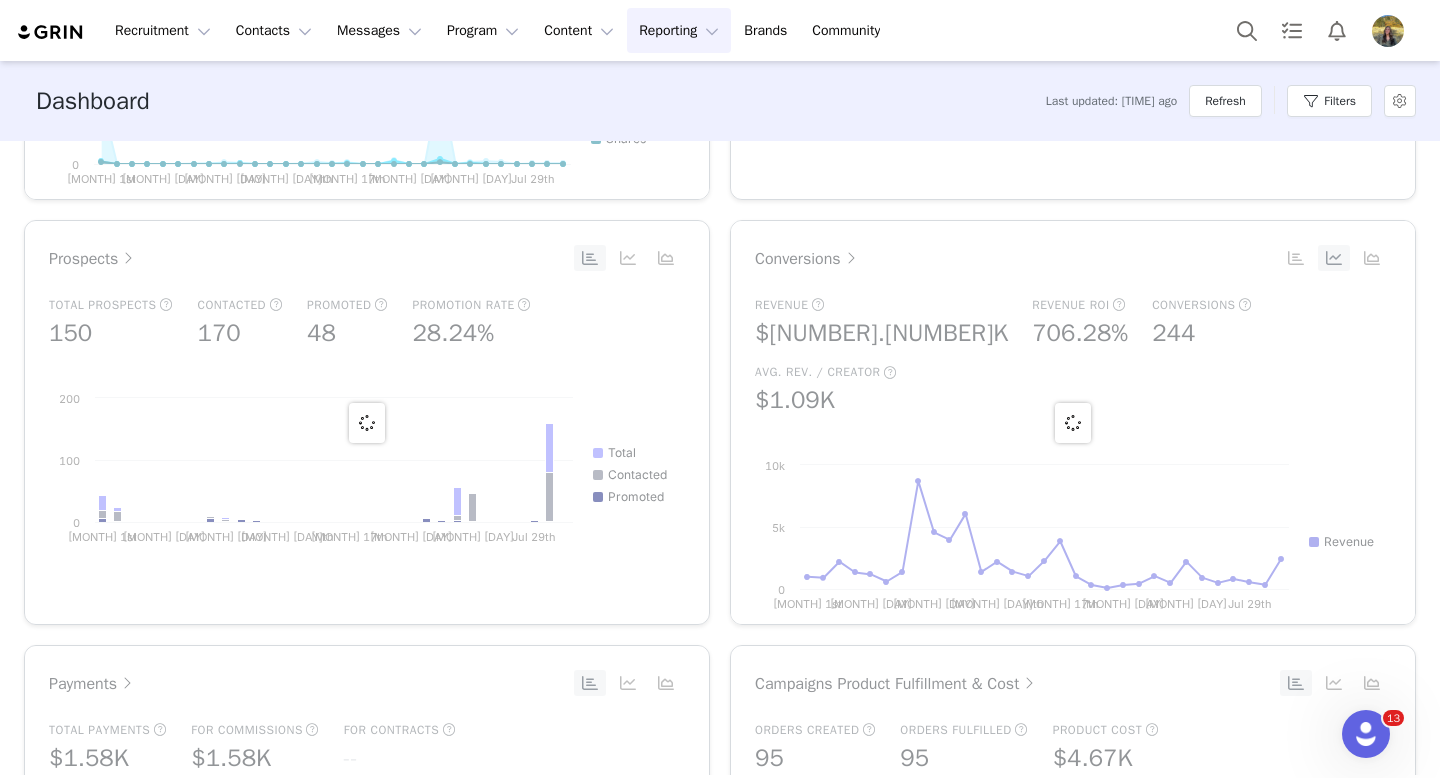 scroll, scrollTop: 1067, scrollLeft: 0, axis: vertical 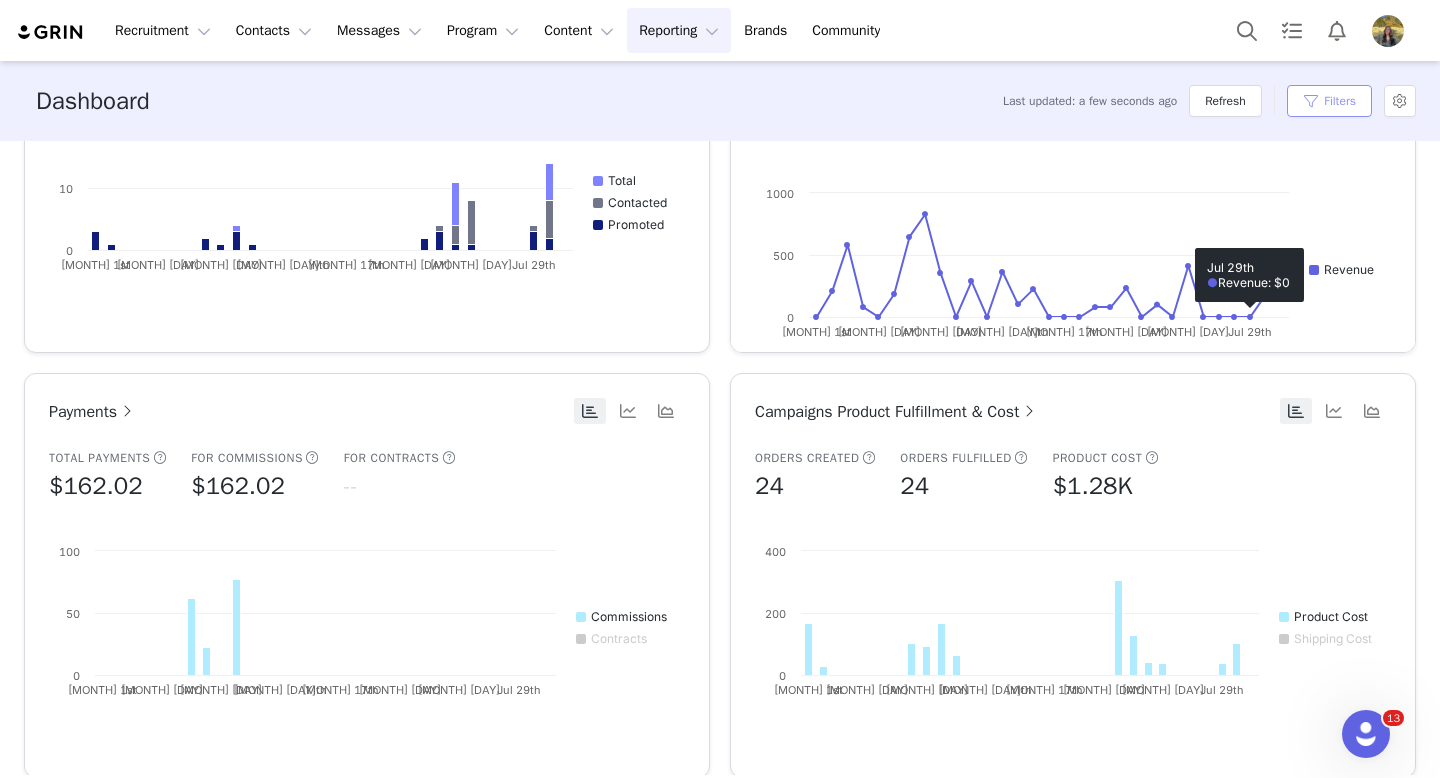 click on "Filters" at bounding box center (1329, 101) 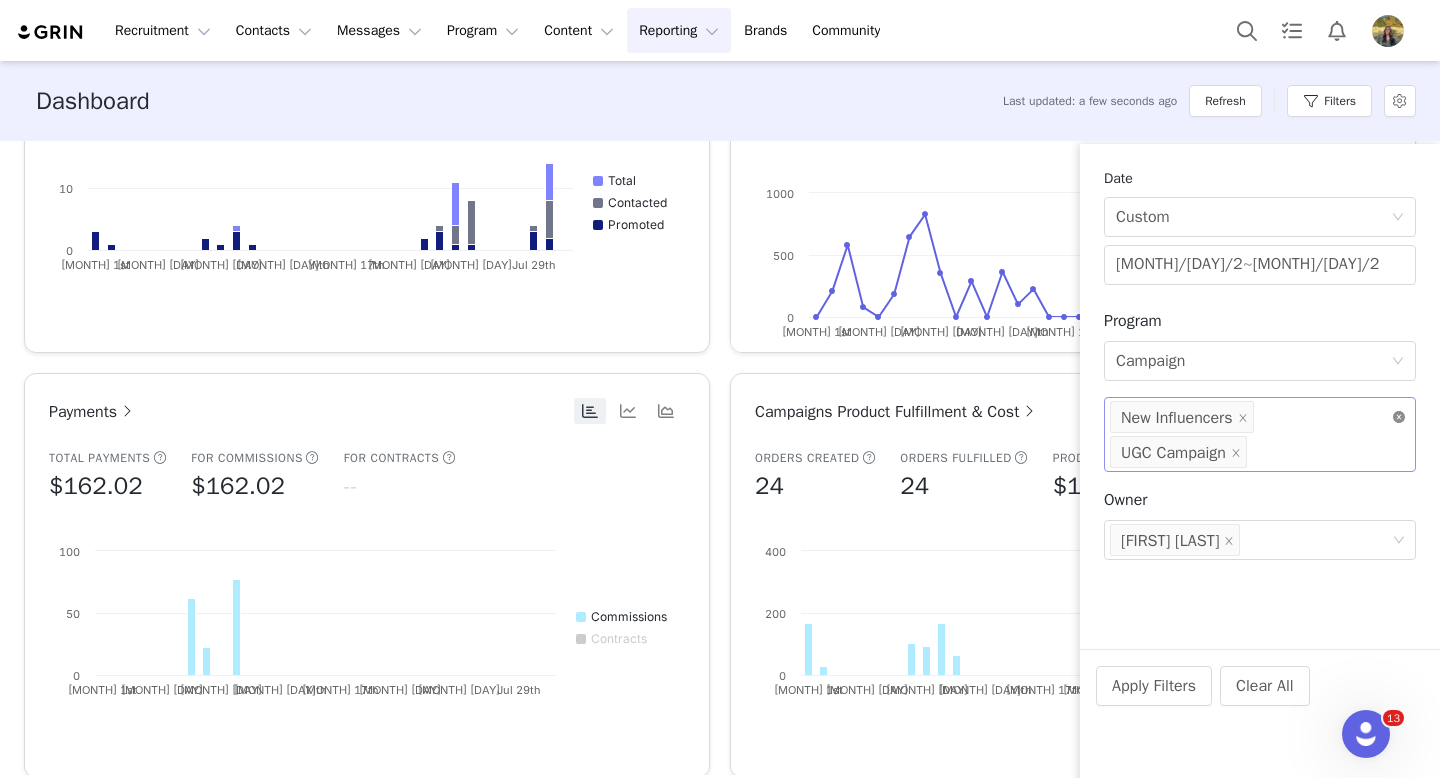 click 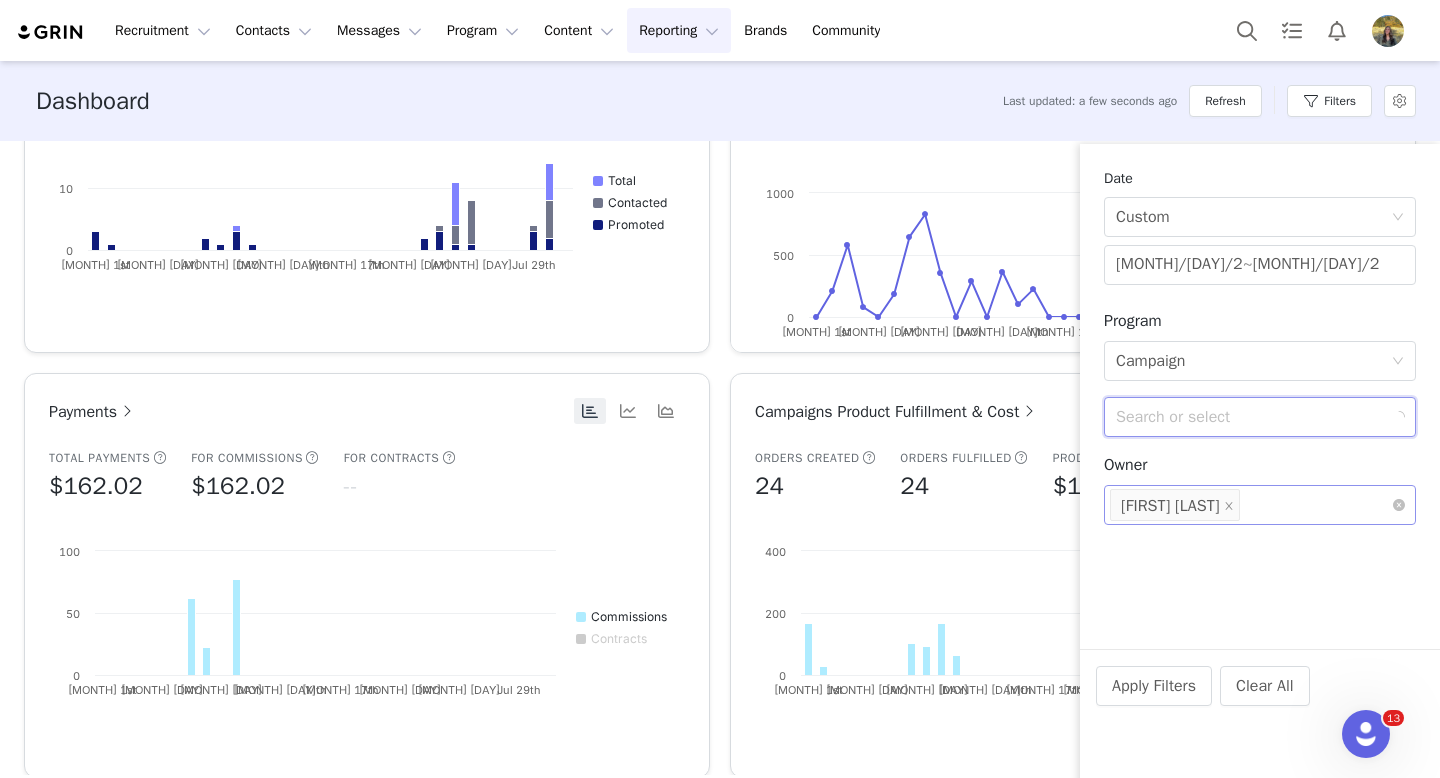 click at bounding box center [1250, 506] 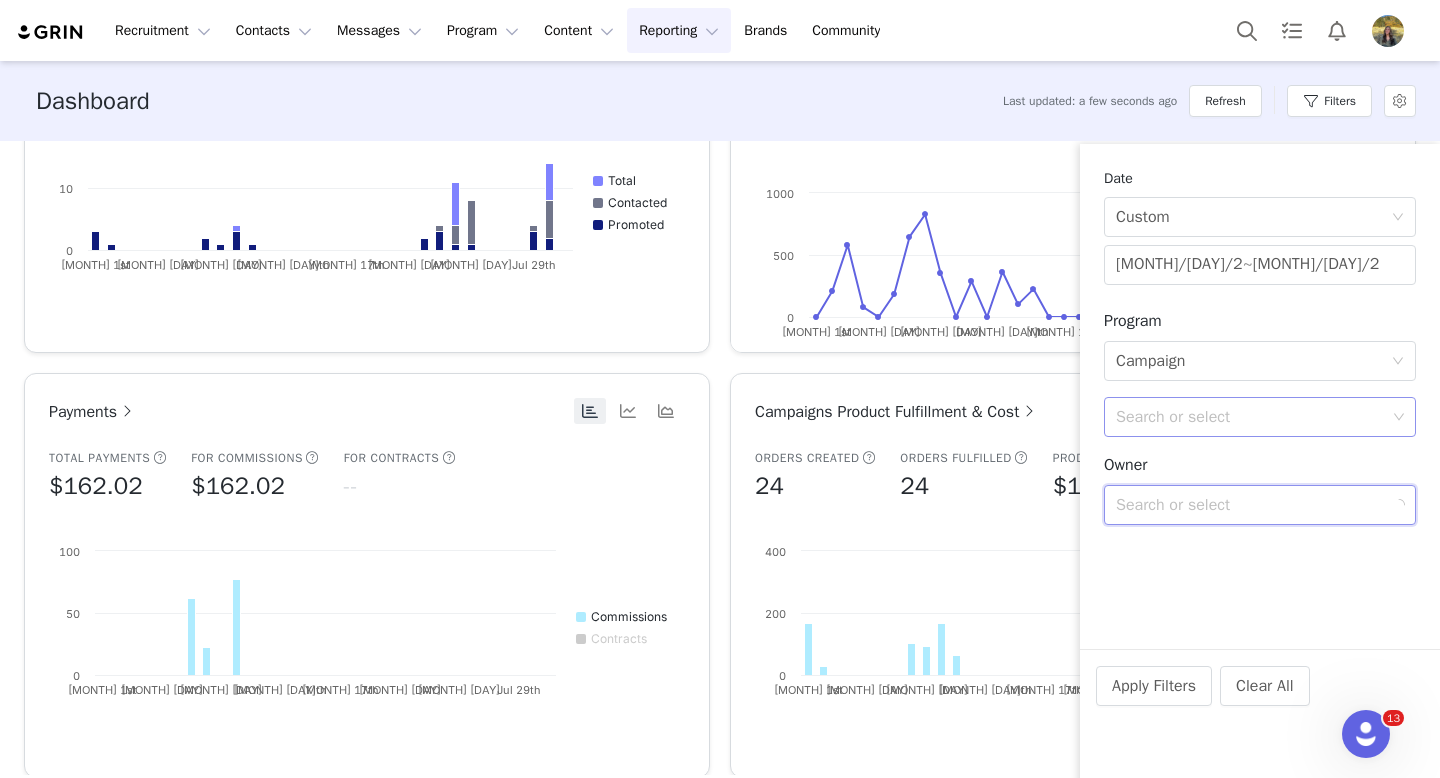 type on "v" 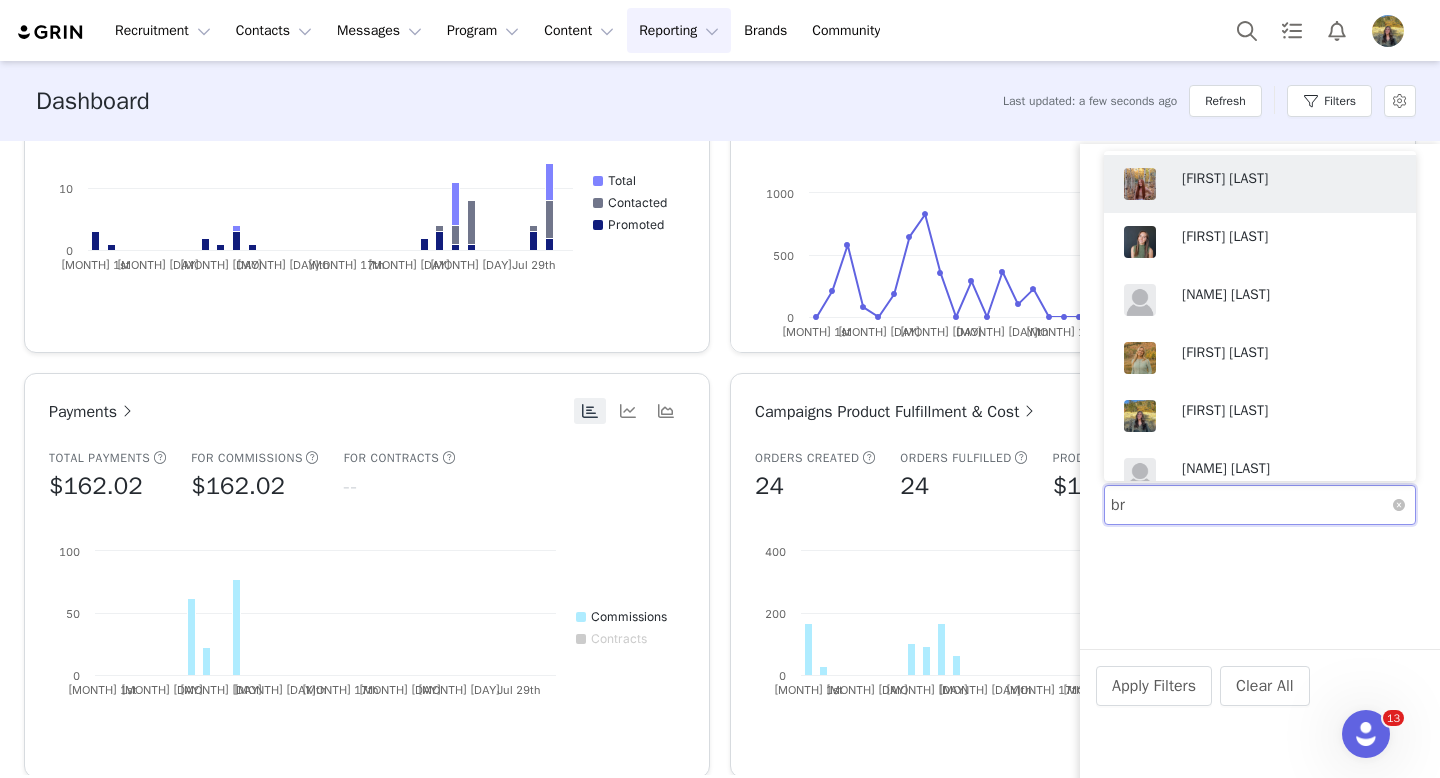 type on "bry" 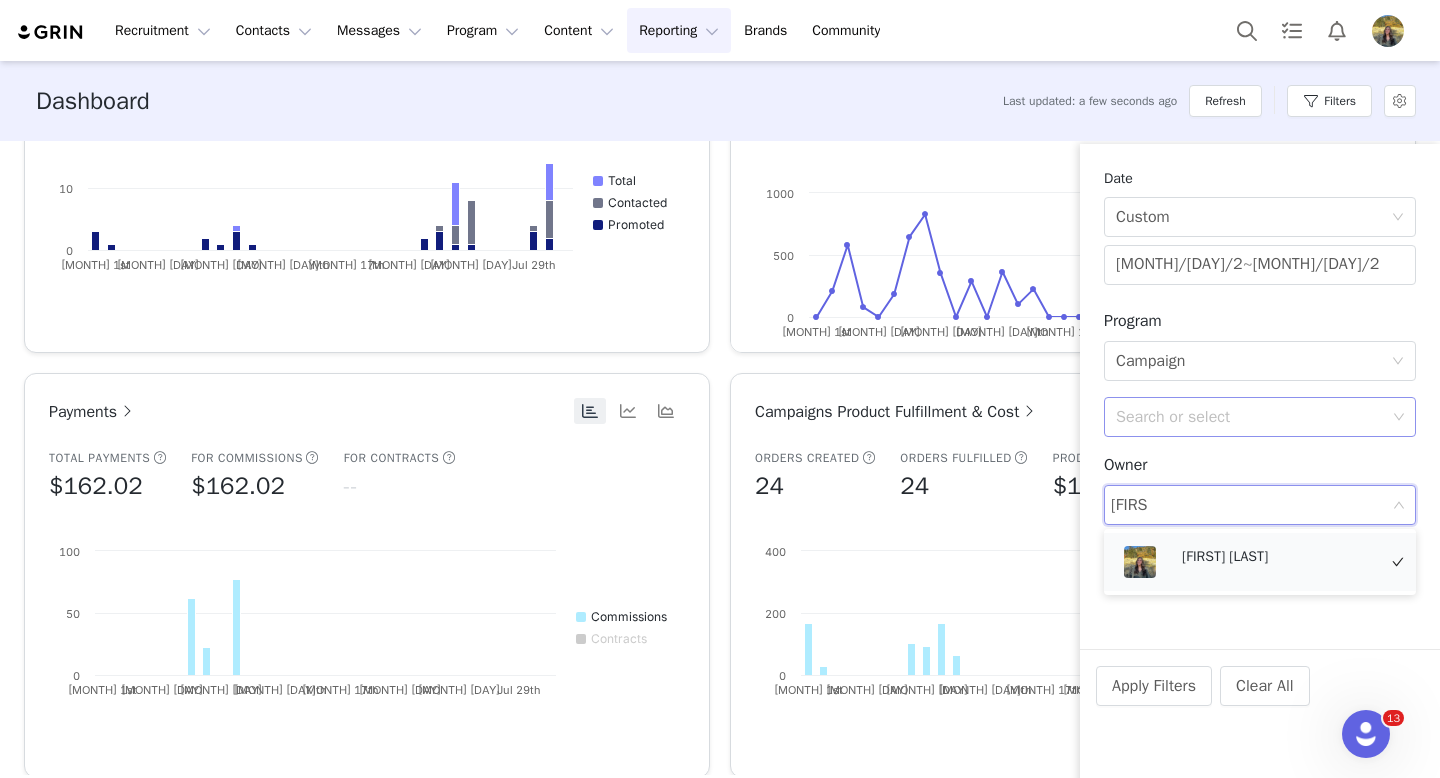 click on "[LAST] [LAST]" at bounding box center (1279, 557) 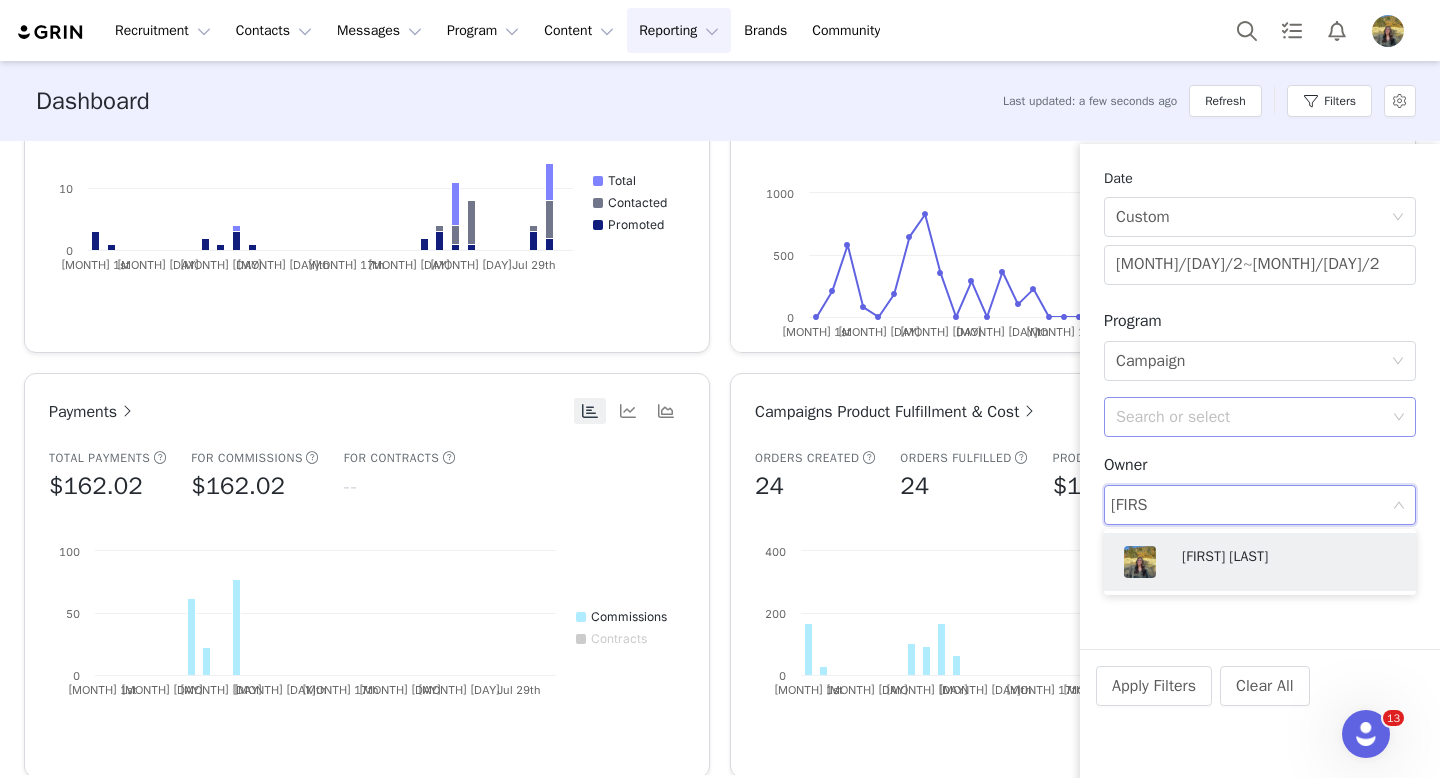 type 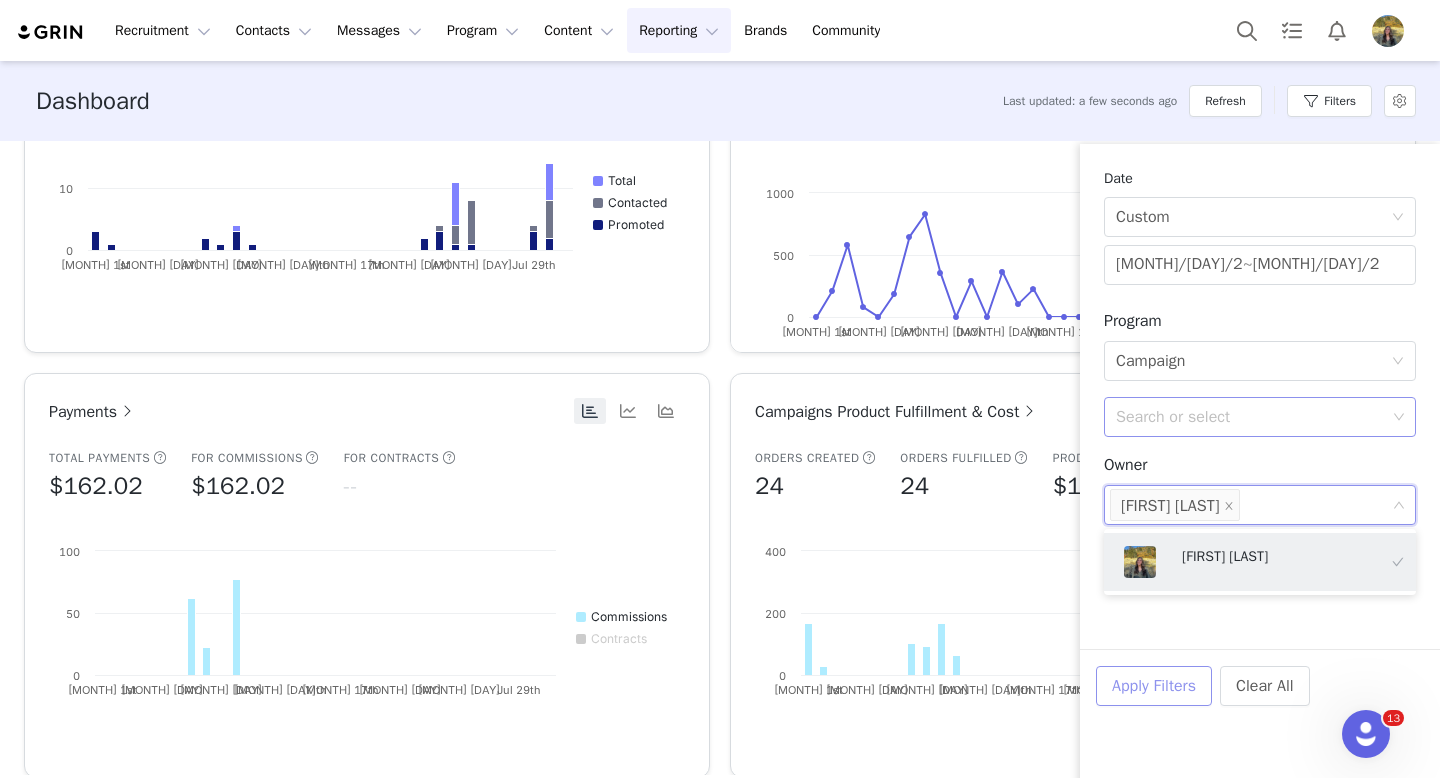 click on "Apply Filters" at bounding box center [1154, 686] 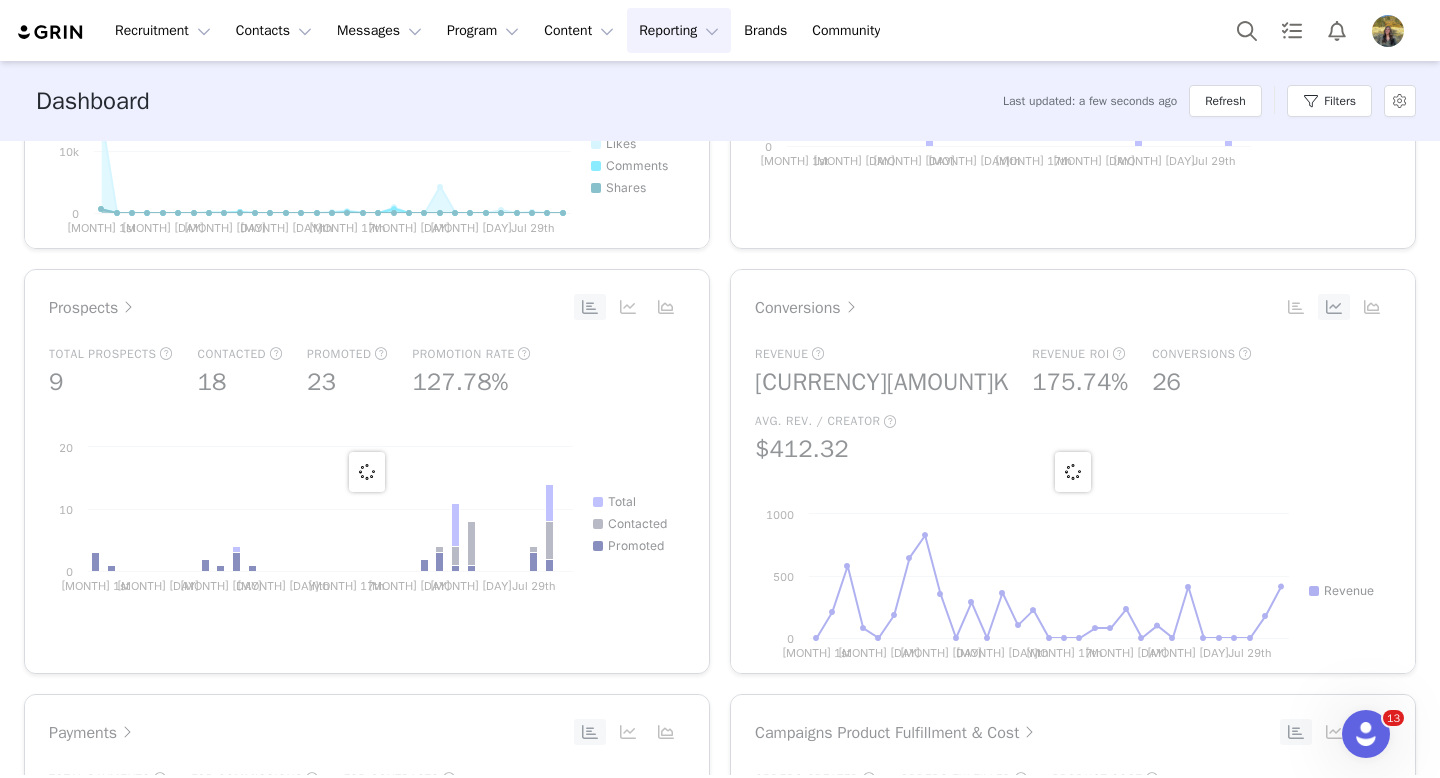 scroll, scrollTop: 726, scrollLeft: 0, axis: vertical 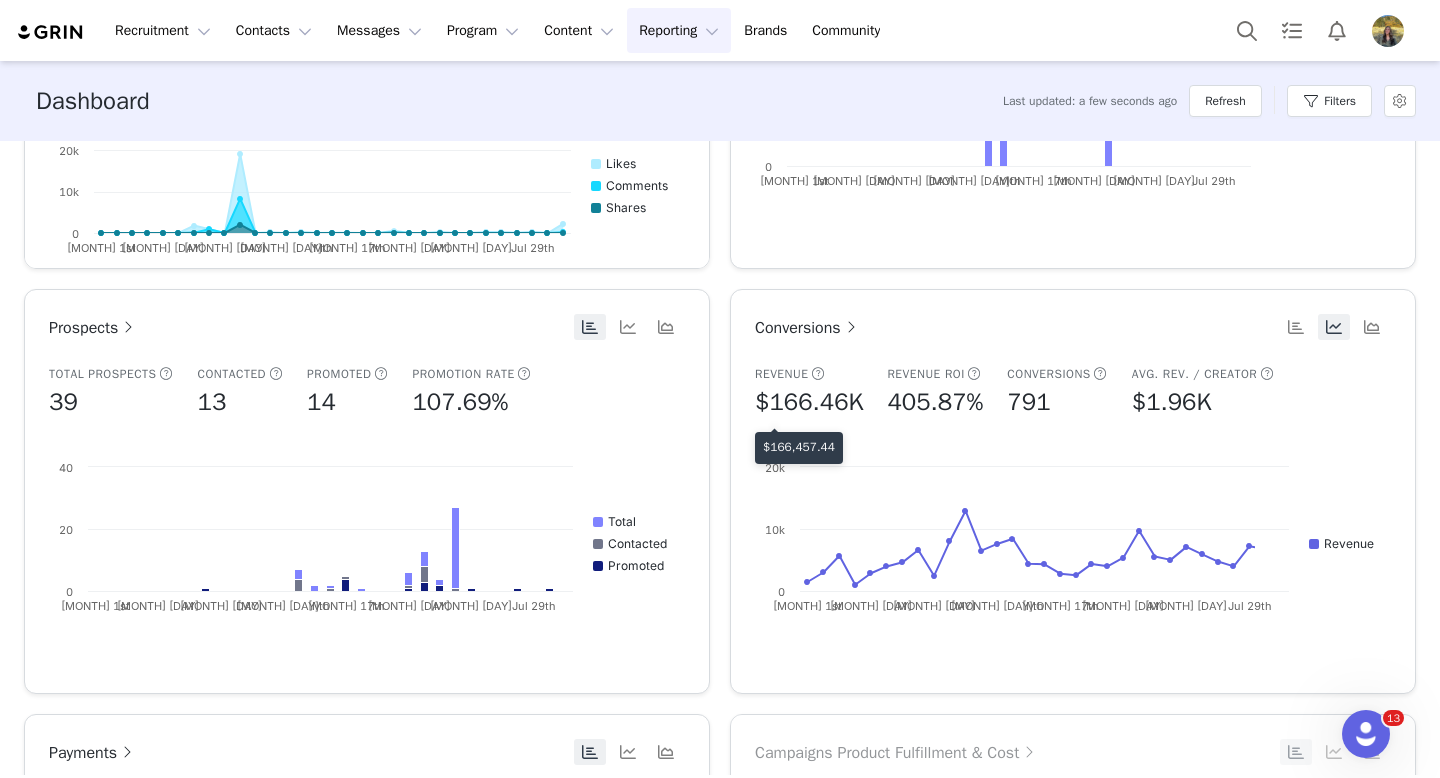 click on "$166,457.44" at bounding box center (799, 447) 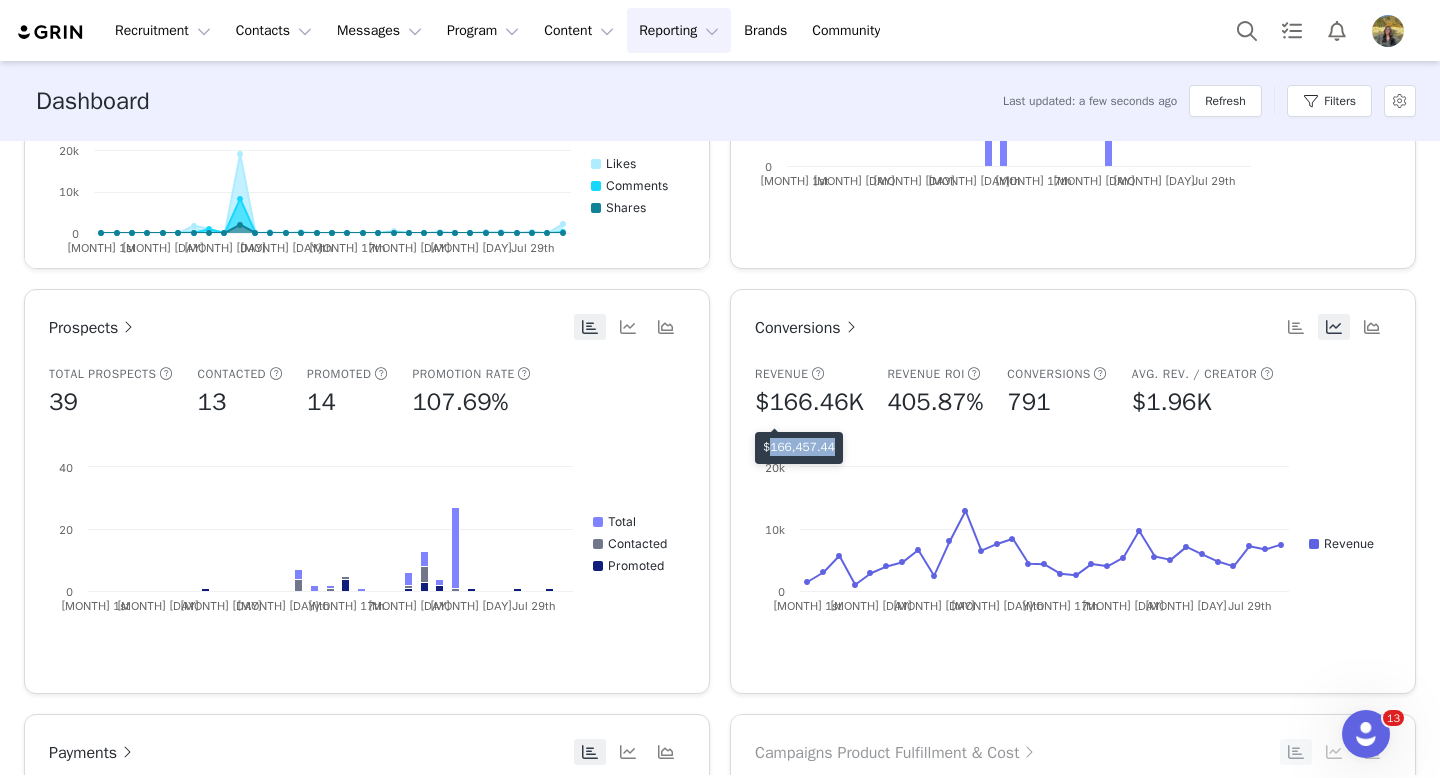 click on "$166,457.44" at bounding box center [799, 447] 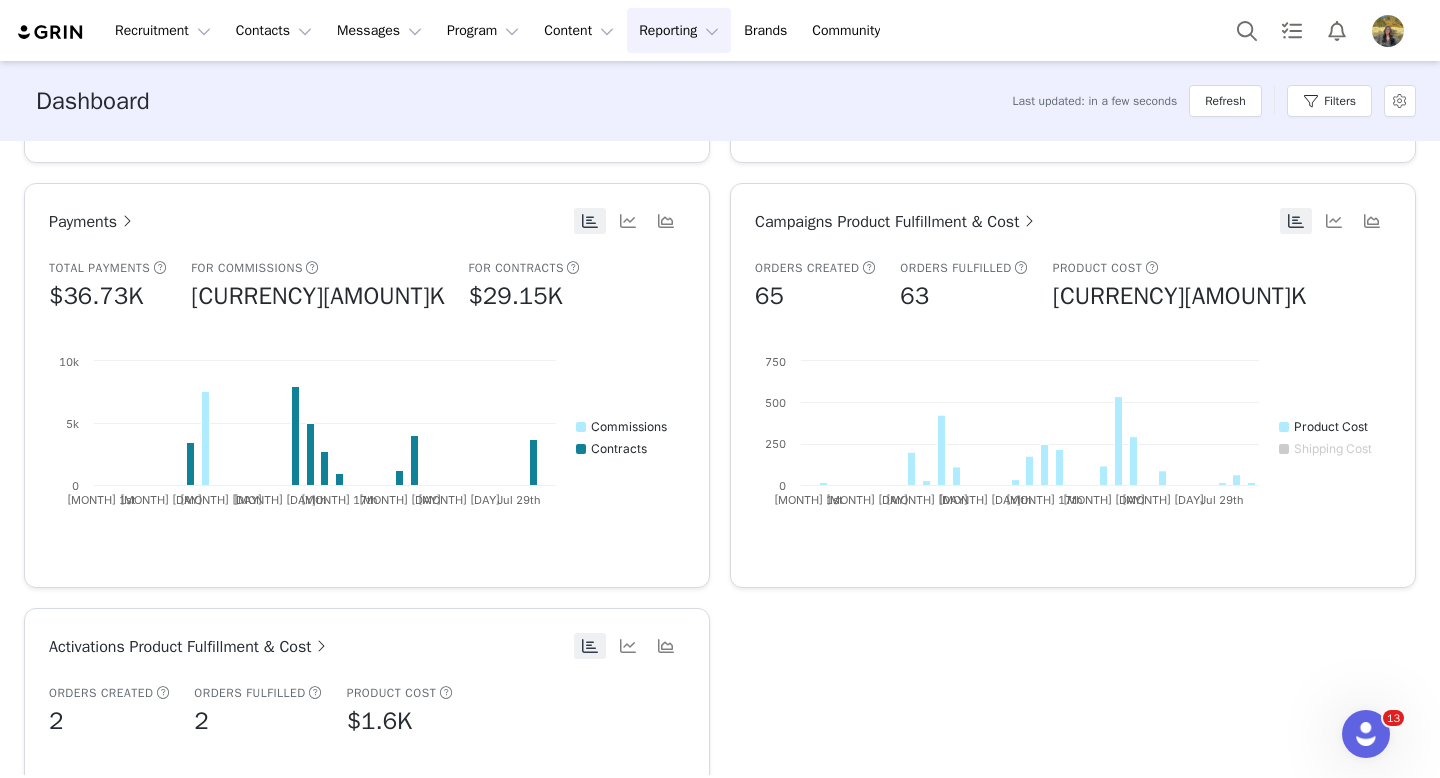 scroll, scrollTop: 1274, scrollLeft: 0, axis: vertical 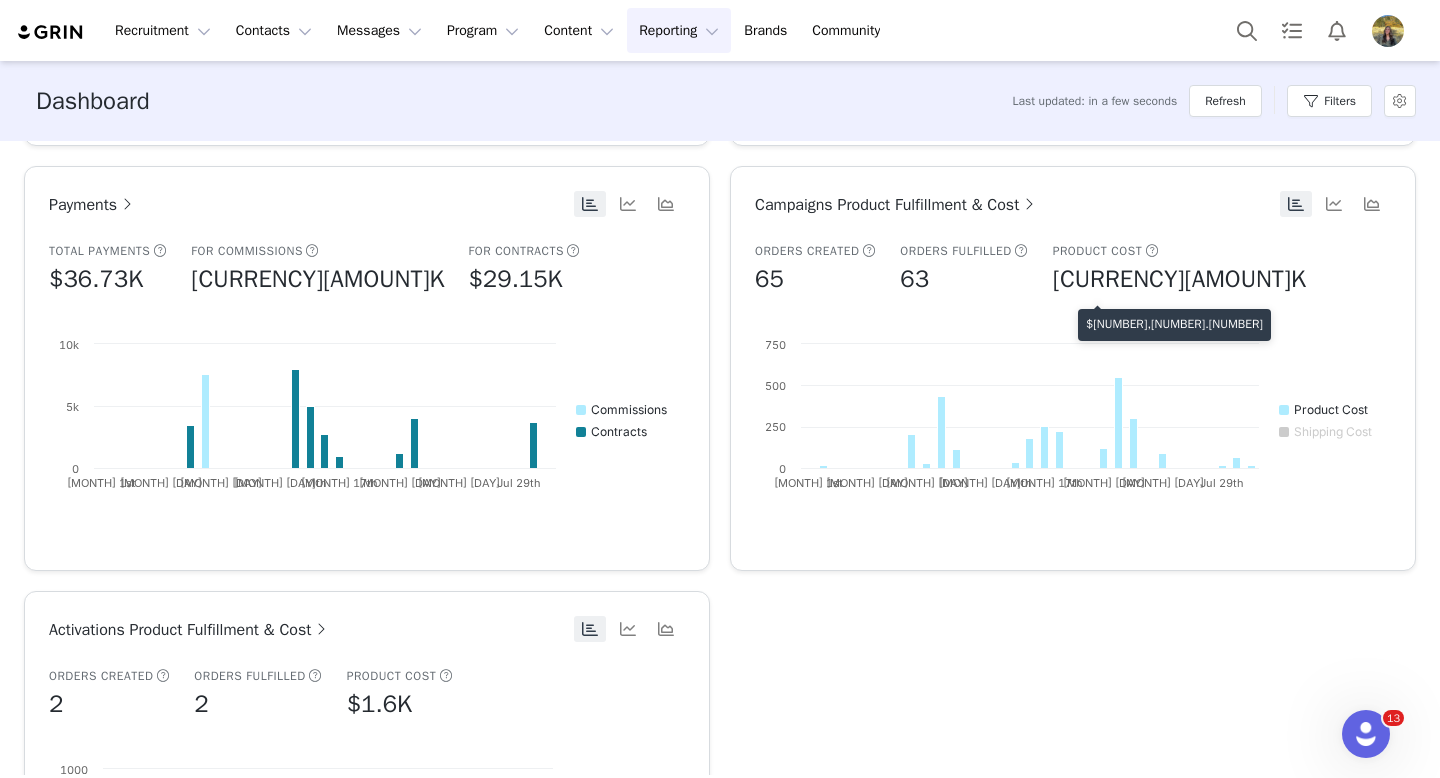 click on "$2,678.11" at bounding box center (1174, 324) 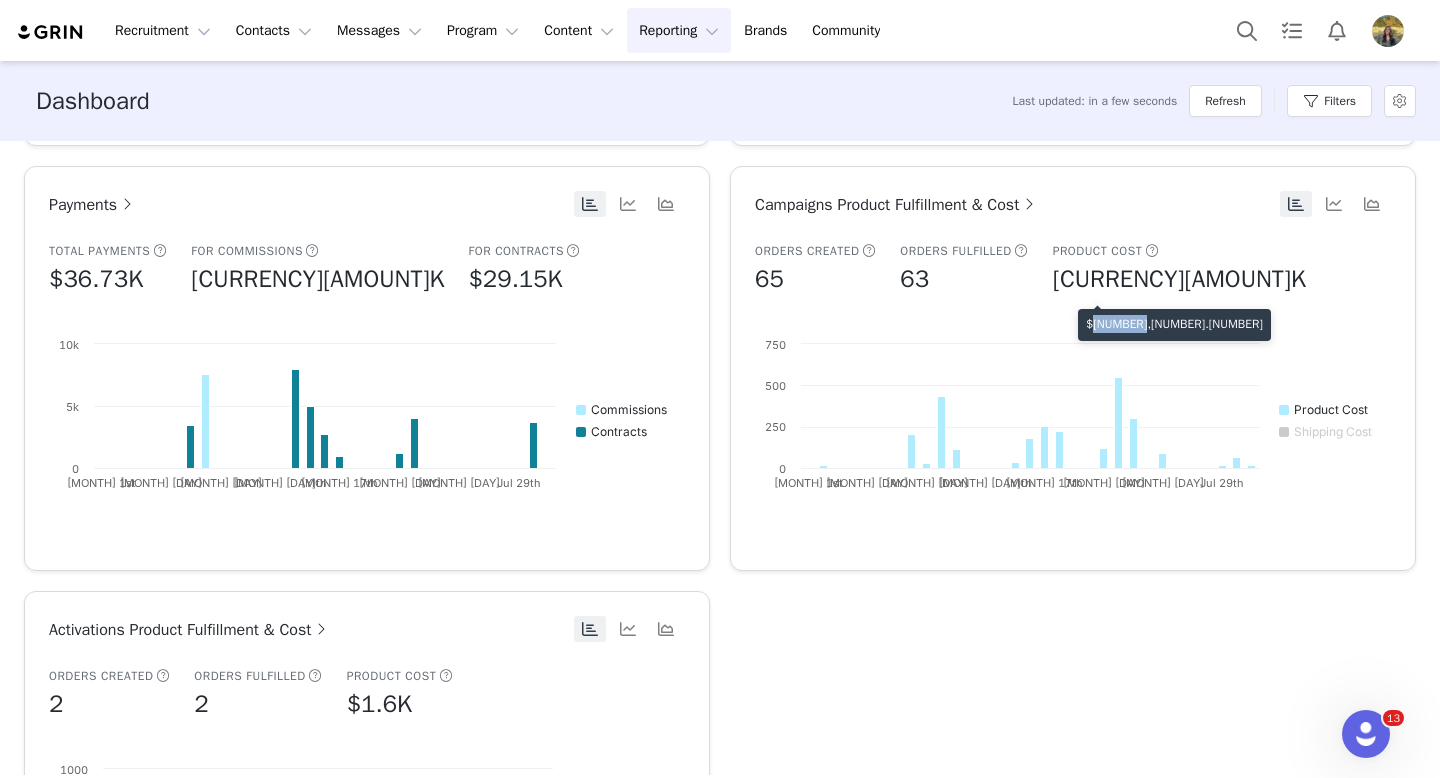 click on "$2,678.11" at bounding box center [1174, 324] 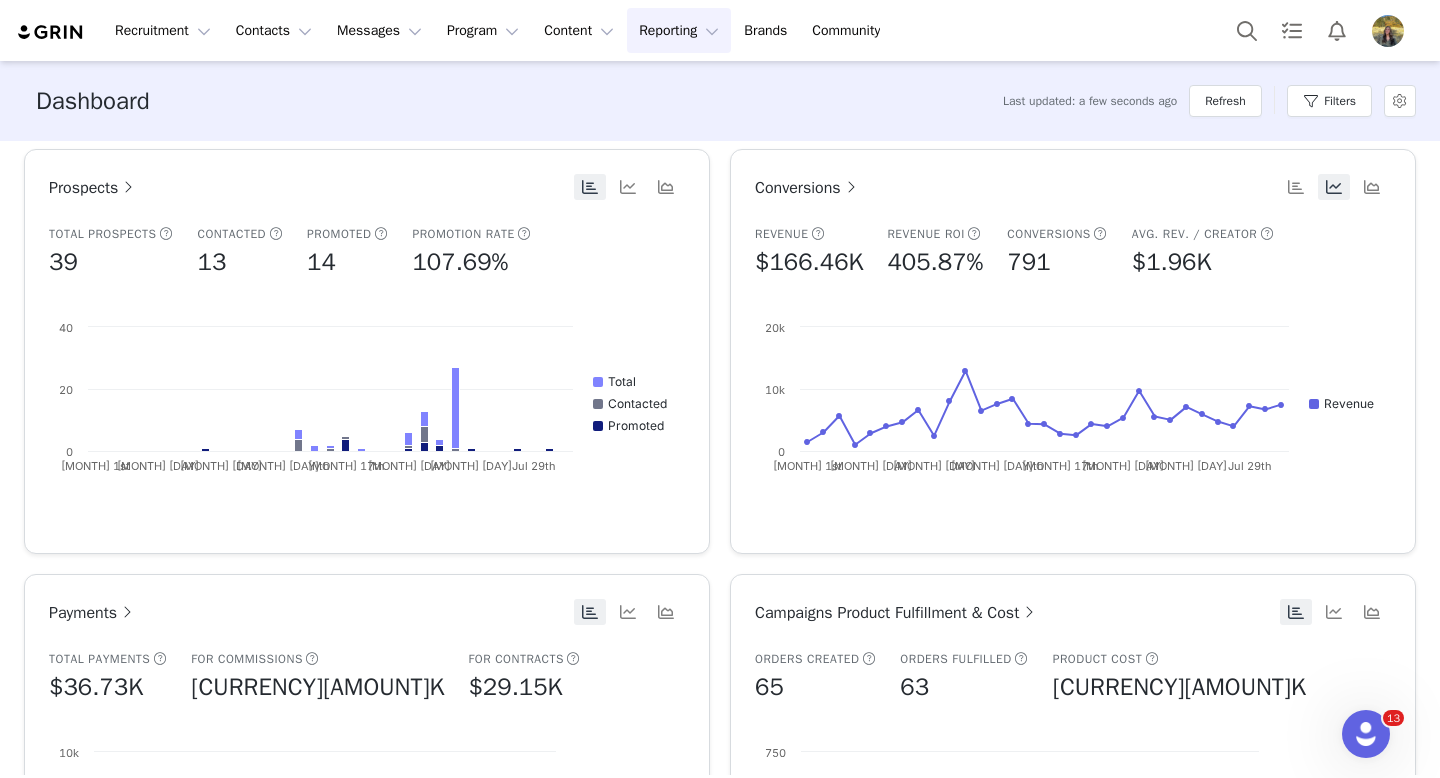 scroll, scrollTop: 801, scrollLeft: 0, axis: vertical 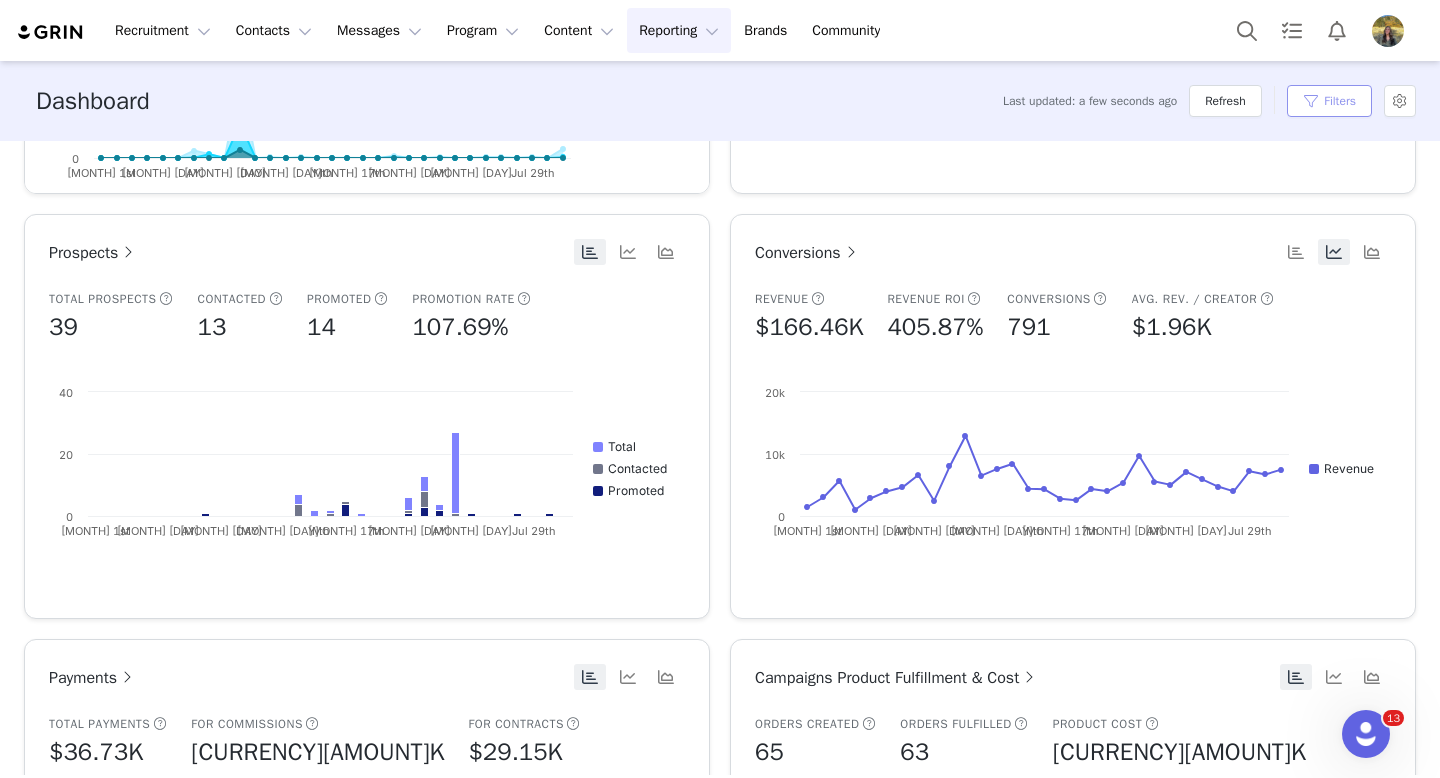 click on "Filters" at bounding box center (1329, 101) 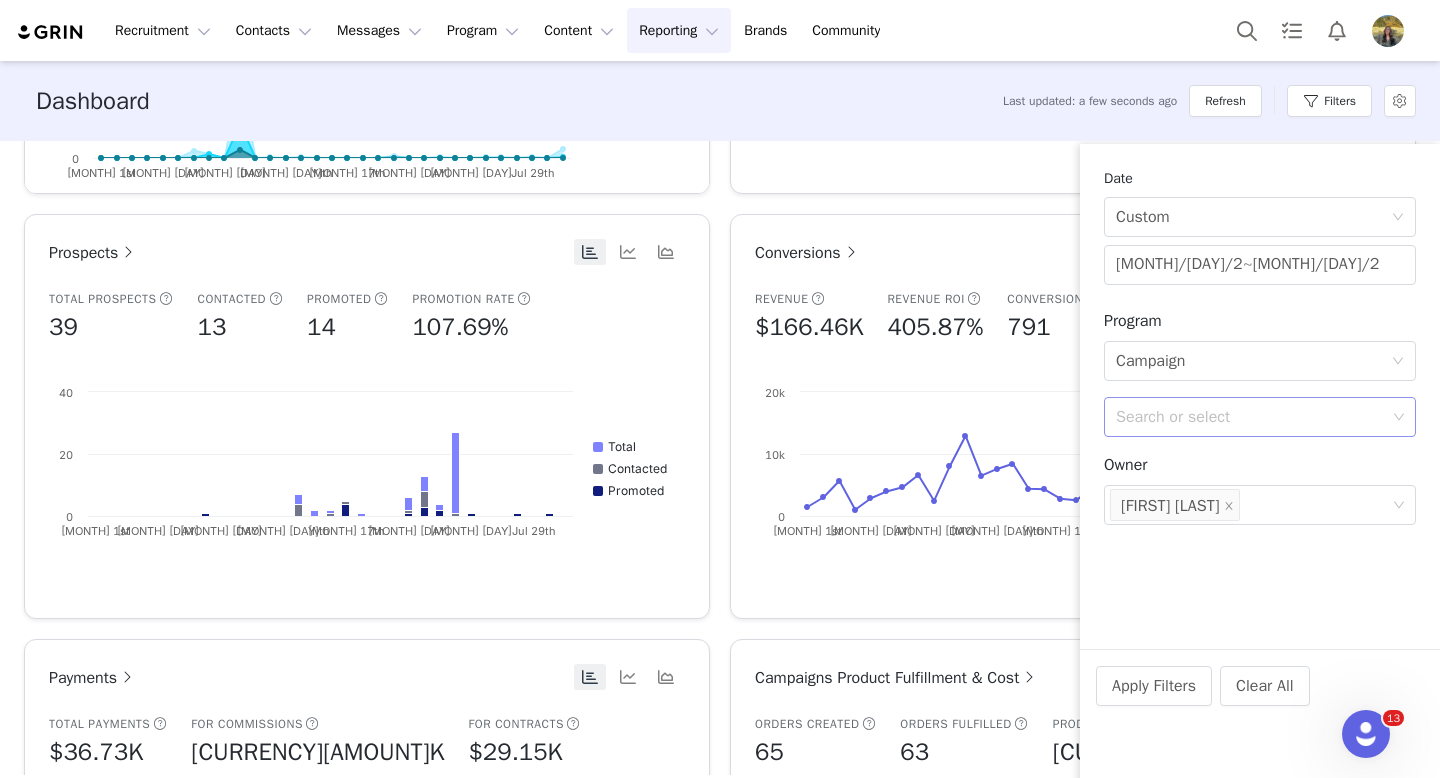 click on "Search or select" at bounding box center [1251, 417] 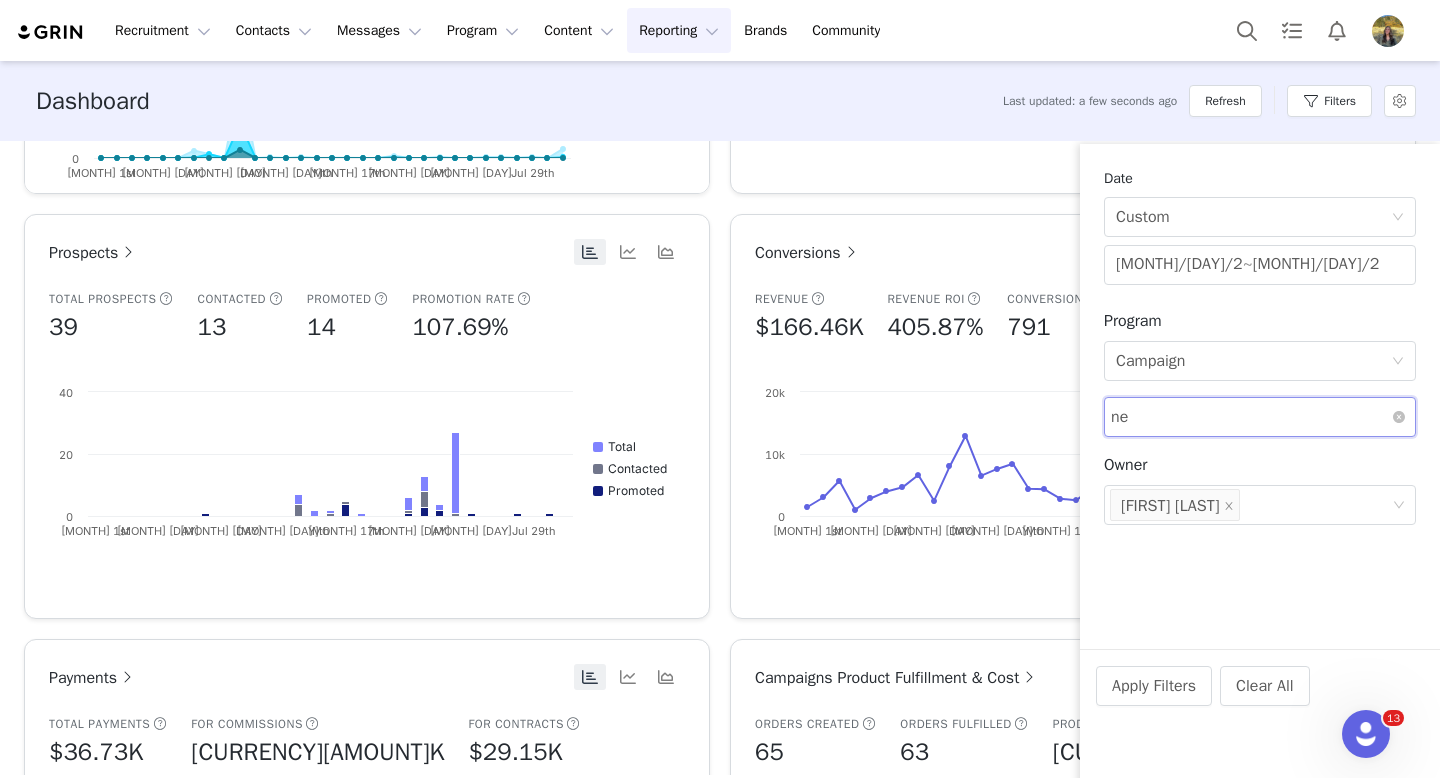 type on "new" 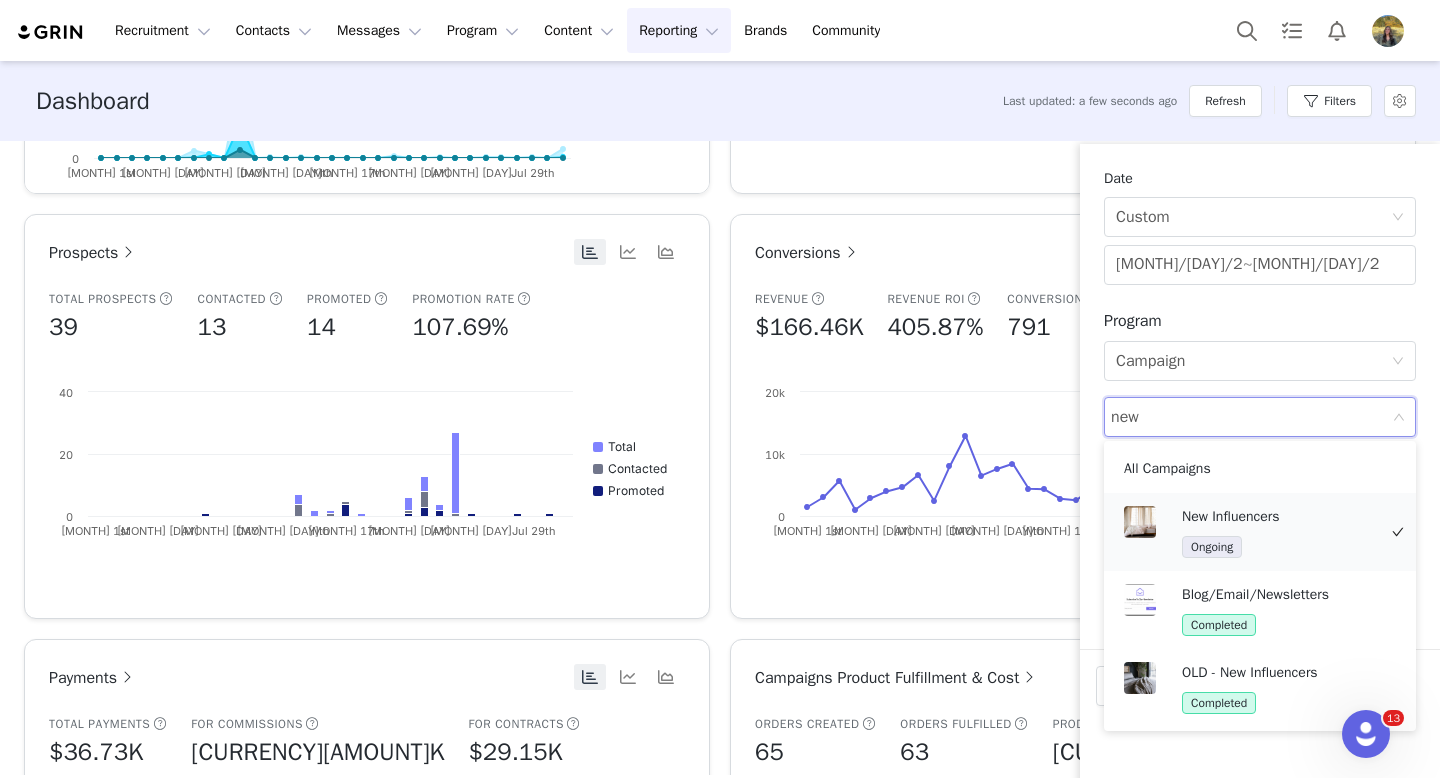 click at bounding box center (1149, 522) 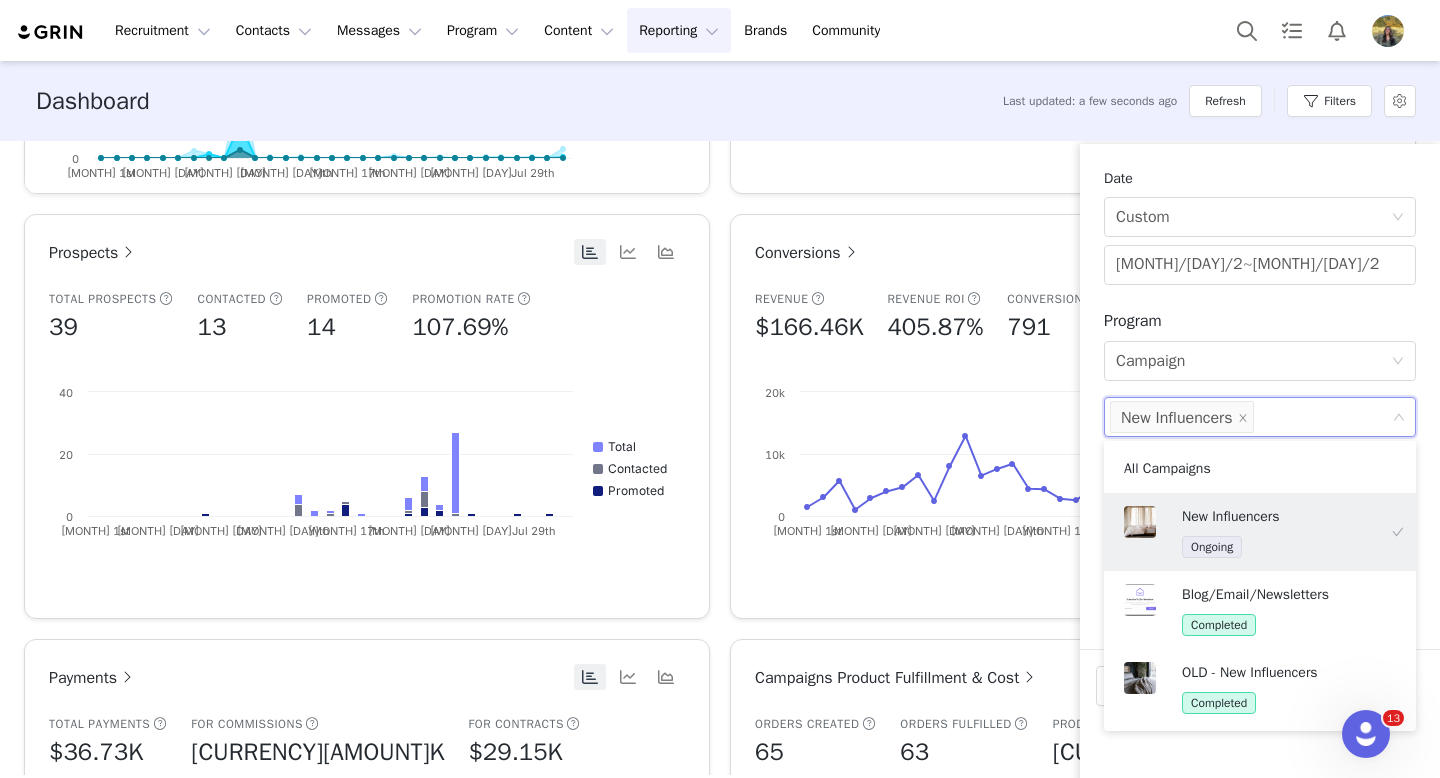 click on "Date Custom 07/01/2025  ~  07/31/2025 Program Select  Campaign  Search or select New Influencers   Owner Search or select Bryn Bell   Apply Filters Clear All" at bounding box center [1260, 533] 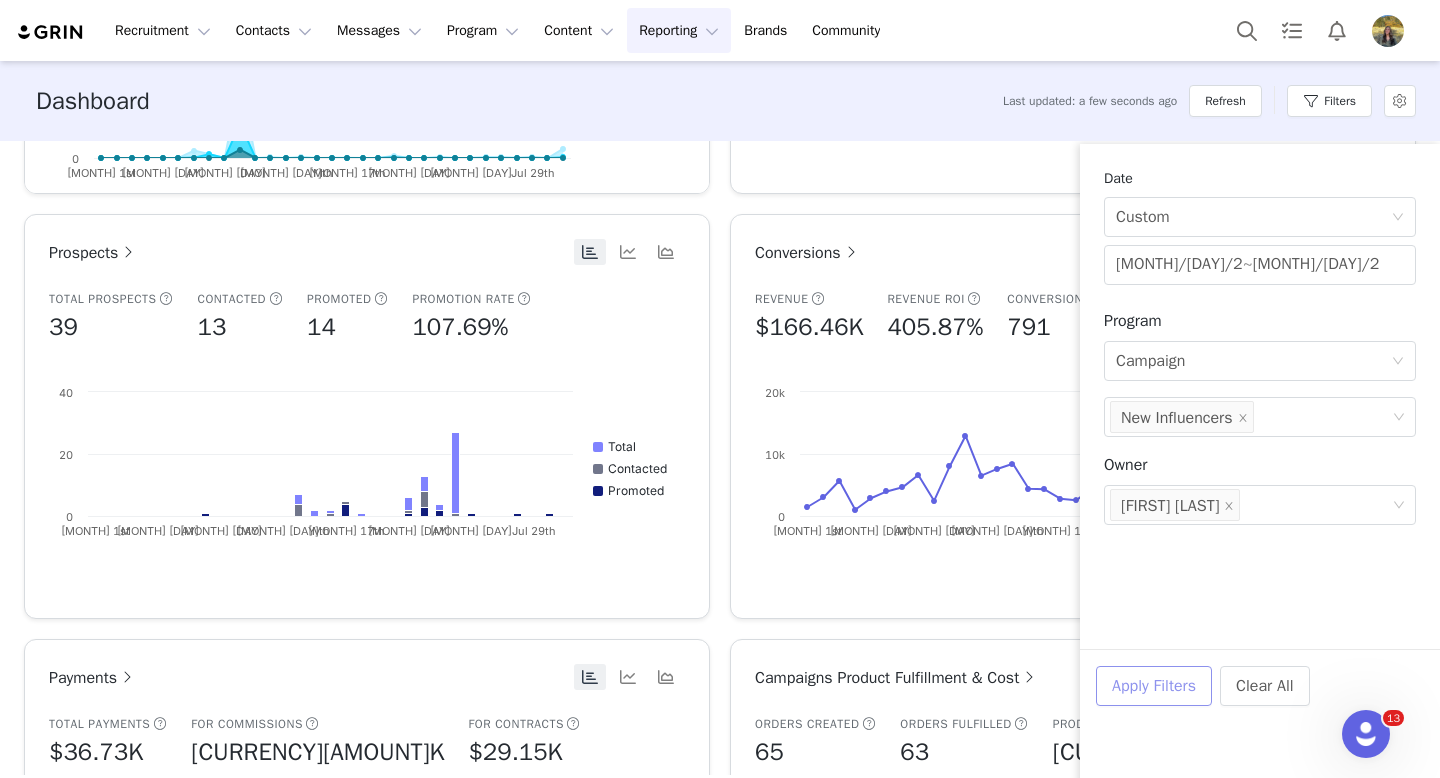 click on "Apply Filters" at bounding box center (1154, 686) 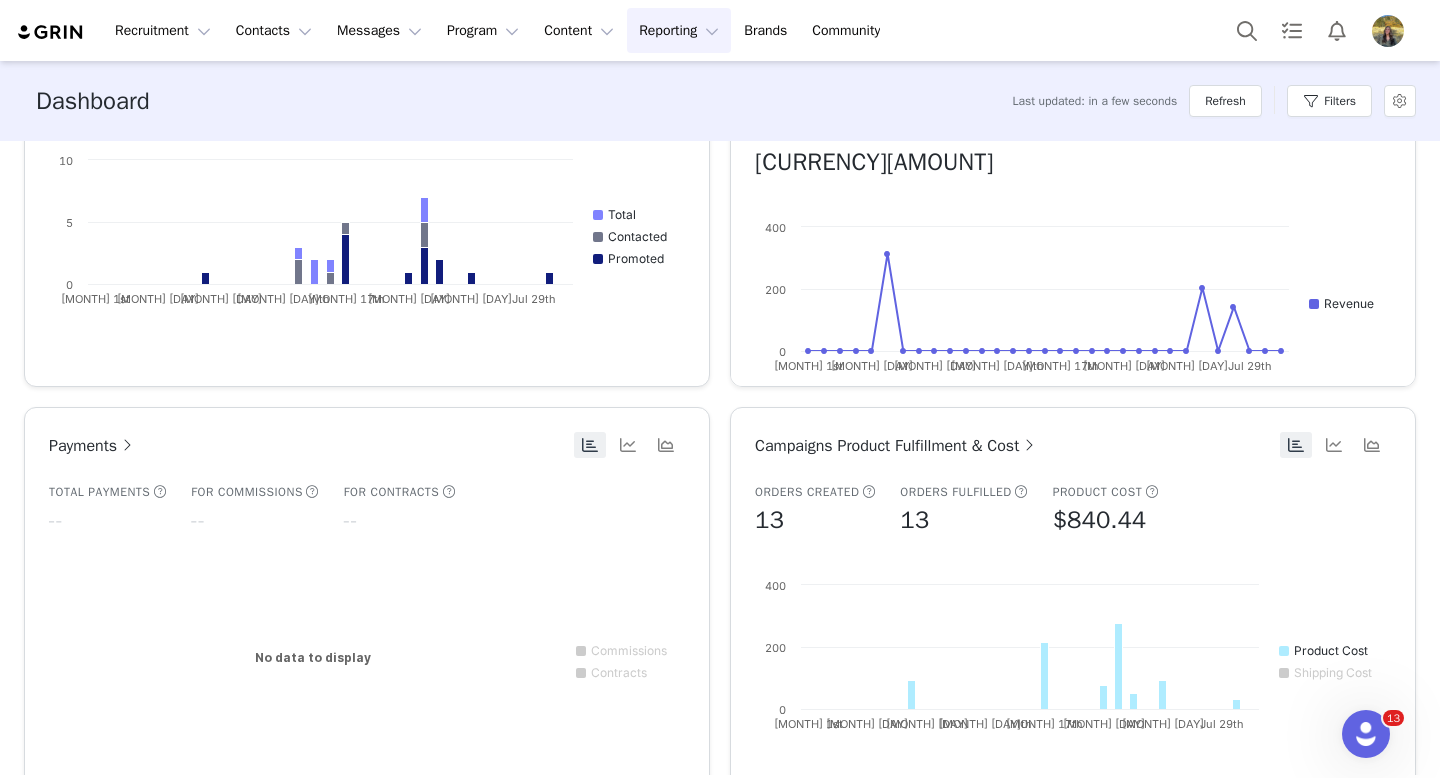 scroll, scrollTop: 1063, scrollLeft: 0, axis: vertical 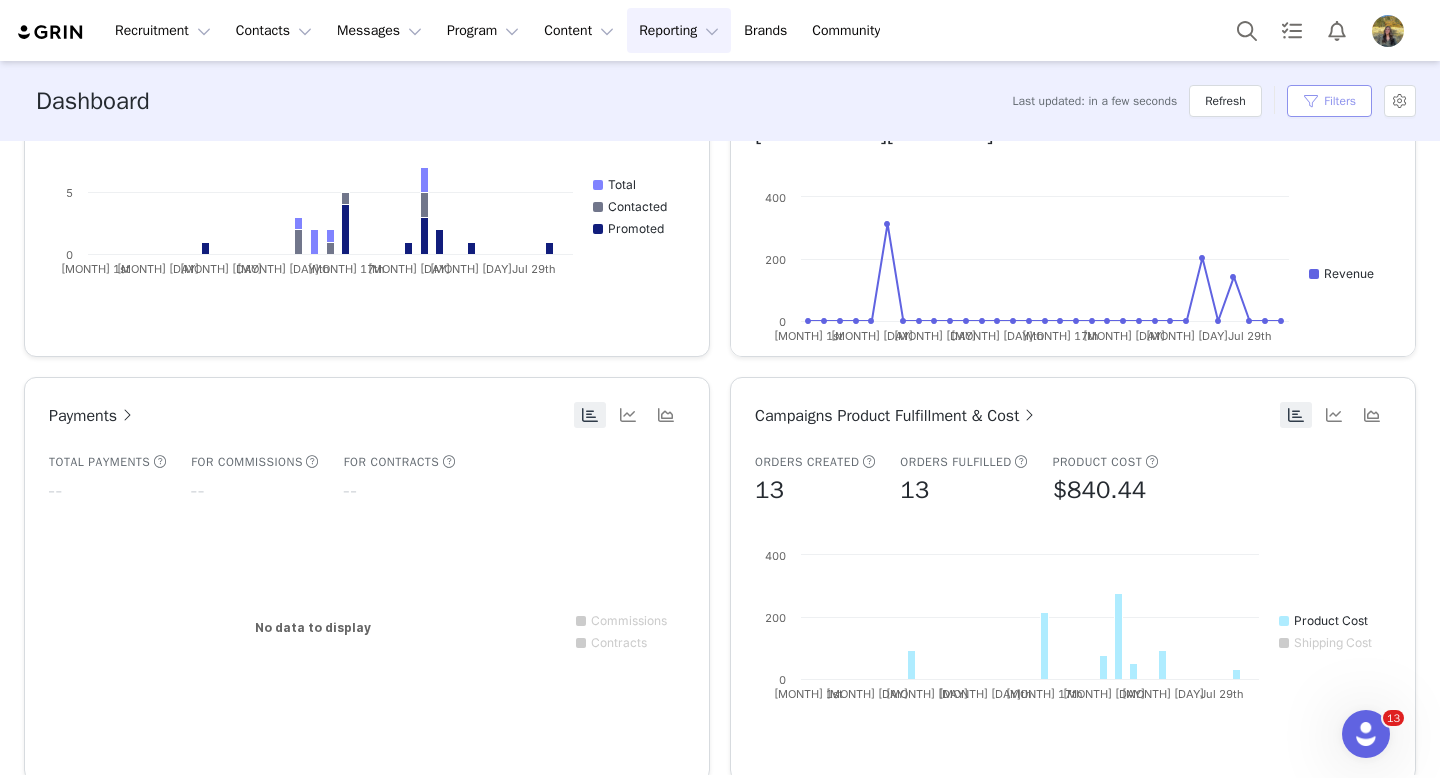 click on "Filters" at bounding box center (1329, 101) 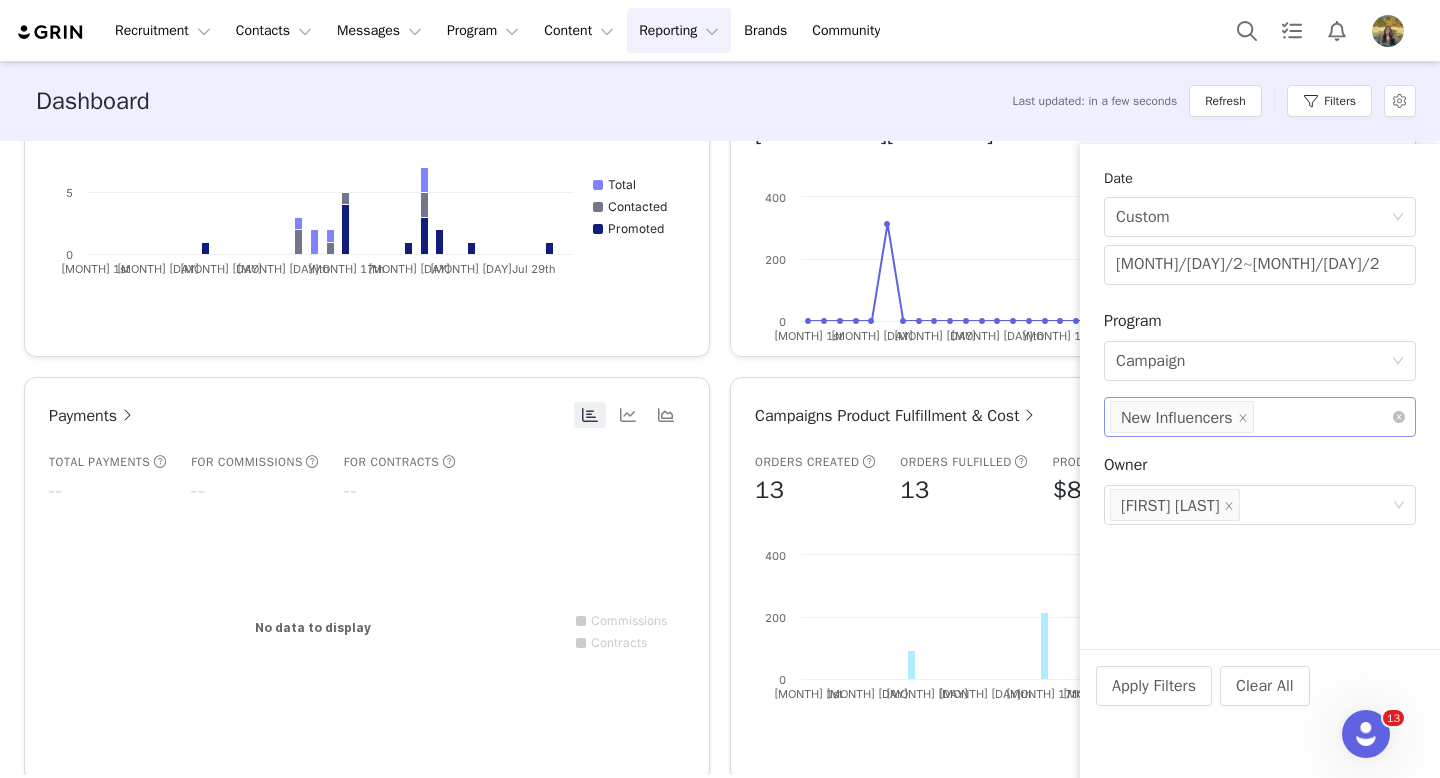 click on "Search or select New Influencers" at bounding box center [1252, 417] 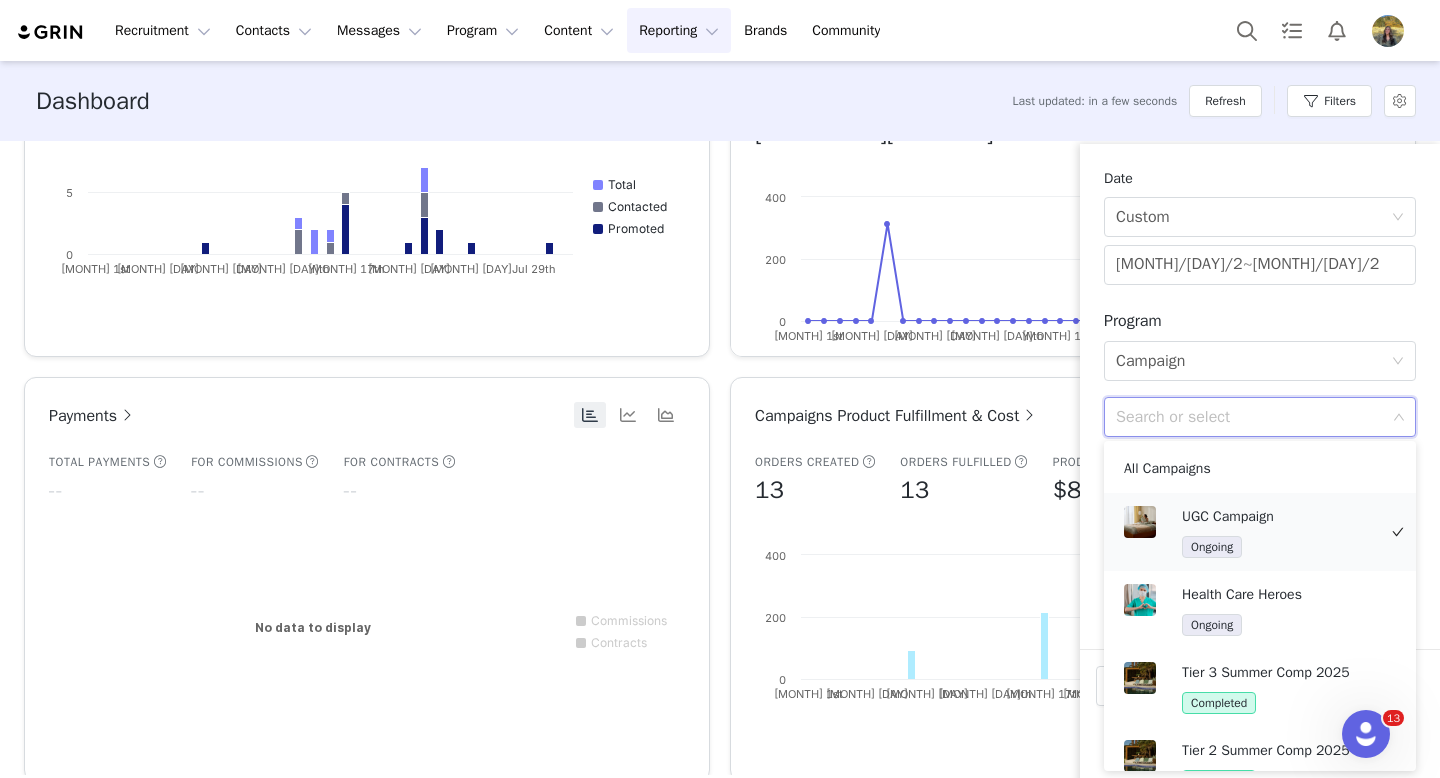 click on "UGC Campaign Ongoing" at bounding box center [1279, 532] 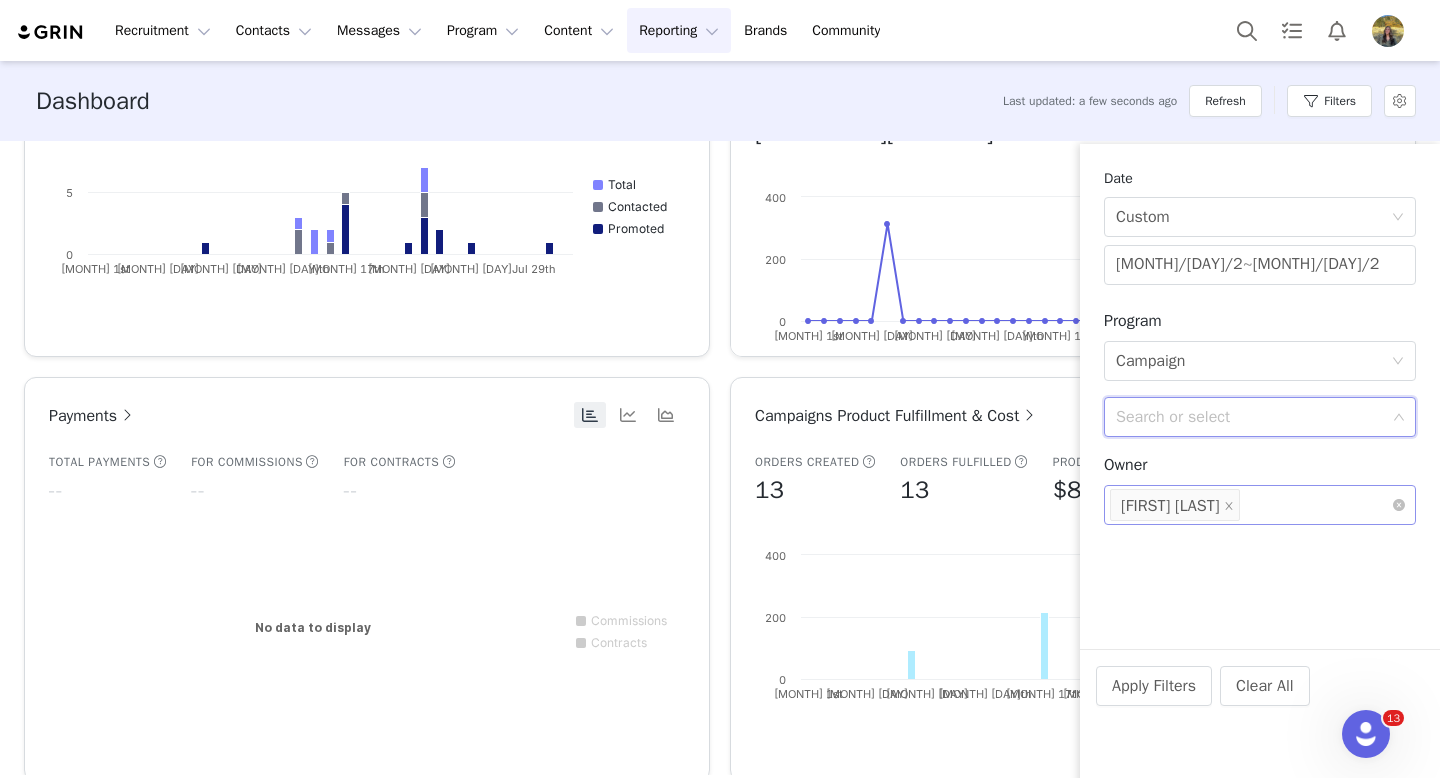 click on "Search or select Bryn Bell" at bounding box center [1252, 505] 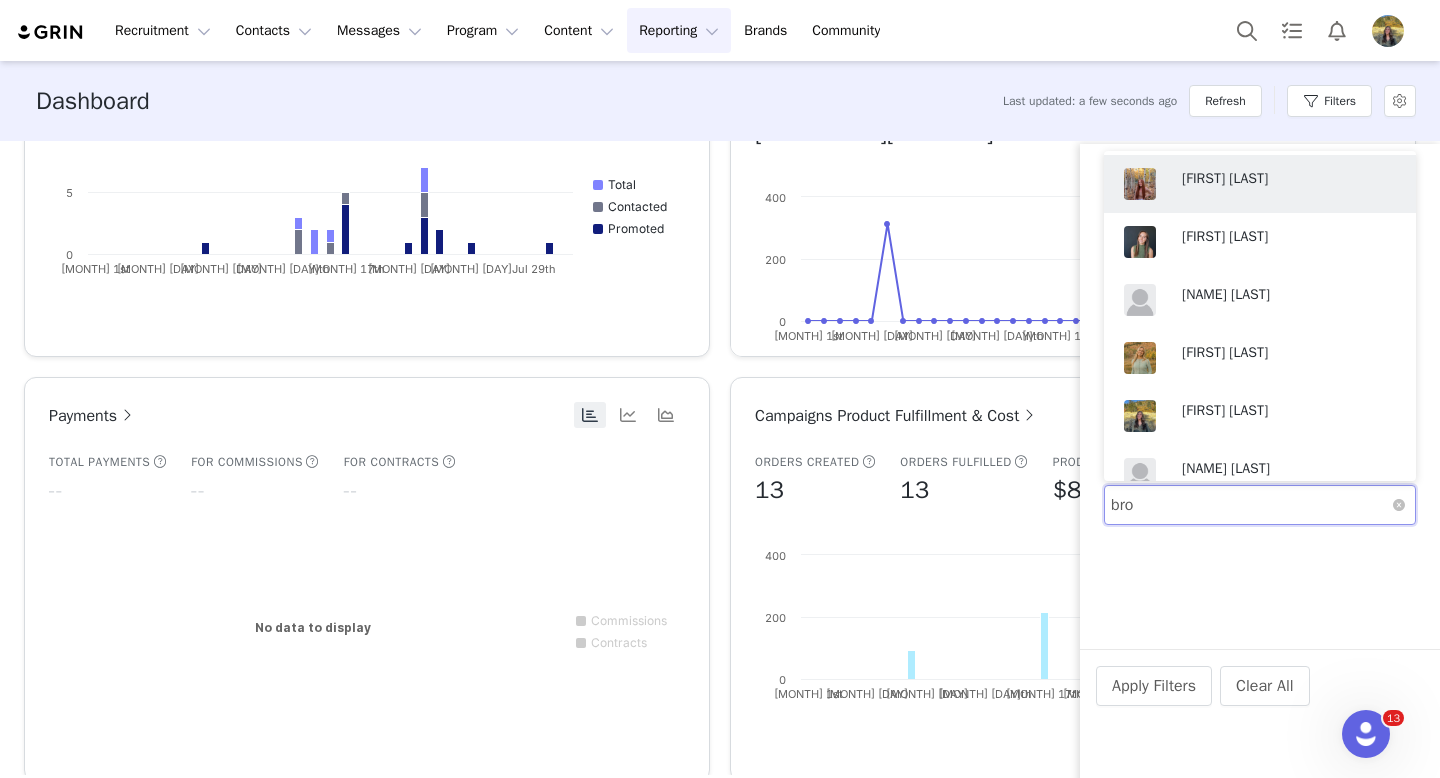 type on "broo" 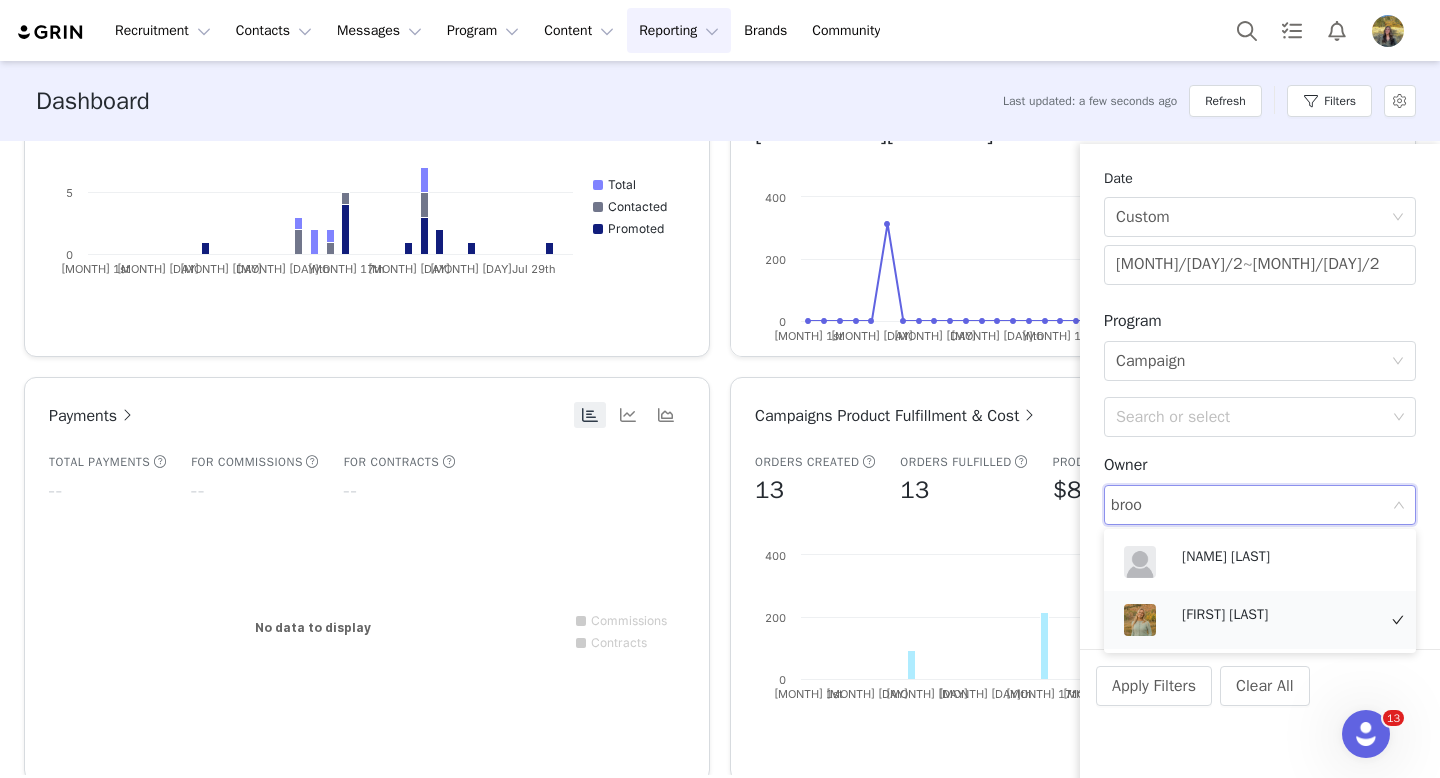click on "[FIRST] [LAST]" at bounding box center (1279, 615) 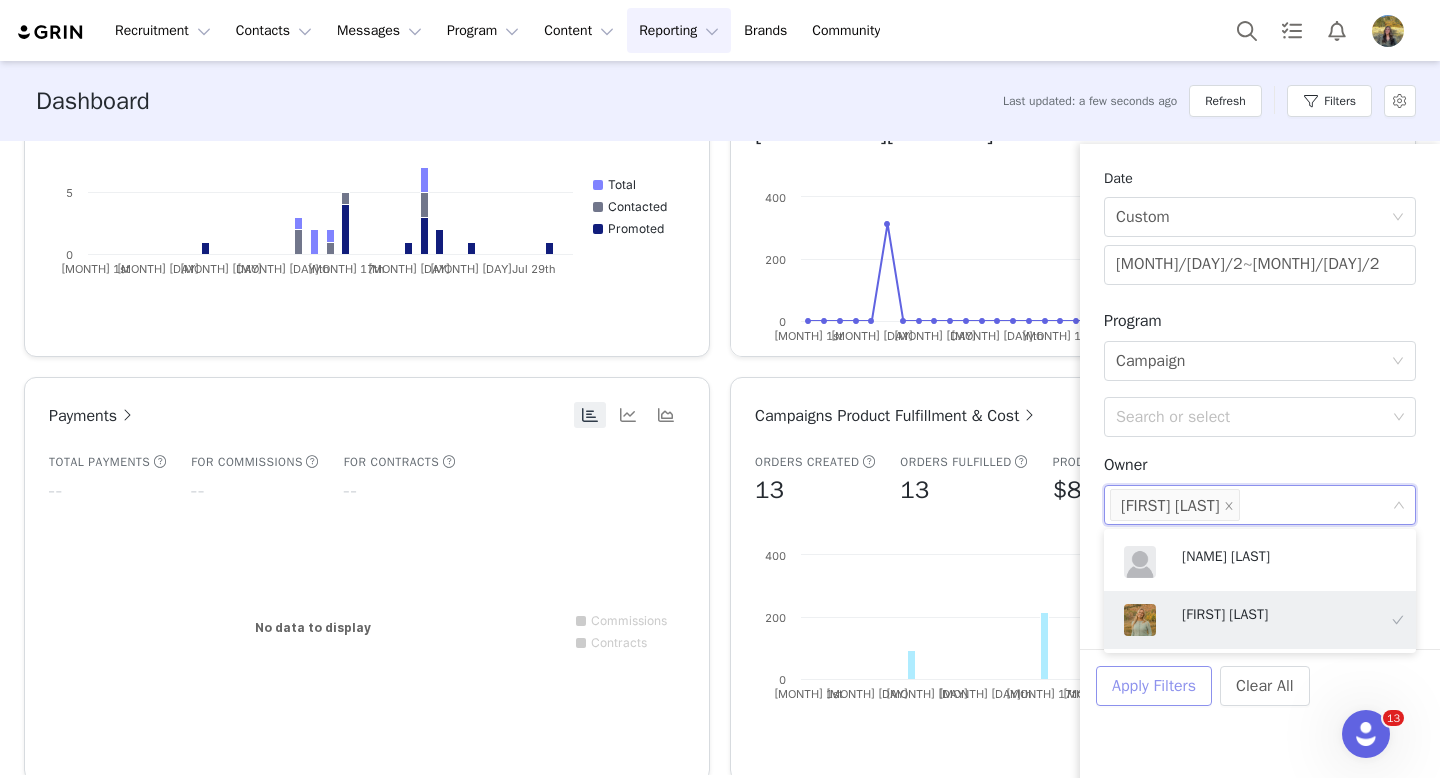 click on "Apply Filters" at bounding box center (1154, 686) 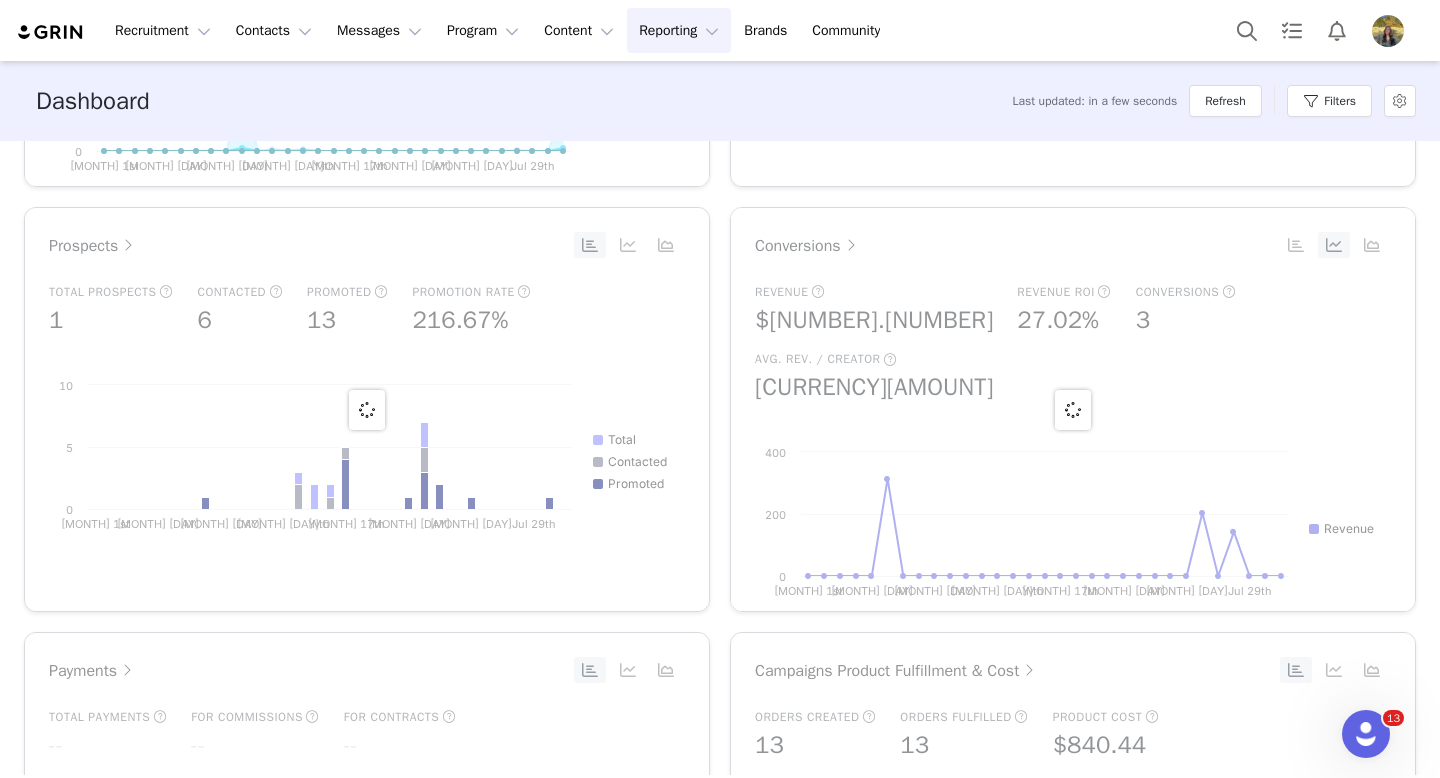 scroll, scrollTop: 788, scrollLeft: 0, axis: vertical 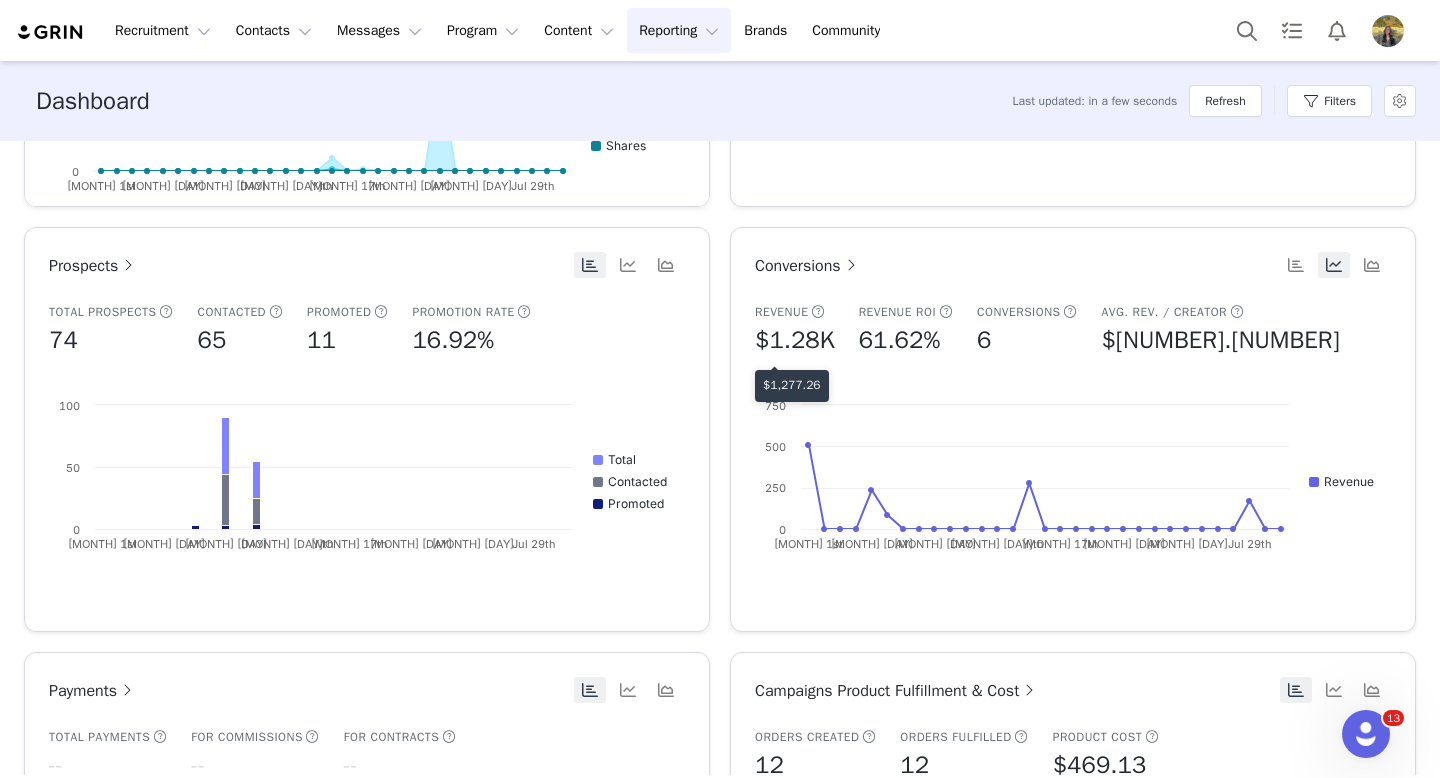click on "$1,277.26" at bounding box center [792, 385] 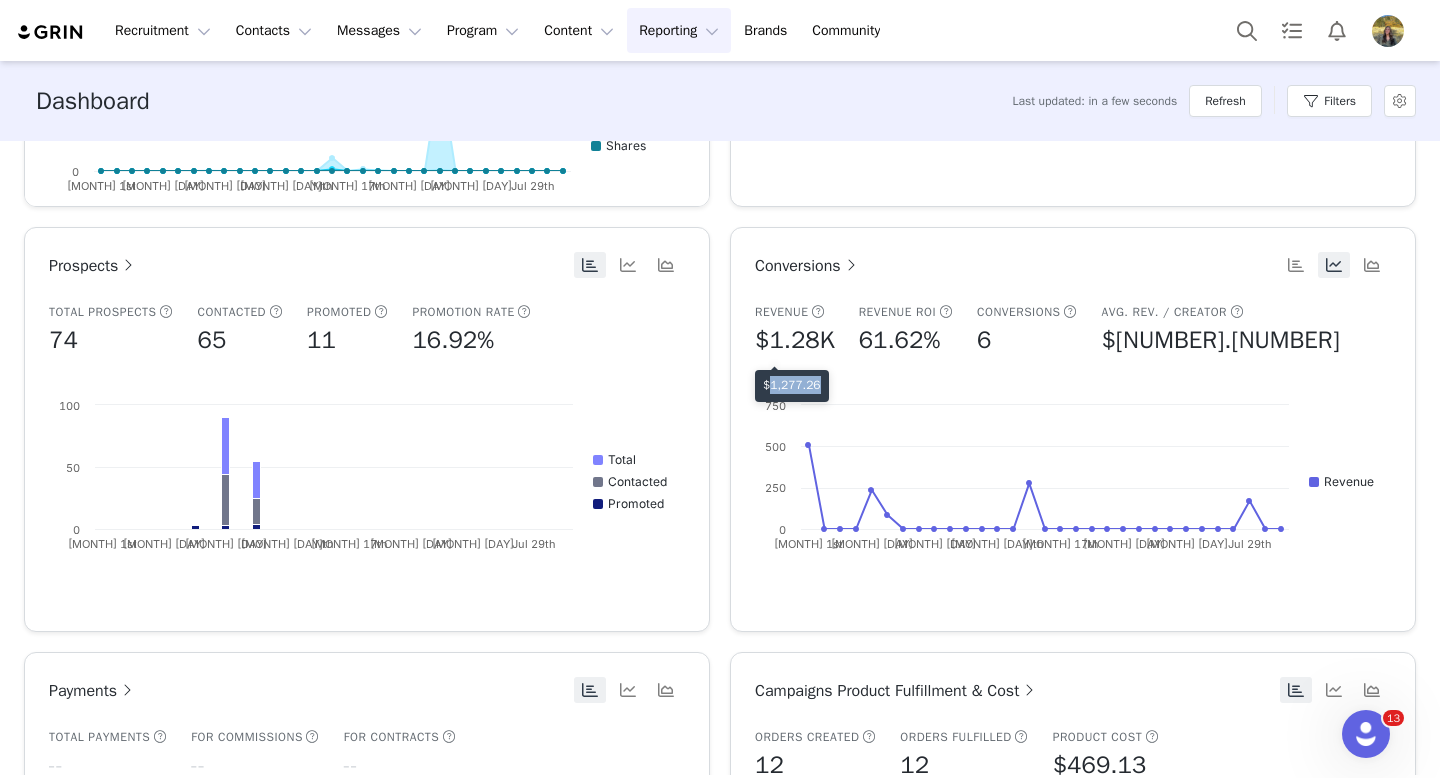 click on "$1,277.26" at bounding box center (792, 385) 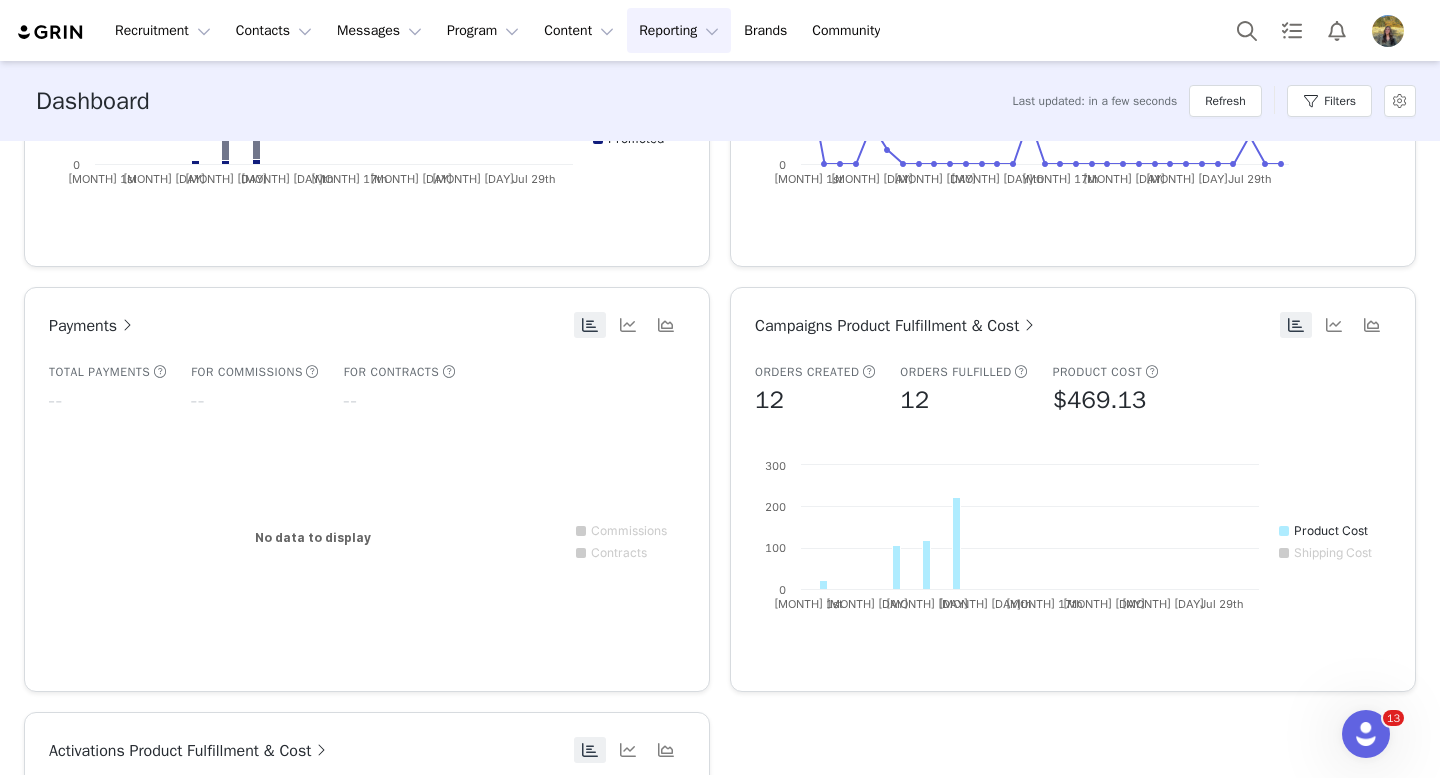 scroll, scrollTop: 1187, scrollLeft: 0, axis: vertical 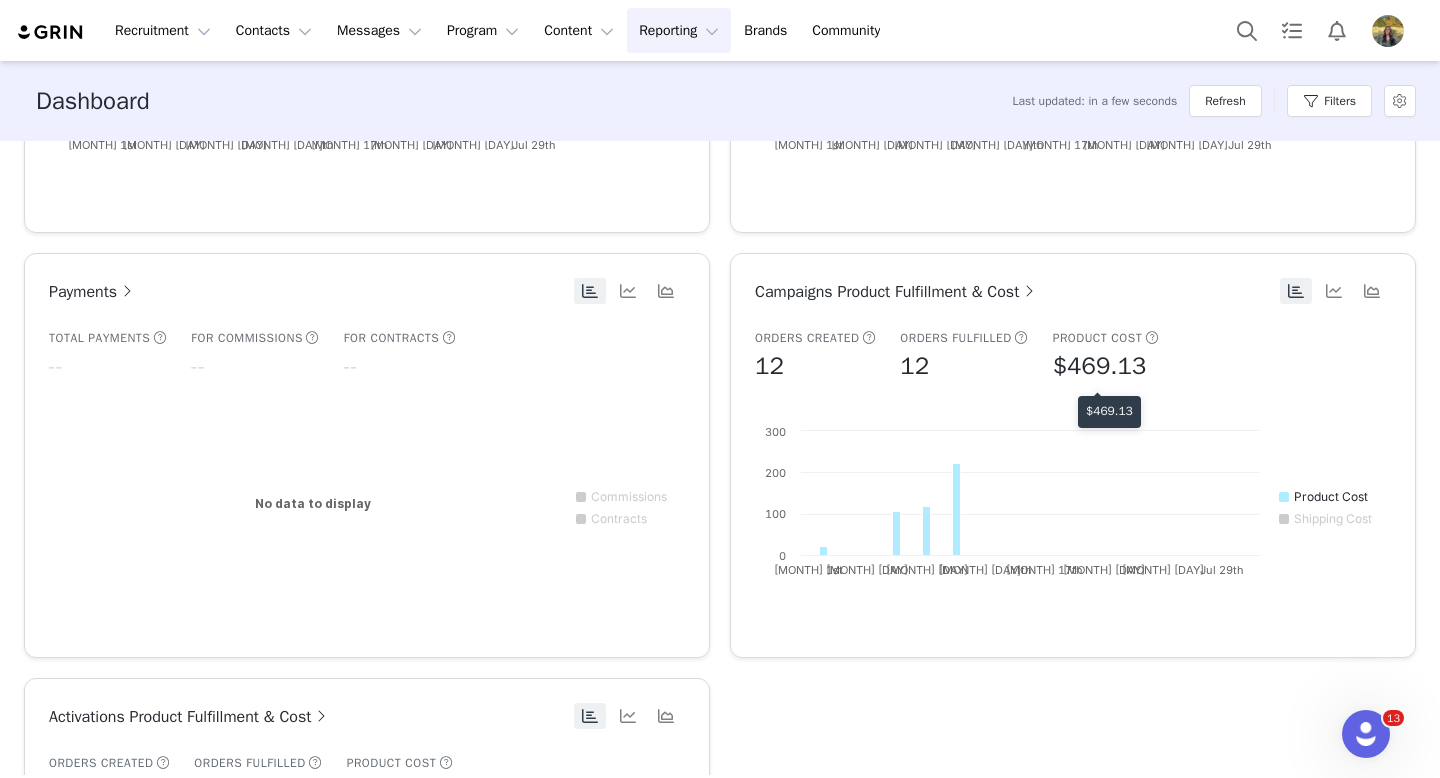 click on "$469.13" at bounding box center [1109, 411] 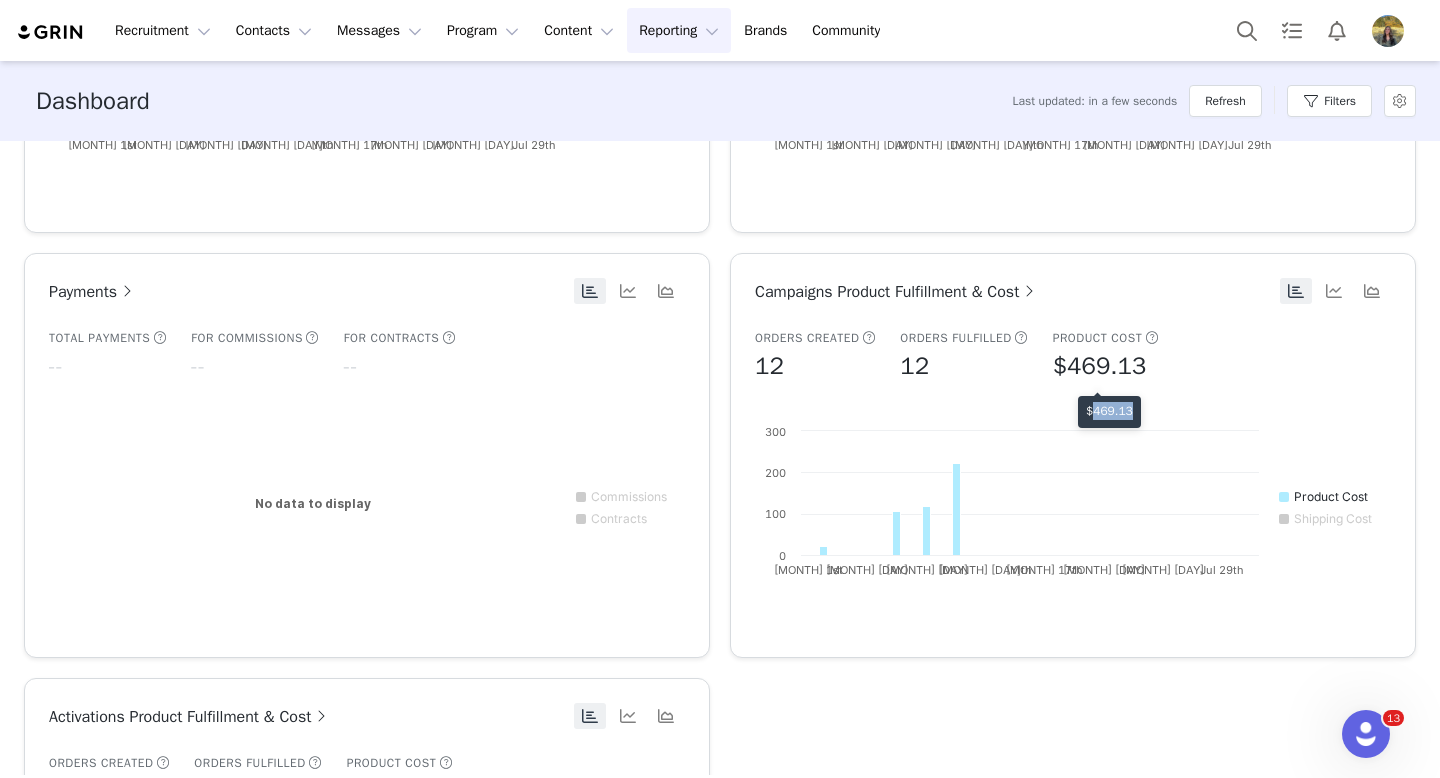 click on "$469.13" at bounding box center [1109, 411] 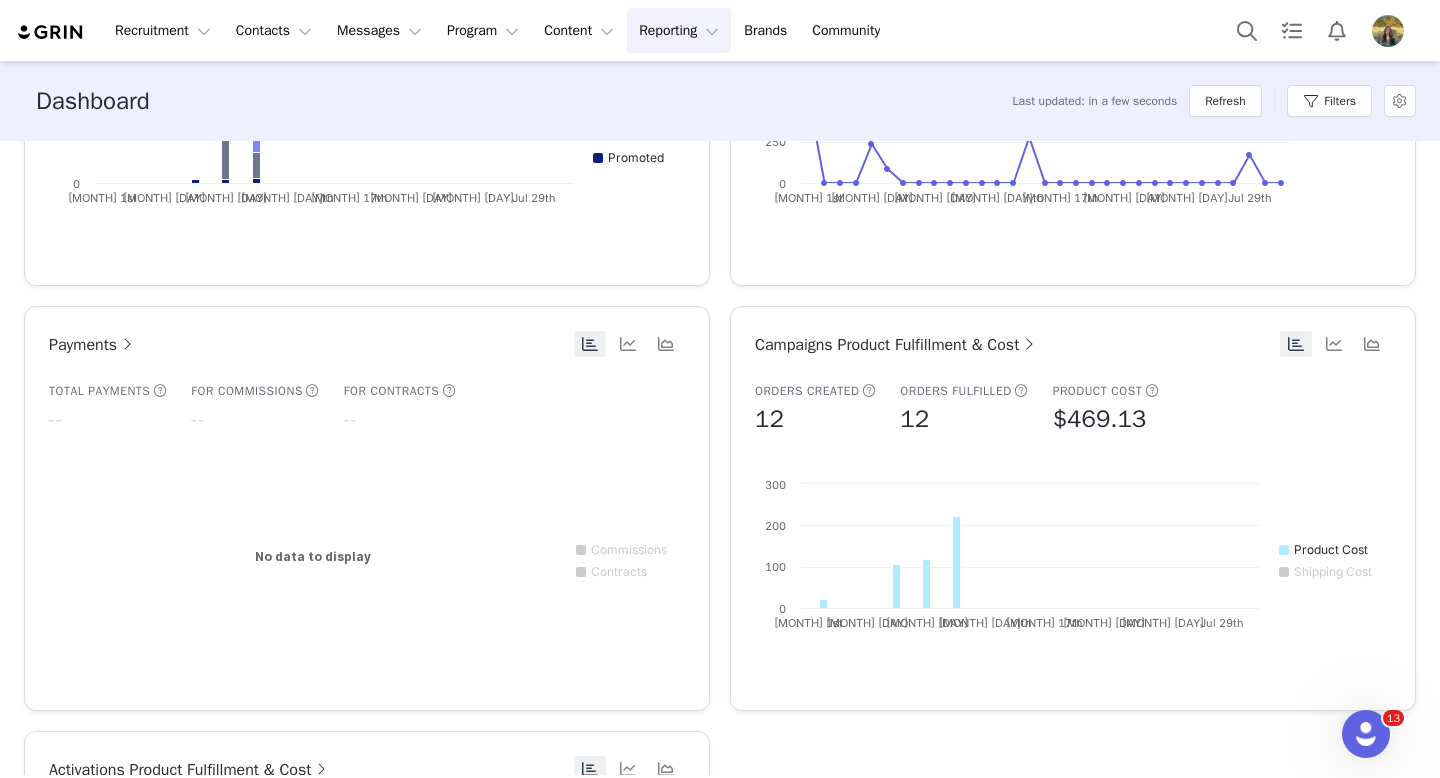 scroll, scrollTop: 1218, scrollLeft: 0, axis: vertical 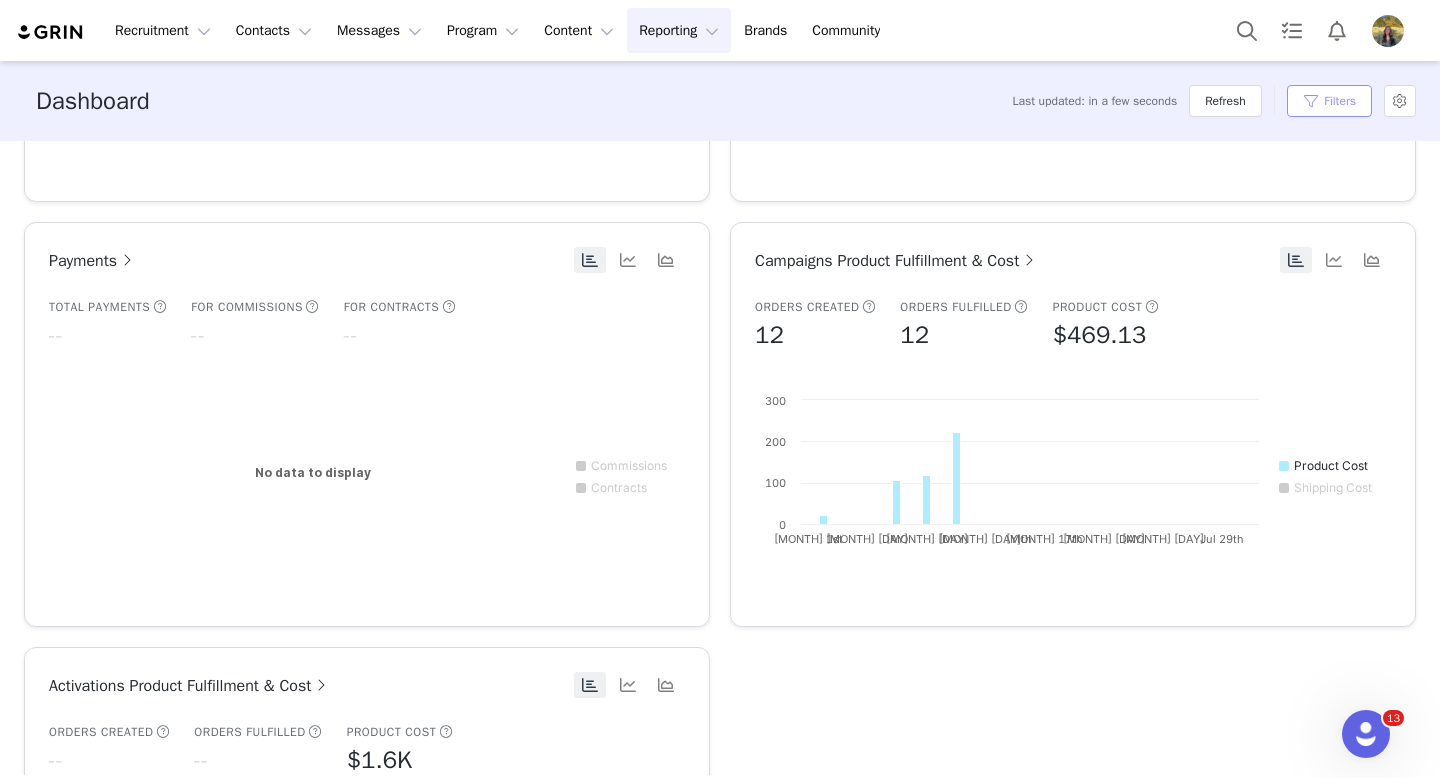 click on "Filters" at bounding box center (1329, 101) 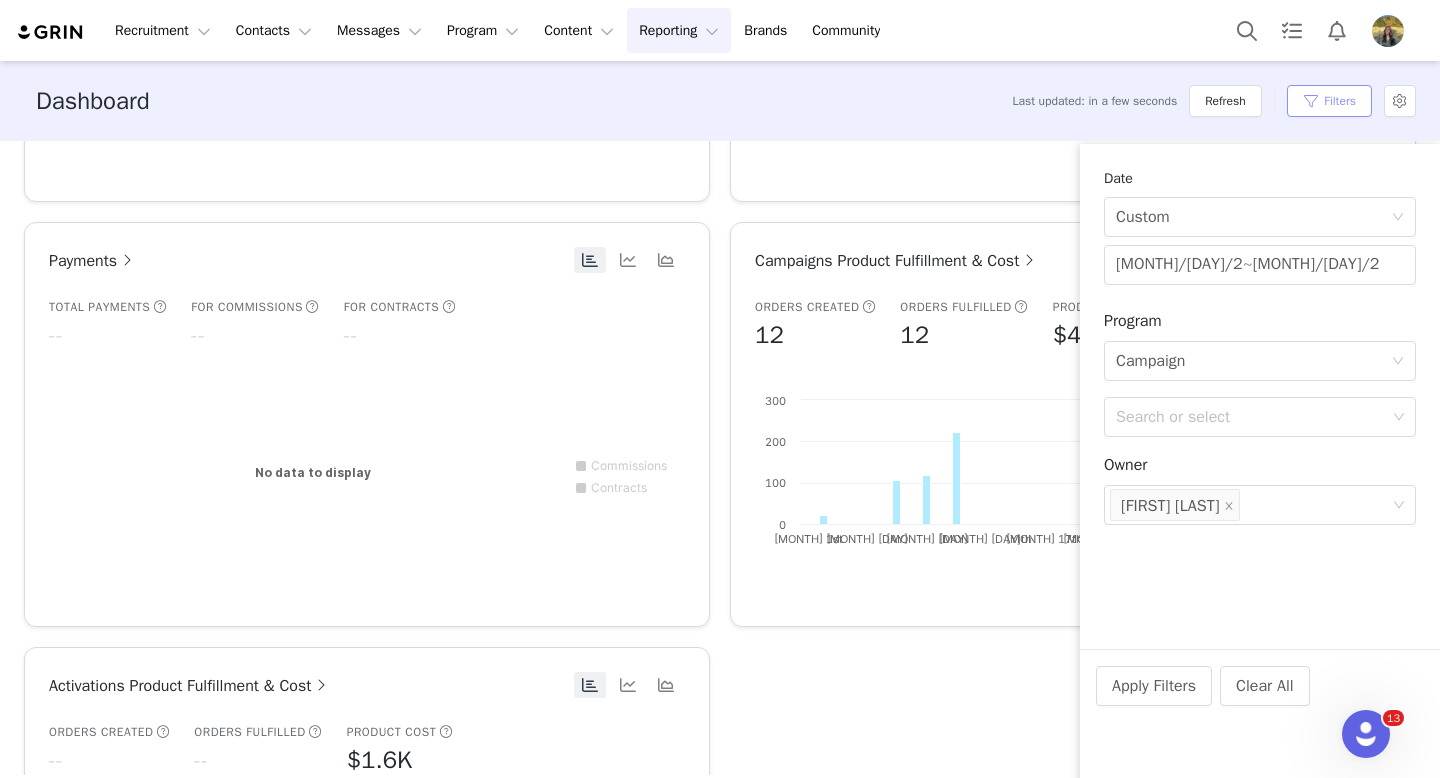 click on "Filters" at bounding box center [1329, 101] 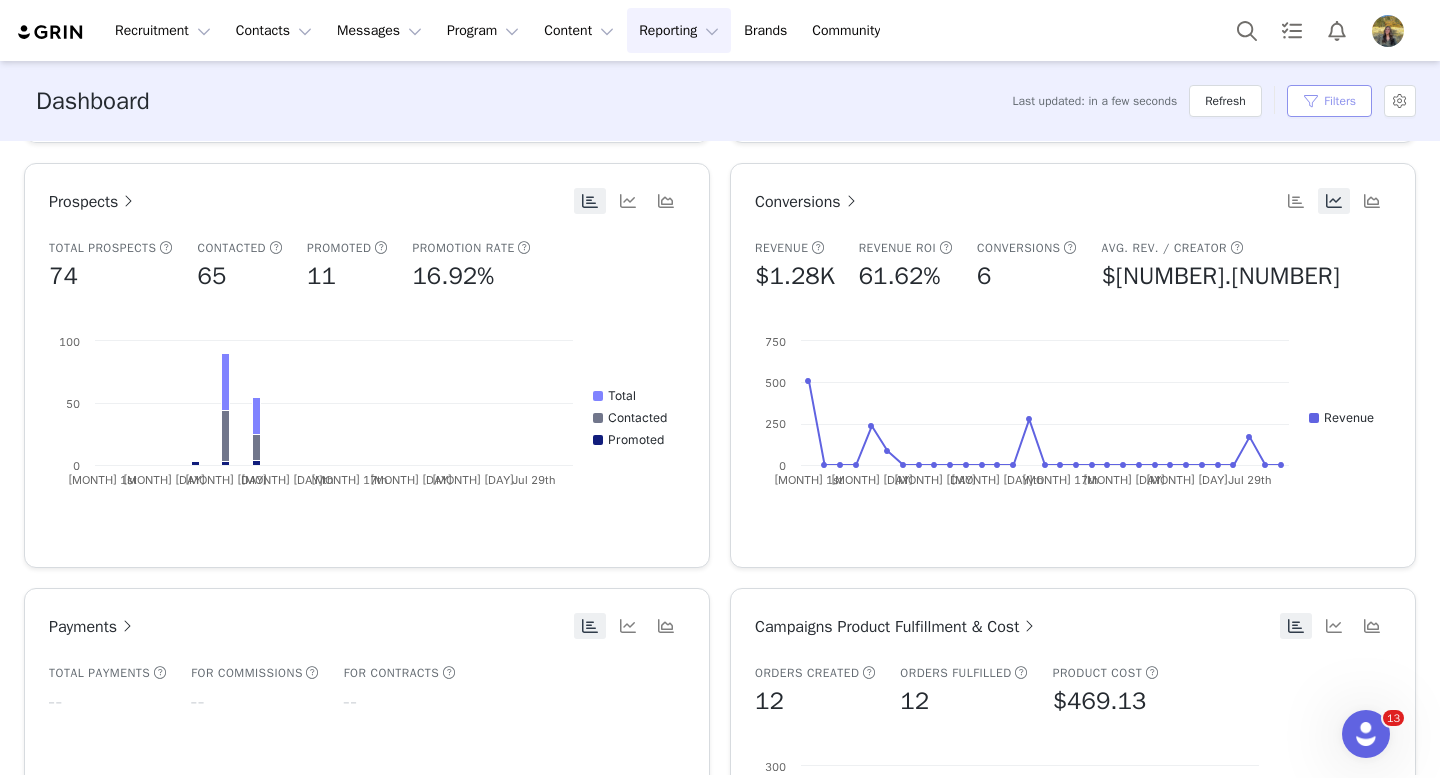 scroll, scrollTop: 1106, scrollLeft: 0, axis: vertical 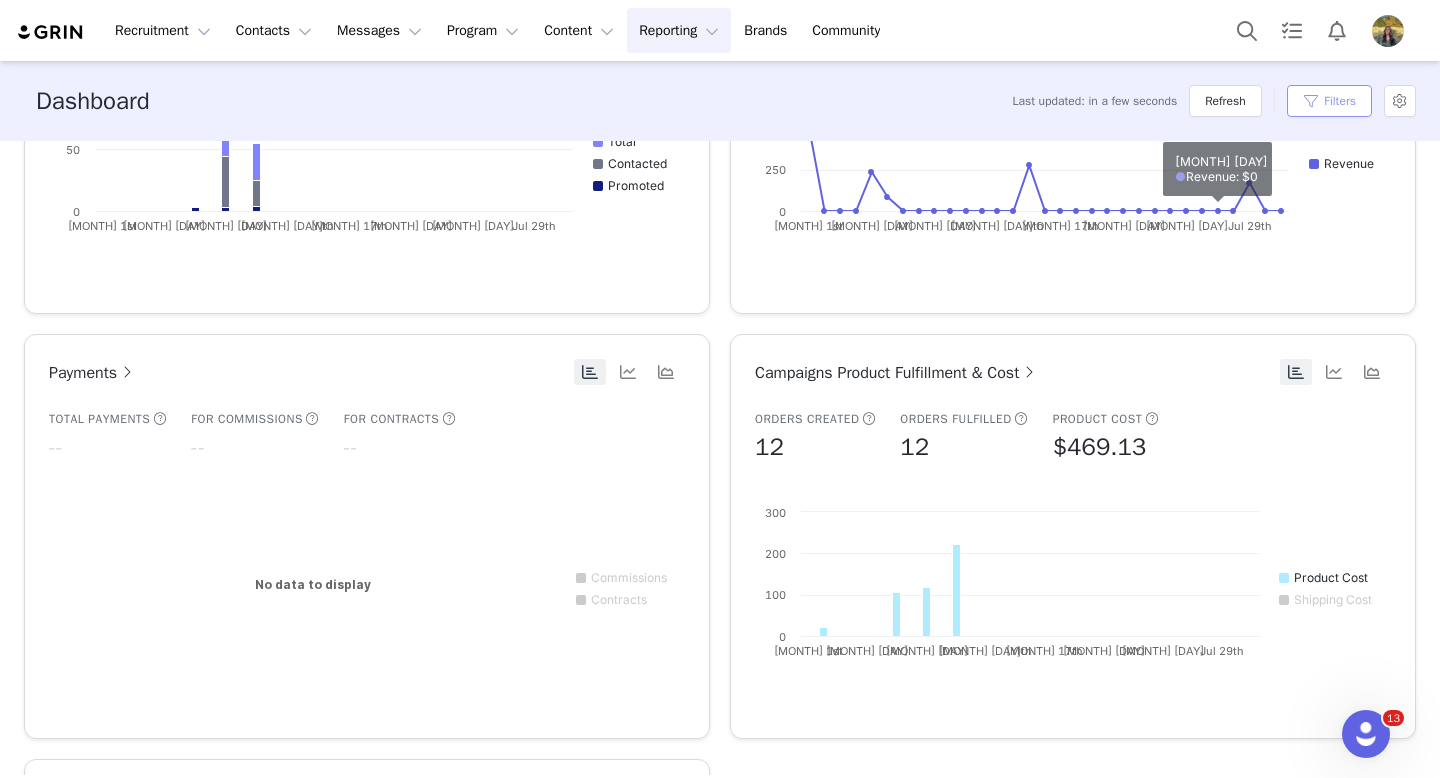 click on "Filters" at bounding box center [1329, 101] 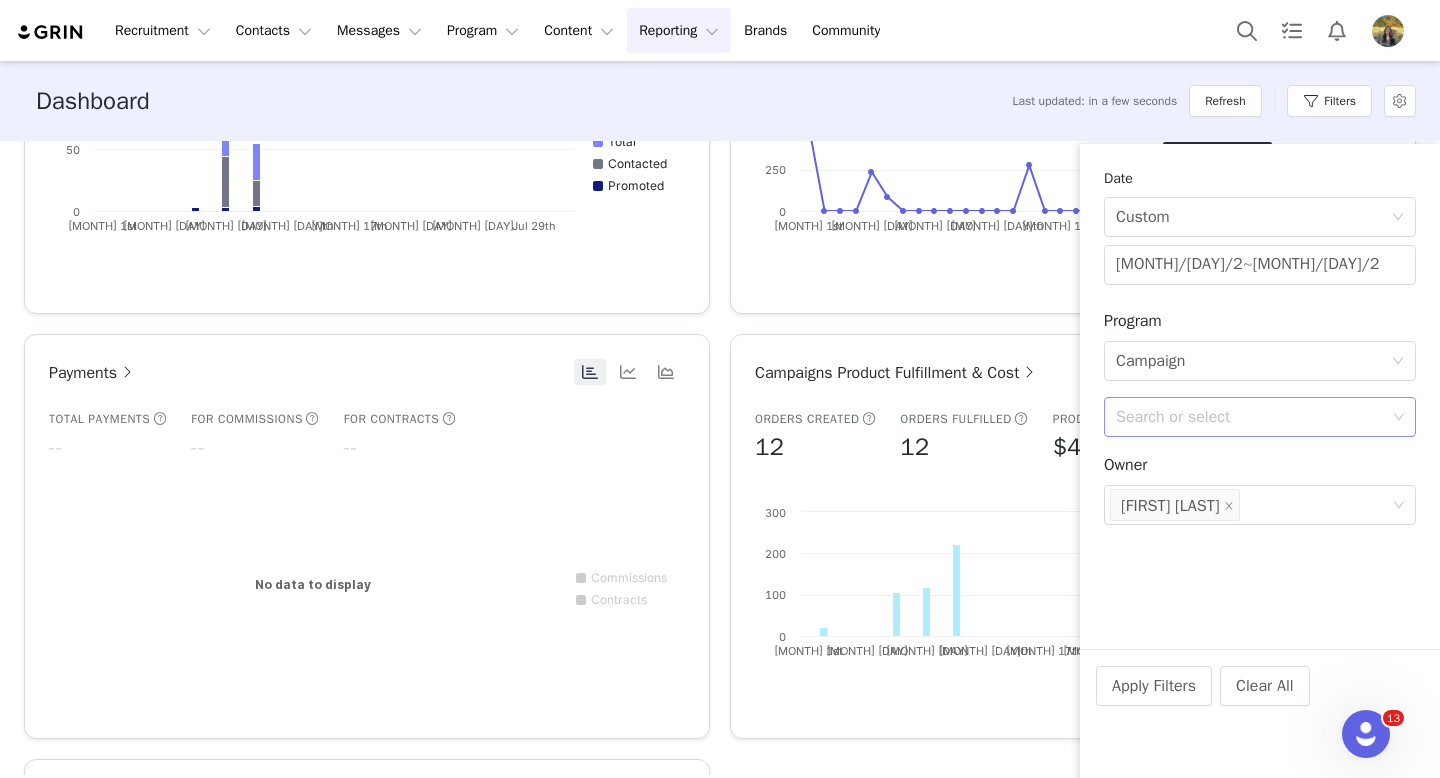 click on "Search or select" at bounding box center [1251, 417] 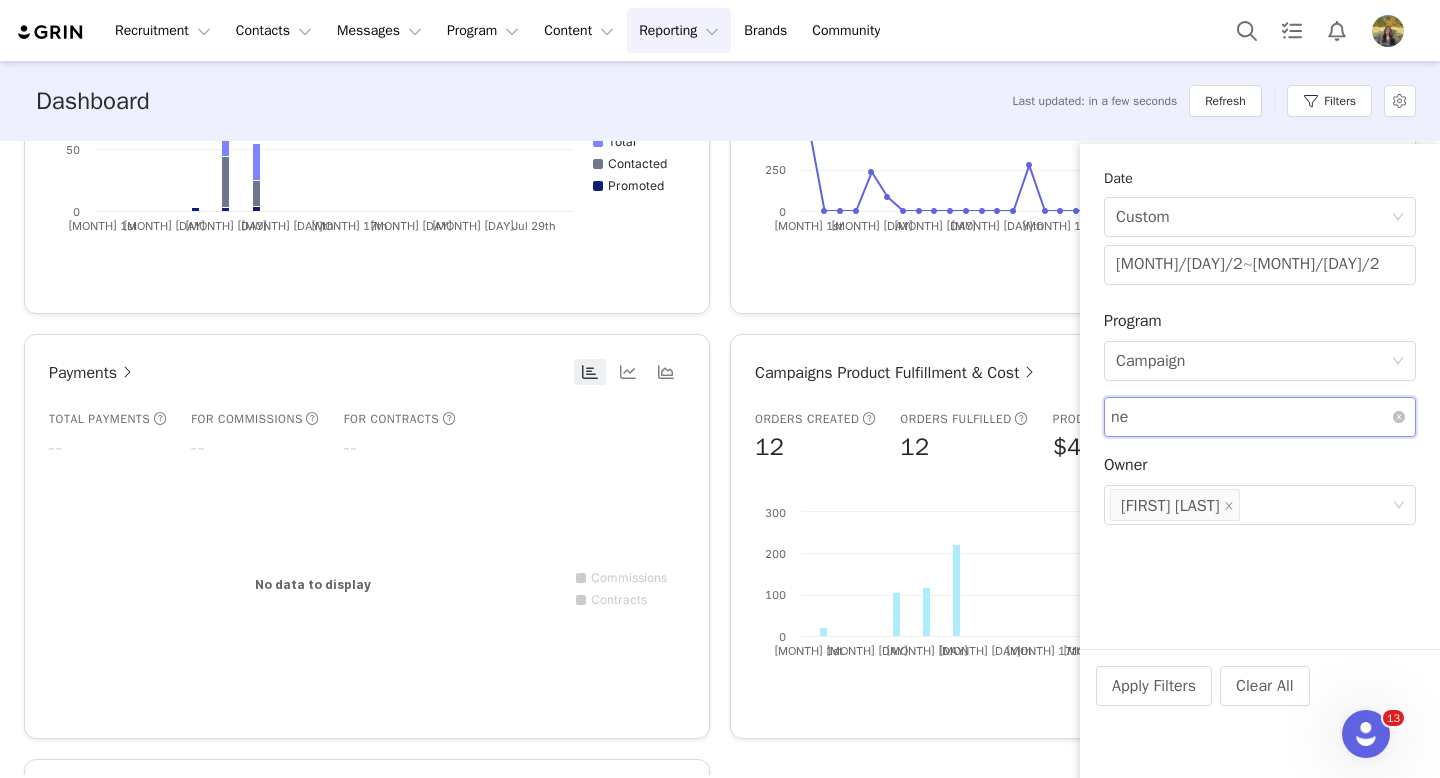 type on "new" 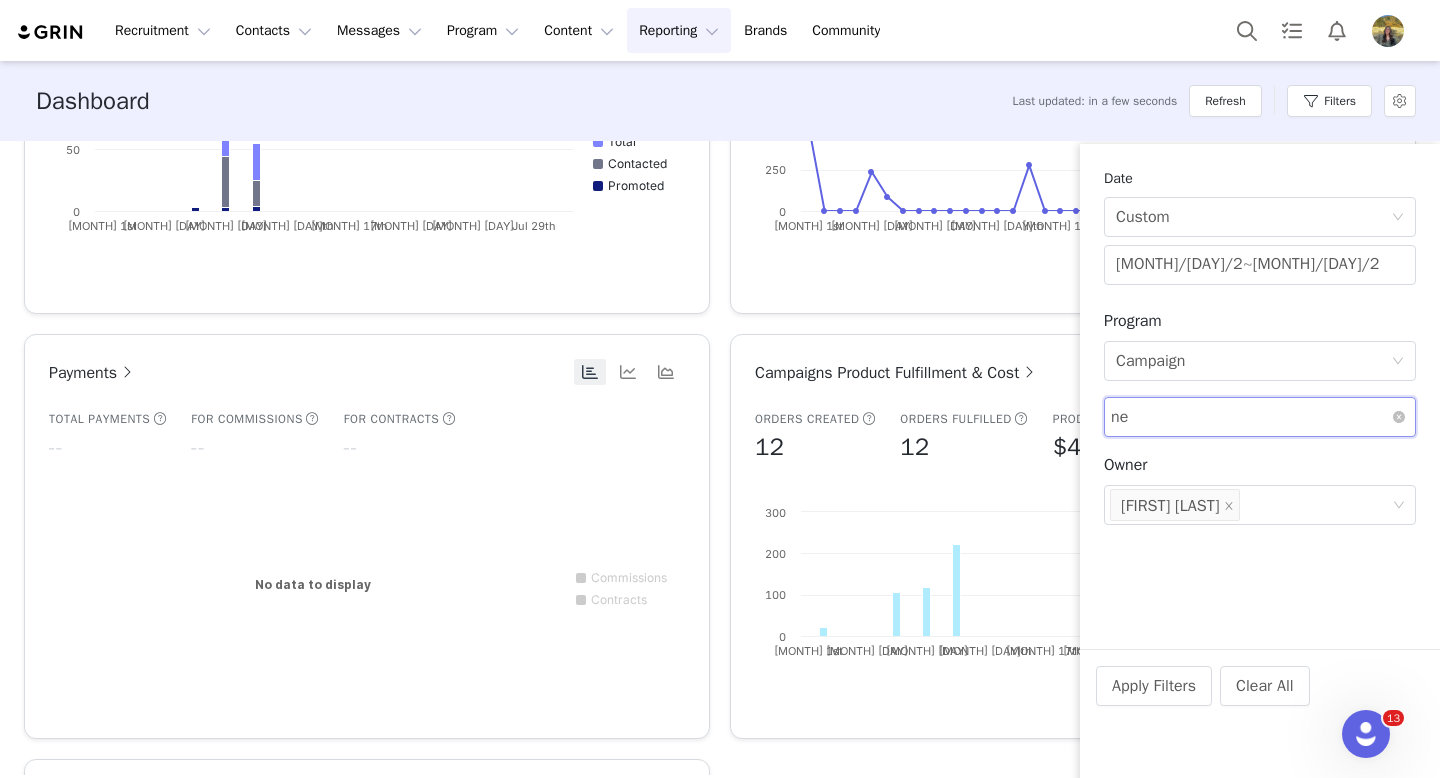 type on "new" 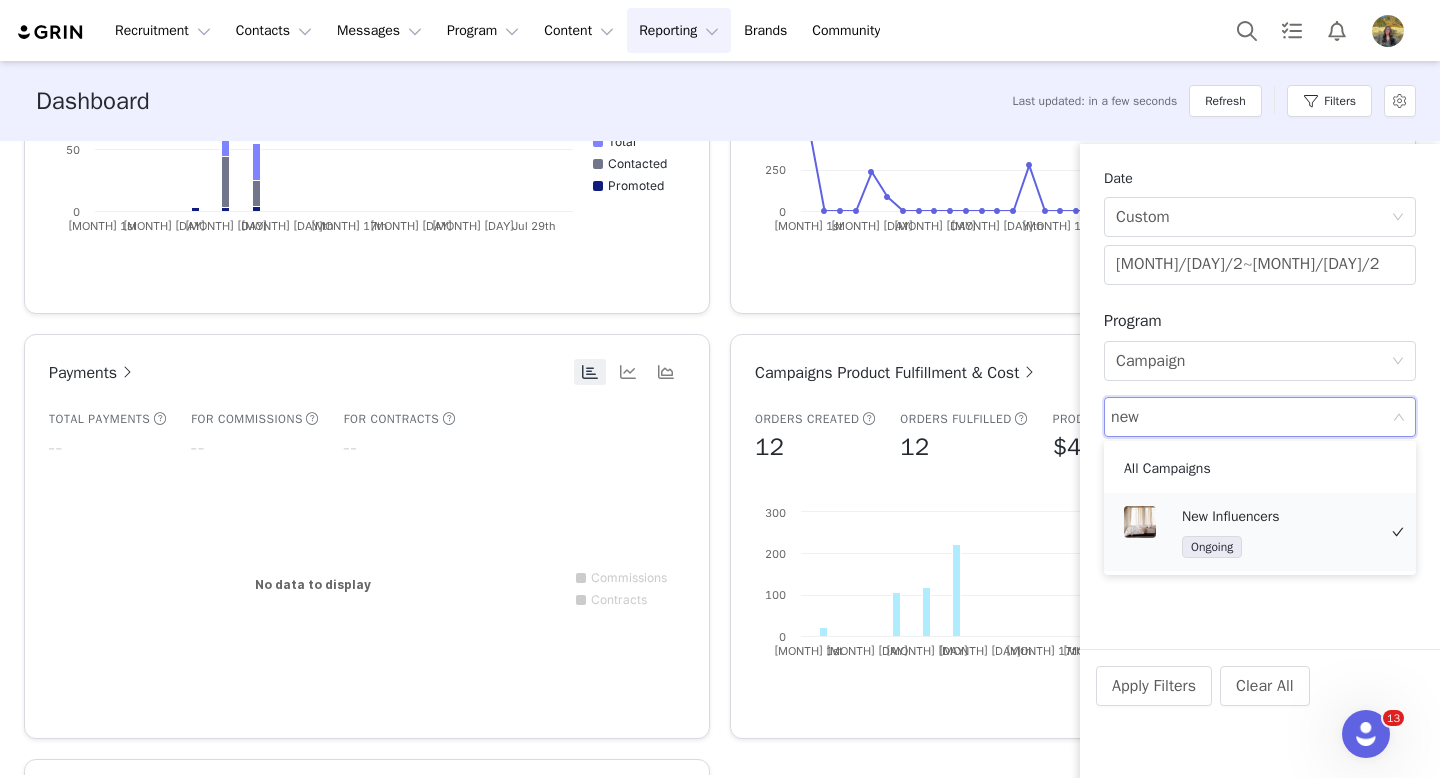 click on "New Influencers" at bounding box center (1279, 517) 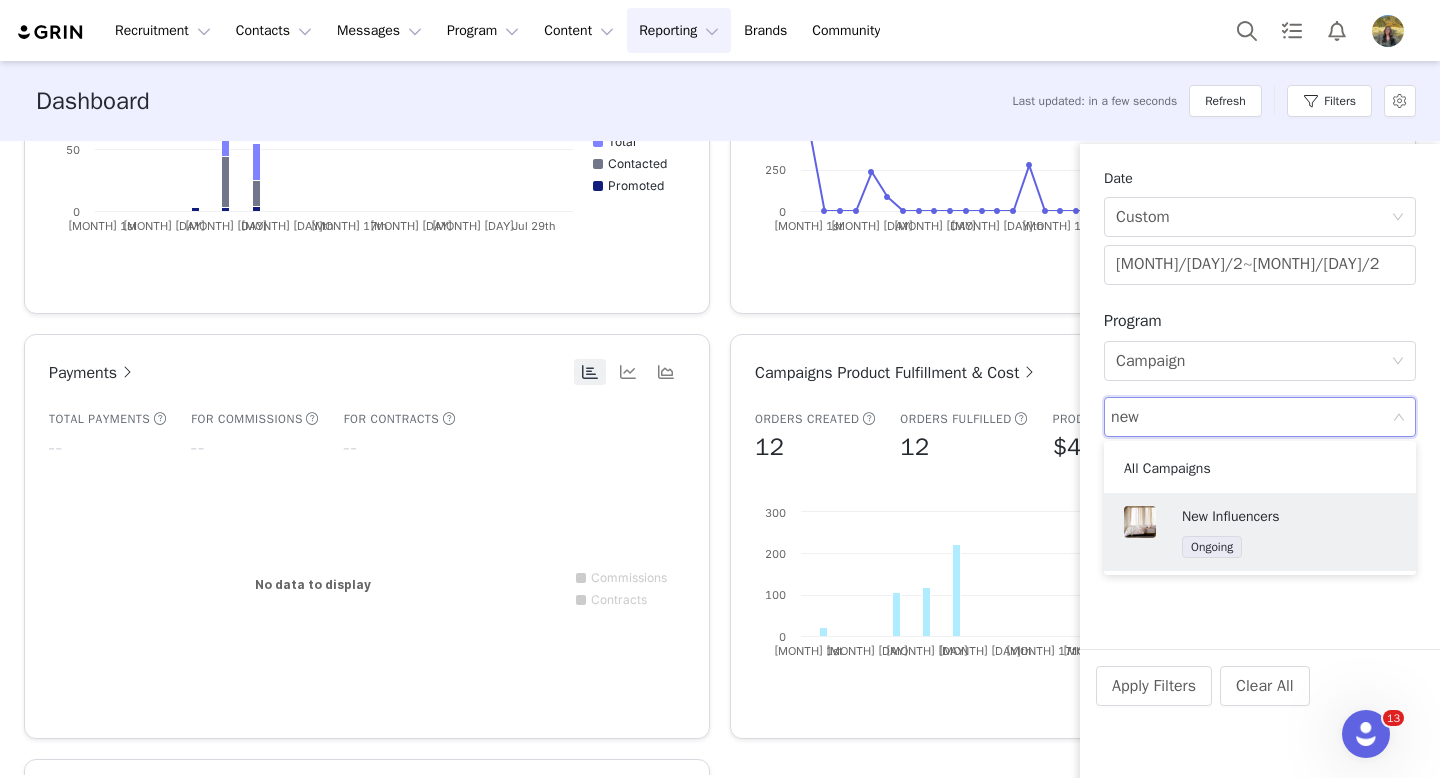 type 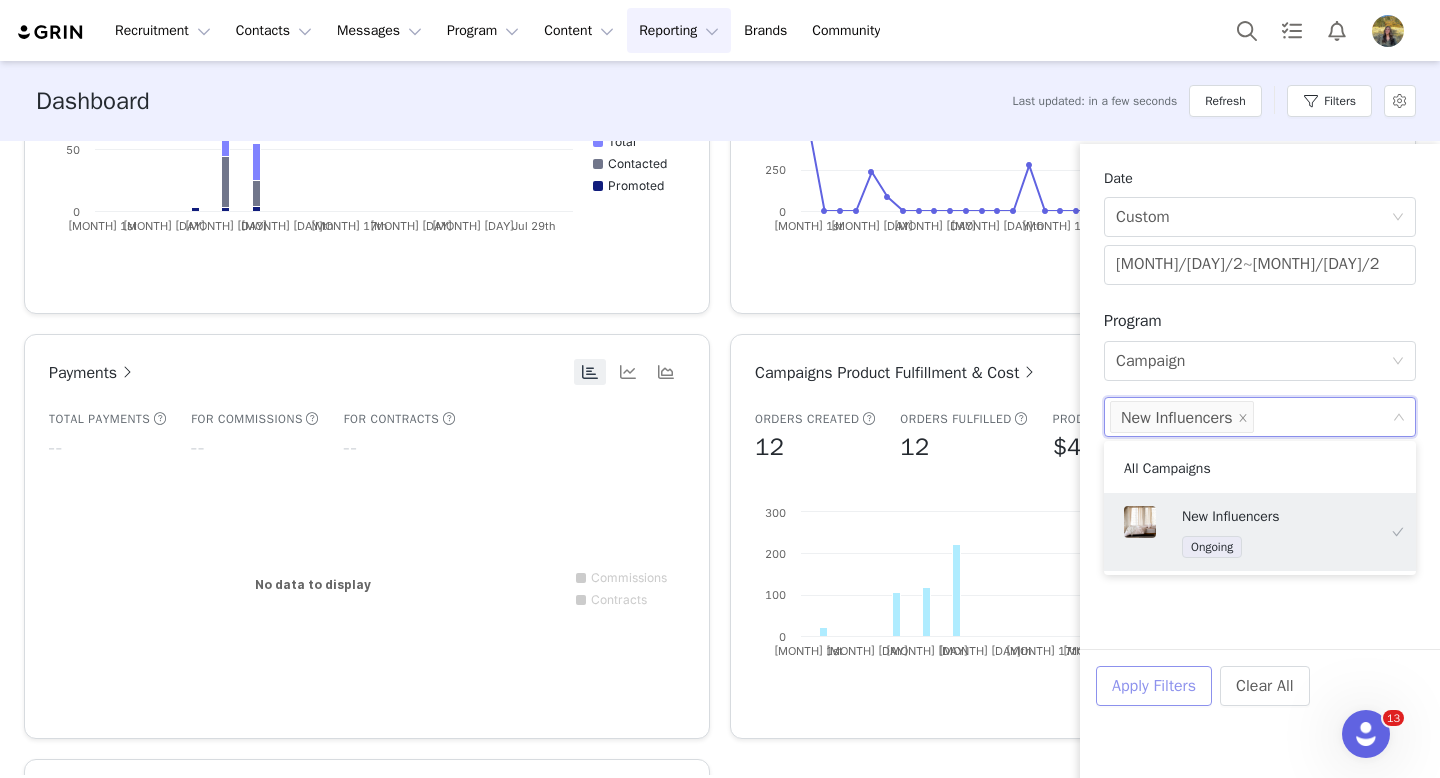 click on "Apply Filters" at bounding box center (1154, 686) 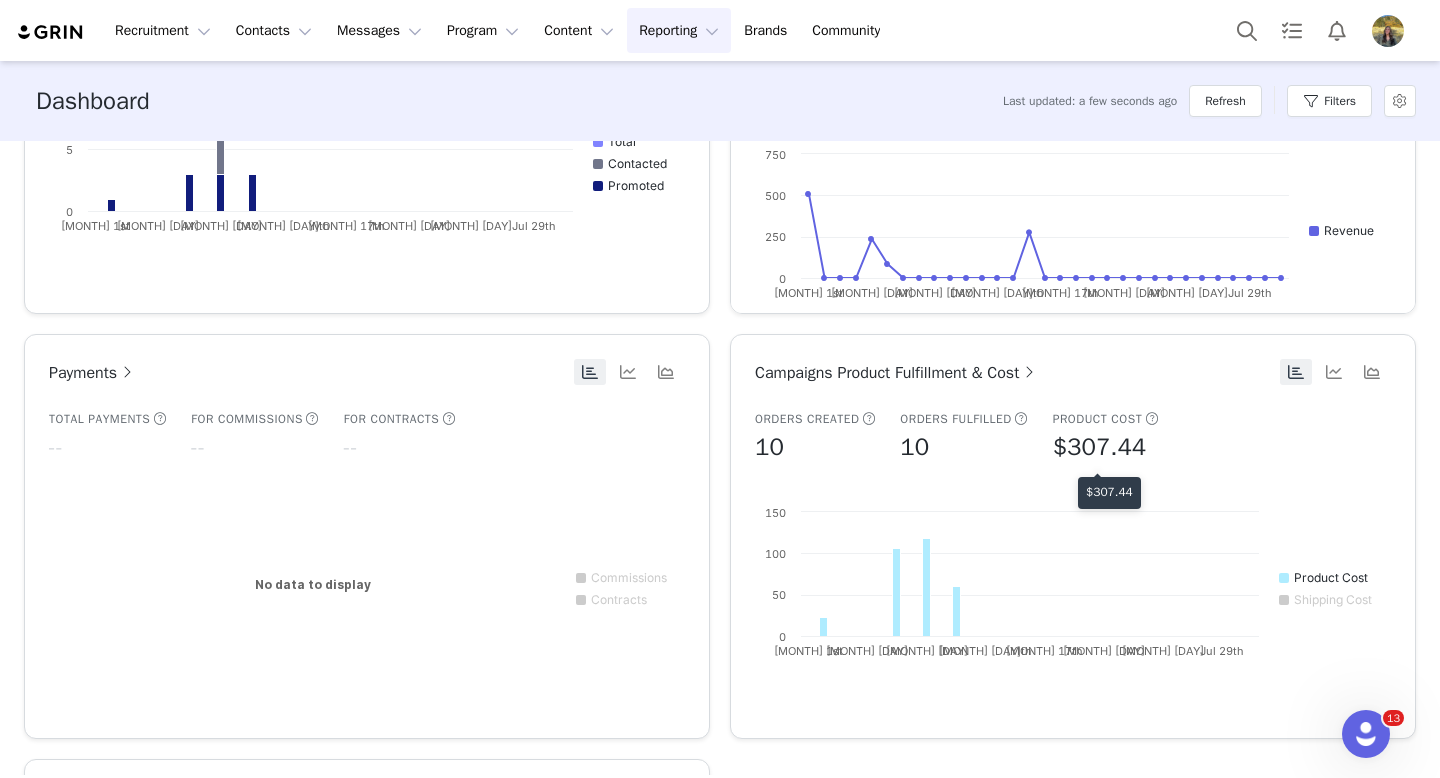 click on "$307.44" at bounding box center (1109, 492) 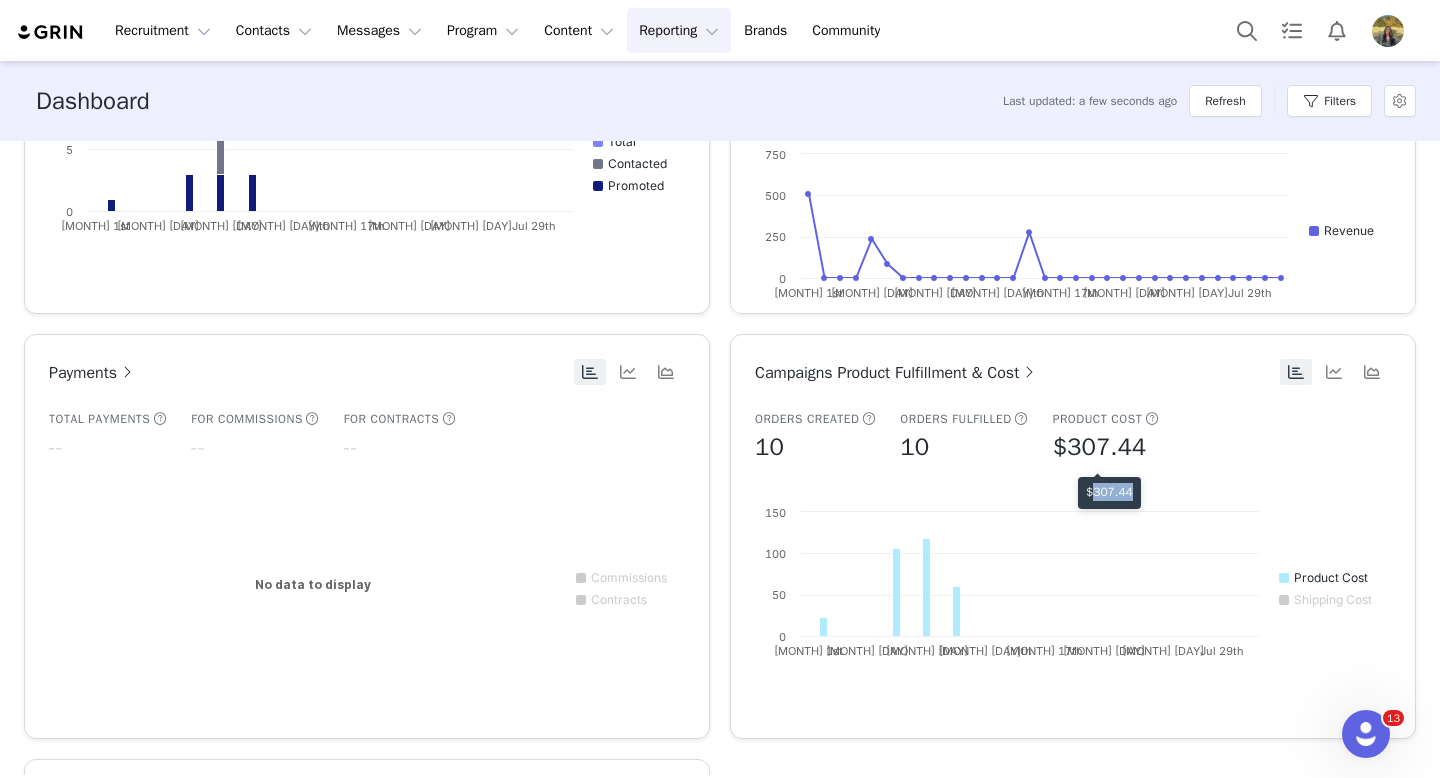 click on "$307.44" at bounding box center [1109, 492] 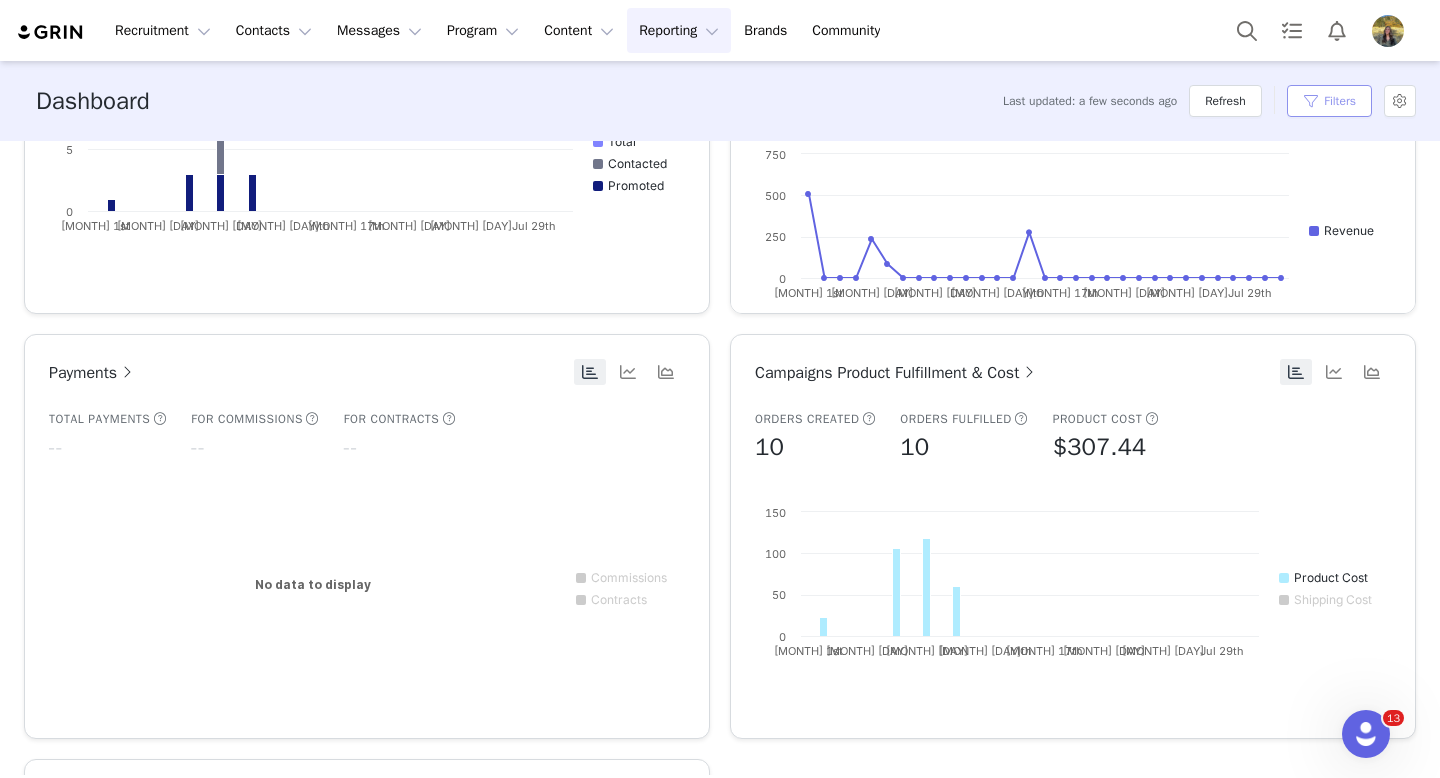 click on "Filters" at bounding box center [1329, 101] 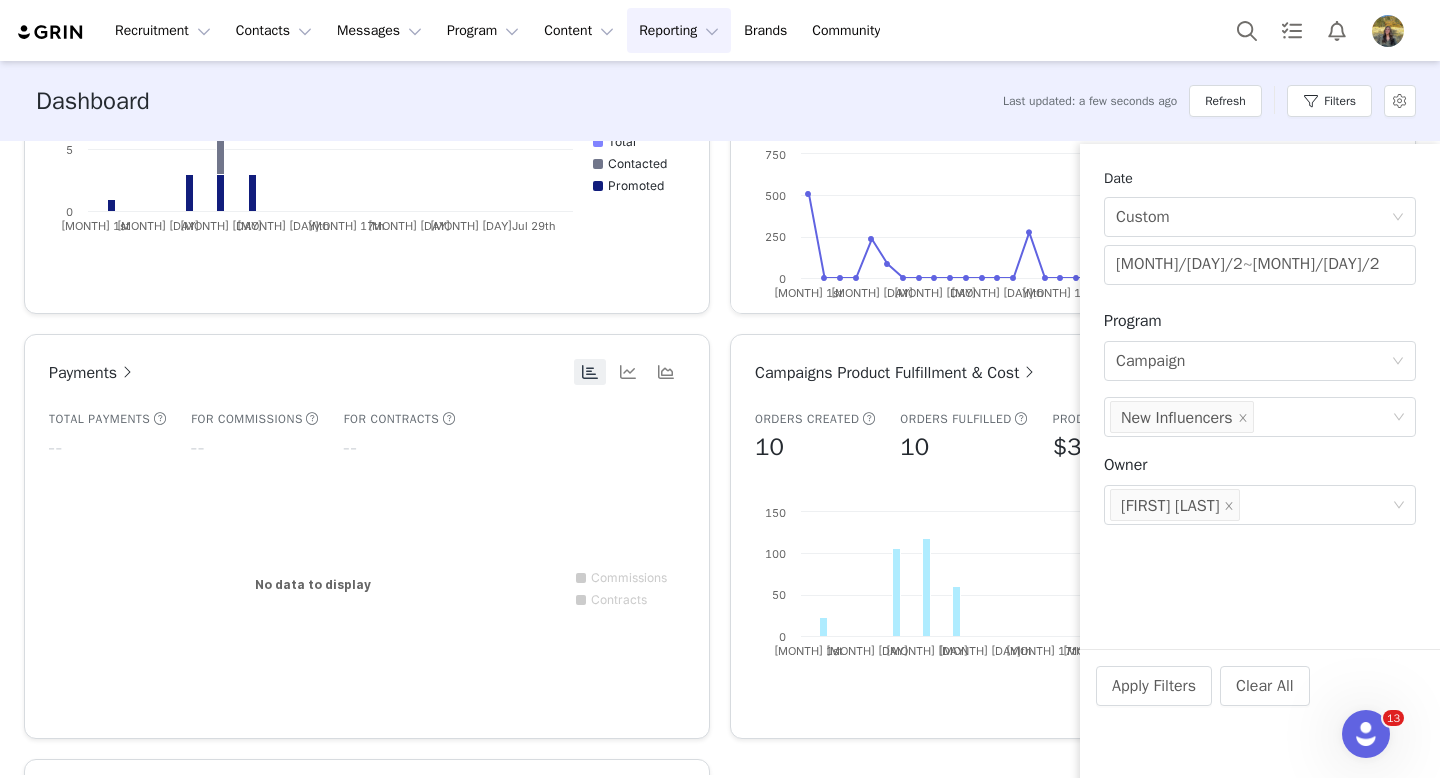 drag, startPoint x: 1248, startPoint y: 421, endPoint x: 1248, endPoint y: 447, distance: 26 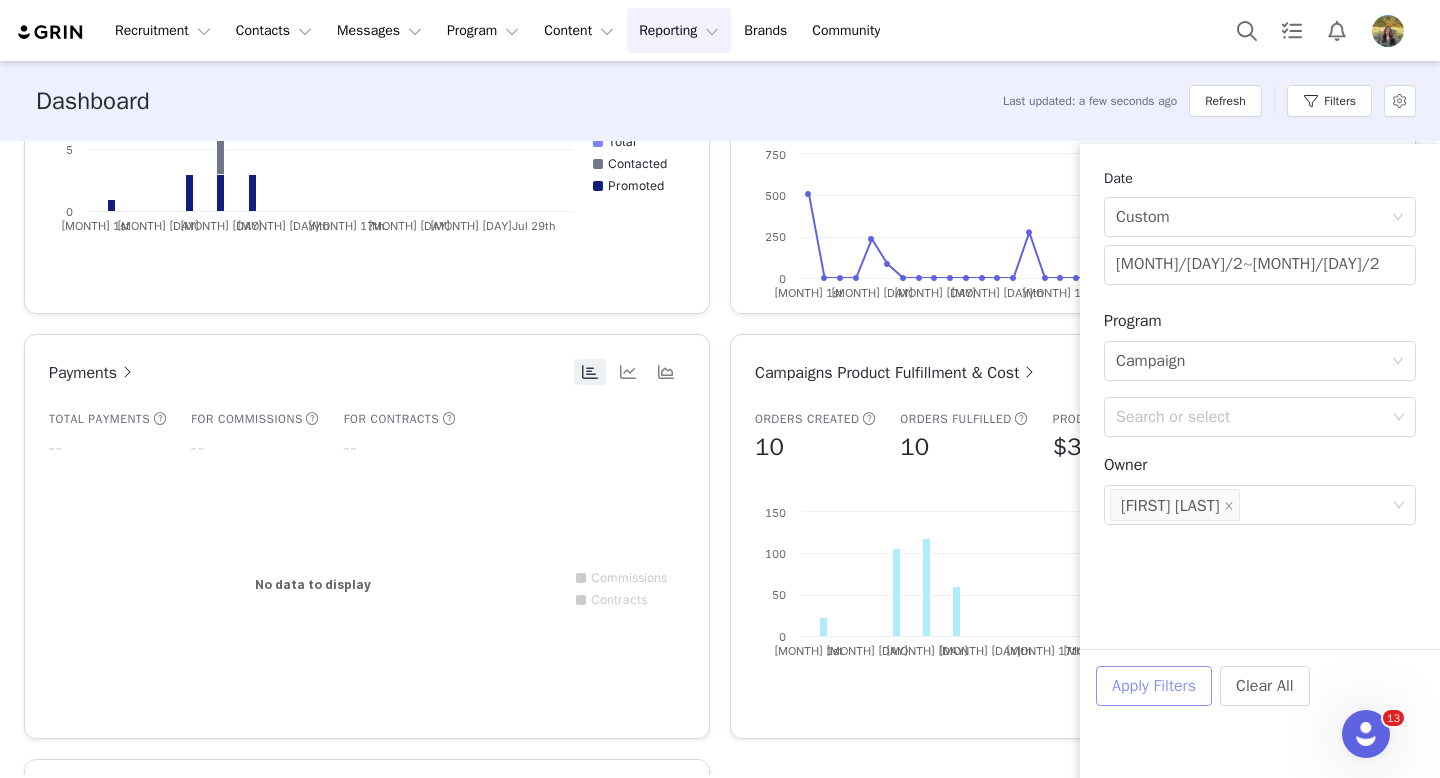 click on "Apply Filters" at bounding box center (1154, 686) 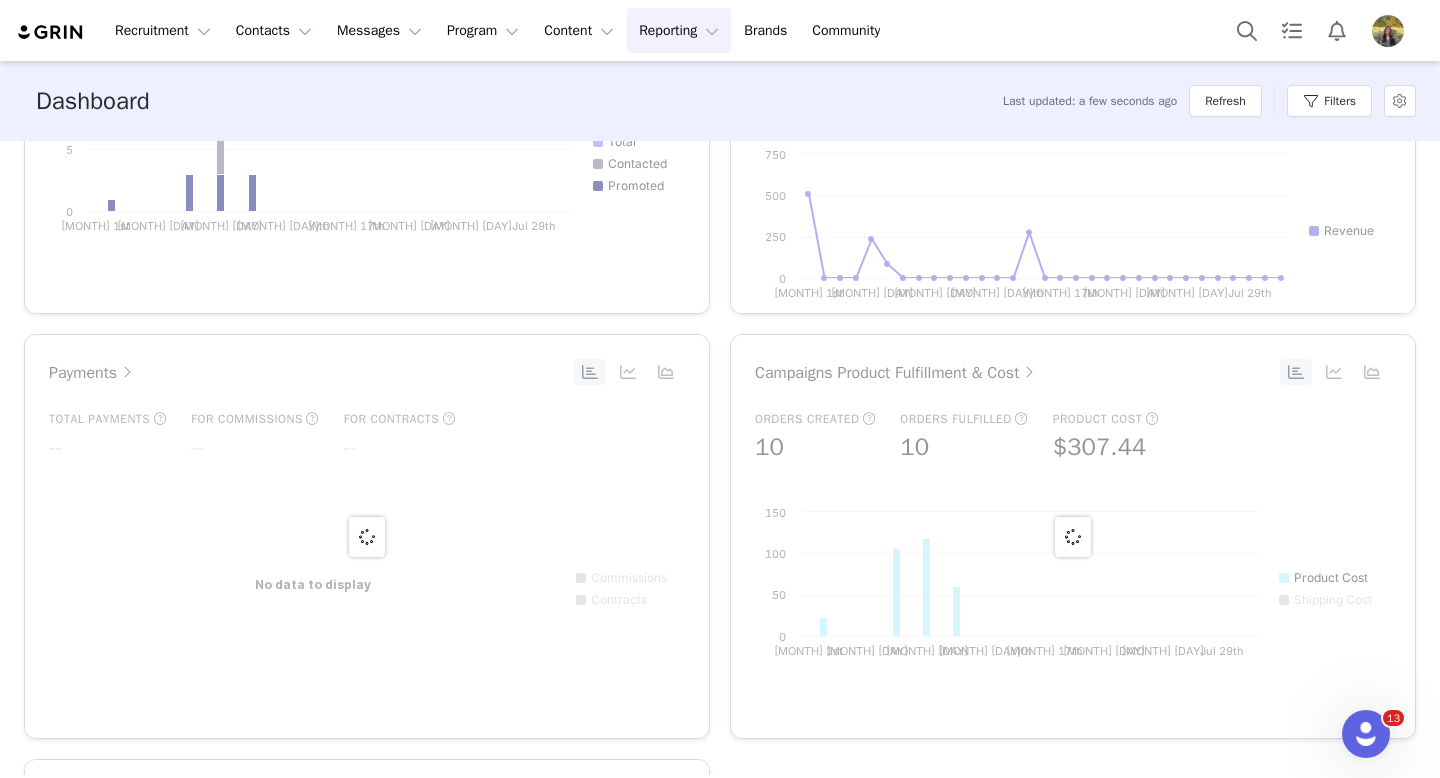 scroll, scrollTop: 825, scrollLeft: 0, axis: vertical 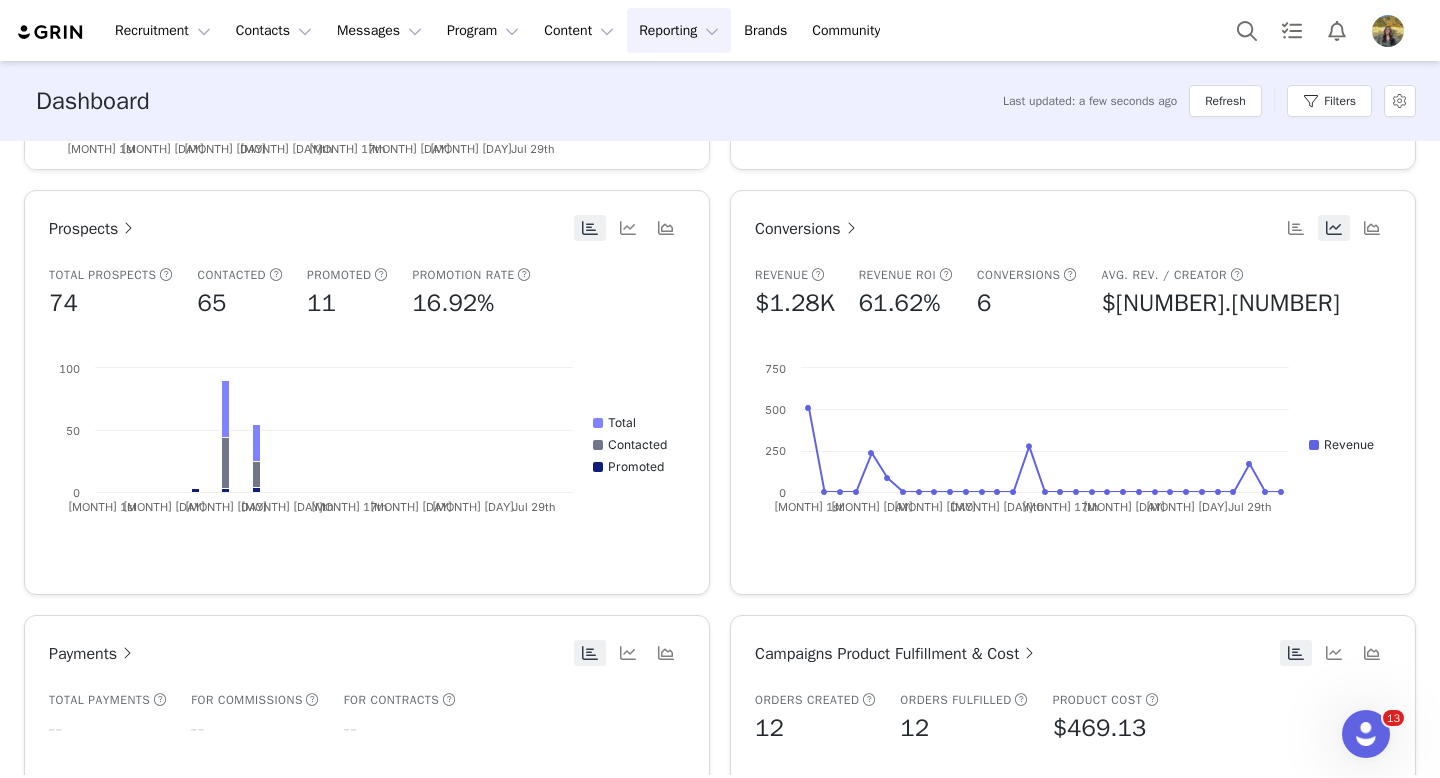 click on "Filters" at bounding box center [1329, 101] 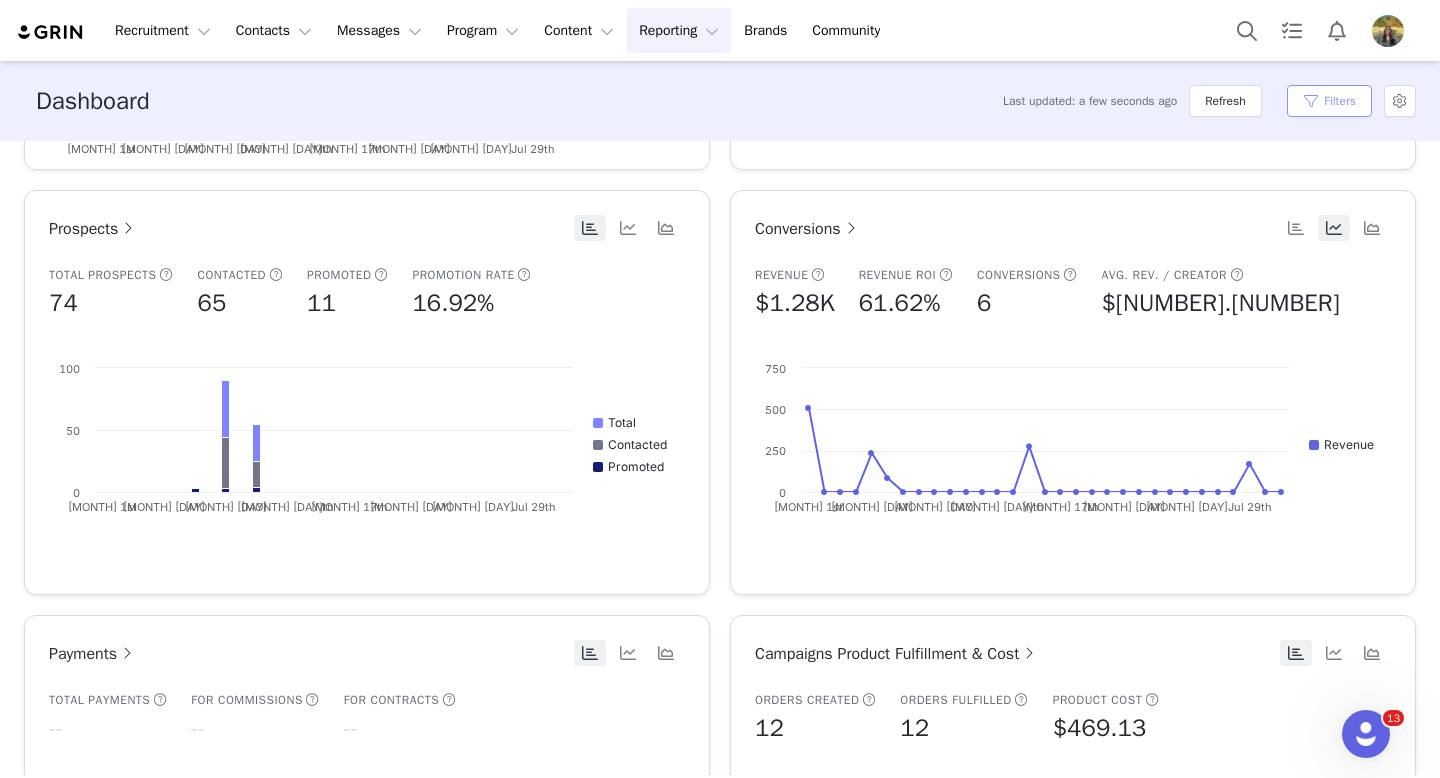 click on "Filters" at bounding box center [1329, 101] 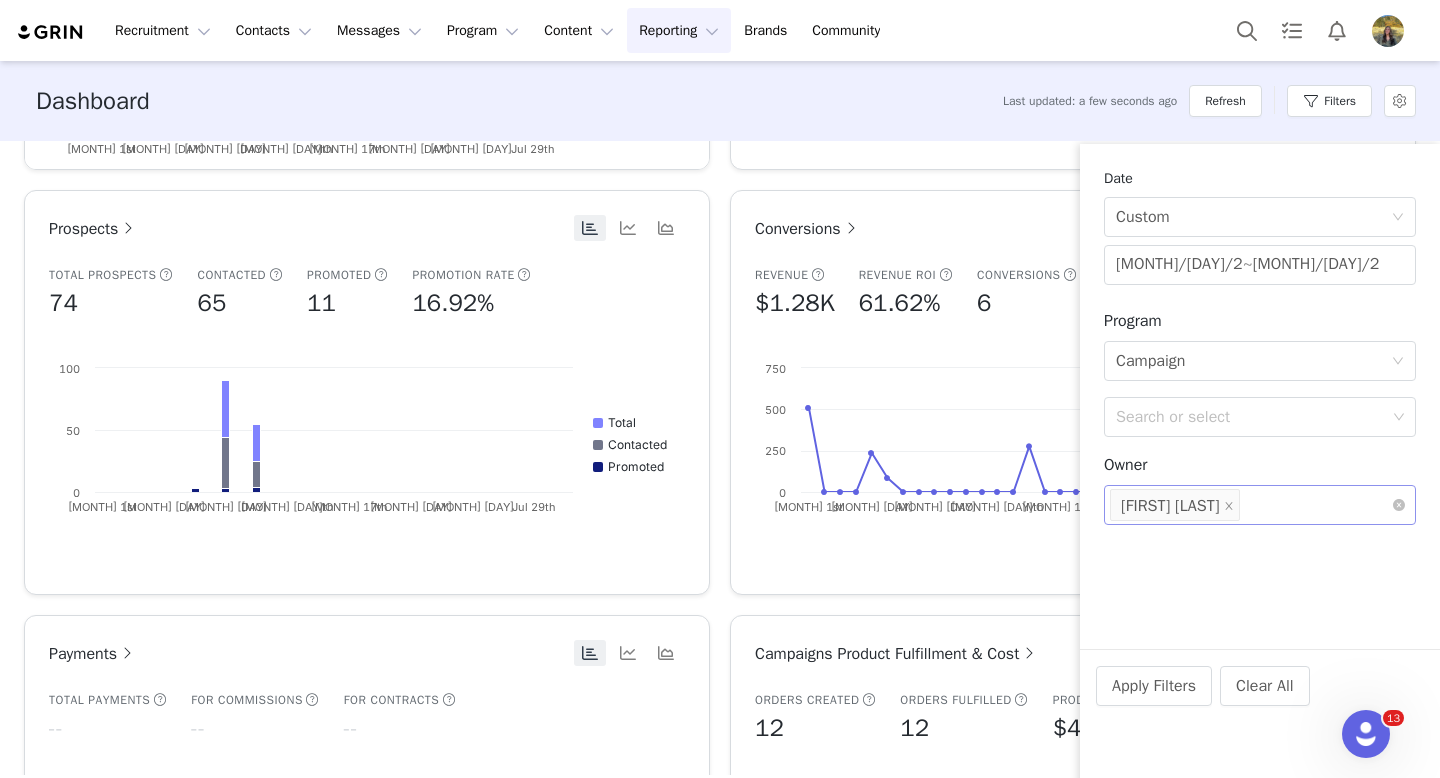 click on "Search or select Brooklyn Borgquist" at bounding box center (1252, 505) 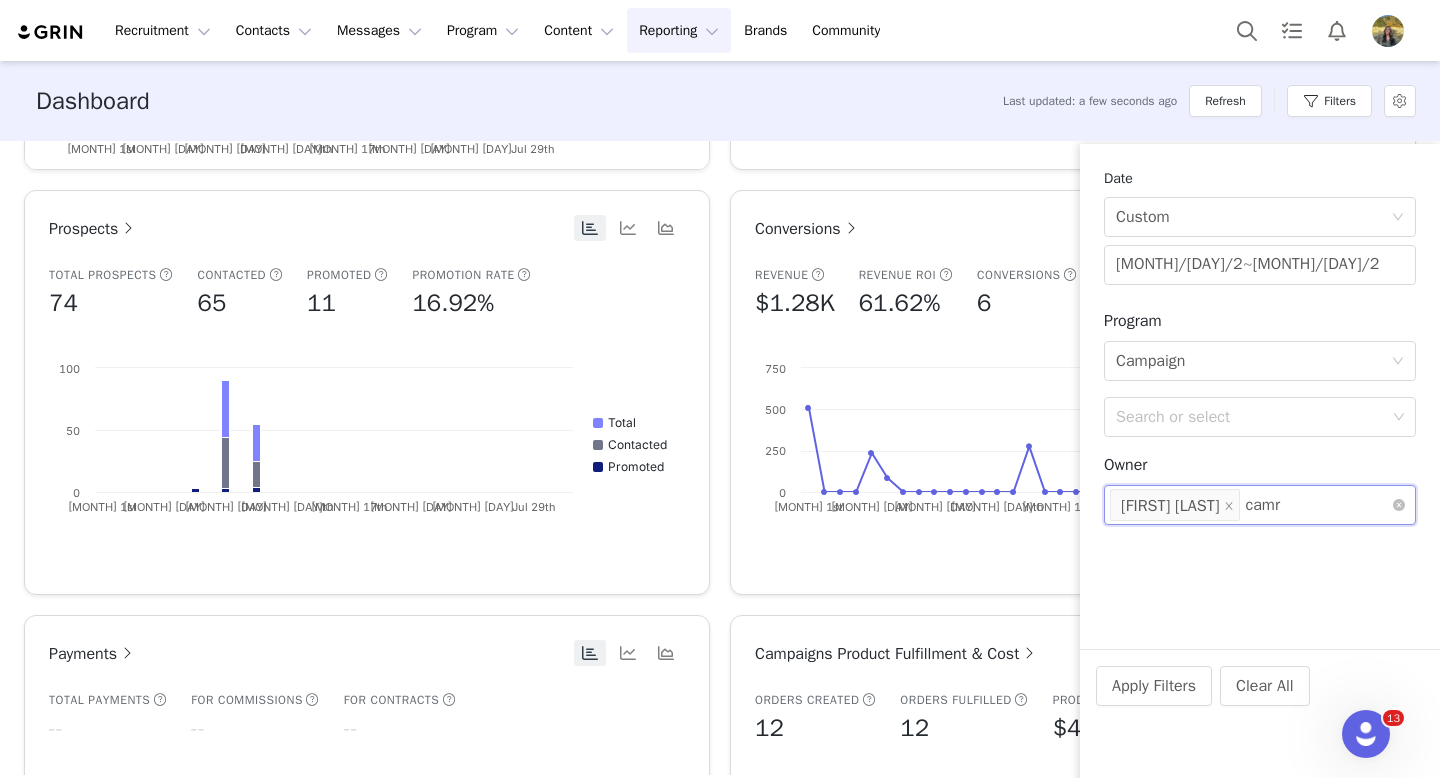 type on "camri" 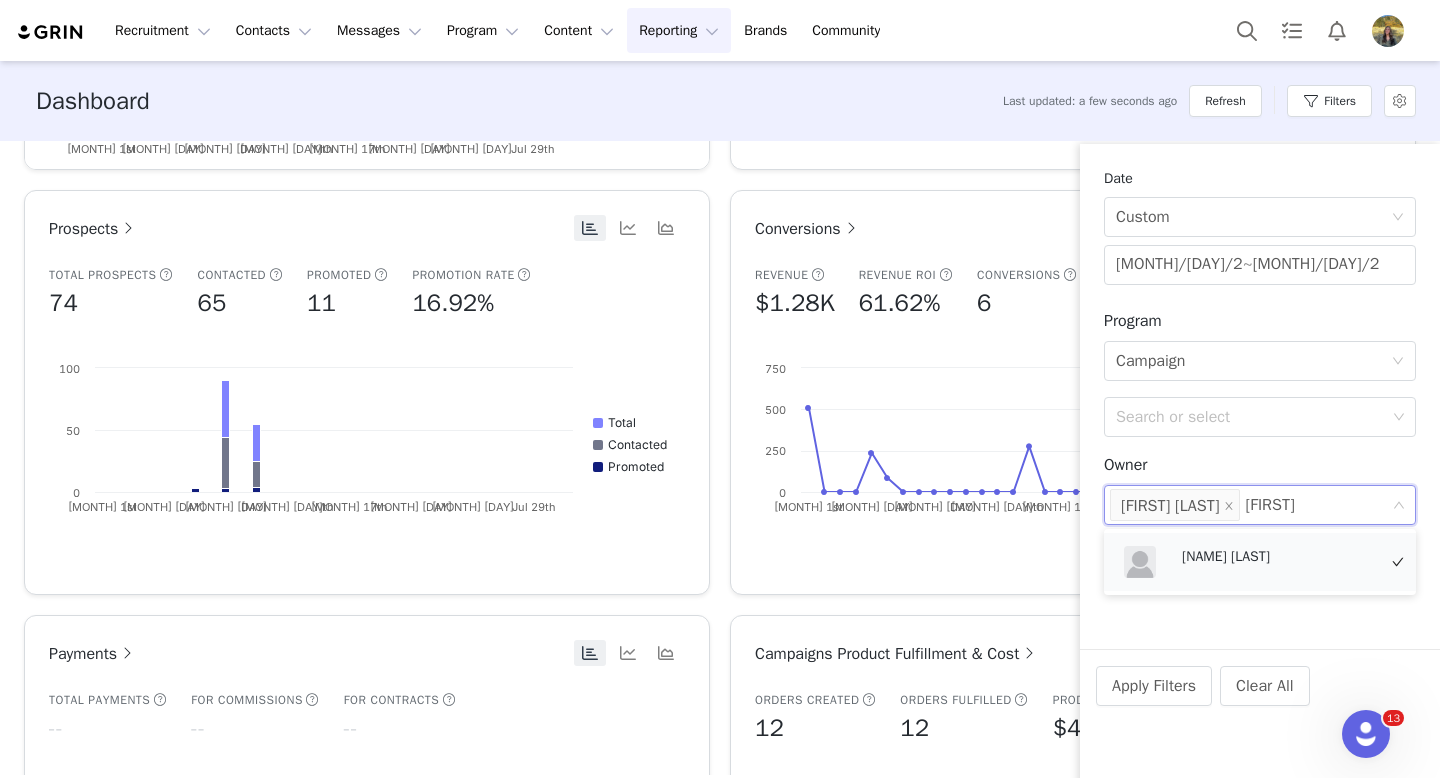 click on "Camri Dupaix" at bounding box center (1279, 557) 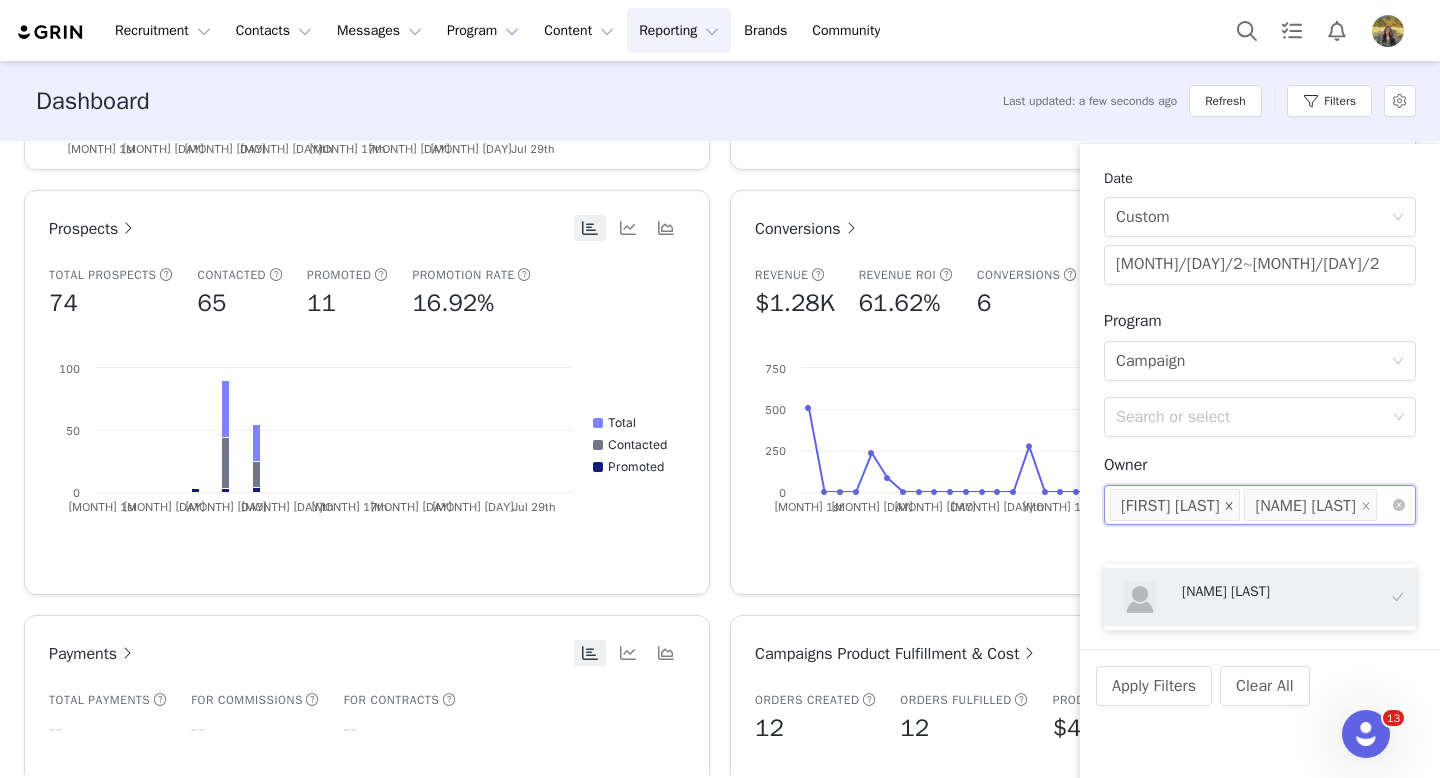 click 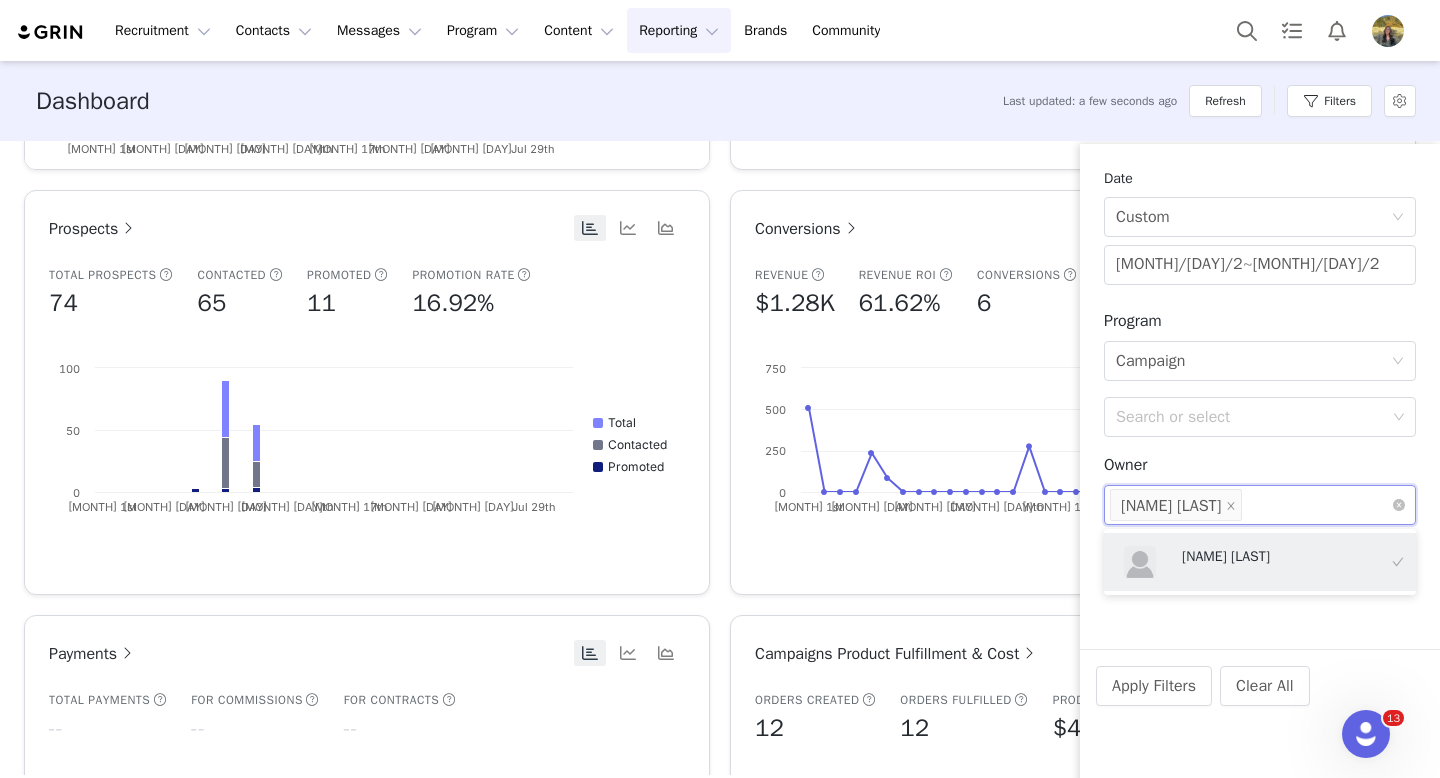 click on "Apply Filters Clear All" at bounding box center [1260, 713] 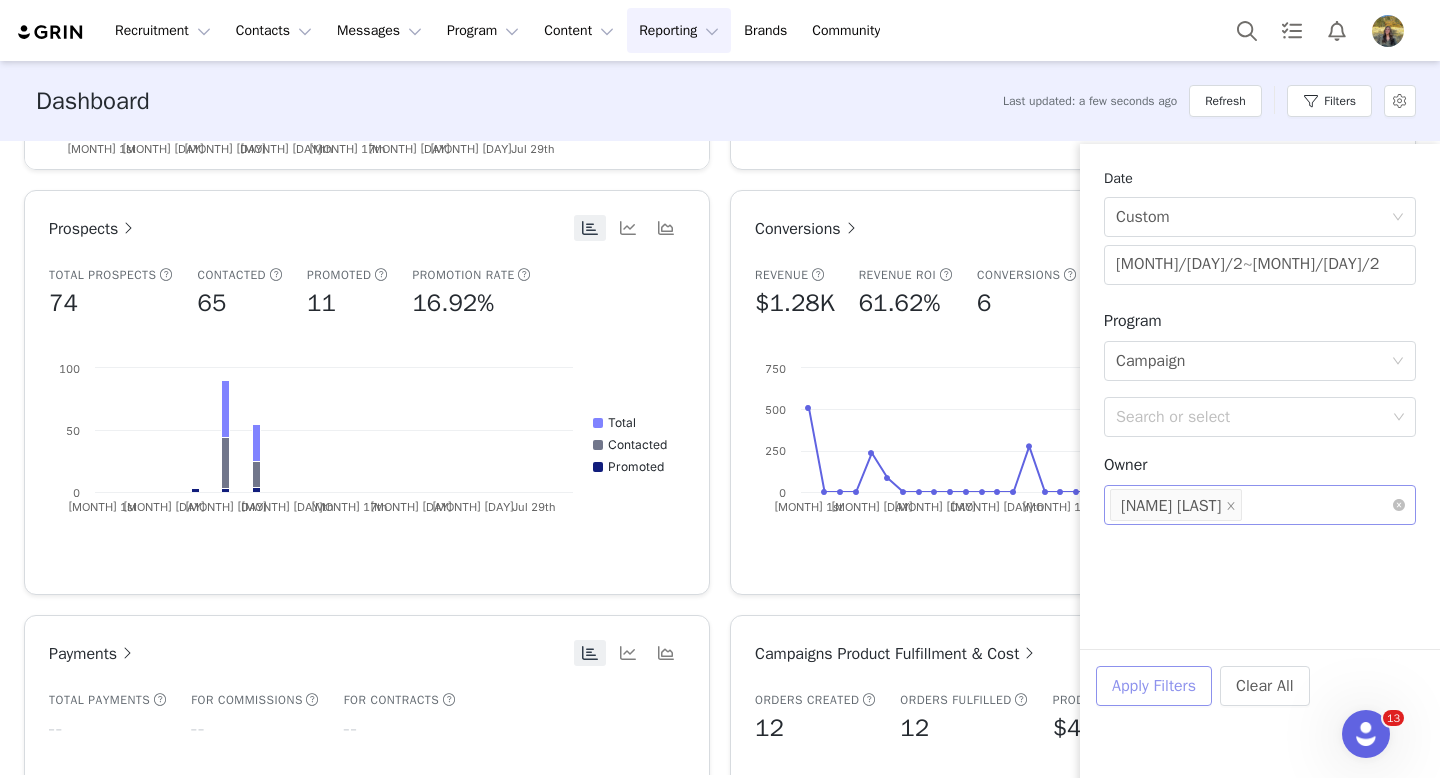 click on "Apply Filters" at bounding box center (1154, 686) 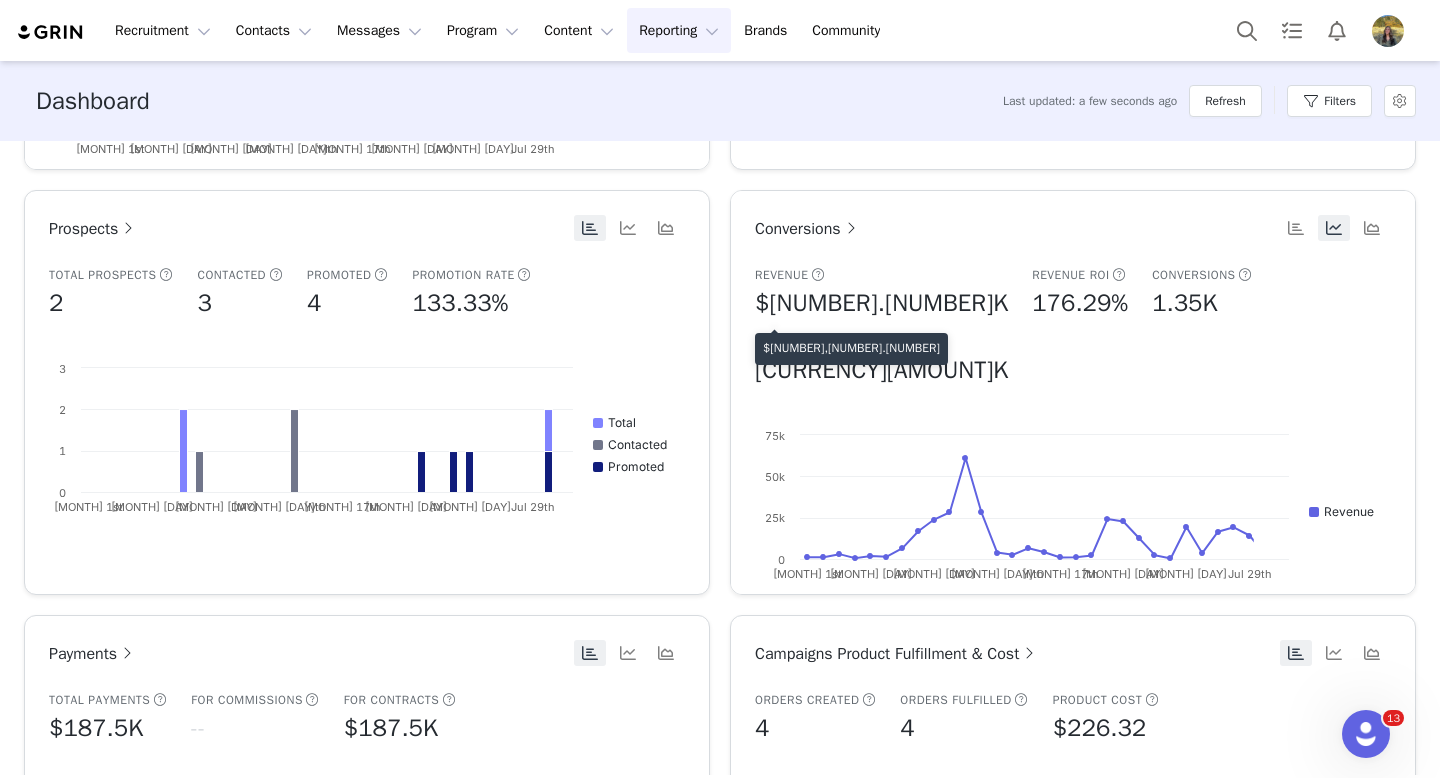click on "$333,767.75" at bounding box center (851, 348) 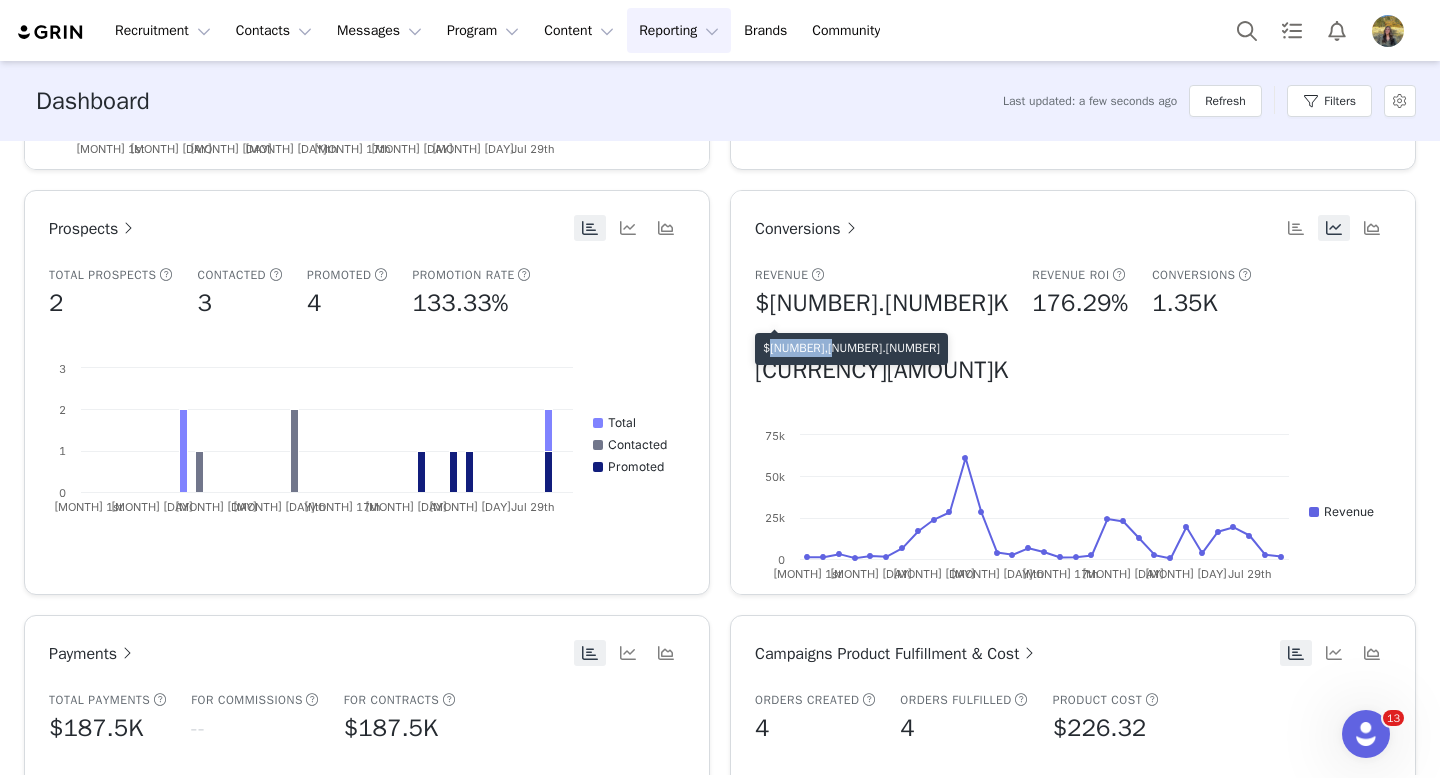 click on "$333,767.75" at bounding box center (851, 348) 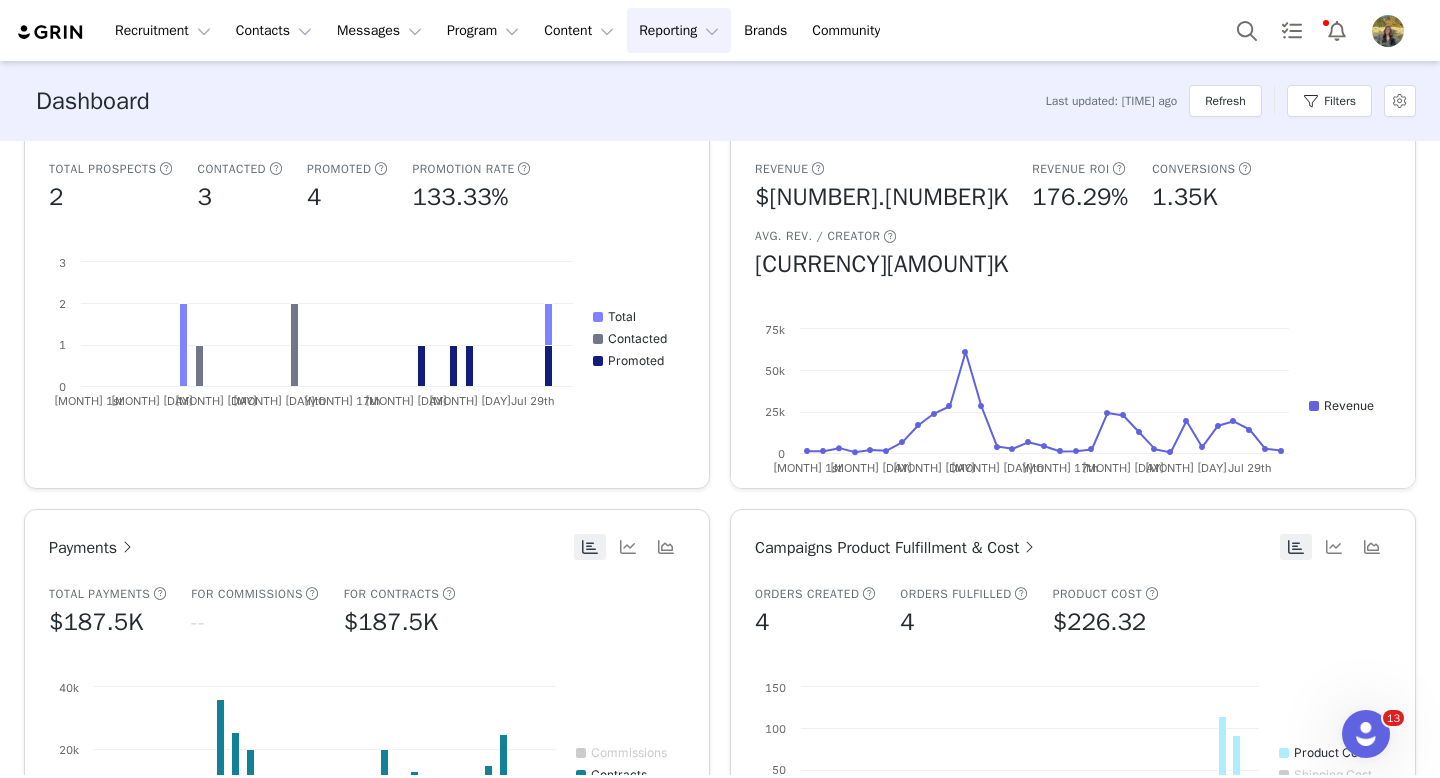 scroll, scrollTop: 919, scrollLeft: 0, axis: vertical 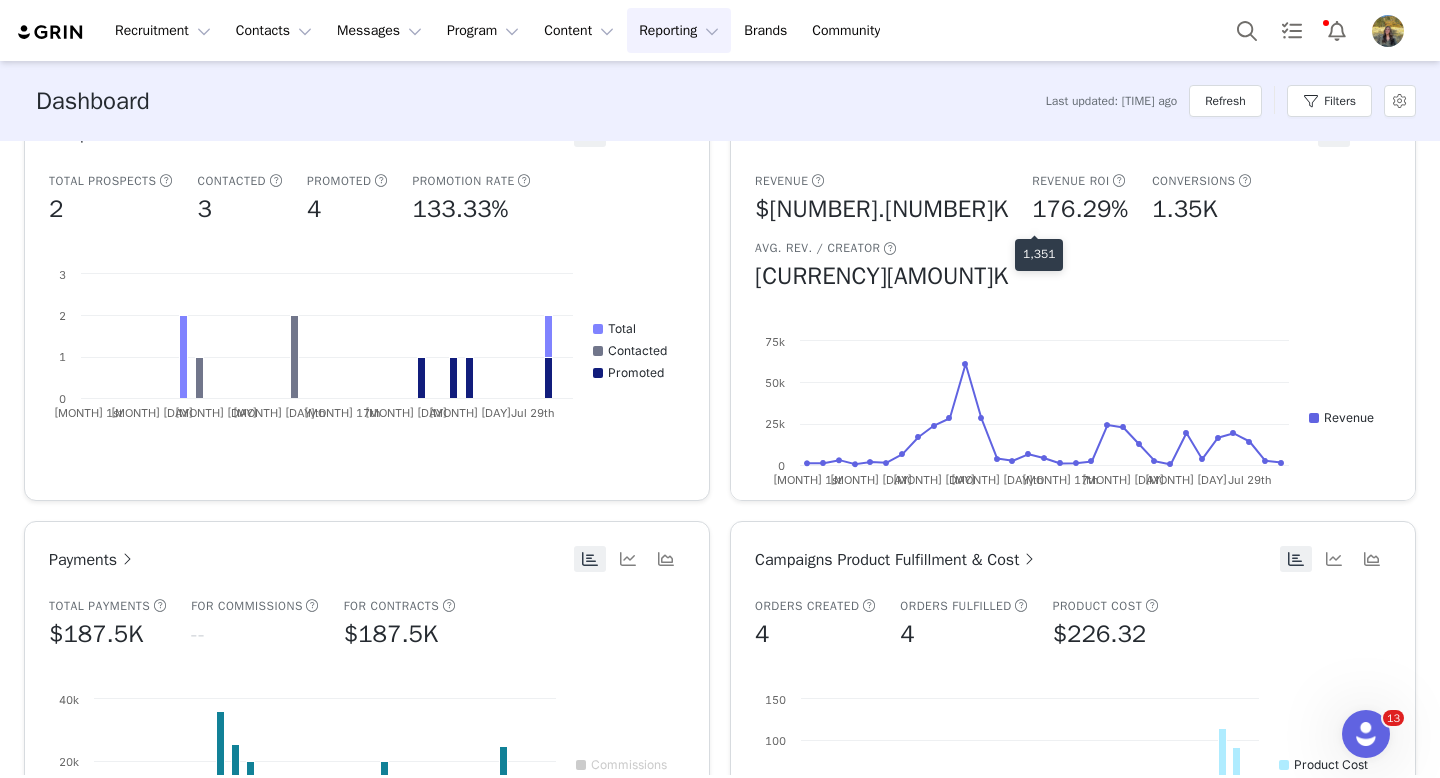 click on "1,351" at bounding box center [1039, 254] 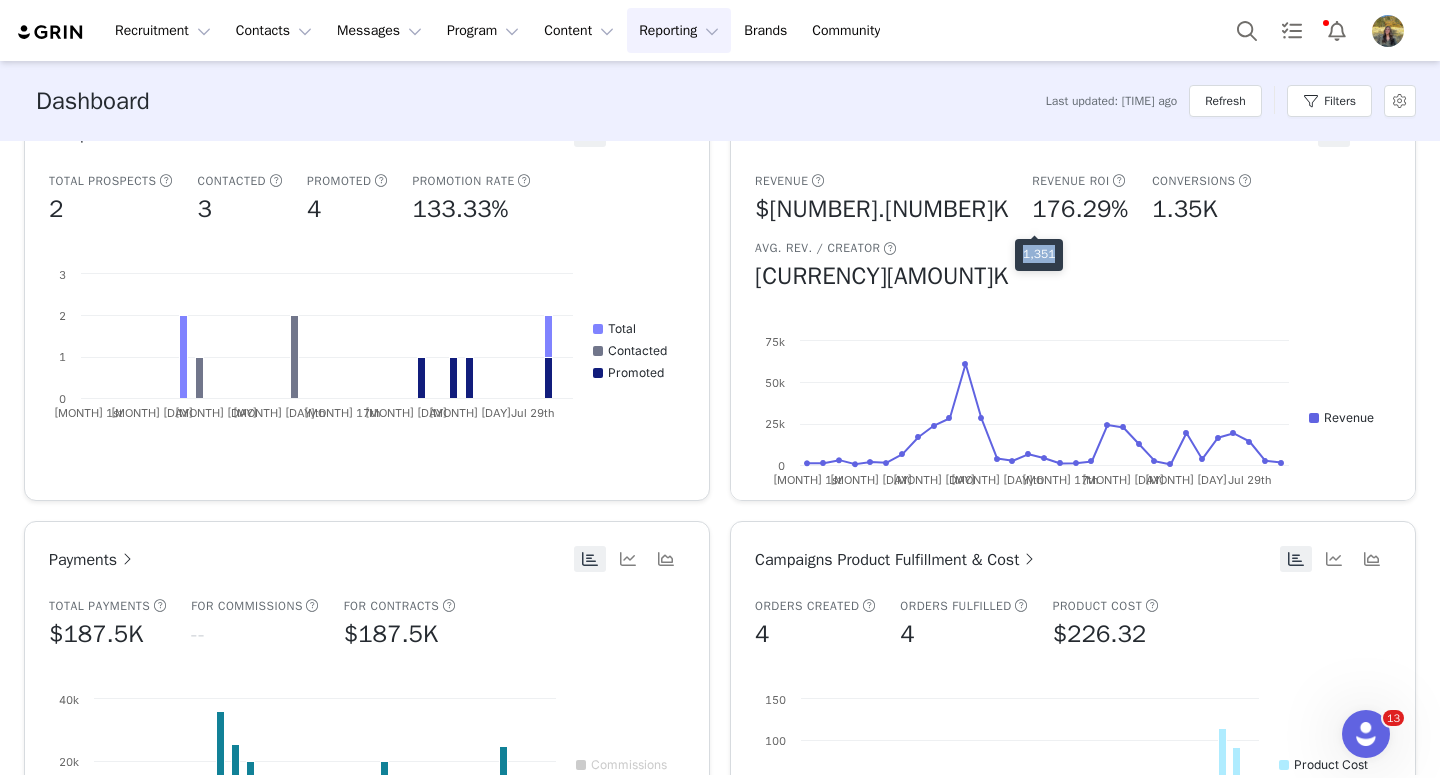 click on "1,351" at bounding box center (1039, 254) 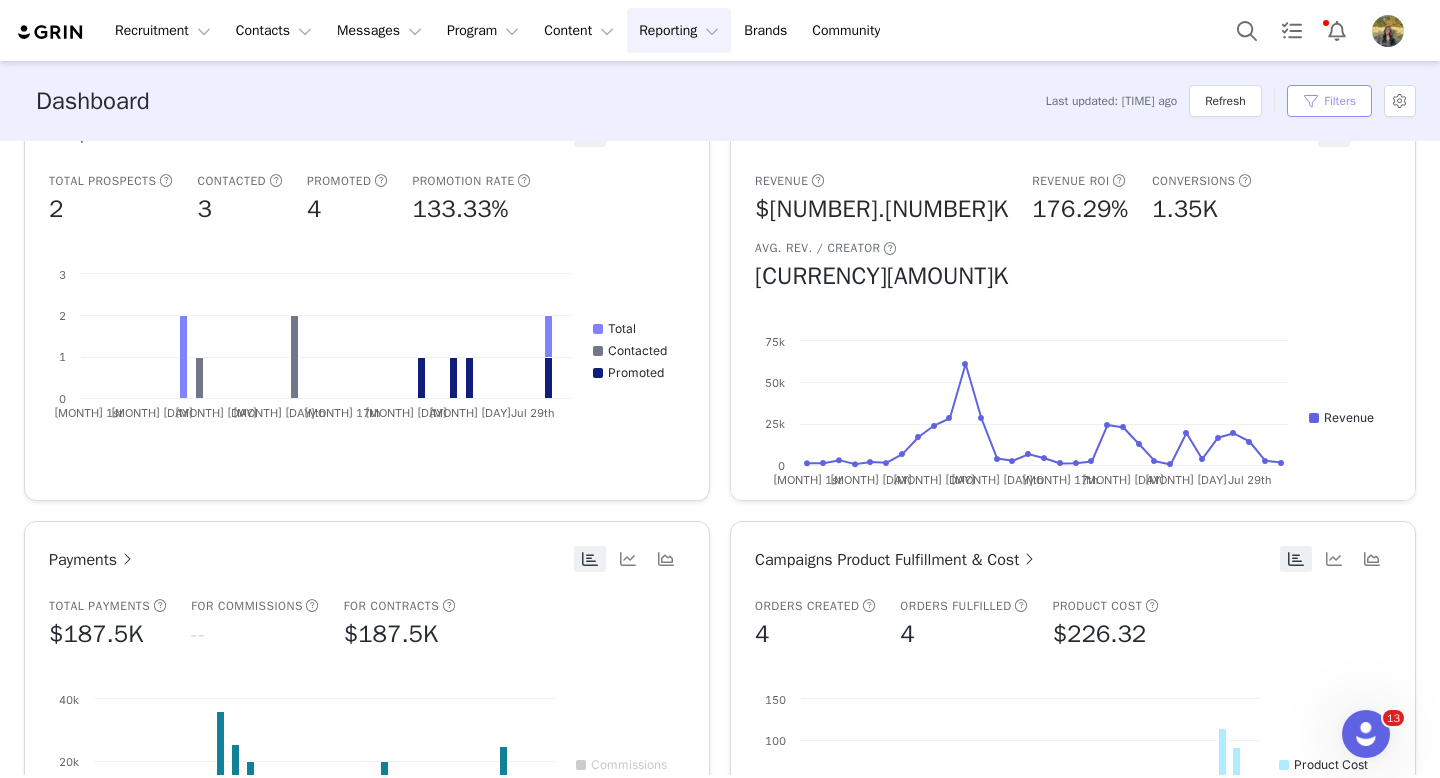 click on "Filters" at bounding box center [1329, 101] 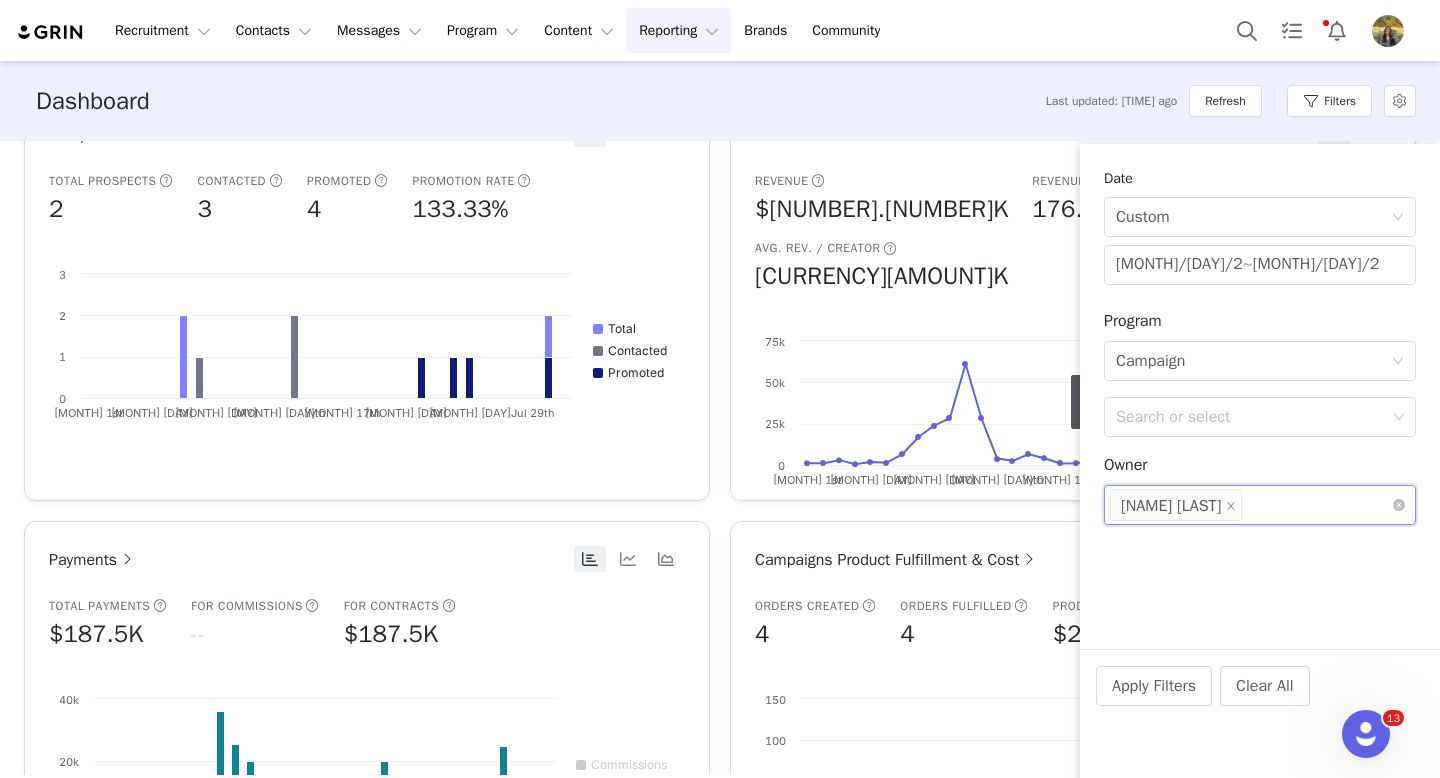 click at bounding box center (1252, 506) 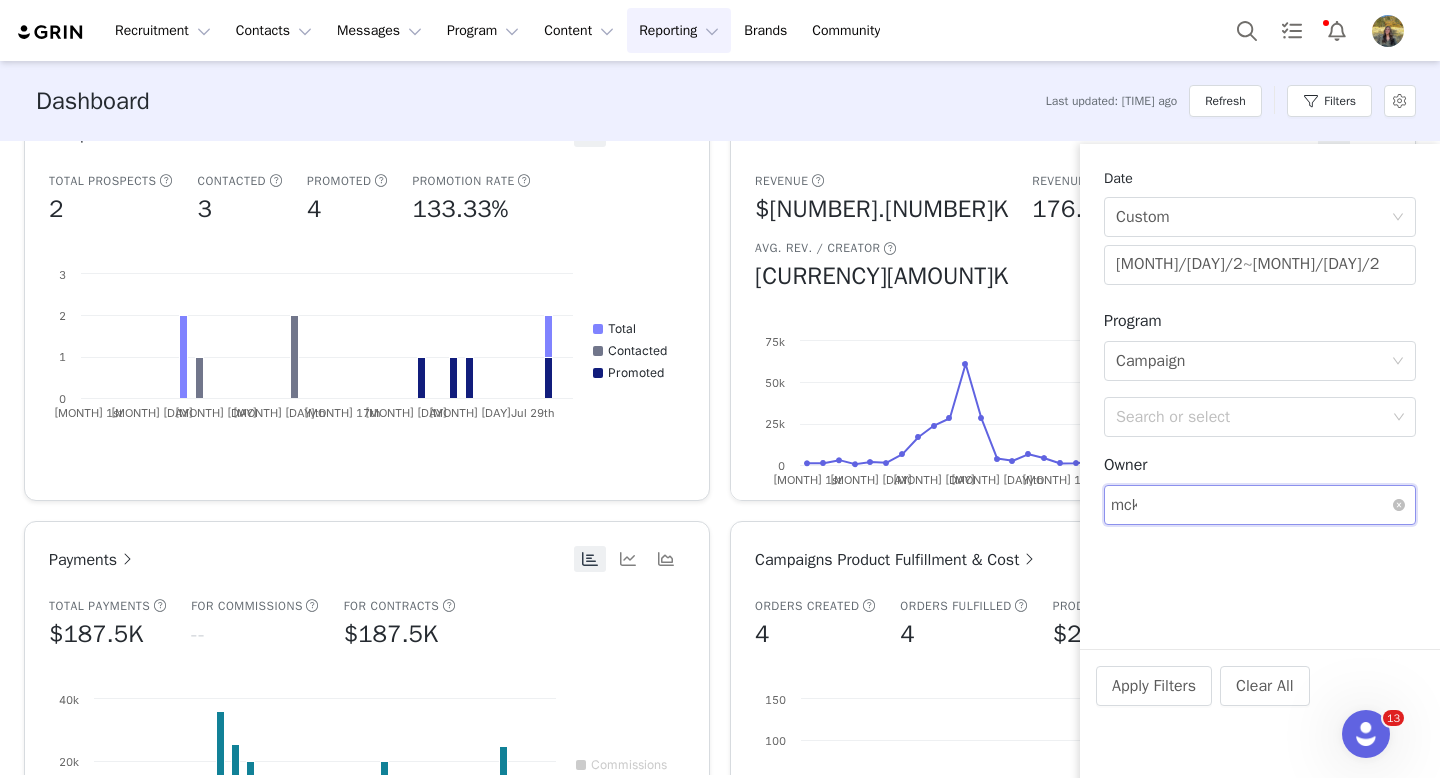 type on "mcko" 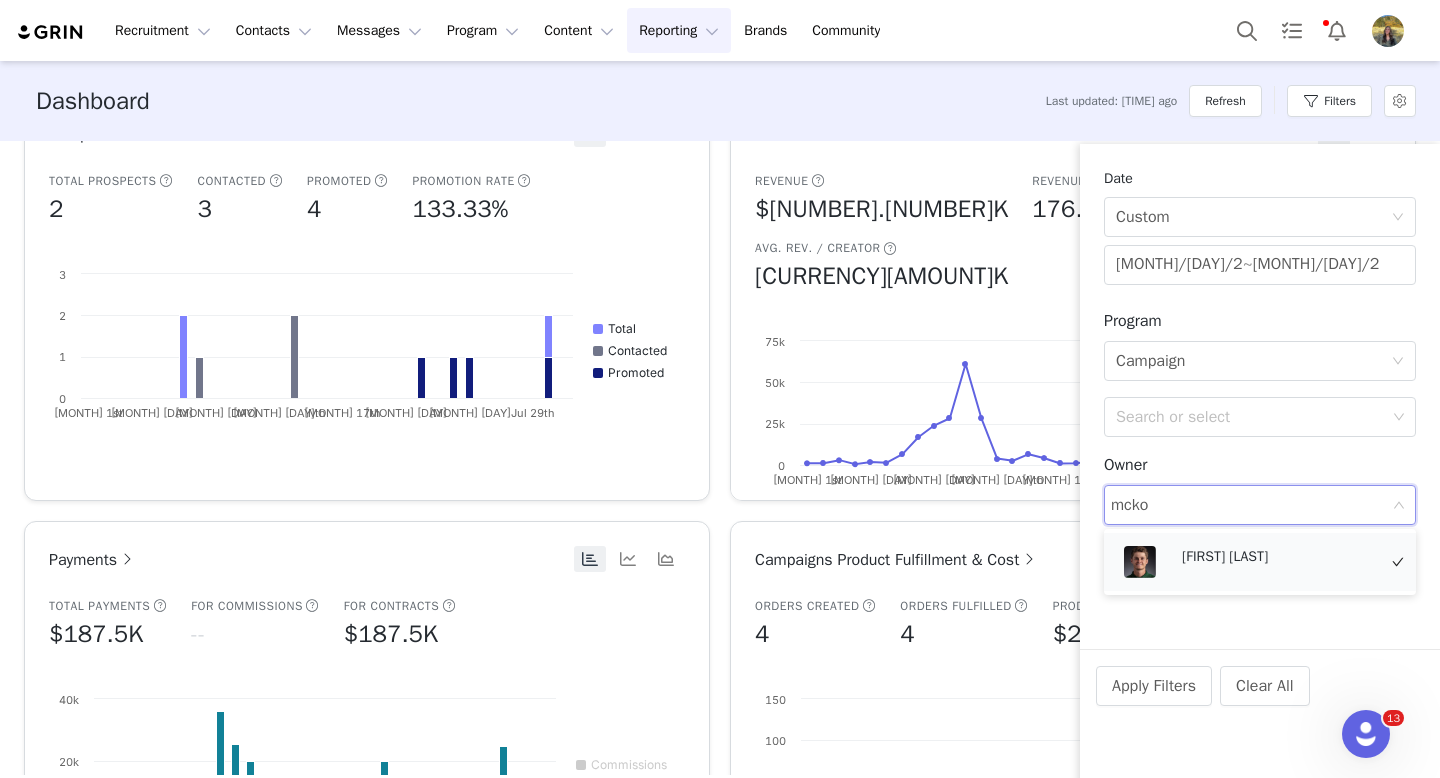 type 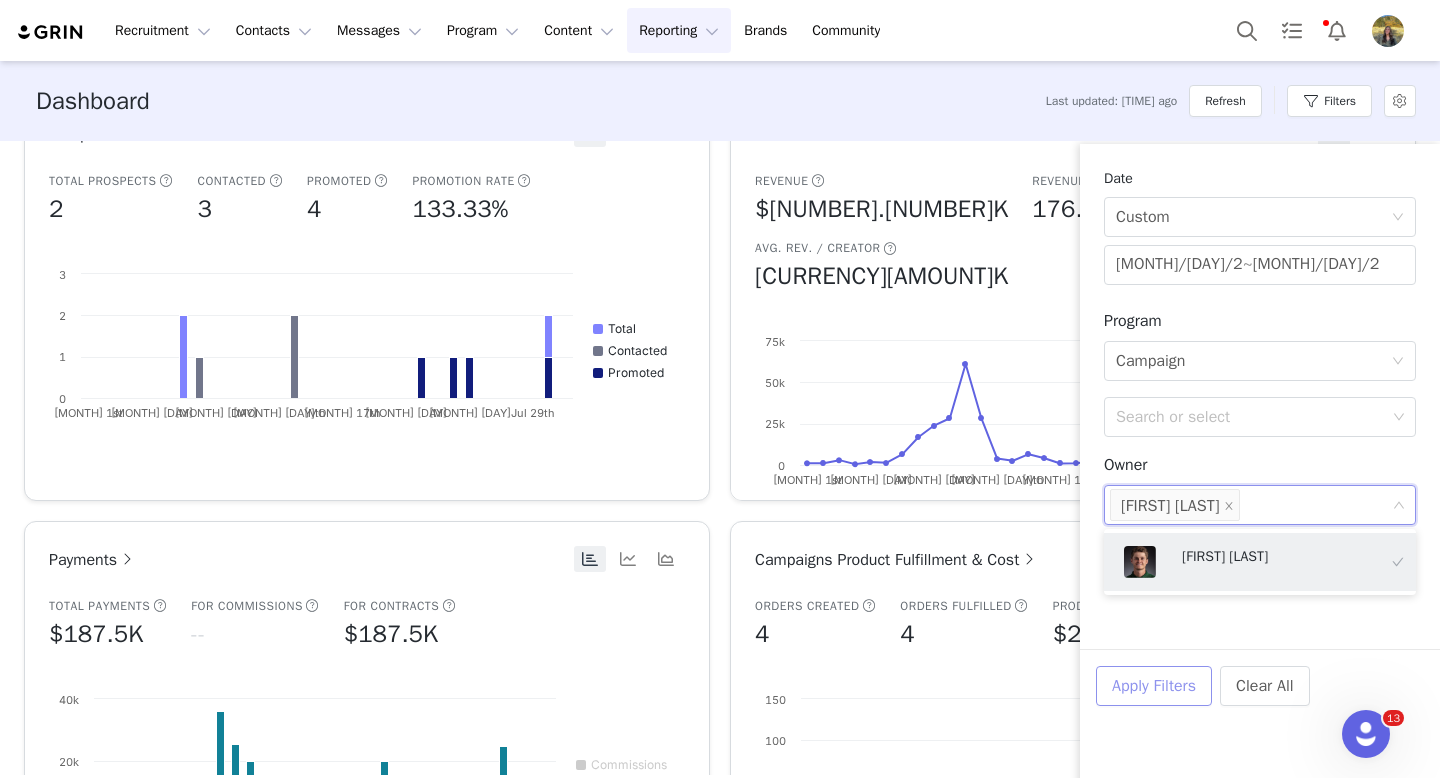 click on "Apply Filters" at bounding box center (1154, 686) 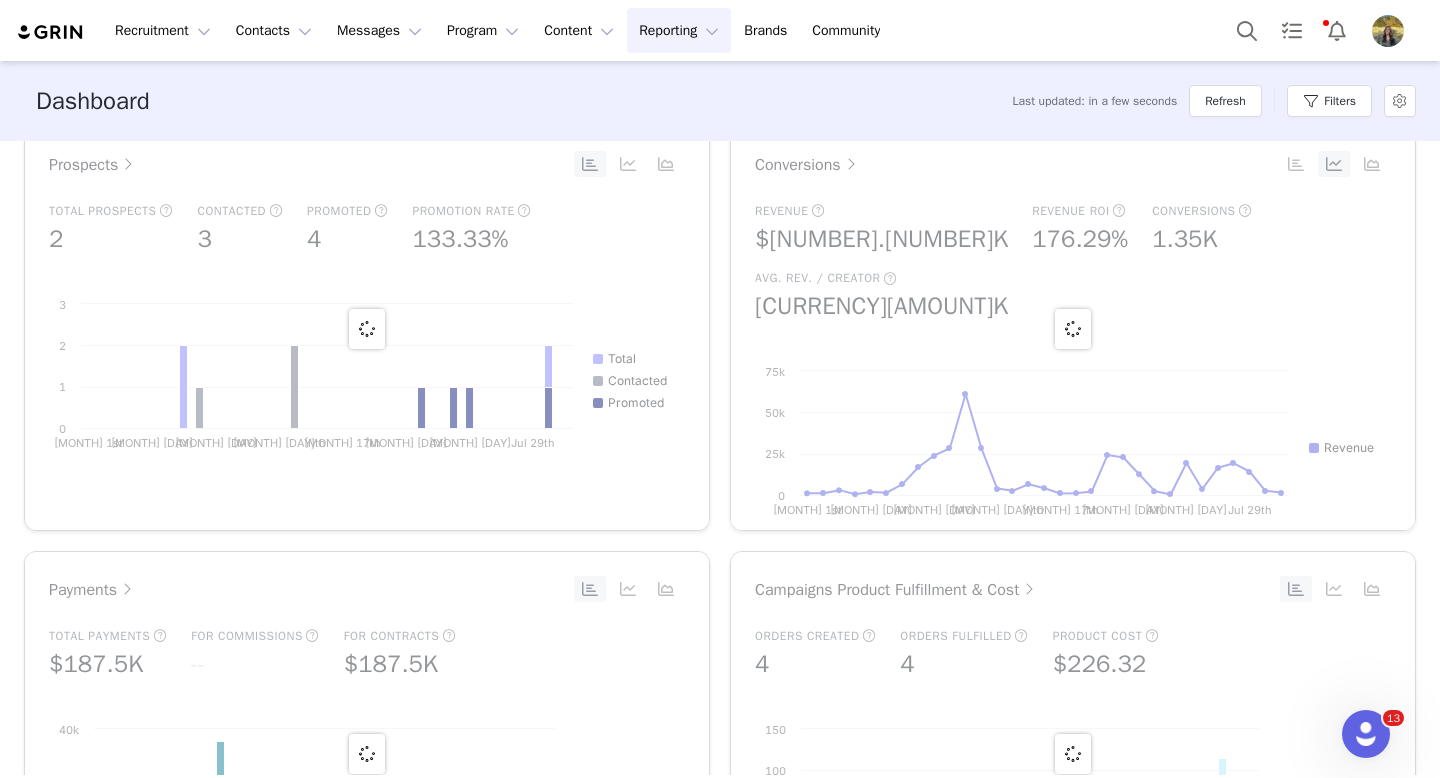 scroll, scrollTop: 877, scrollLeft: 0, axis: vertical 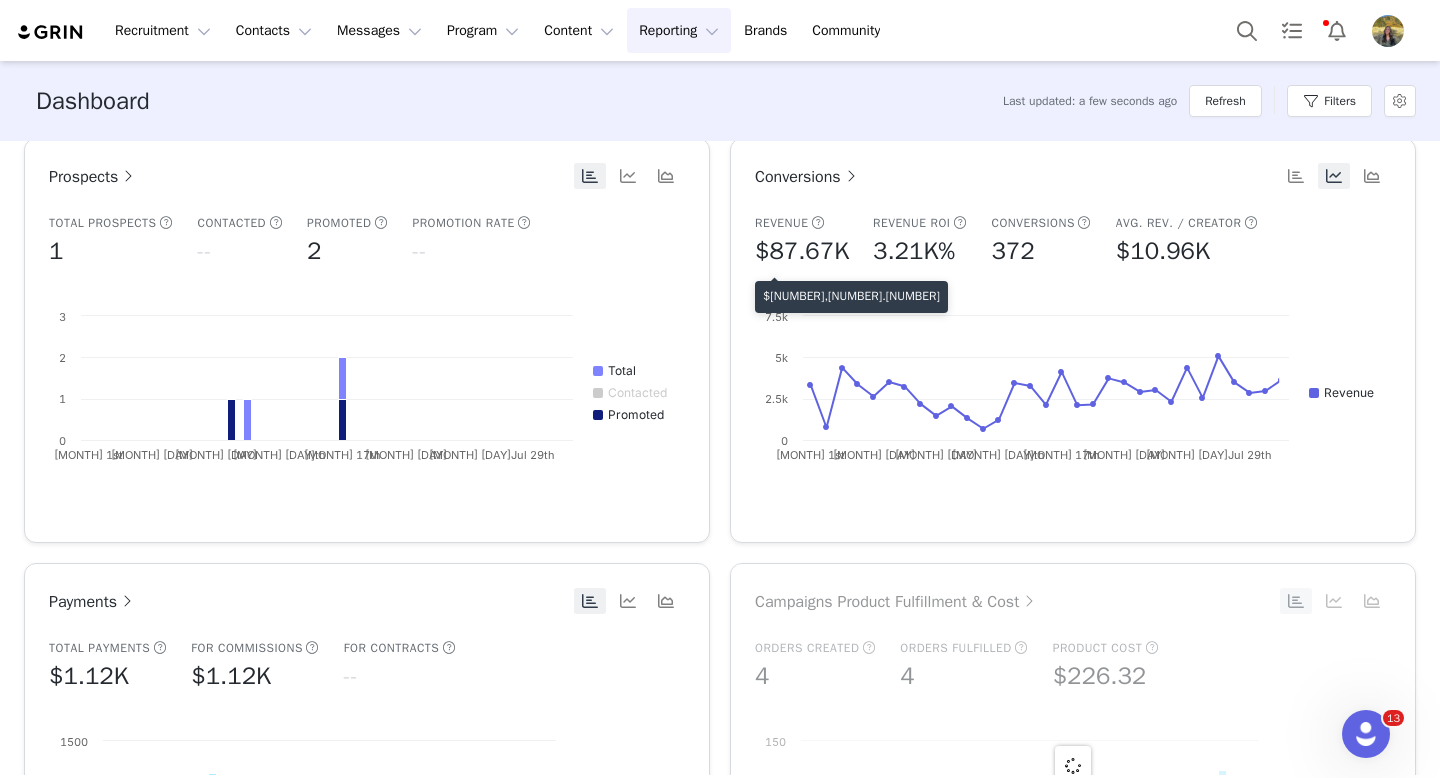click on "$87,666.83" at bounding box center [851, 296] 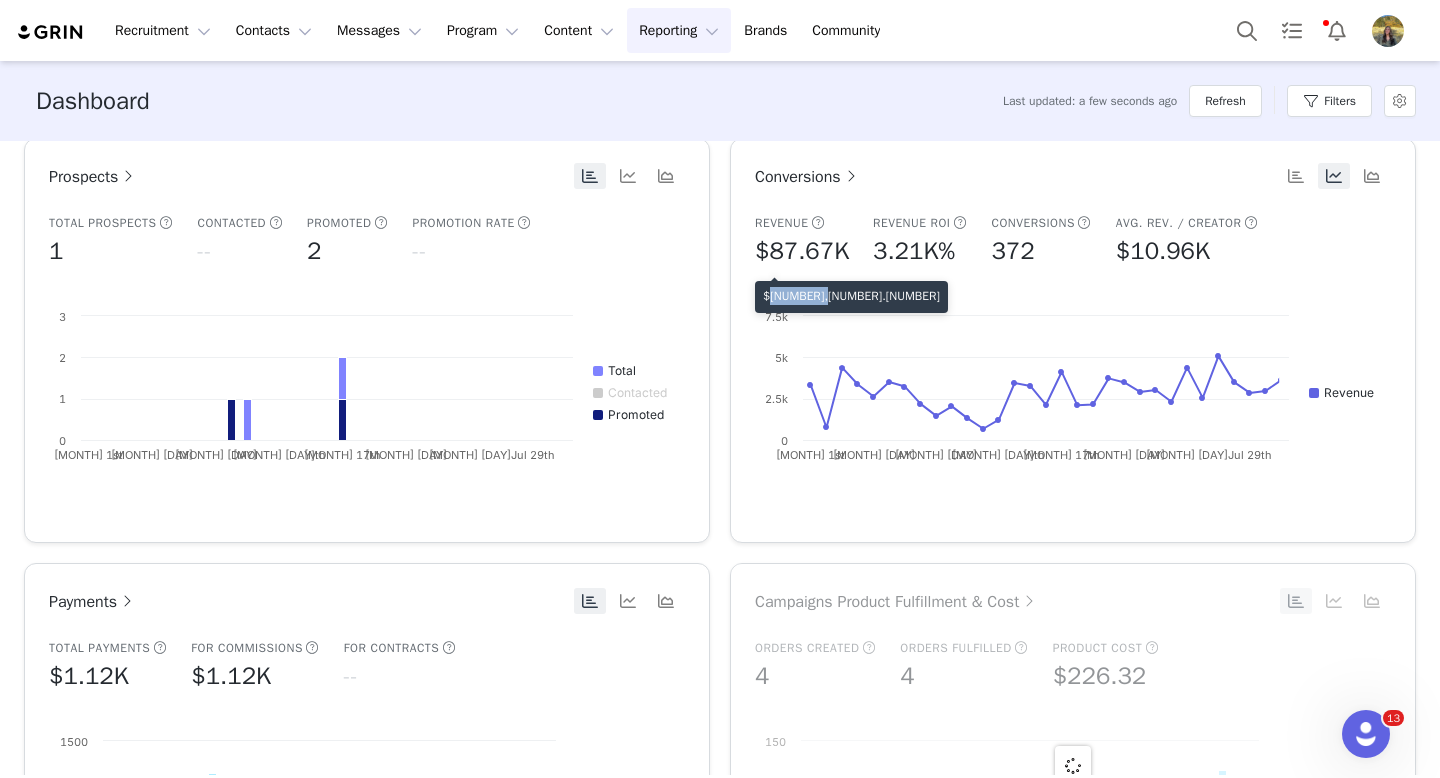 click on "$87,666.83" at bounding box center [851, 296] 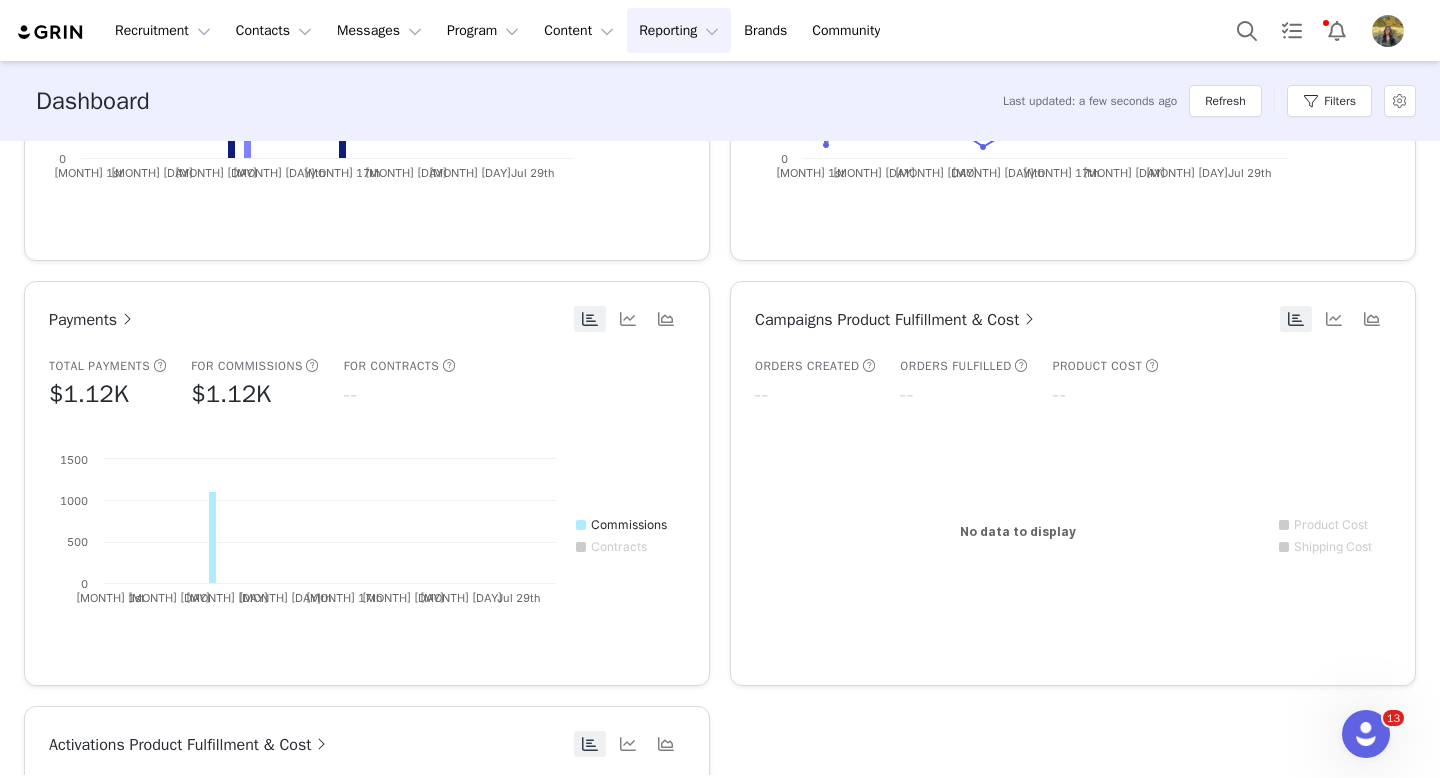 scroll, scrollTop: 931, scrollLeft: 0, axis: vertical 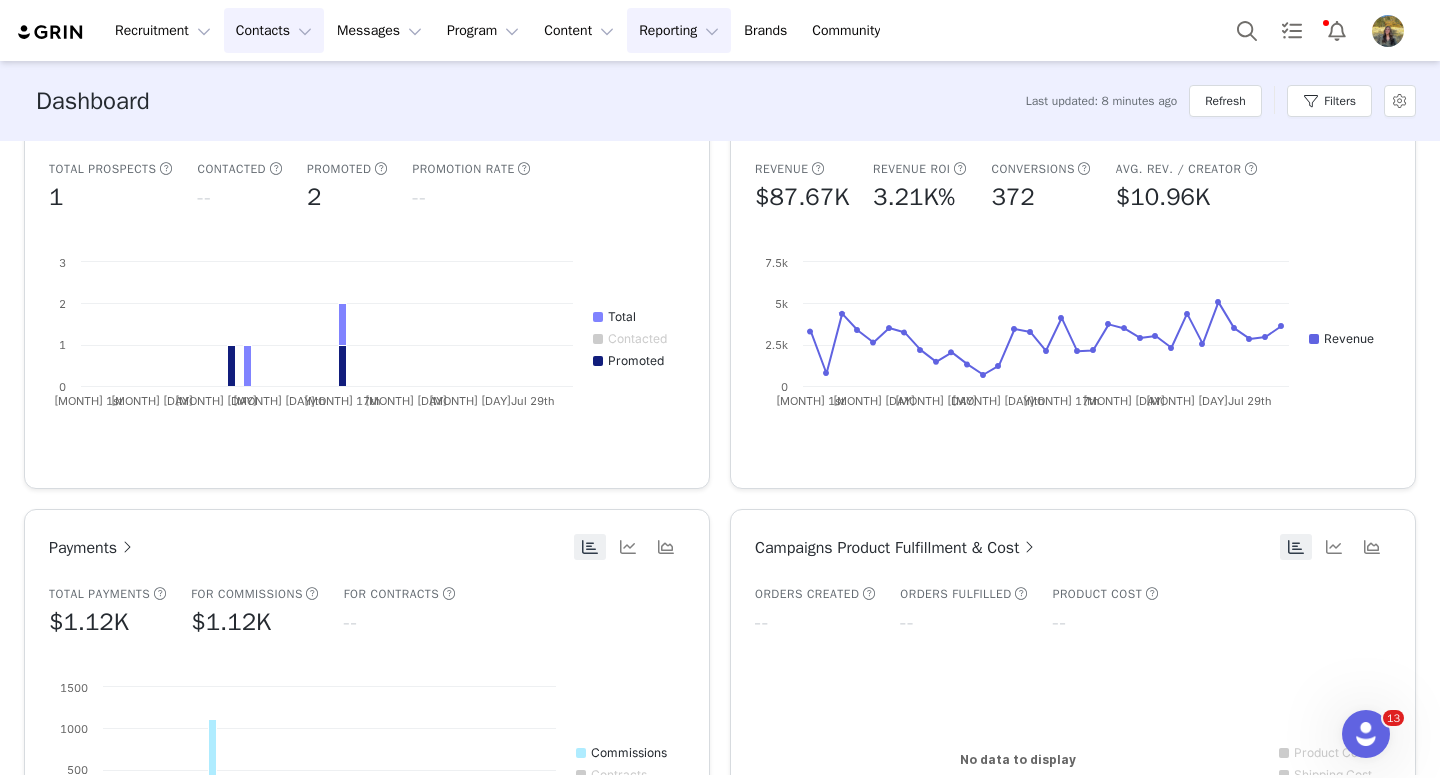 click on "Contacts Contacts" at bounding box center [274, 30] 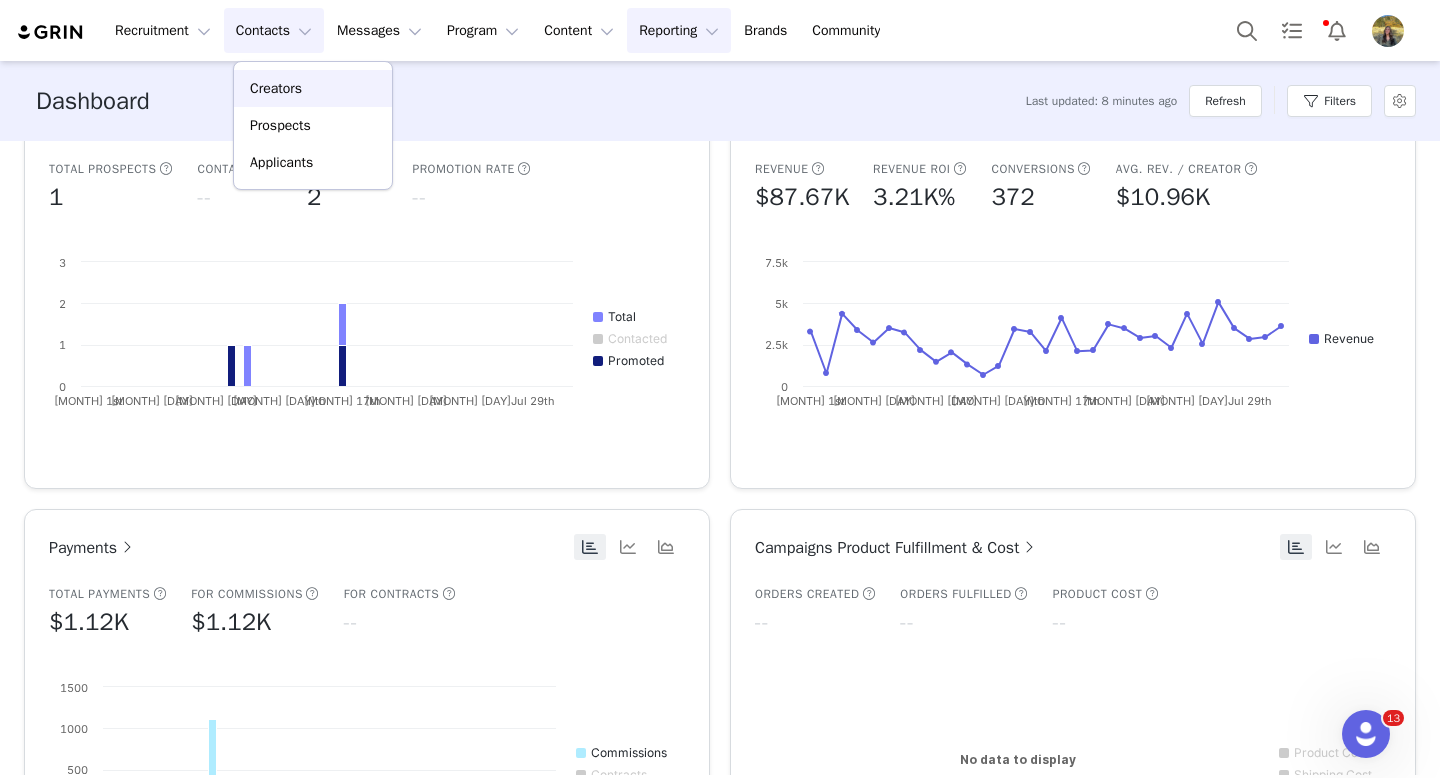 click on "Creators" at bounding box center [313, 88] 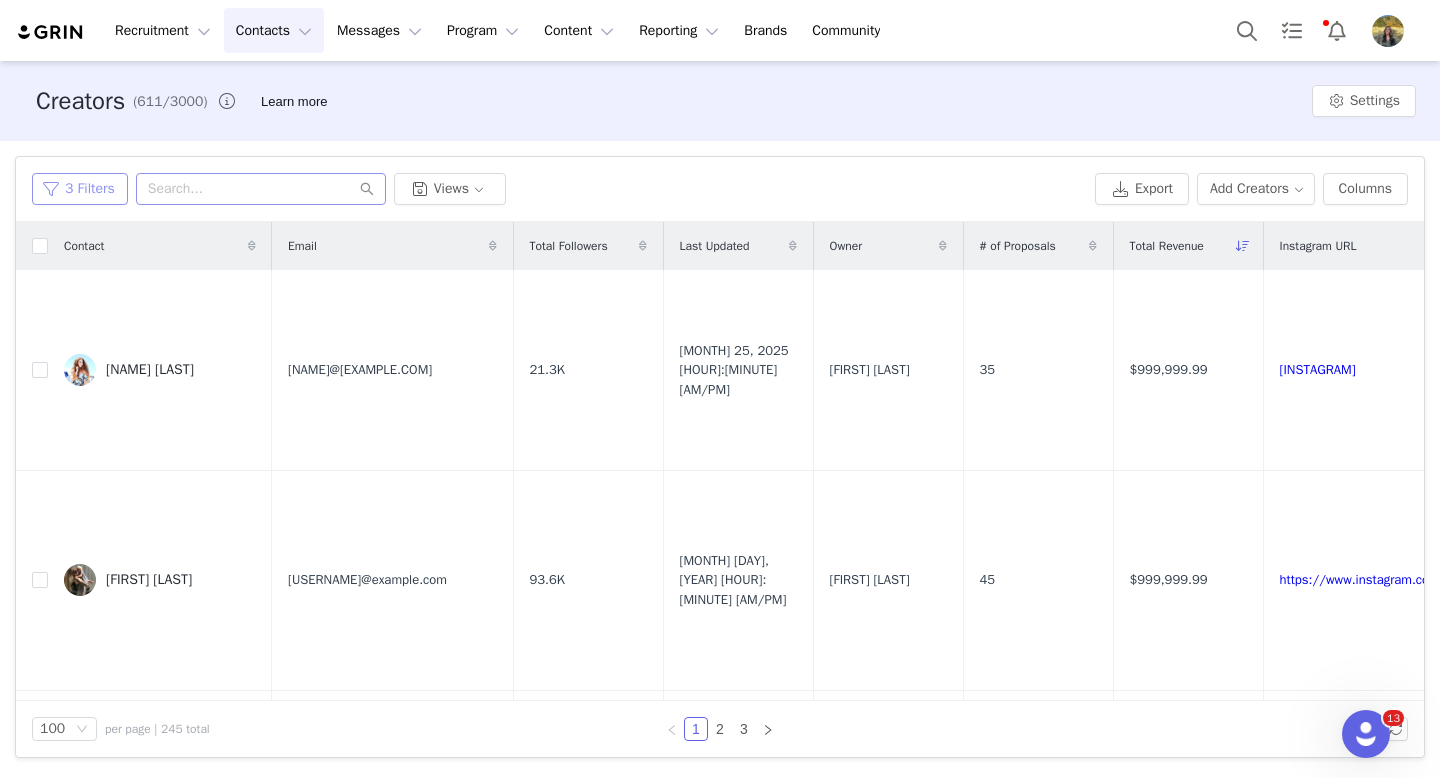 click on "3 Filters" at bounding box center (80, 189) 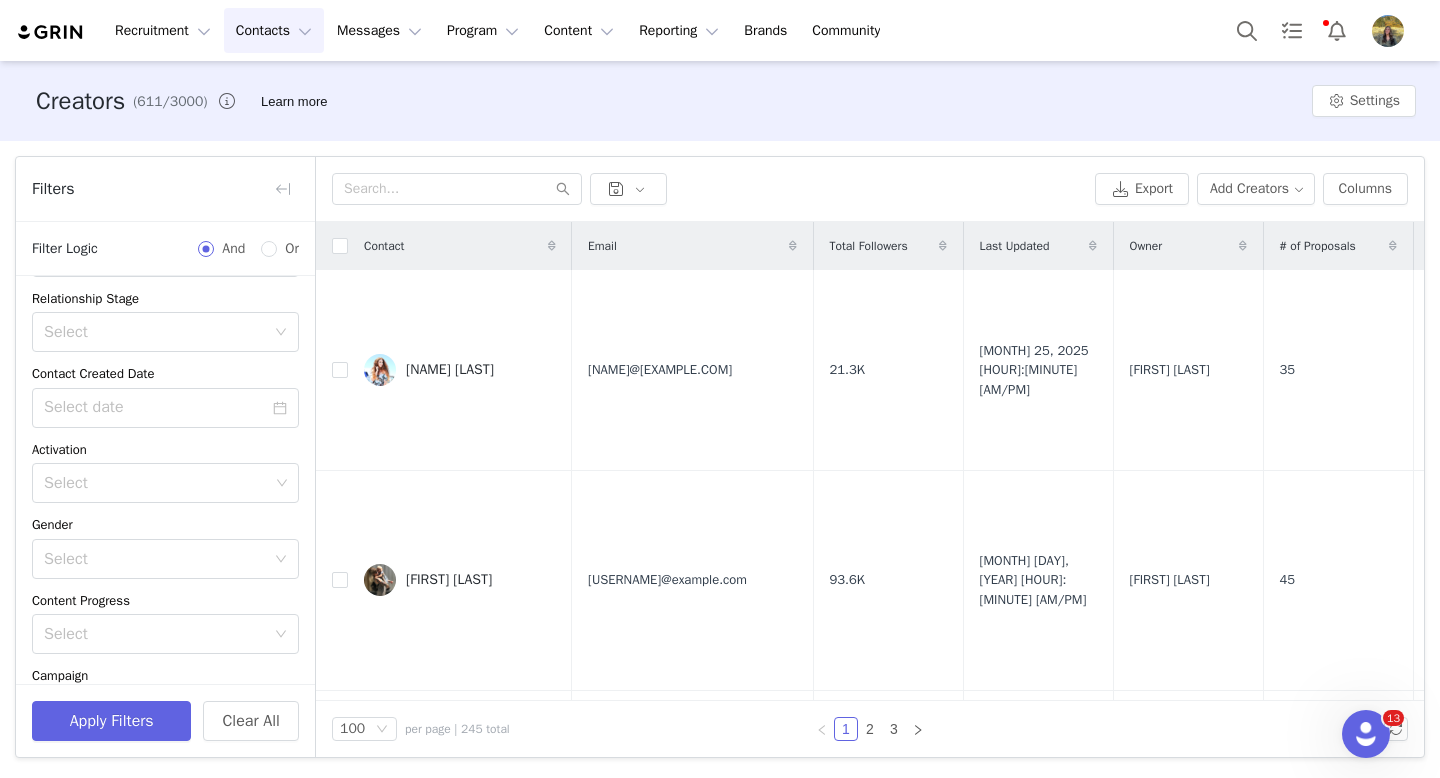 scroll, scrollTop: 0, scrollLeft: 0, axis: both 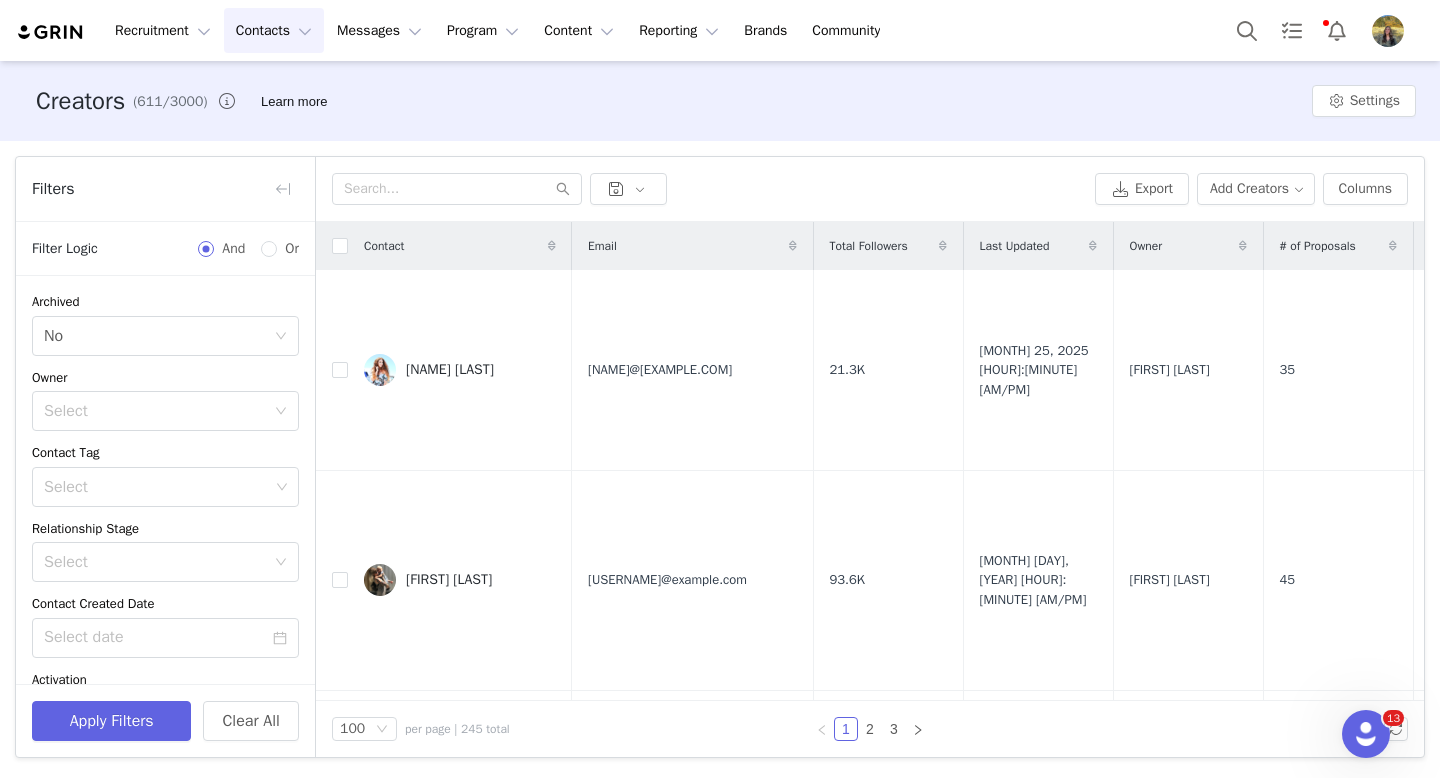 click 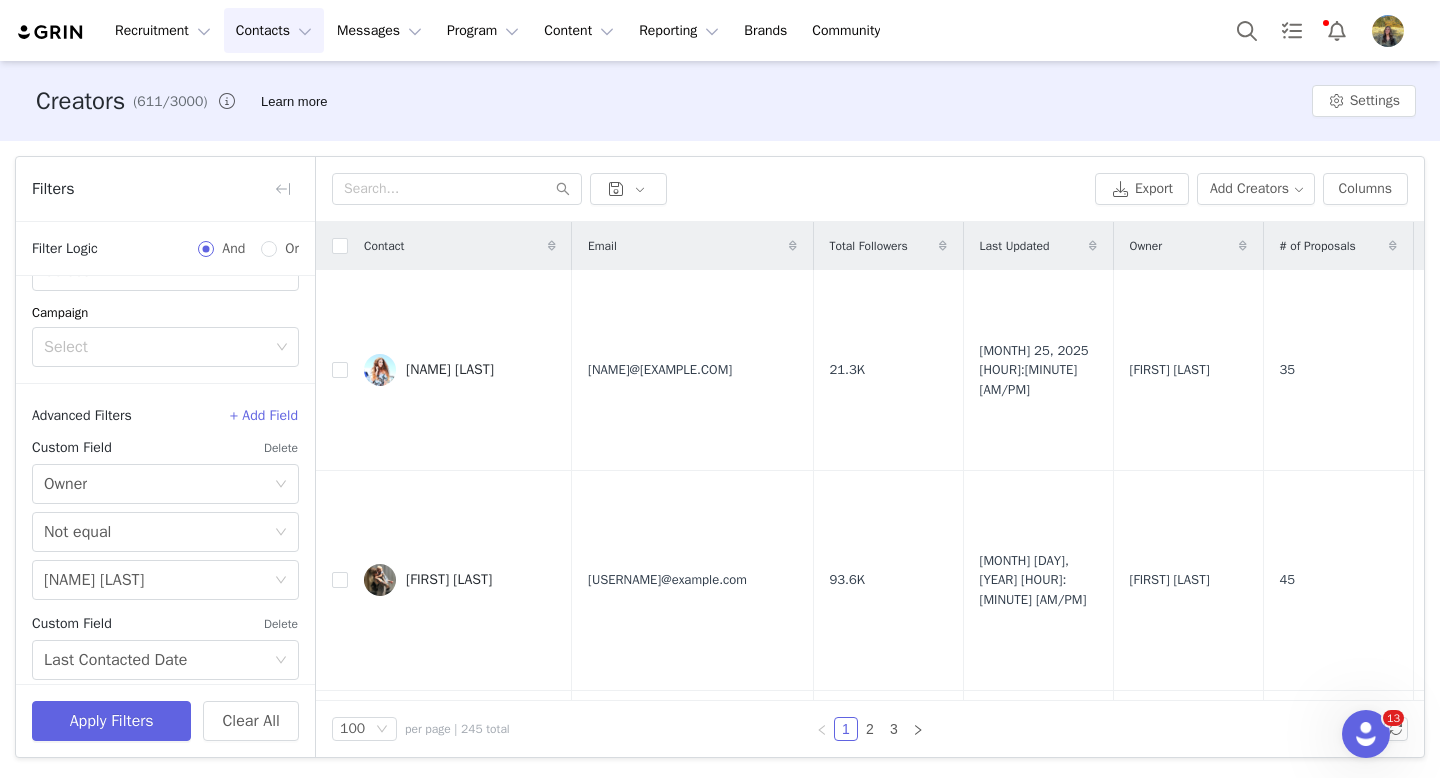 scroll, scrollTop: 700, scrollLeft: 0, axis: vertical 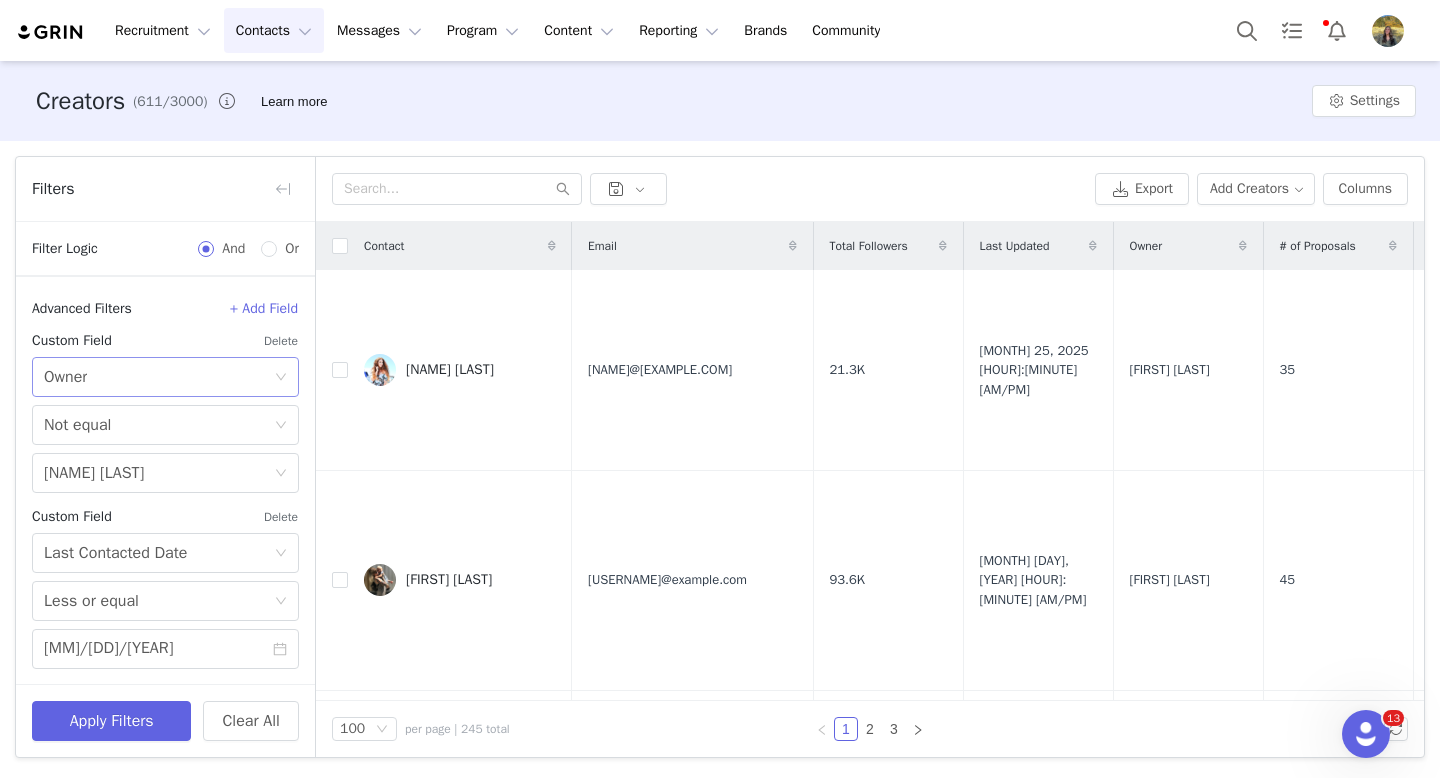 click on "Select Owner" at bounding box center [159, 377] 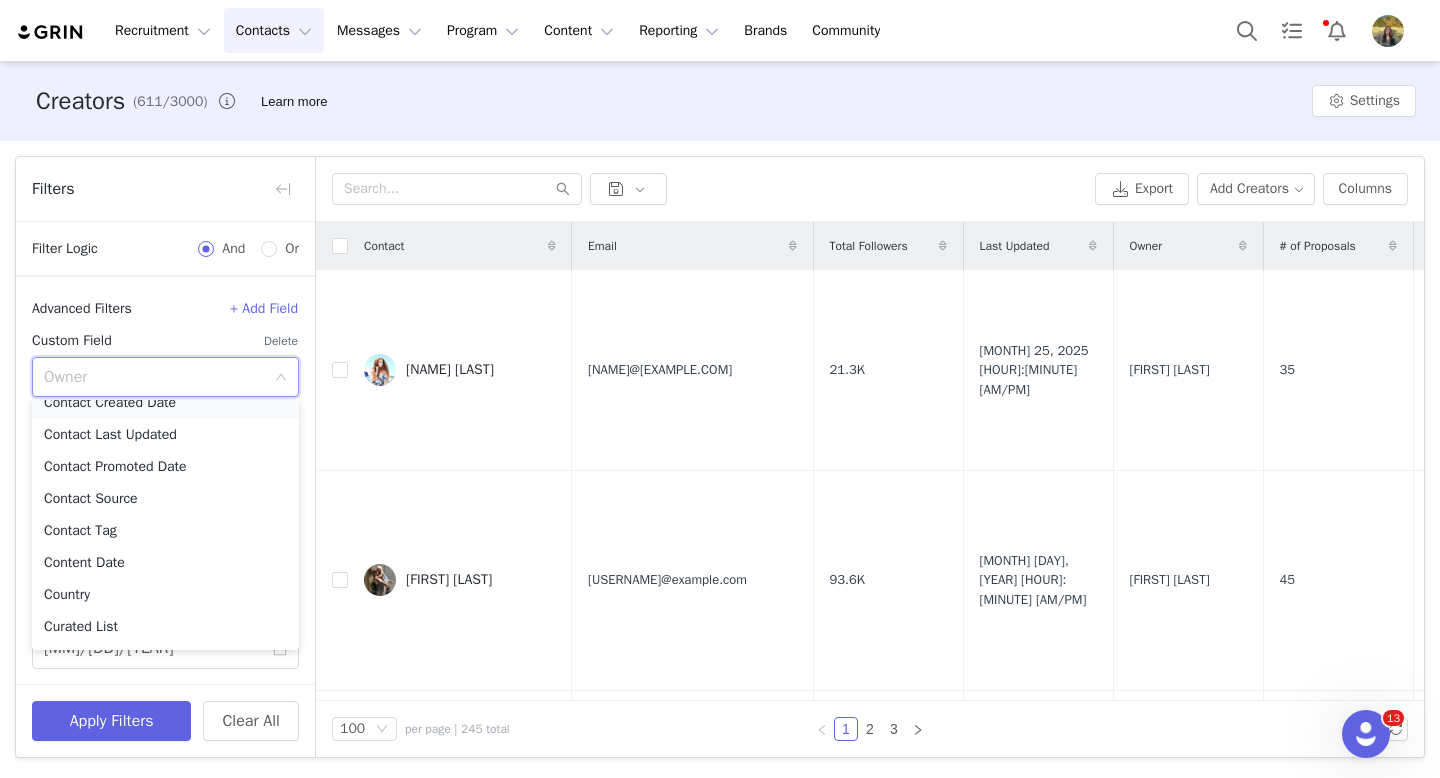 scroll, scrollTop: 260, scrollLeft: 0, axis: vertical 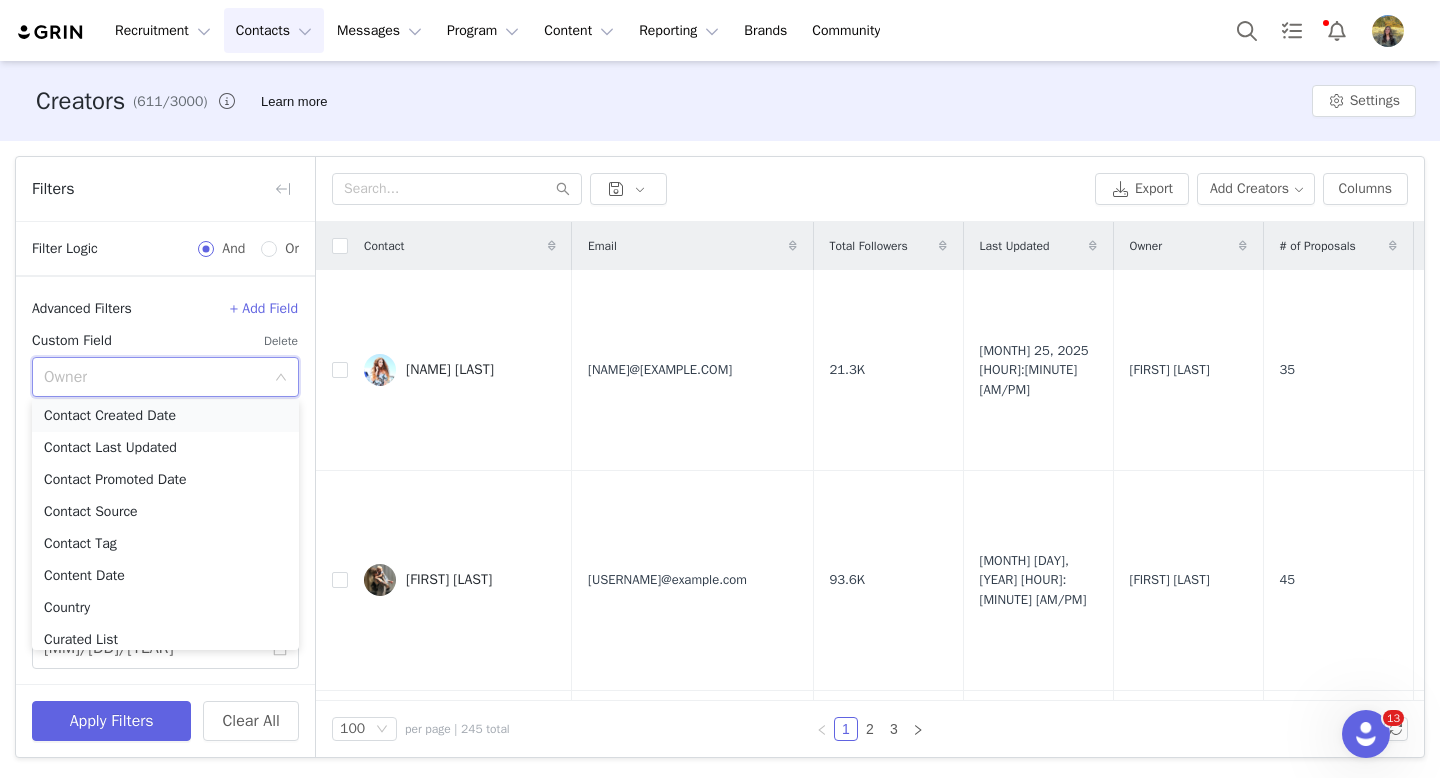 click on "Contact Created Date" at bounding box center (165, 416) 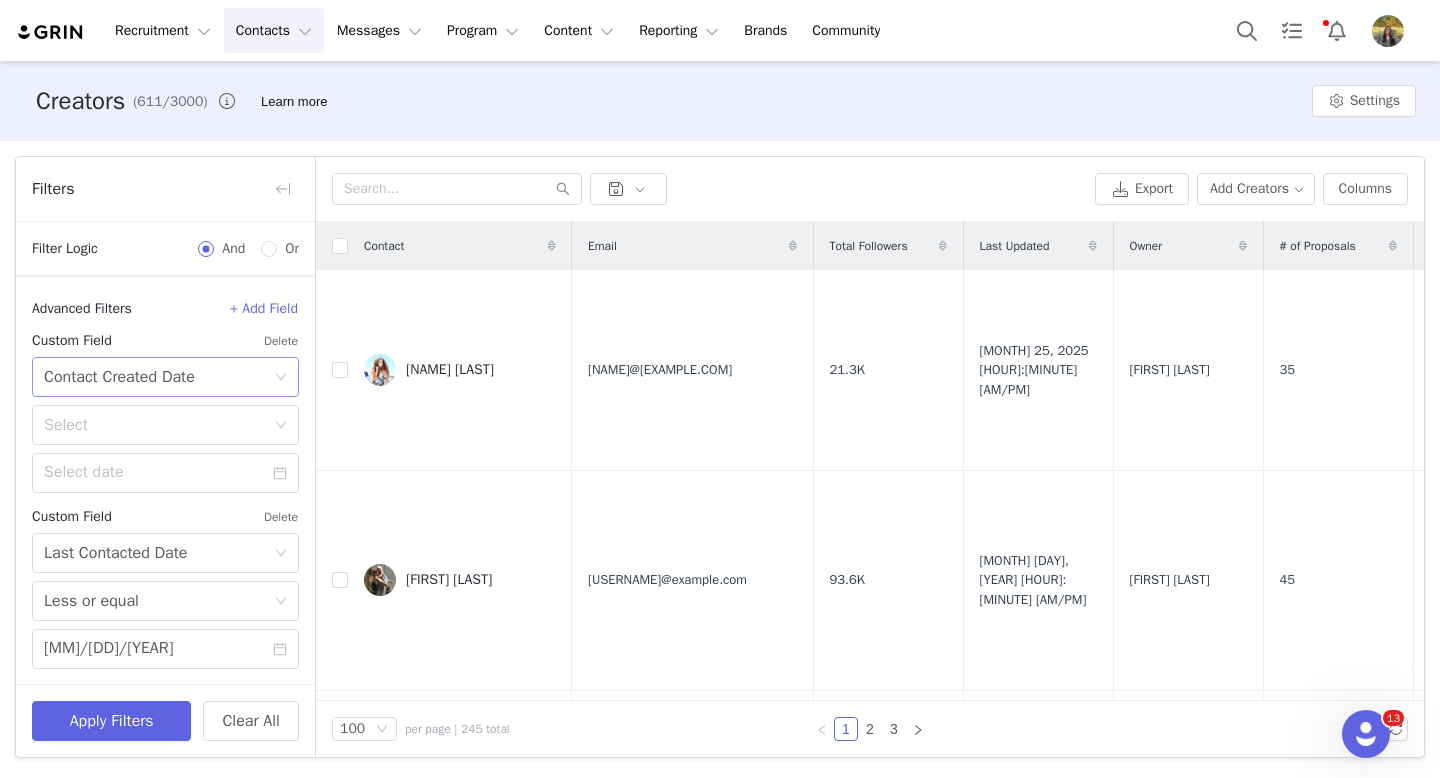 click on "Contact Created Date" at bounding box center (119, 377) 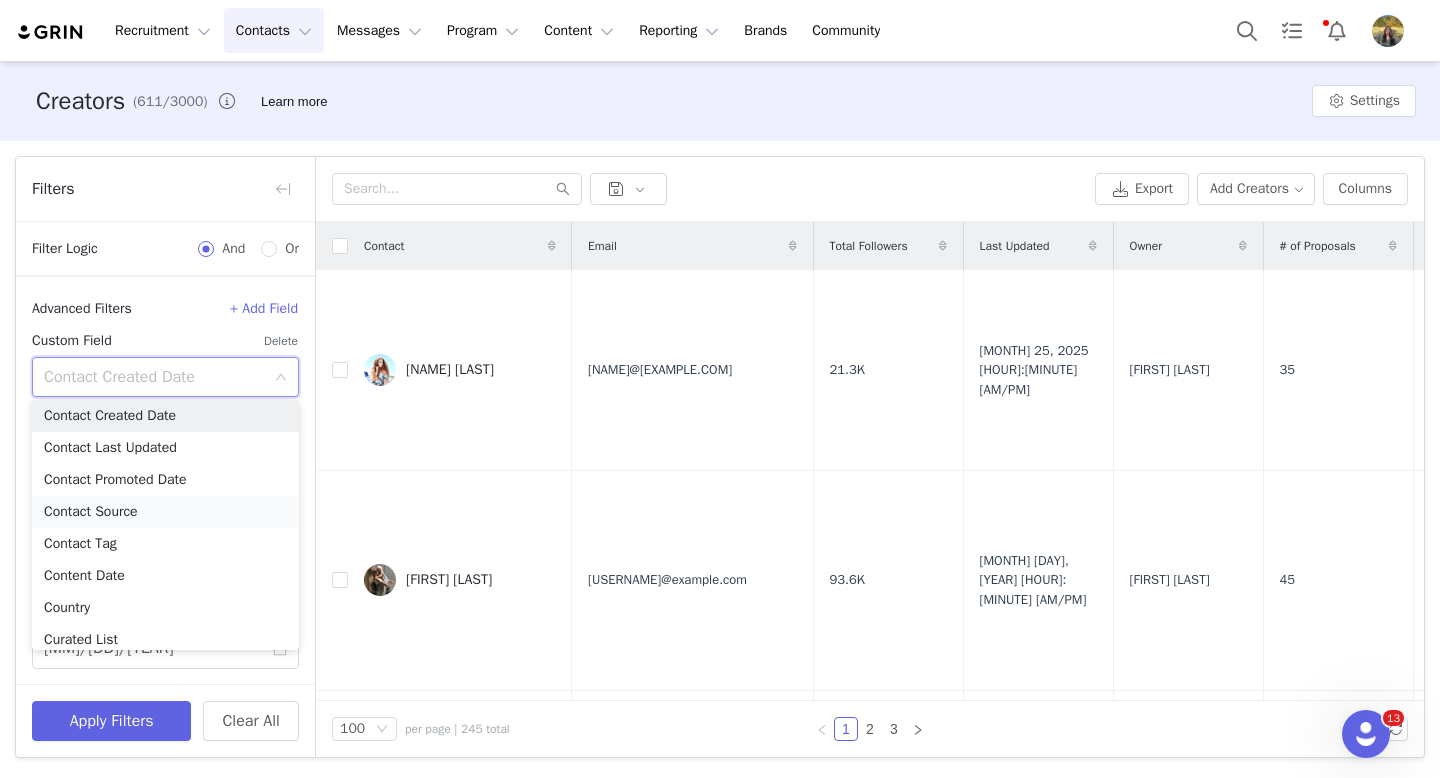 click on "Contact Source" at bounding box center [165, 512] 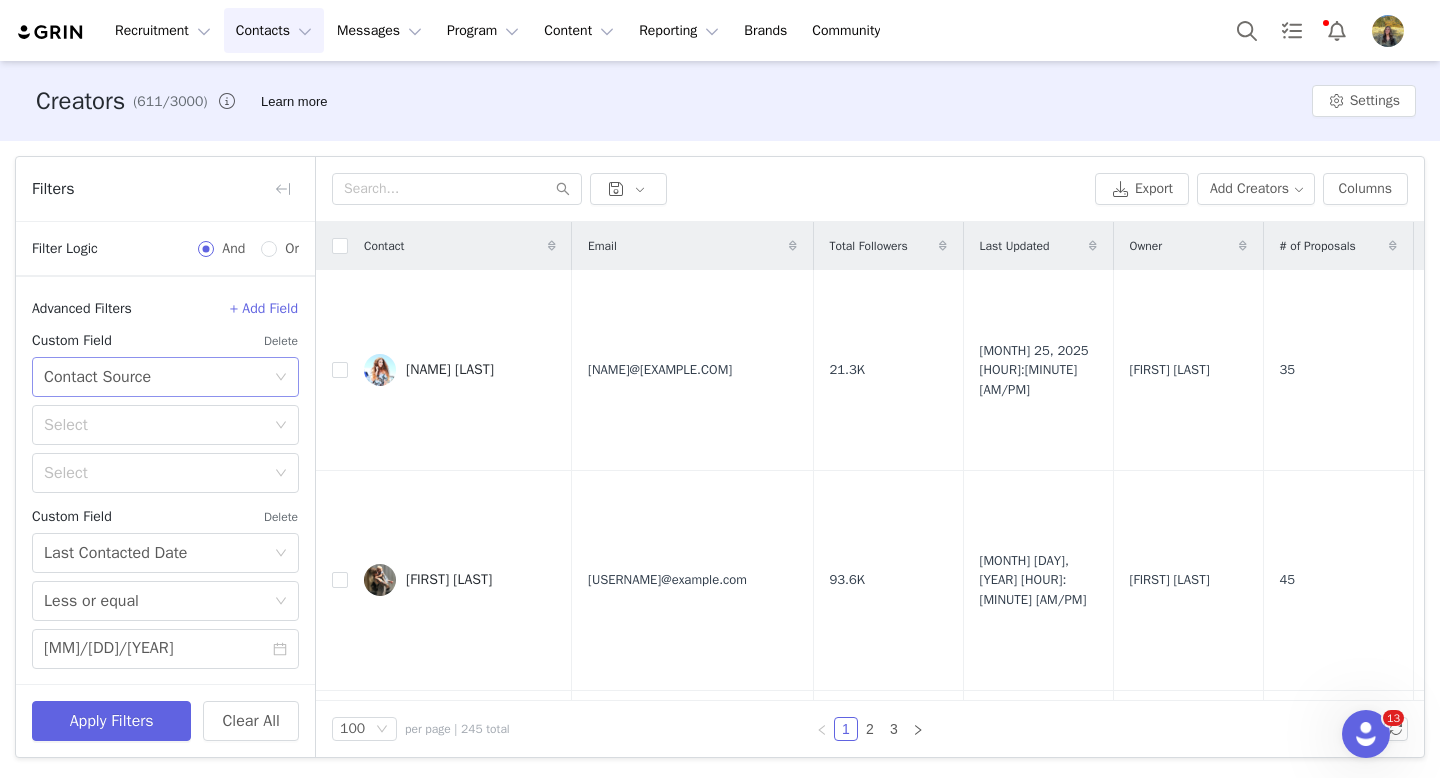 click on "Contact Source" at bounding box center [97, 377] 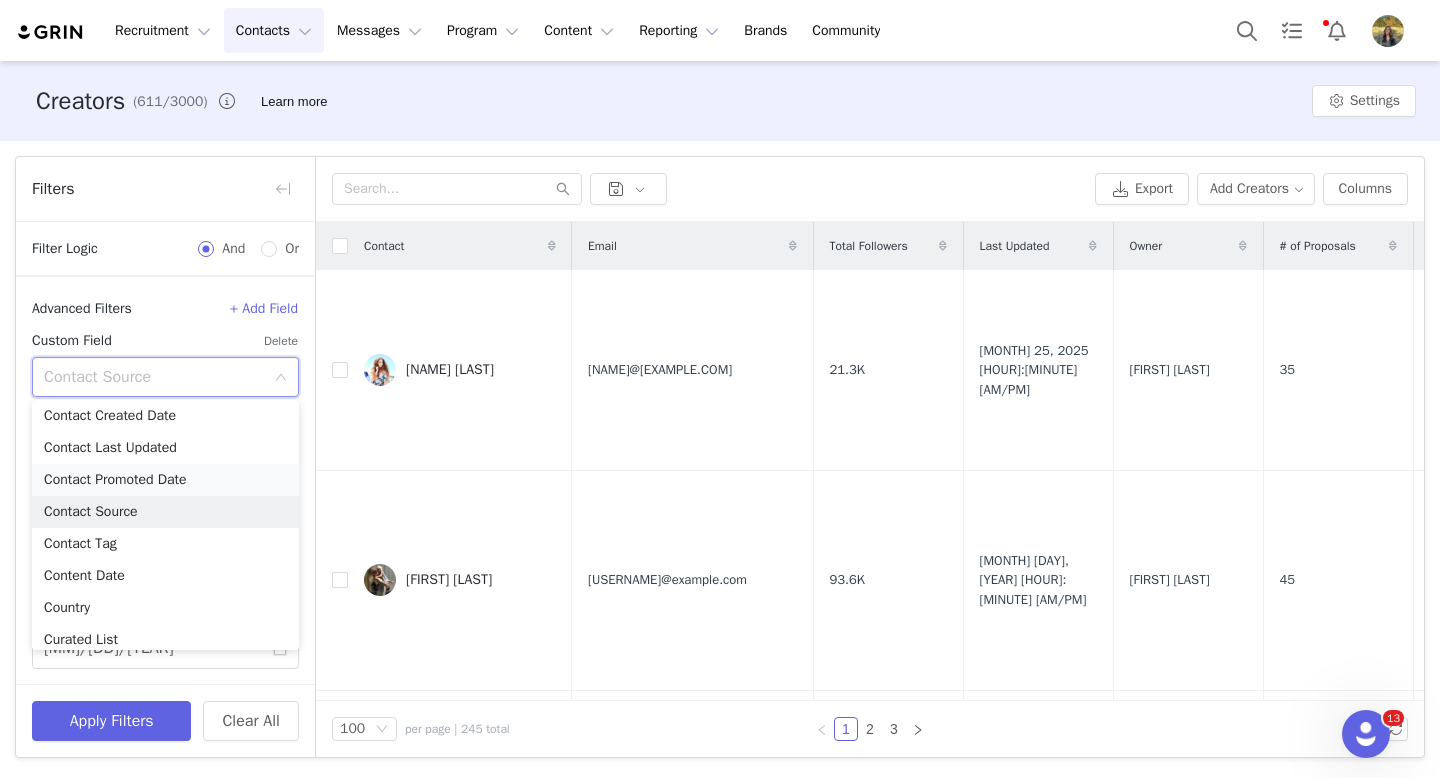 click on "Contact Promoted Date" at bounding box center (165, 480) 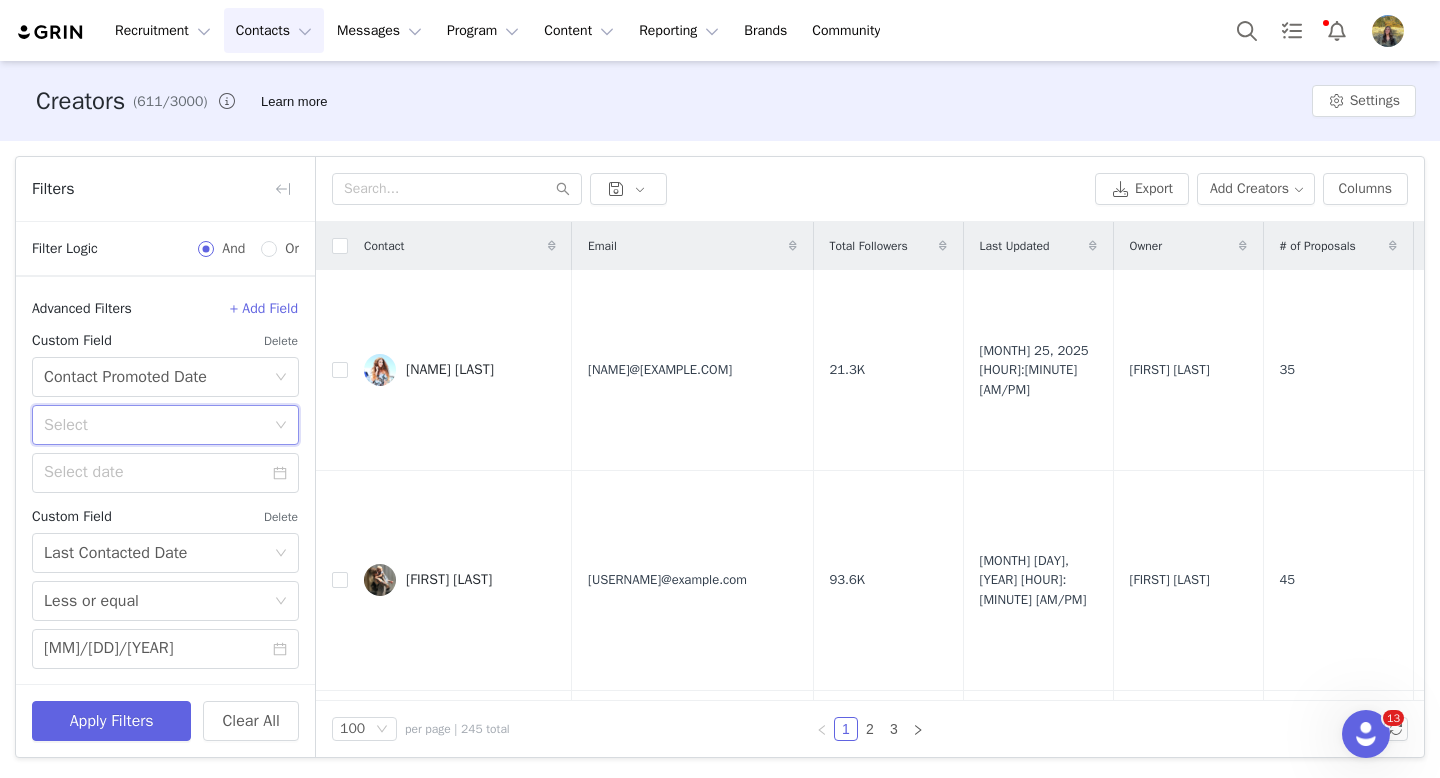 click on "Select" at bounding box center [159, 425] 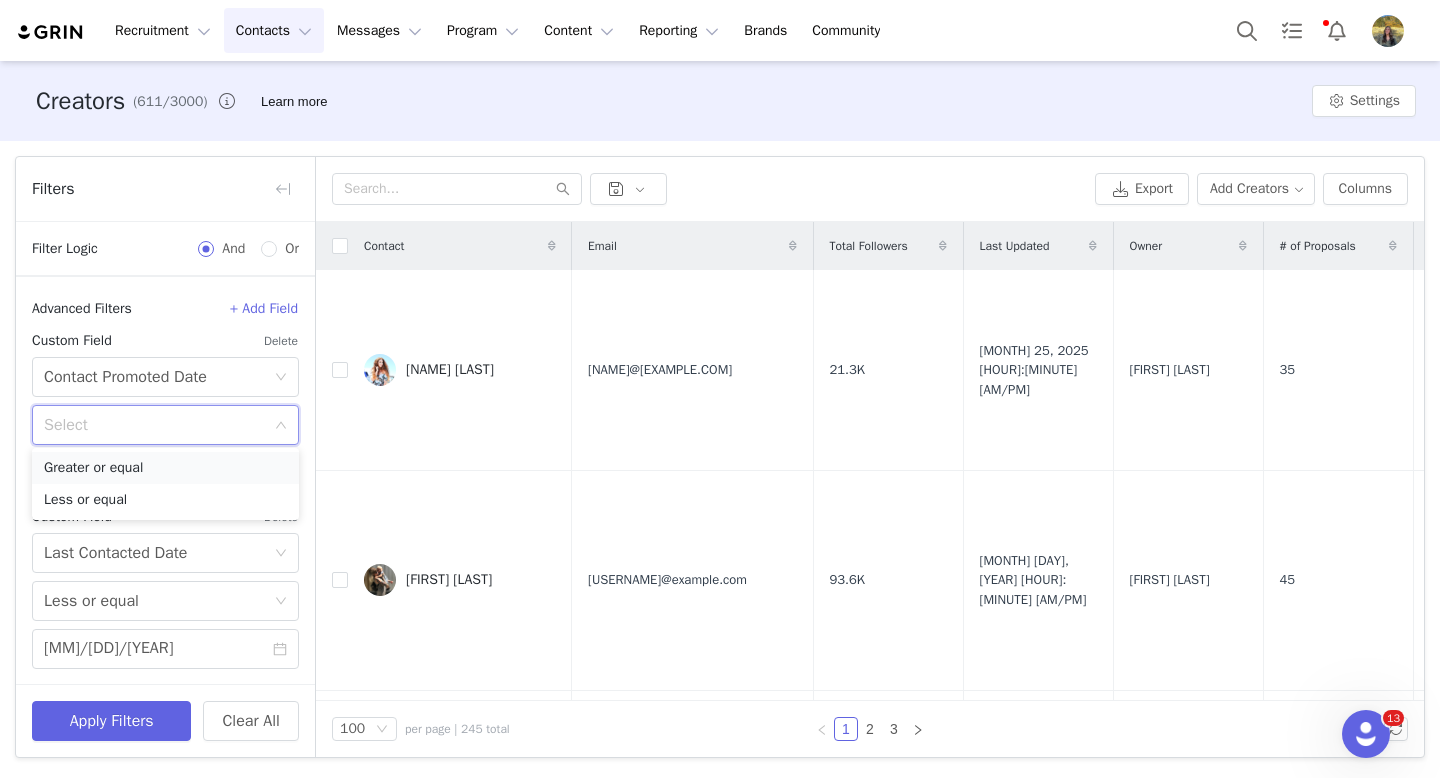 click on "Greater or equal" at bounding box center (165, 468) 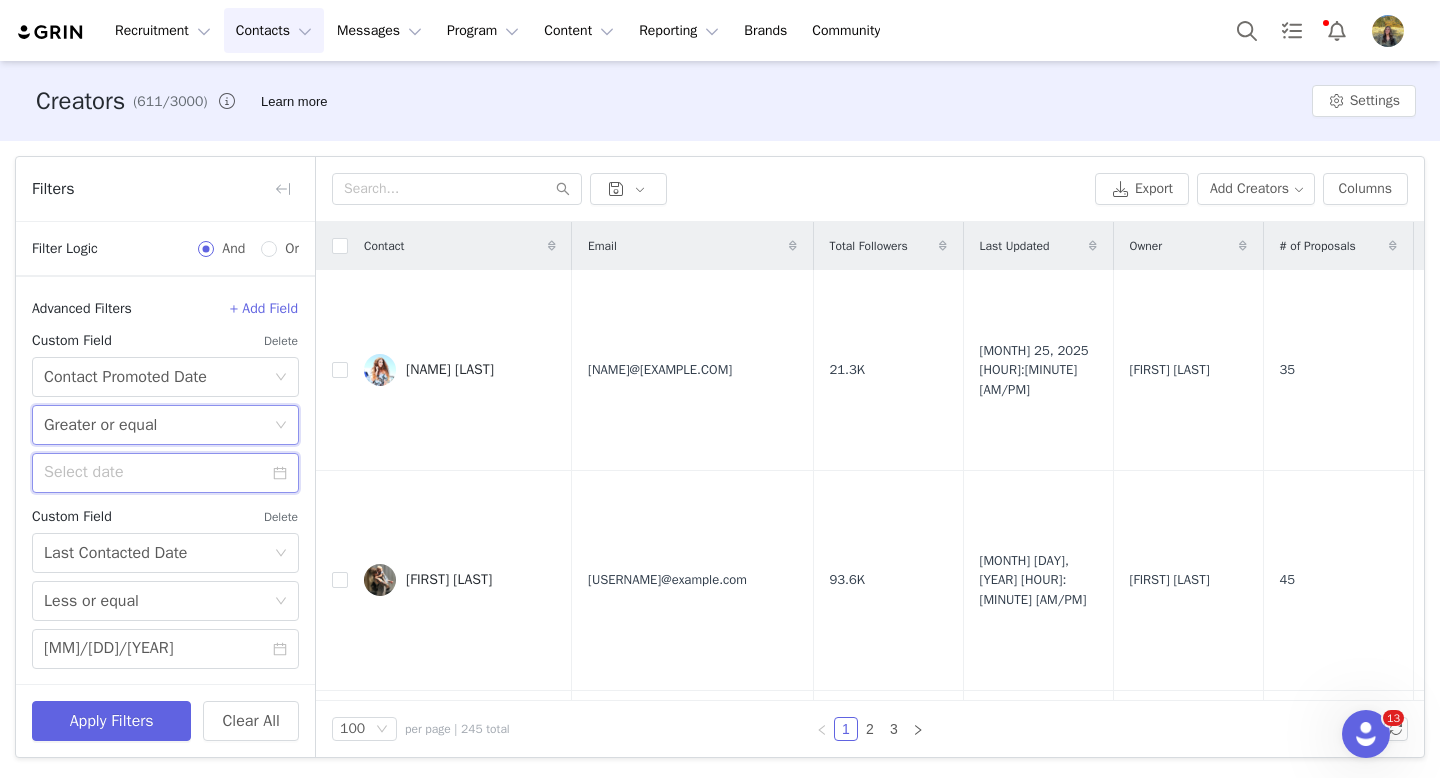 click at bounding box center (165, 473) 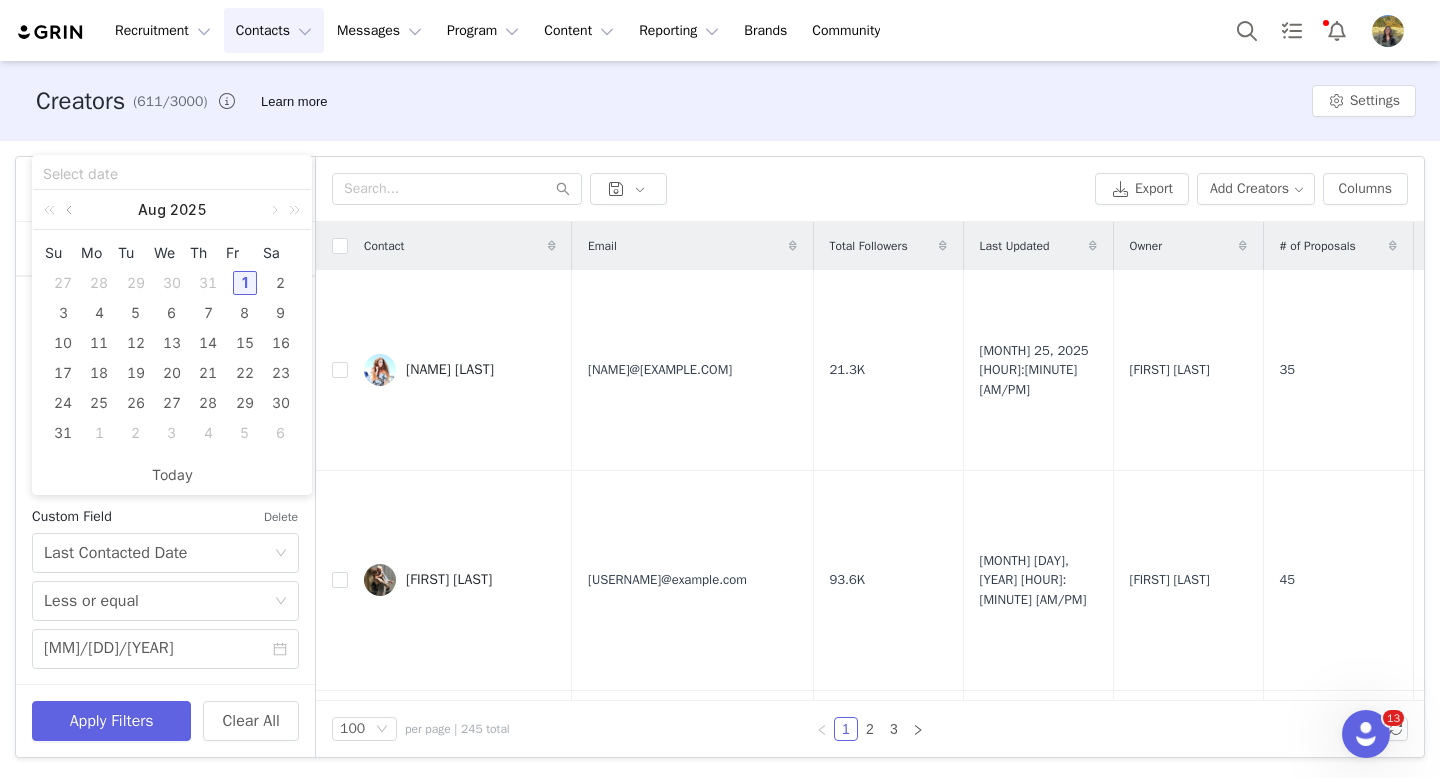 click at bounding box center [71, 210] 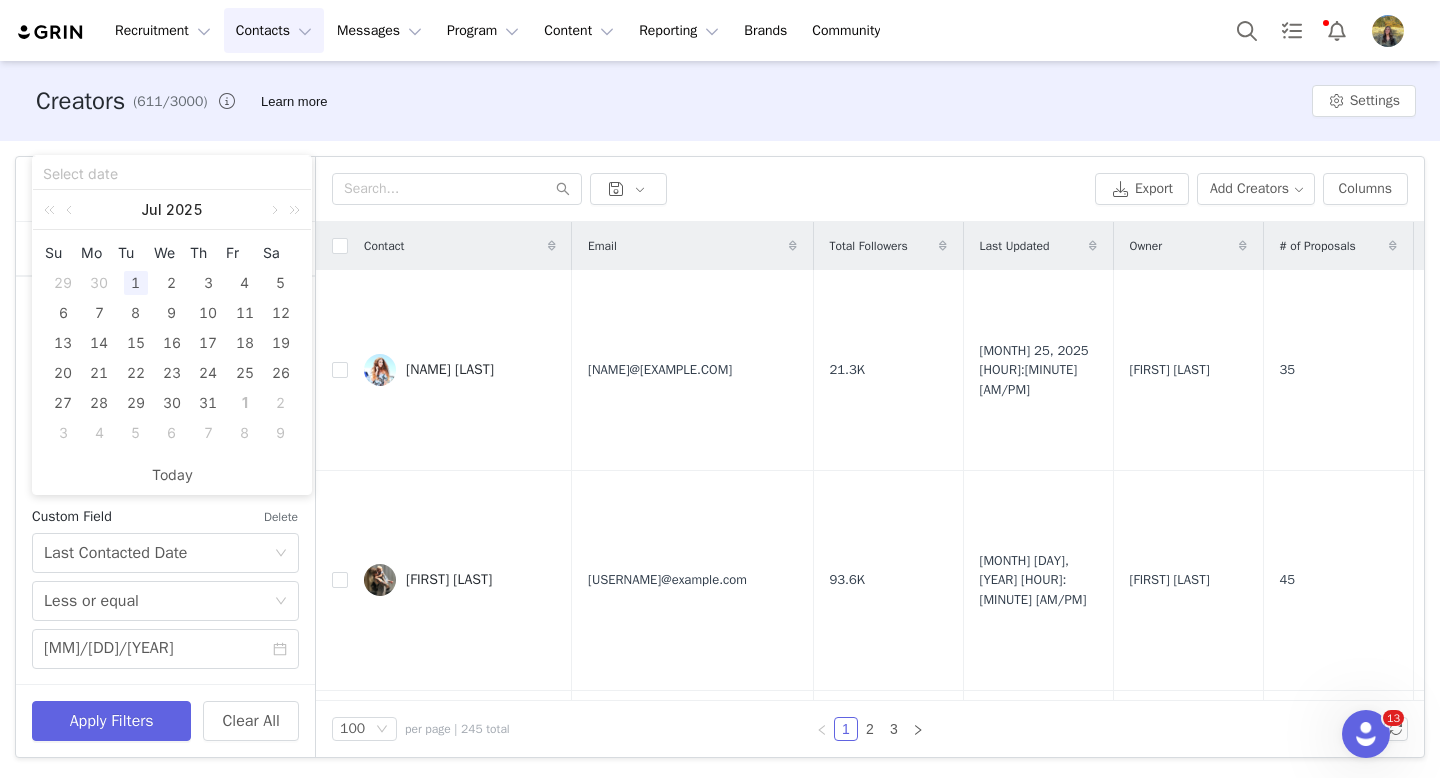 click on "1" at bounding box center (136, 283) 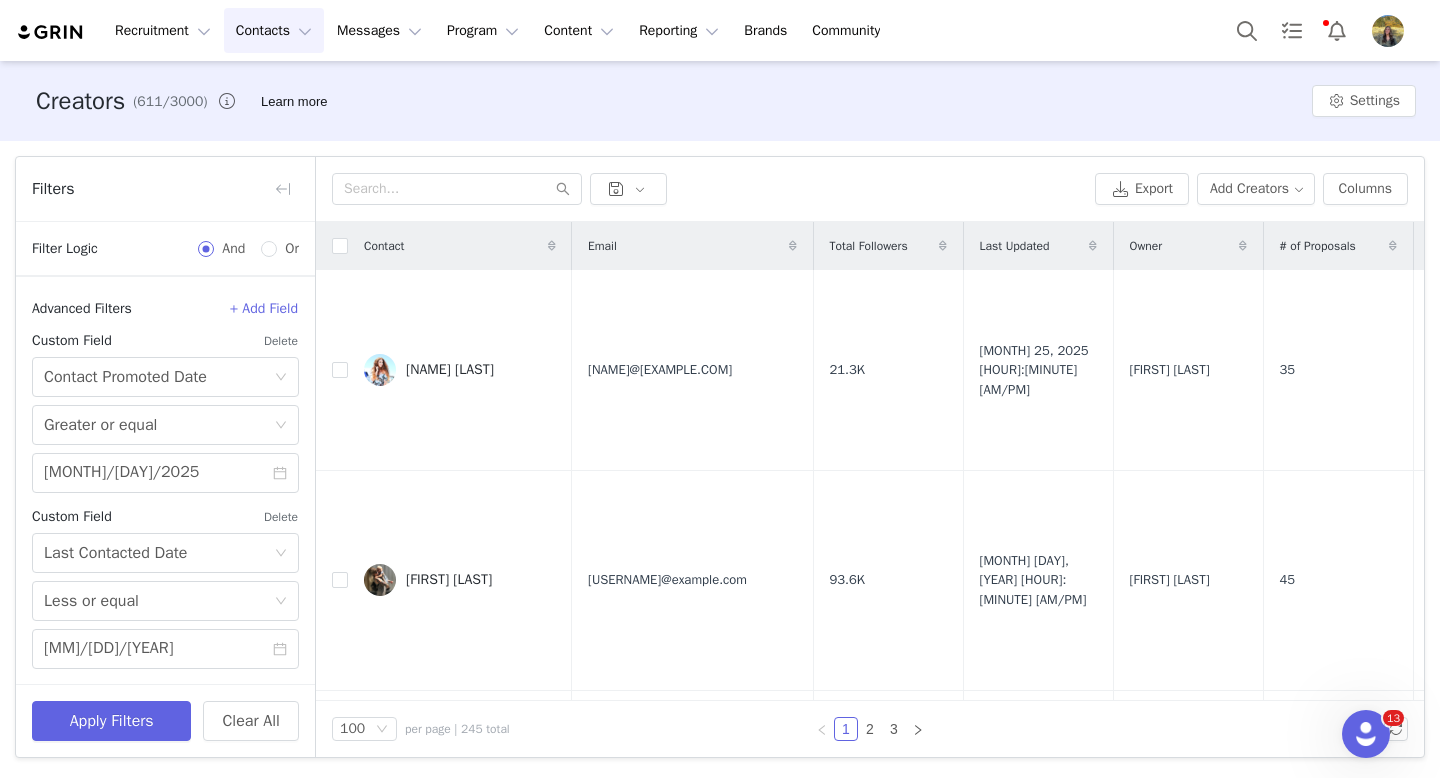 click on "Delete" at bounding box center [281, 517] 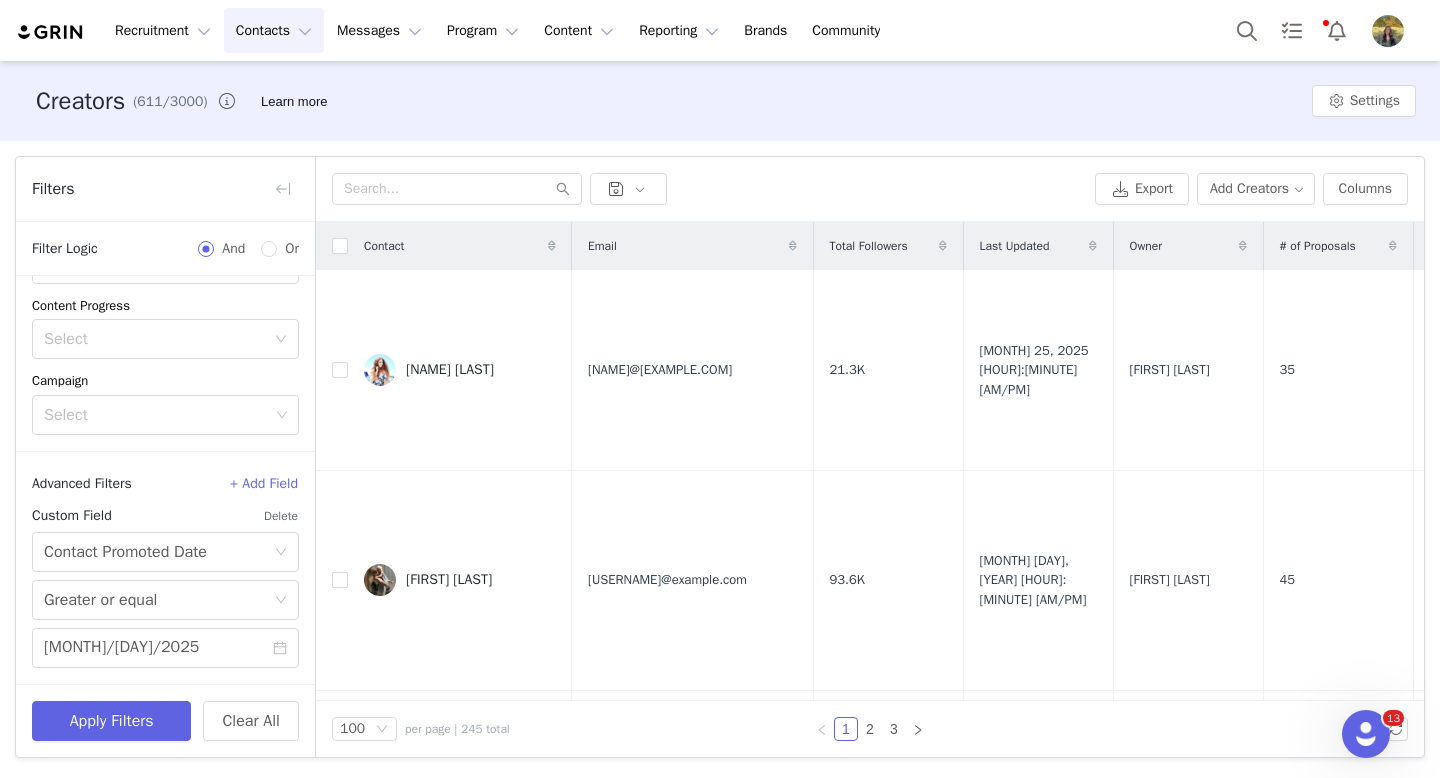 scroll, scrollTop: 524, scrollLeft: 0, axis: vertical 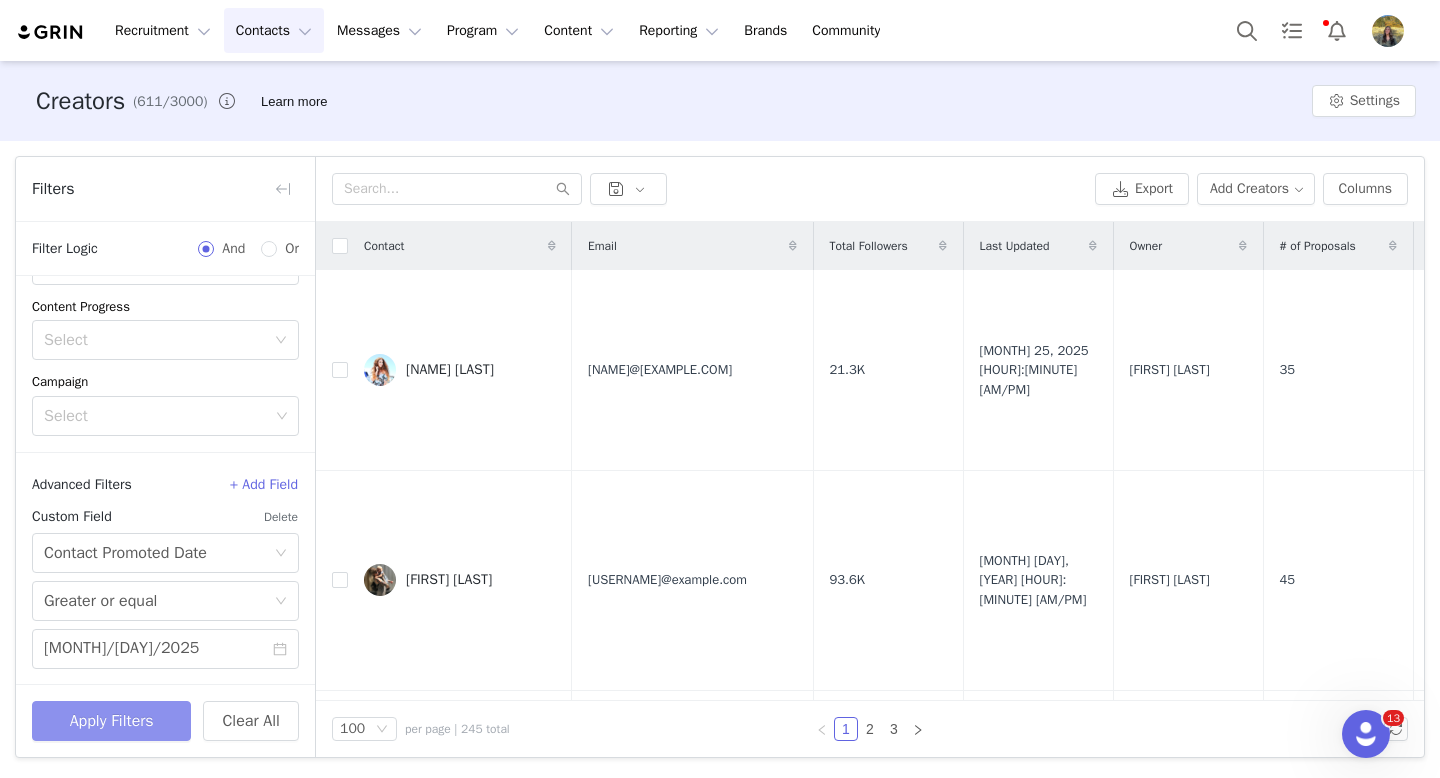 click on "Apply Filters" at bounding box center [111, 721] 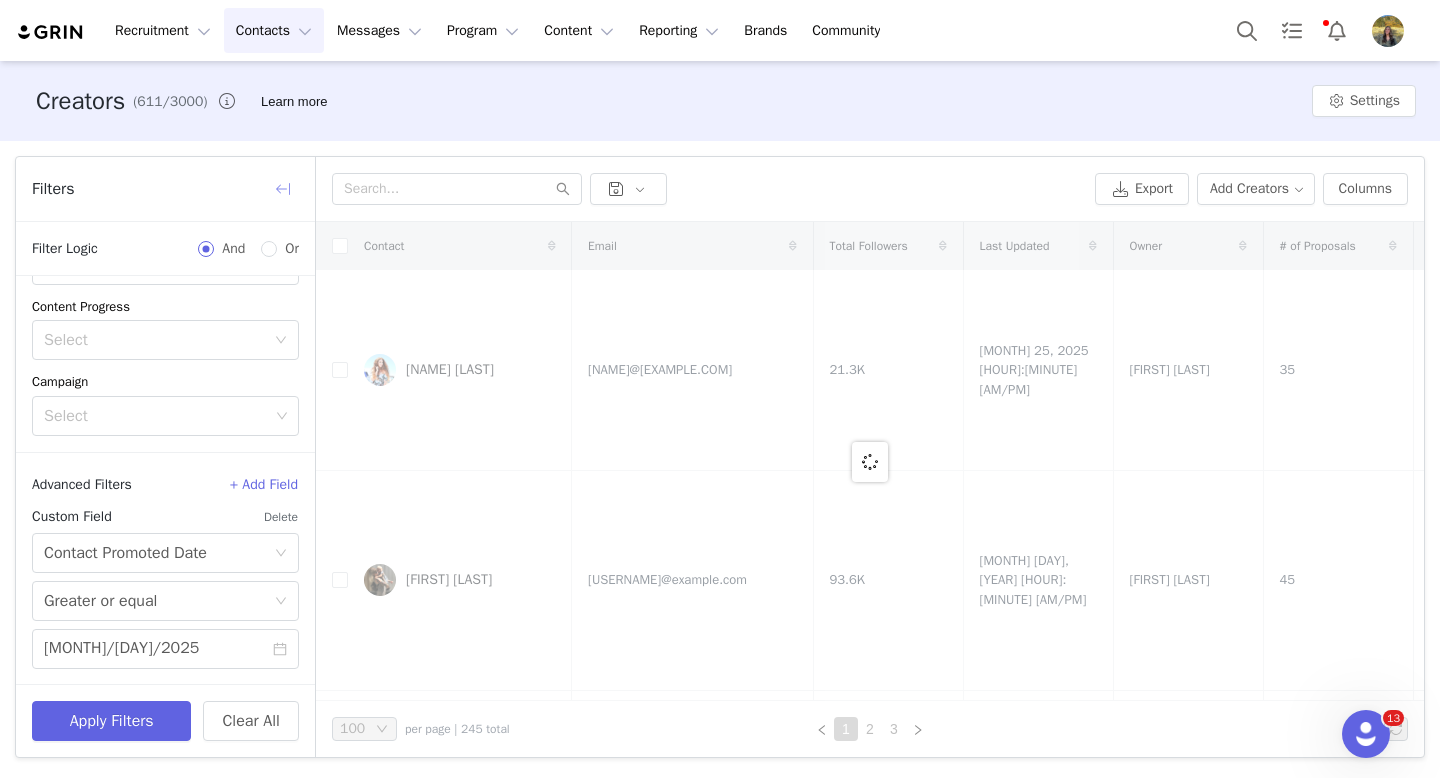 click at bounding box center [283, 189] 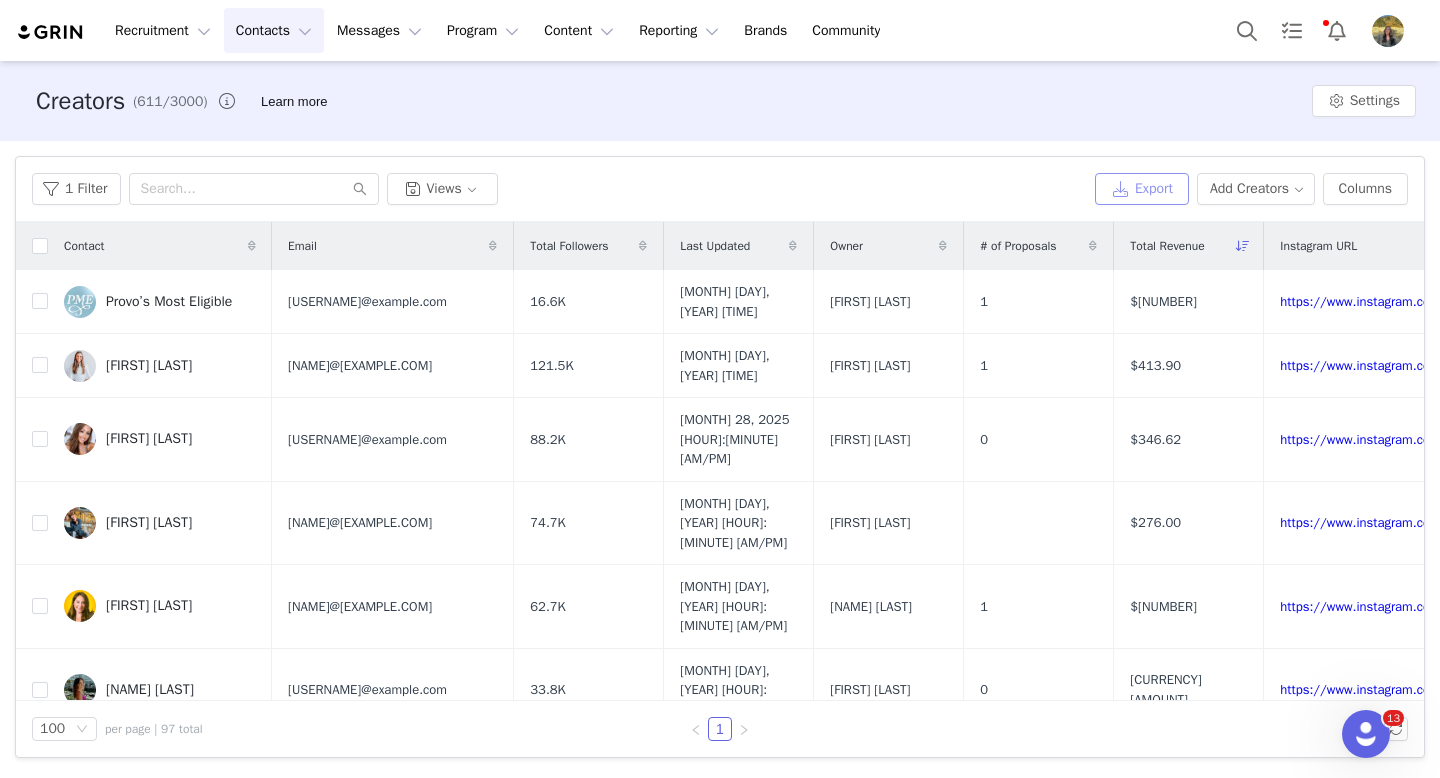 click on "Export" at bounding box center (1142, 189) 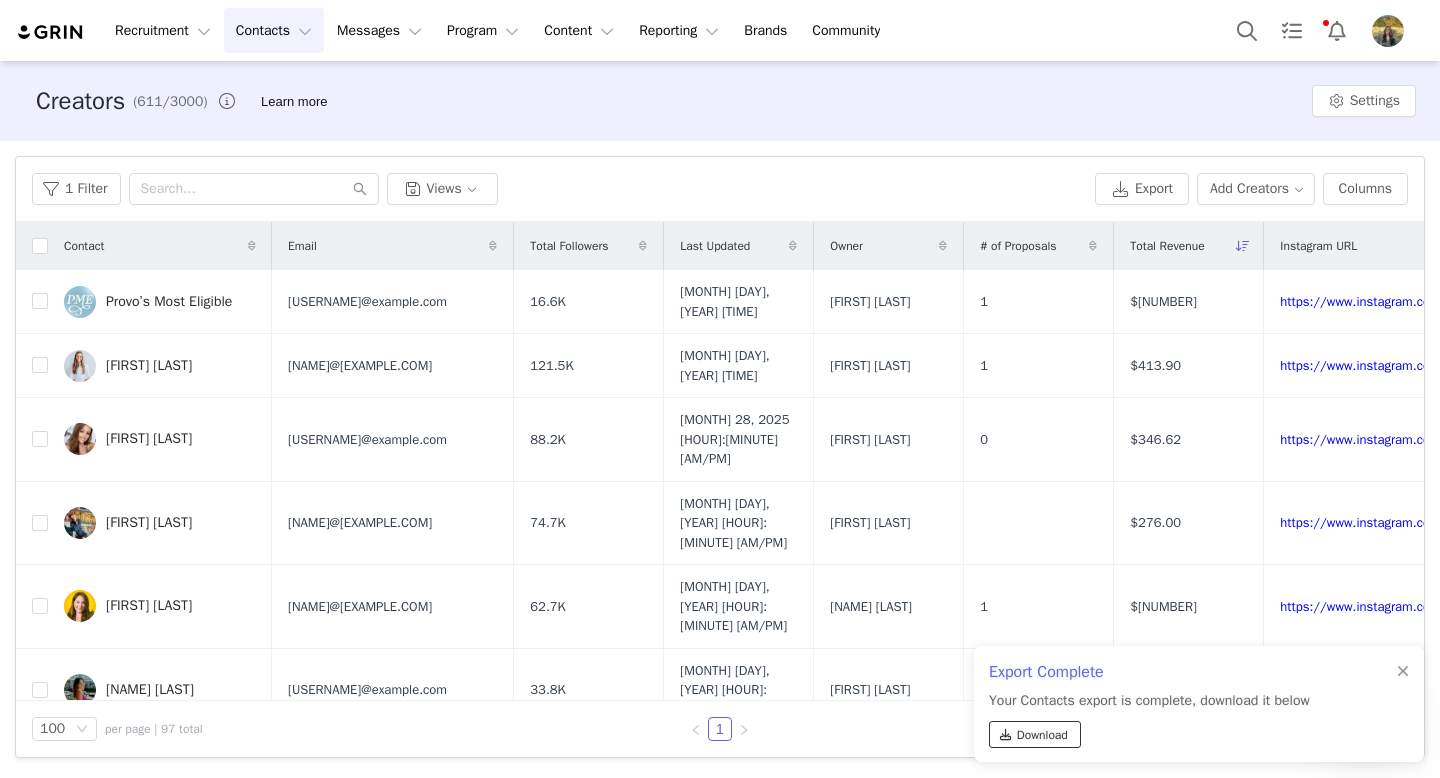 click at bounding box center (1006, 735) 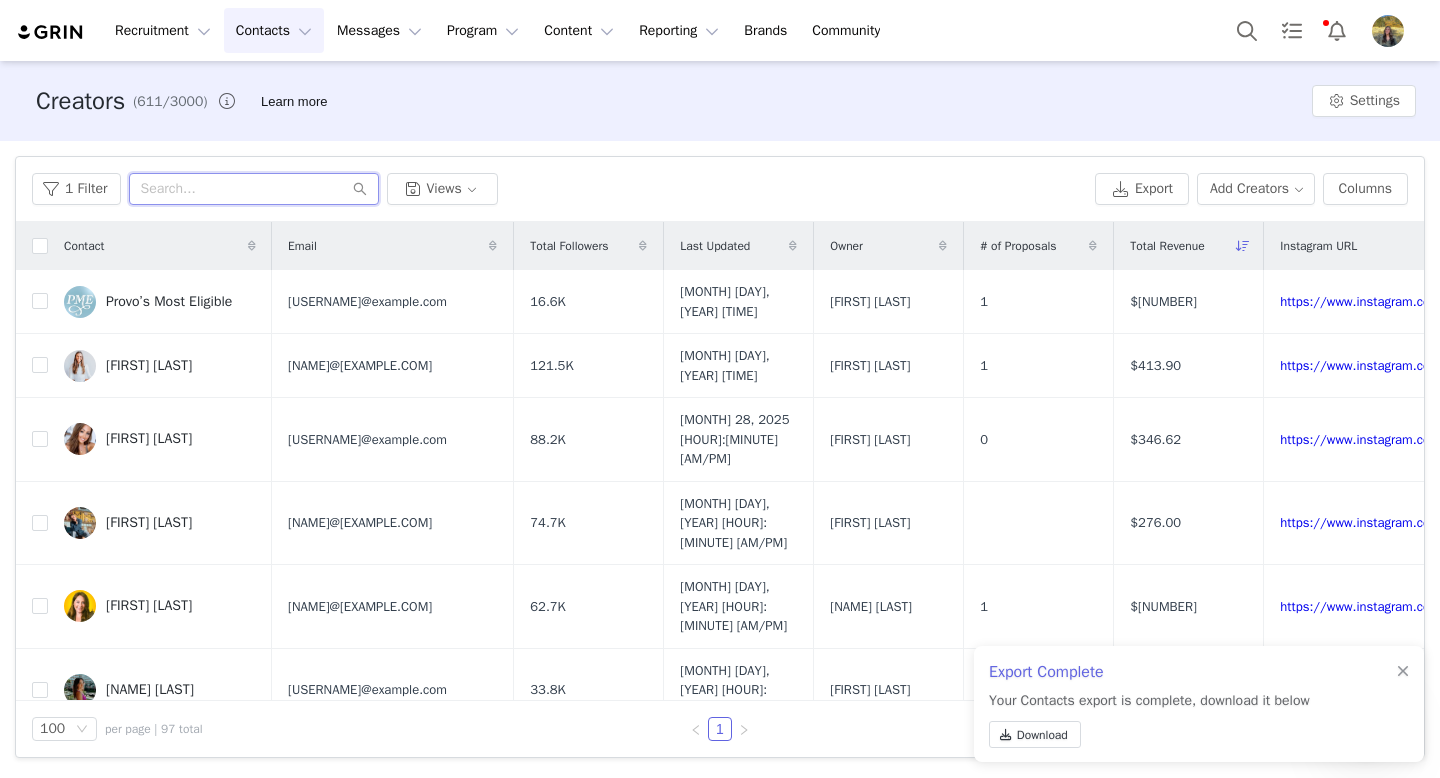 click at bounding box center (254, 189) 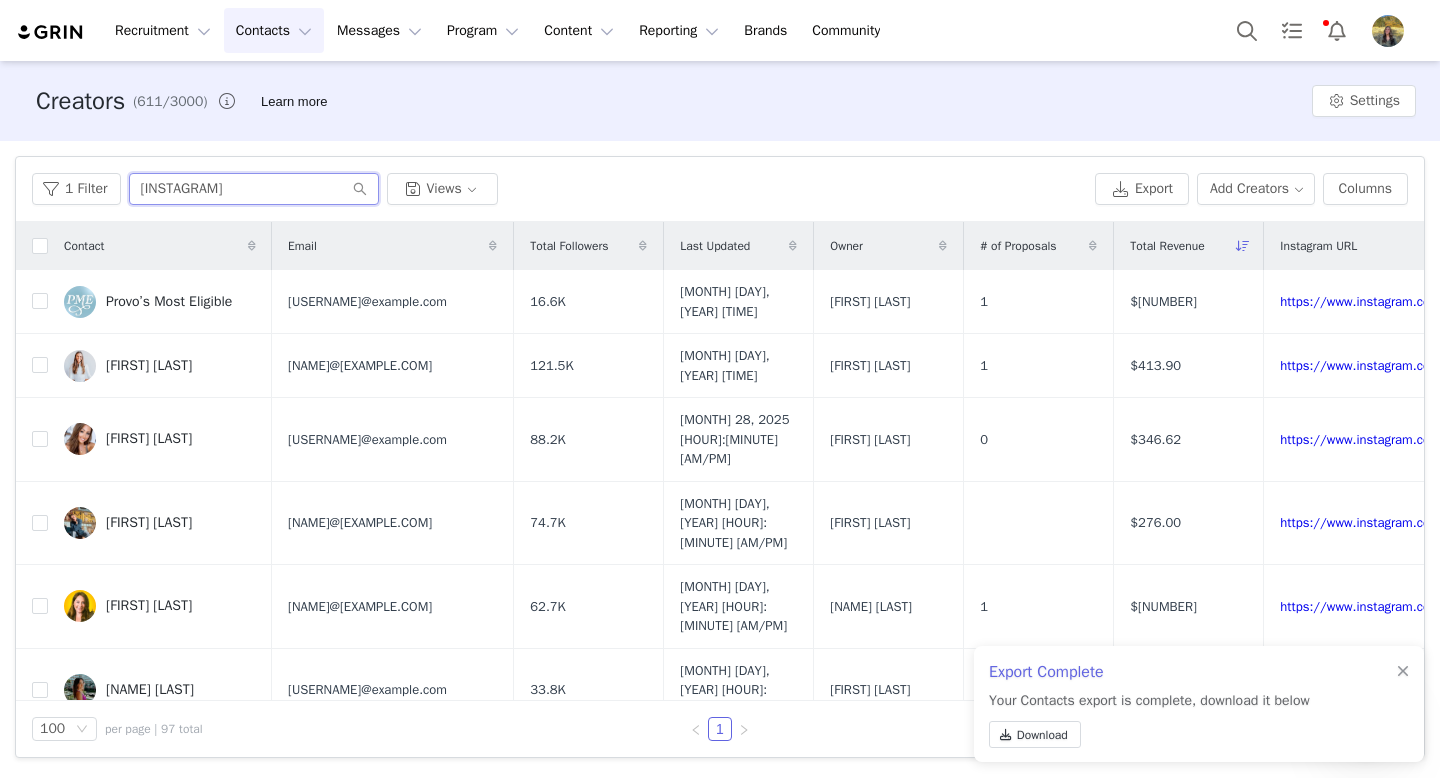 scroll, scrollTop: 0, scrollLeft: 109, axis: horizontal 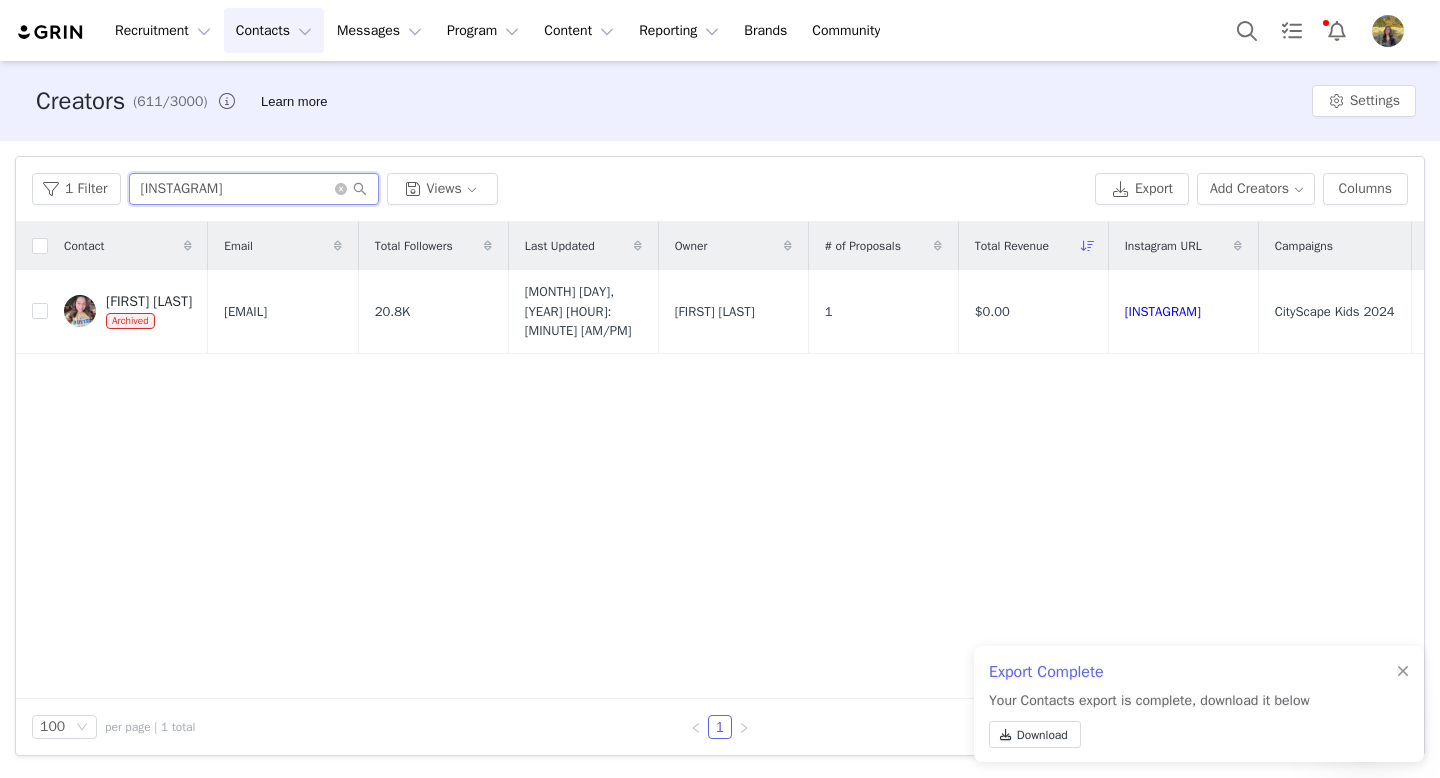 click on "https://www.instagram.com/sweettoothcreations/" at bounding box center [254, 189] 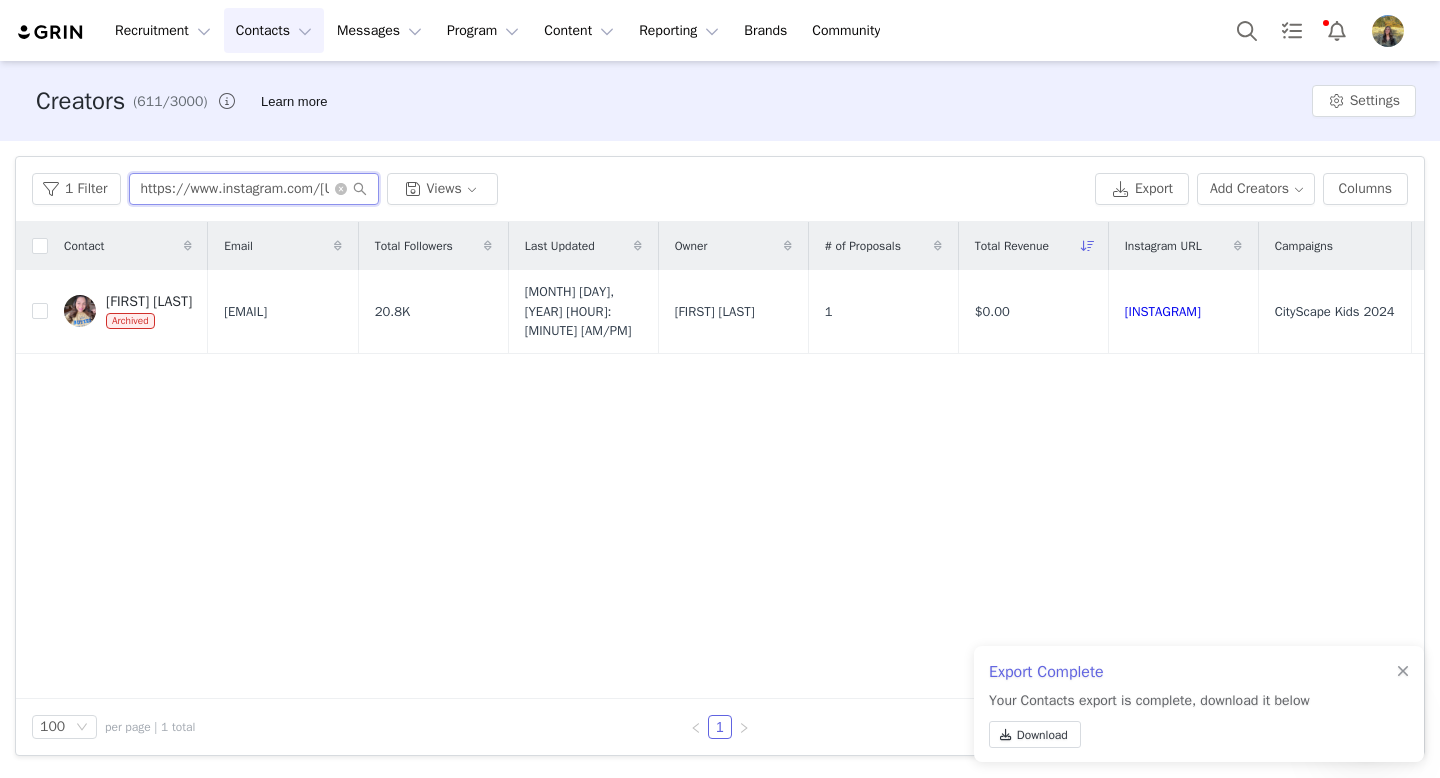 scroll, scrollTop: 0, scrollLeft: 85, axis: horizontal 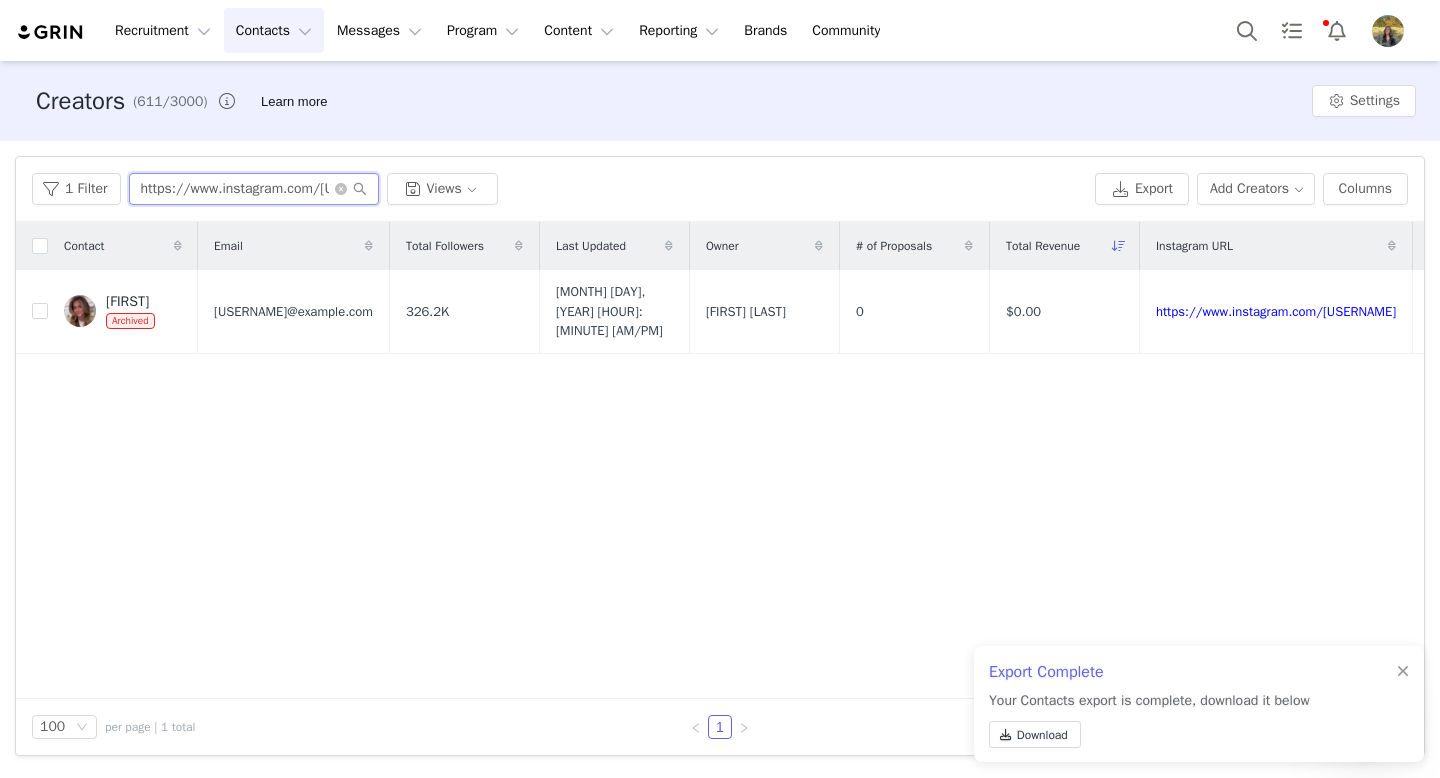click on "https://www.instagram.com/megslifebelike" at bounding box center (254, 189) 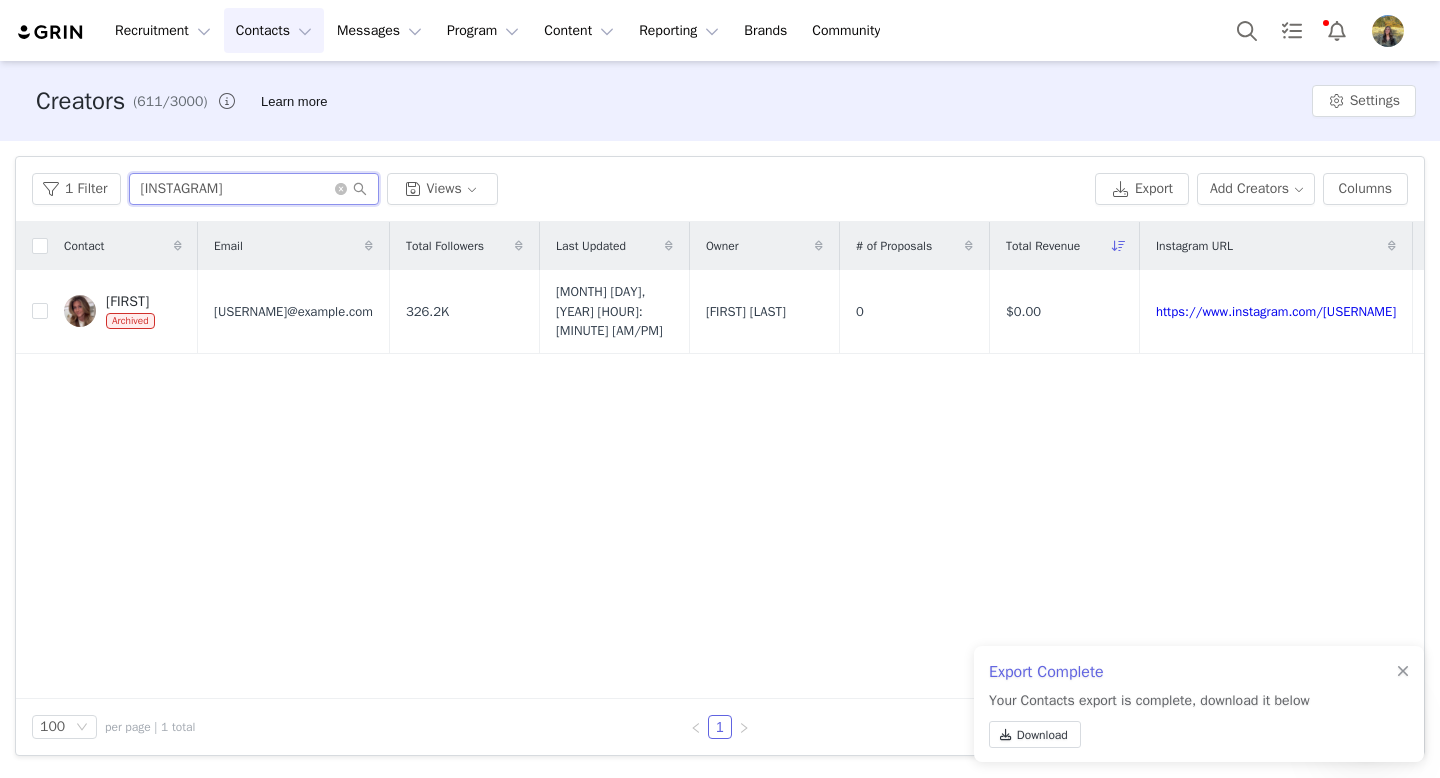 scroll, scrollTop: 0, scrollLeft: 105, axis: horizontal 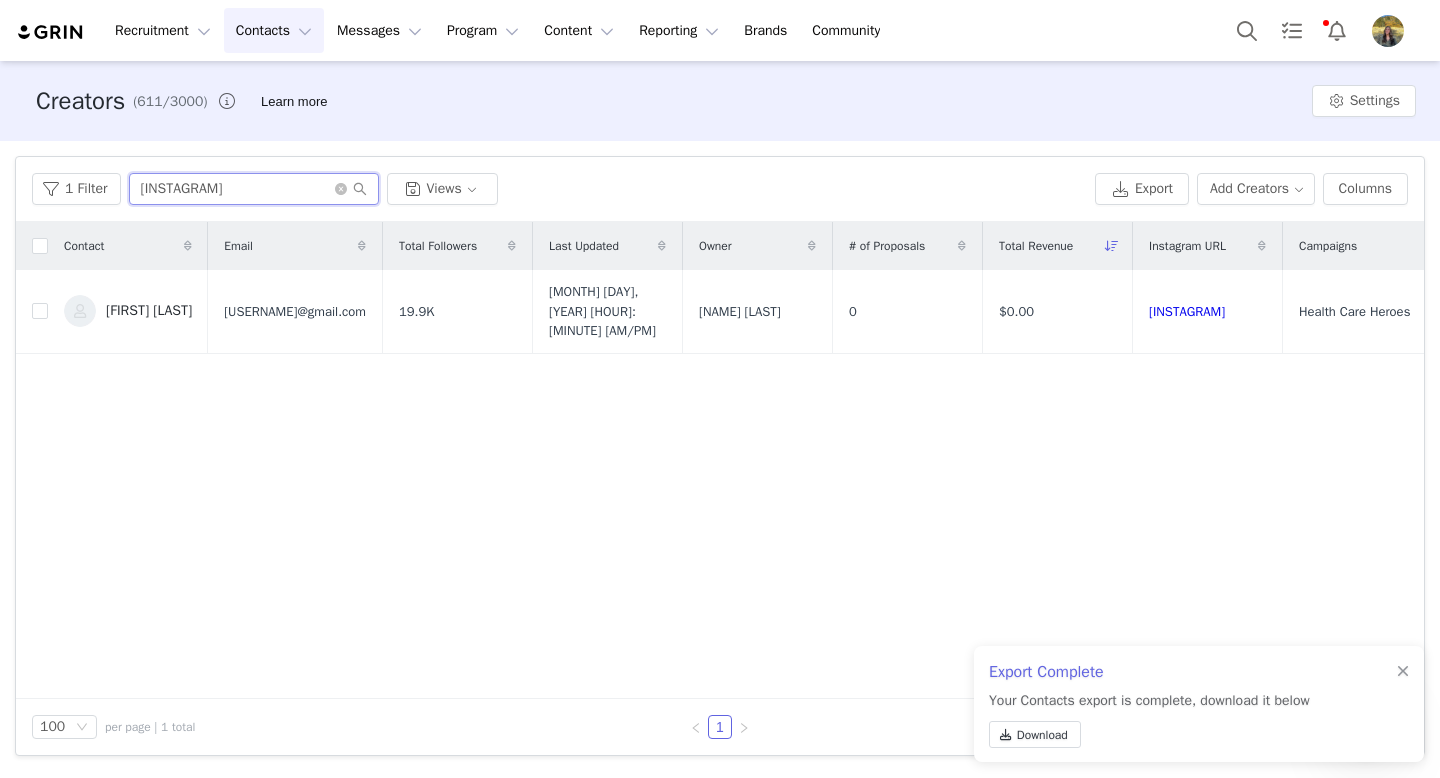 click on "https://www.instagram.com/relentlesslysassy/" at bounding box center (254, 189) 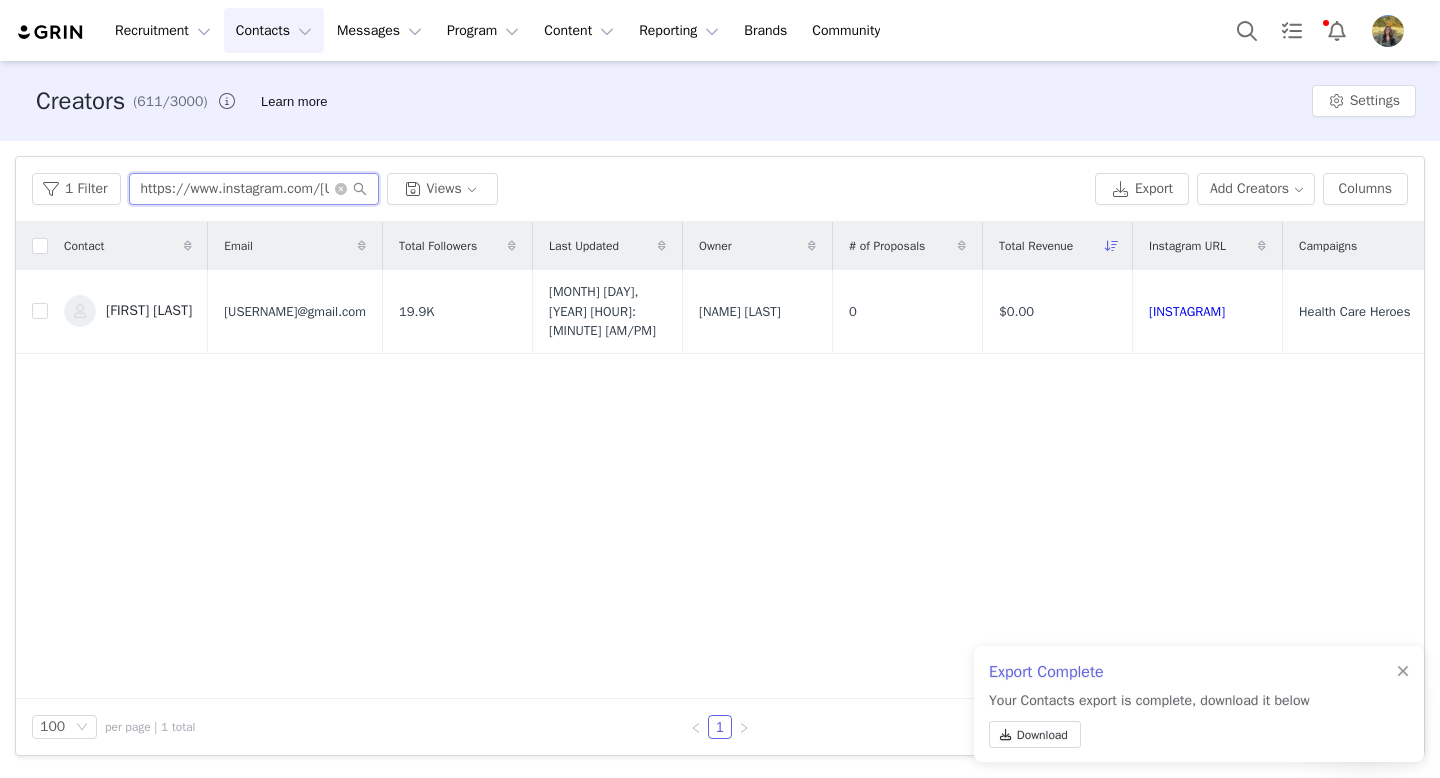 scroll, scrollTop: 0, scrollLeft: 97, axis: horizontal 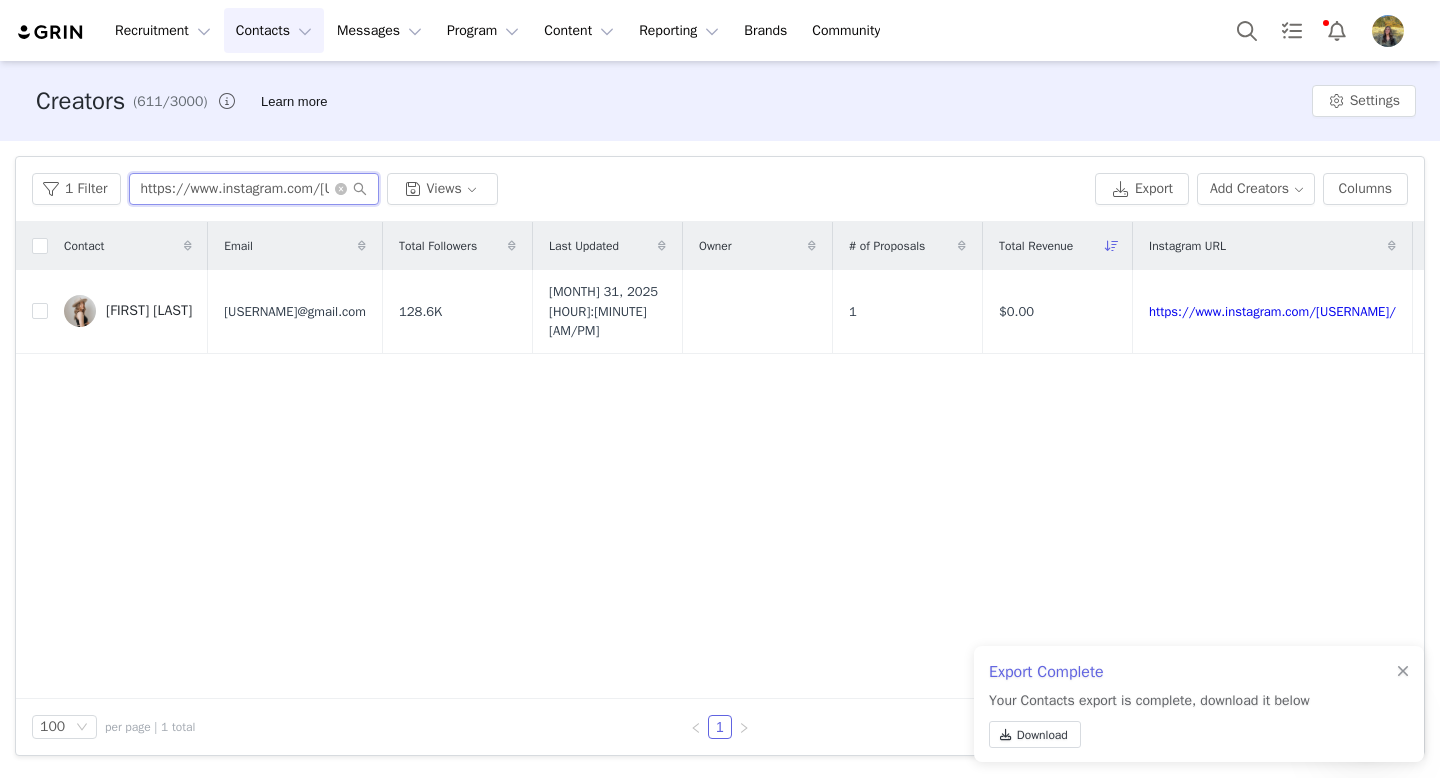 click on "https://www.instagram.com/marinaaafranco/" at bounding box center (254, 189) 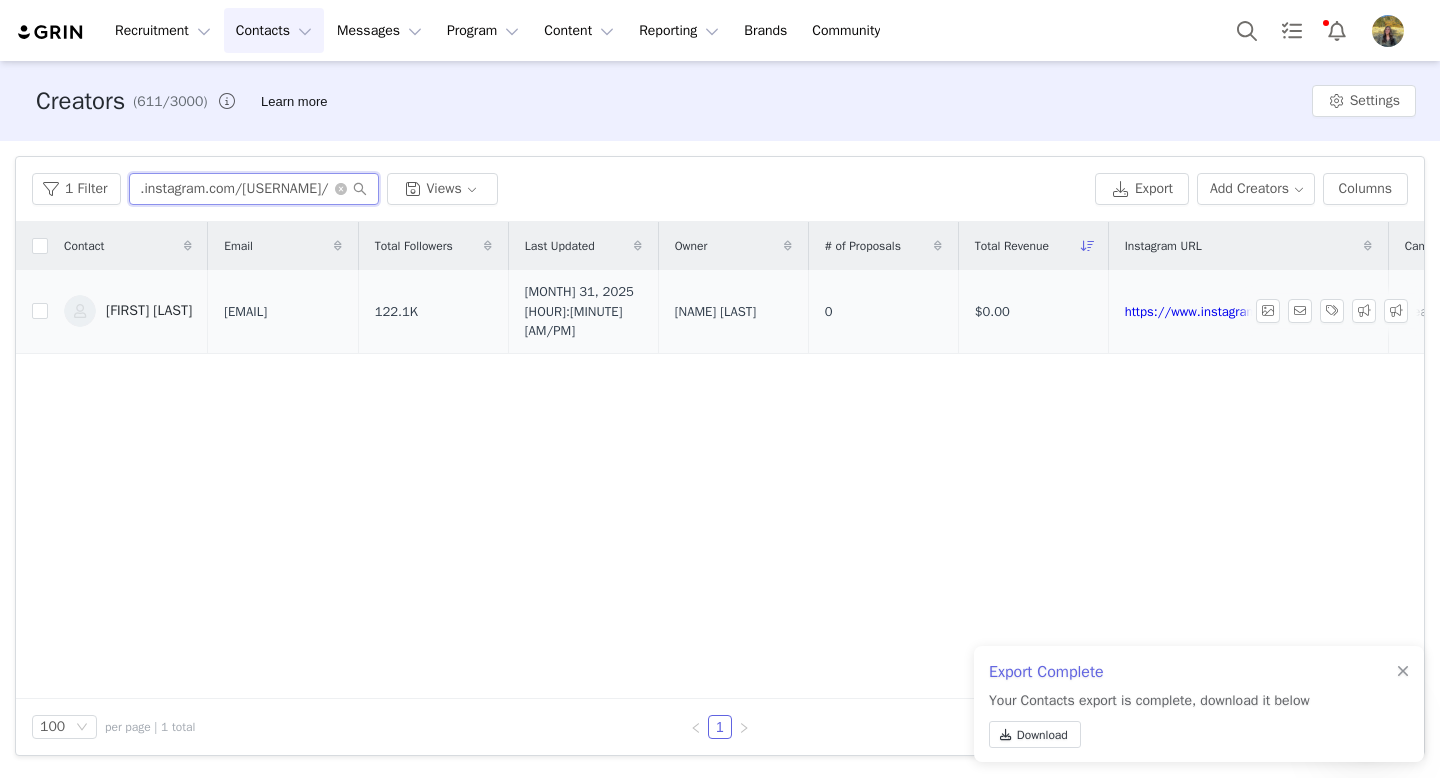 type on "https://www.instagram.com/dishitgirldina/" 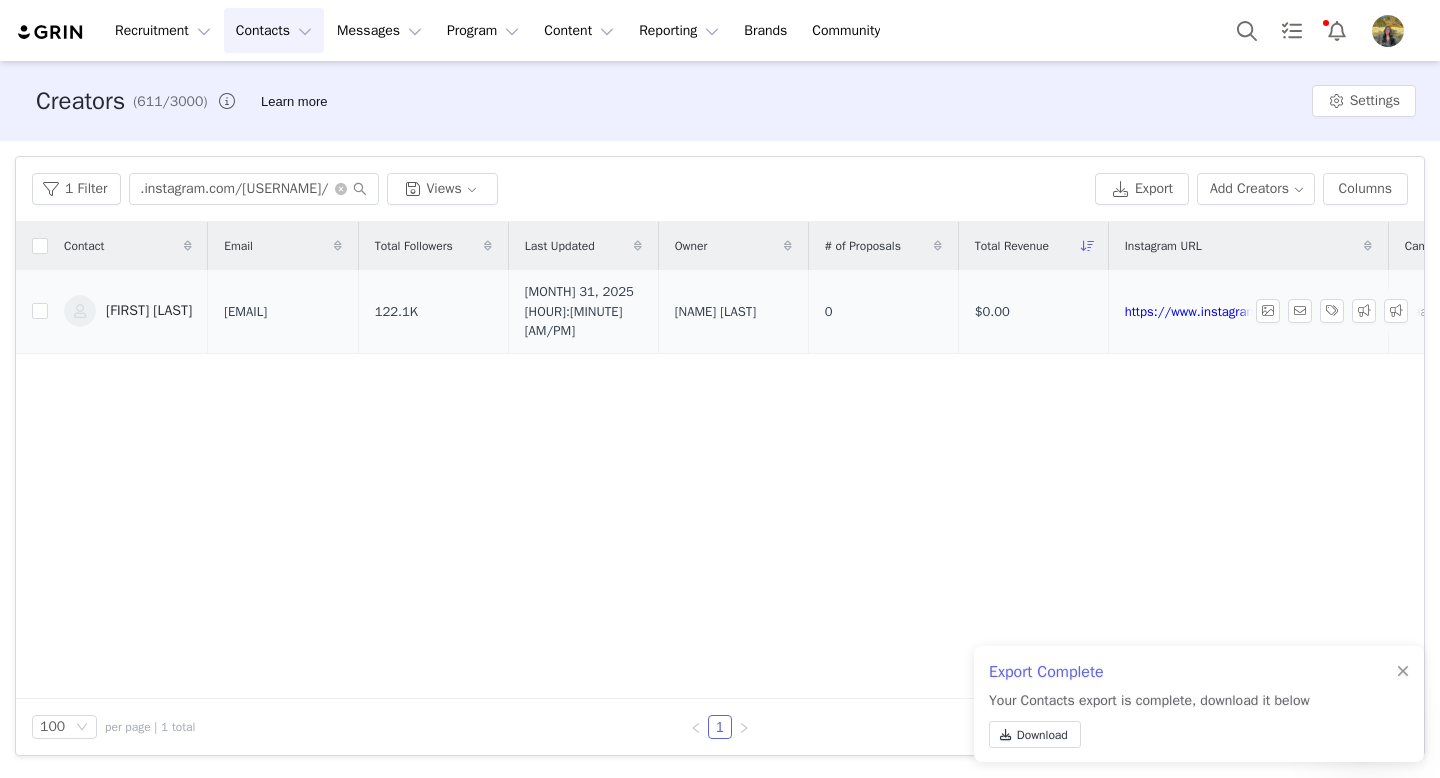 scroll, scrollTop: 0, scrollLeft: 0, axis: both 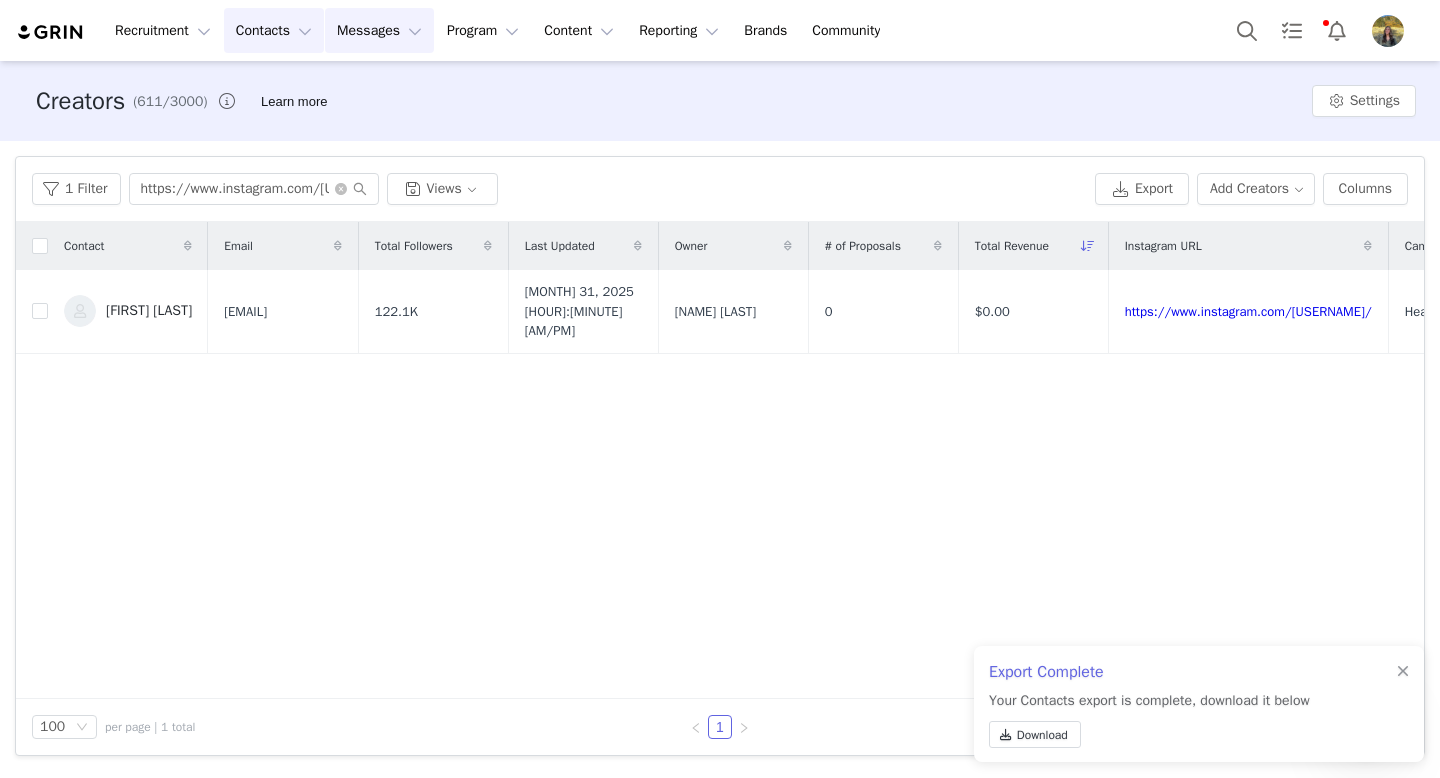 click on "Messages Messages" at bounding box center [379, 30] 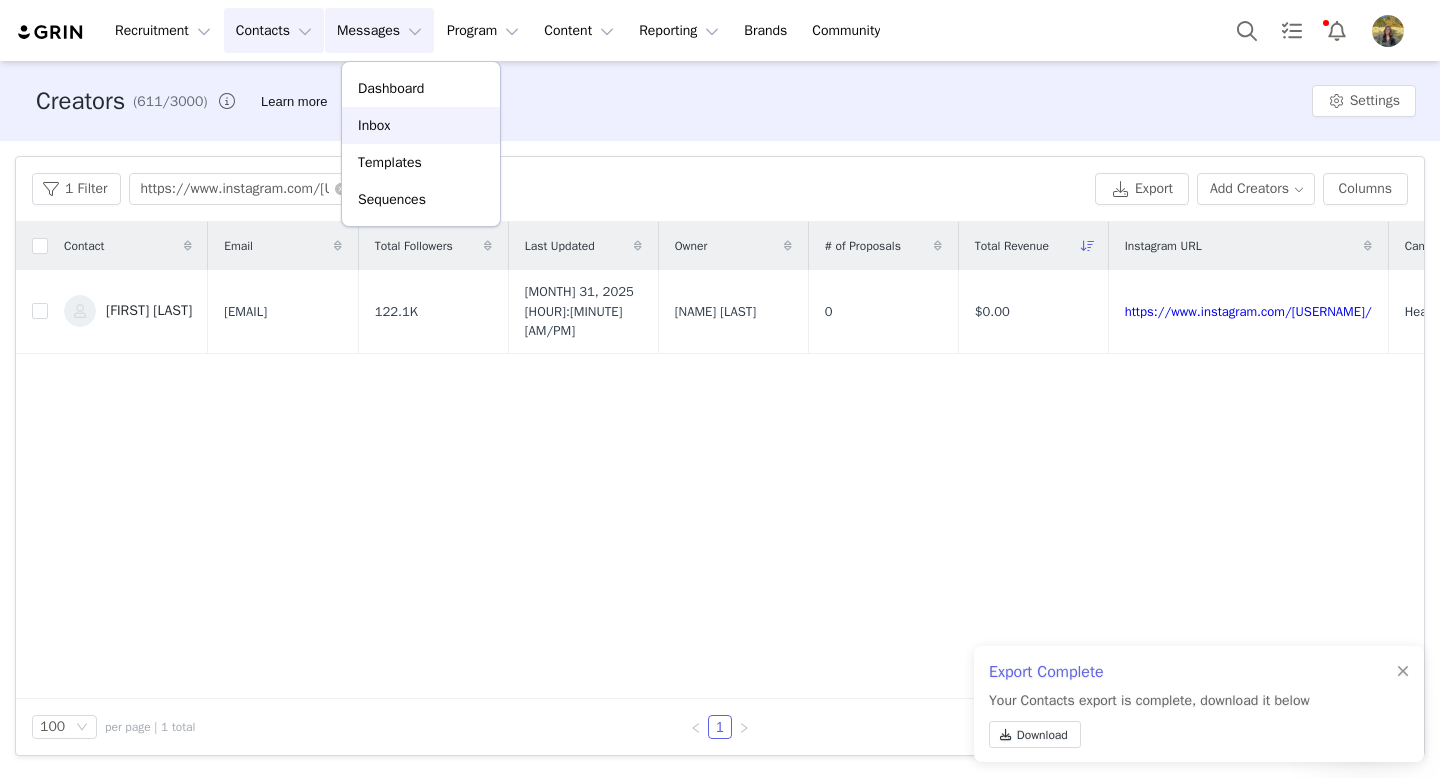 click on "Inbox" at bounding box center (421, 125) 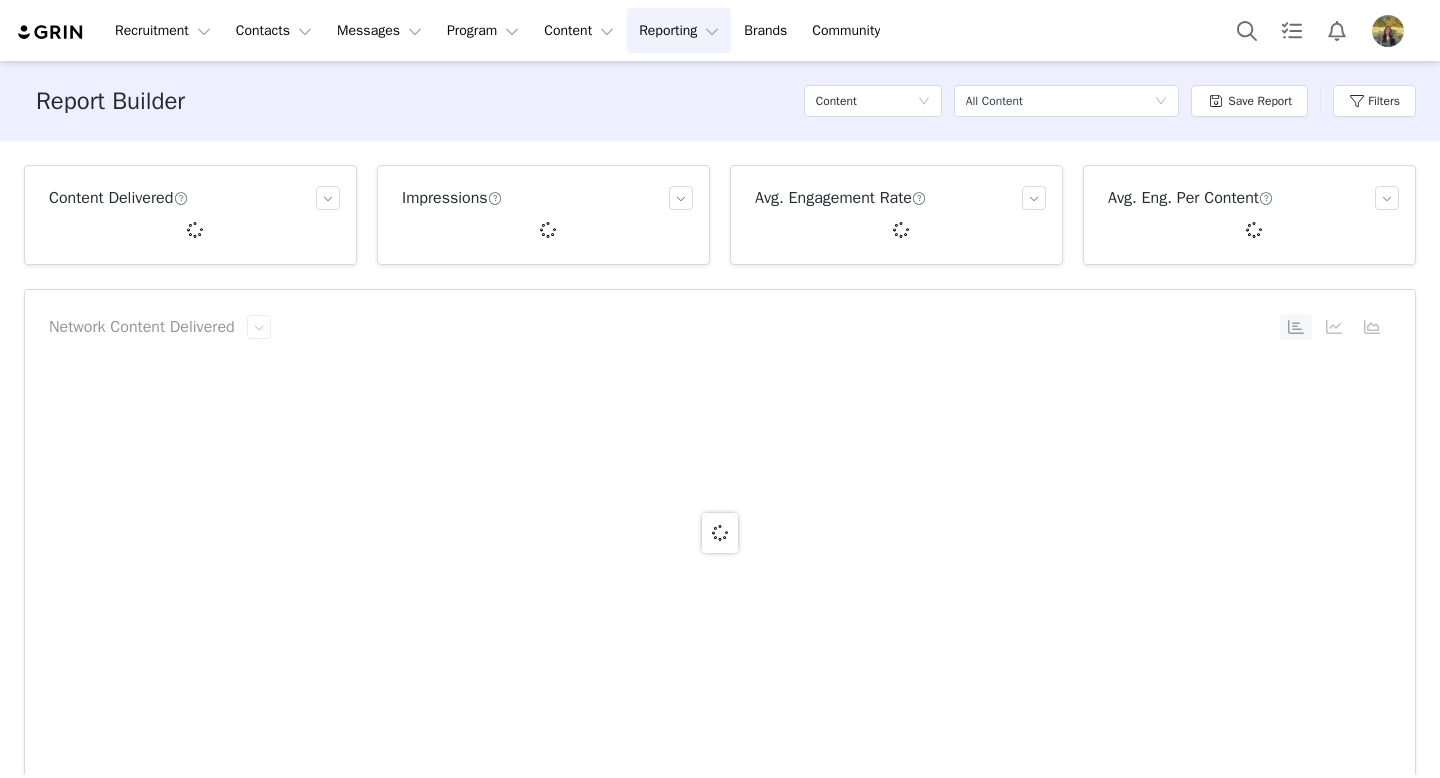 scroll, scrollTop: 0, scrollLeft: 0, axis: both 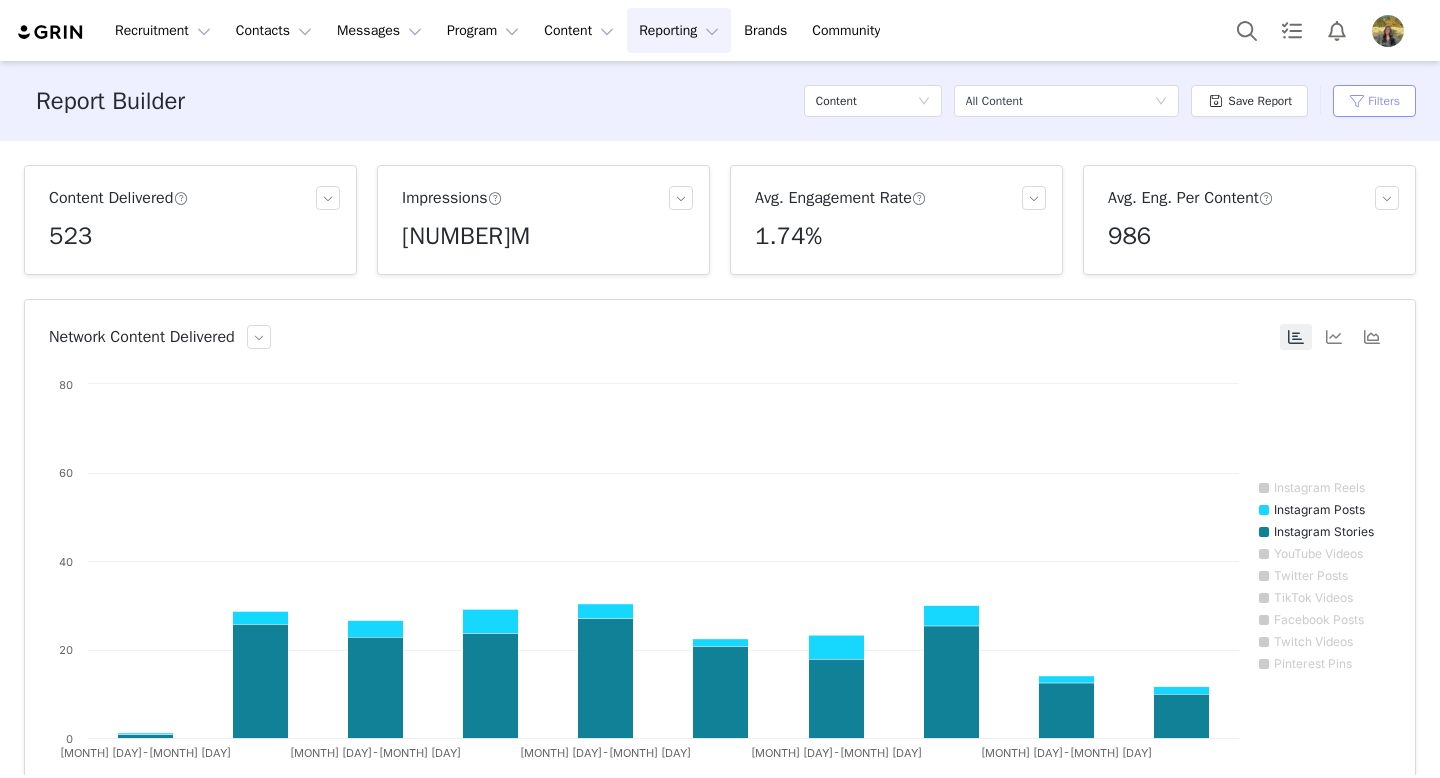 drag, startPoint x: 1344, startPoint y: 108, endPoint x: 1330, endPoint y: 108, distance: 14 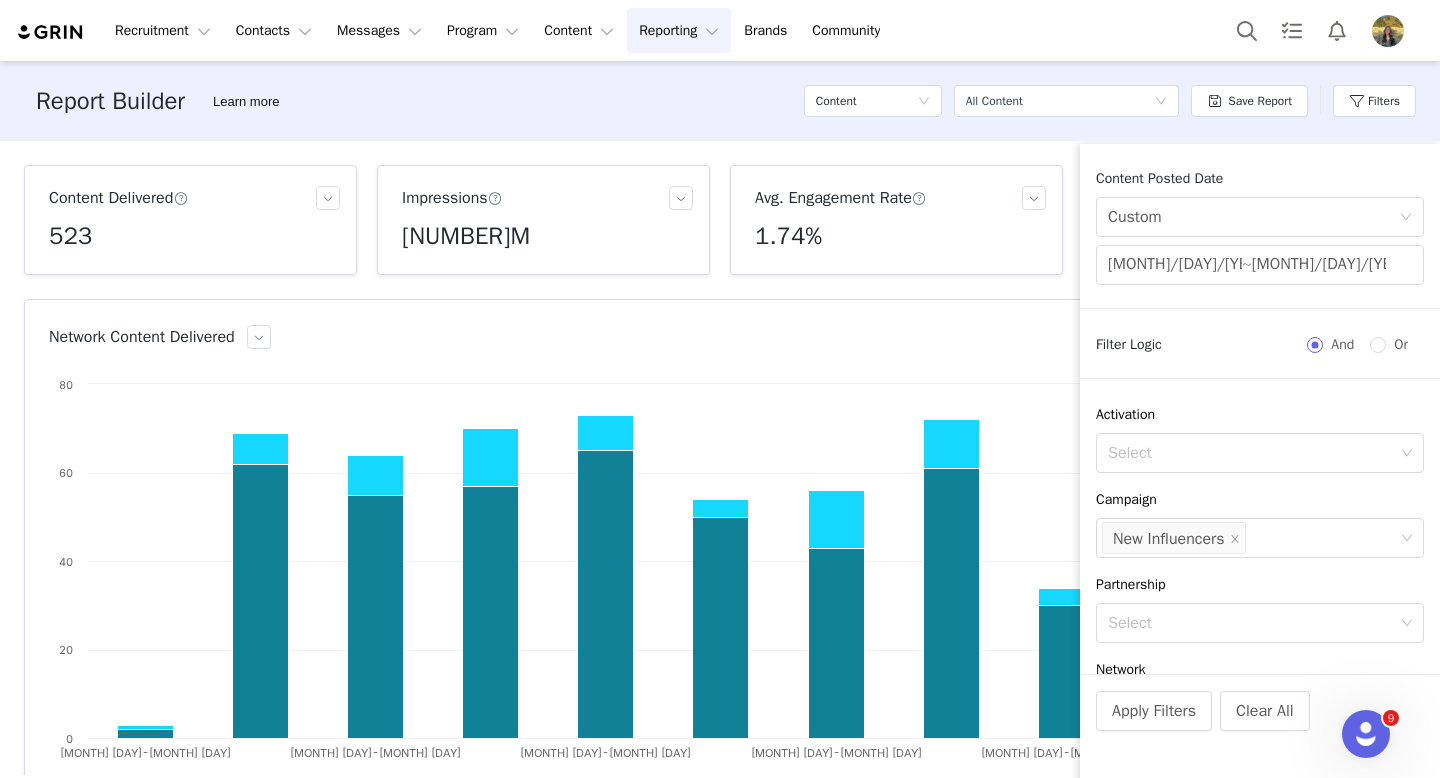 scroll, scrollTop: 0, scrollLeft: 0, axis: both 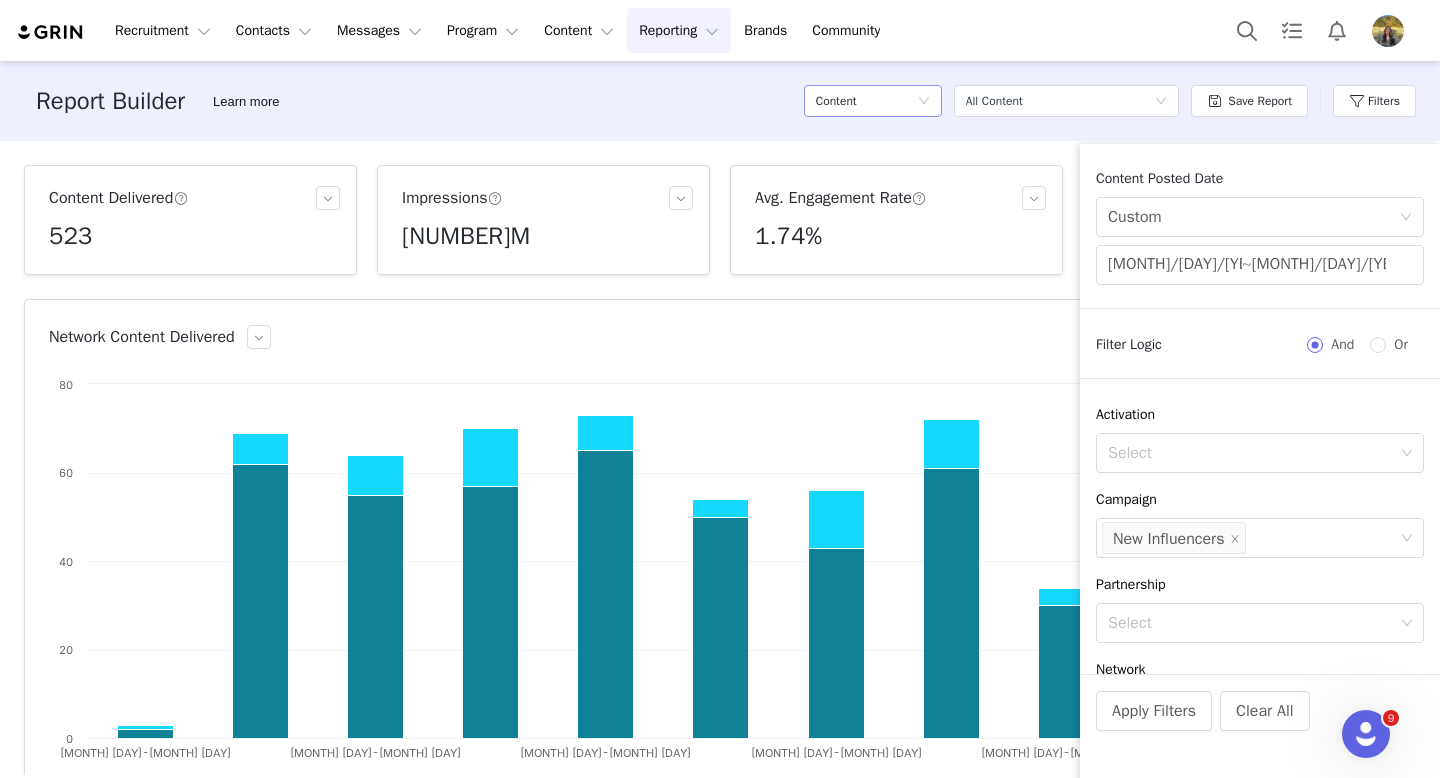 click on "Content" at bounding box center [866, 101] 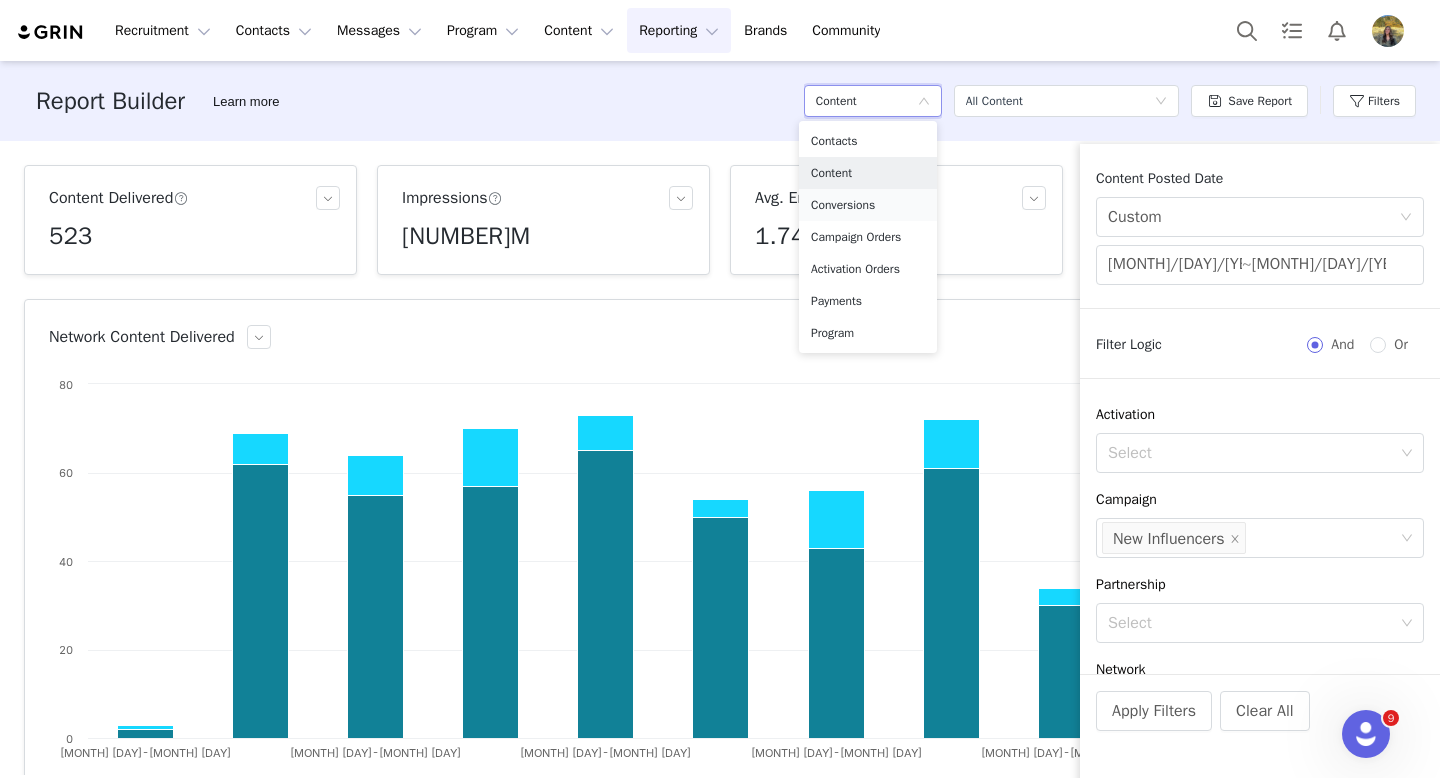 click on "Conversions" at bounding box center (868, 205) 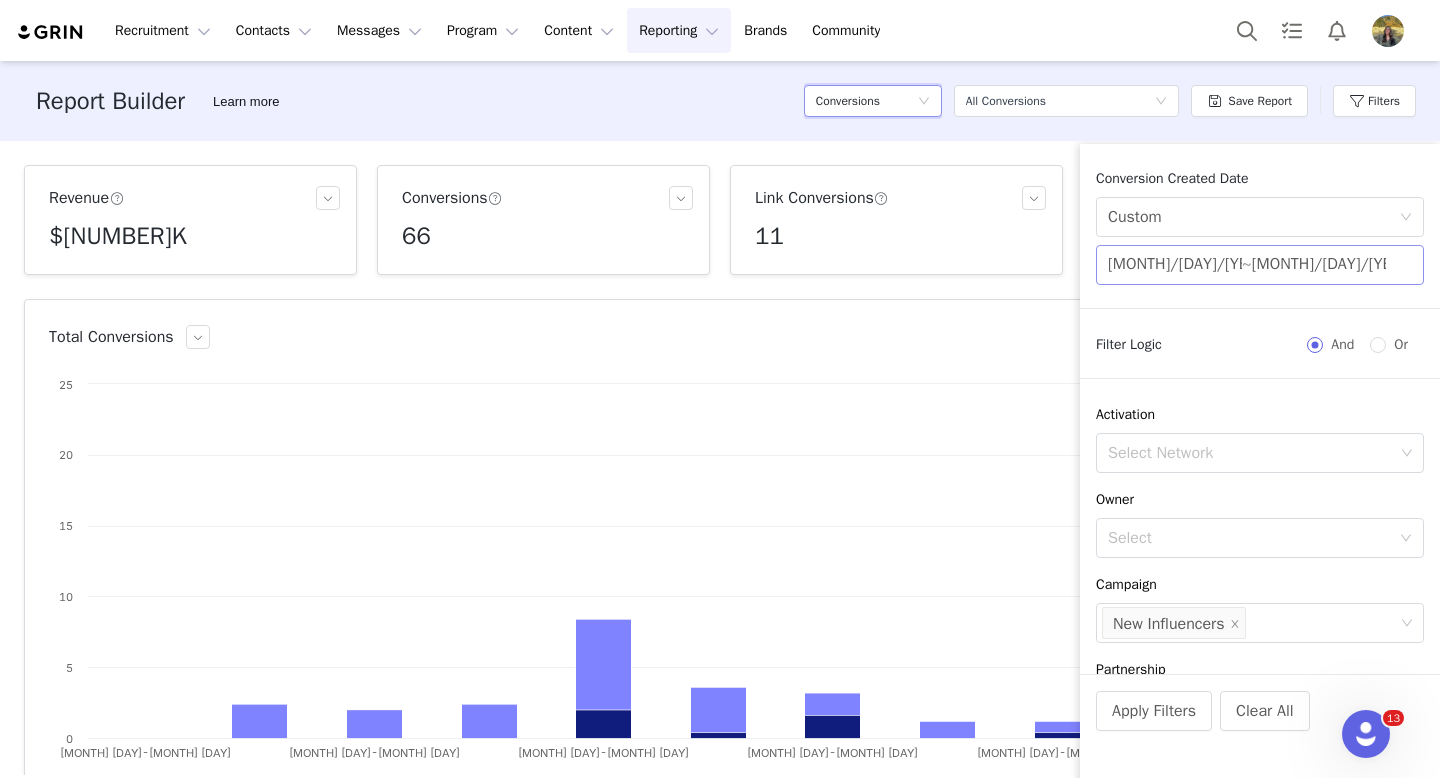 click on "06/01/2025" at bounding box center [1175, 265] 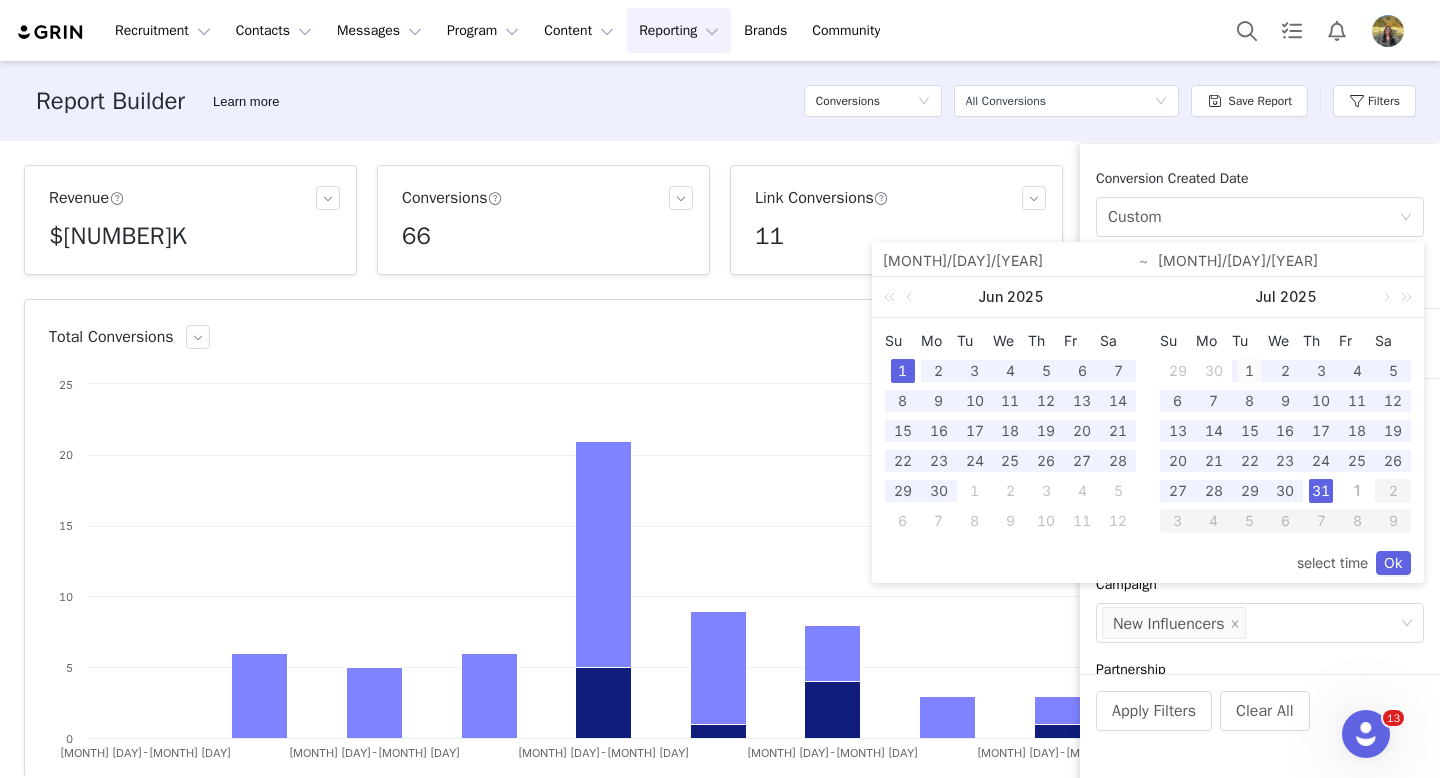 click on "1" at bounding box center (1250, 371) 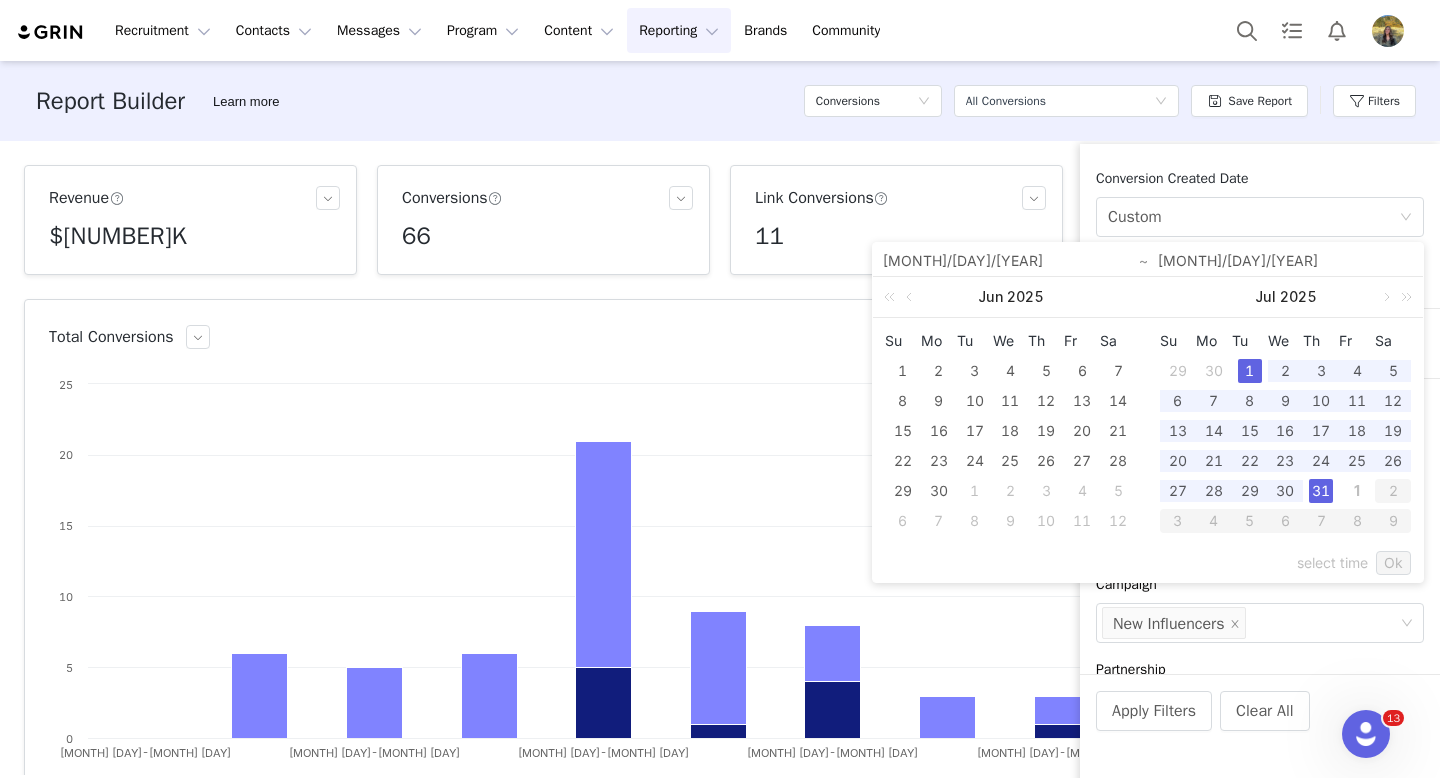 click on "31" at bounding box center (1321, 491) 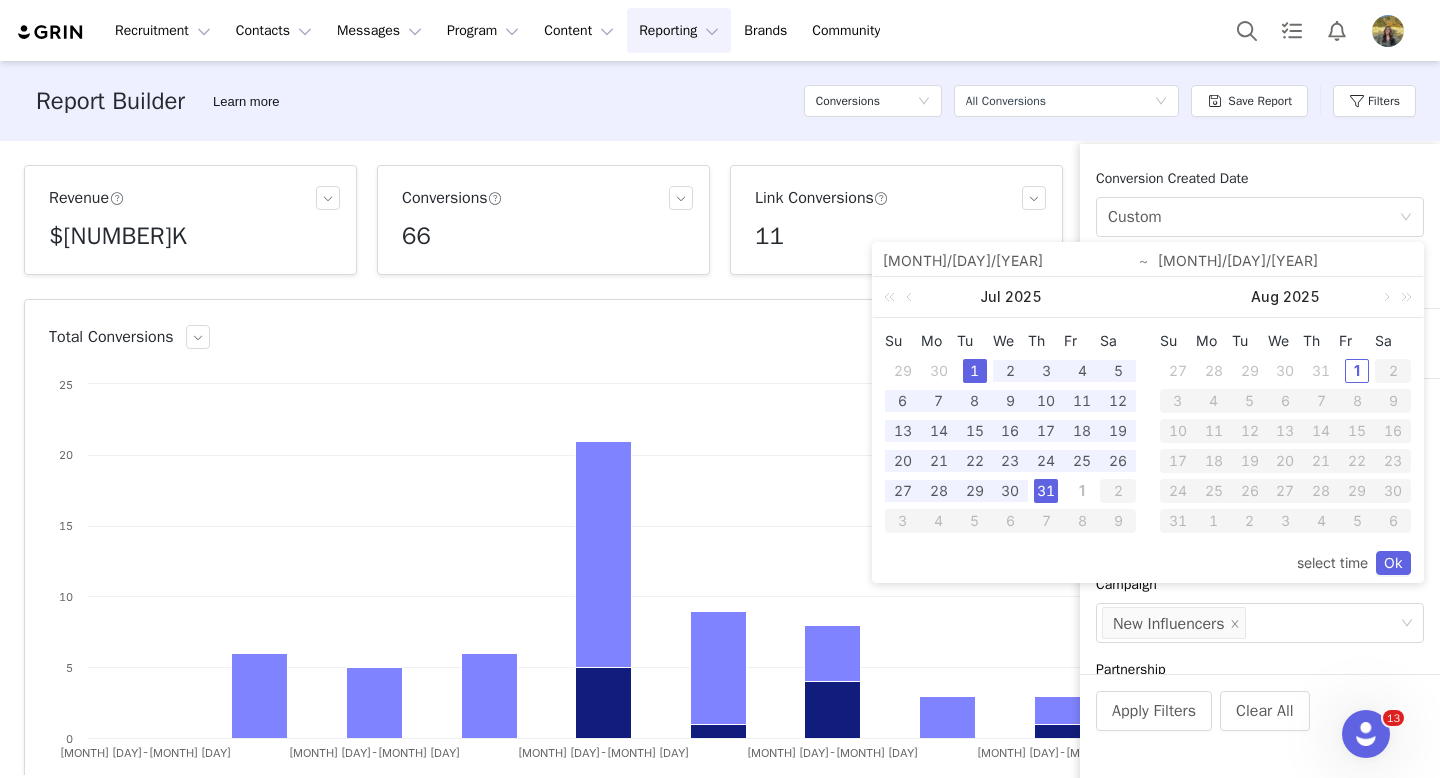 drag, startPoint x: 1395, startPoint y: 564, endPoint x: 1325, endPoint y: 517, distance: 84.31489 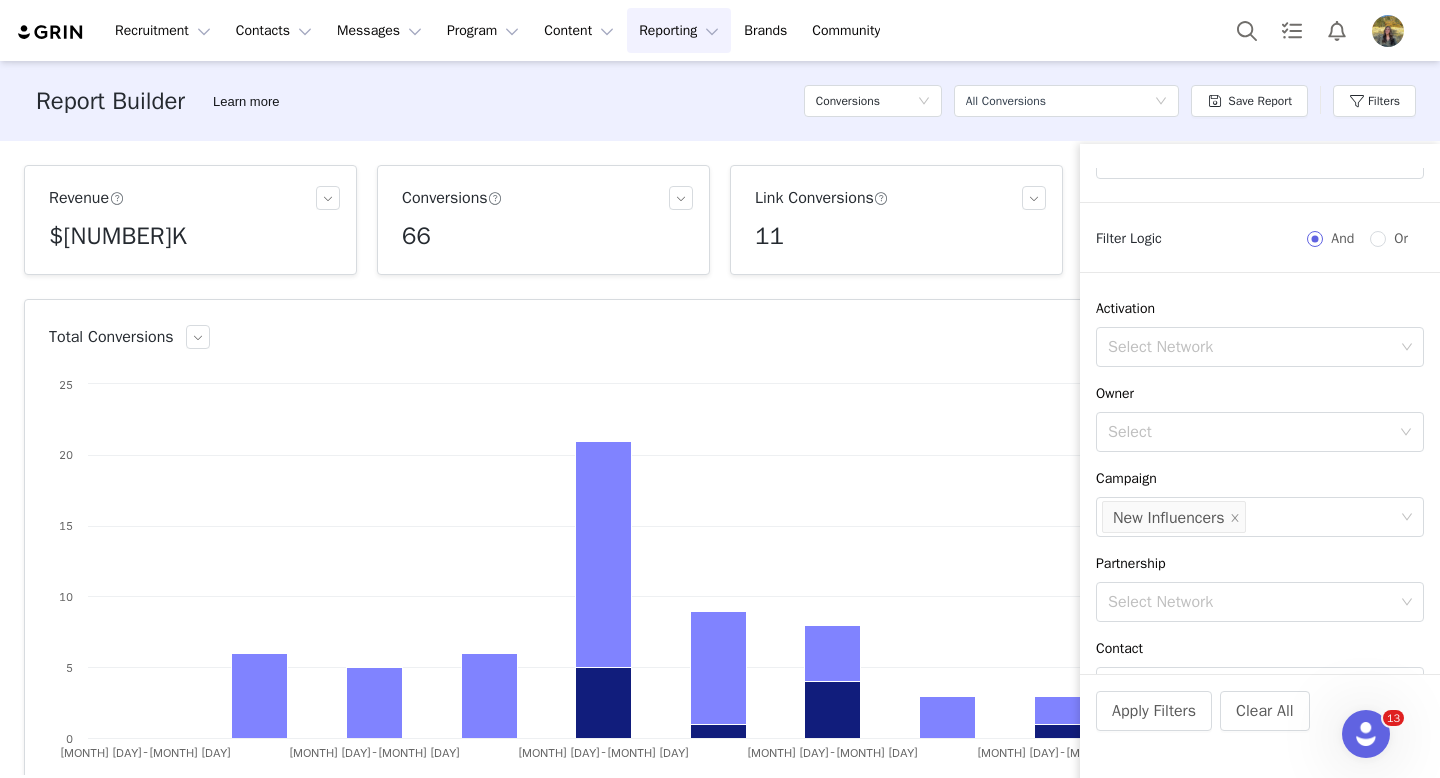 scroll, scrollTop: 183, scrollLeft: 0, axis: vertical 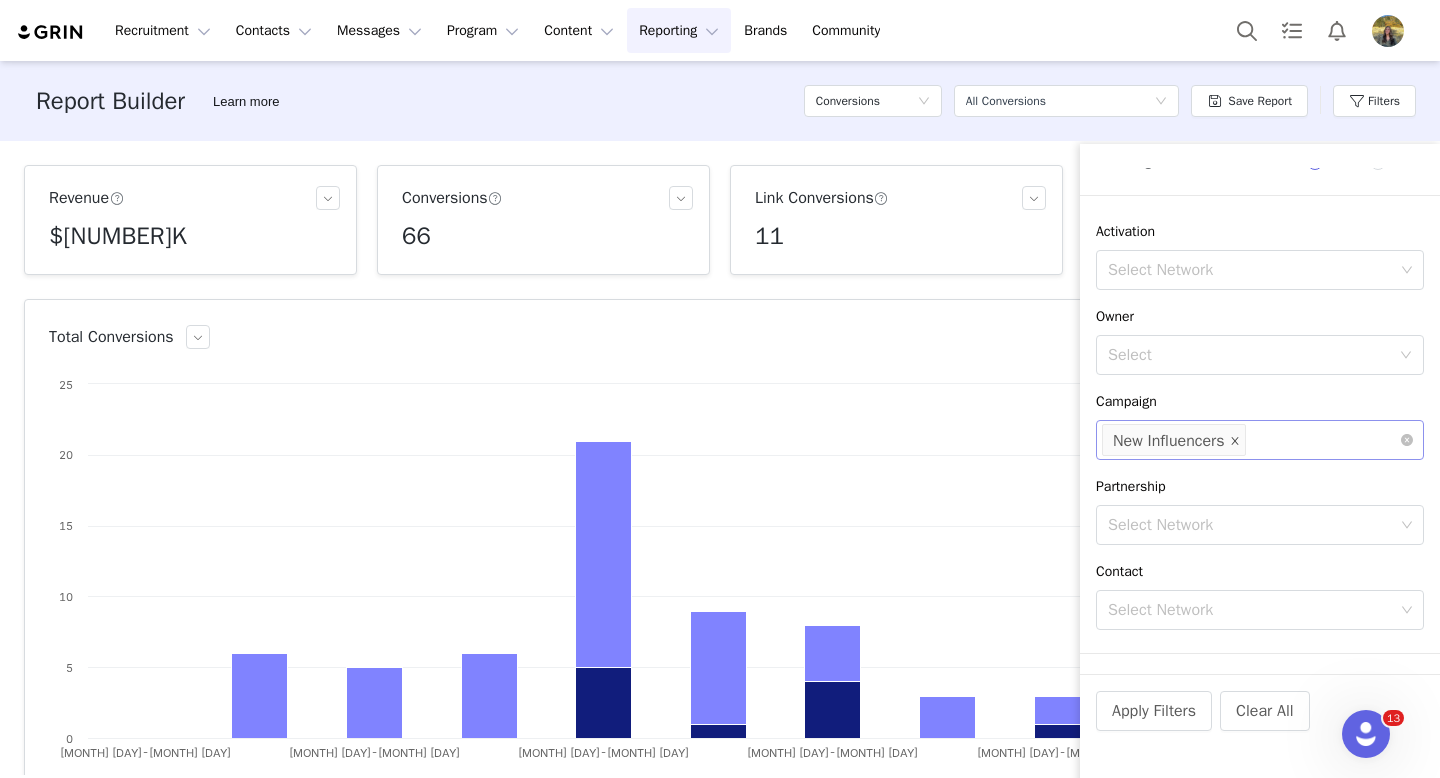 click 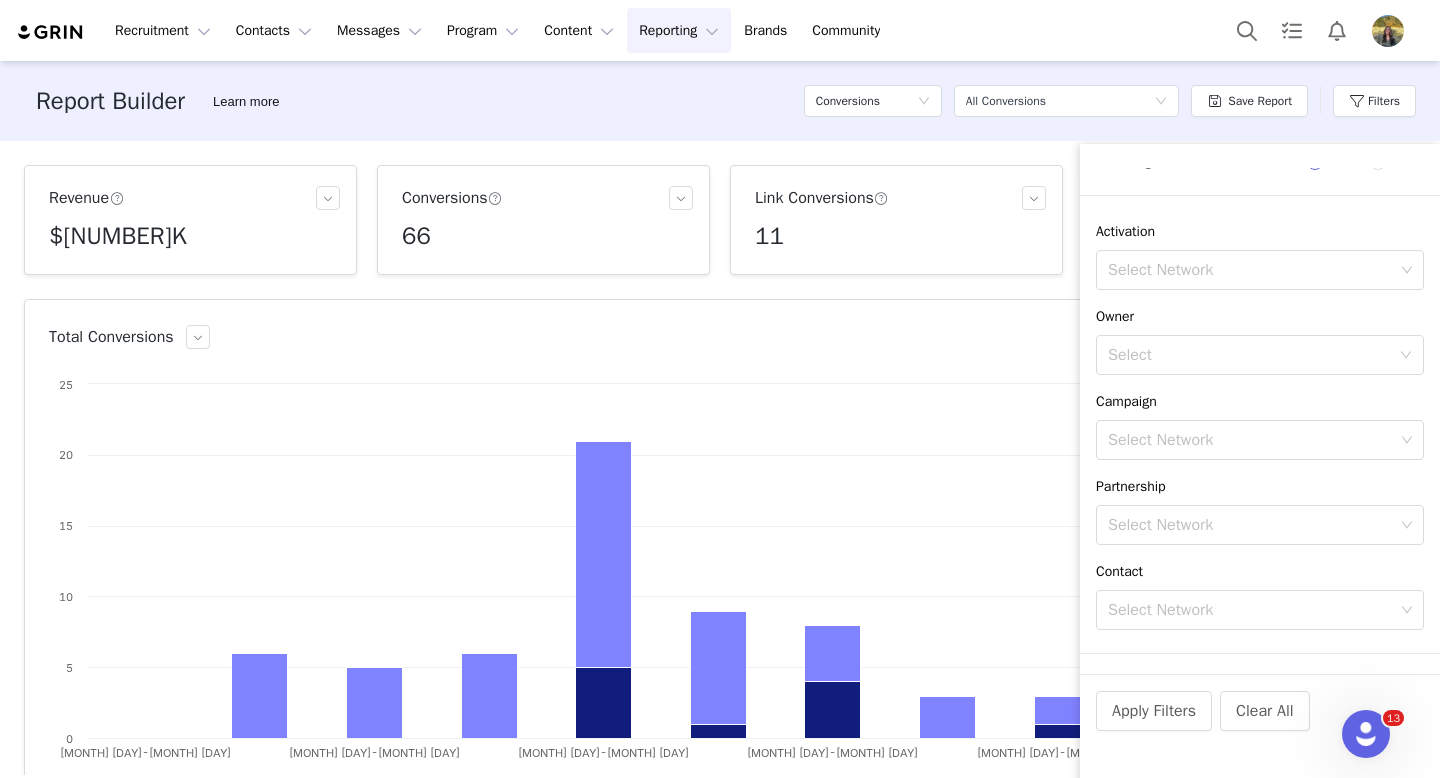 click on "Select Network" at bounding box center (1252, 440) 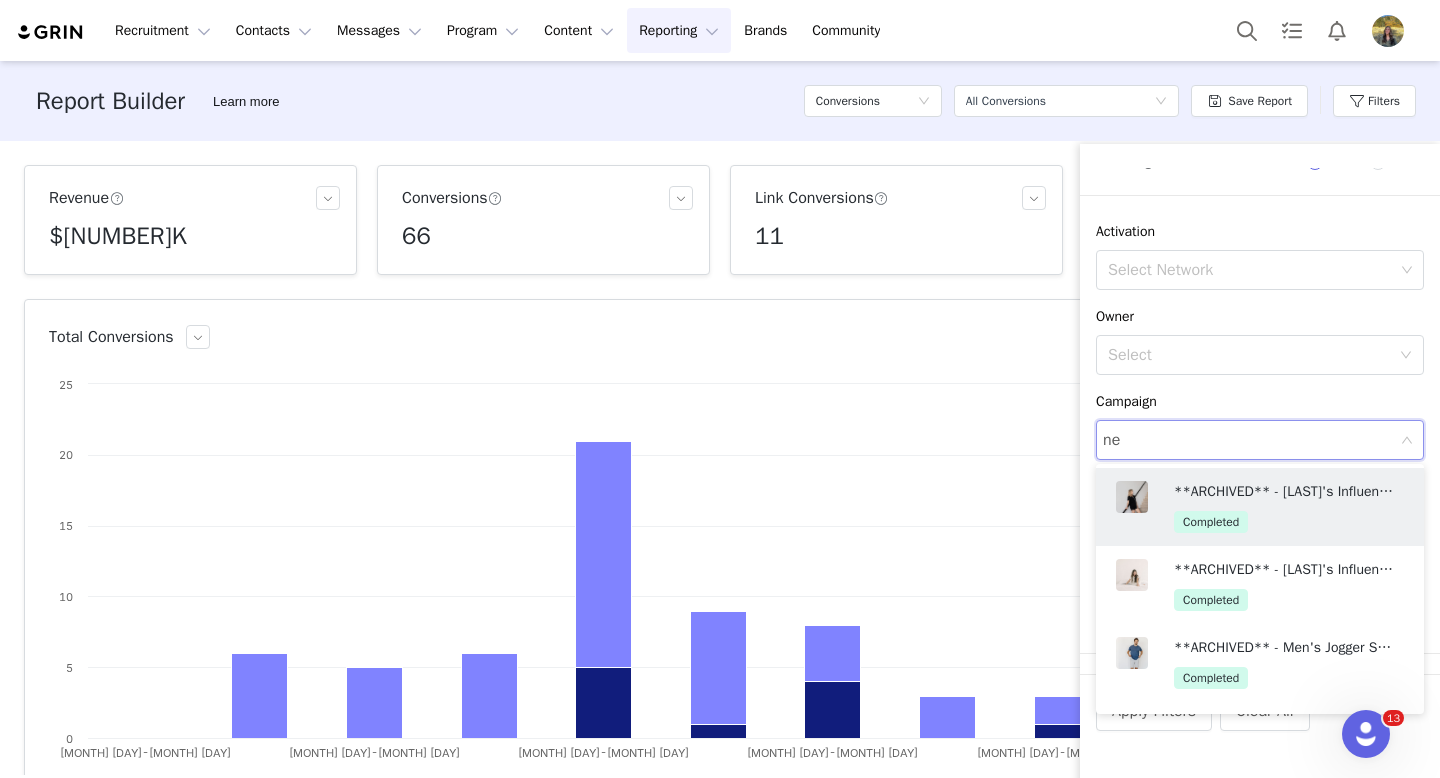 type on "new" 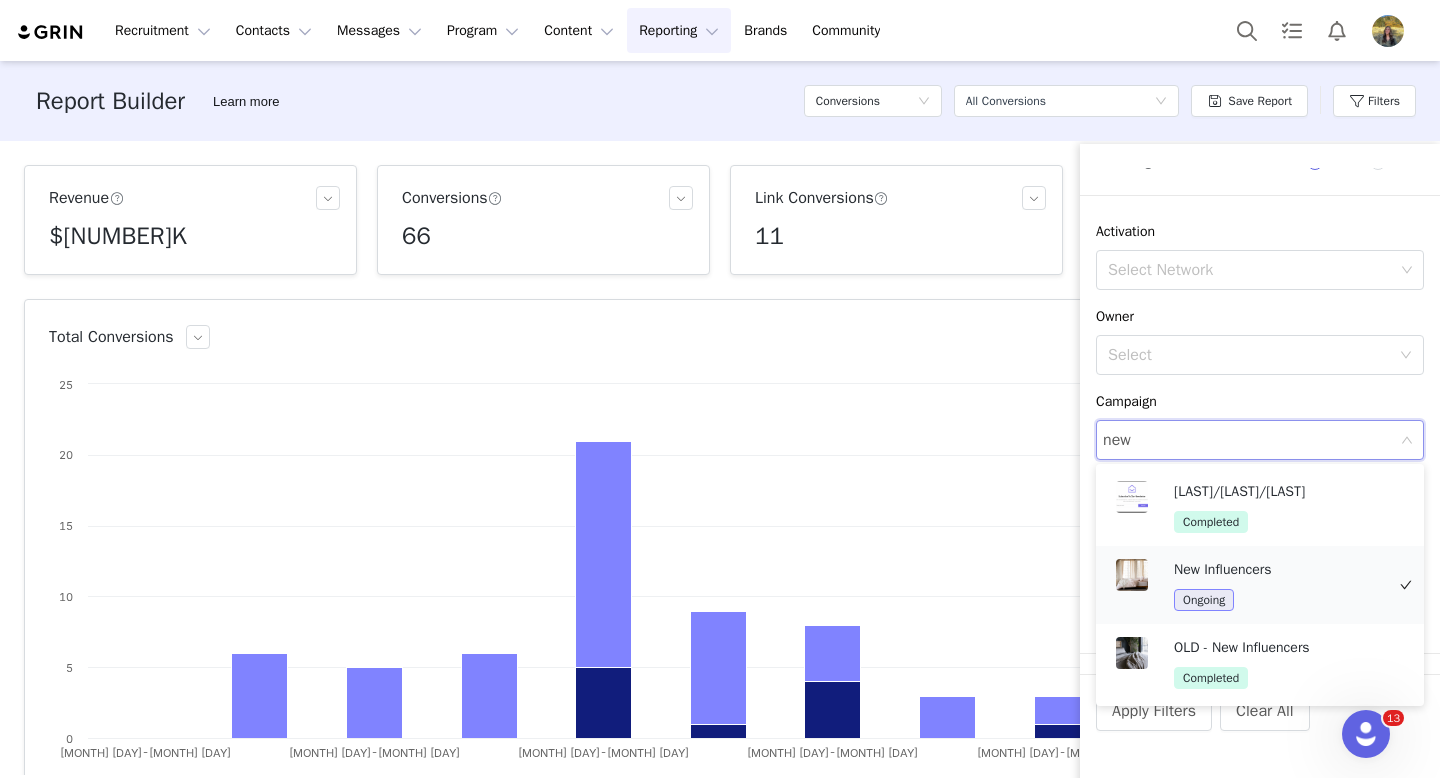 click on "New Influencers" at bounding box center (1279, 570) 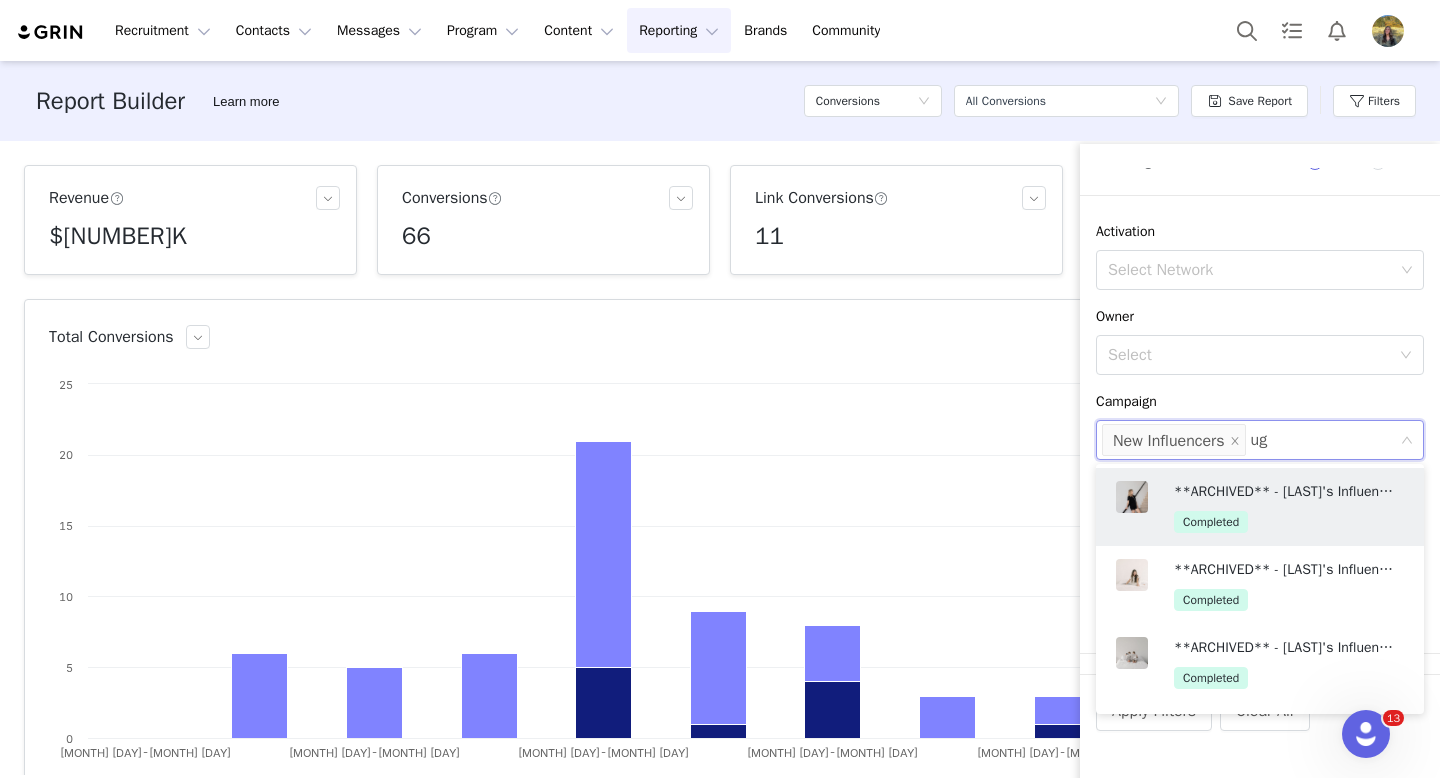 type on "ugc" 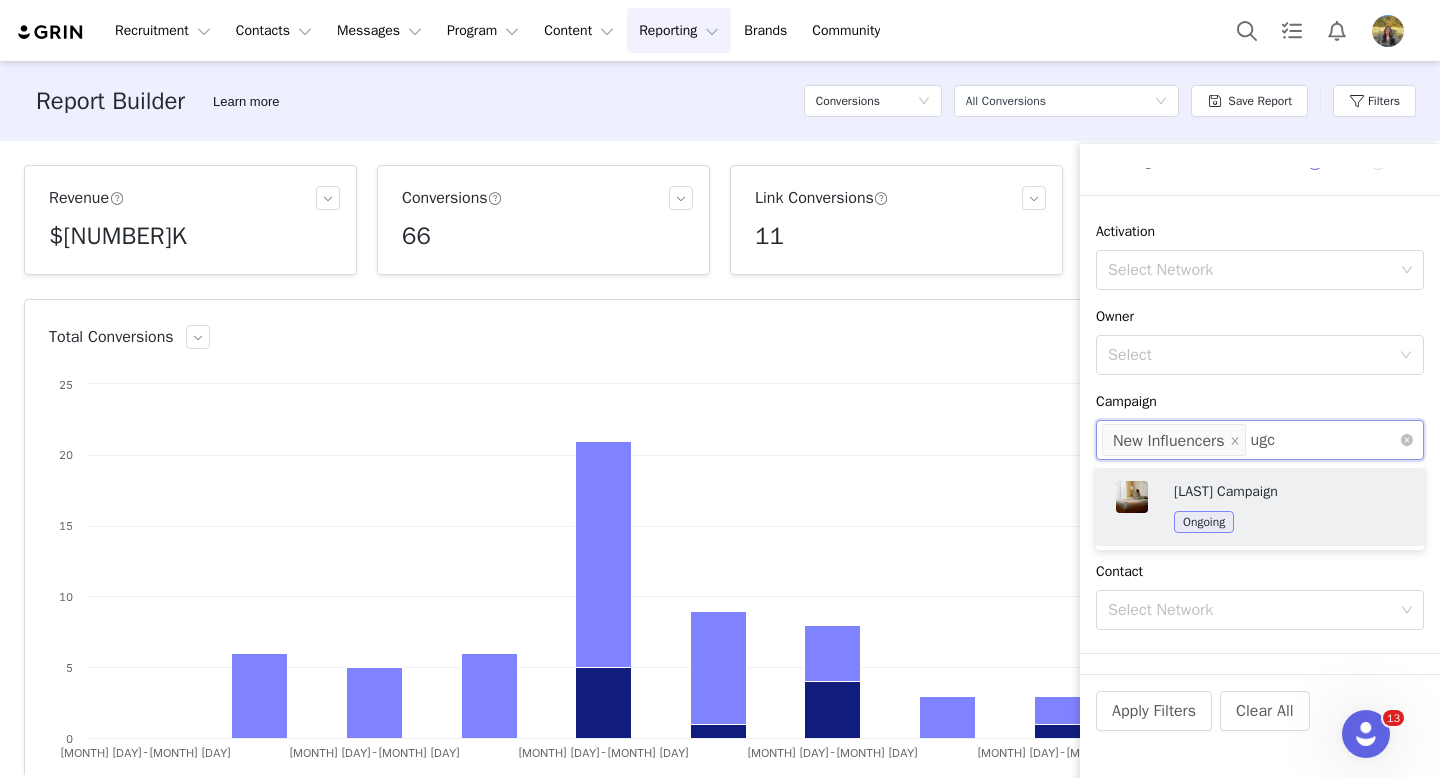 type 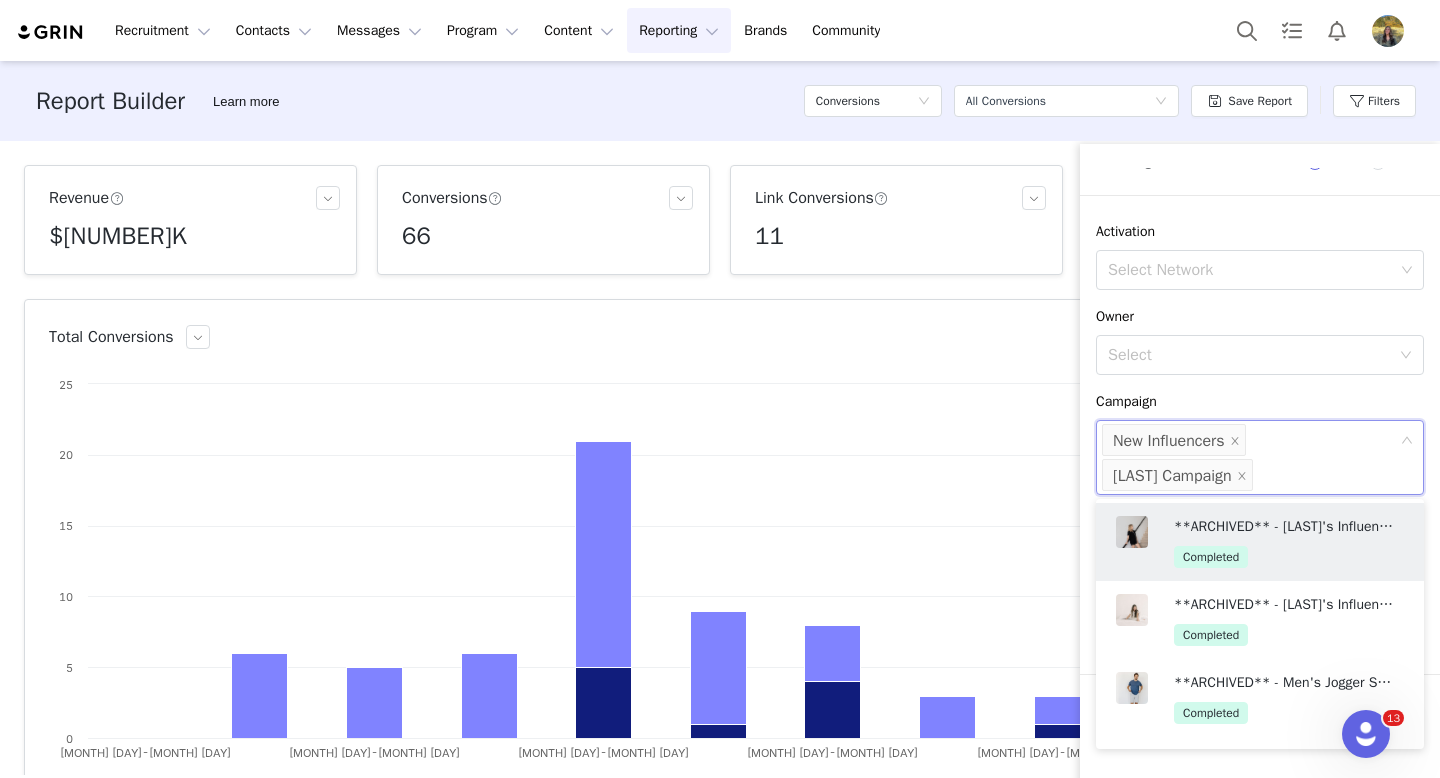 click on "Conversion Created Date Custom 07/01/2025  ~  07/31/2025 Filter Logic     And Or  Activation  Select Network    Owner  Select  Campaign  Select Network New Influencers UGC Campaign    Partnership  Select Network    Contact  Select Network   Advanced Filters     Add Field" at bounding box center [1260, 421] 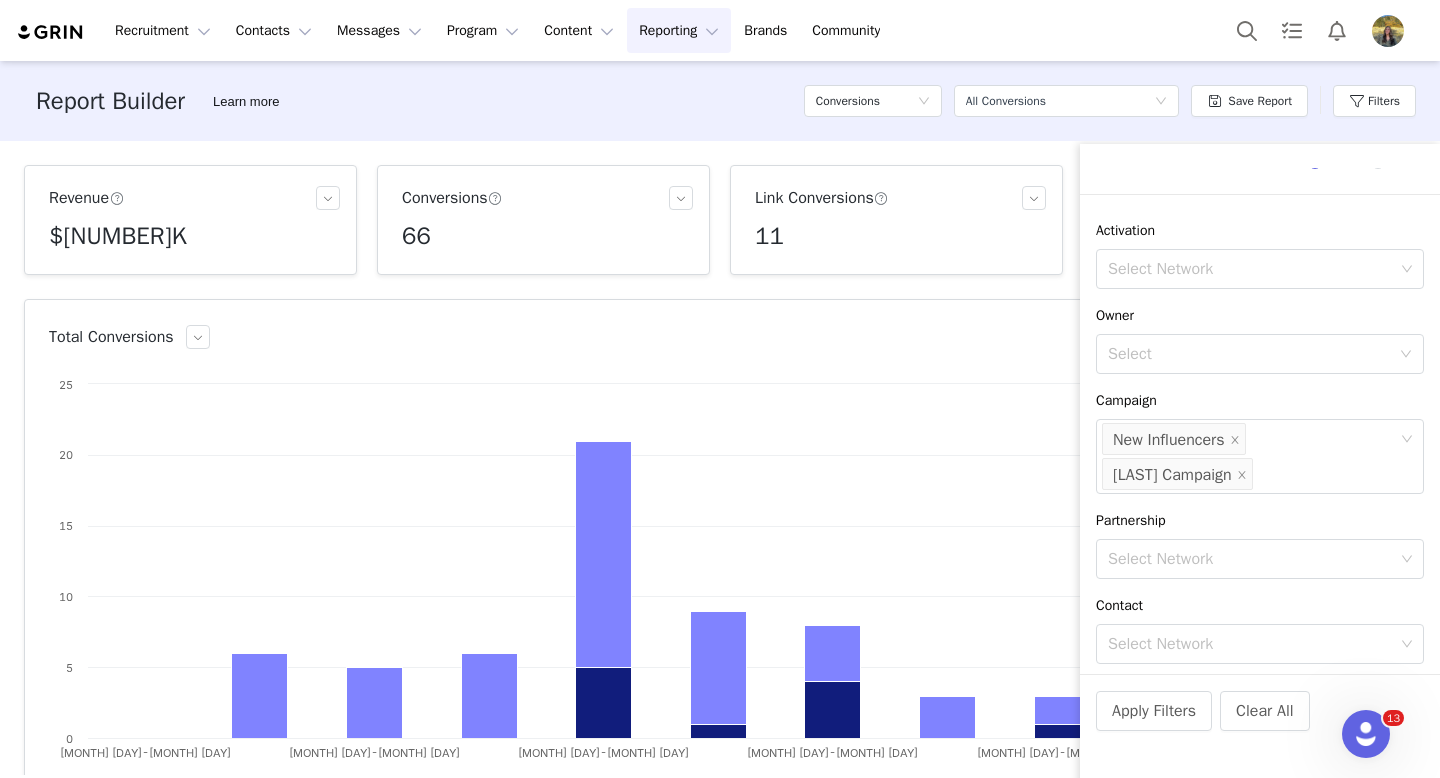 scroll, scrollTop: 160, scrollLeft: 0, axis: vertical 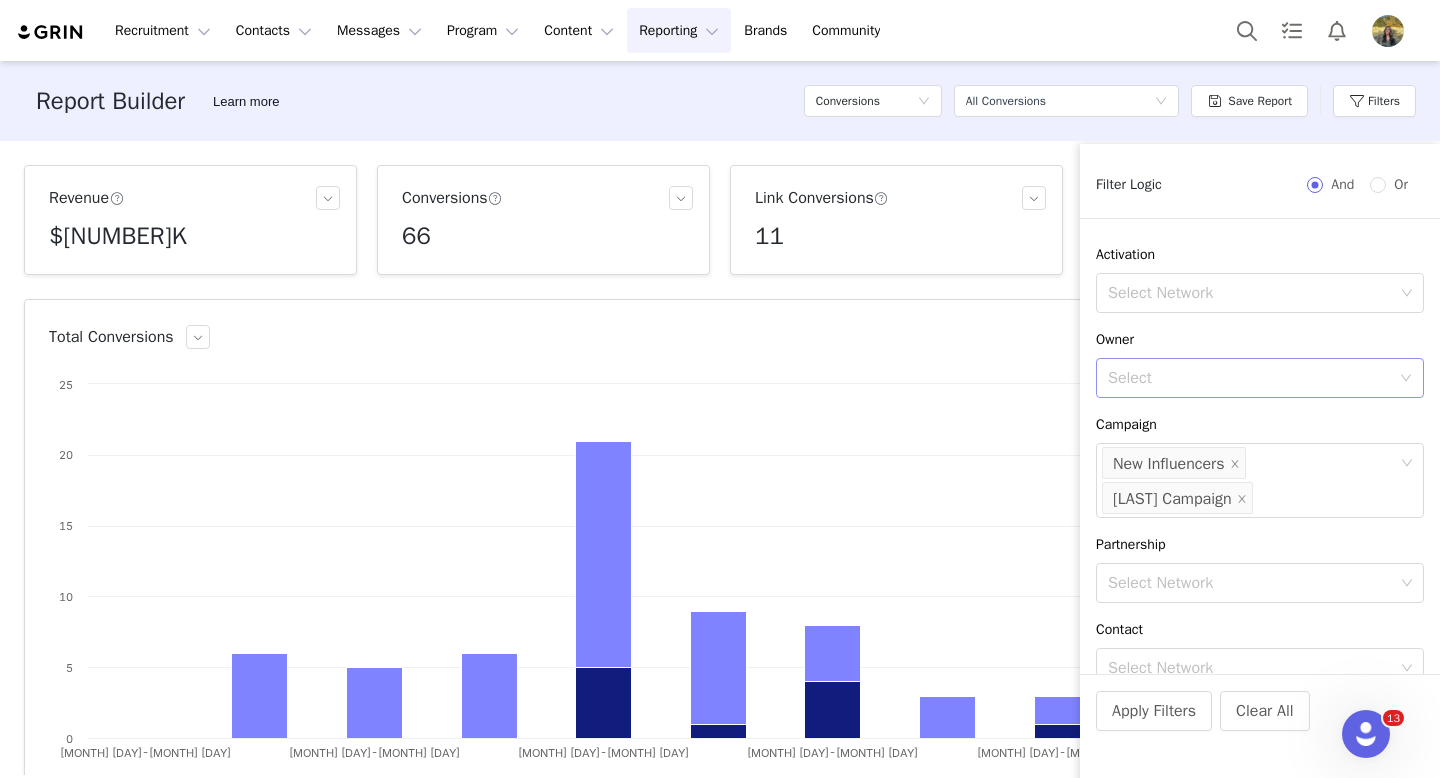 click on "Select" at bounding box center [1253, 378] 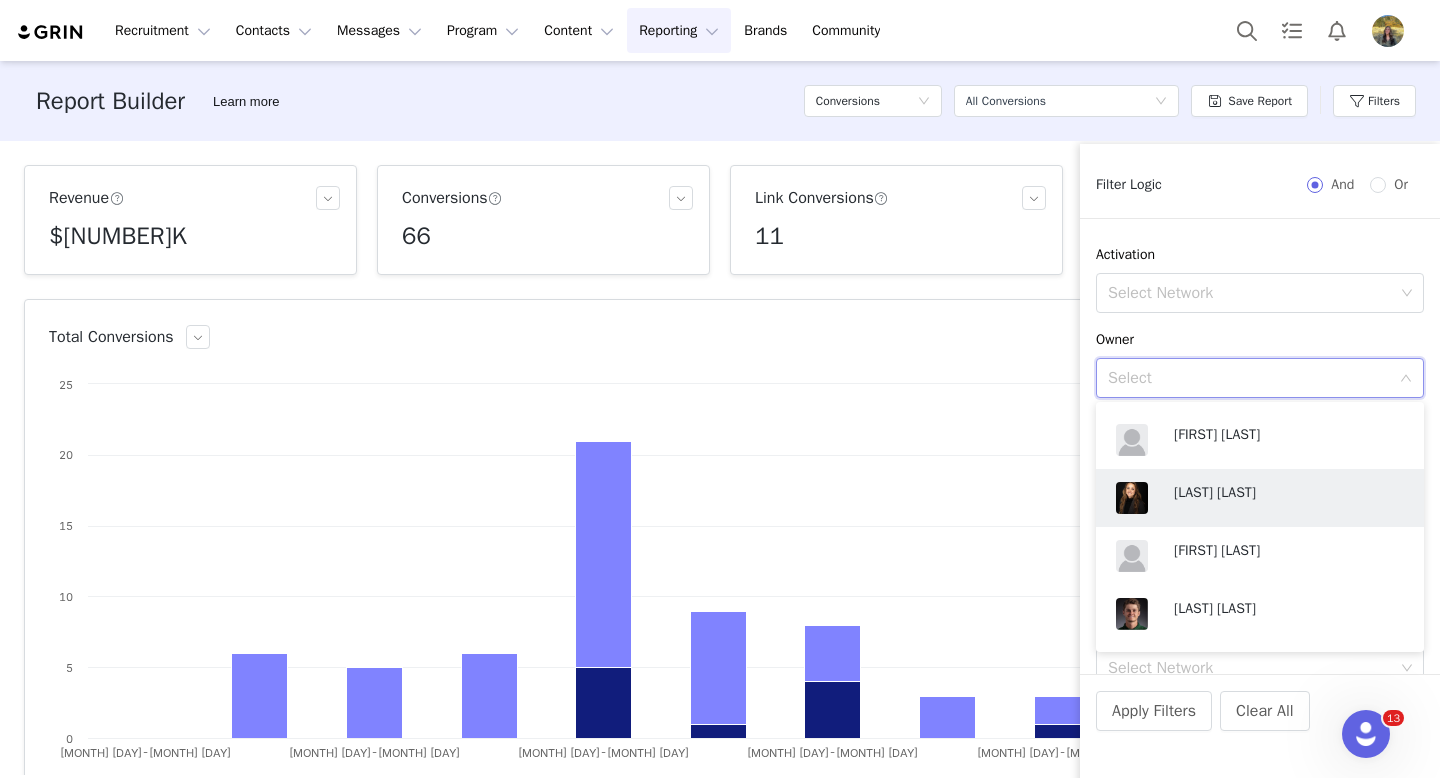 scroll, scrollTop: 284, scrollLeft: 0, axis: vertical 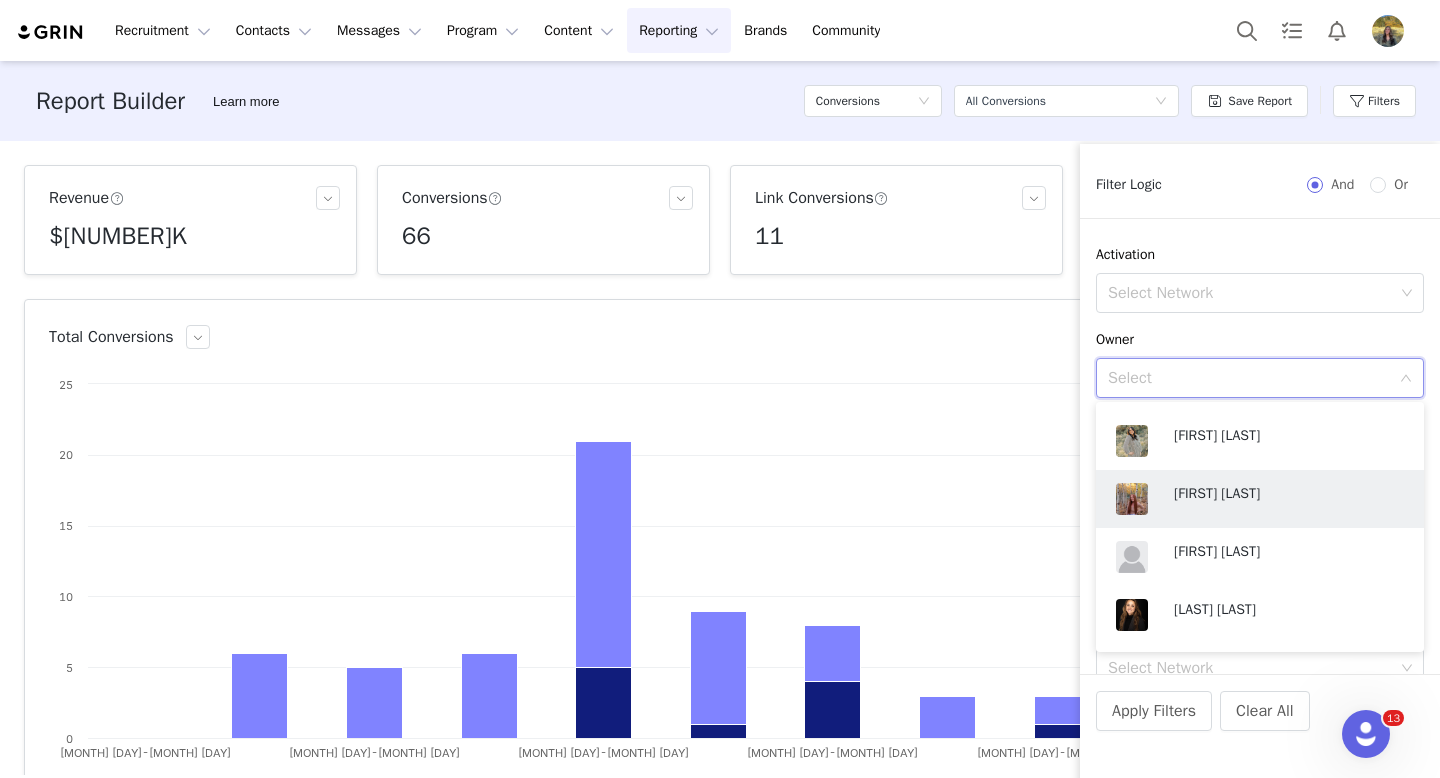 click on "[FIRST] [LAST]" at bounding box center (1260, 499) 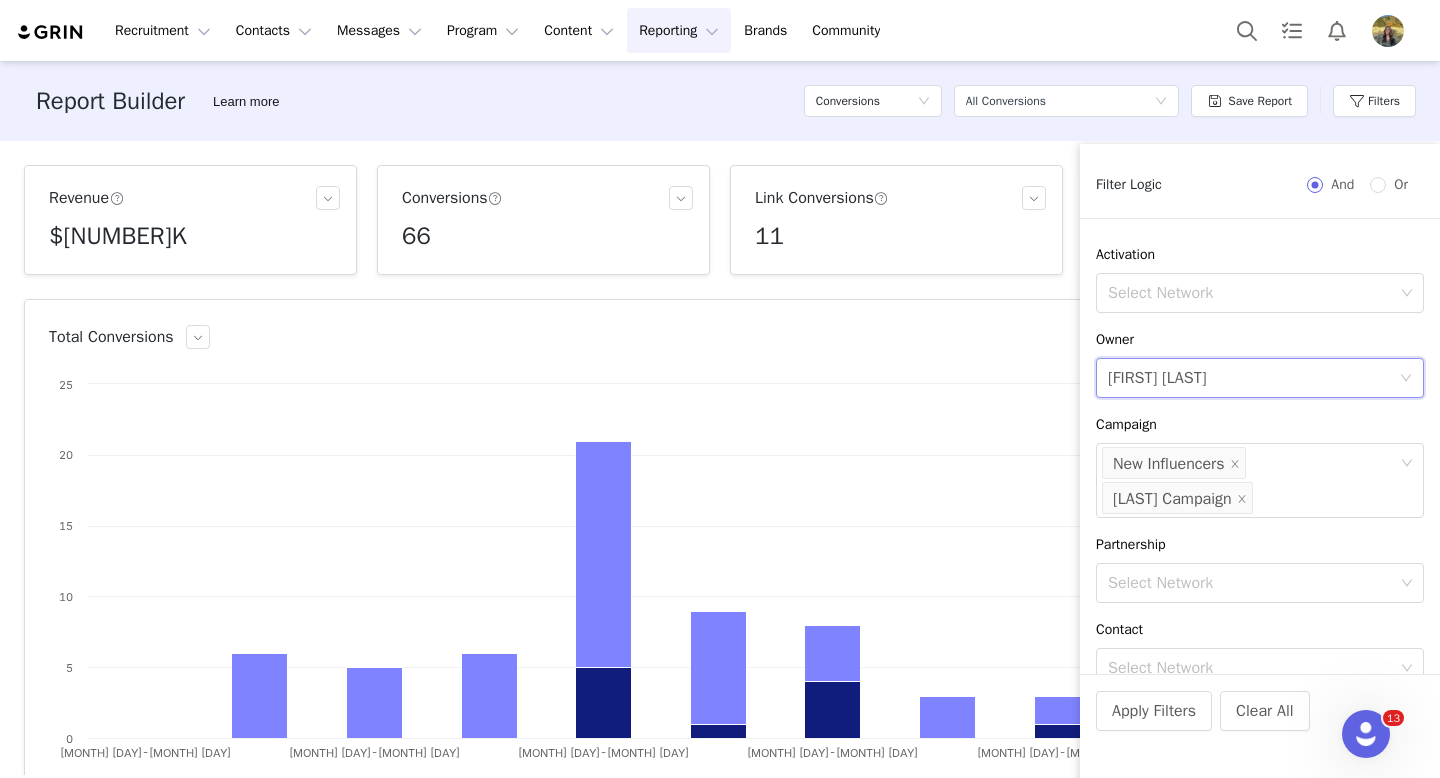 click on "Reporting Reporting" at bounding box center (679, 30) 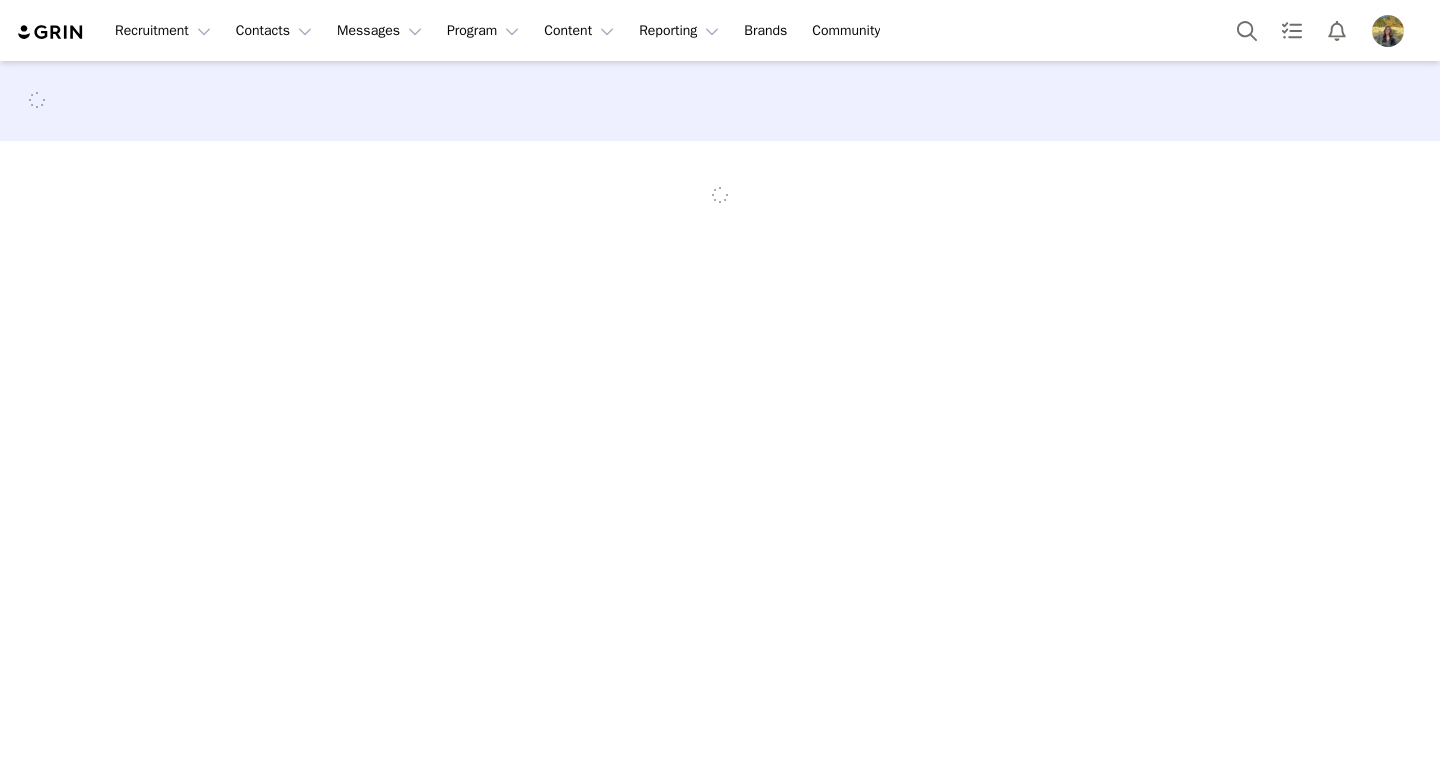scroll, scrollTop: 0, scrollLeft: 0, axis: both 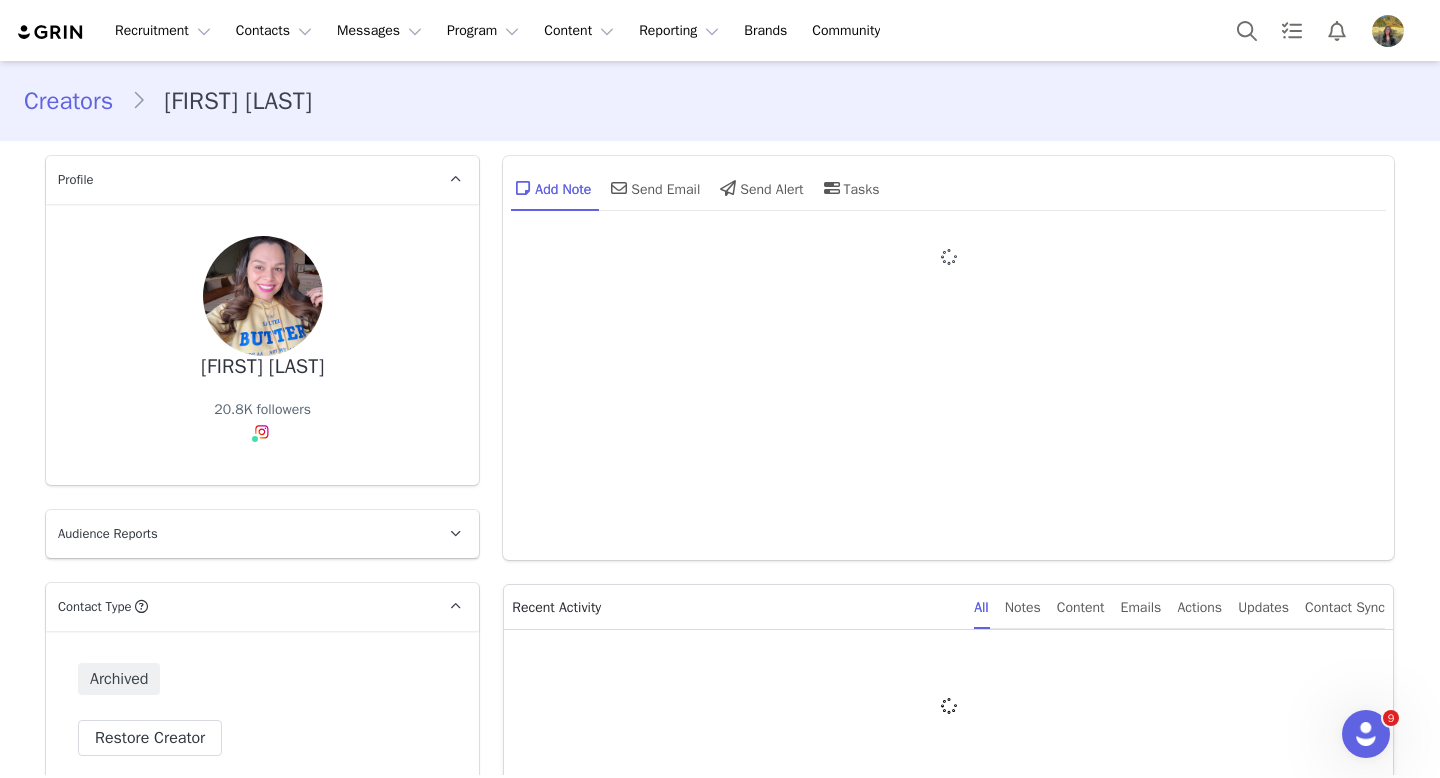 type on "+1 (United States)" 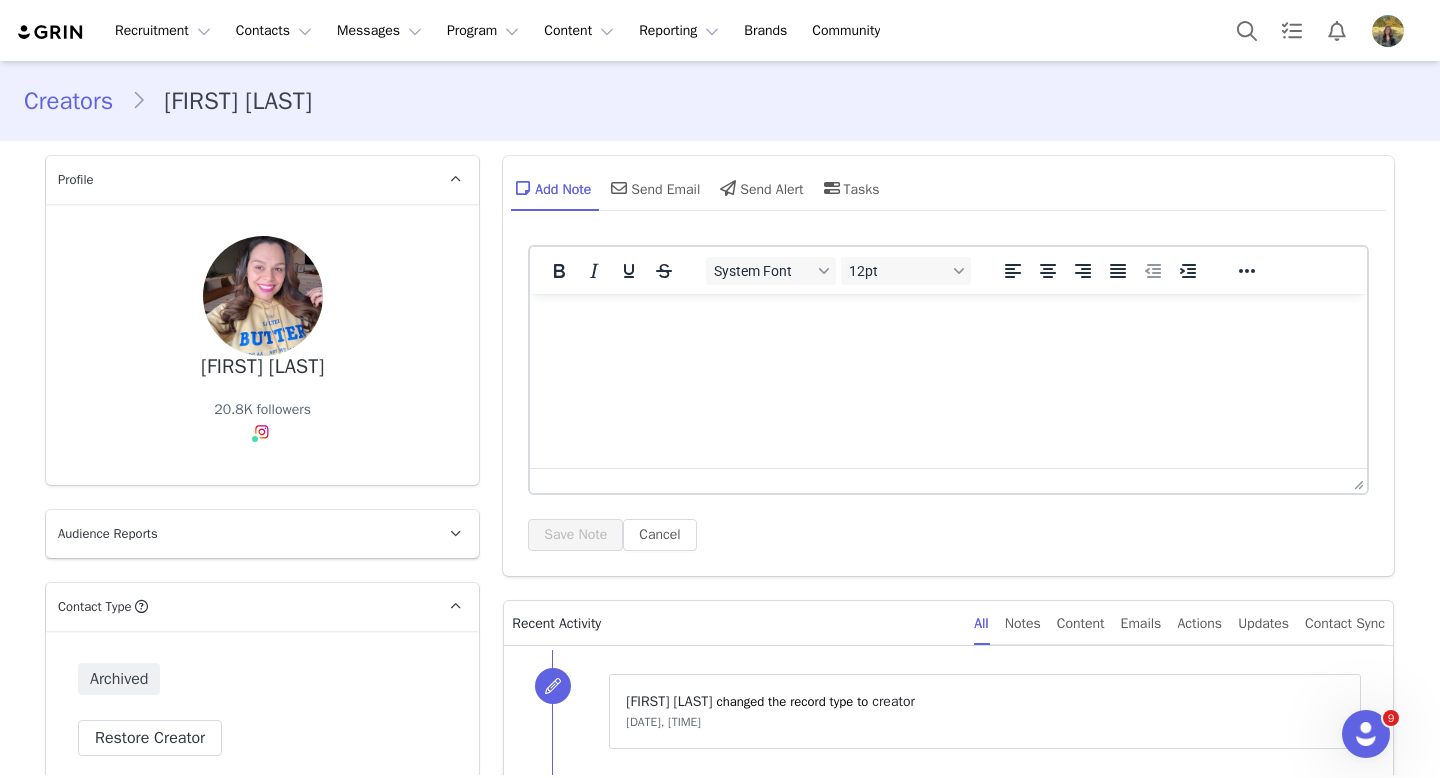 scroll, scrollTop: 0, scrollLeft: 0, axis: both 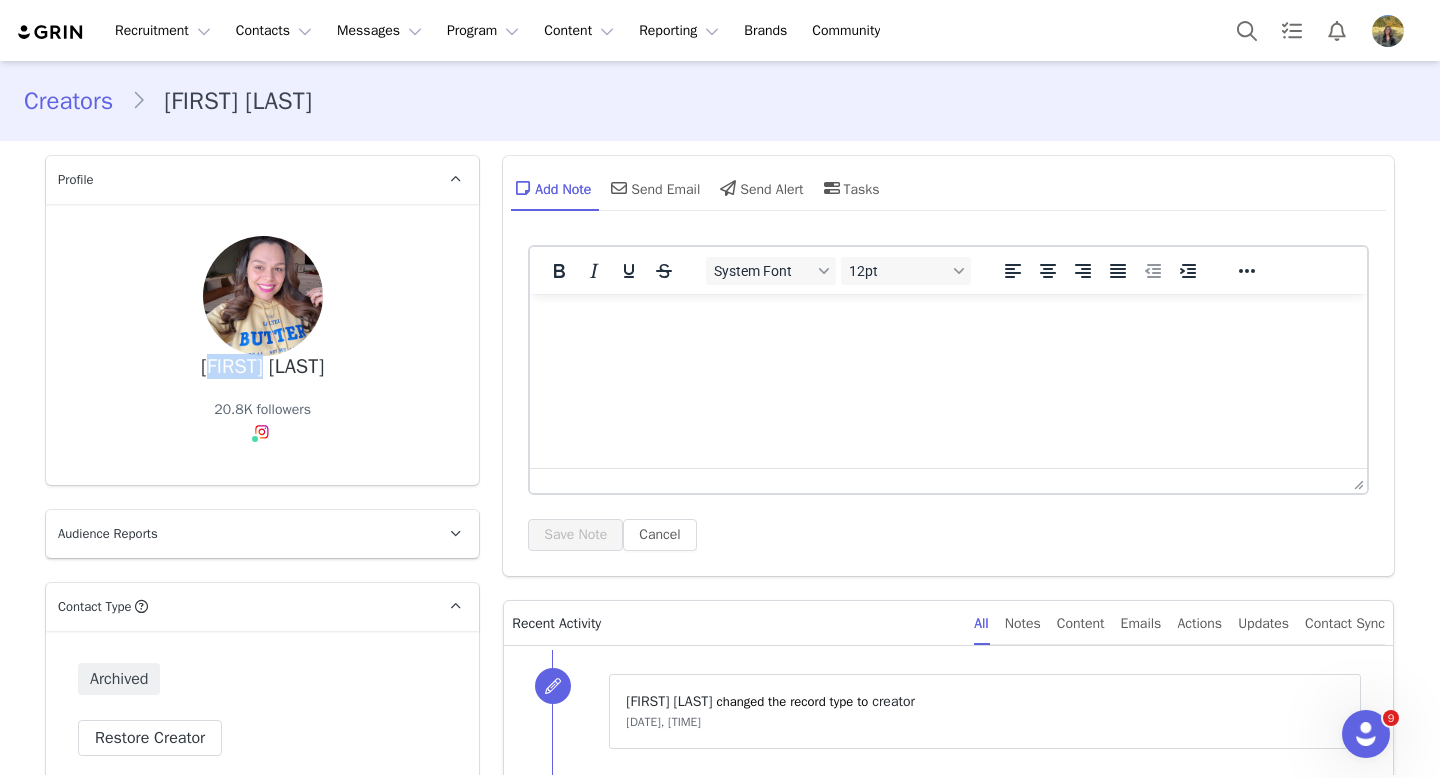 click on "[FIRST] [LAST]" at bounding box center (262, 367) 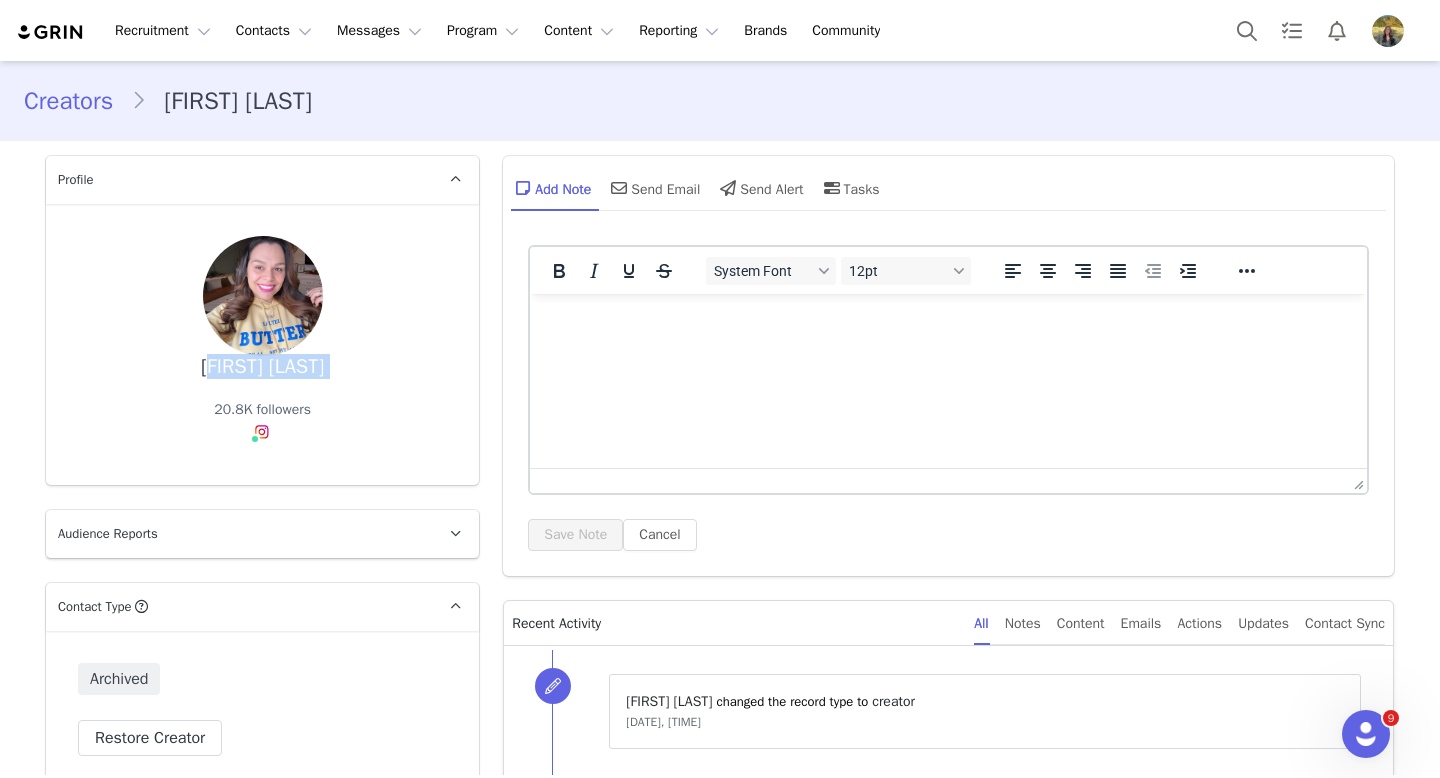click on "[FIRST] [LAST]" at bounding box center [262, 367] 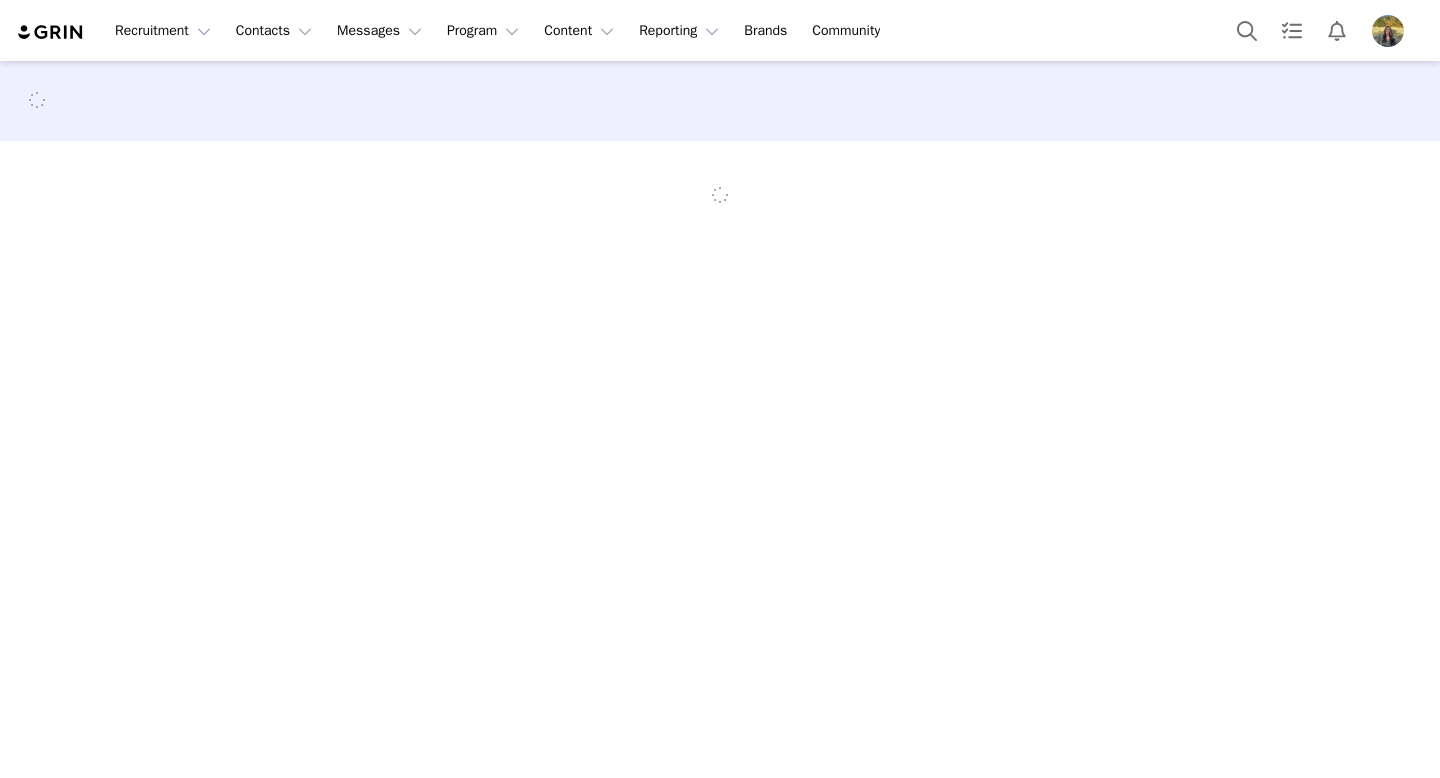 scroll, scrollTop: 0, scrollLeft: 0, axis: both 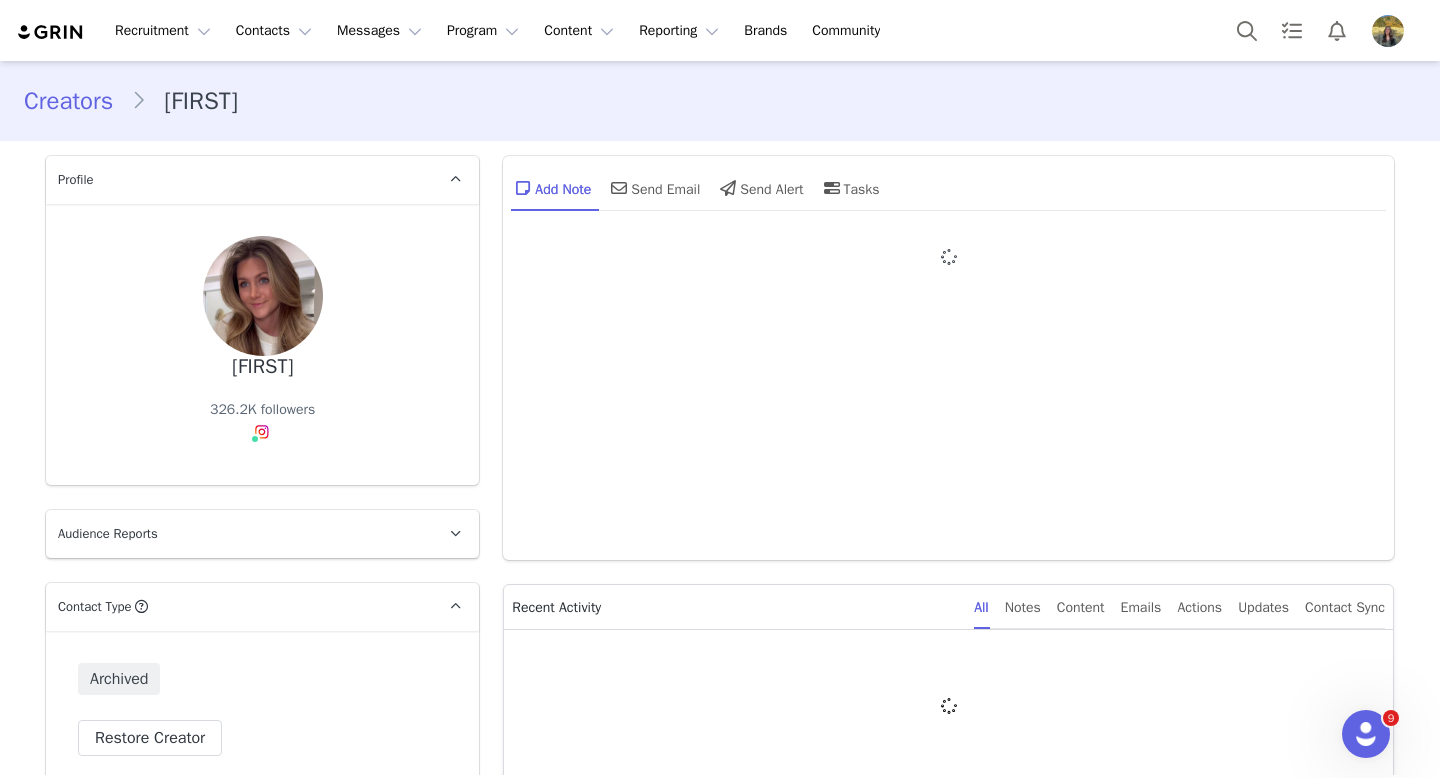 type on "+1 (United States)" 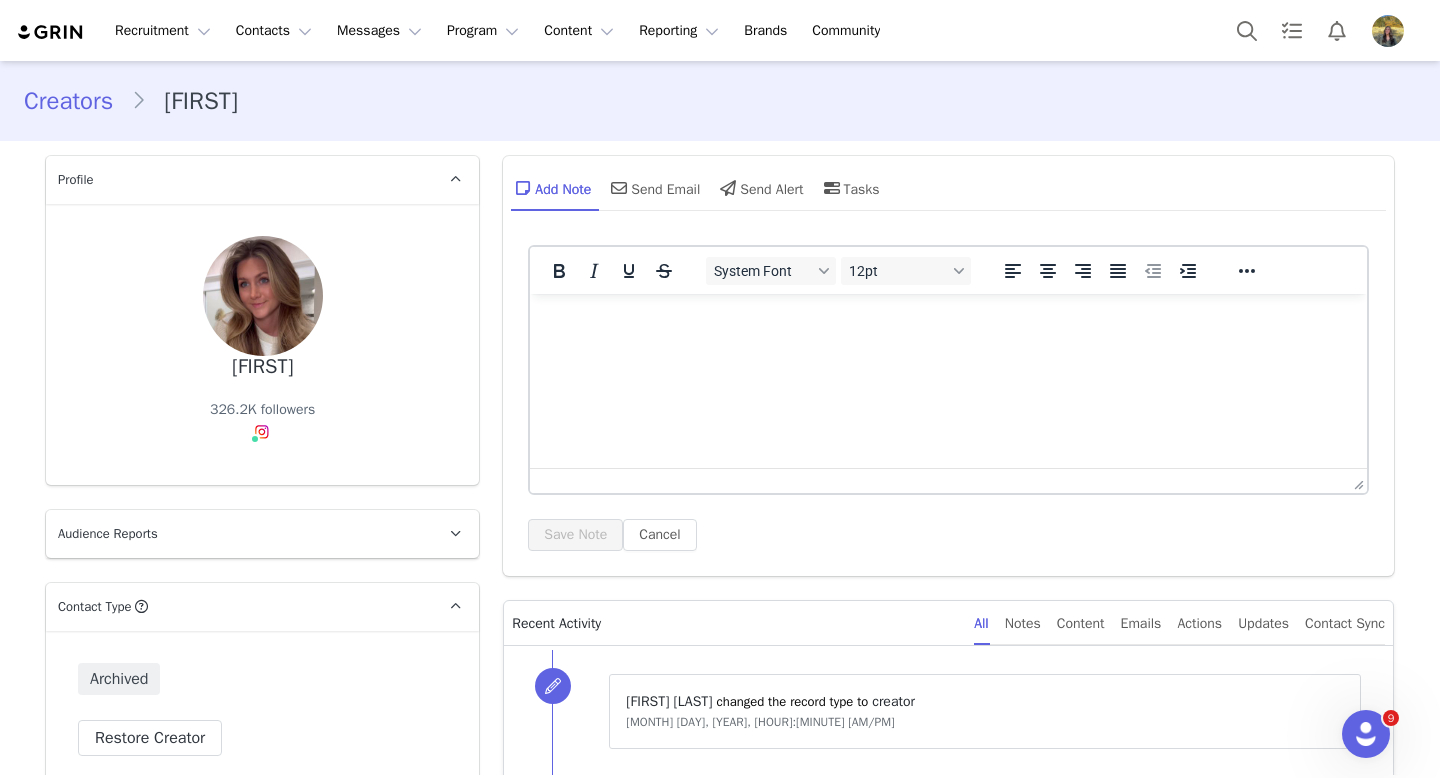 scroll, scrollTop: 0, scrollLeft: 0, axis: both 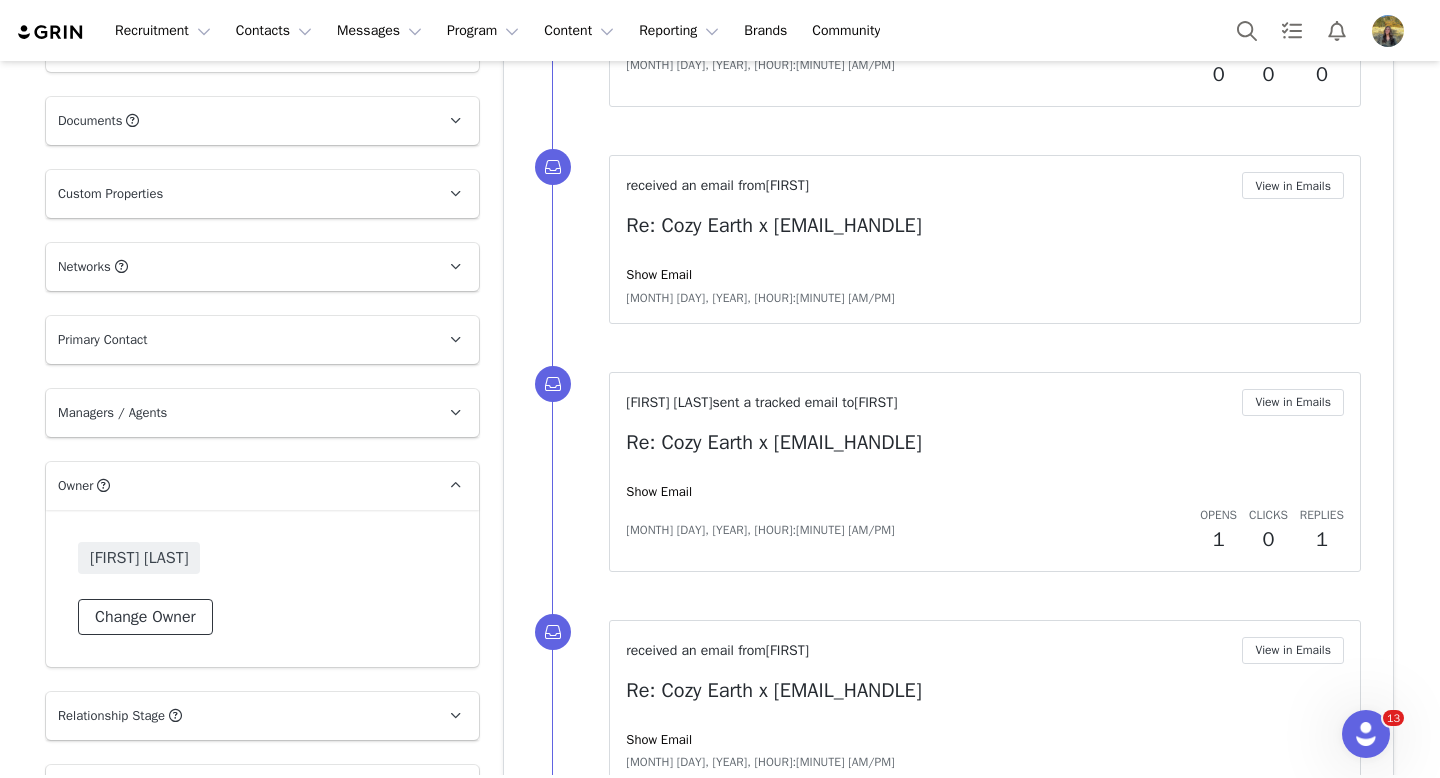 click on "Change Owner" at bounding box center [145, 617] 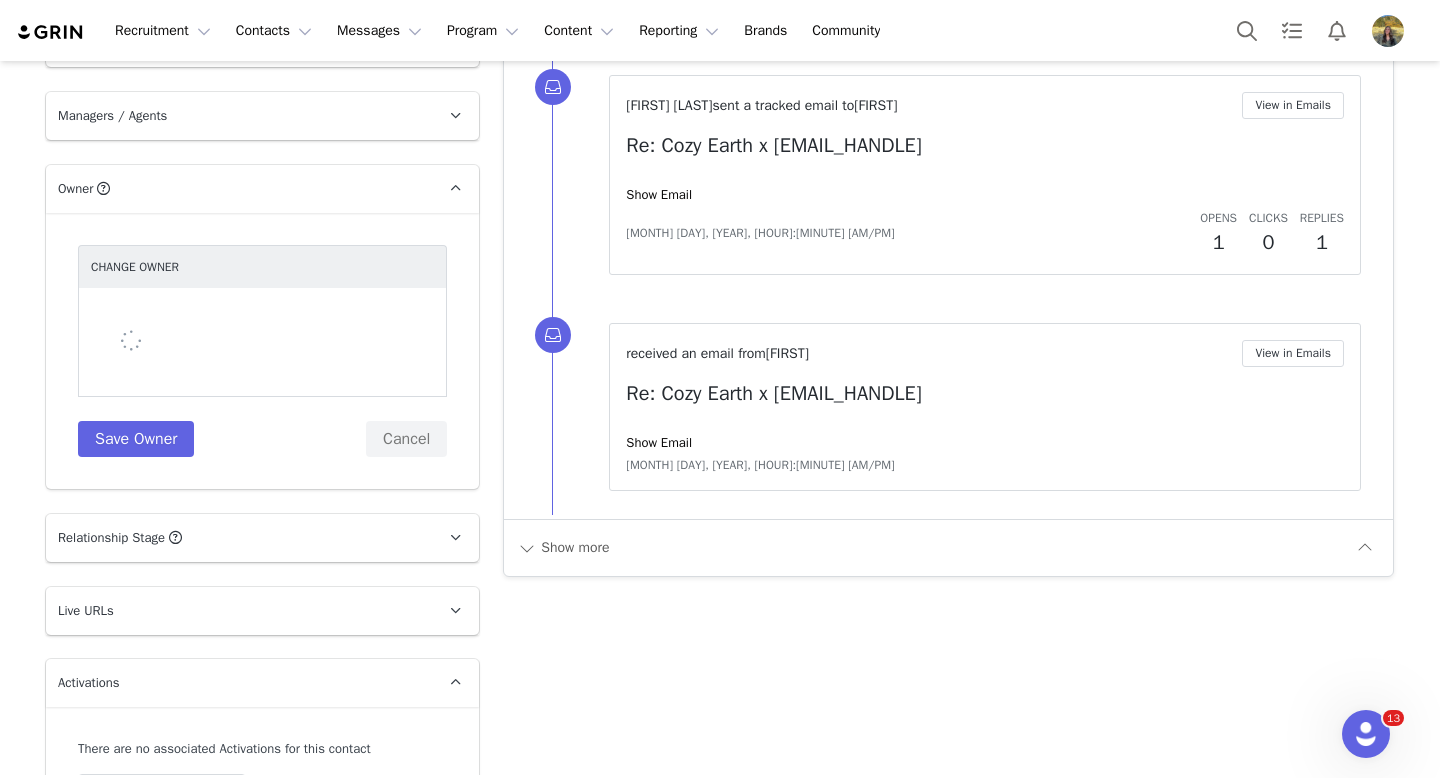 scroll, scrollTop: 2108, scrollLeft: 0, axis: vertical 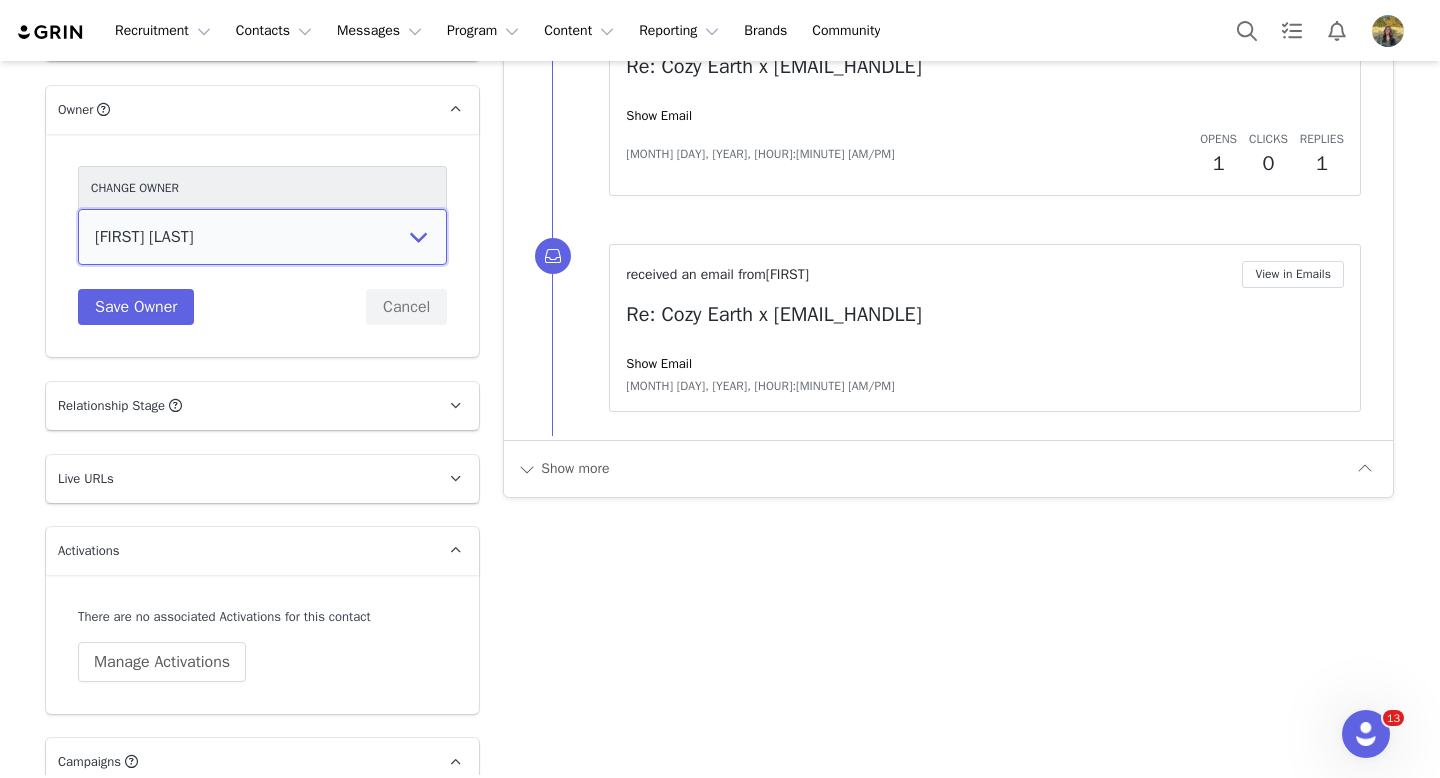 click on "Cozy Earth Collaborations   [FIRST] [LAST]   [FIRST] [LAST]   [FIRST] [LAST]   [FIRST] [LAST]   [FIRST] [LAST]   [FIRST] [LAST]   [FIRST] [LAST]   [FIRST] [LAST]   [FIRST] [LAST]   [FIRST] [LAST]   [FIRST] [LAST]   Cozy Earth Influencer Program   [FIRST] [LAST]   [FIRST] [LAST]   Cozy Earth Measured   Team CreatorCommerce" at bounding box center [262, 237] 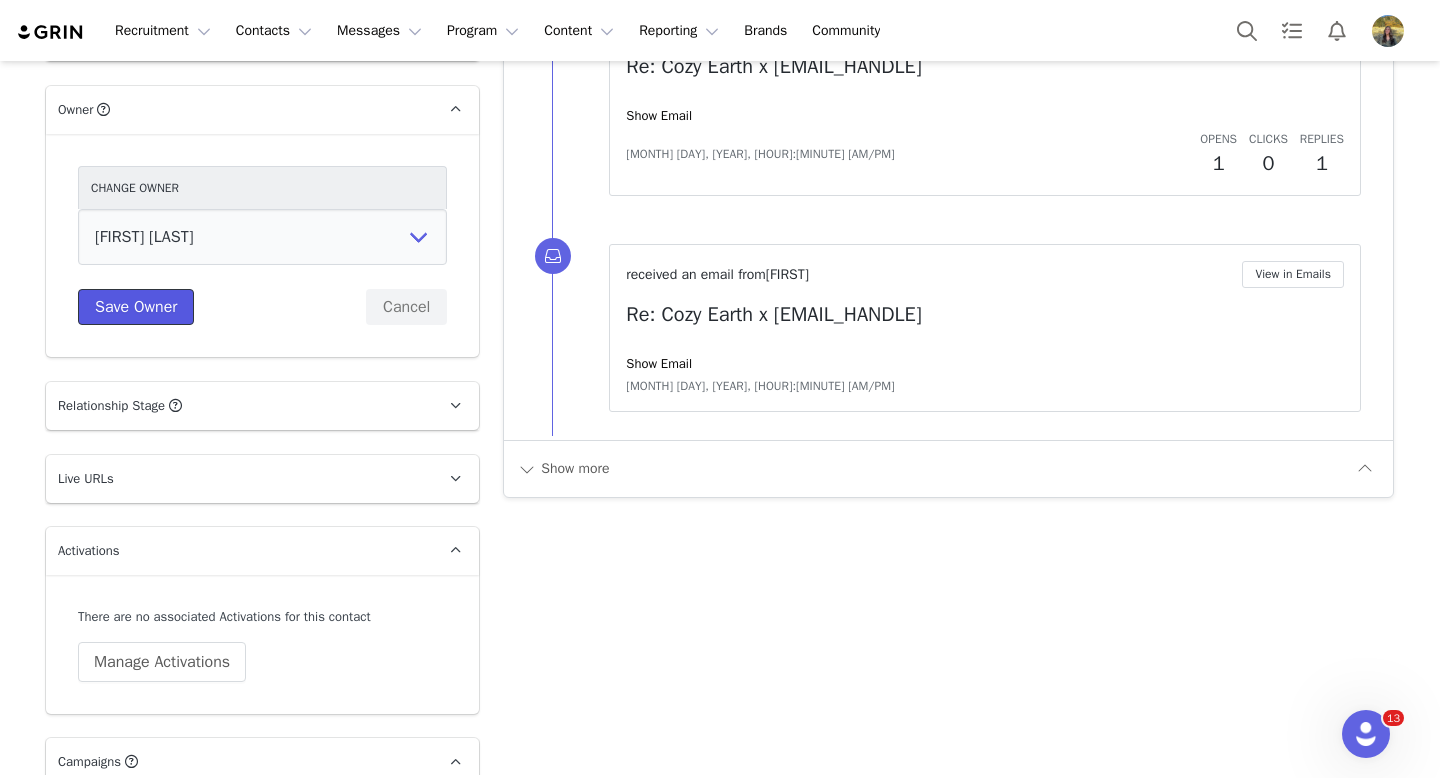 click on "Save Owner" at bounding box center [136, 307] 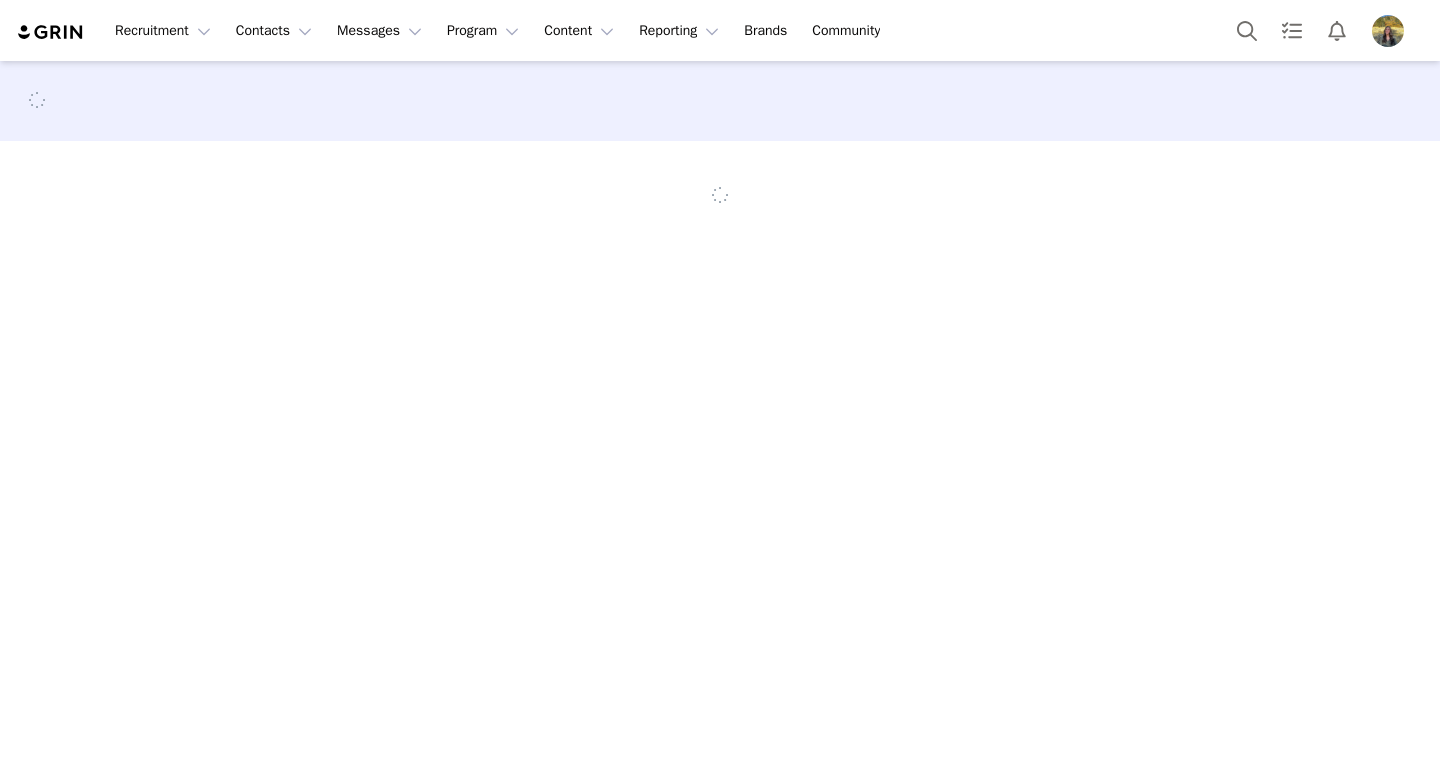 scroll, scrollTop: 0, scrollLeft: 0, axis: both 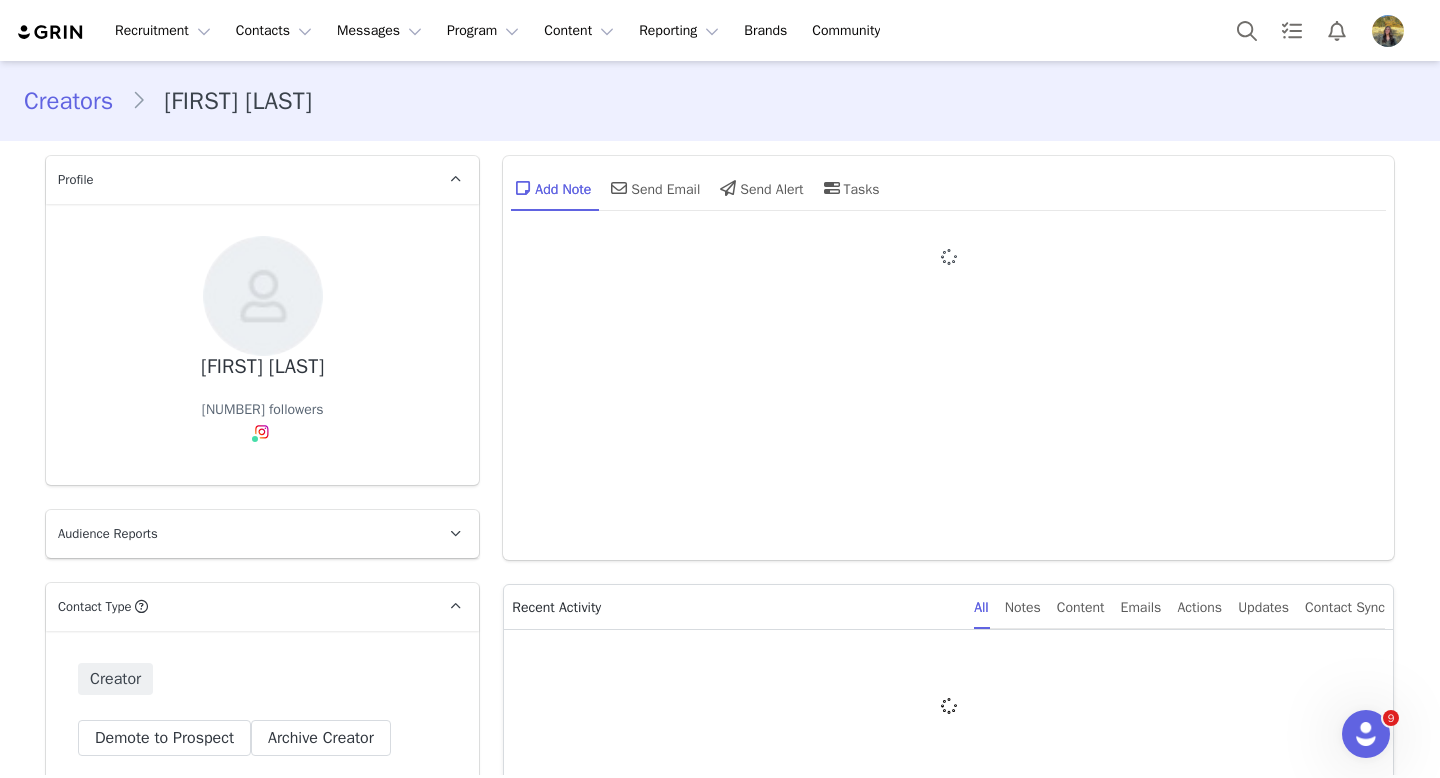 type on "+1 (United States)" 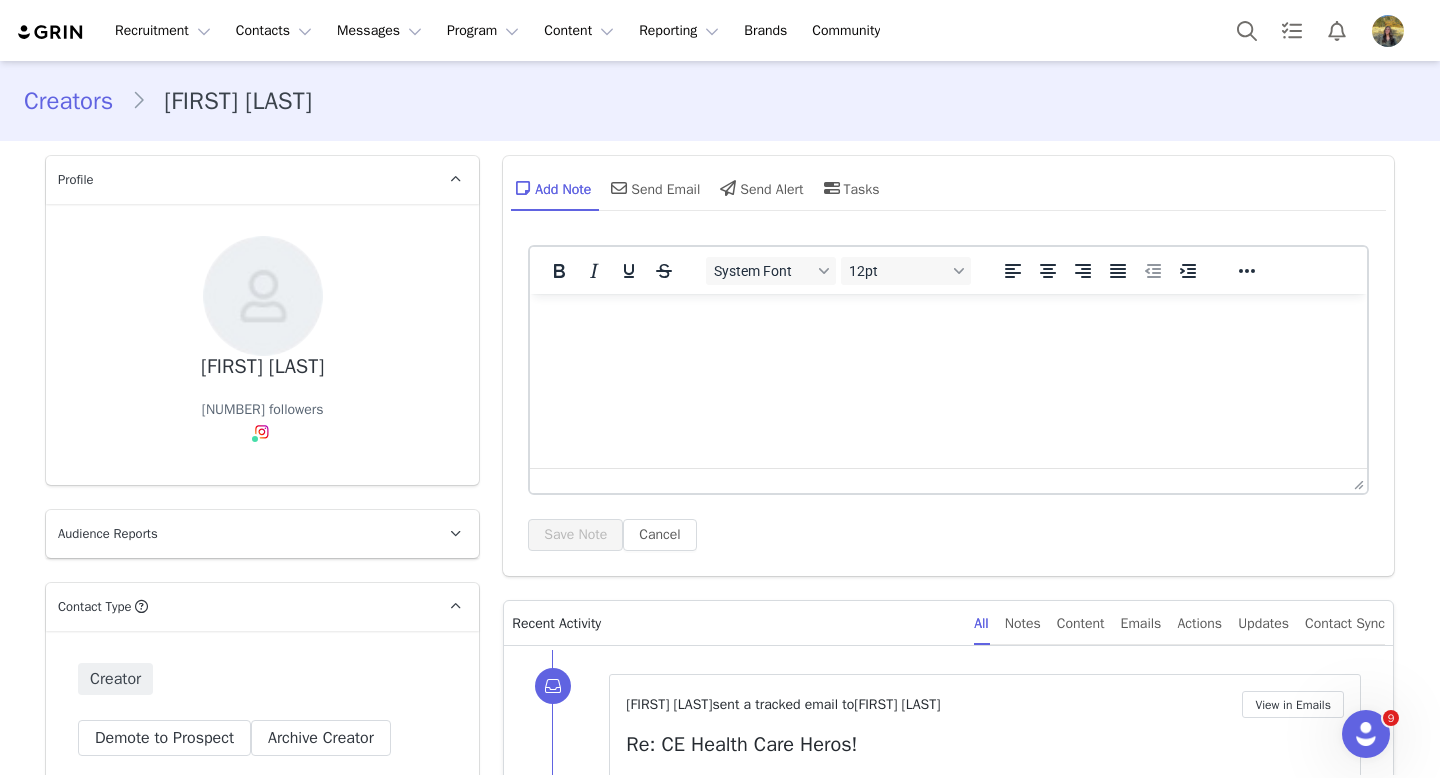 scroll, scrollTop: 0, scrollLeft: 0, axis: both 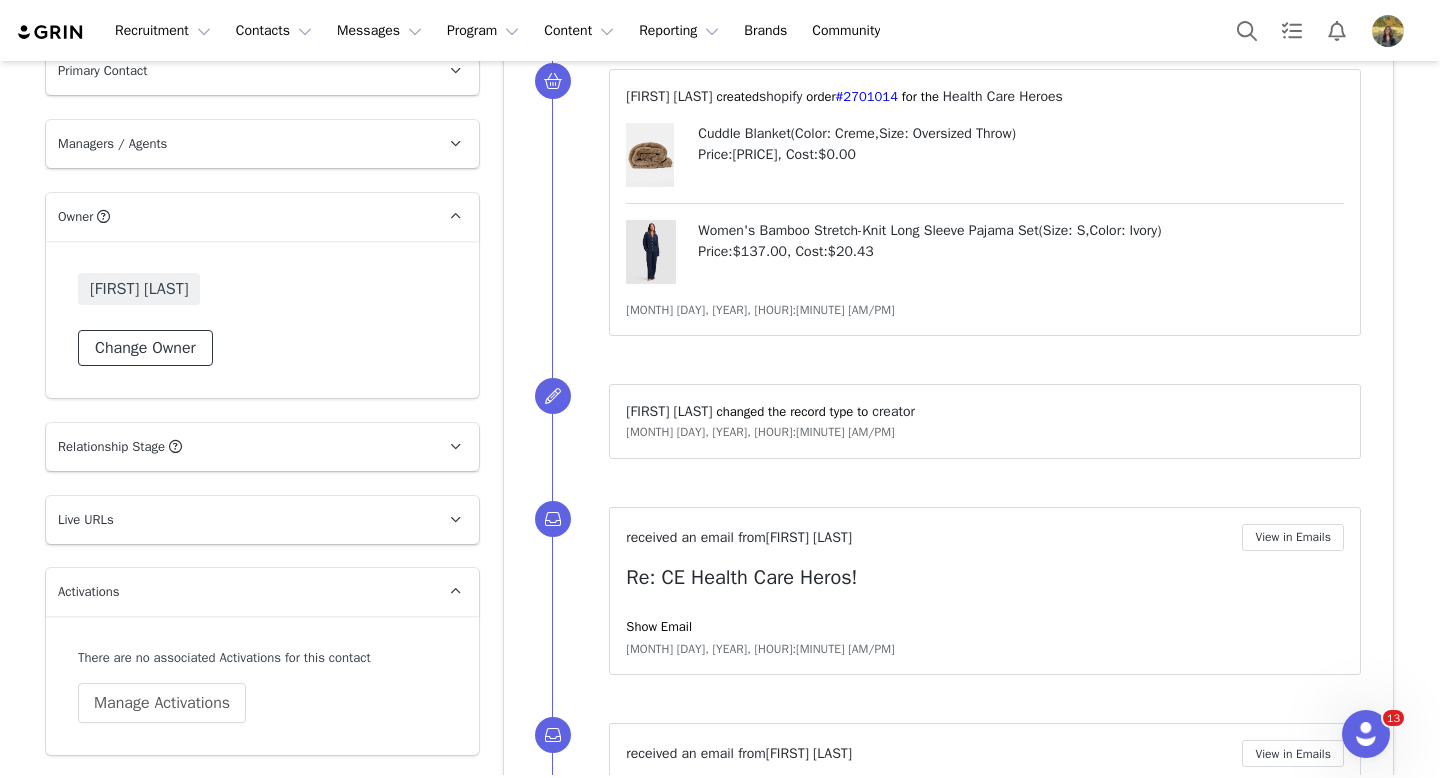 click on "Change Owner" at bounding box center [145, 348] 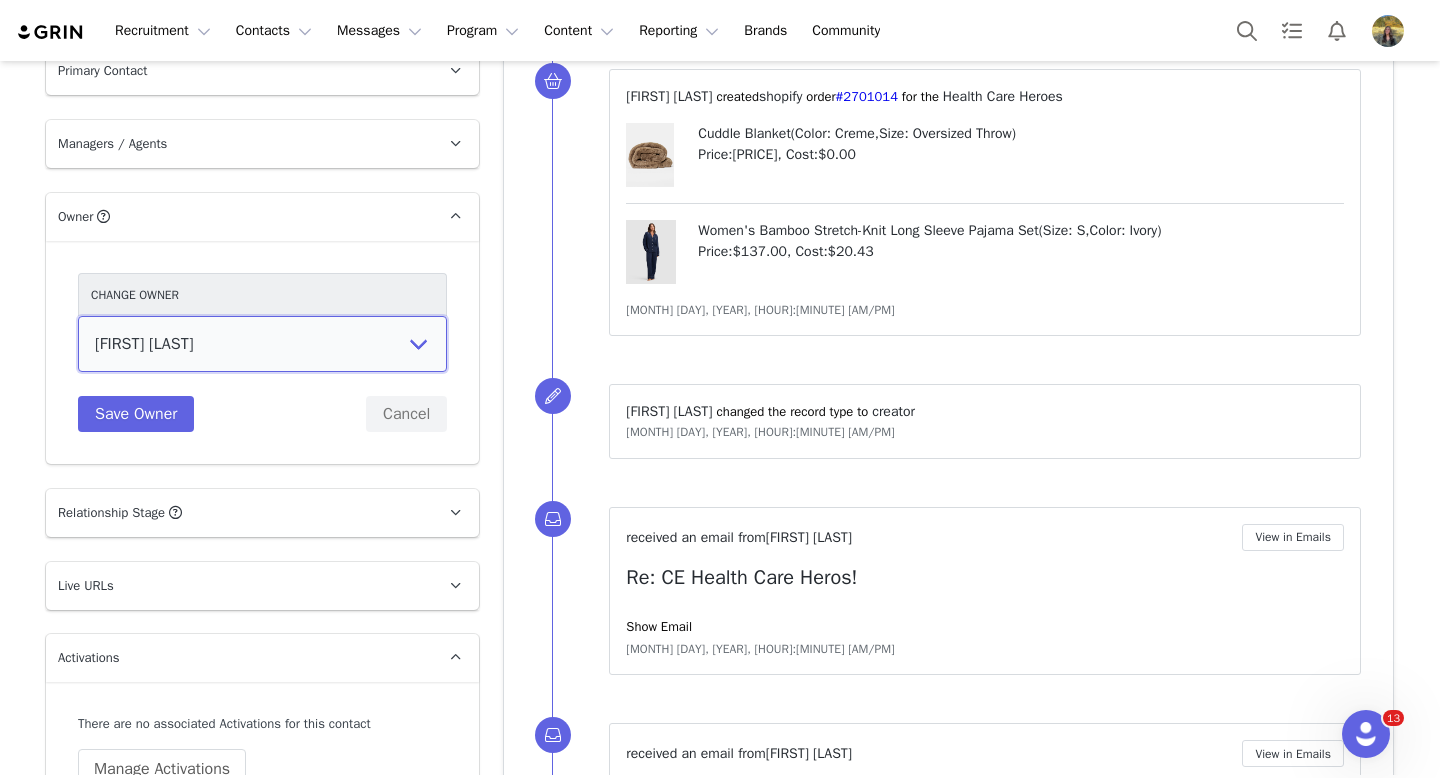 click on "[FIRST] [LAST]   [FIRST] [LAST]   [FIRST] [LAST]   [FIRST] [LAST]   [FIRST] [LAST]   [FIRST] [LAST]   [FIRST] [LAST]   [FIRST] [LAST]   [FIRST] [LAST]   [FIRST] [LAST]   [FIRST] [LAST]   [FIRST] [LAST]   [FIRST] [LAST]   [FIRST] [LAST]   [FIRST] [LAST]   [FIRST] [LAST]   [FIRST] [LAST]   [FIRST] [LAST]" at bounding box center [262, 344] 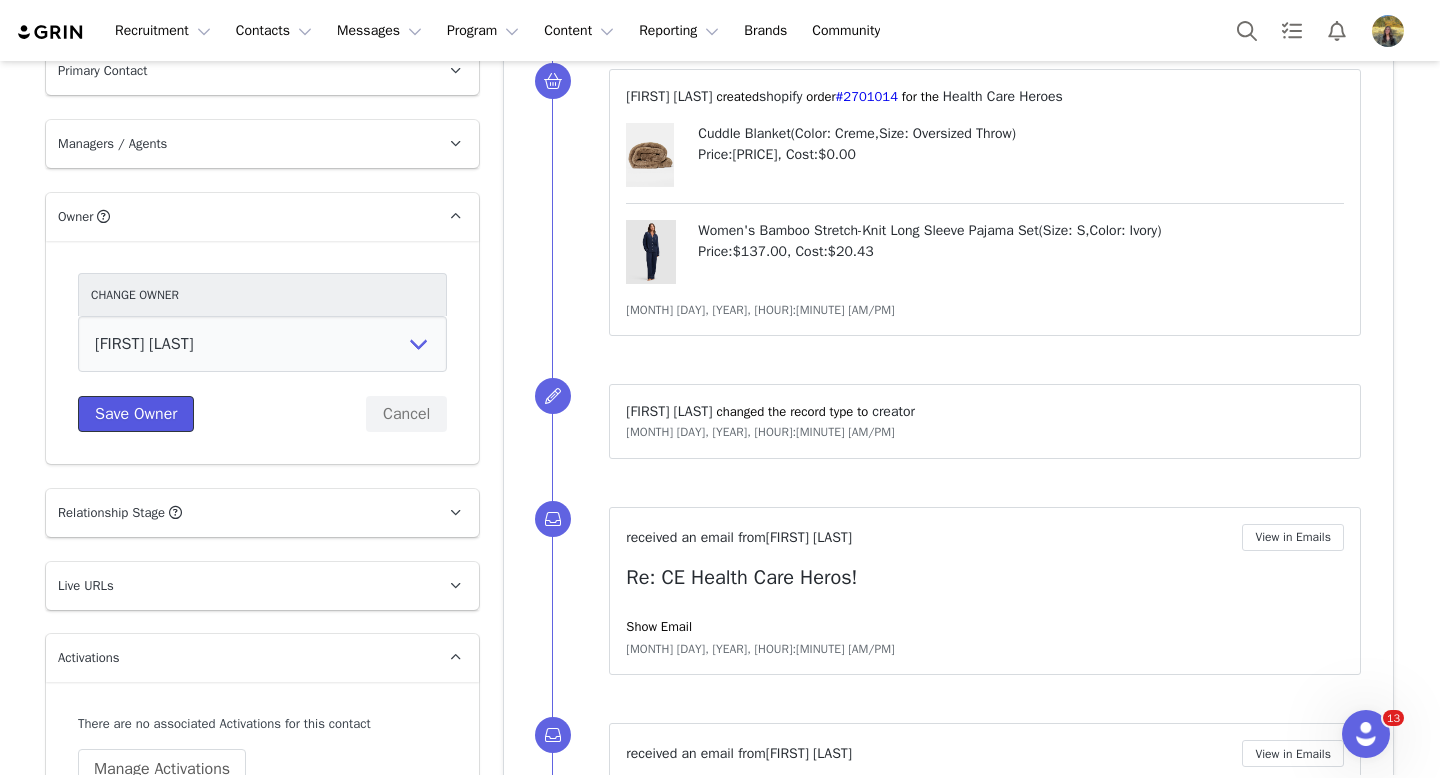 click on "Save Owner" at bounding box center [136, 414] 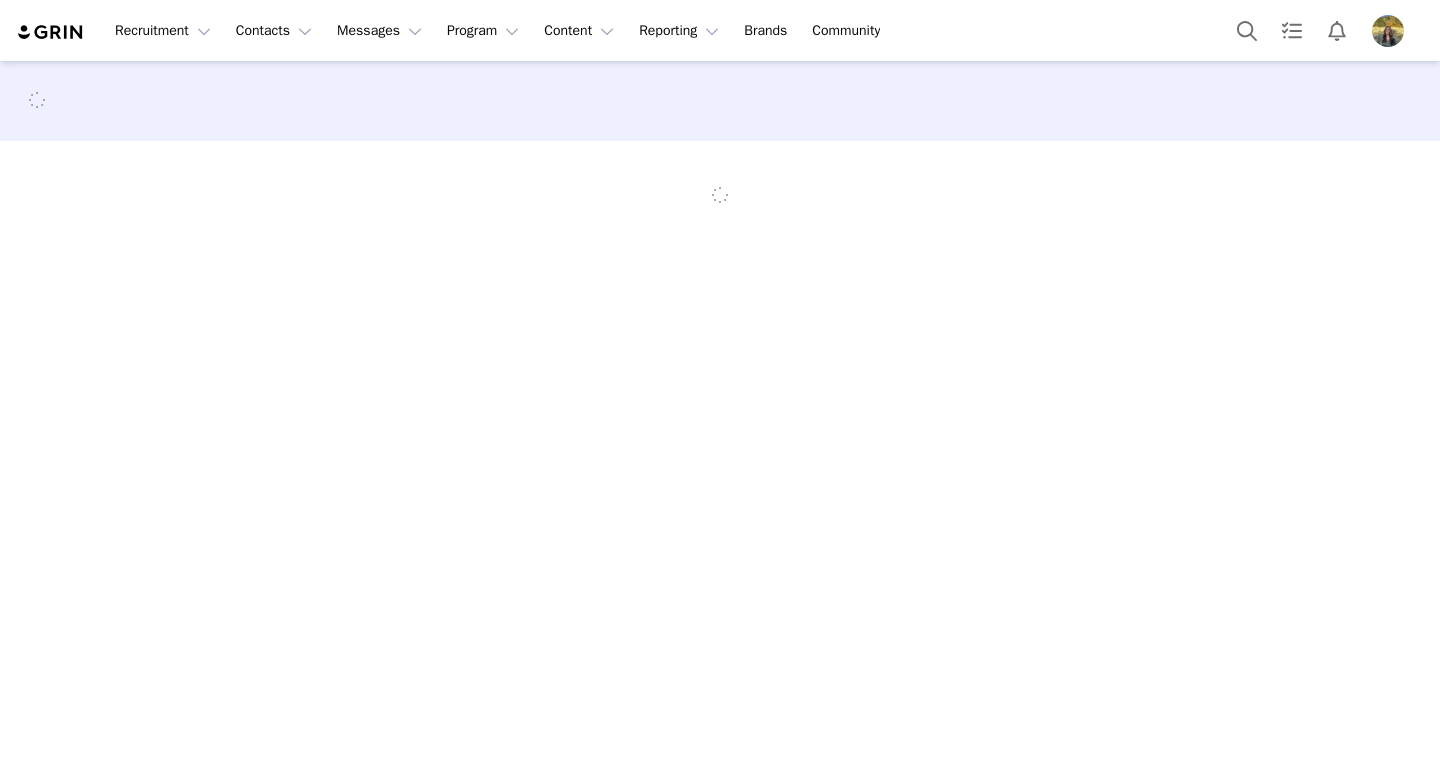 scroll, scrollTop: 0, scrollLeft: 0, axis: both 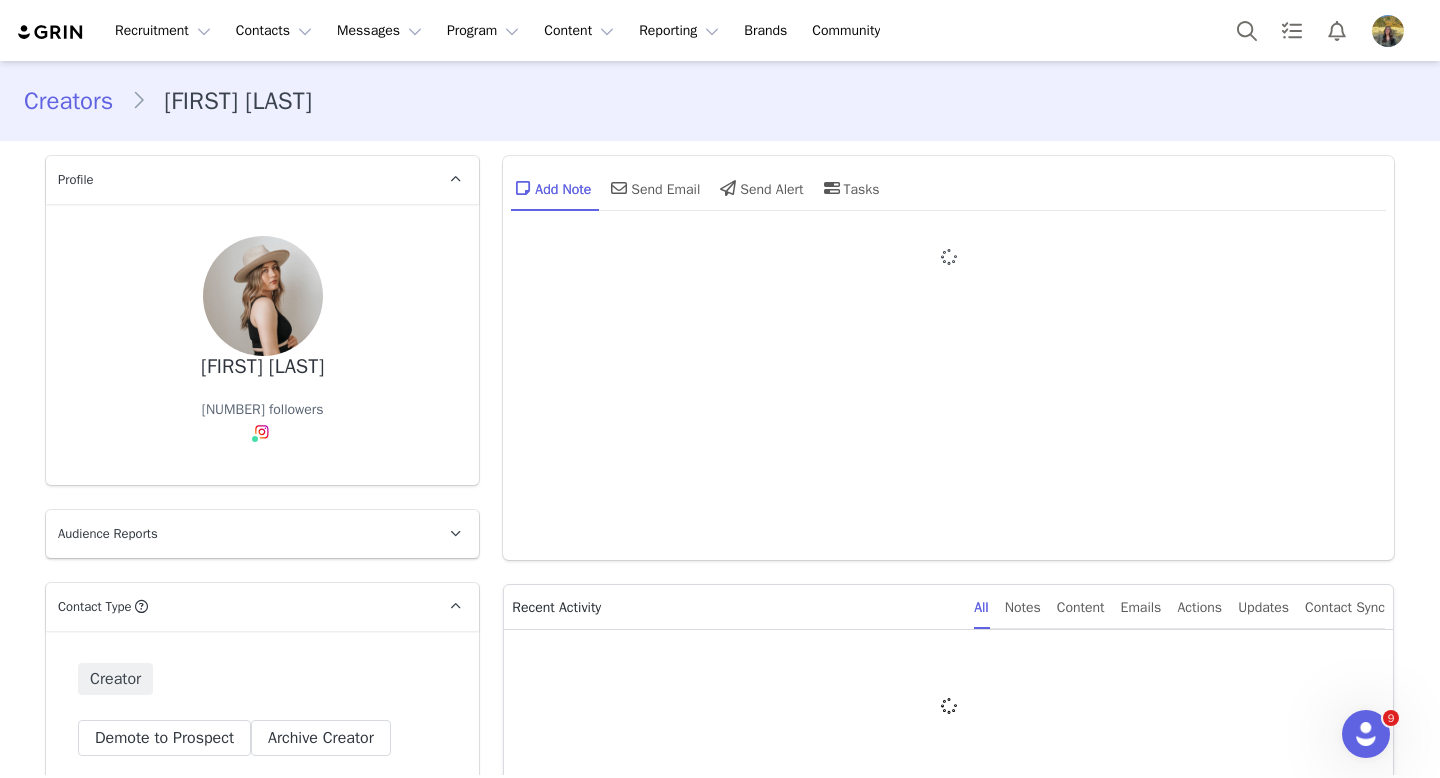 type on "+1 (United States)" 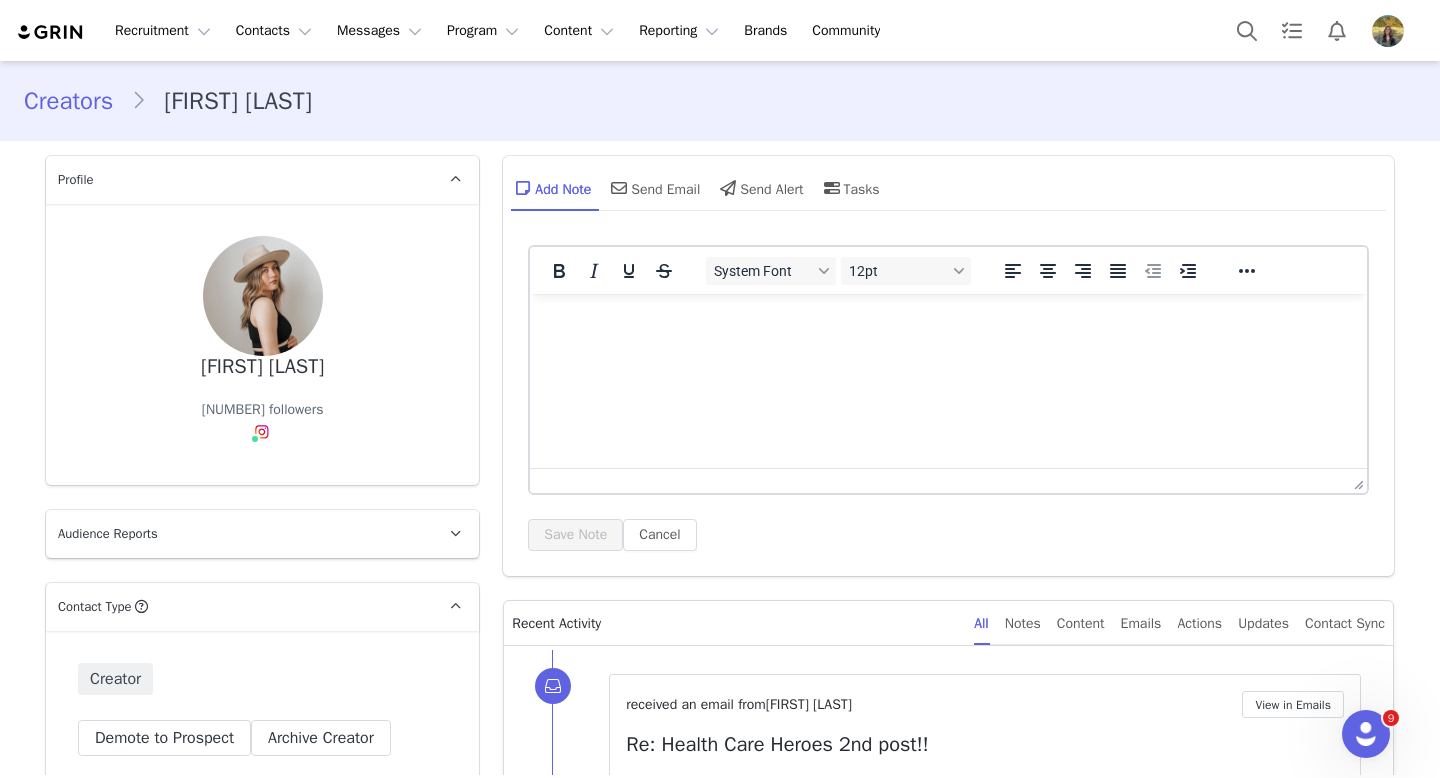 scroll, scrollTop: 0, scrollLeft: 0, axis: both 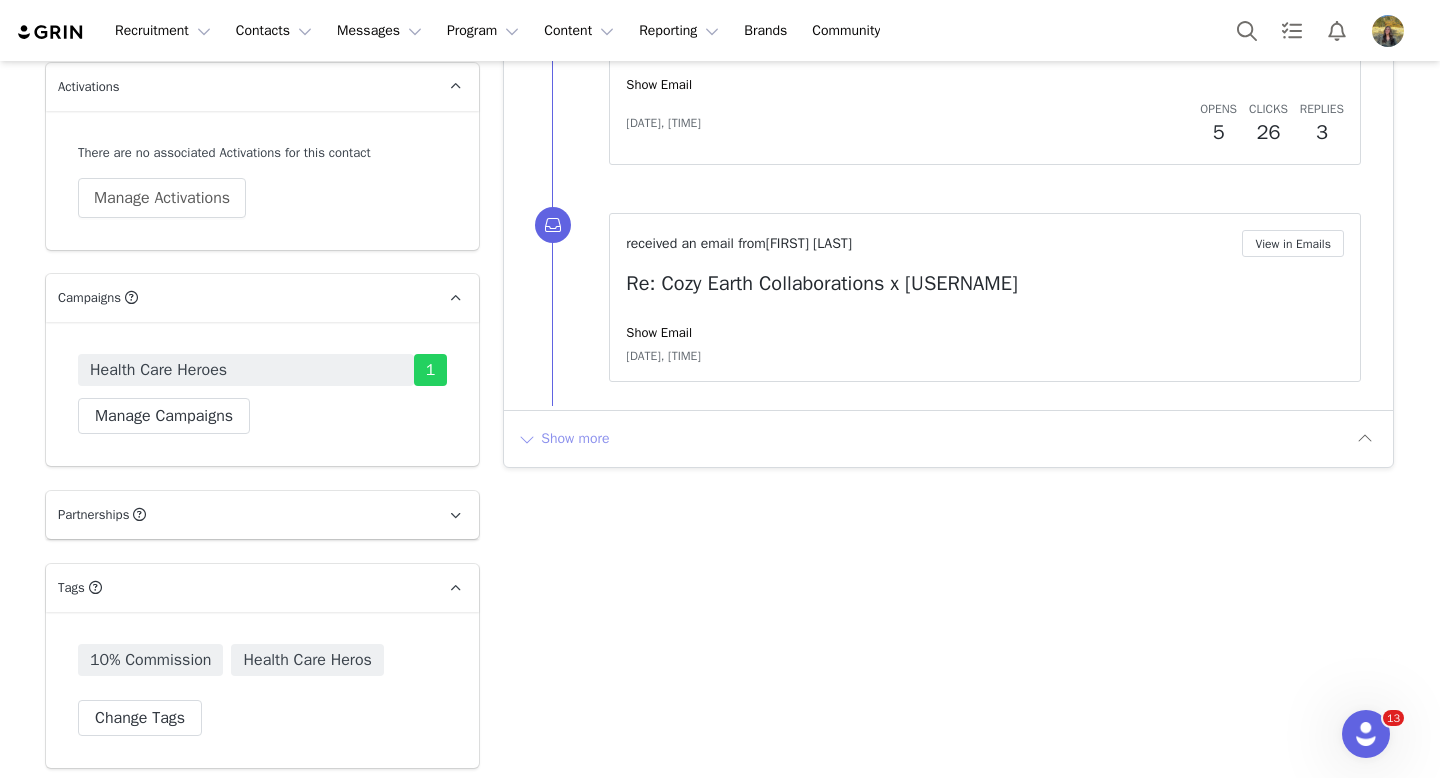 click on "Show more" at bounding box center (563, 439) 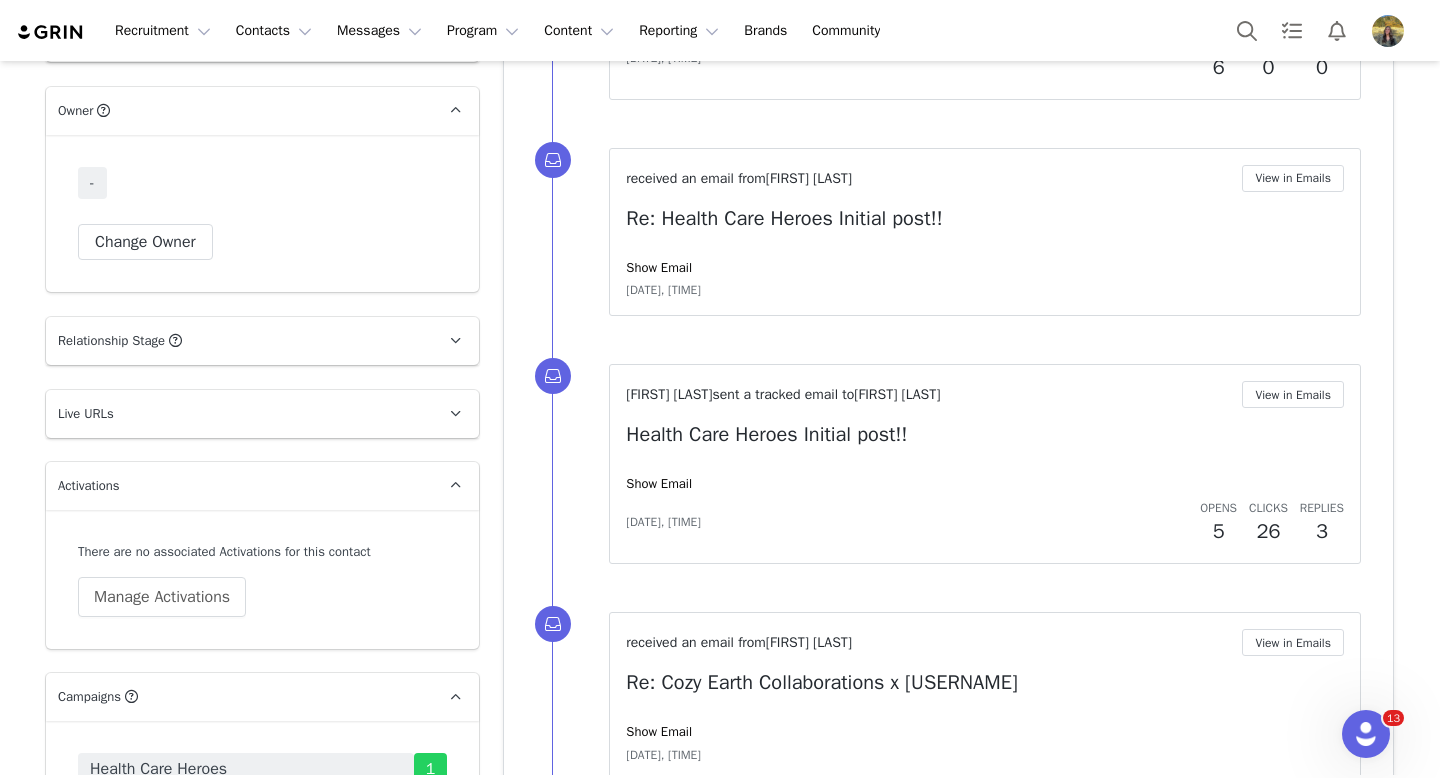 scroll, scrollTop: 2164, scrollLeft: 0, axis: vertical 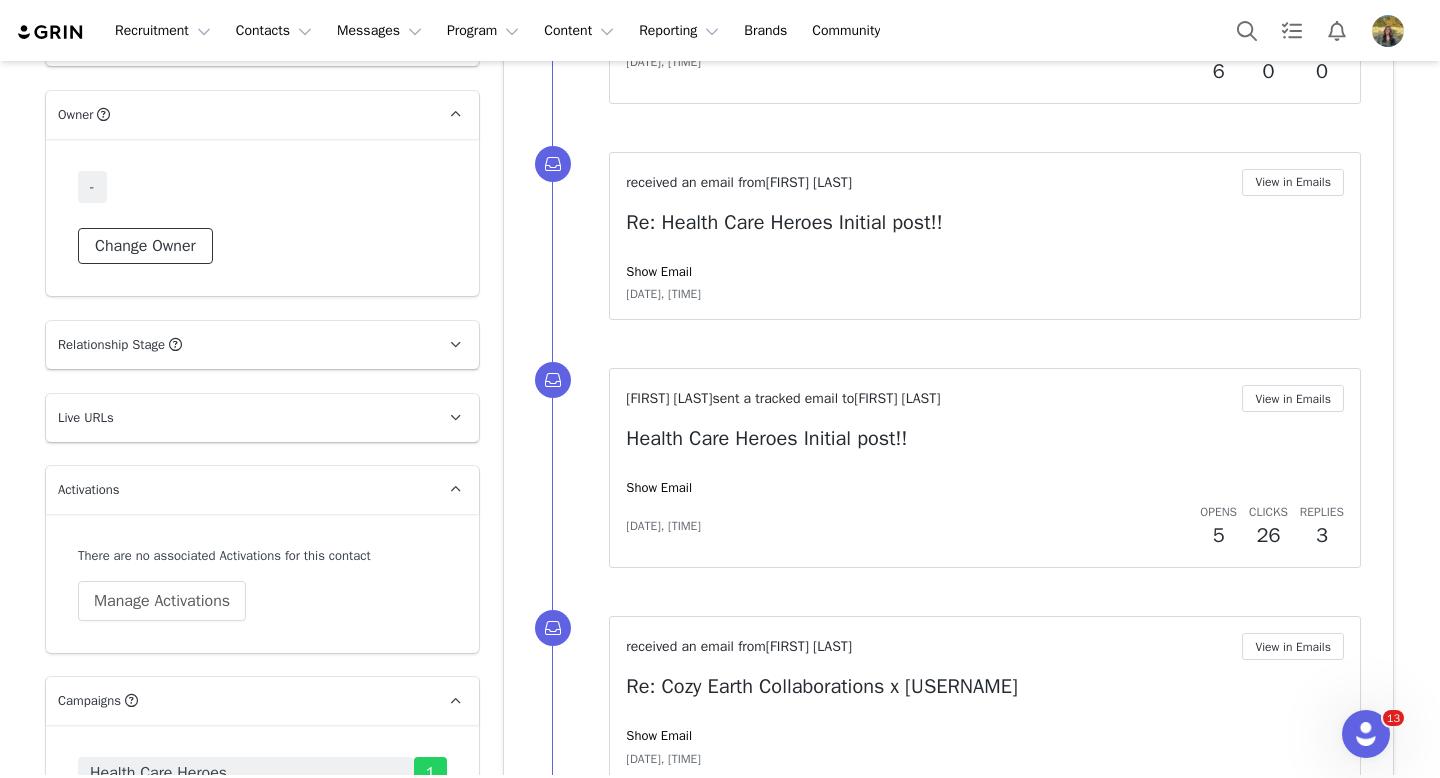 click on "Change Owner" at bounding box center (145, 246) 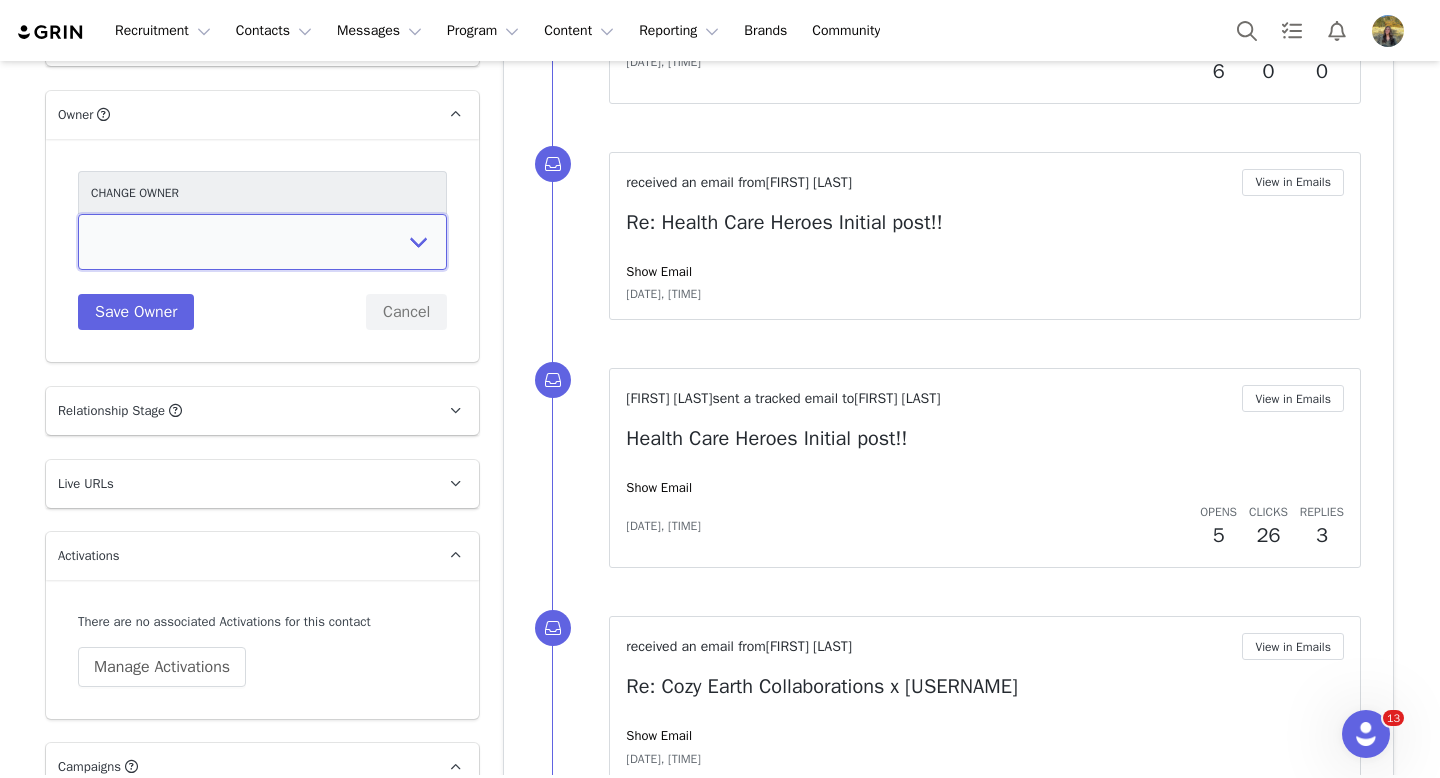 click on "[FIRST] [LAST]   [FIRST] [LAST]   [FIRST] [LAST]   [FIRST] [LAST]   [FIRST] [LAST]   [FIRST] [LAST]   [FIRST] [LAST]   [FIRST] [LAST]   [FIRST] [LAST]   [FIRST] [LAST]   [FIRST] [LAST]   [FIRST] [LAST]   [FIRST] [LAST]   [FIRST] [LAST]   [FIRST] [LAST]   [FIRST] [LAST]   [FIRST] [LAST]   [FIRST] [LAST]" at bounding box center [262, 242] 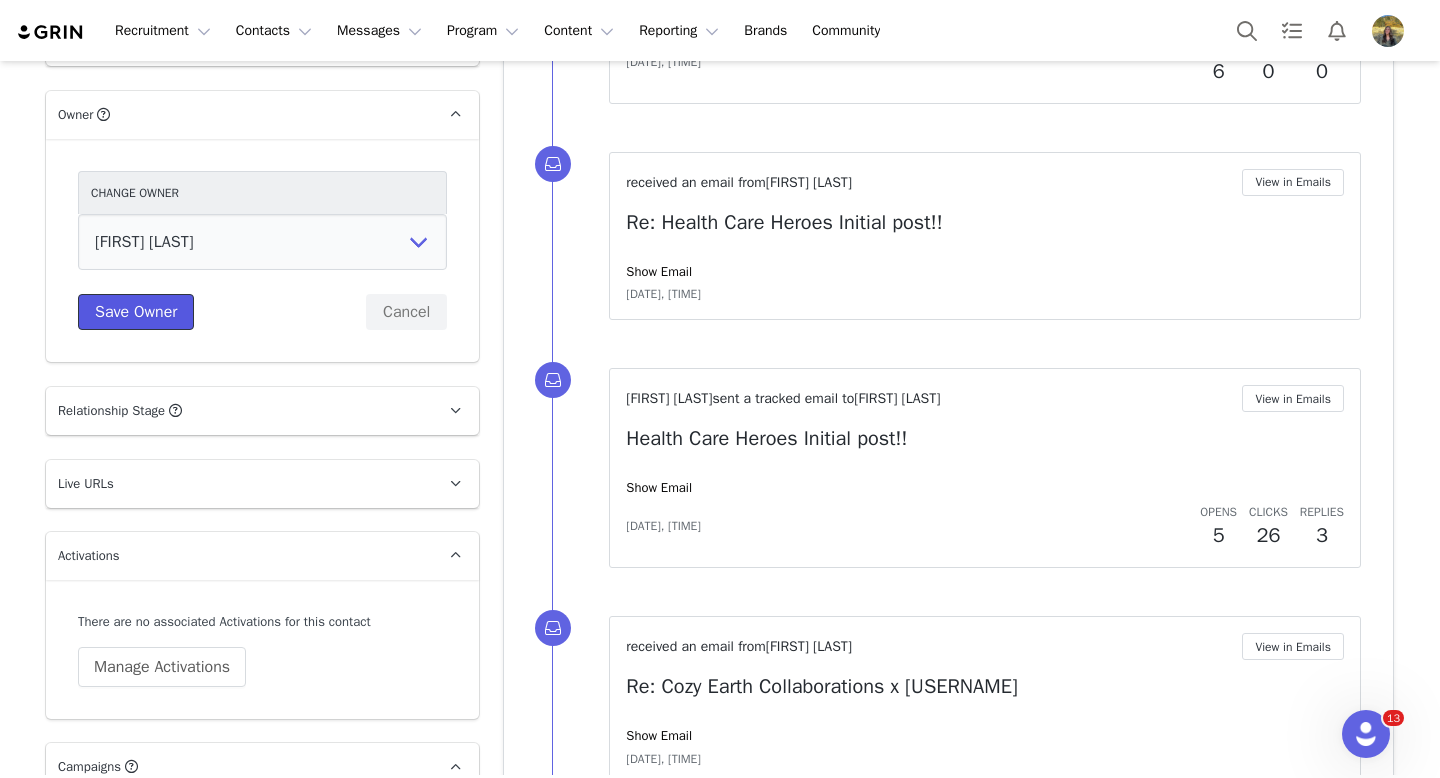 click on "Save Owner" at bounding box center [136, 312] 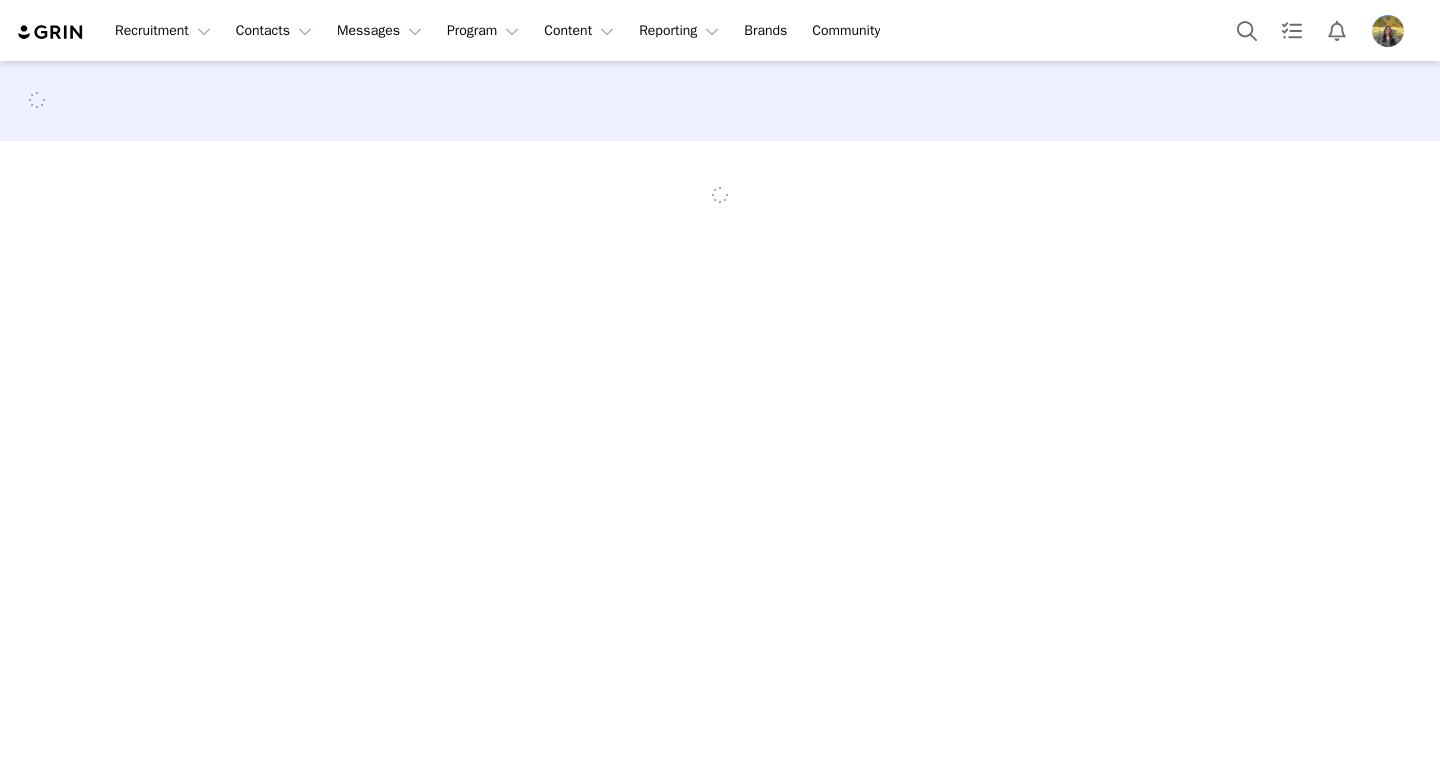 scroll, scrollTop: 0, scrollLeft: 0, axis: both 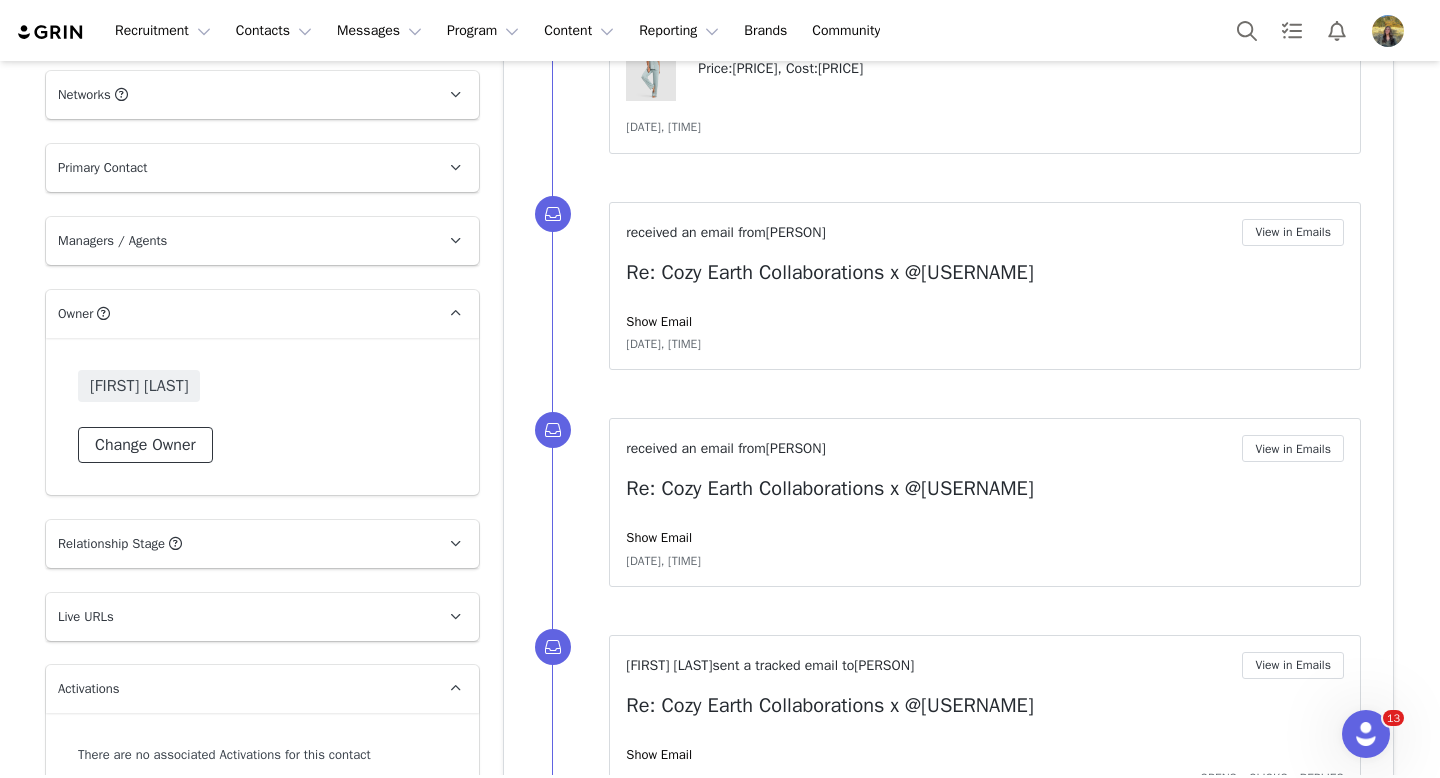 click on "Change Owner" at bounding box center (145, 445) 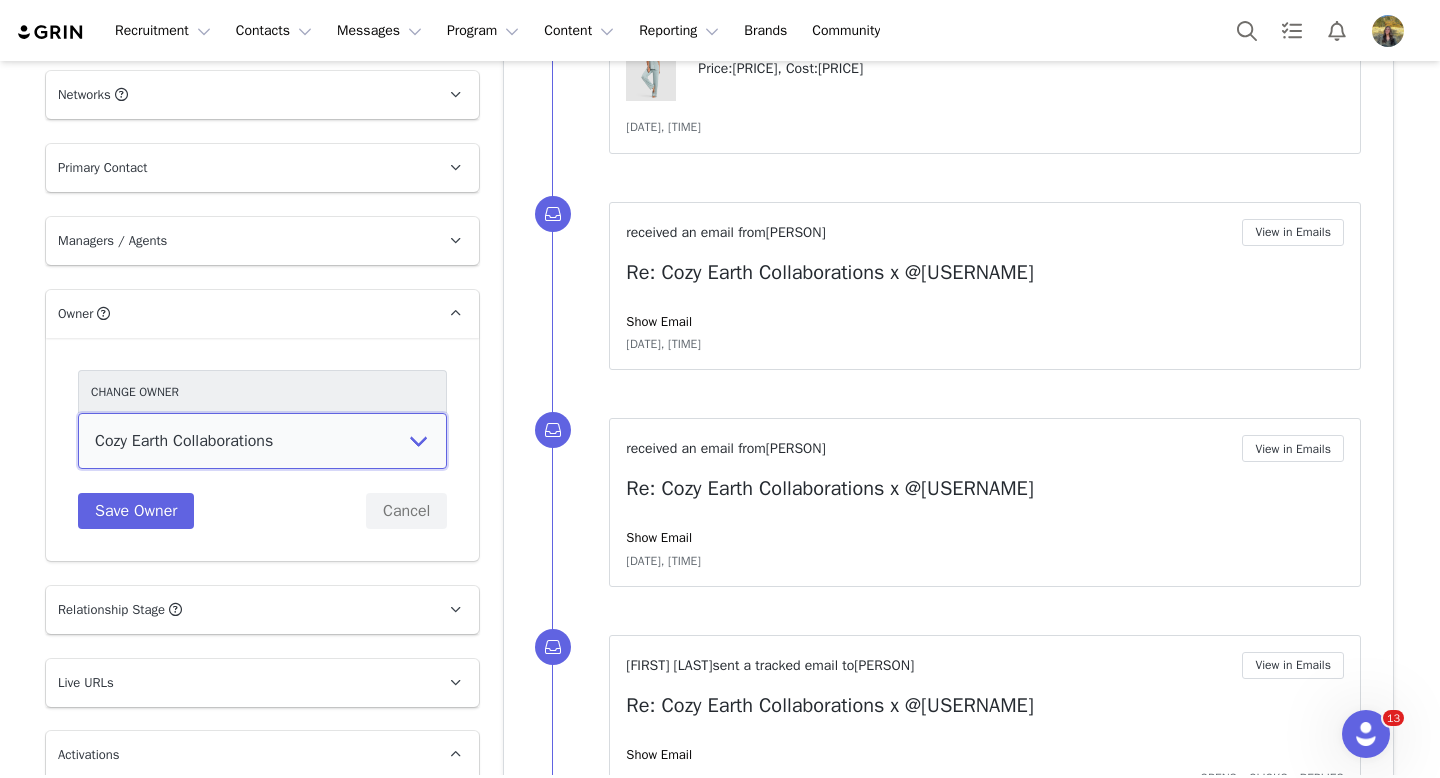 click on "[COMPANY] Collaborations [FIRST] [LAST] [FIRST] [LAST] [FIRST] [LAST] [FIRST] [LAST] [FIRST] [LAST] [FIRST] [LAST] [FIRST] [LAST] [FIRST] [LAST] [FIRST] [LAST] [COMPANY] Influencer Program [FIRST] [LAST] [FIRST] [LAST] [COMPANY] Measured [COMPANY] [COMPANY]" at bounding box center [262, 441] 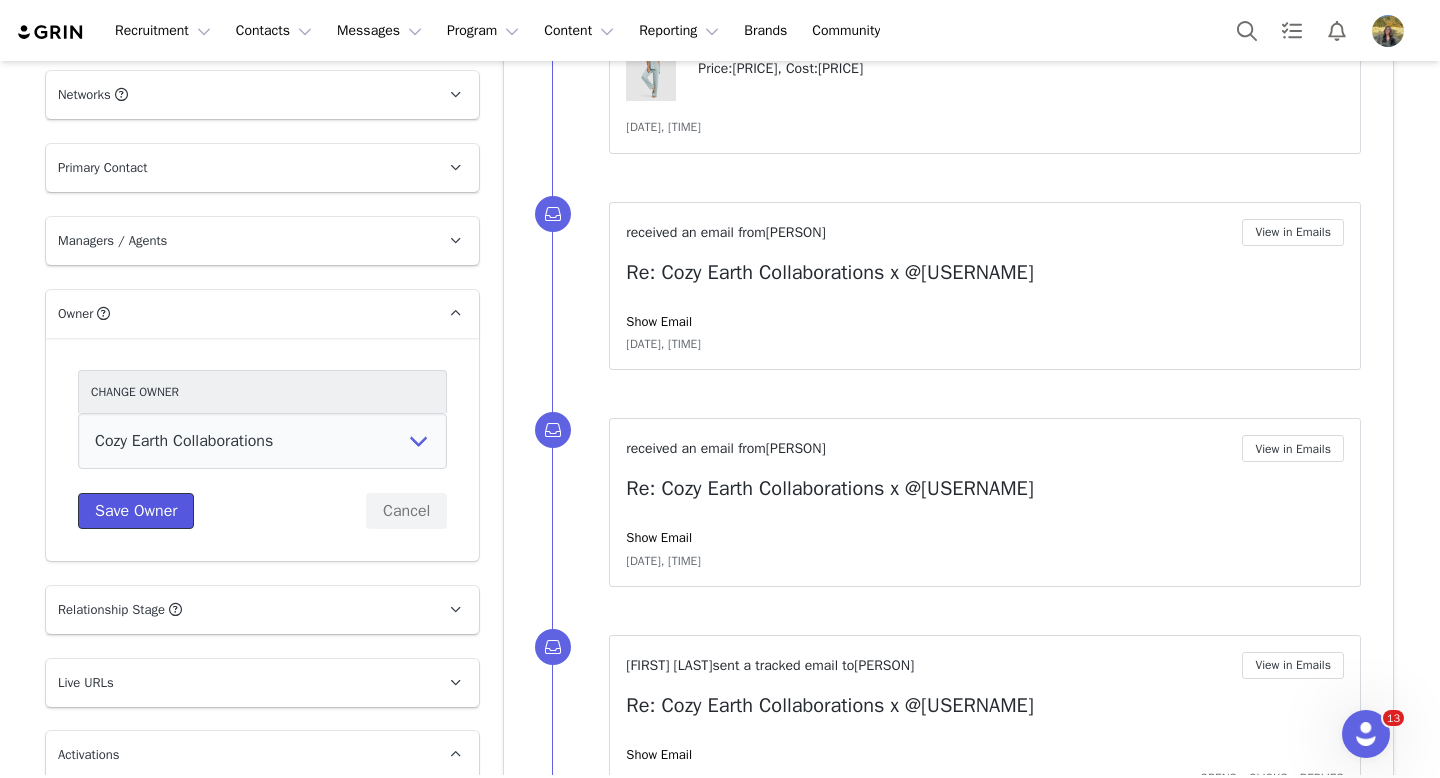 drag, startPoint x: 186, startPoint y: 450, endPoint x: 145, endPoint y: 521, distance: 81.9878 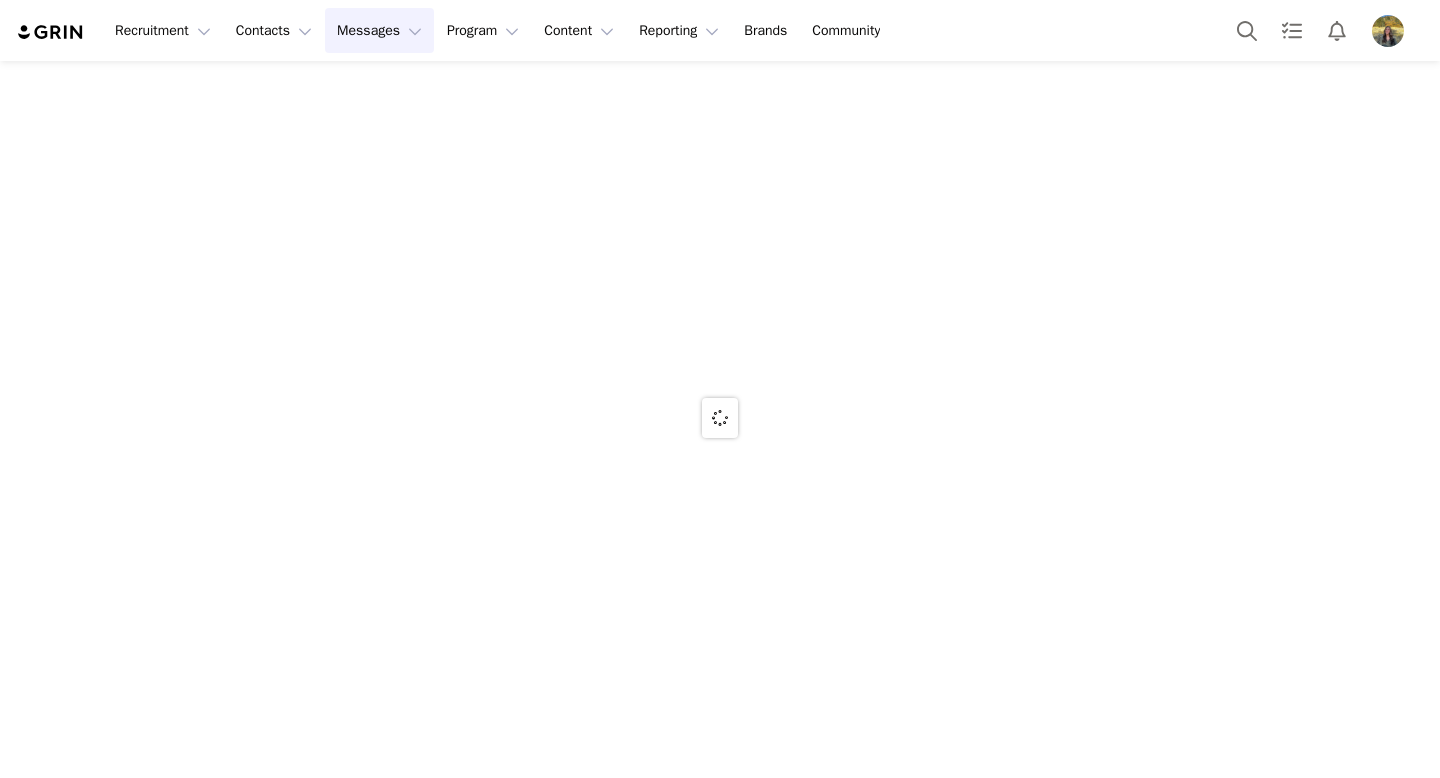 scroll, scrollTop: 0, scrollLeft: 0, axis: both 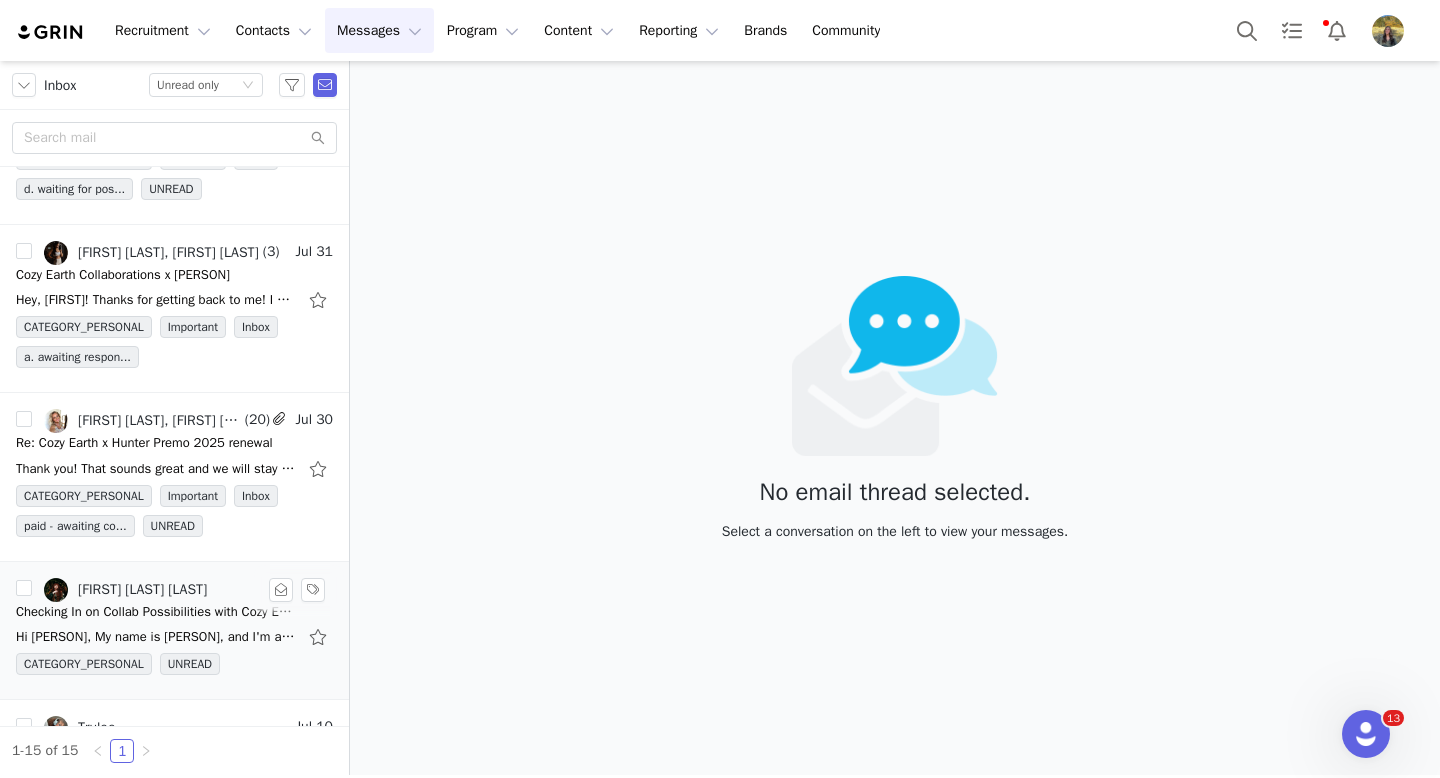 click on "Thank you! That sounds great and we will stay tuned. x [FIRST] [LAST] Associate Talent Manager [EMAIL] [PHONE] @of.note | ofnote.co On Jul 30, 2025 at 11:14 AM -0500, [FIRST] [LAST] <" at bounding box center (156, 469) 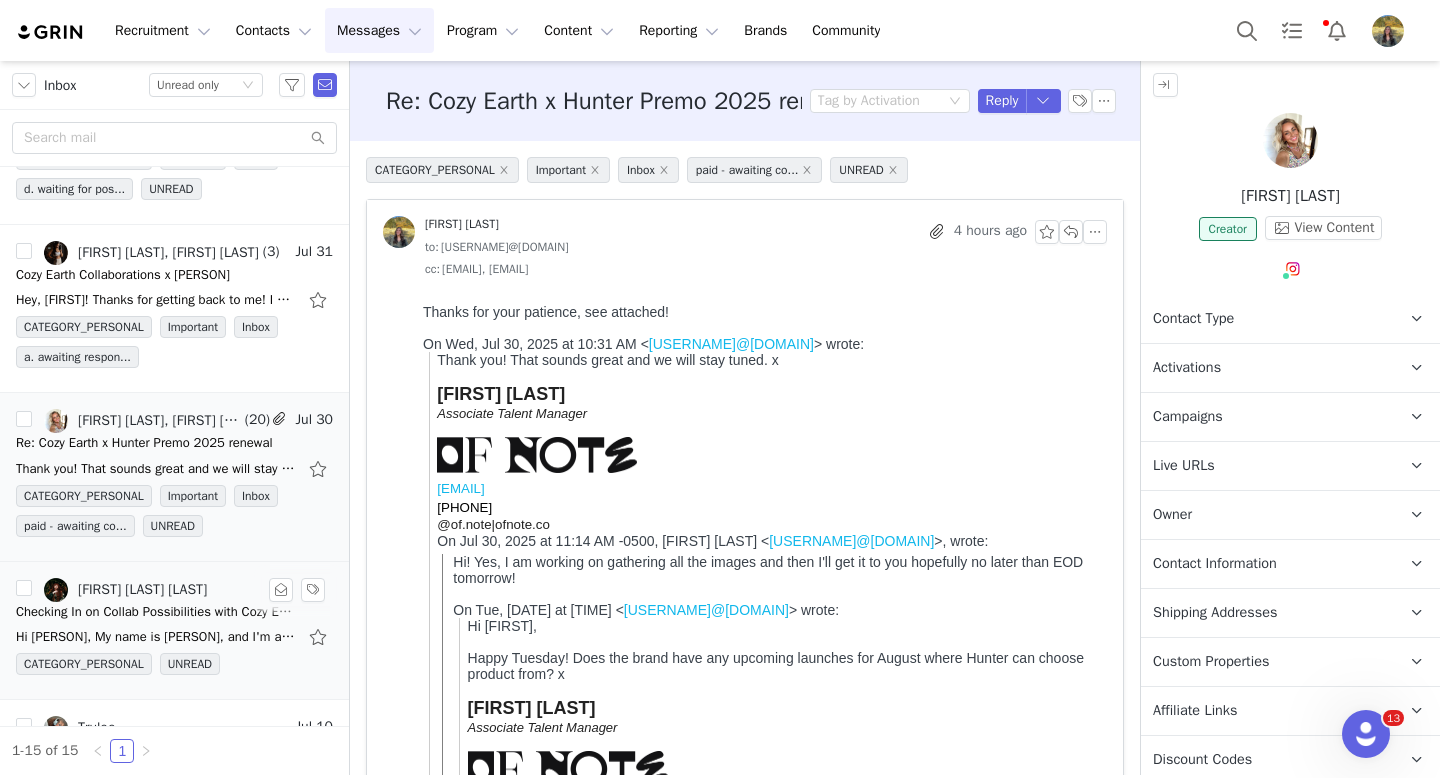 scroll, scrollTop: 0, scrollLeft: 0, axis: both 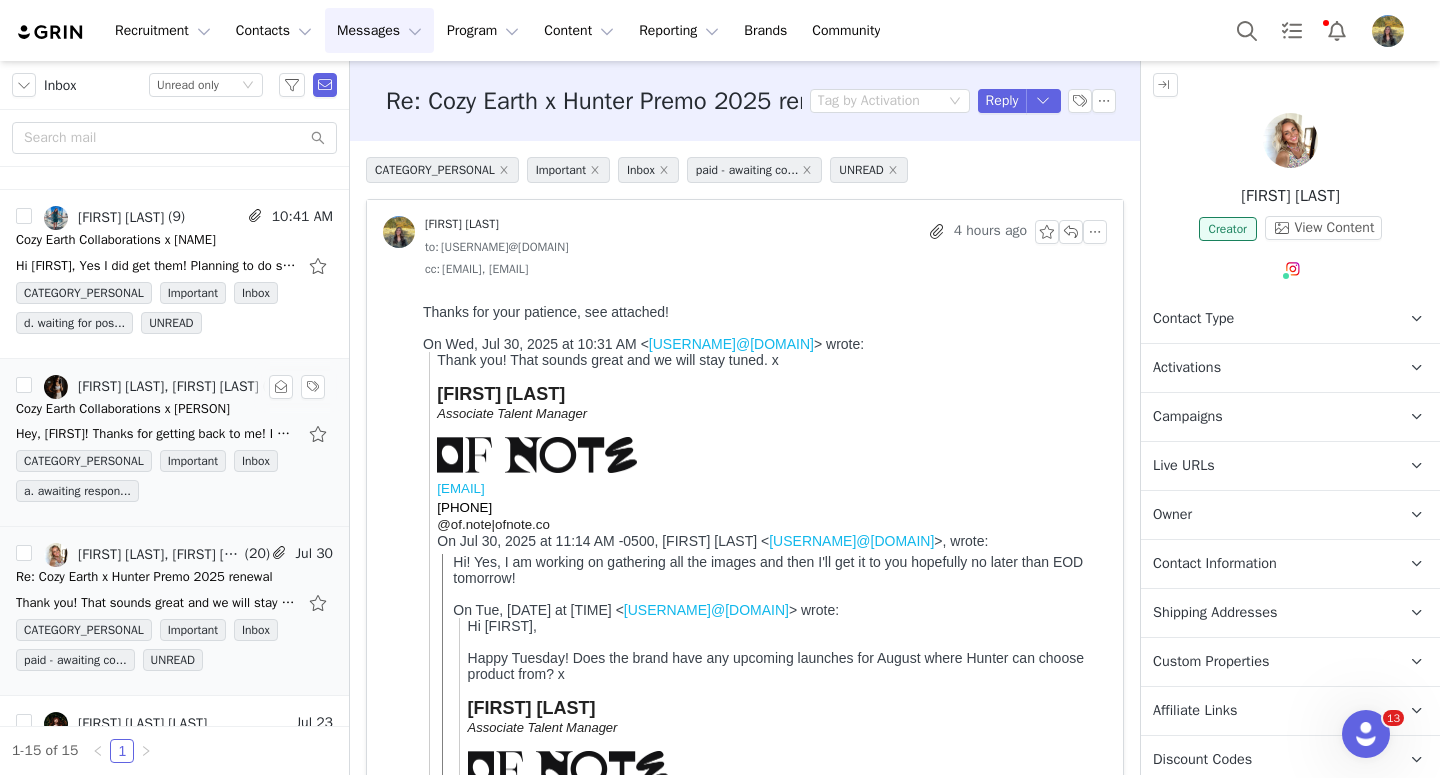 click on "[FIRST] [LAST], [FIRST] [LAST]" at bounding box center (151, 387) 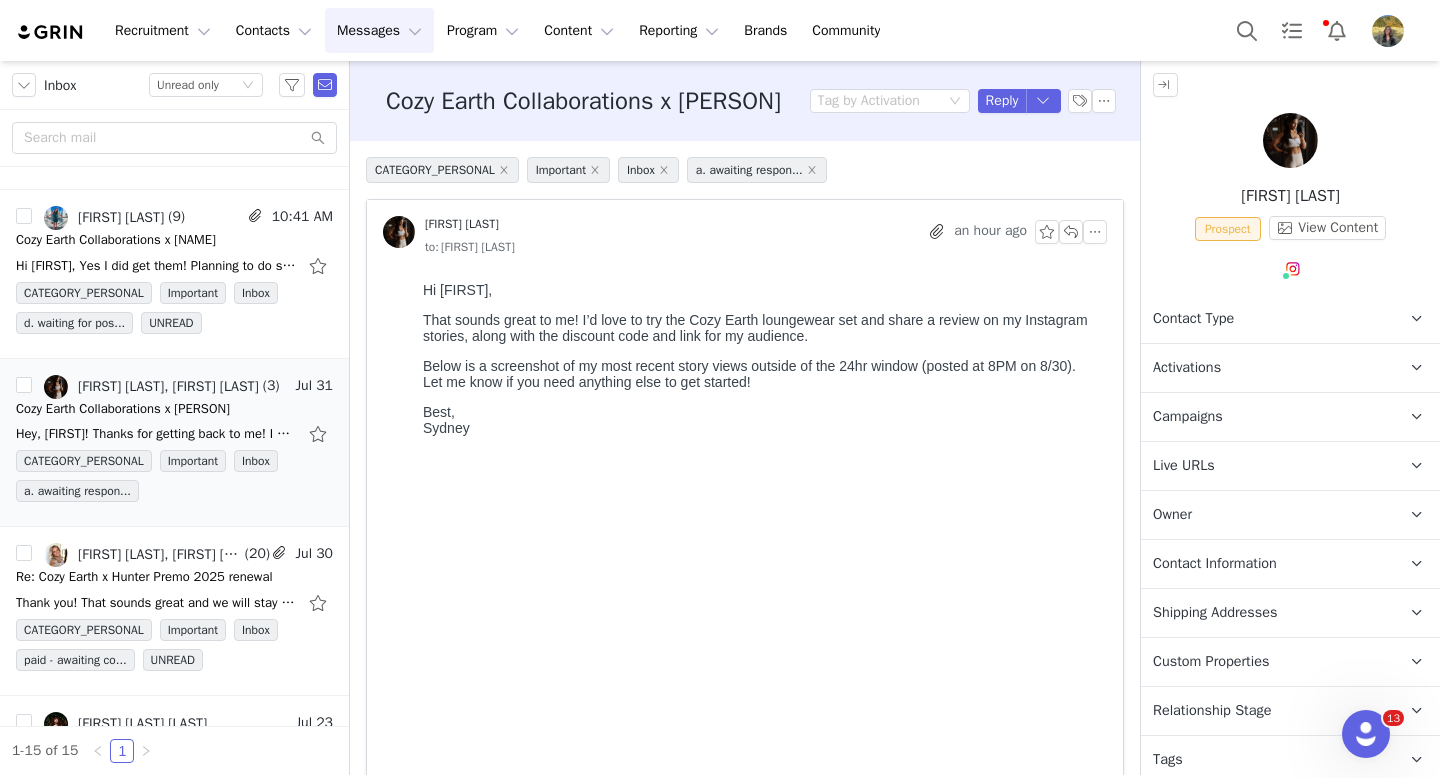scroll, scrollTop: 0, scrollLeft: 0, axis: both 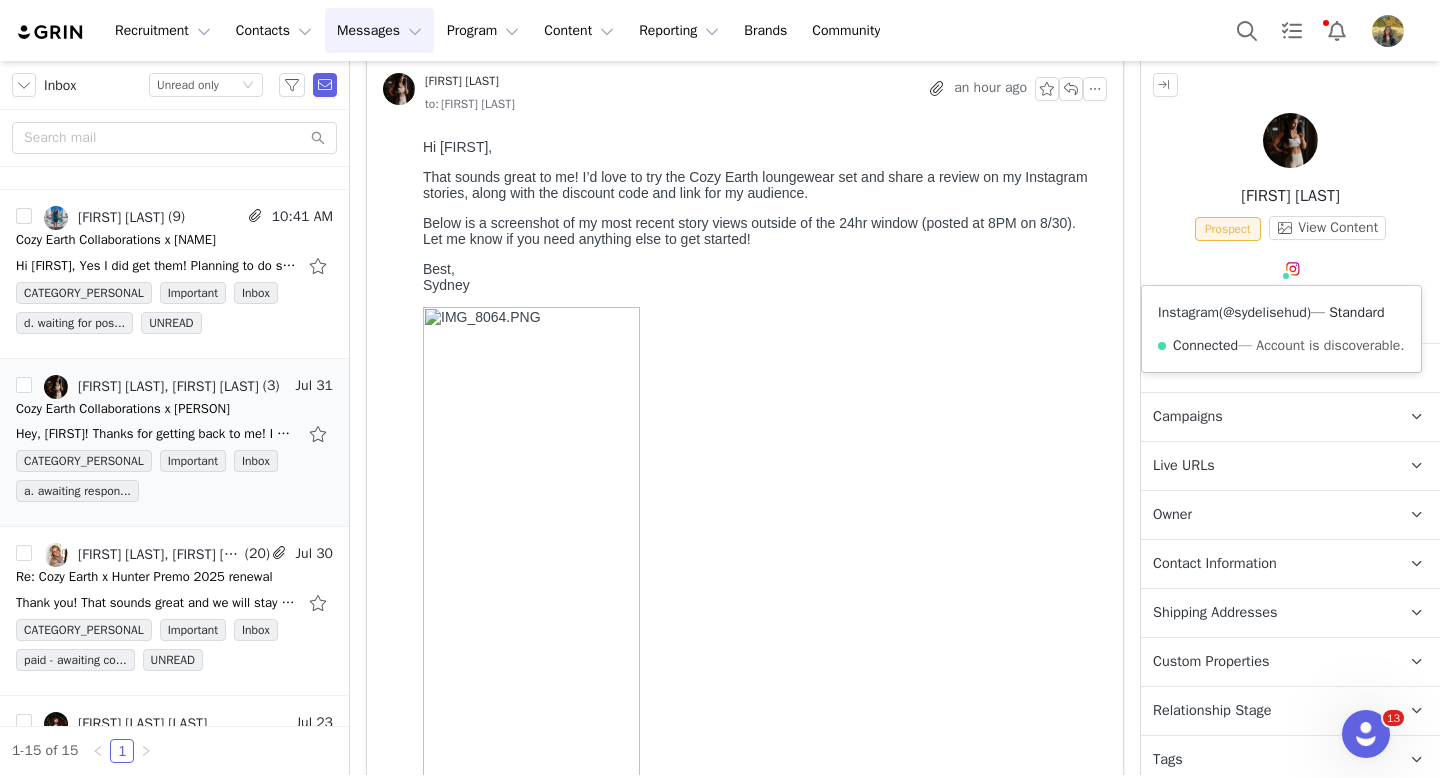 click on "@sydelisehud" at bounding box center [1265, 312] 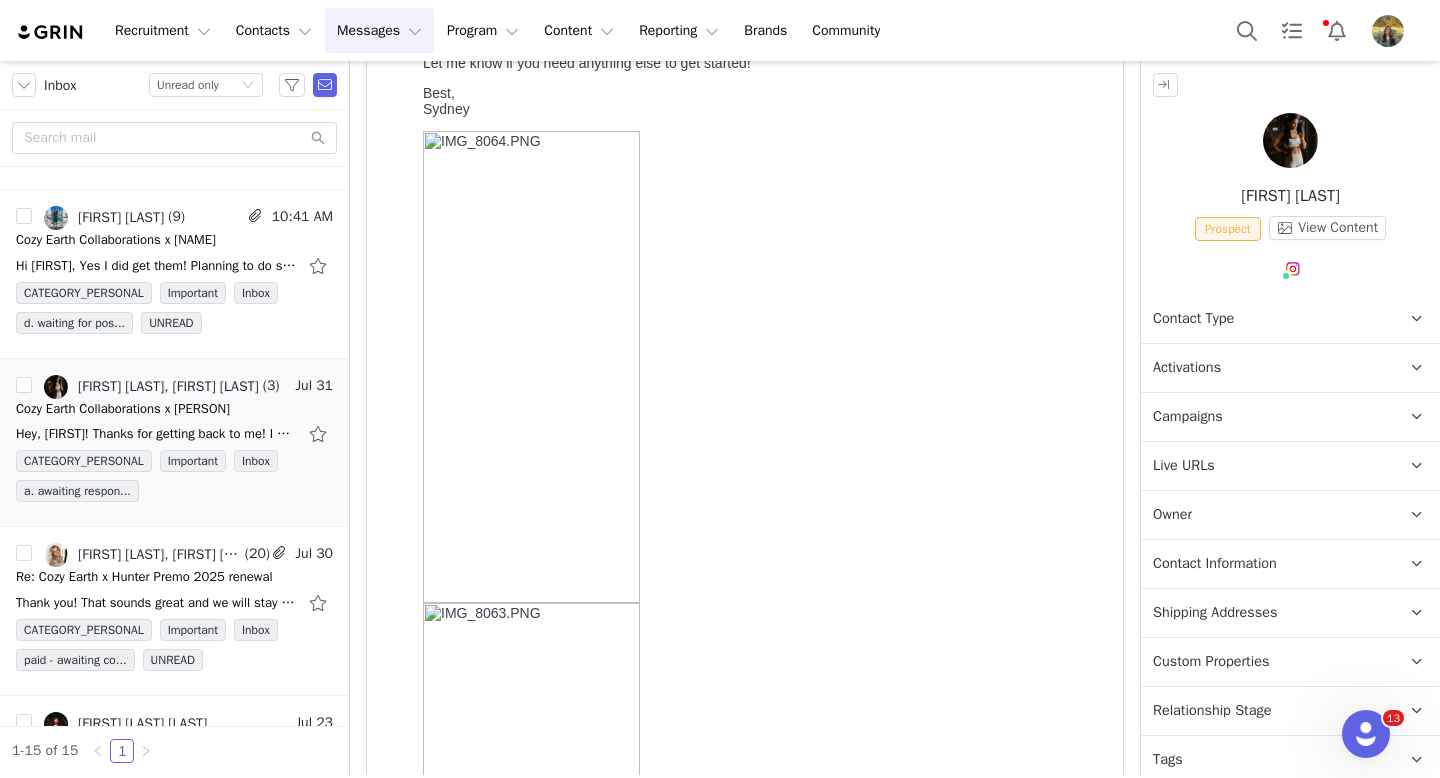 scroll, scrollTop: 0, scrollLeft: 0, axis: both 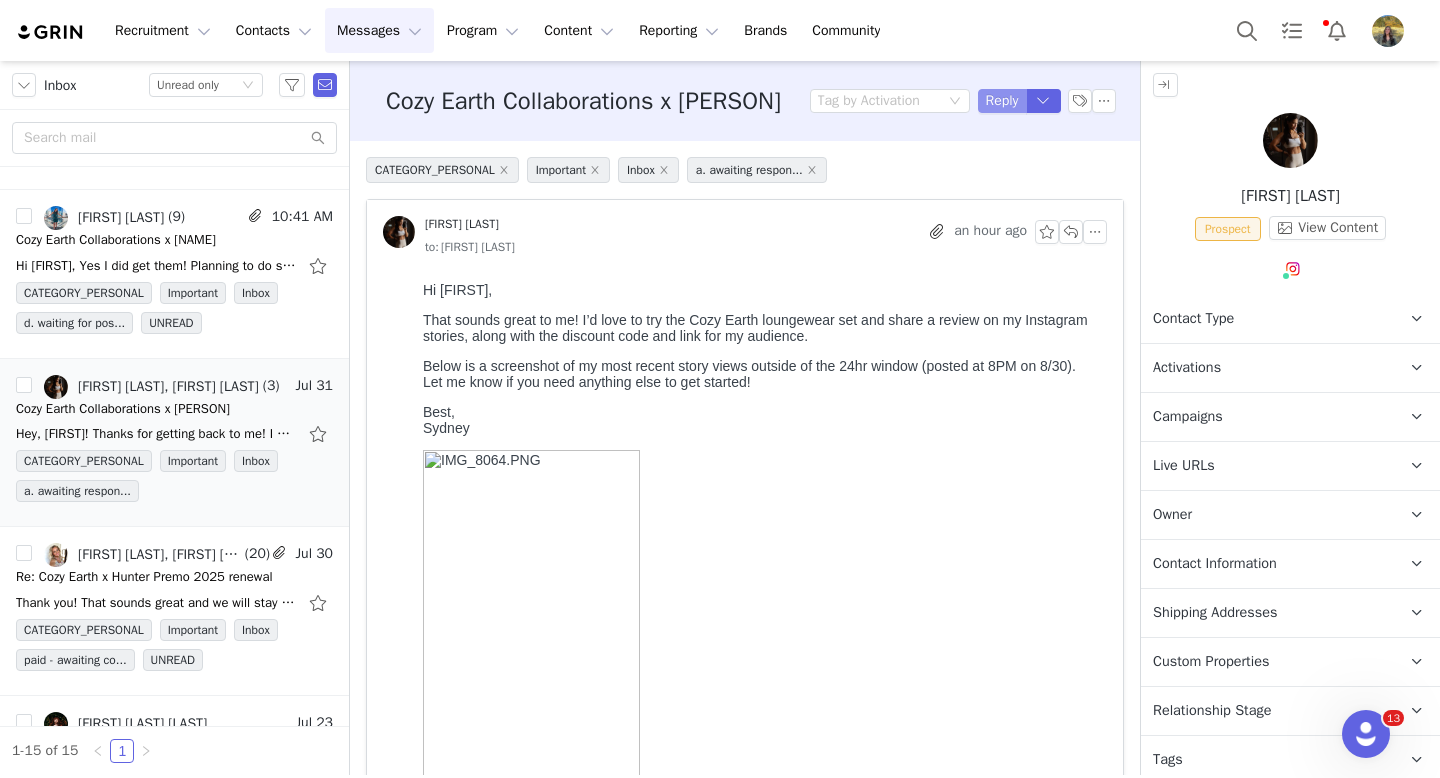 click on "Reply" at bounding box center [1002, 101] 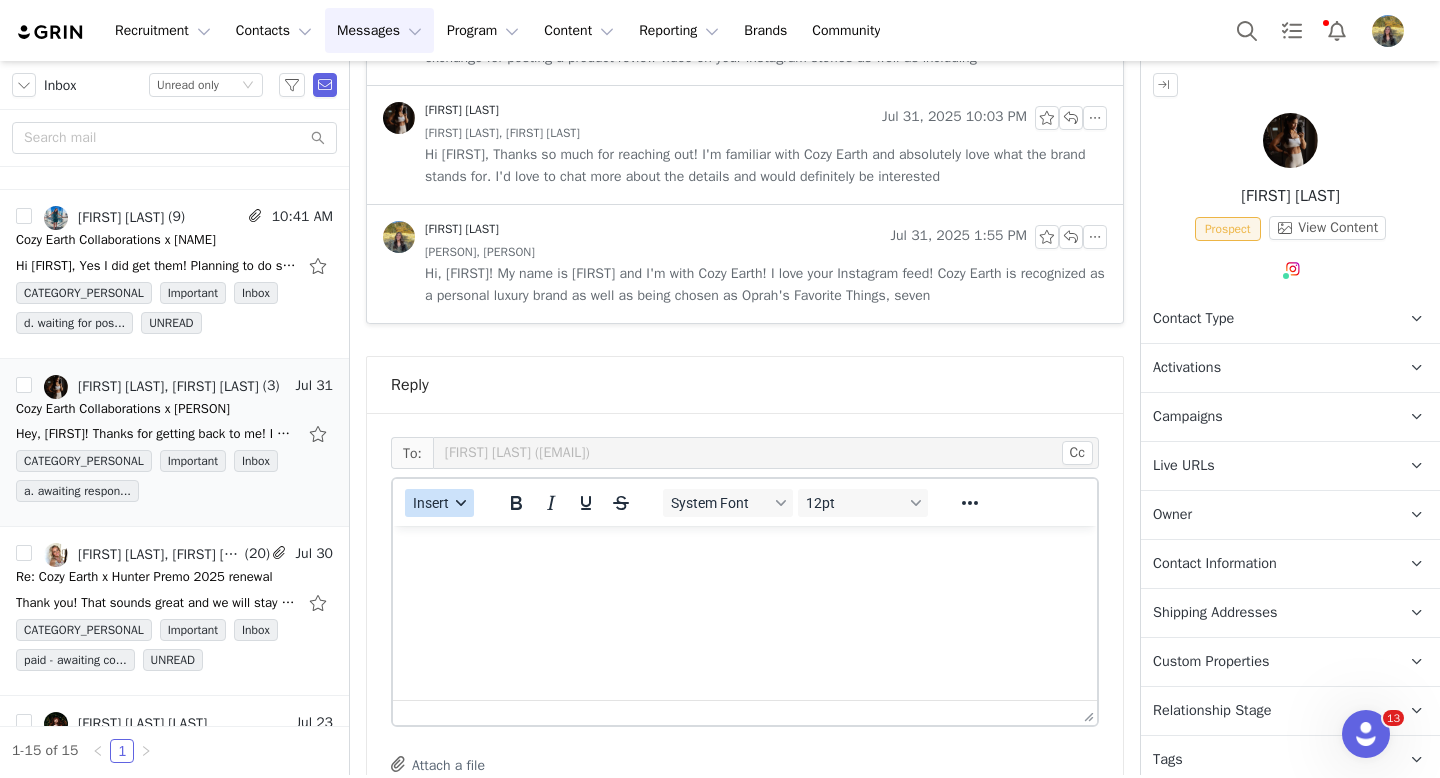 scroll, scrollTop: 2514, scrollLeft: 0, axis: vertical 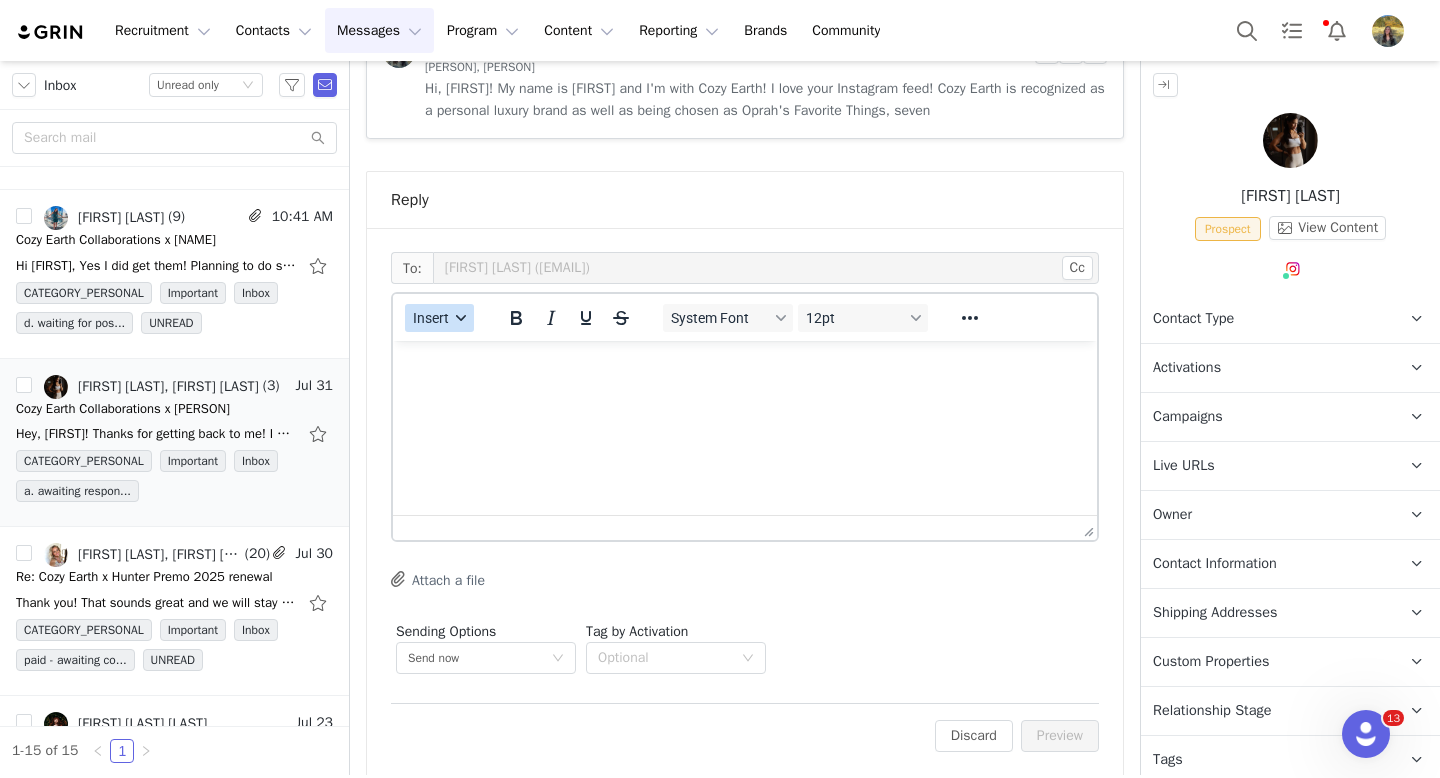 click on "Insert" at bounding box center [431, 318] 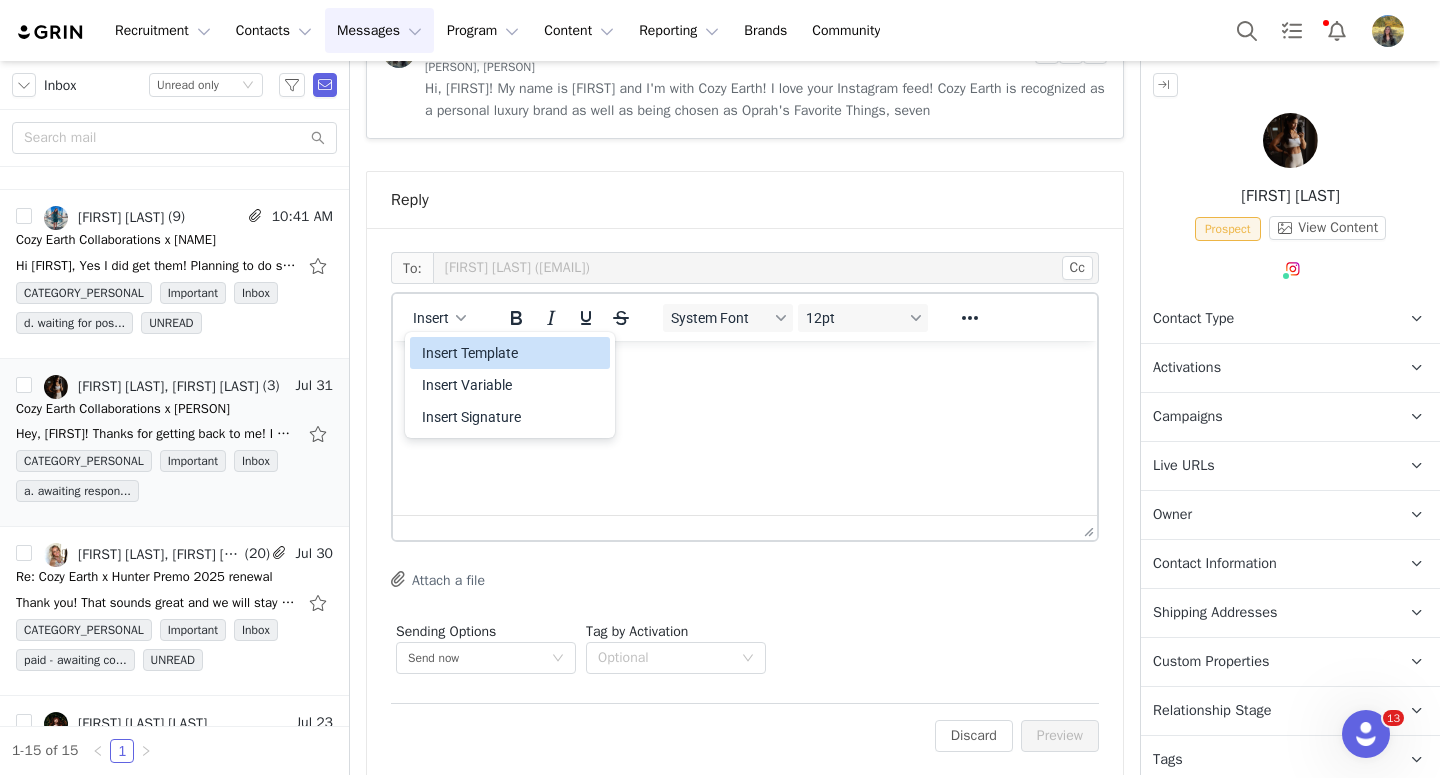 click on "Insert Template" at bounding box center (512, 353) 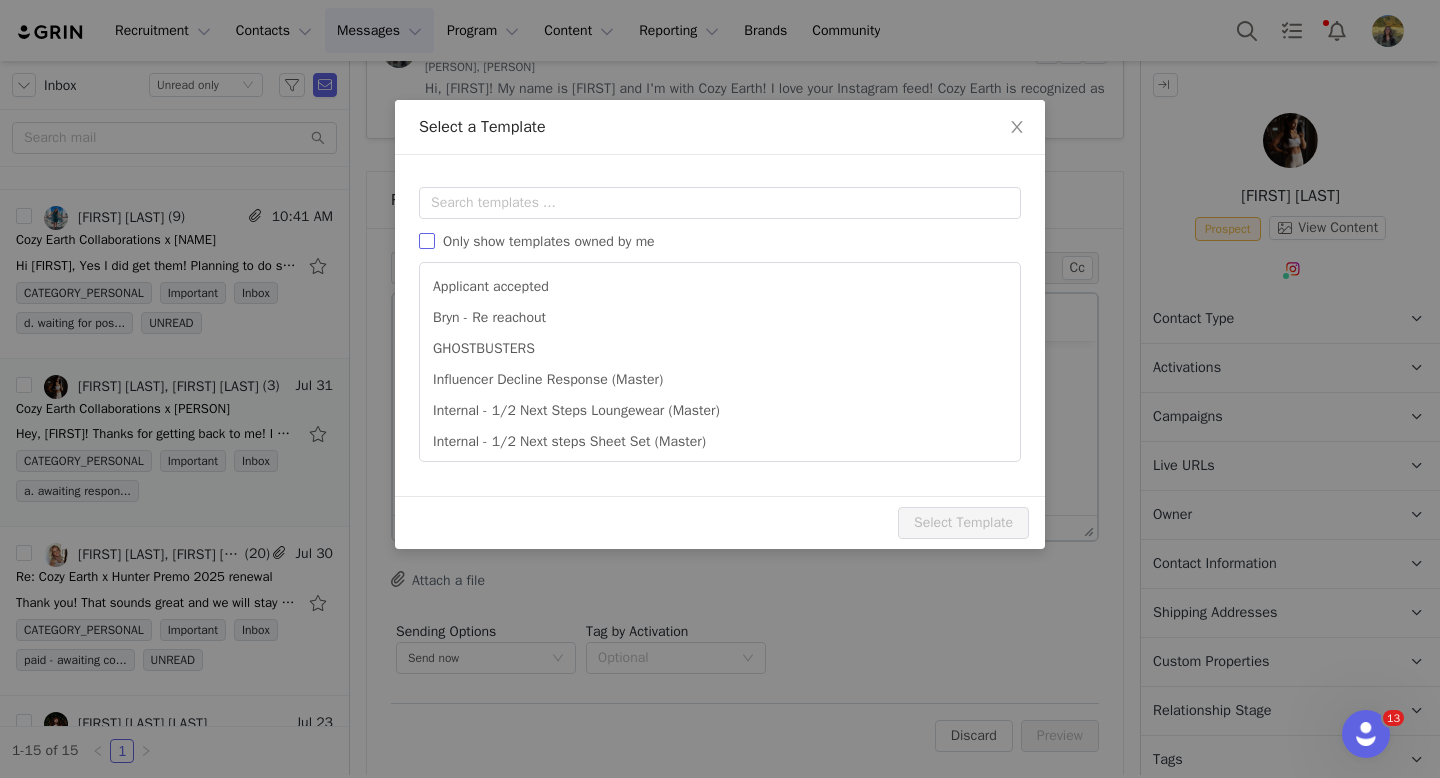 scroll, scrollTop: 0, scrollLeft: 0, axis: both 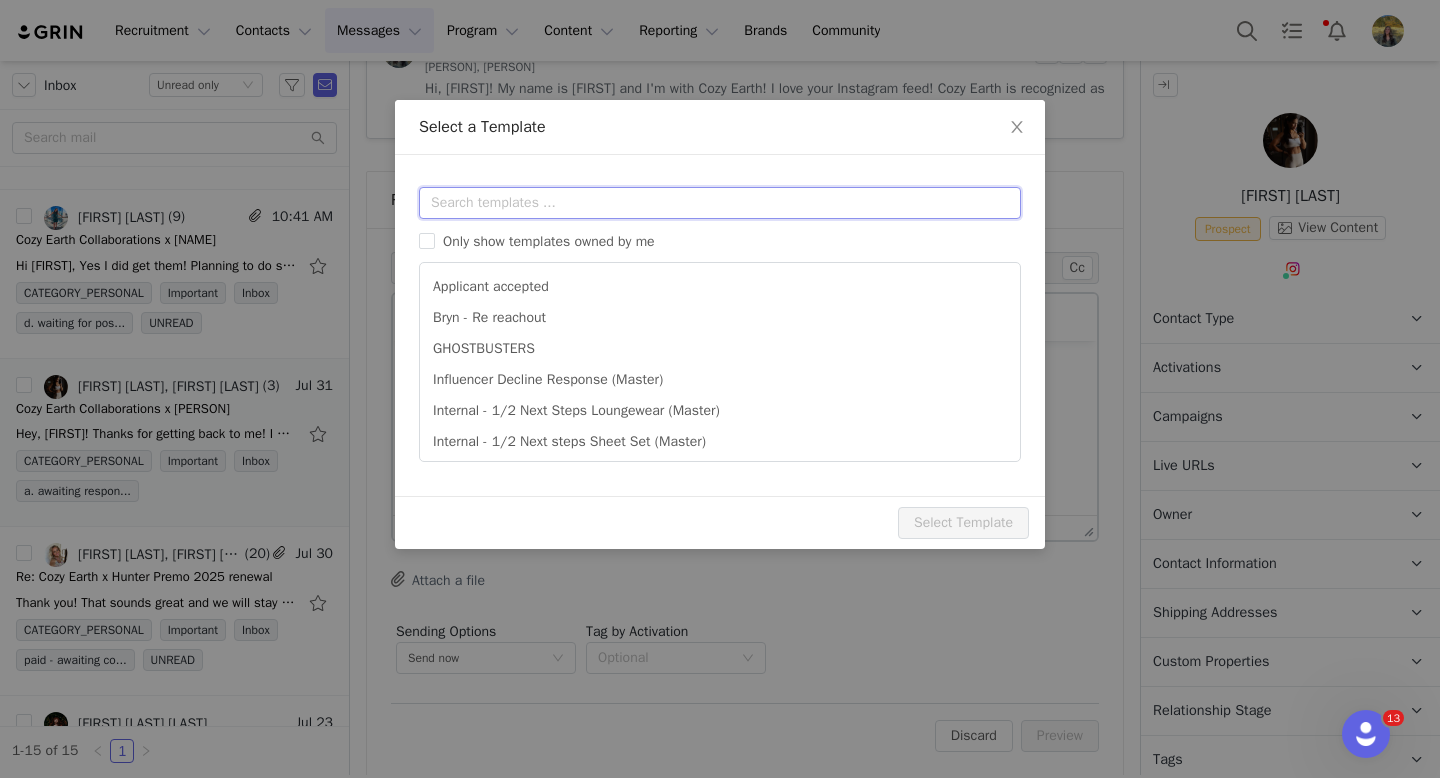 click at bounding box center (720, 203) 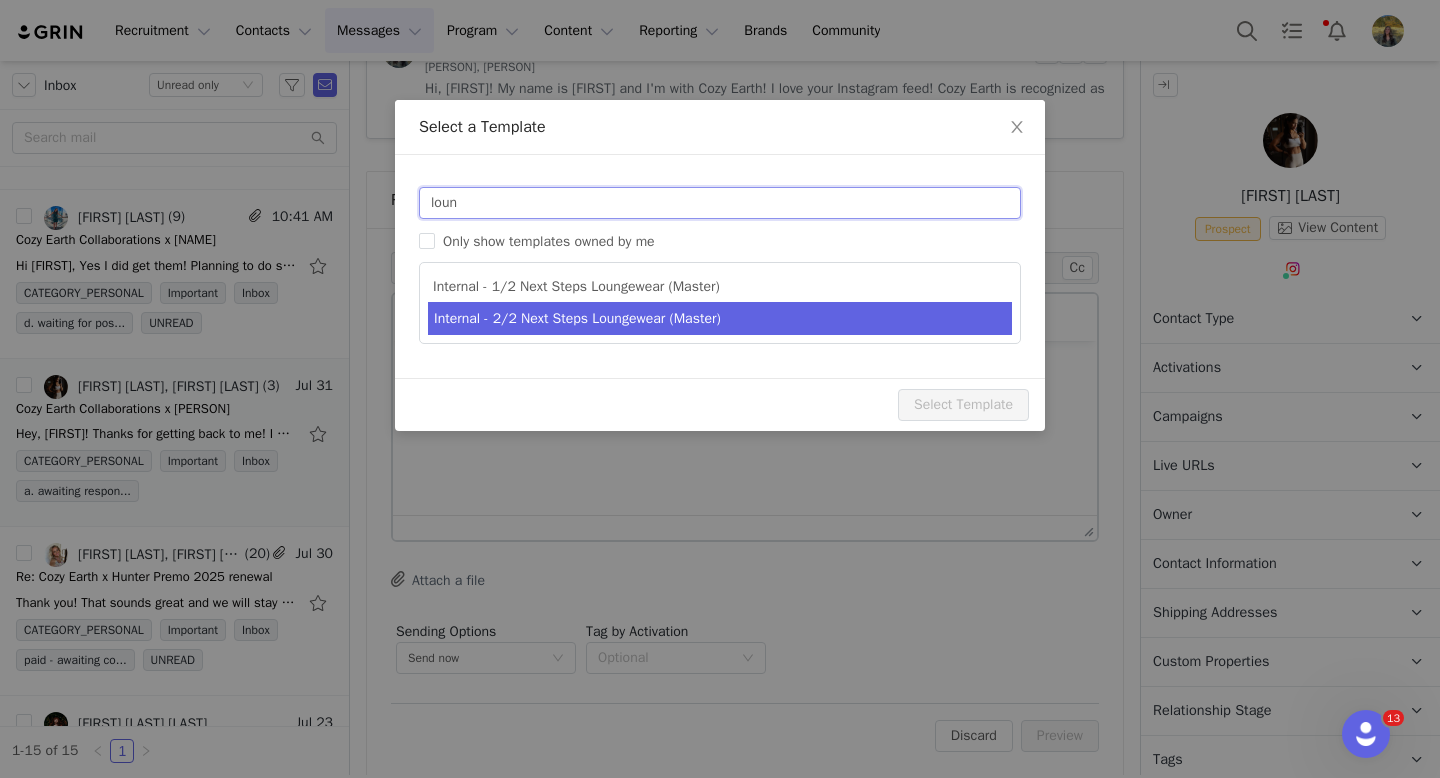 type on "loun" 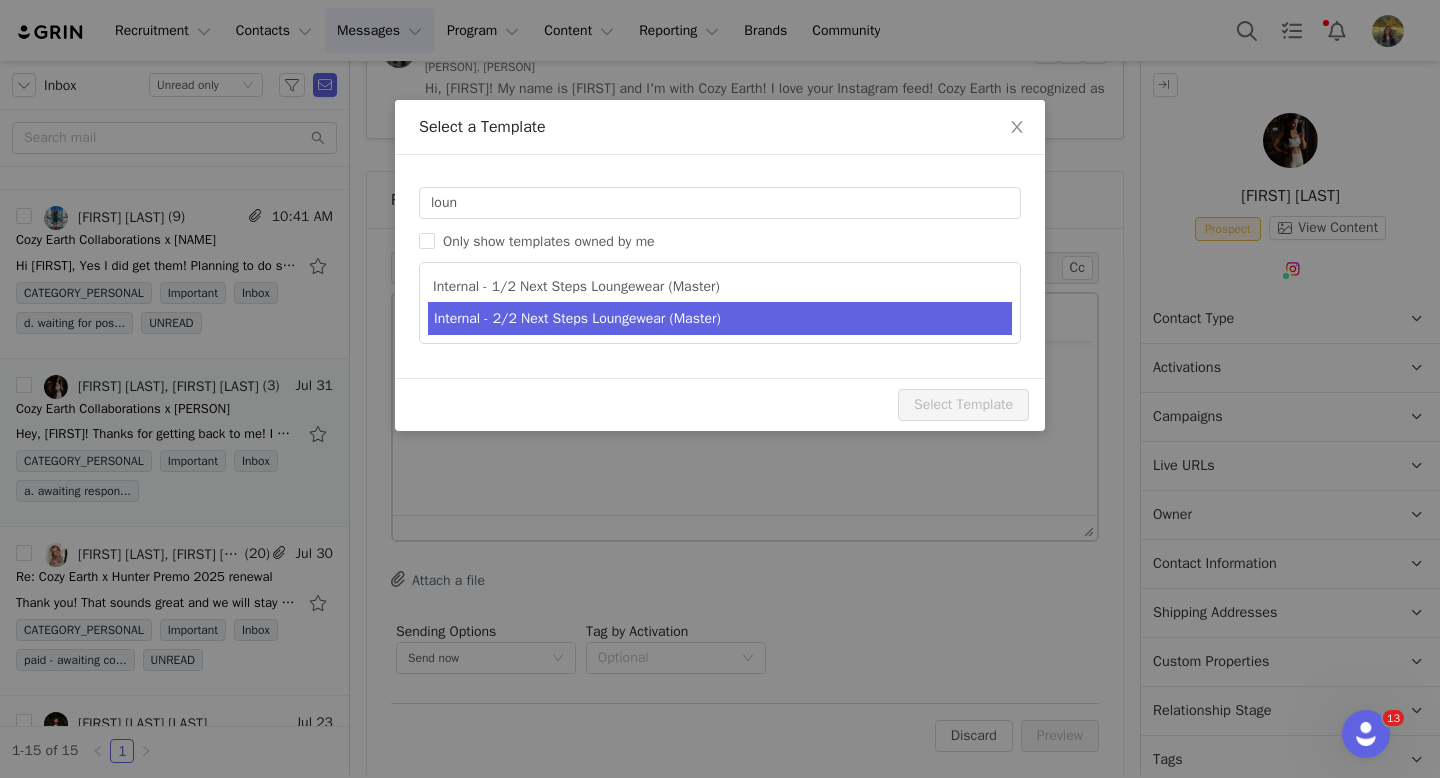 type on "Cozy Earth Collaboration Details" 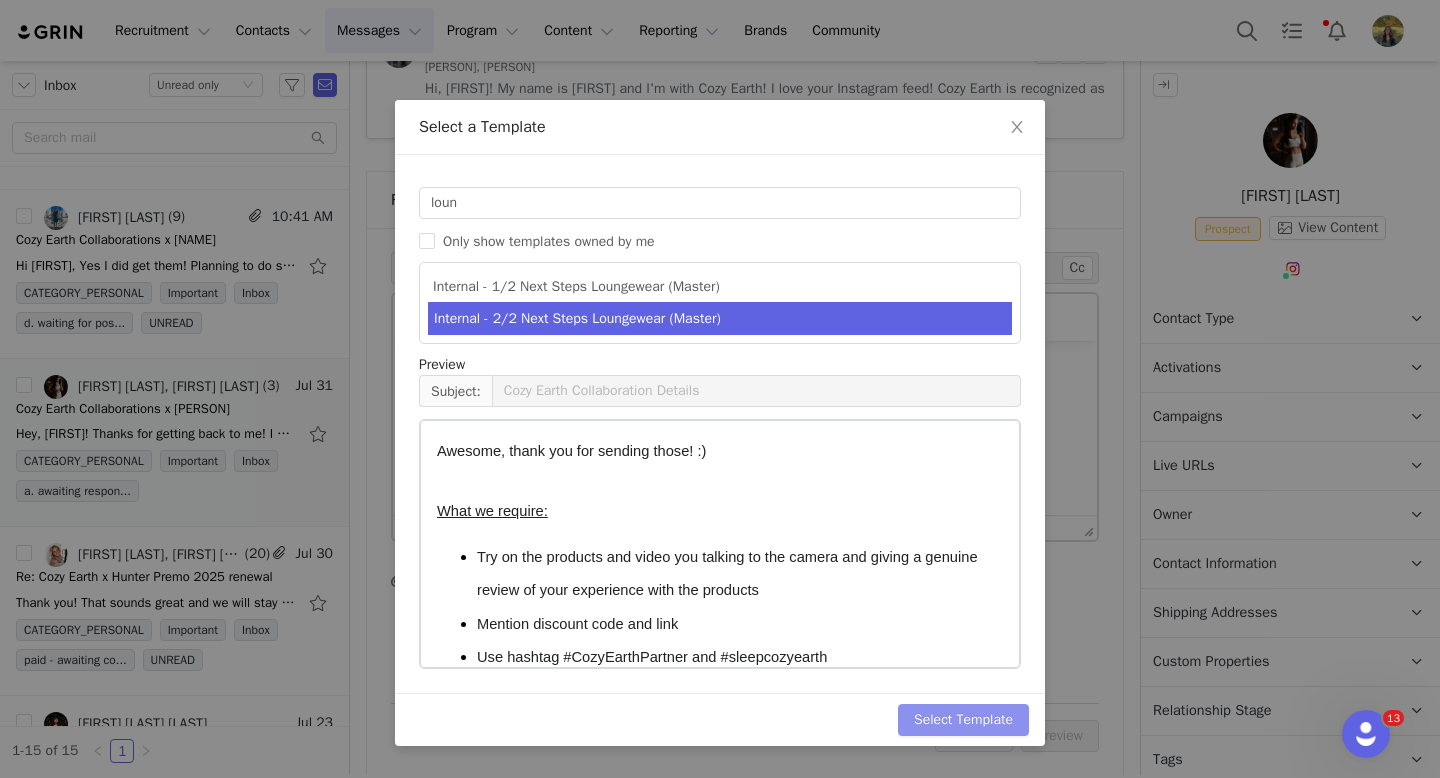 click on "Select Template" at bounding box center [963, 720] 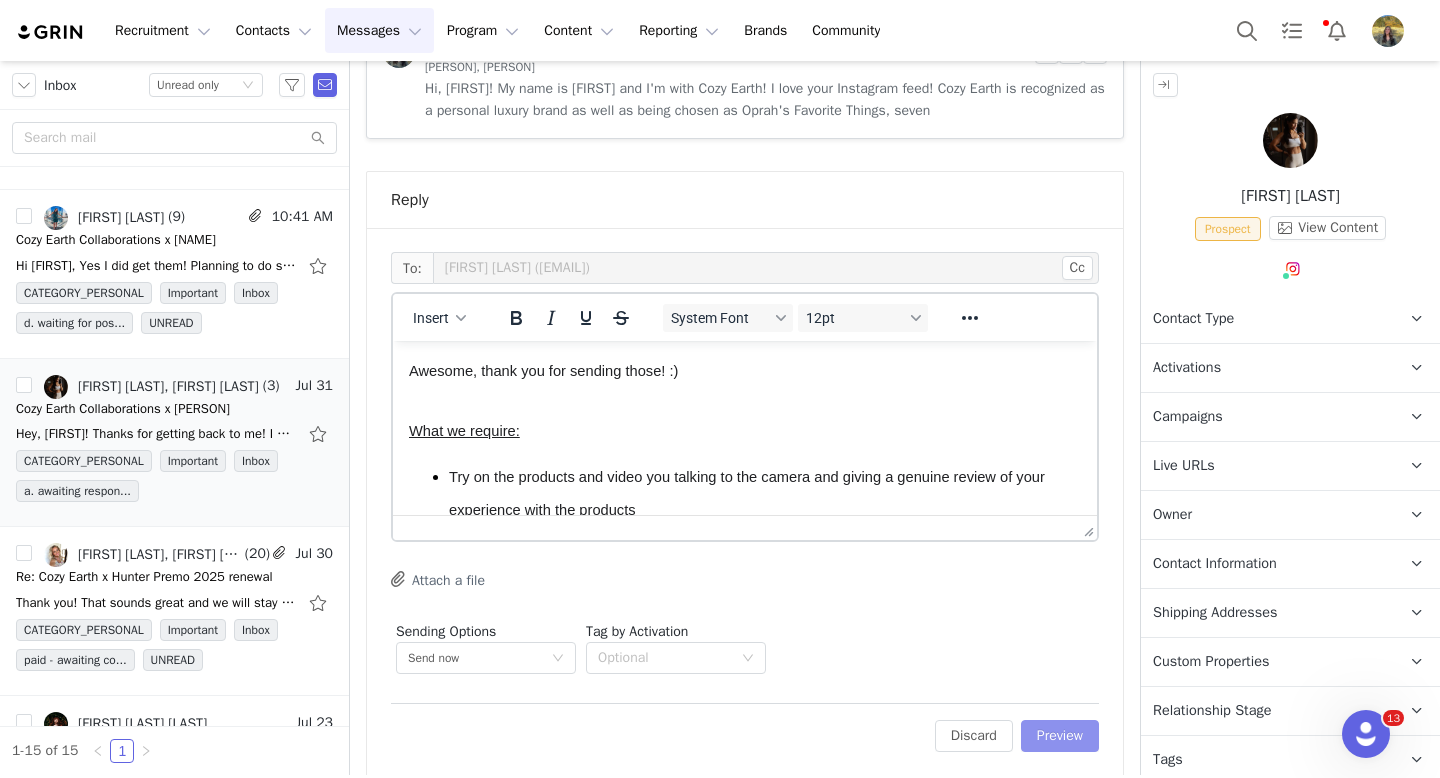 click on "Preview" at bounding box center [1060, 736] 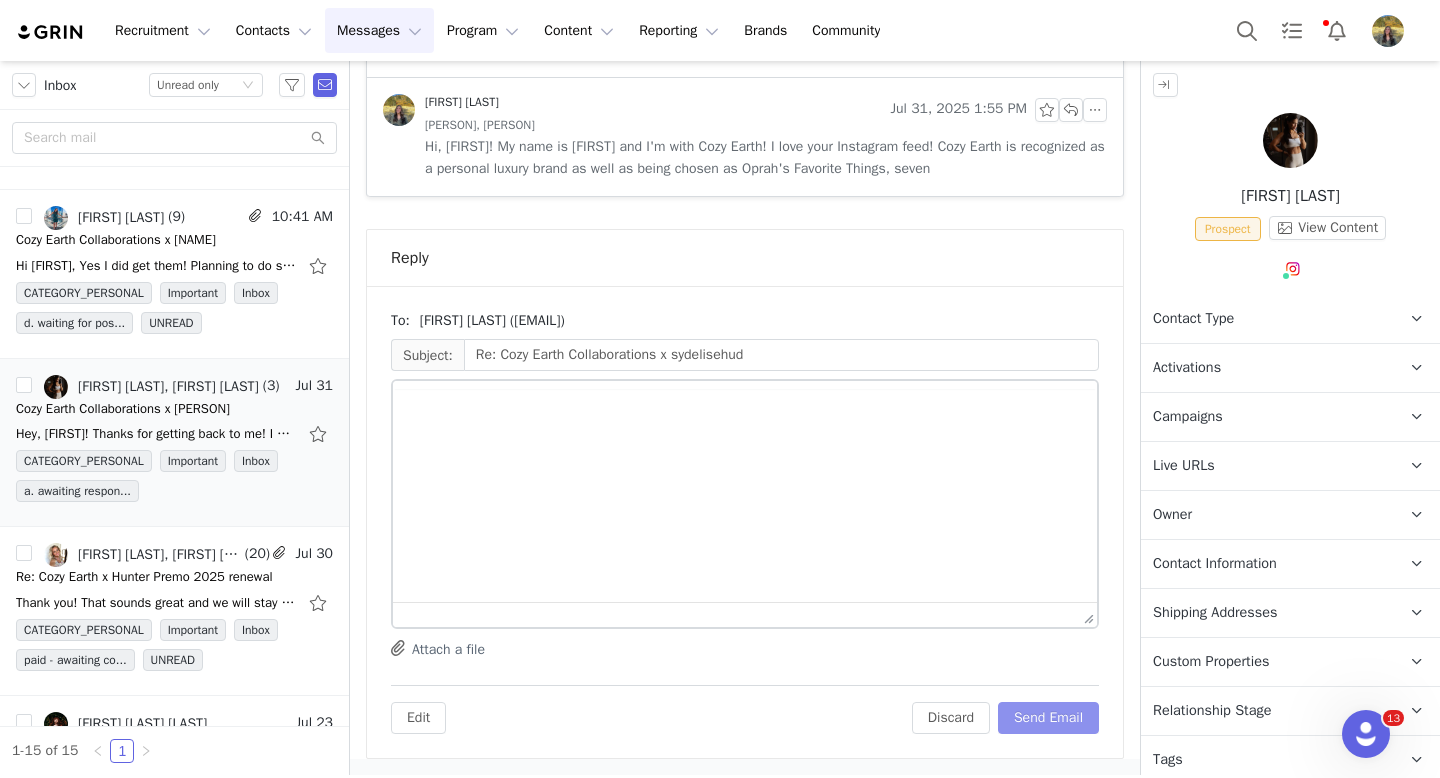 scroll, scrollTop: 2456, scrollLeft: 0, axis: vertical 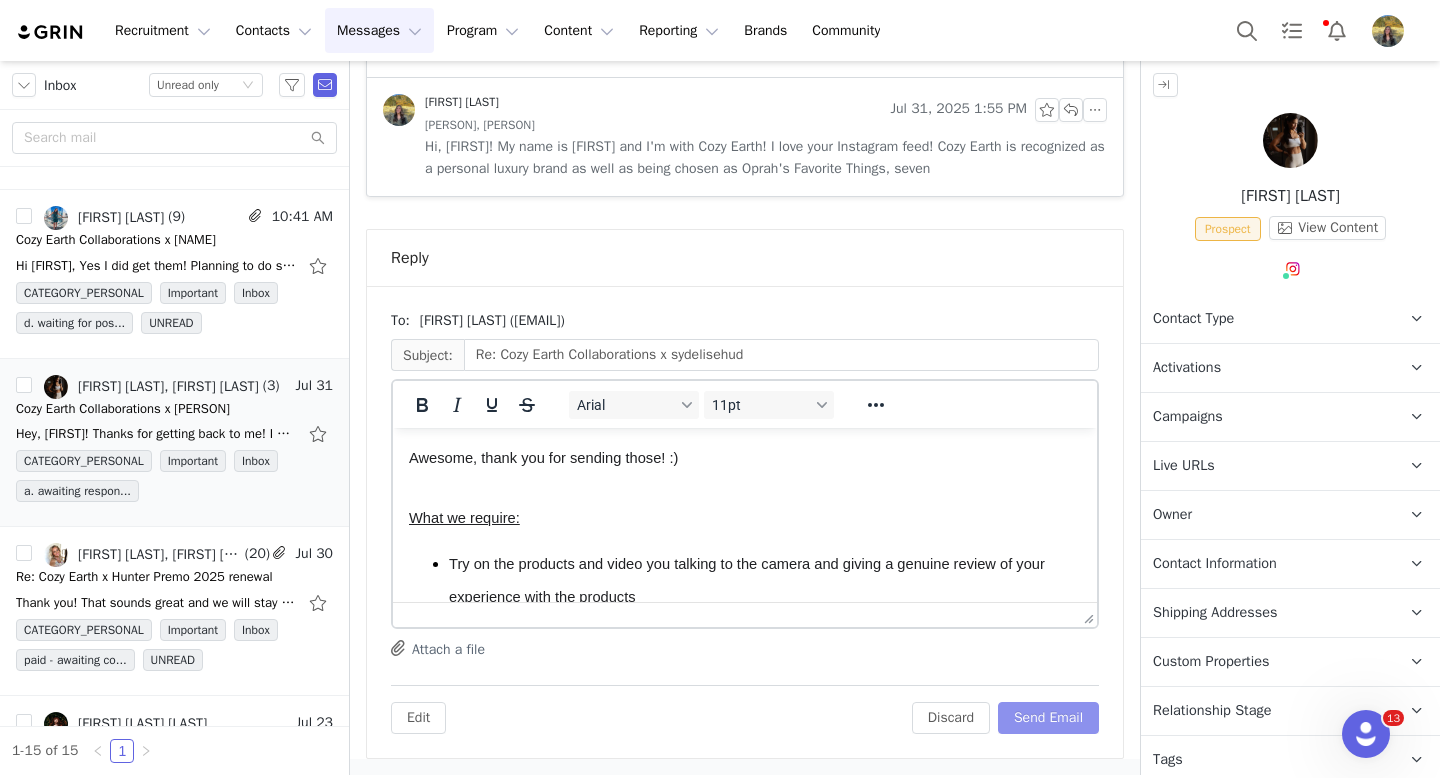 click on "Send Email" at bounding box center (1048, 718) 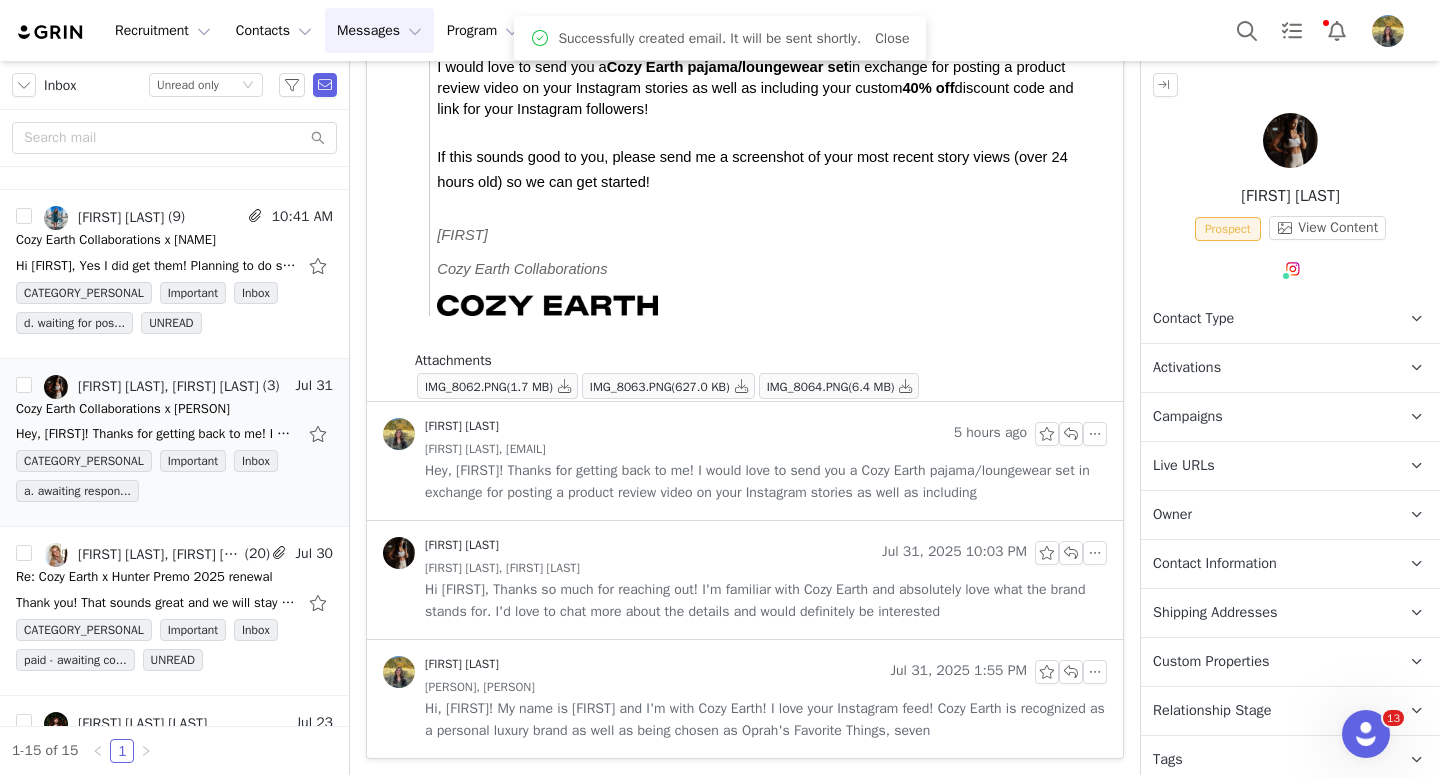 scroll, scrollTop: 1894, scrollLeft: 0, axis: vertical 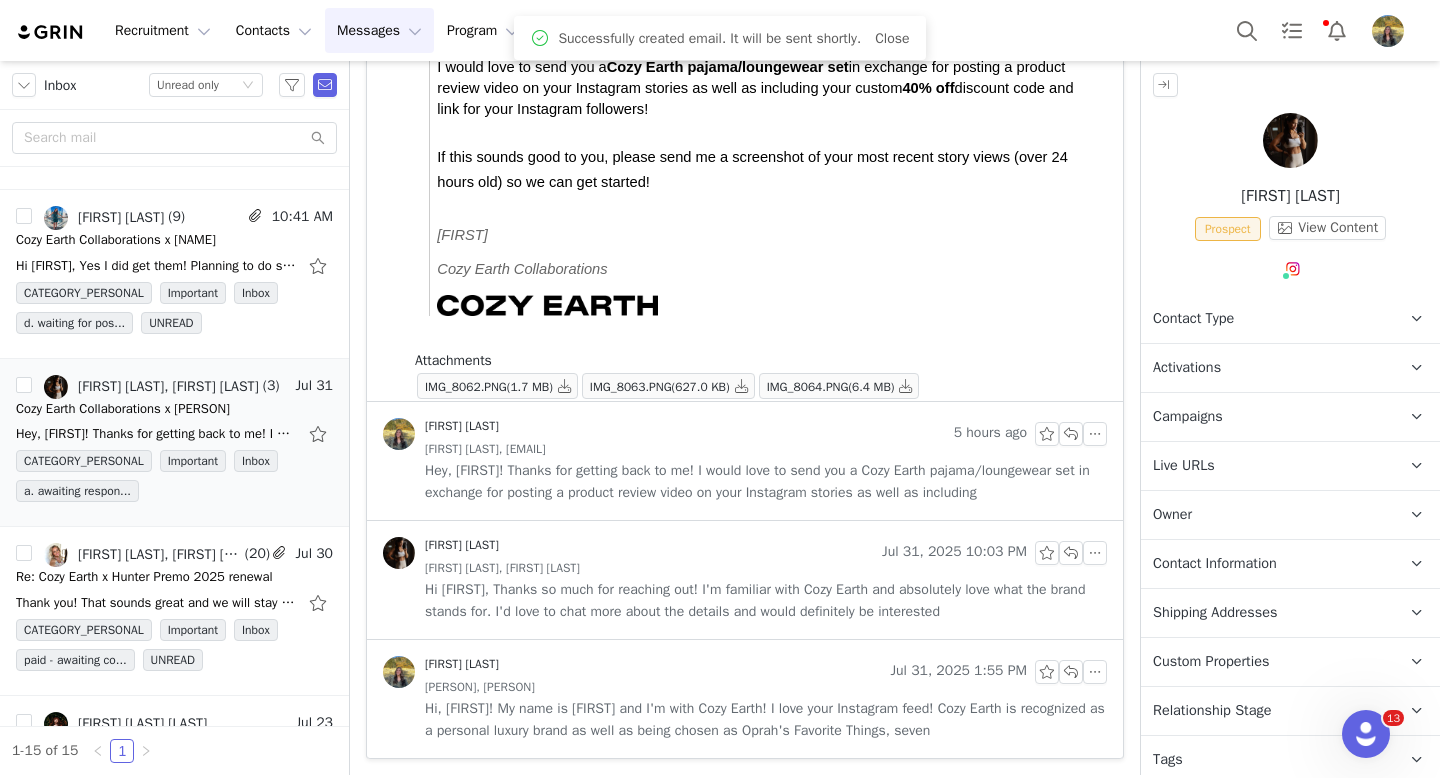 click on "Activations" at bounding box center (1266, 368) 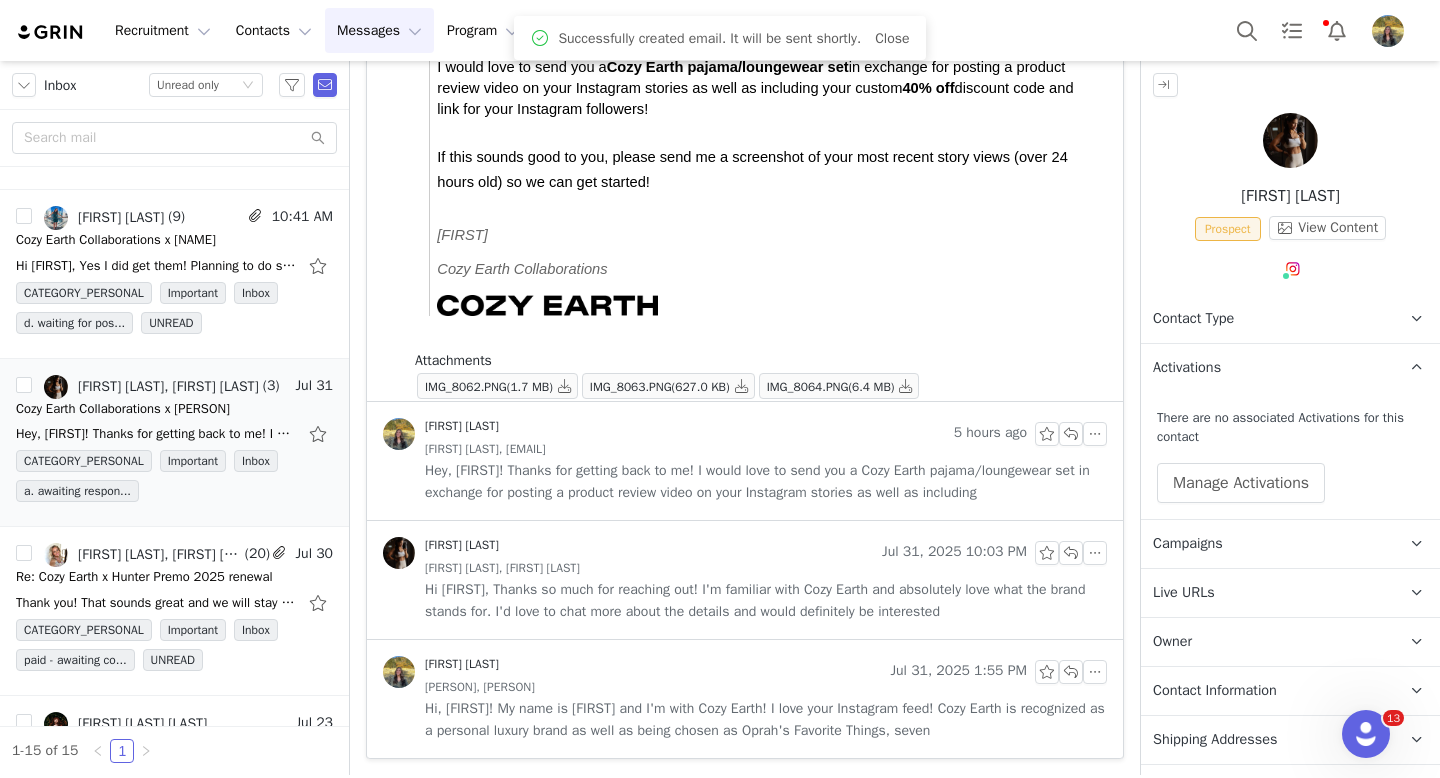click on "Activations" at bounding box center [1266, 368] 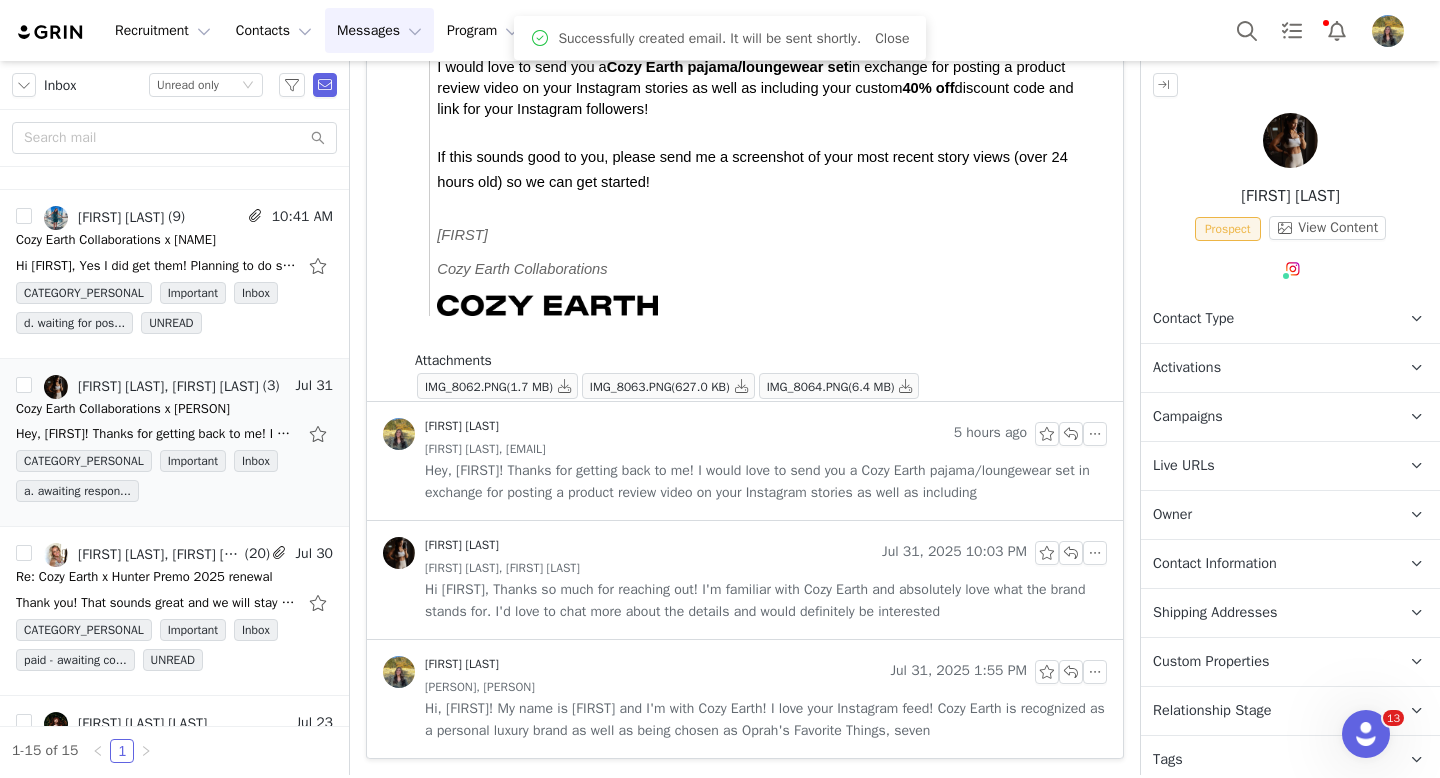 click on "Campaigns" at bounding box center [1188, 417] 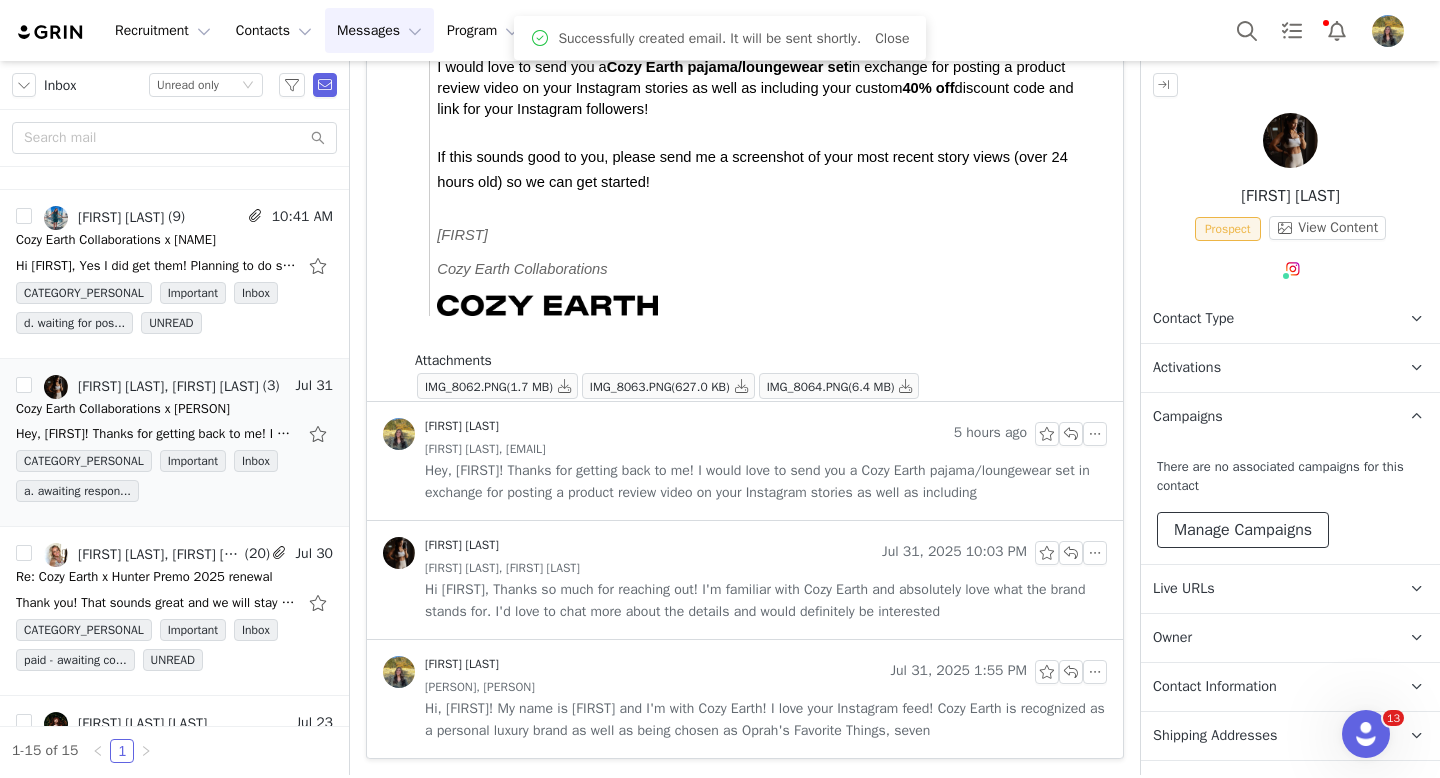 click on "Manage Campaigns" at bounding box center [1243, 530] 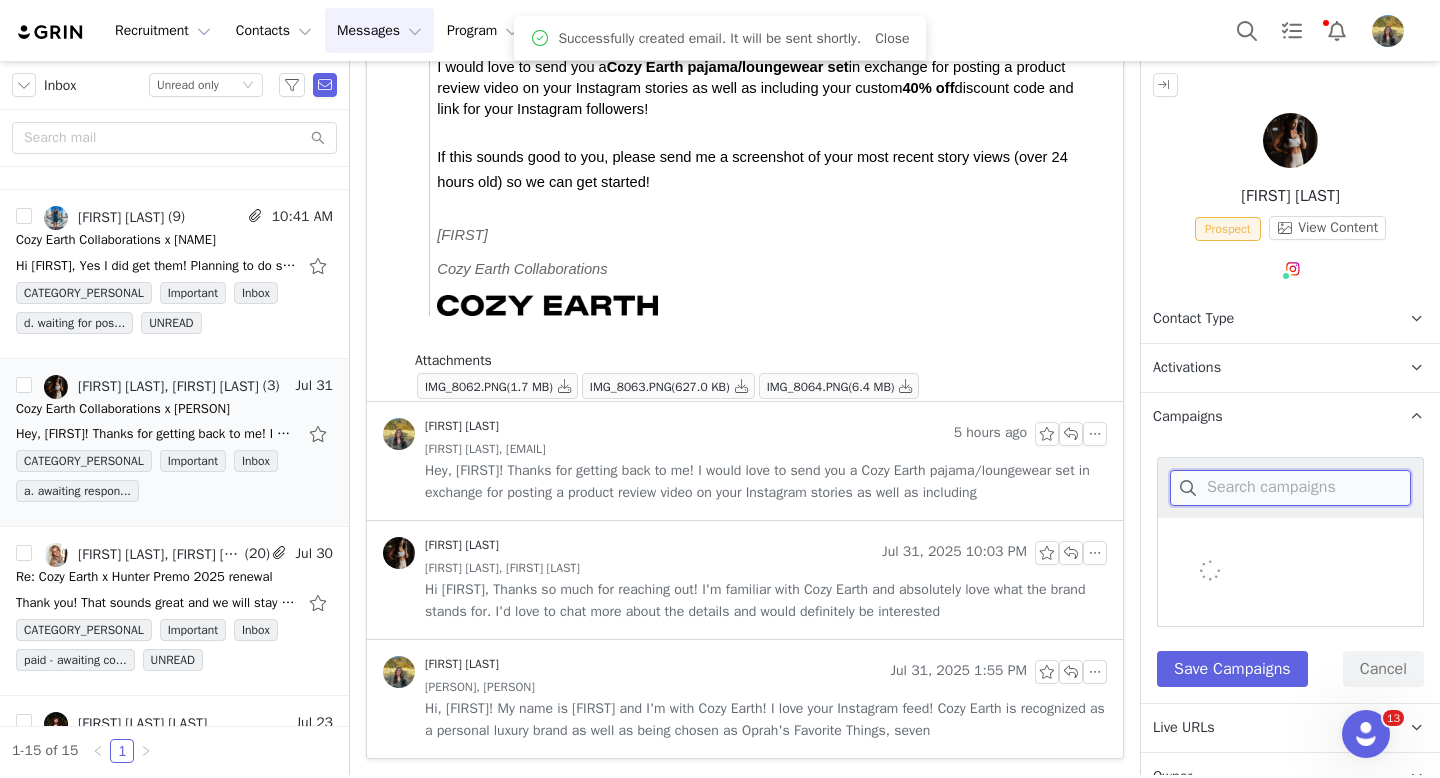 click at bounding box center (1290, 488) 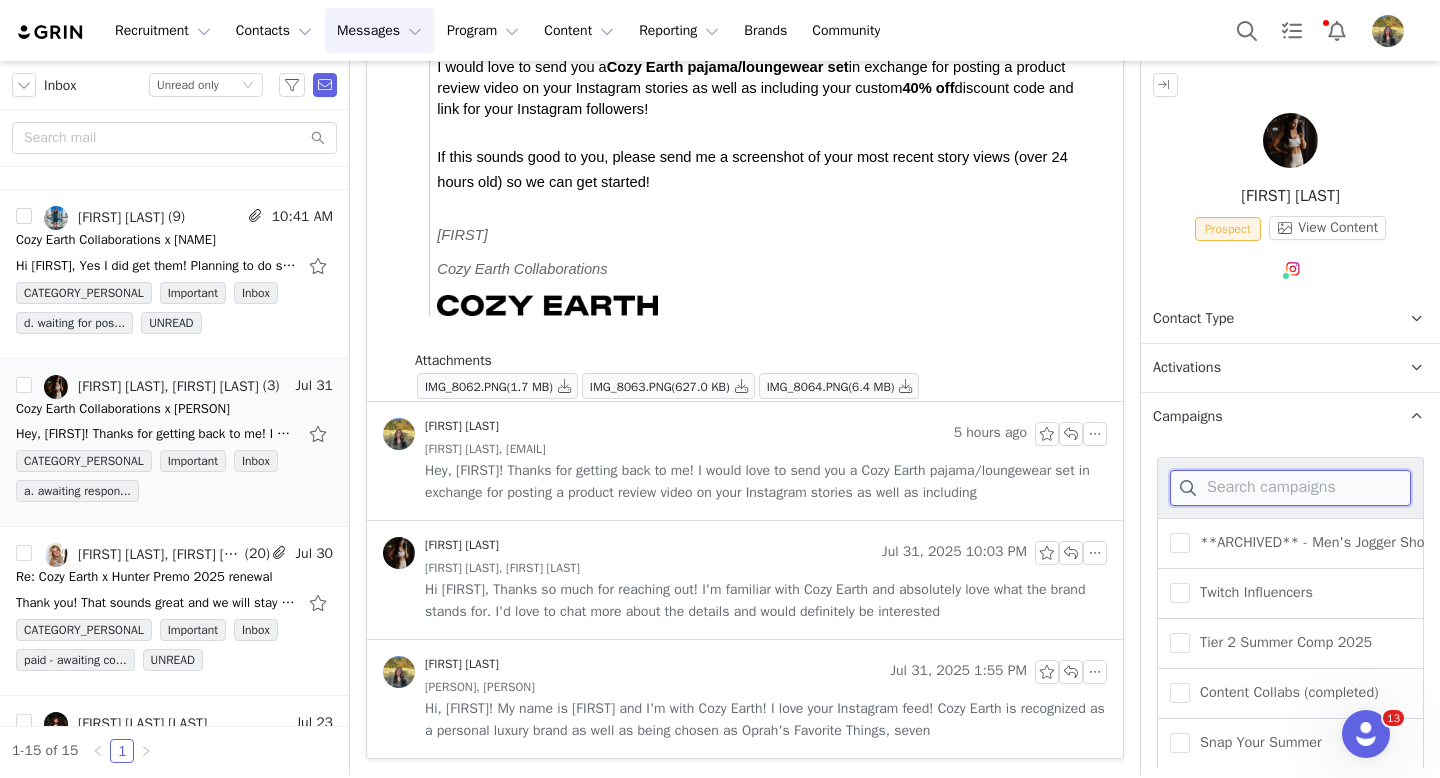 type on "e" 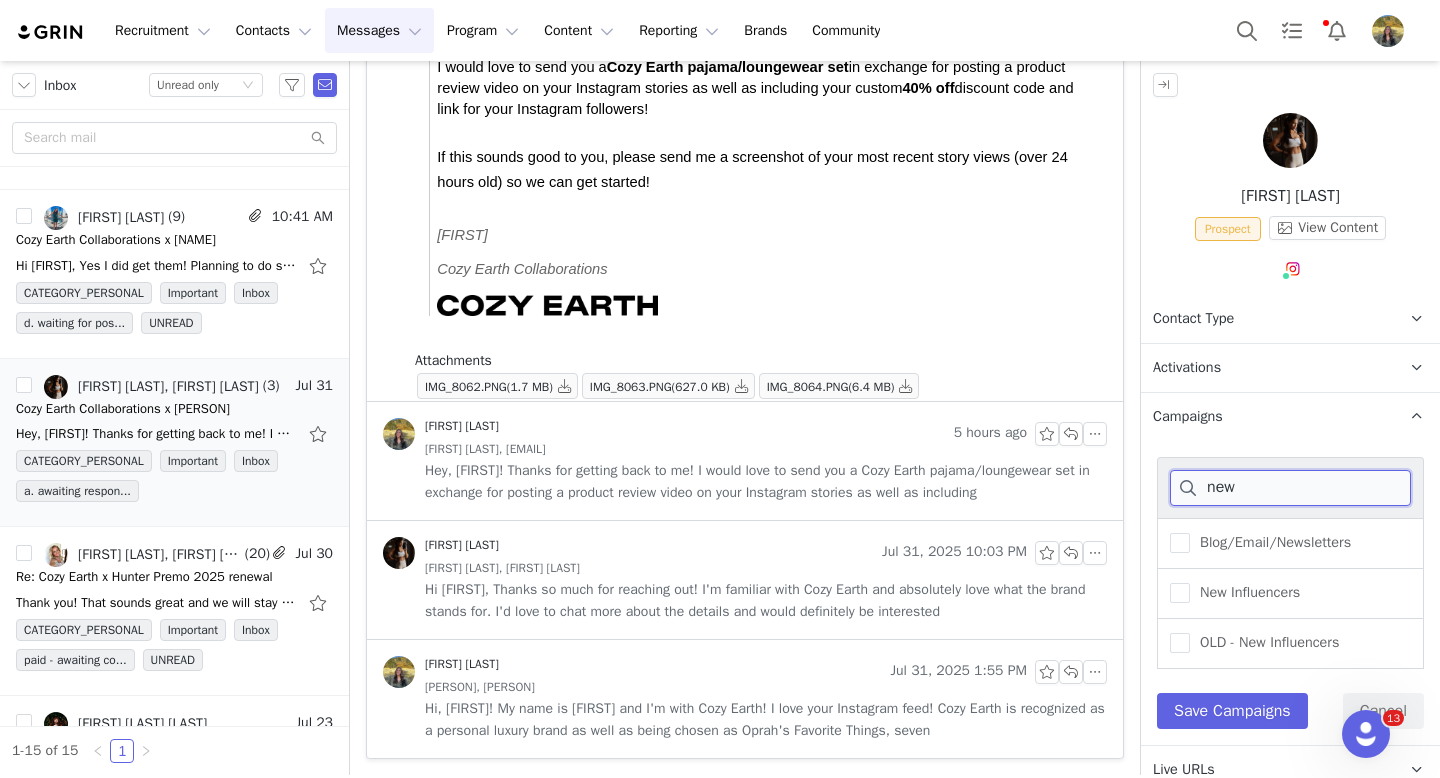 type on "new" 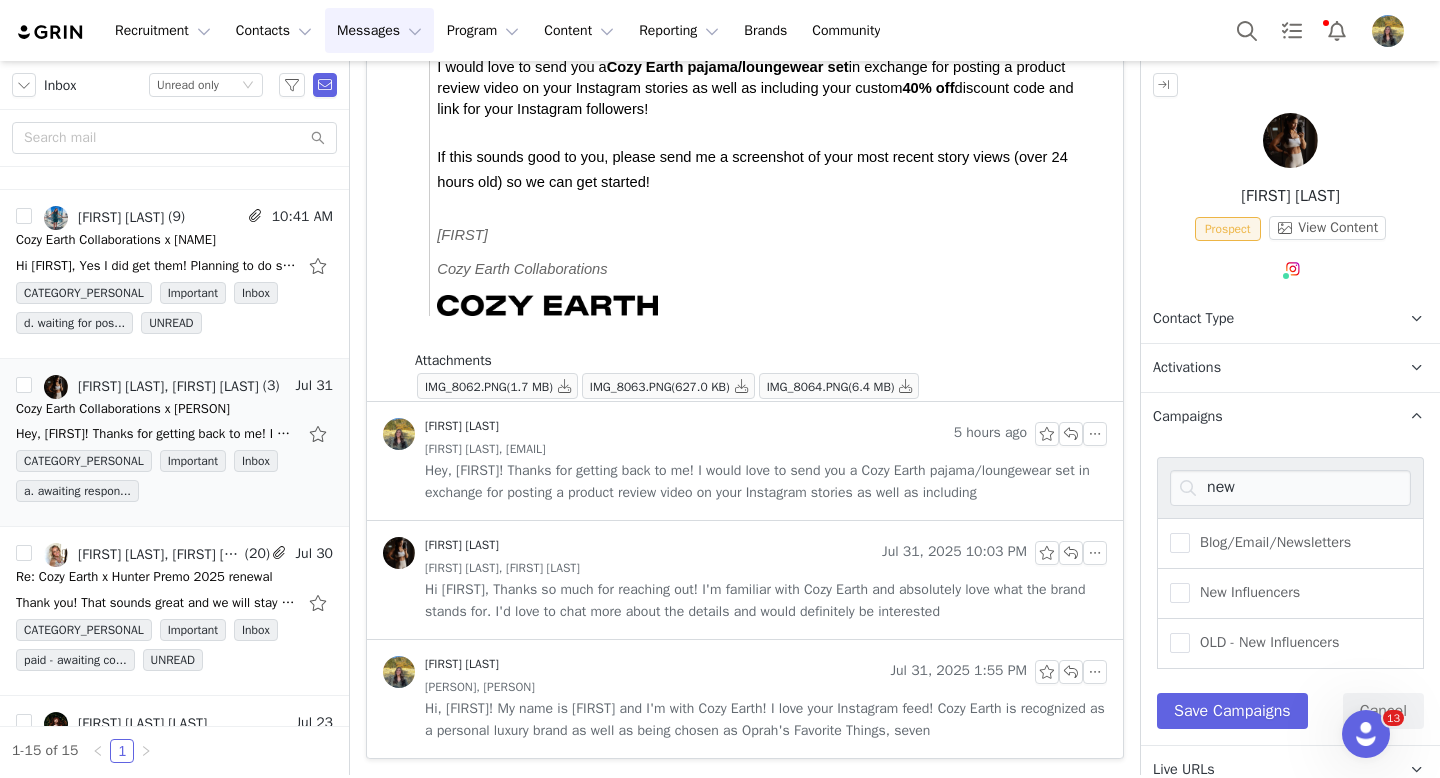 click on "New Influencers" at bounding box center (1245, 592) 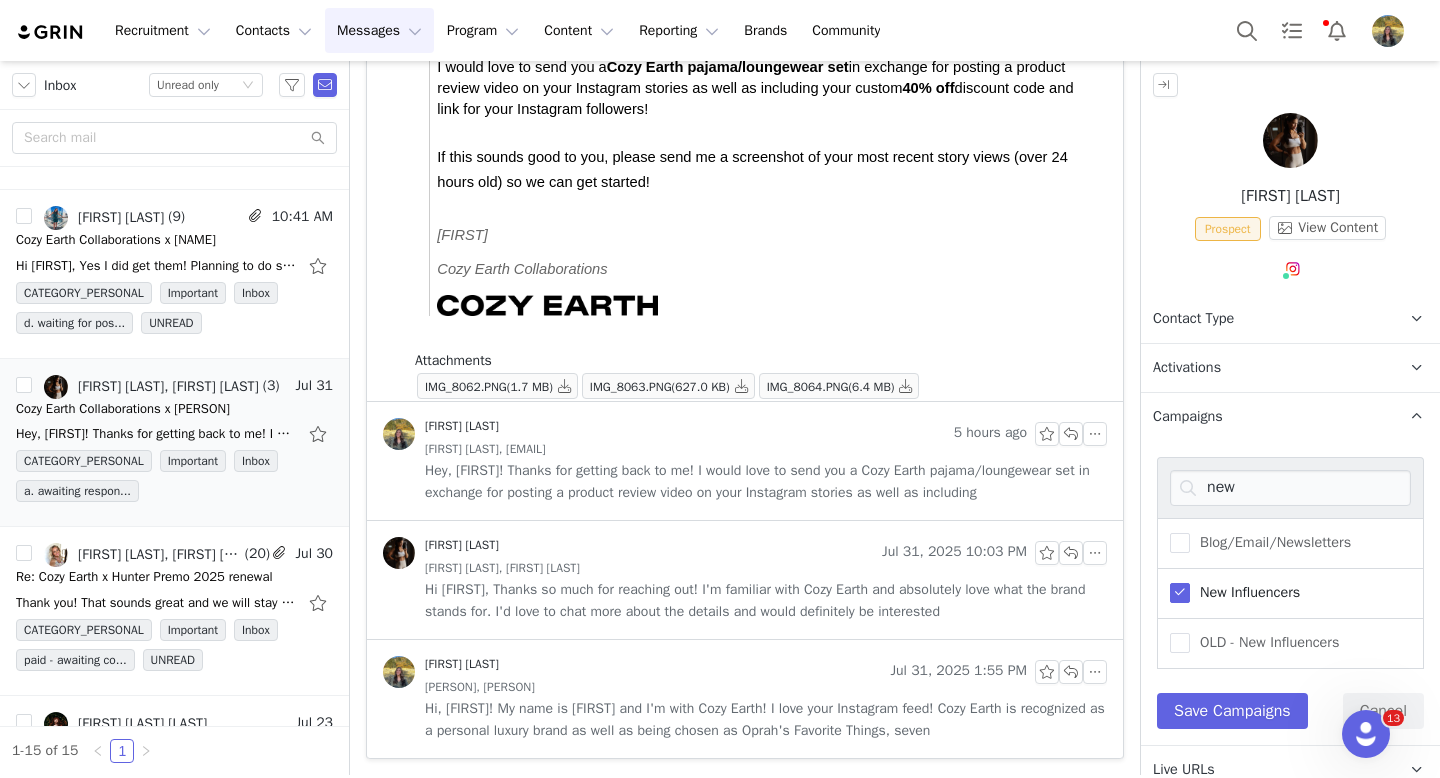 click on "new  Blog/Email/Newsletters   New Influencers   OLD - New Influencers   Save Campaigns  Cancel" at bounding box center (1290, 593) 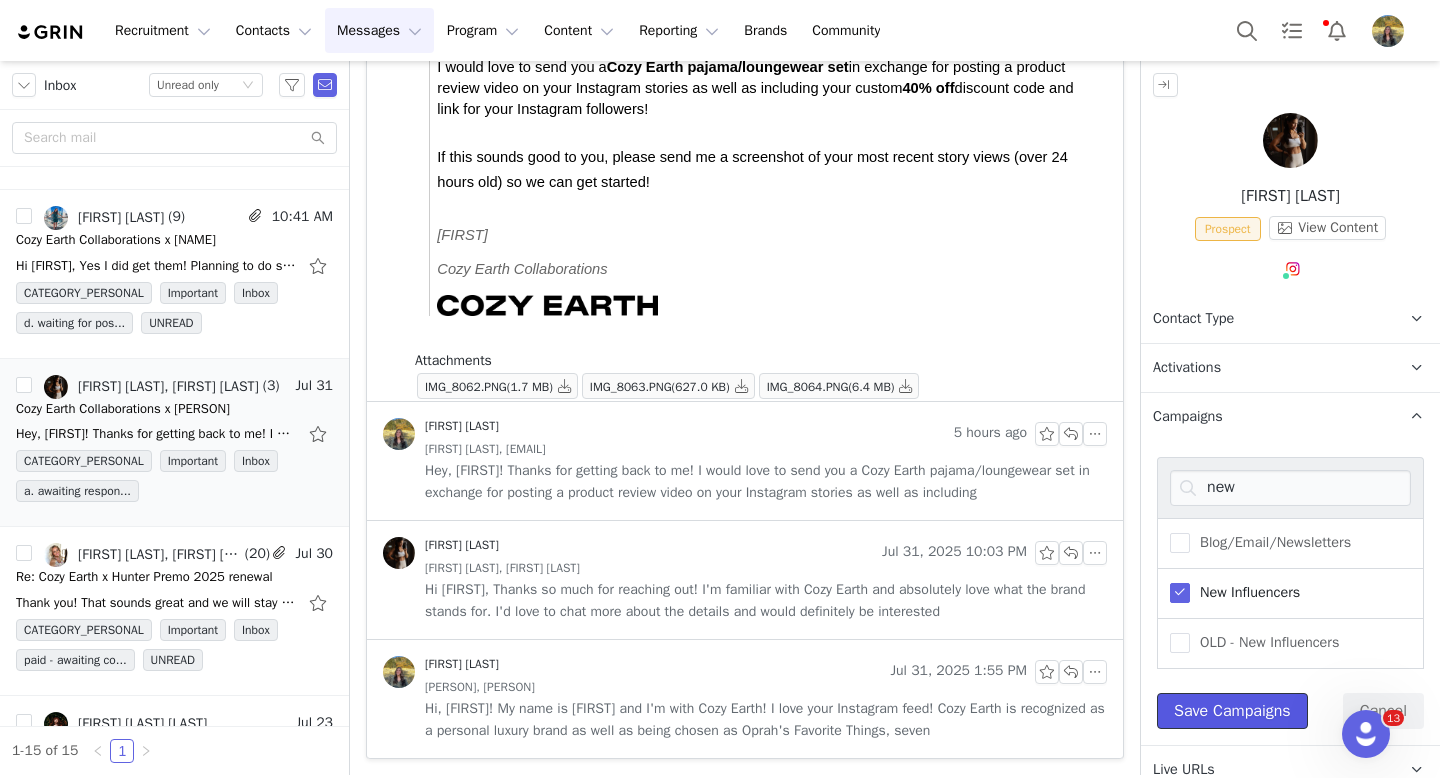 click on "Save Campaigns" at bounding box center [1232, 711] 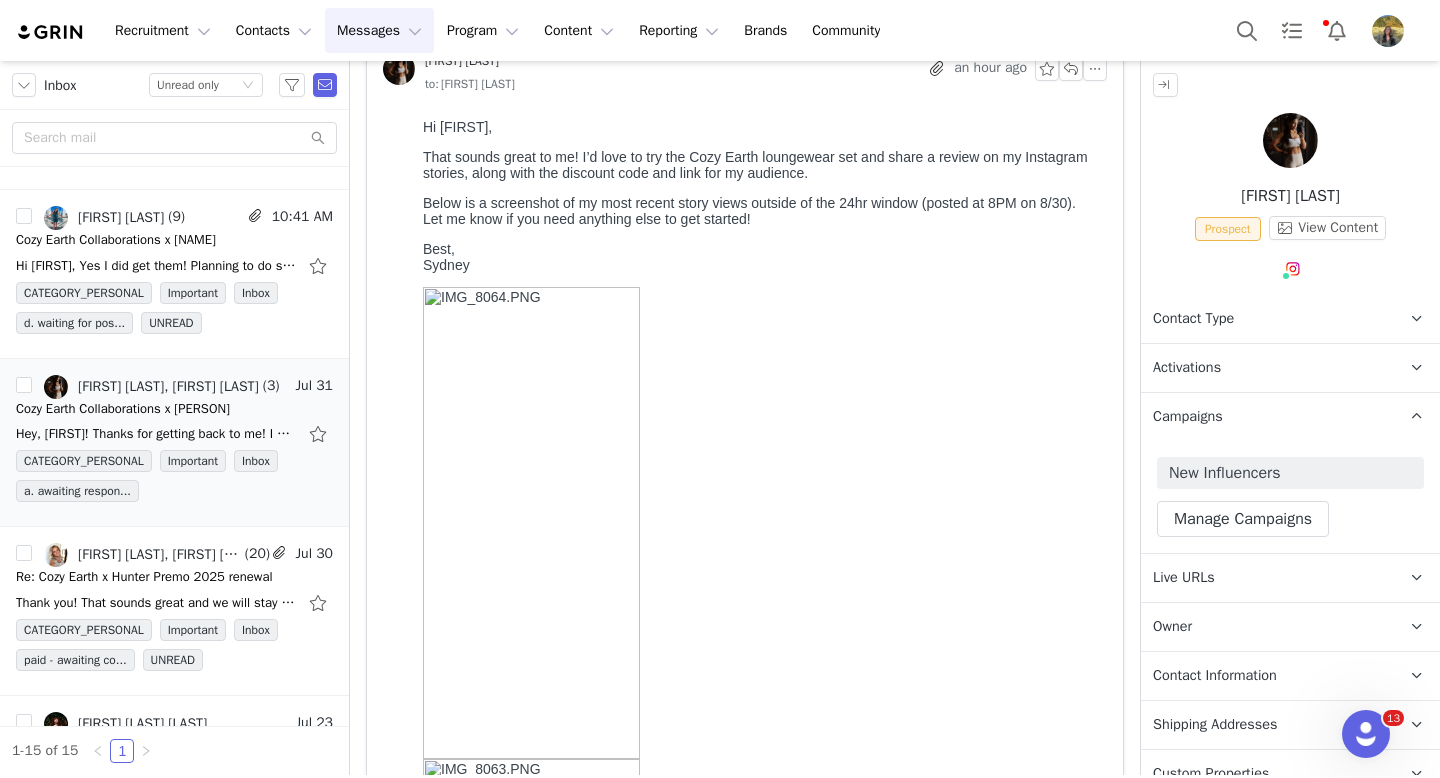 scroll, scrollTop: 0, scrollLeft: 0, axis: both 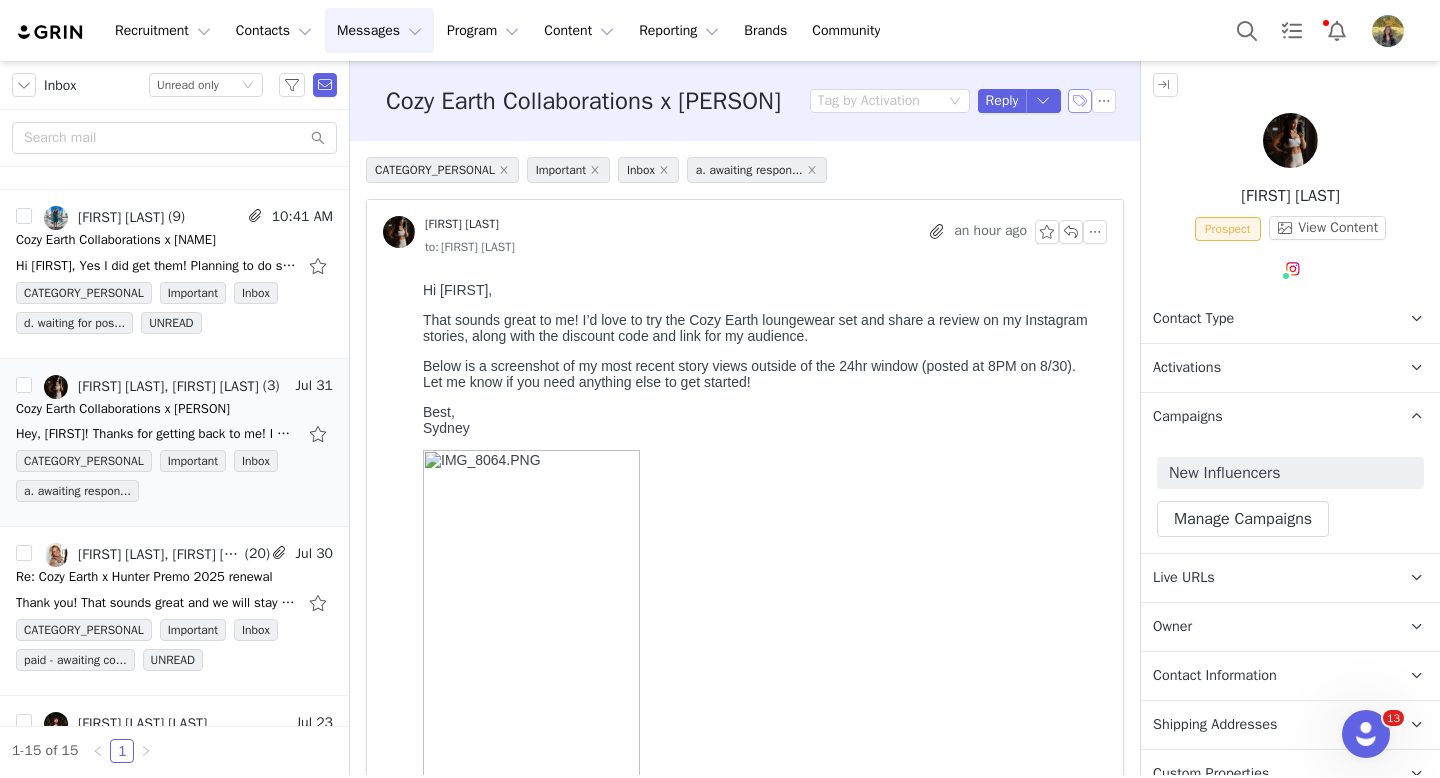 click at bounding box center [1080, 101] 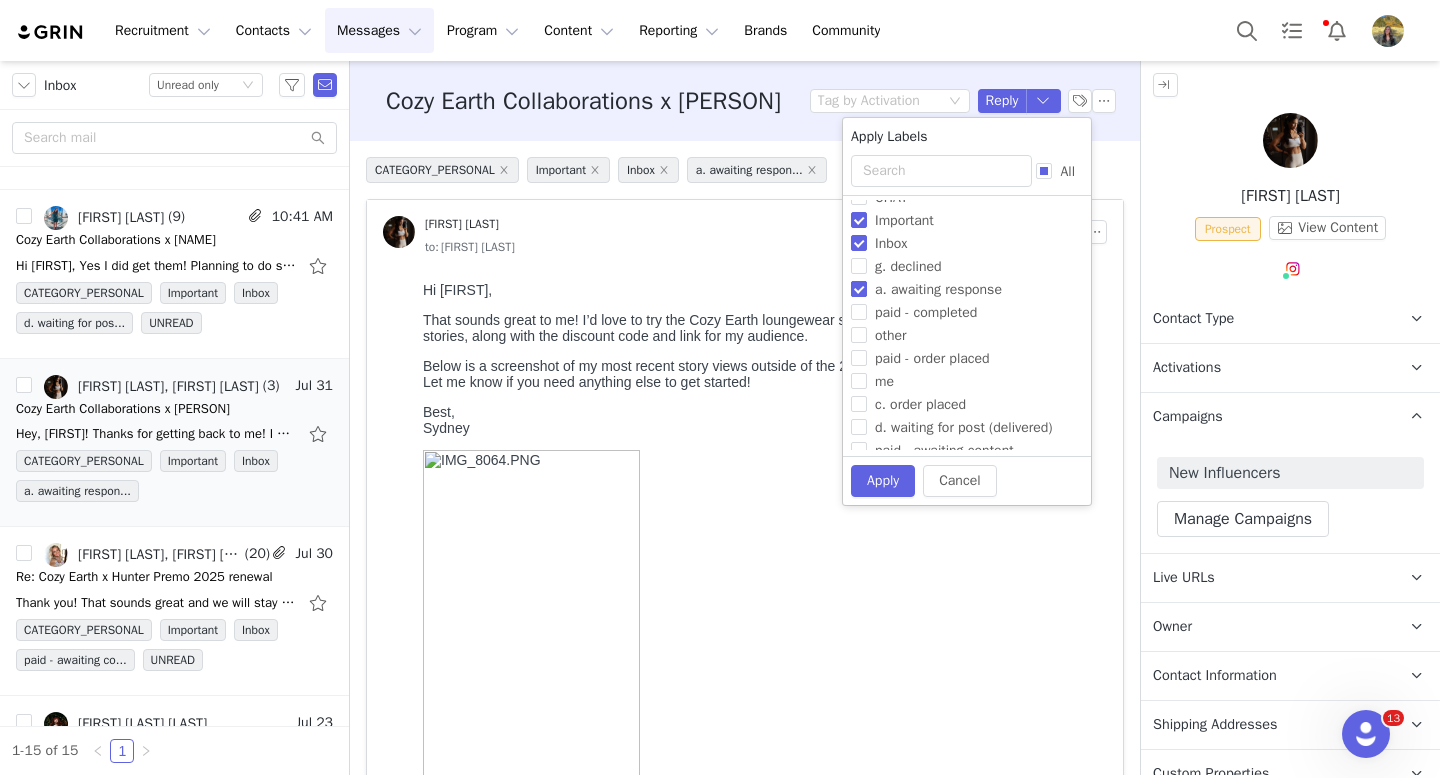 click on "a. awaiting response" at bounding box center [938, 289] 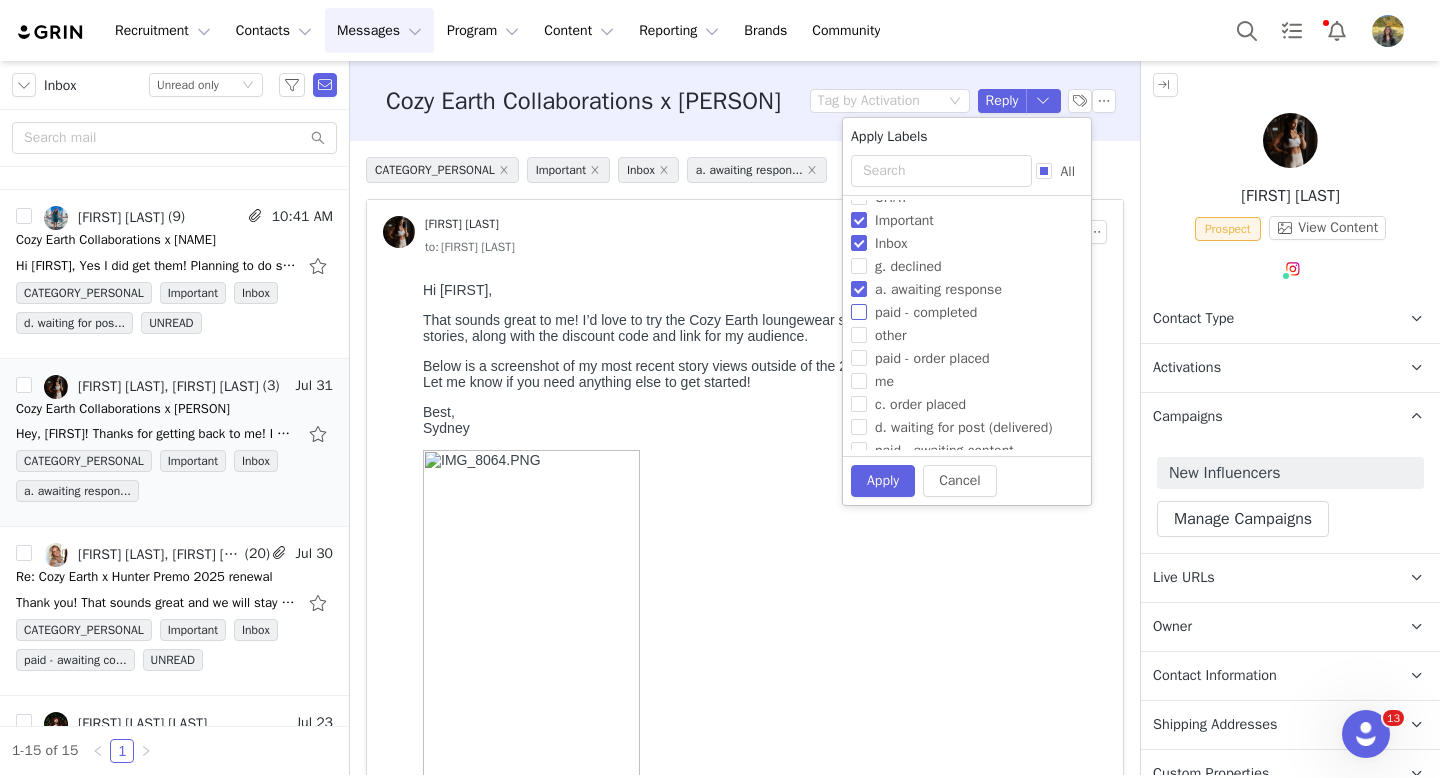 checkbox on "false" 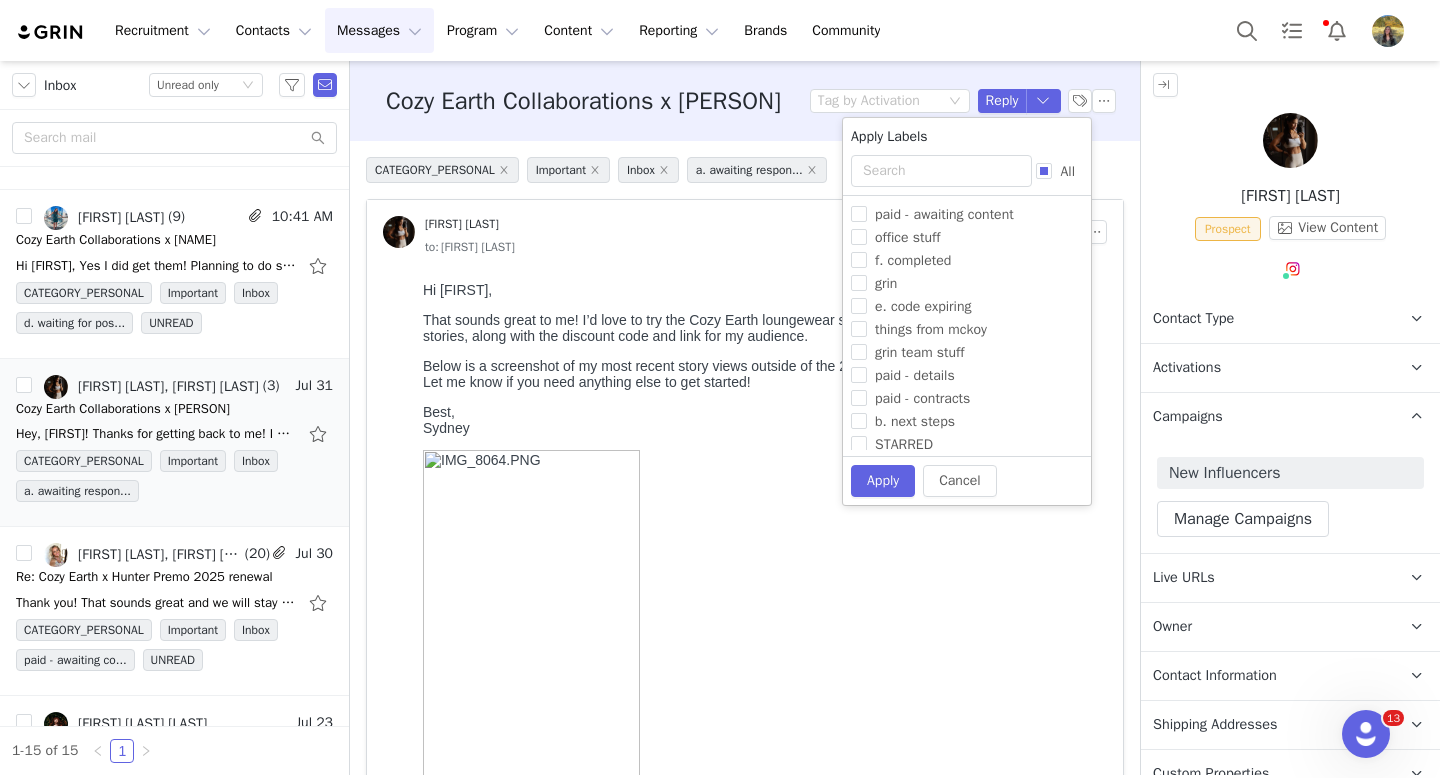 scroll, scrollTop: 408, scrollLeft: 0, axis: vertical 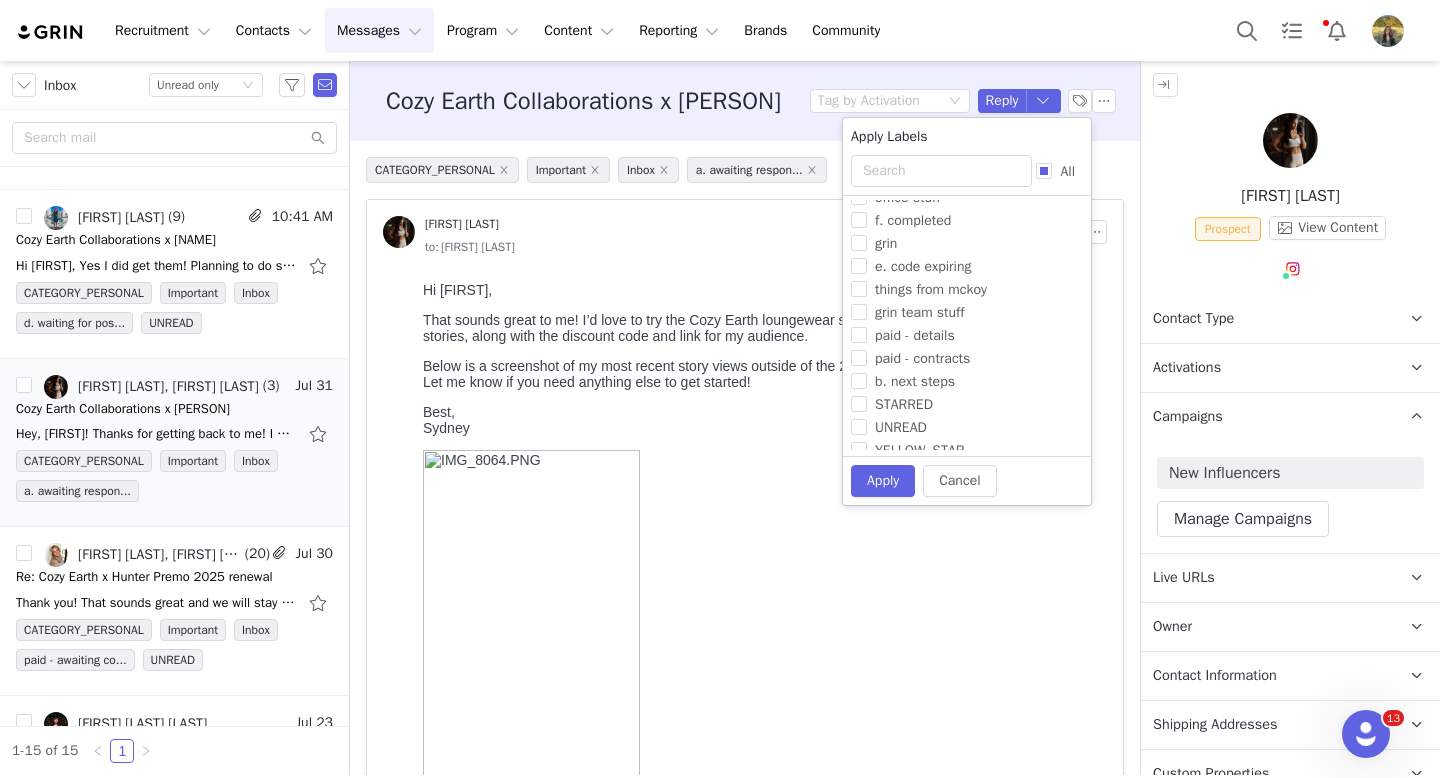click on "b. next steps" at bounding box center [915, 381] 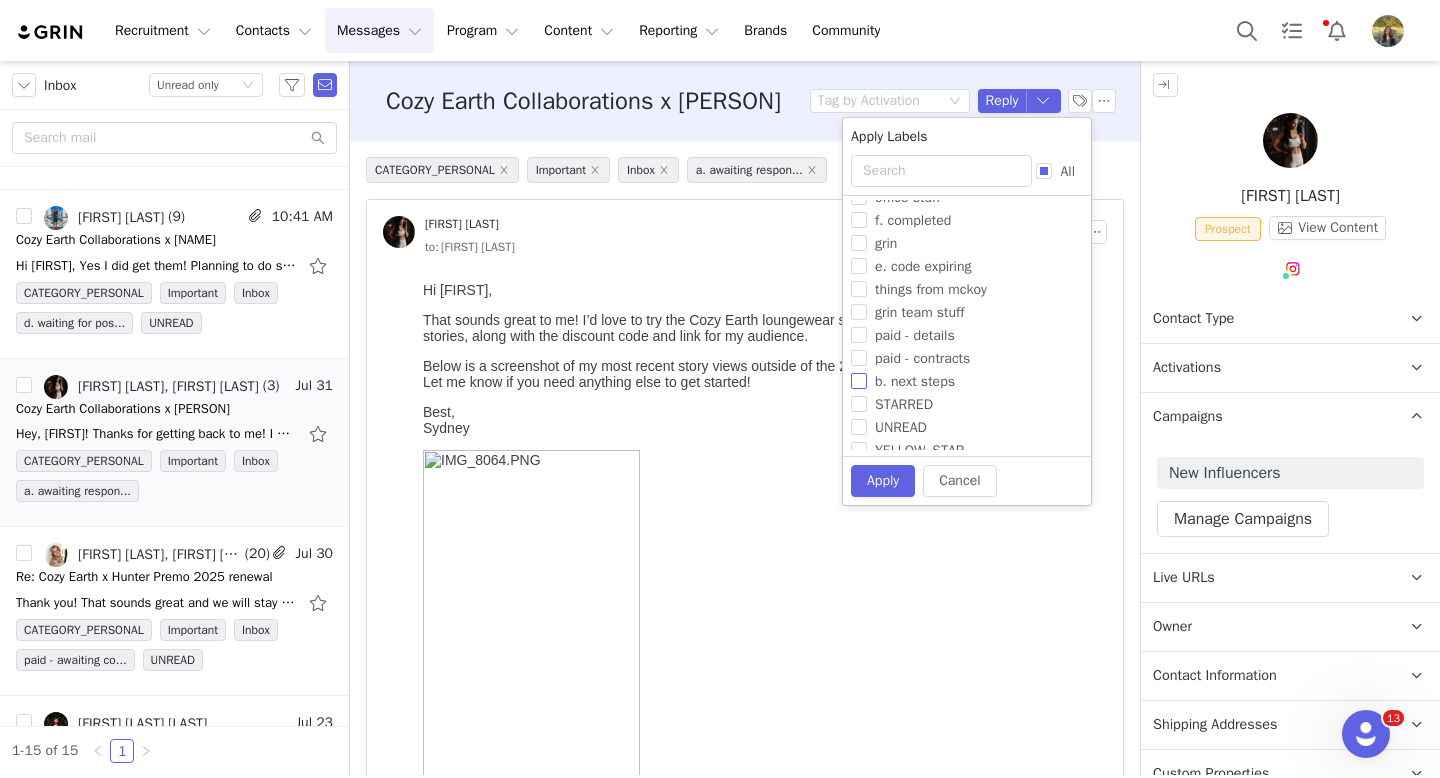 click on "b. next steps" at bounding box center [859, 381] 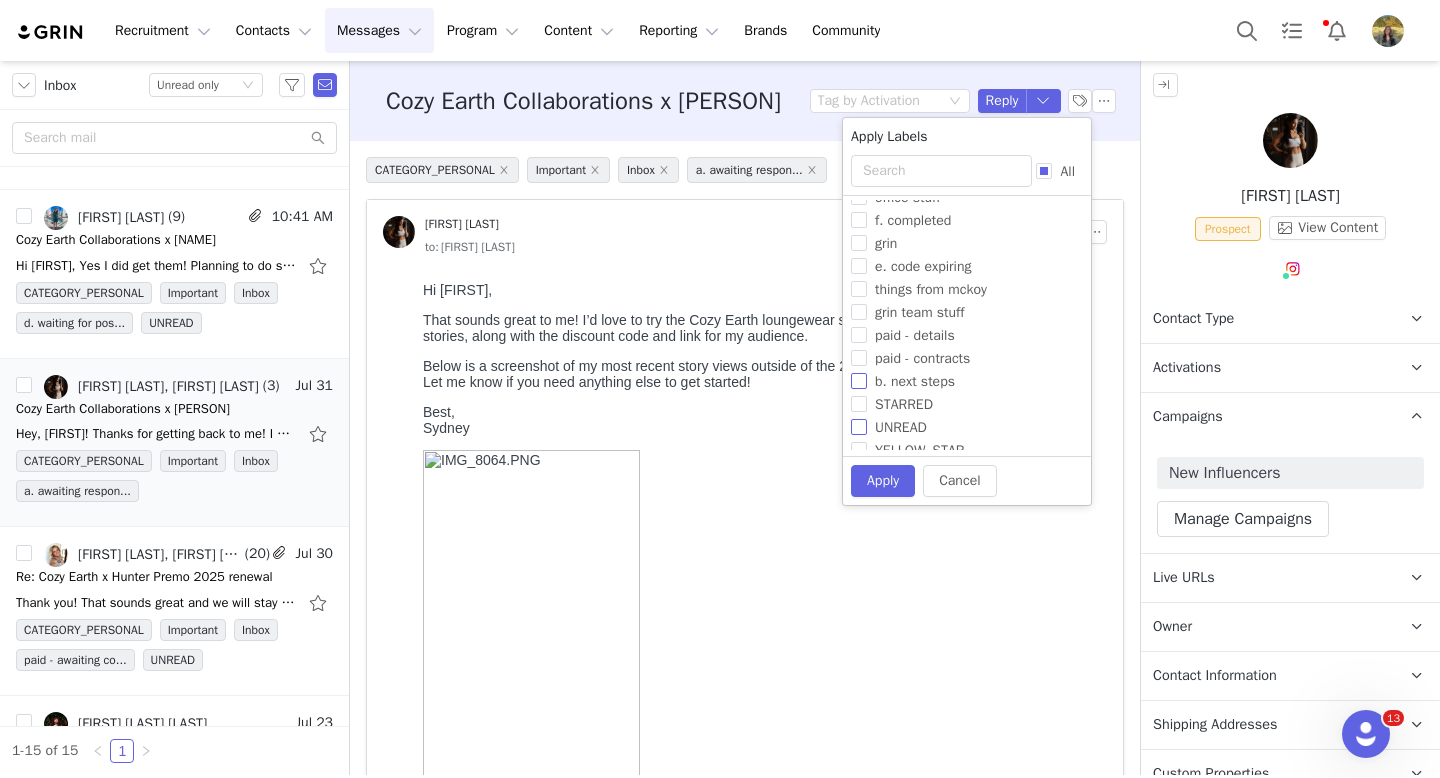 checkbox on "true" 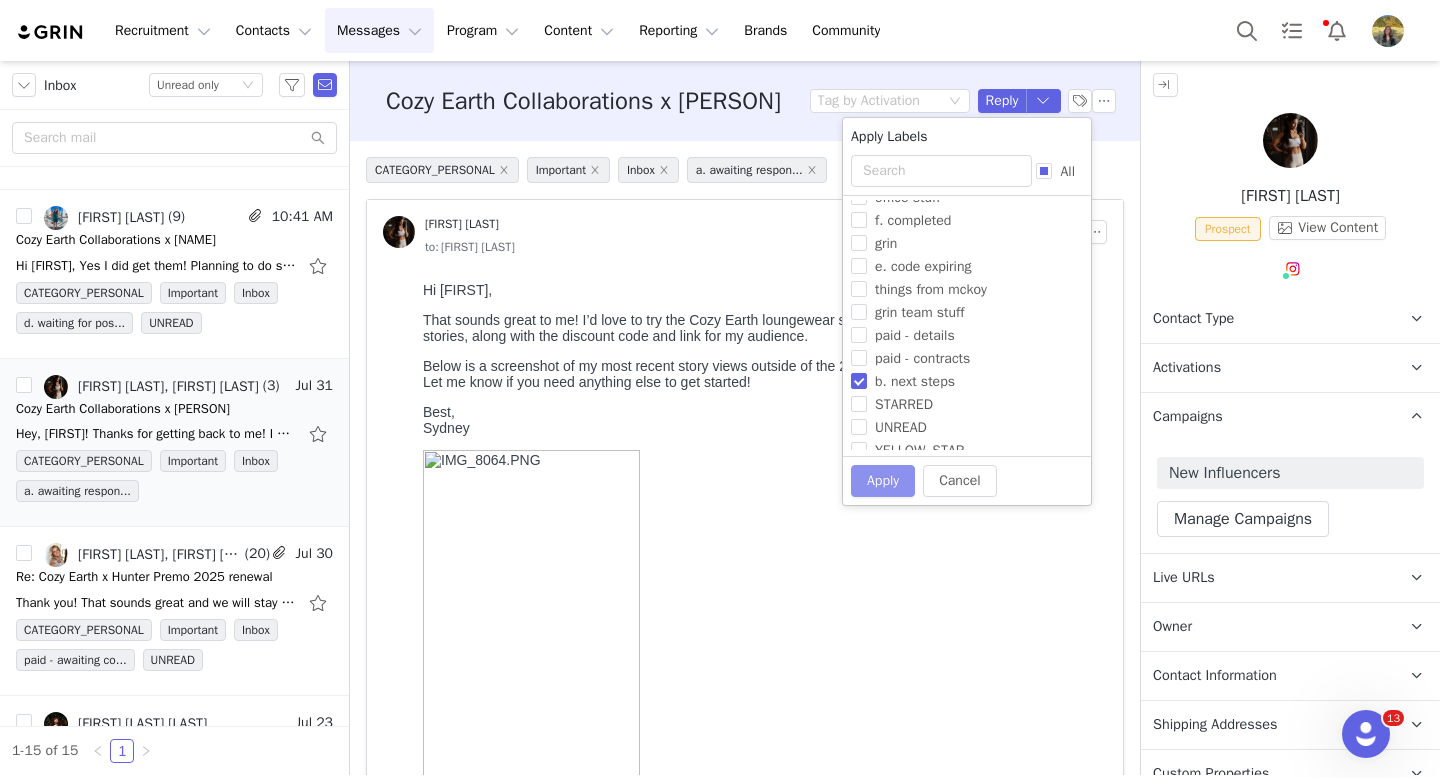 click on "Apply" at bounding box center (883, 481) 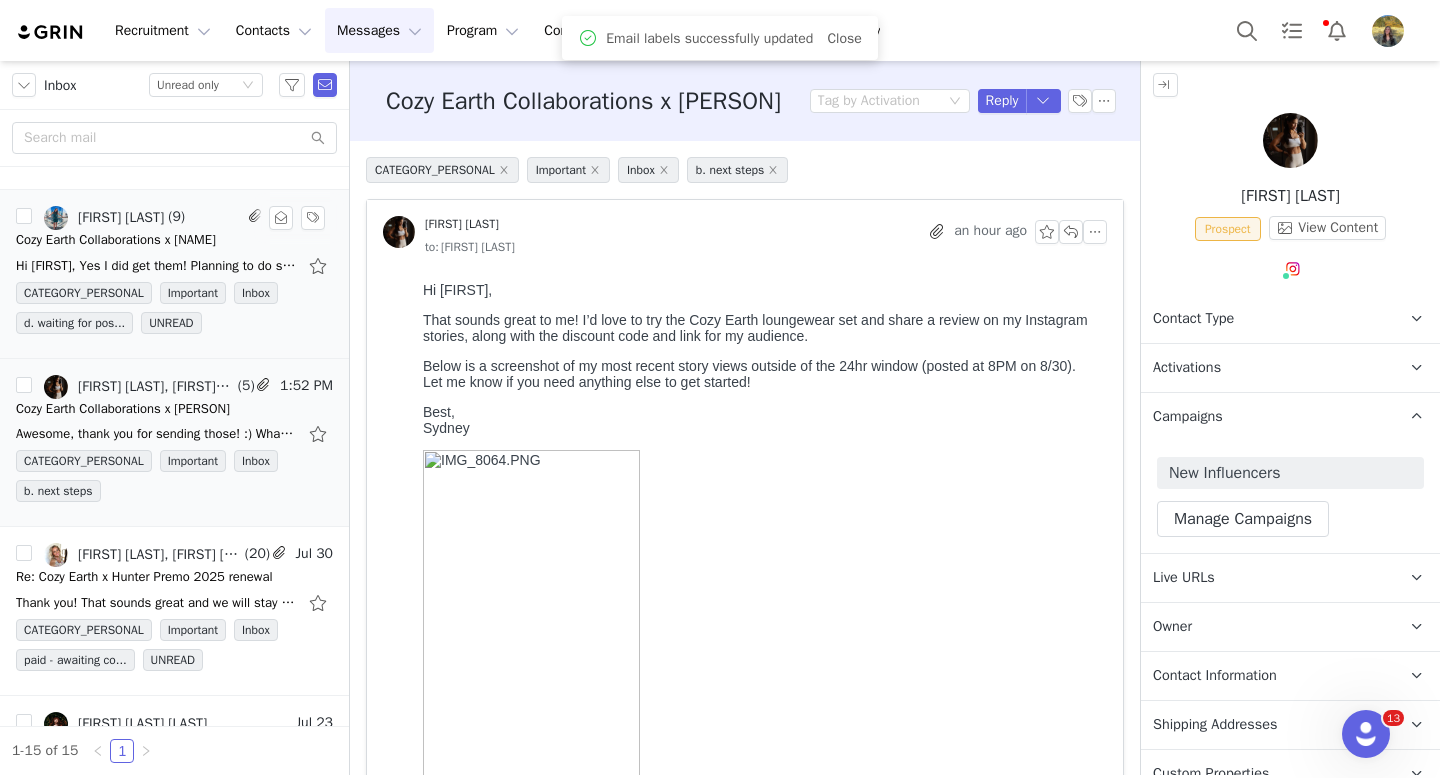 scroll, scrollTop: 1586, scrollLeft: 0, axis: vertical 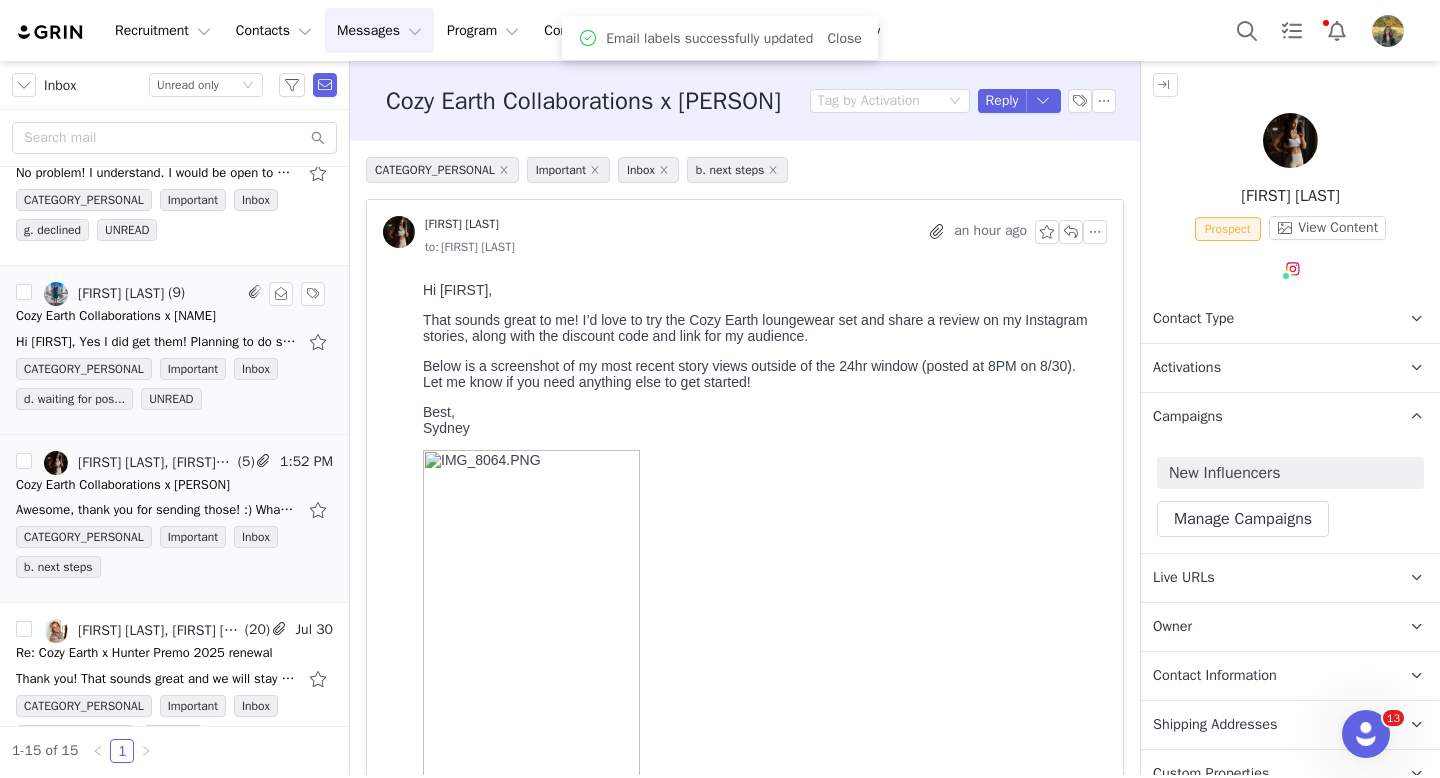 click on "Cozy Earth Collaborations x thebasicranchmom" at bounding box center (116, 316) 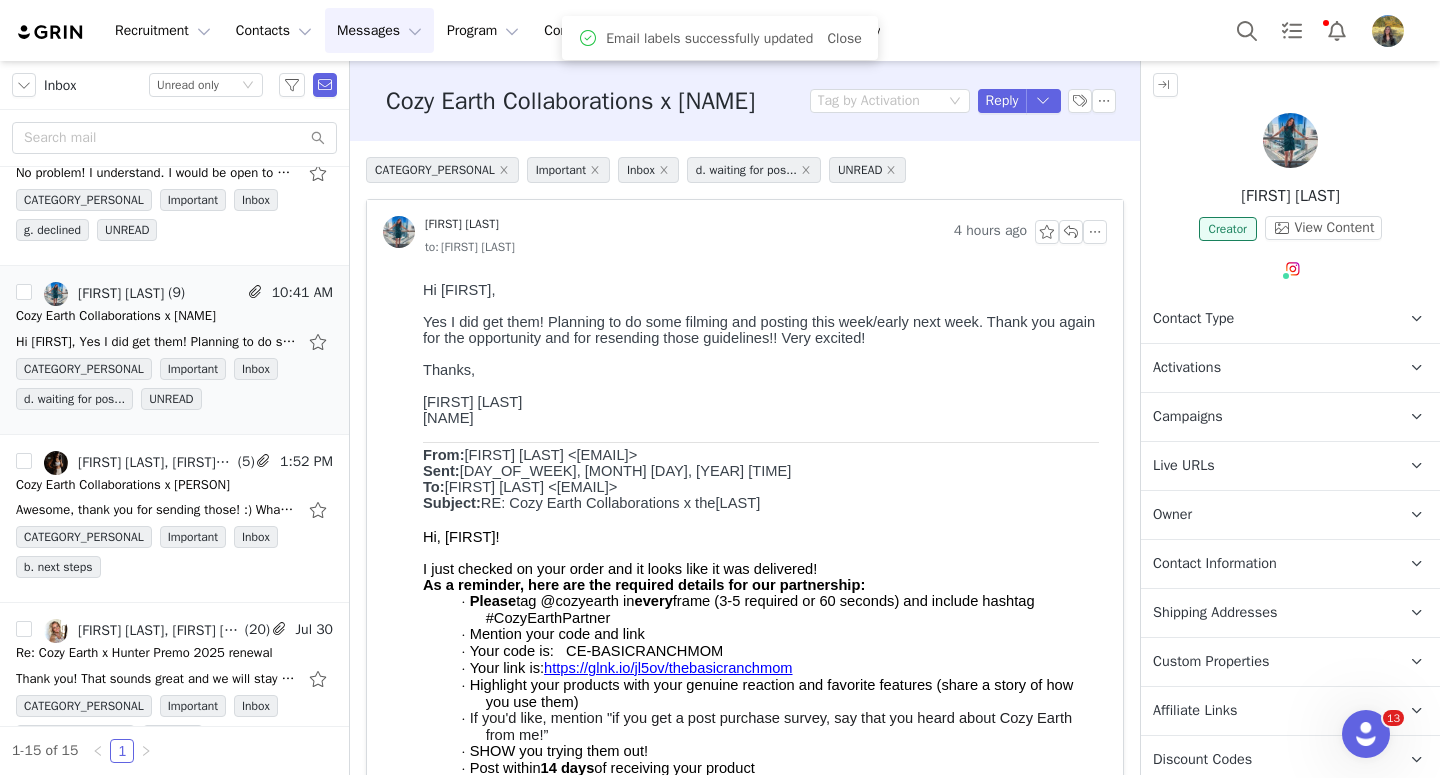 scroll, scrollTop: 0, scrollLeft: 0, axis: both 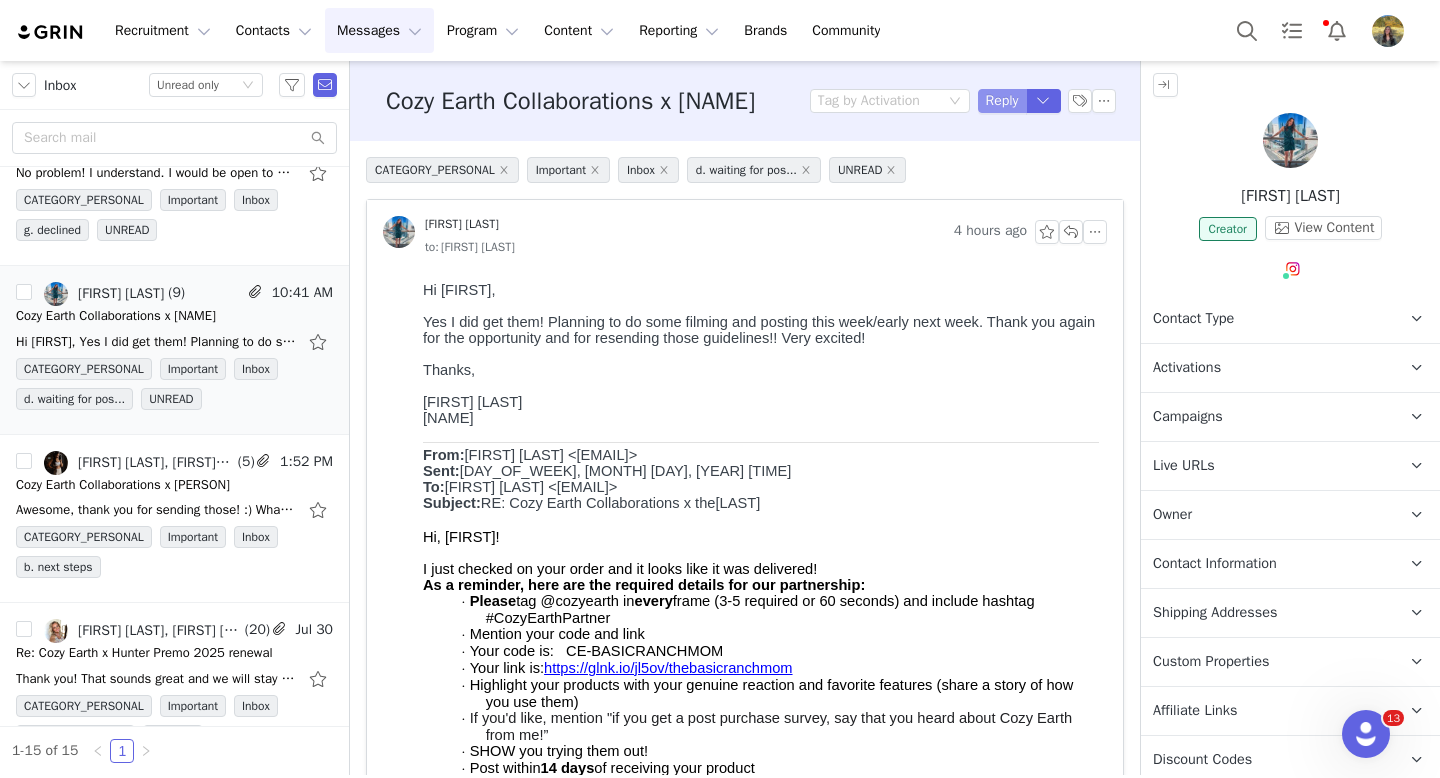 click on "Reply" at bounding box center (1002, 101) 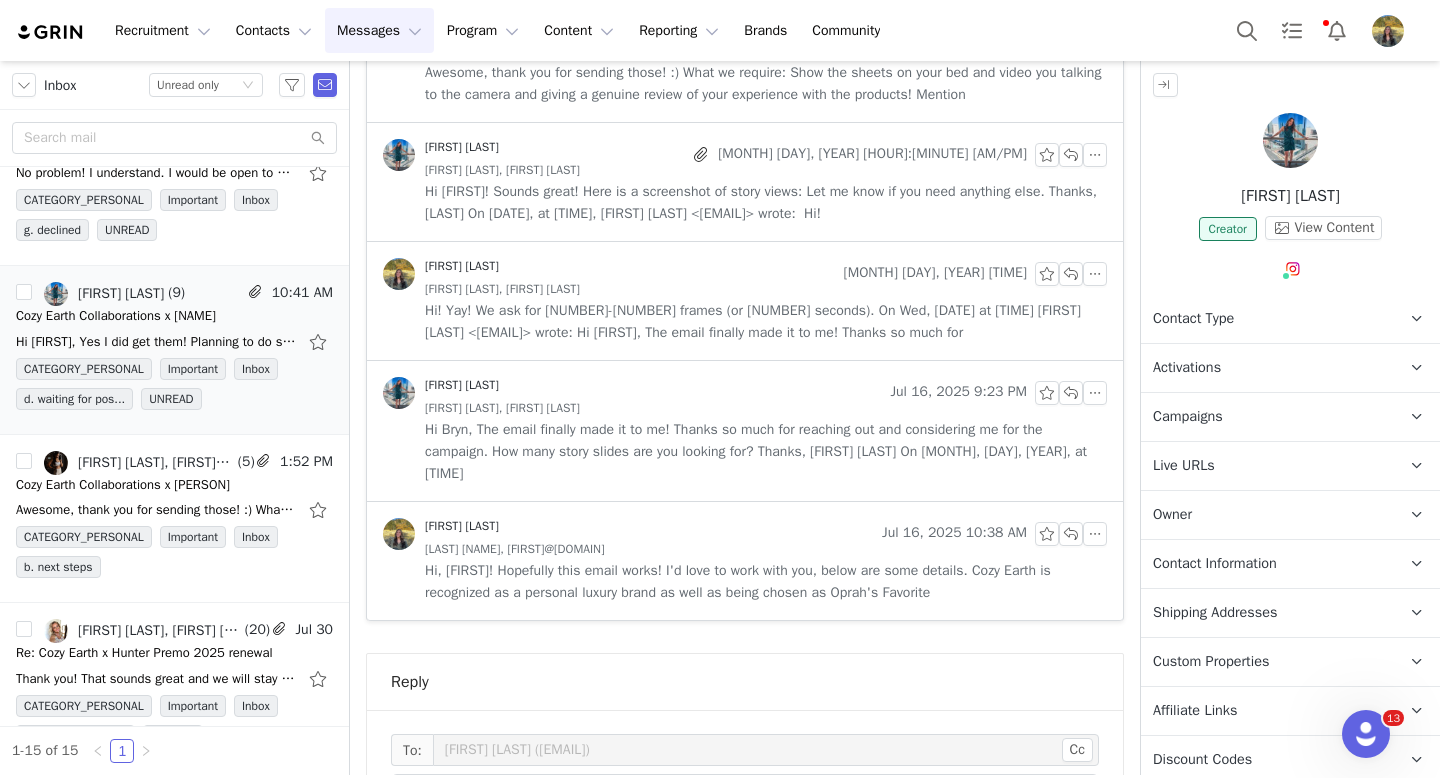 scroll, scrollTop: 1818, scrollLeft: 0, axis: vertical 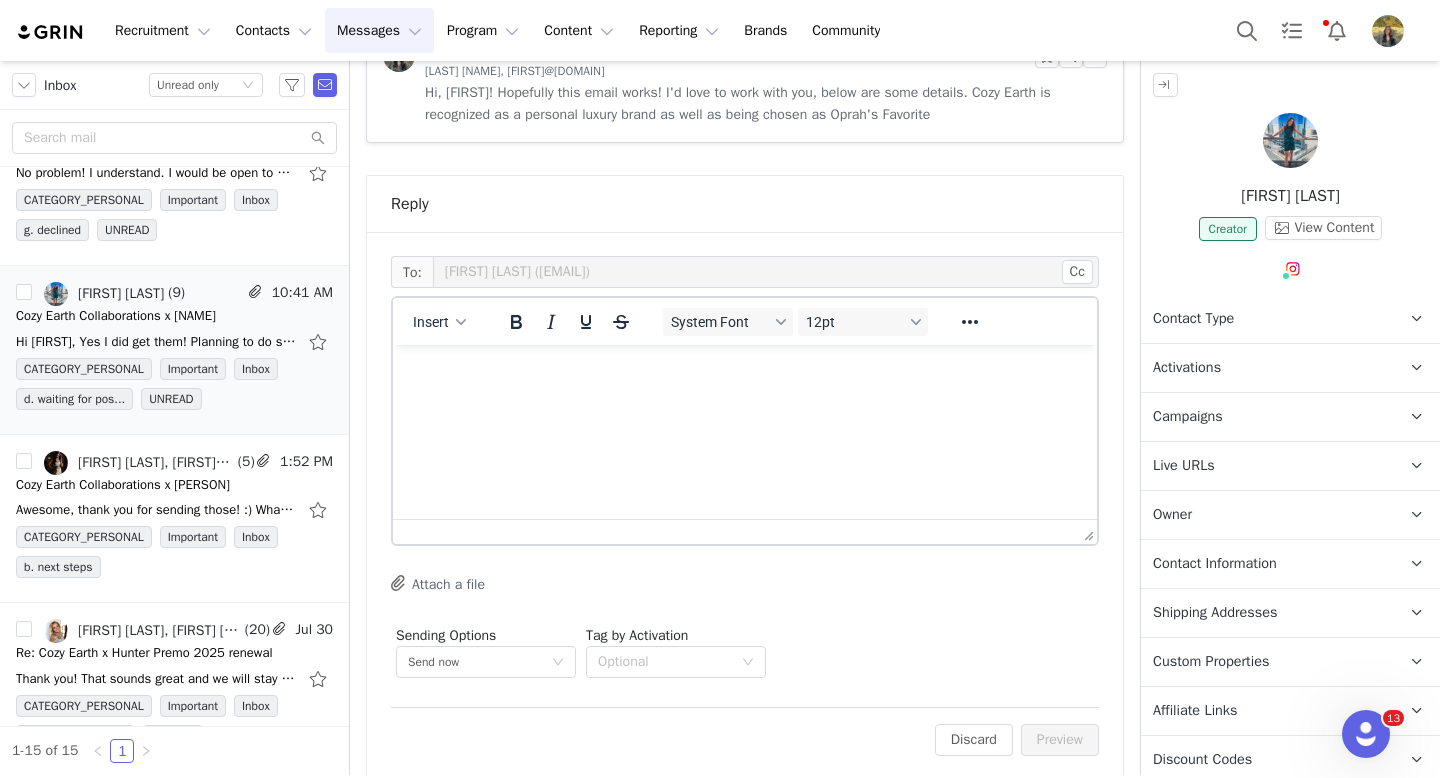 click at bounding box center (745, 372) 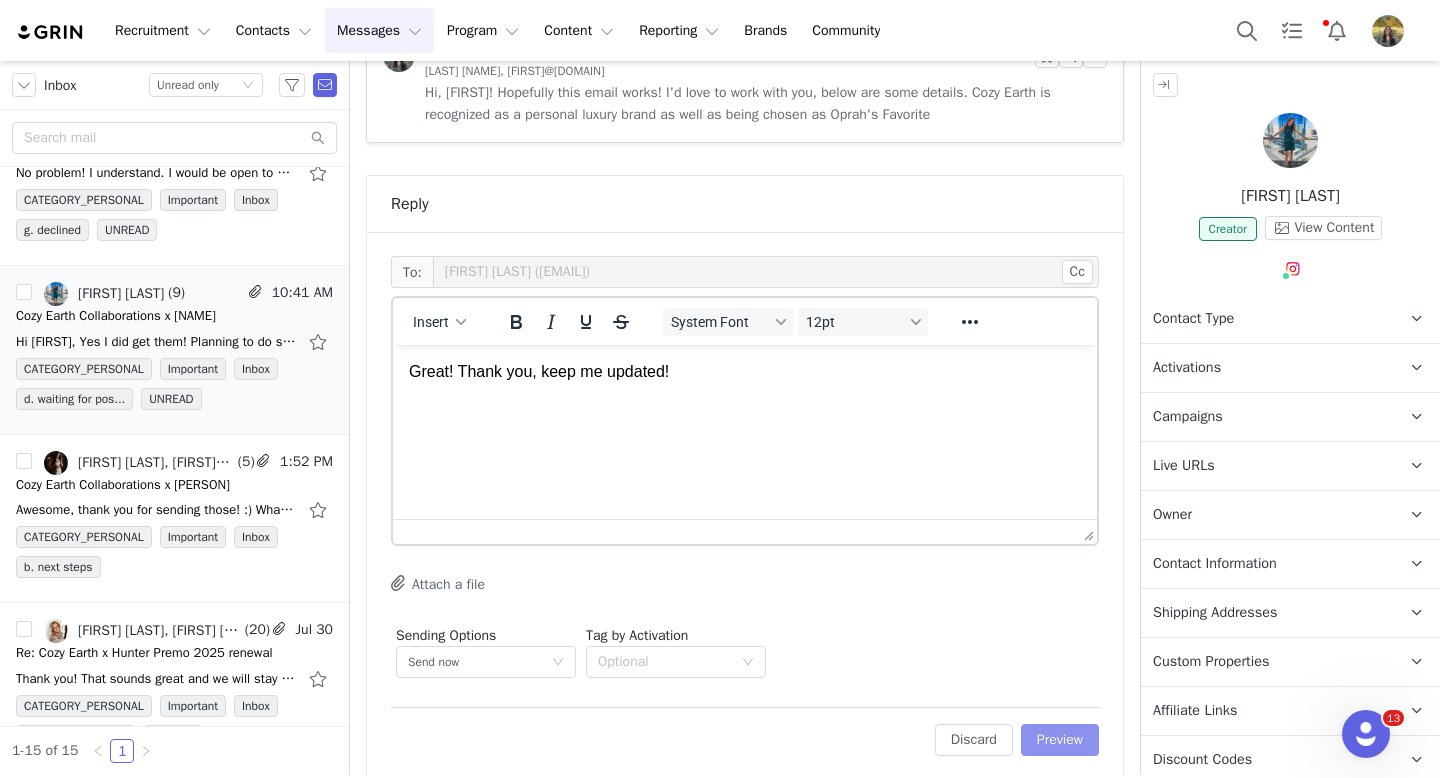 click on "Preview" at bounding box center [1060, 740] 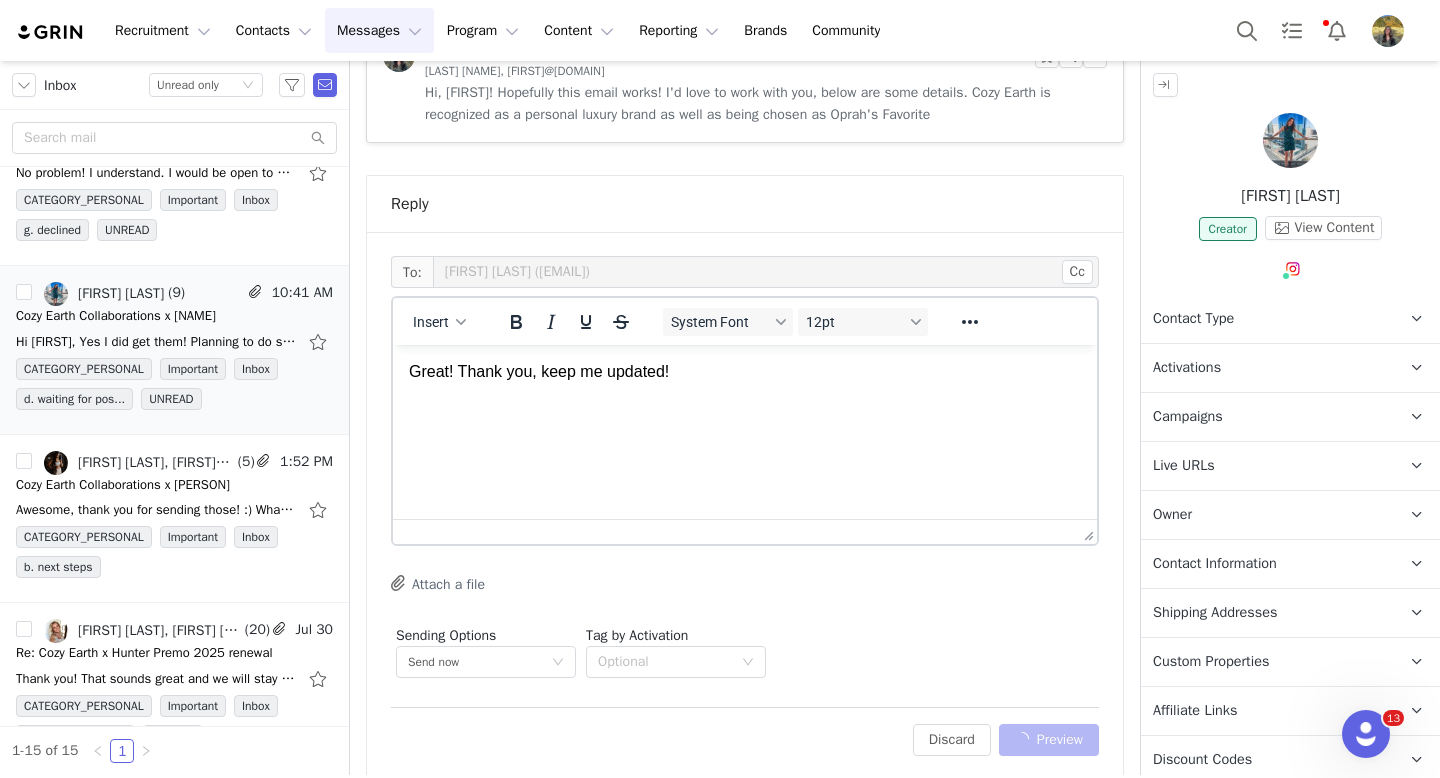 scroll, scrollTop: 1742, scrollLeft: 0, axis: vertical 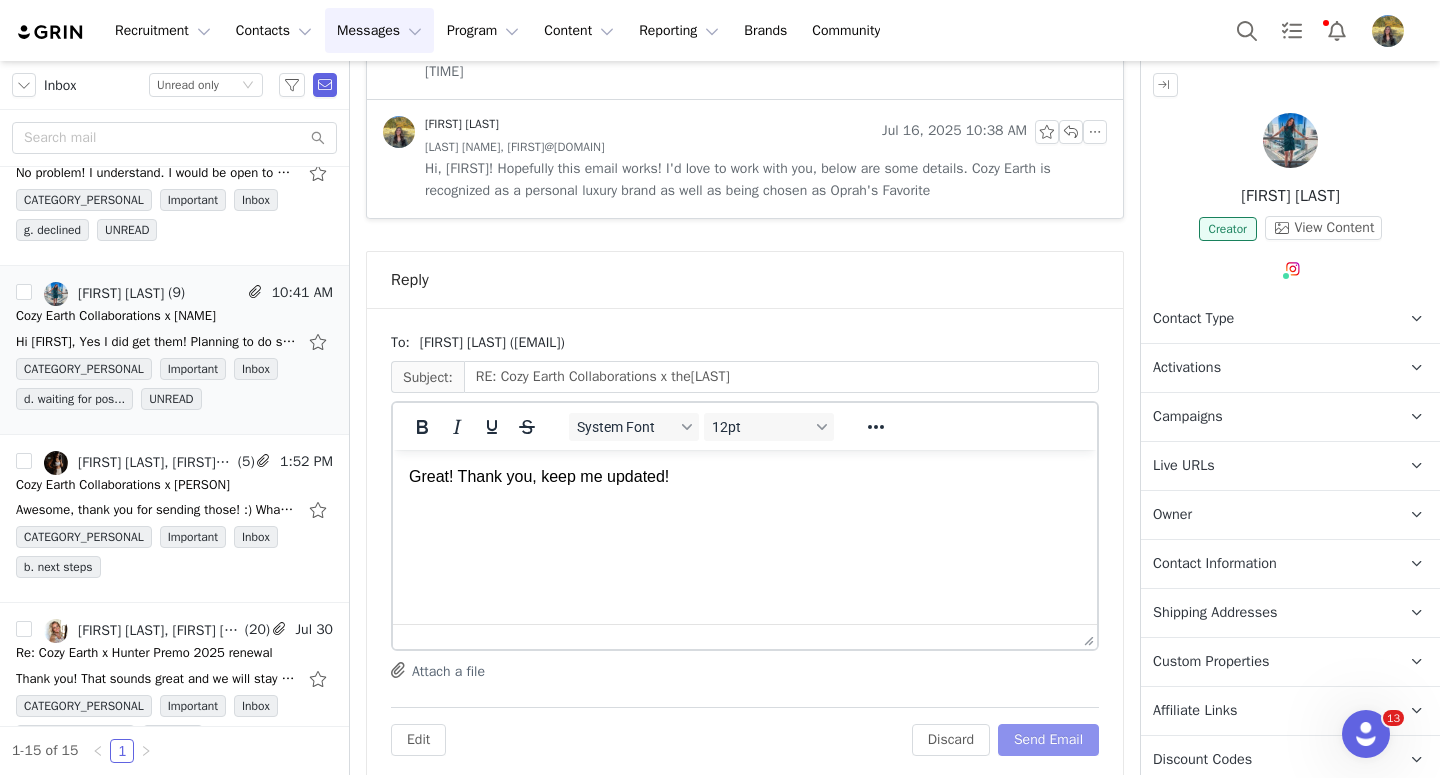 click on "Send Email" at bounding box center (1048, 740) 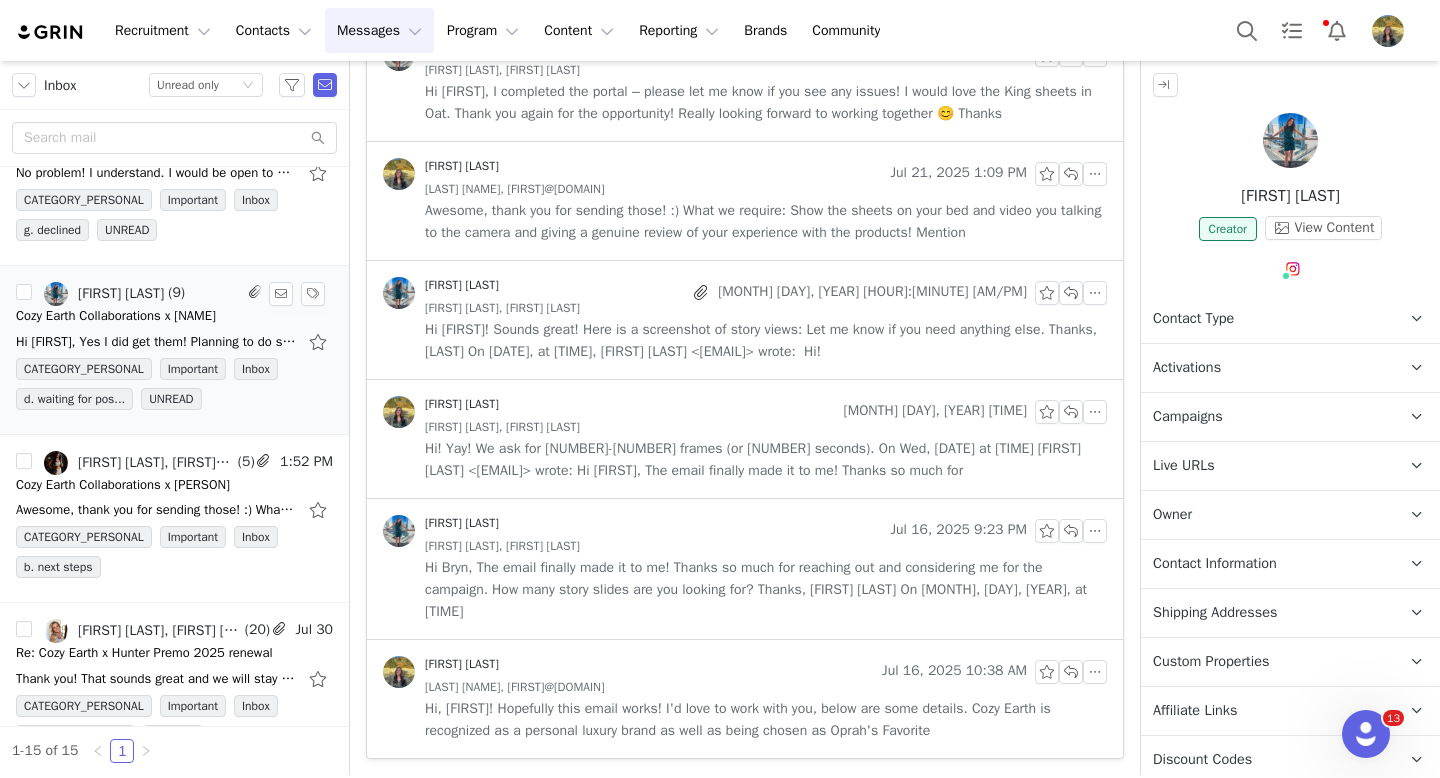 scroll, scrollTop: 1180, scrollLeft: 0, axis: vertical 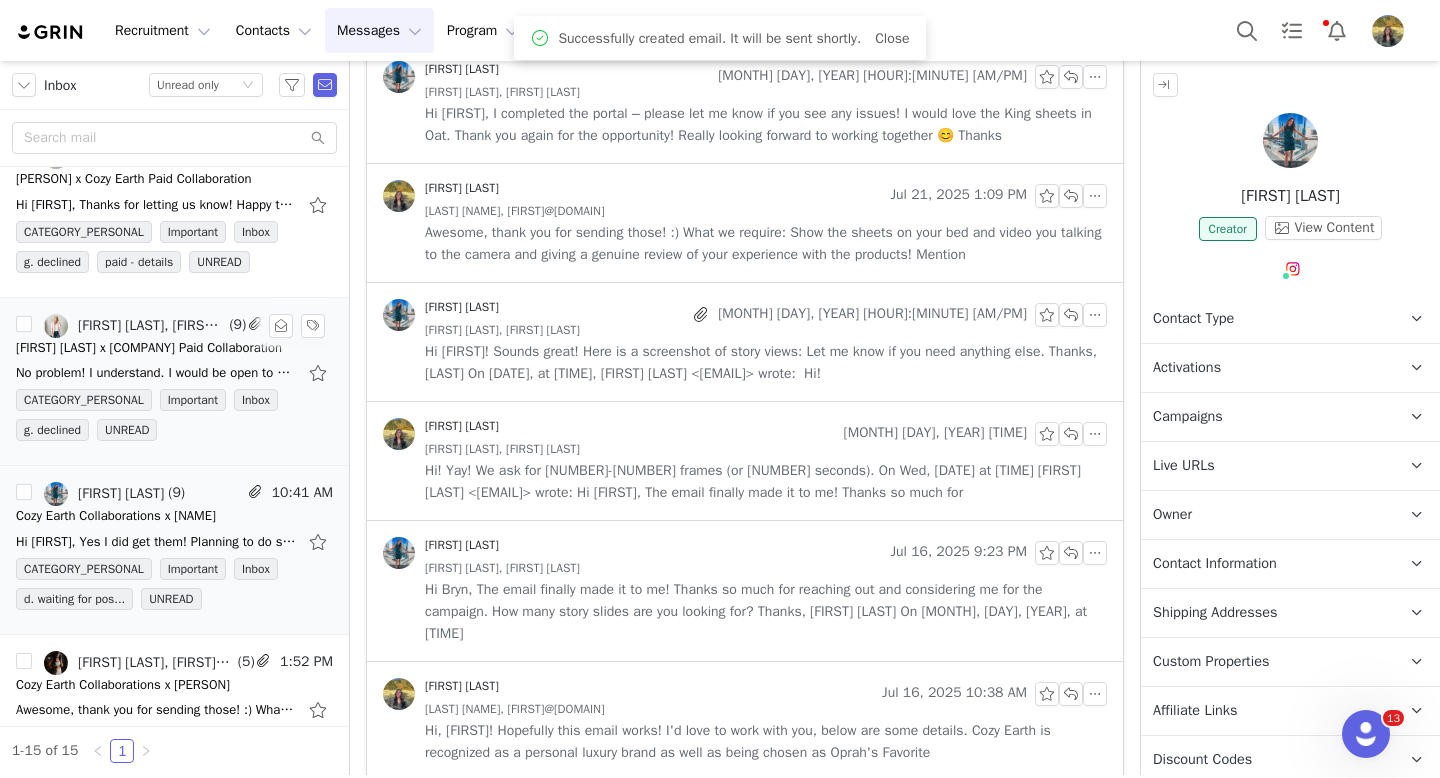click on "Katie Haller x Cozy Earth Paid Collaboration" at bounding box center [149, 348] 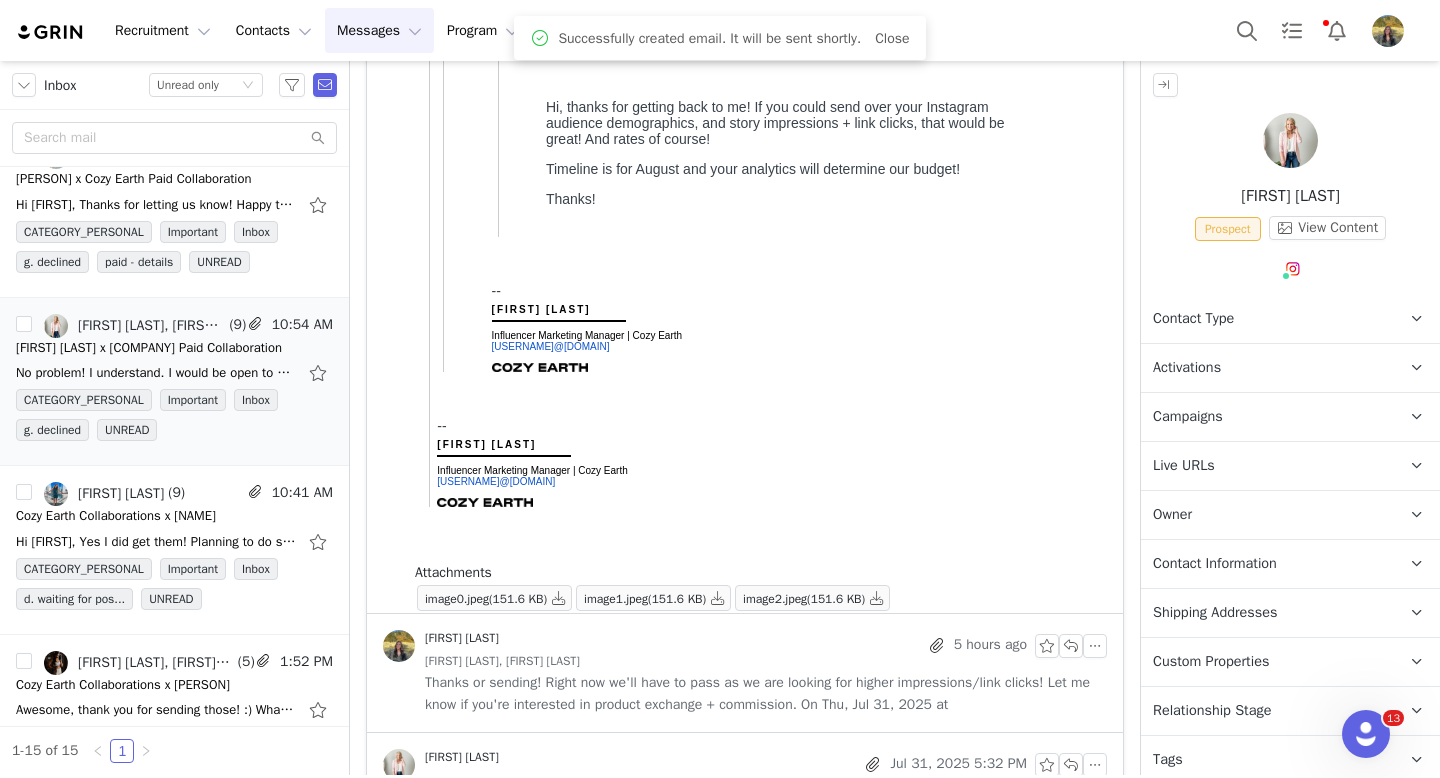 scroll, scrollTop: 0, scrollLeft: 0, axis: both 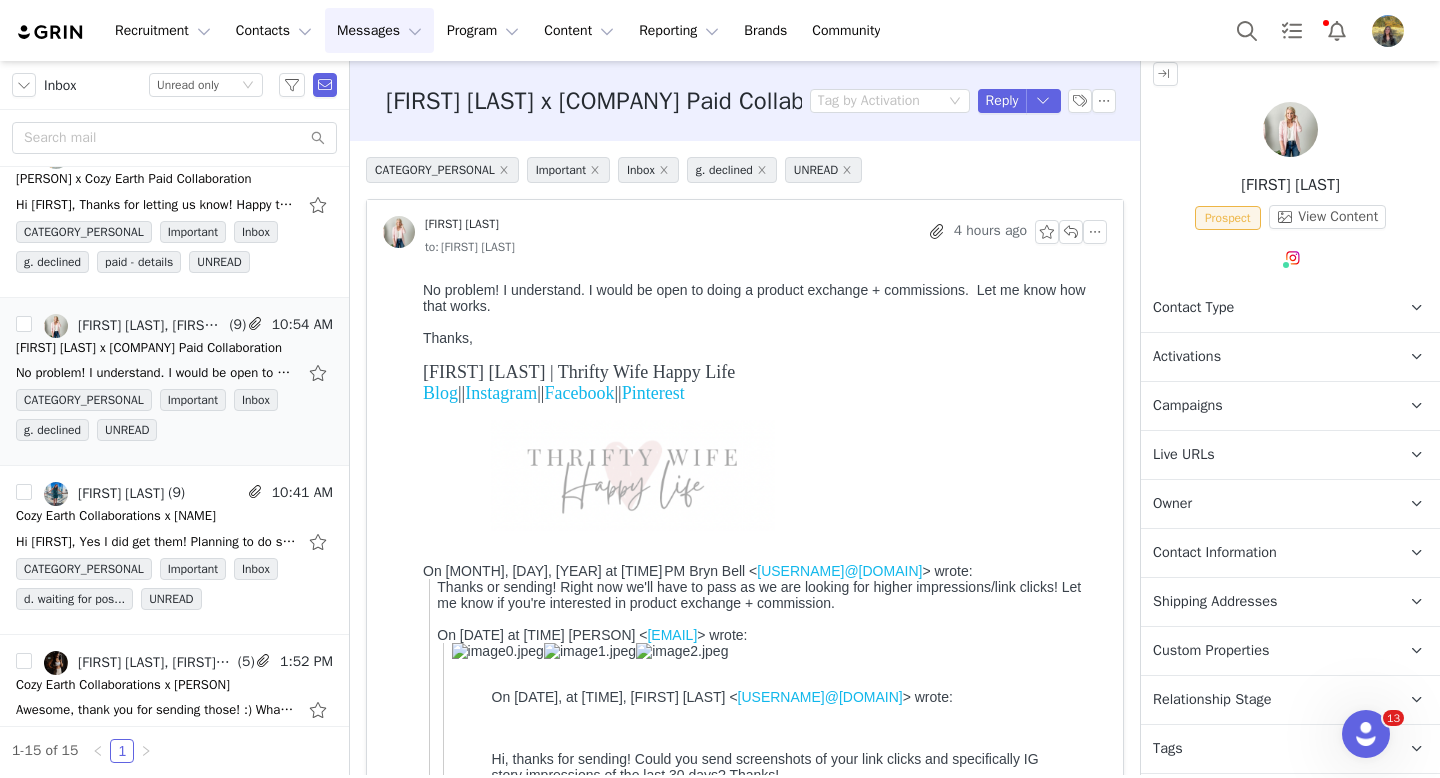 click on "Campaigns" at bounding box center [1188, 406] 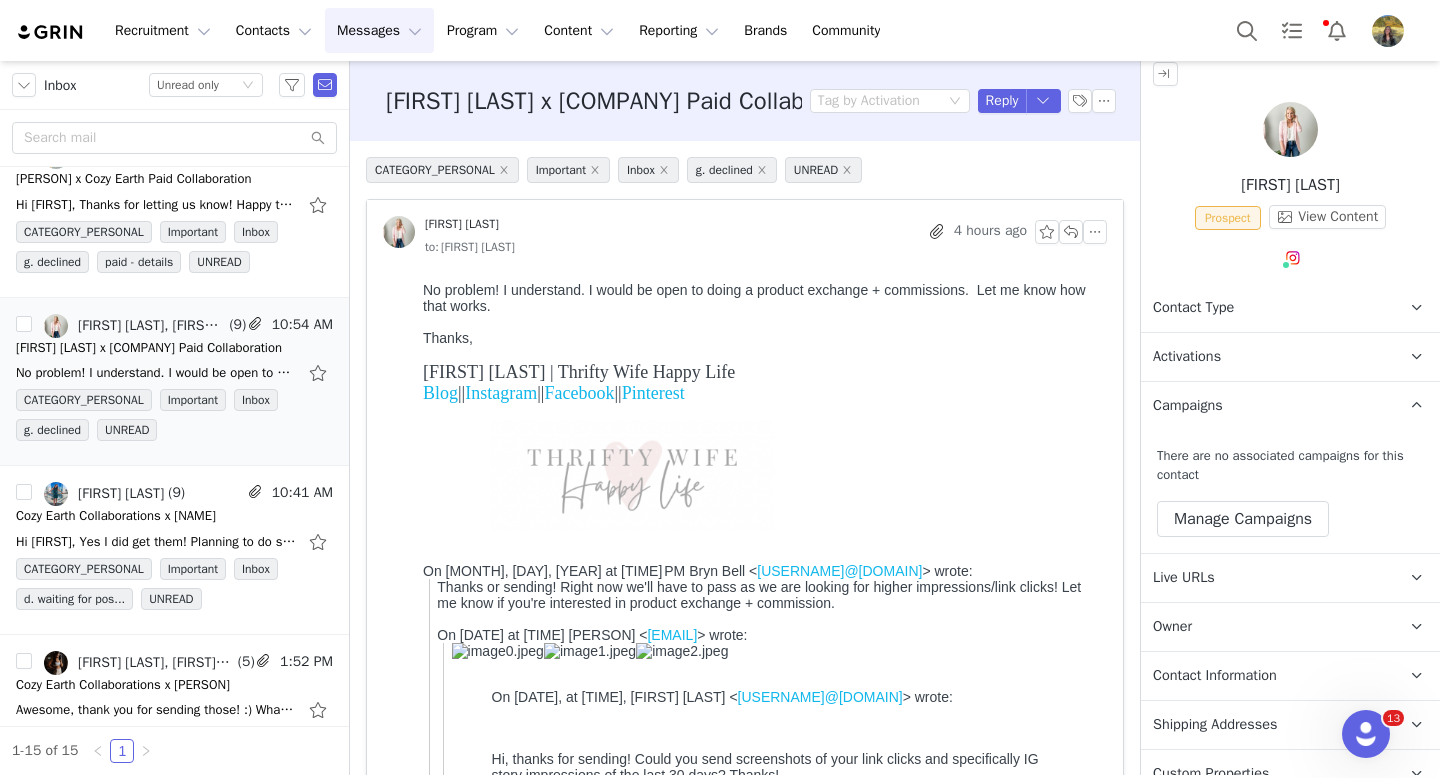 click on "Campaigns" at bounding box center (1188, 406) 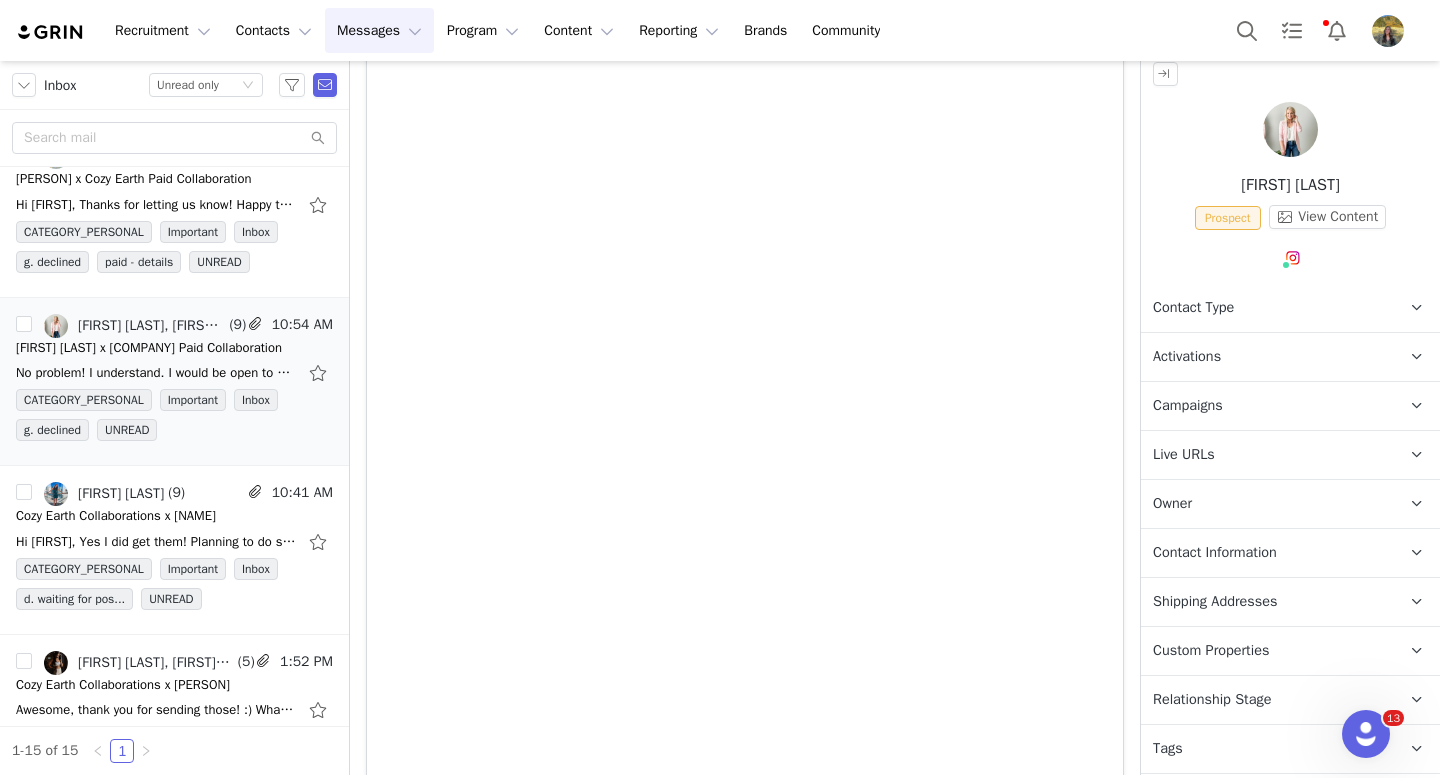 scroll, scrollTop: 3267, scrollLeft: 0, axis: vertical 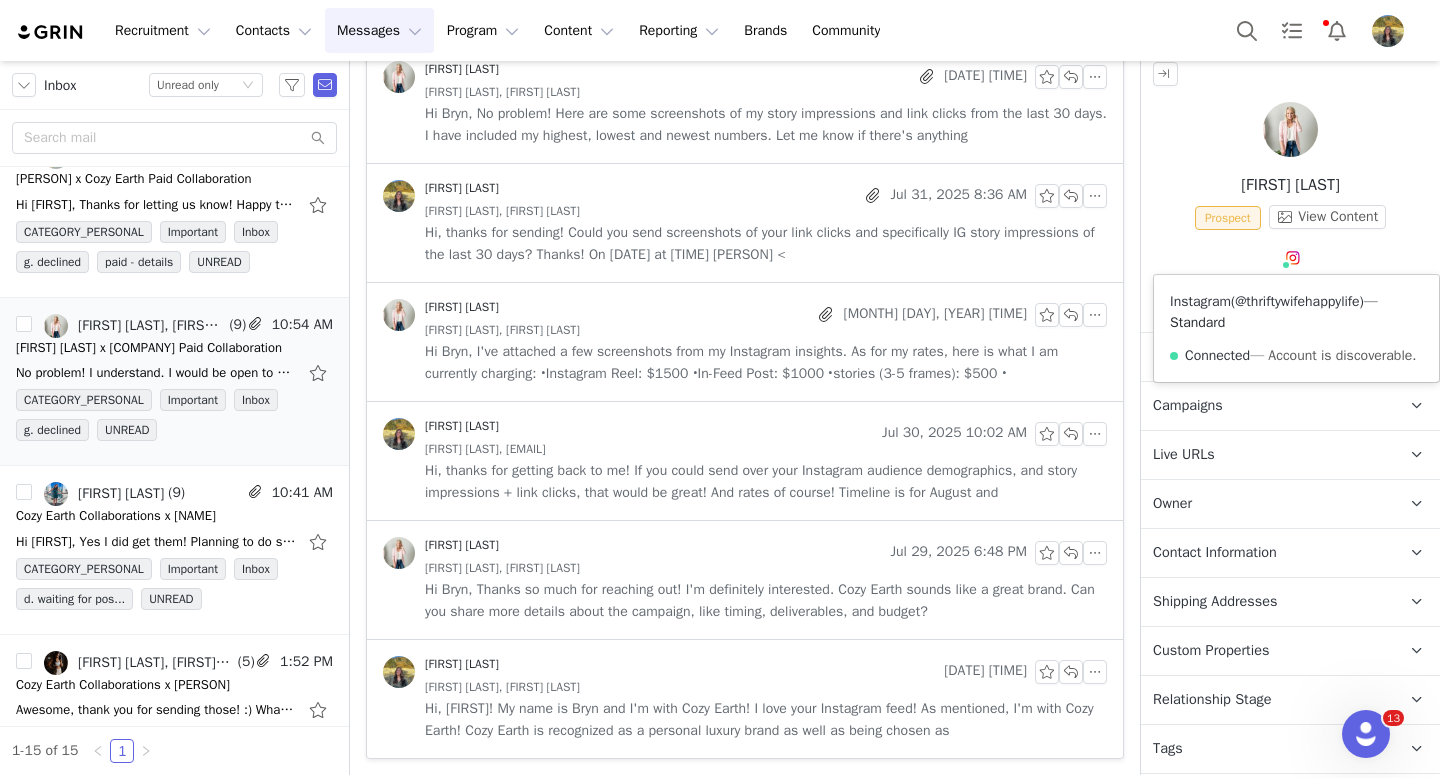 click on "@thriftywifehappylife" at bounding box center [1297, 301] 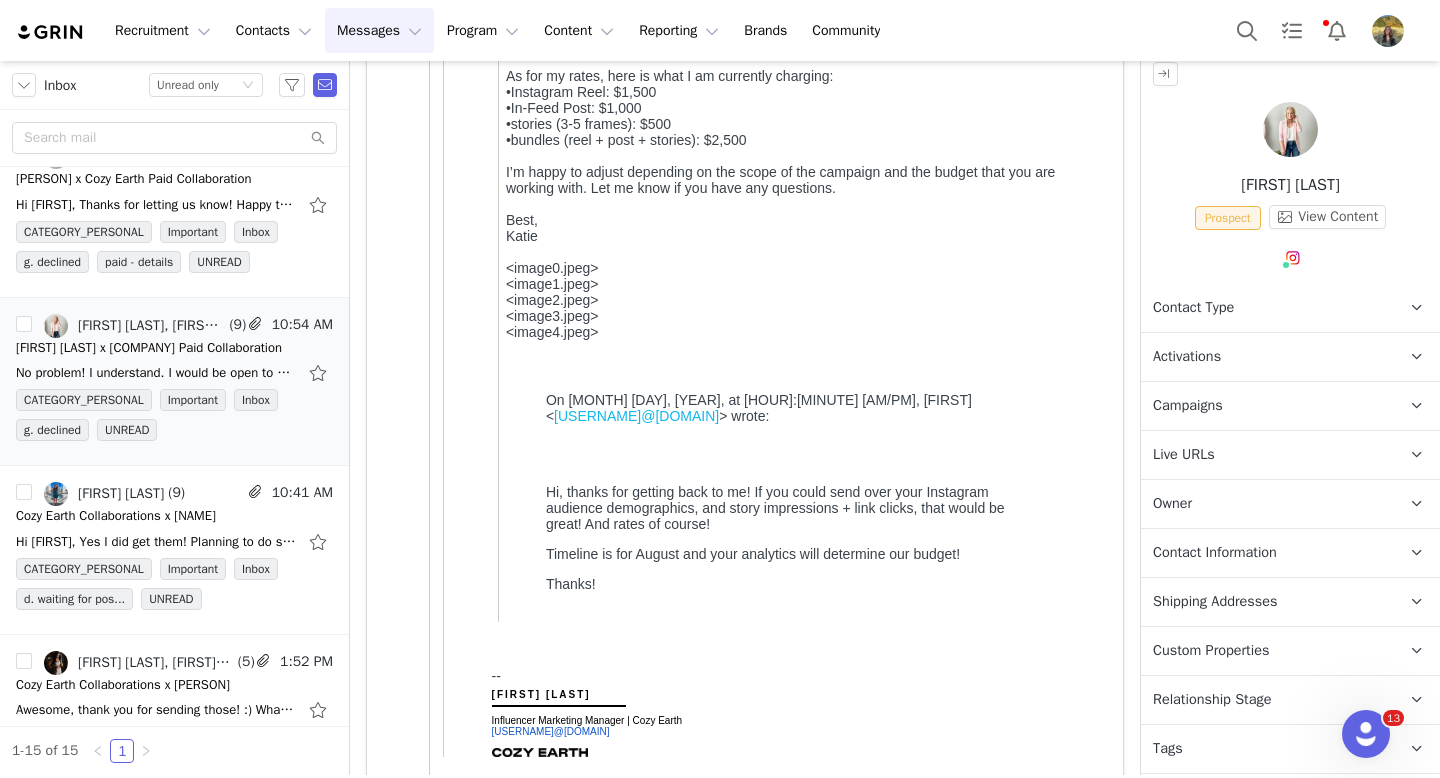 scroll, scrollTop: 337, scrollLeft: 0, axis: vertical 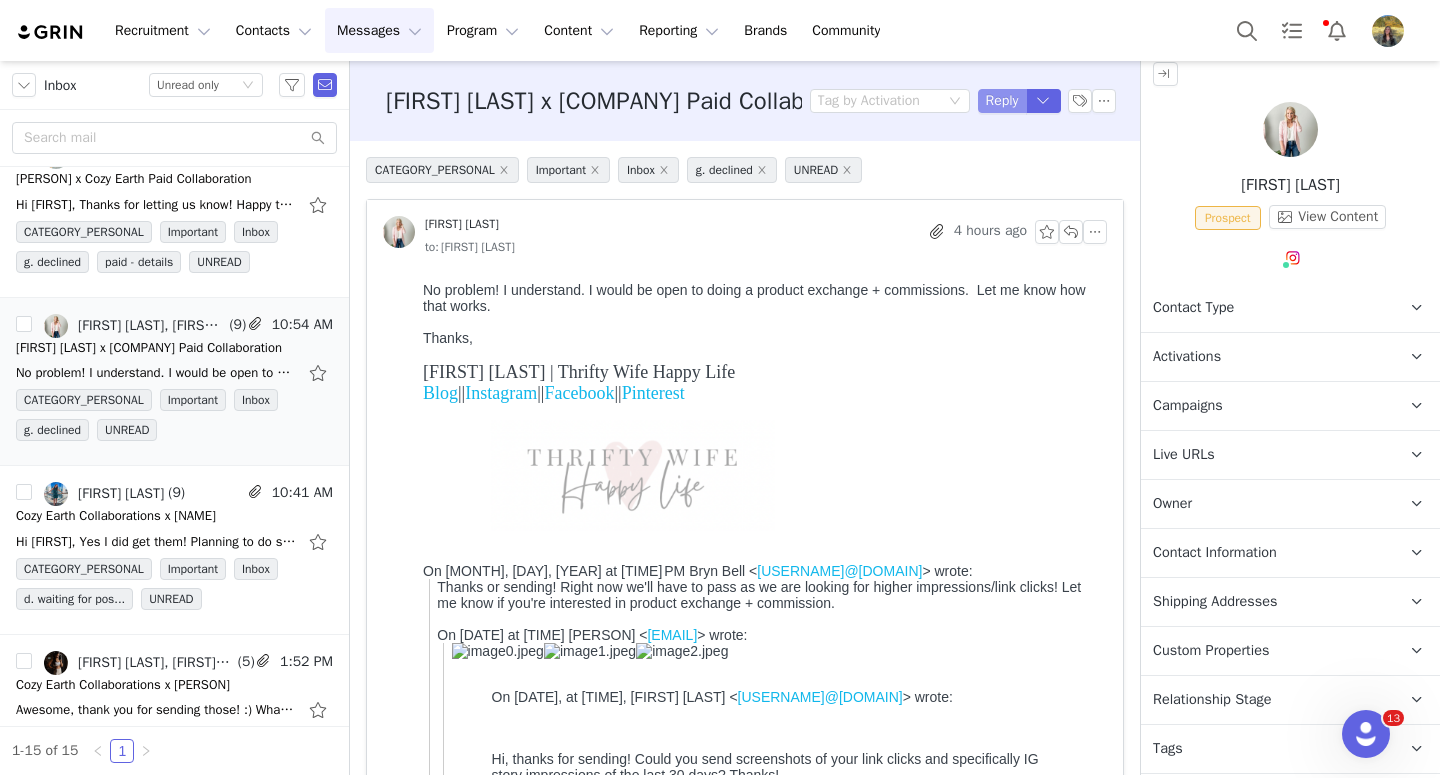click on "Reply" at bounding box center (1002, 101) 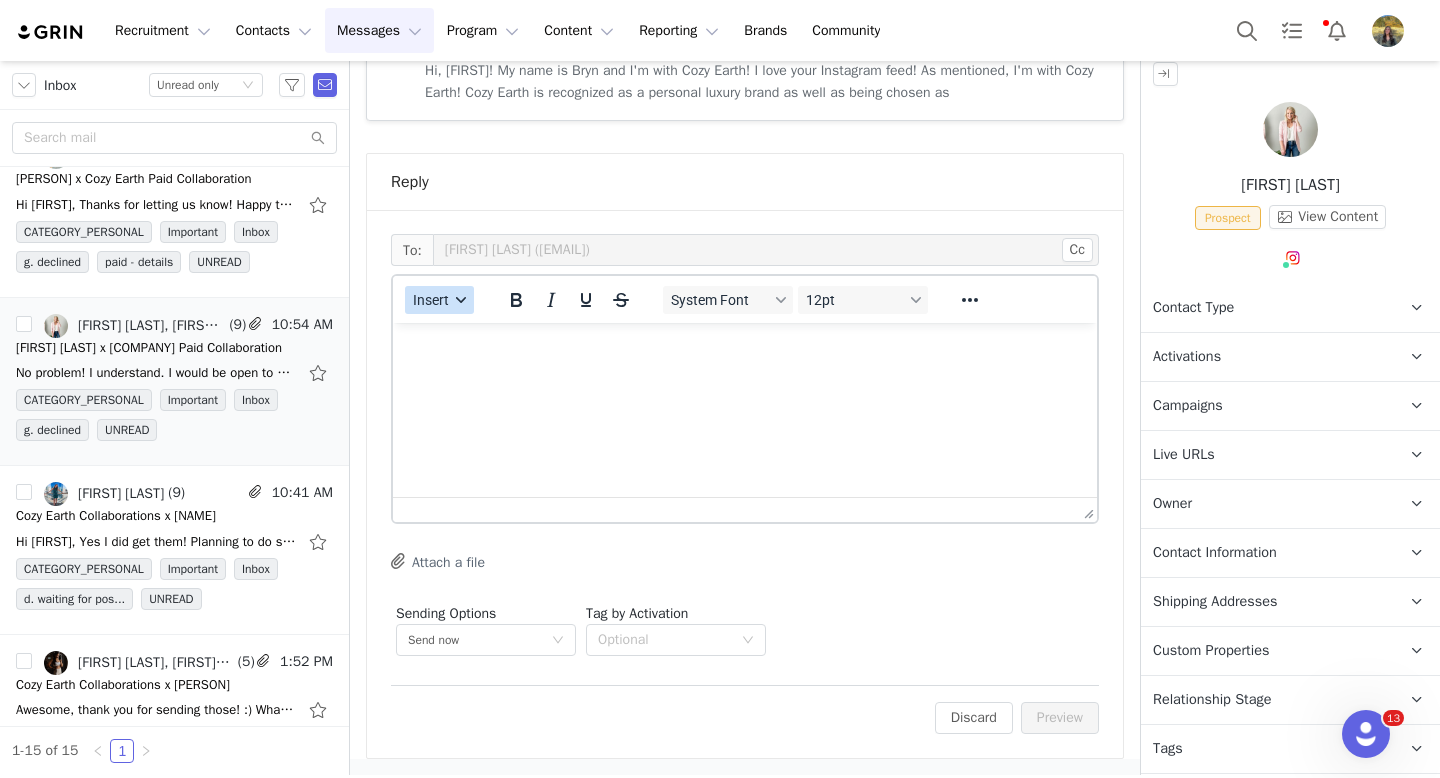 click at bounding box center [461, 300] 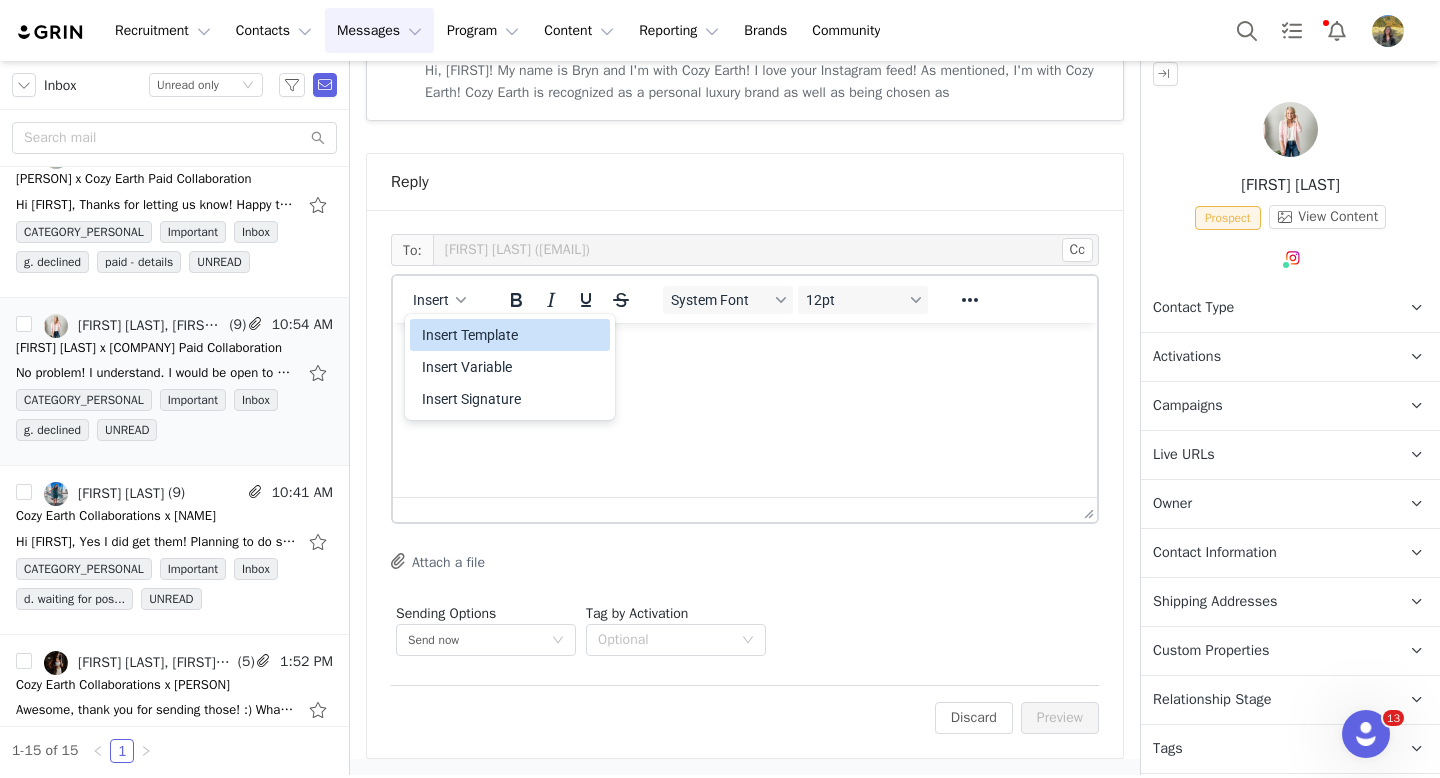 click on "Insert Template" at bounding box center [510, 335] 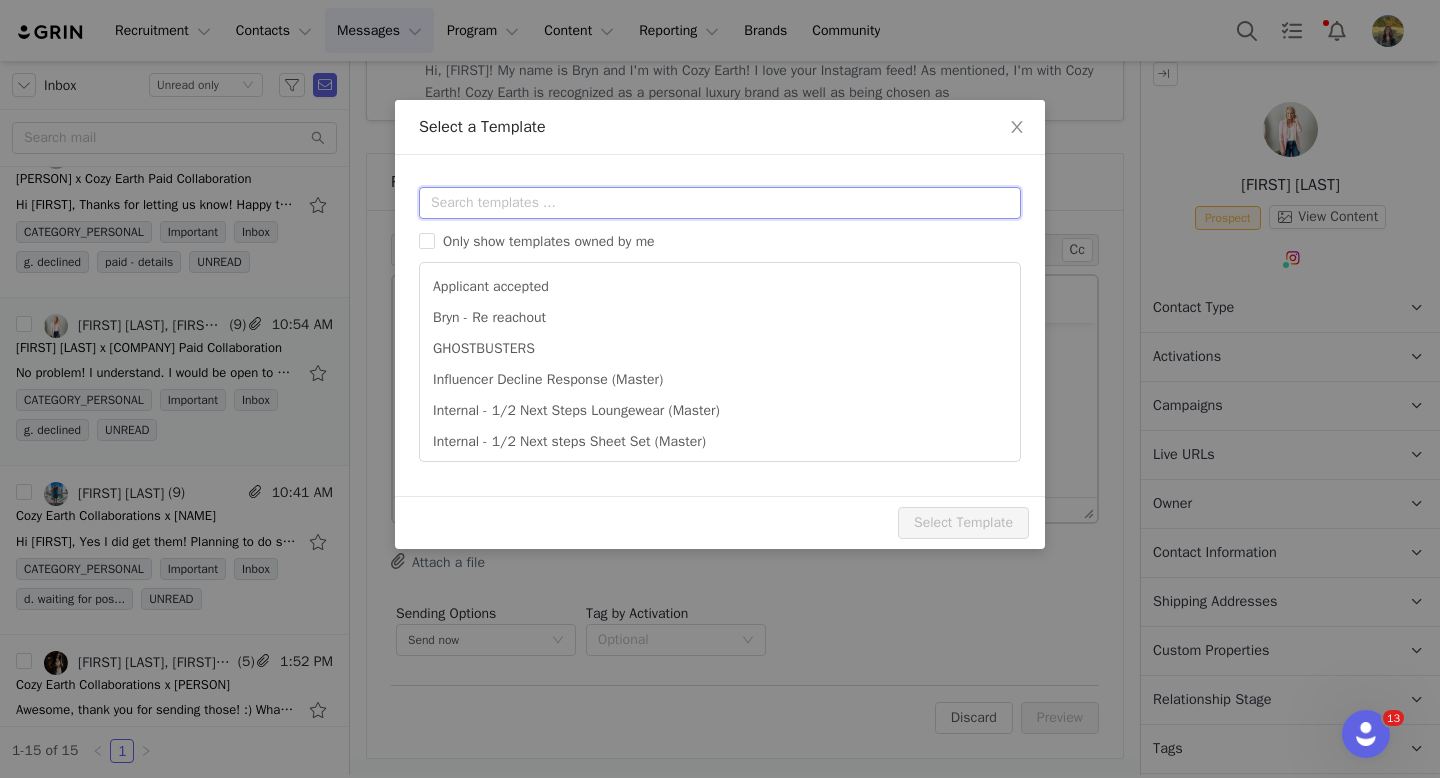 click at bounding box center [720, 203] 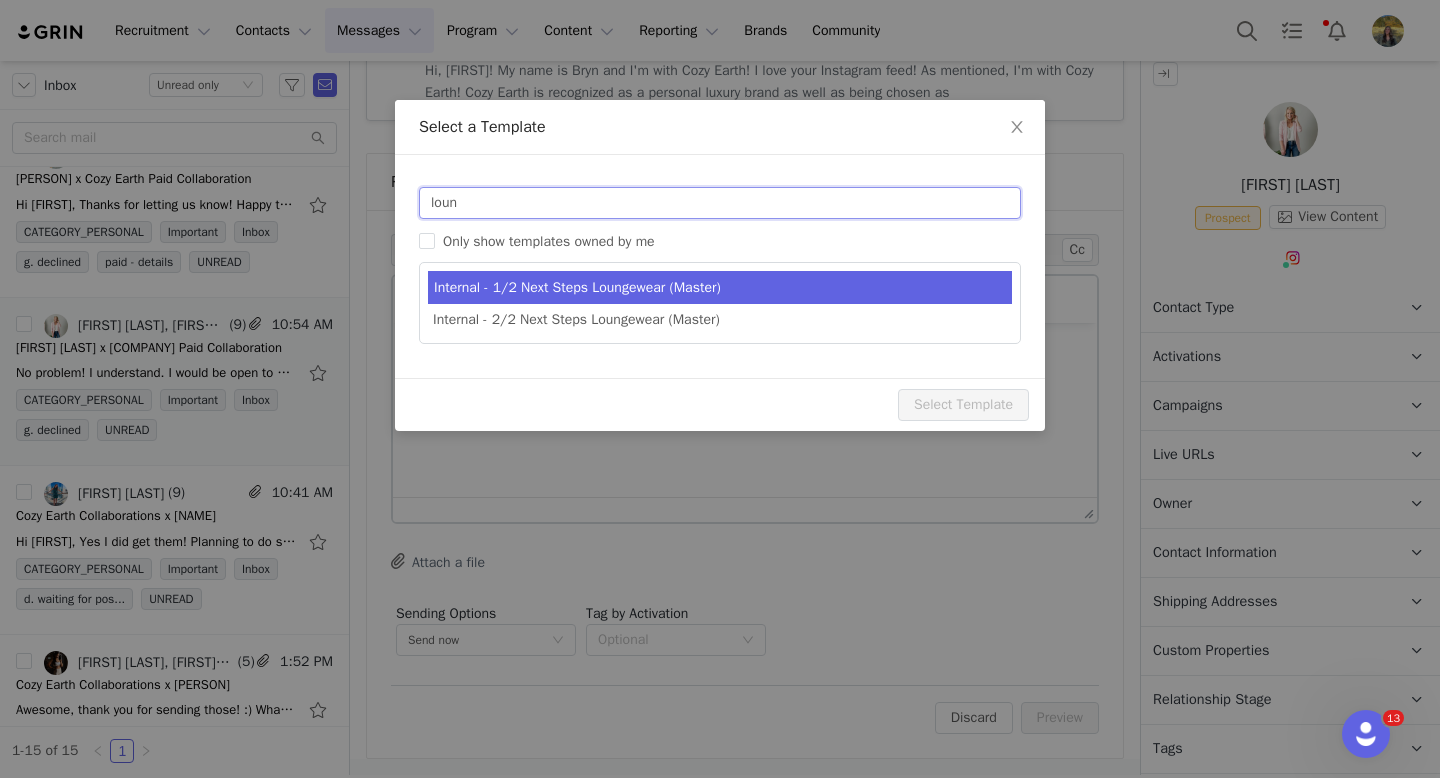 type on "loun" 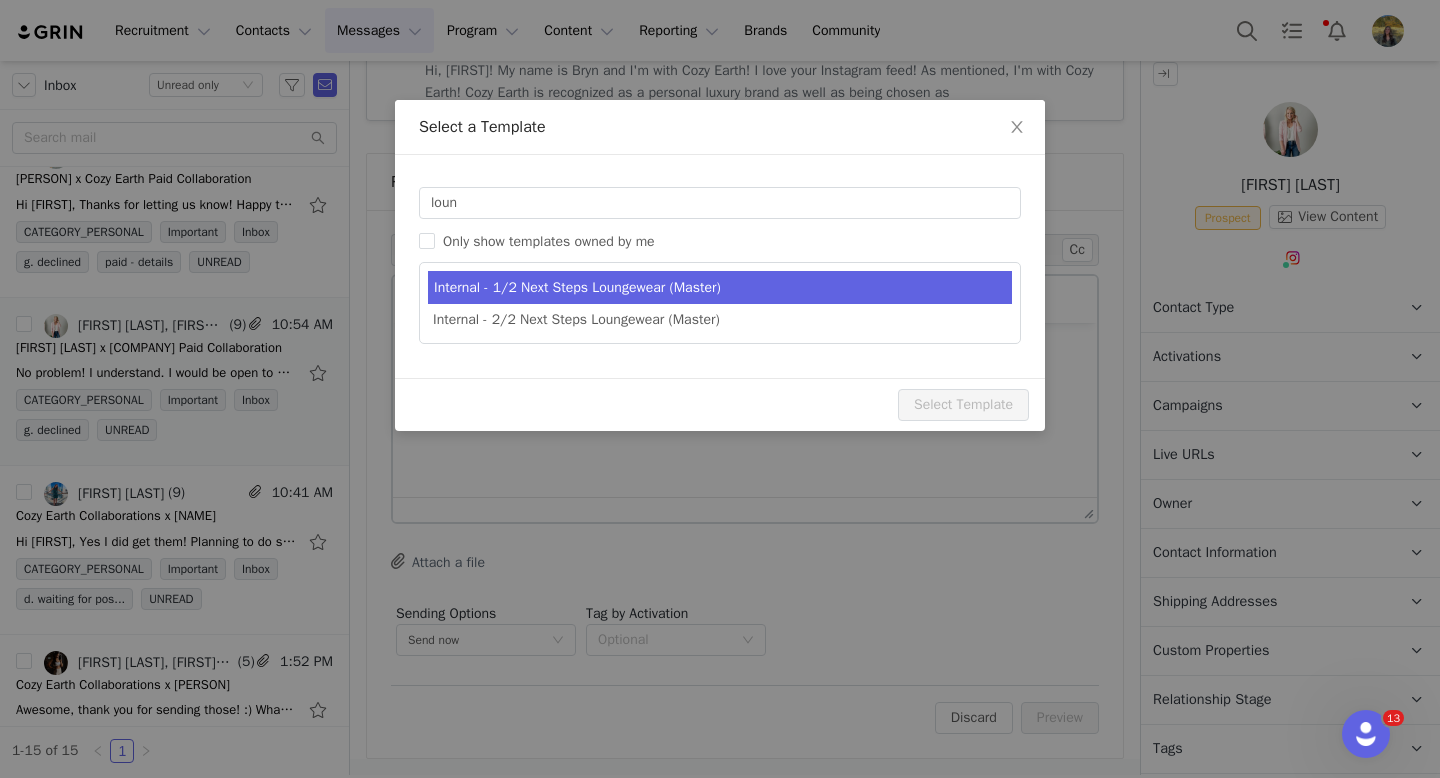 type on "Cozy Earth Collaboration Details" 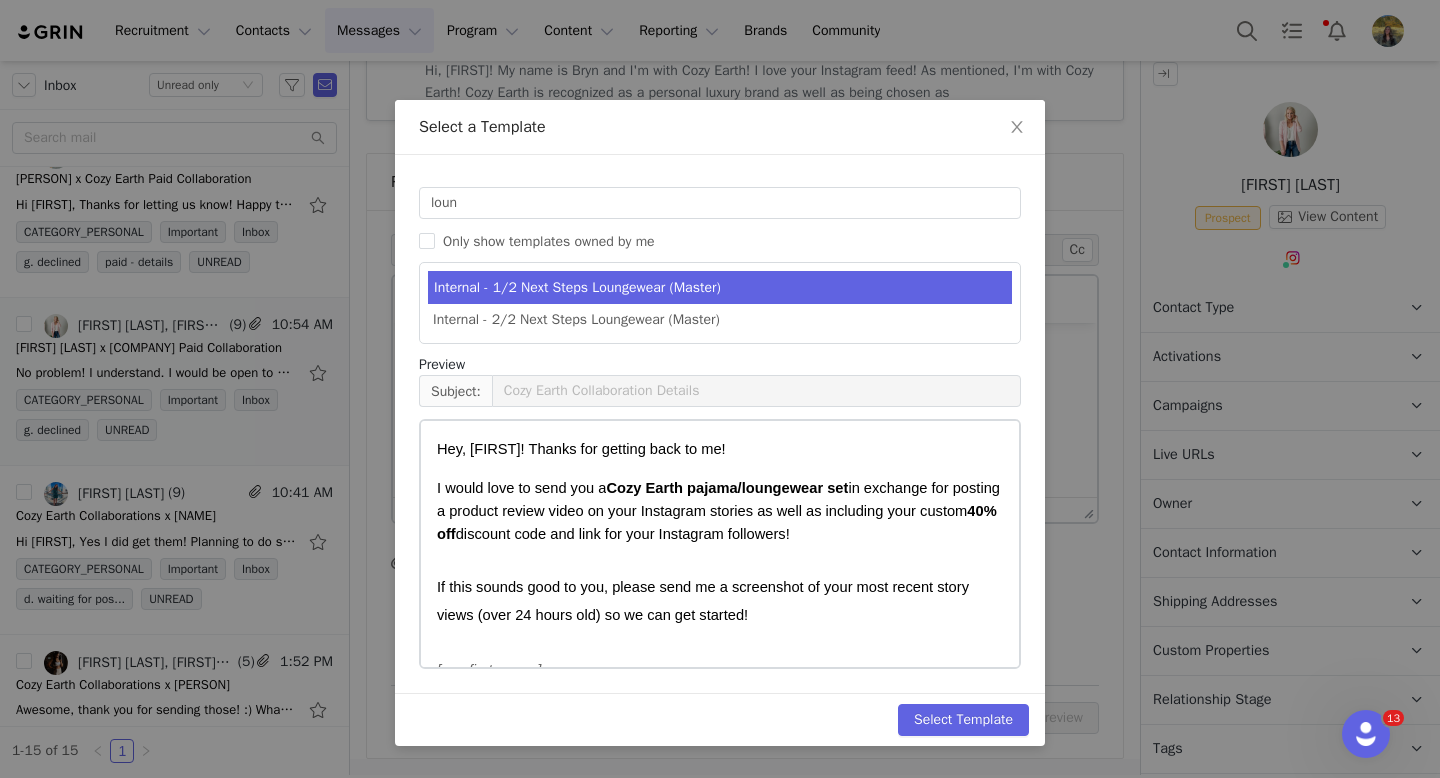 click on "I would love to send you a" at bounding box center (521, 488) 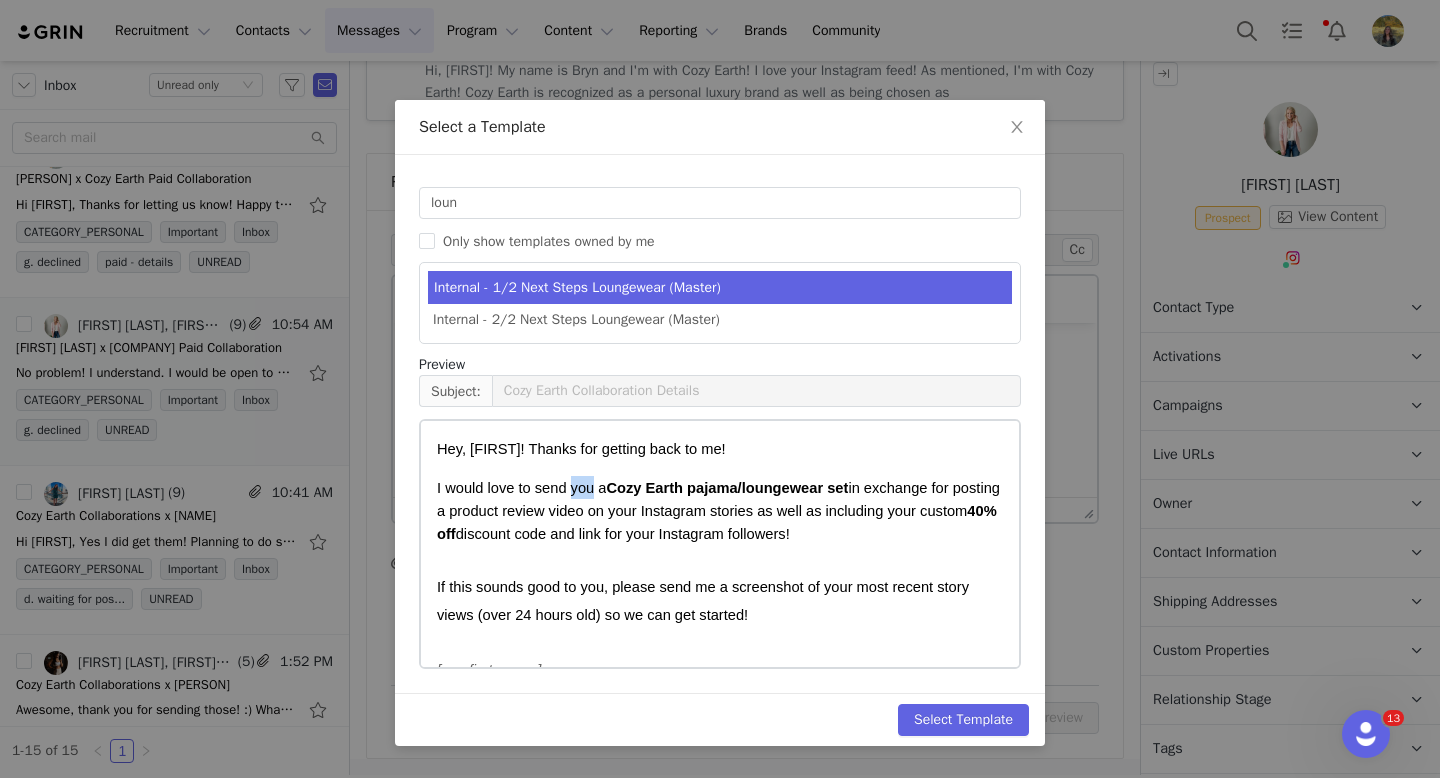 click on "I would love to send you a" at bounding box center (521, 488) 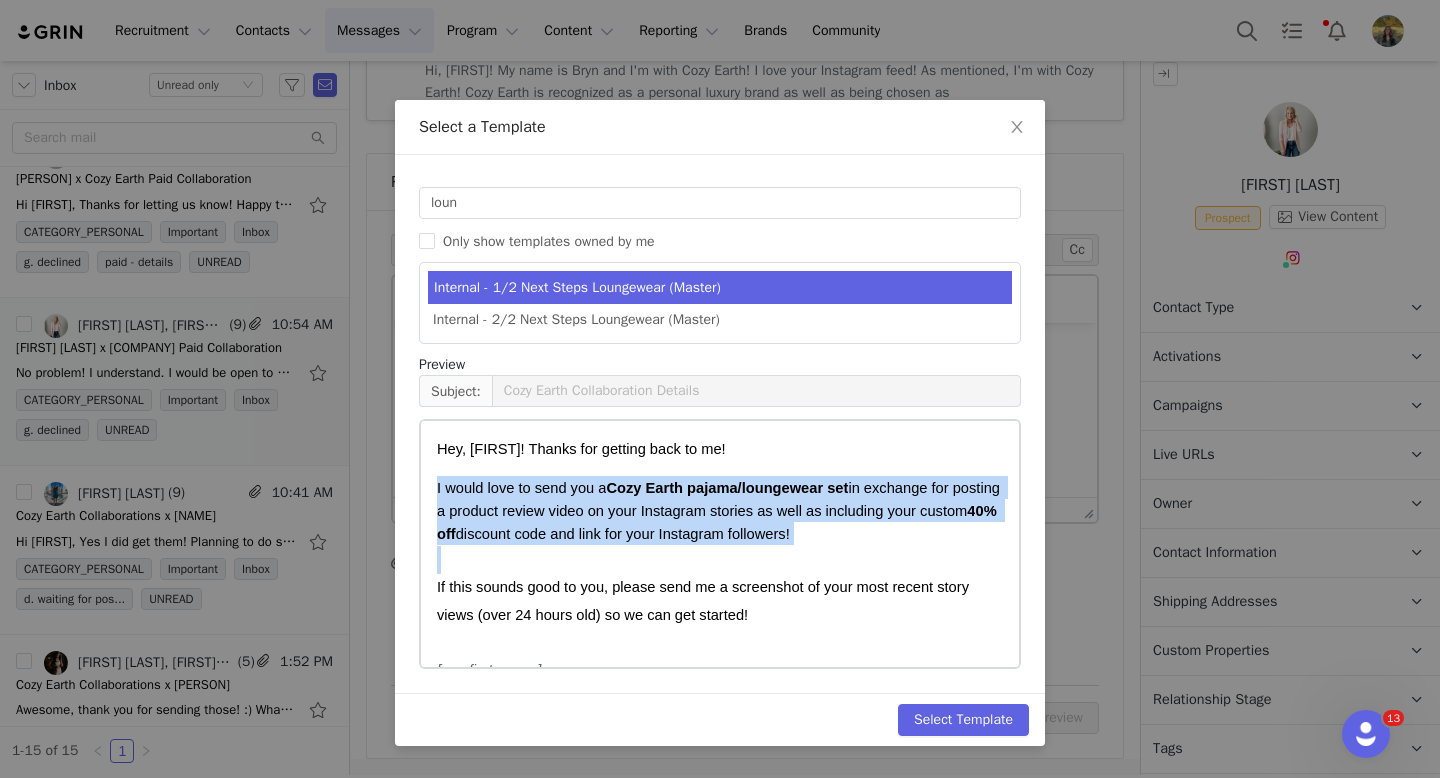 click on "I would love to send you a" at bounding box center (521, 488) 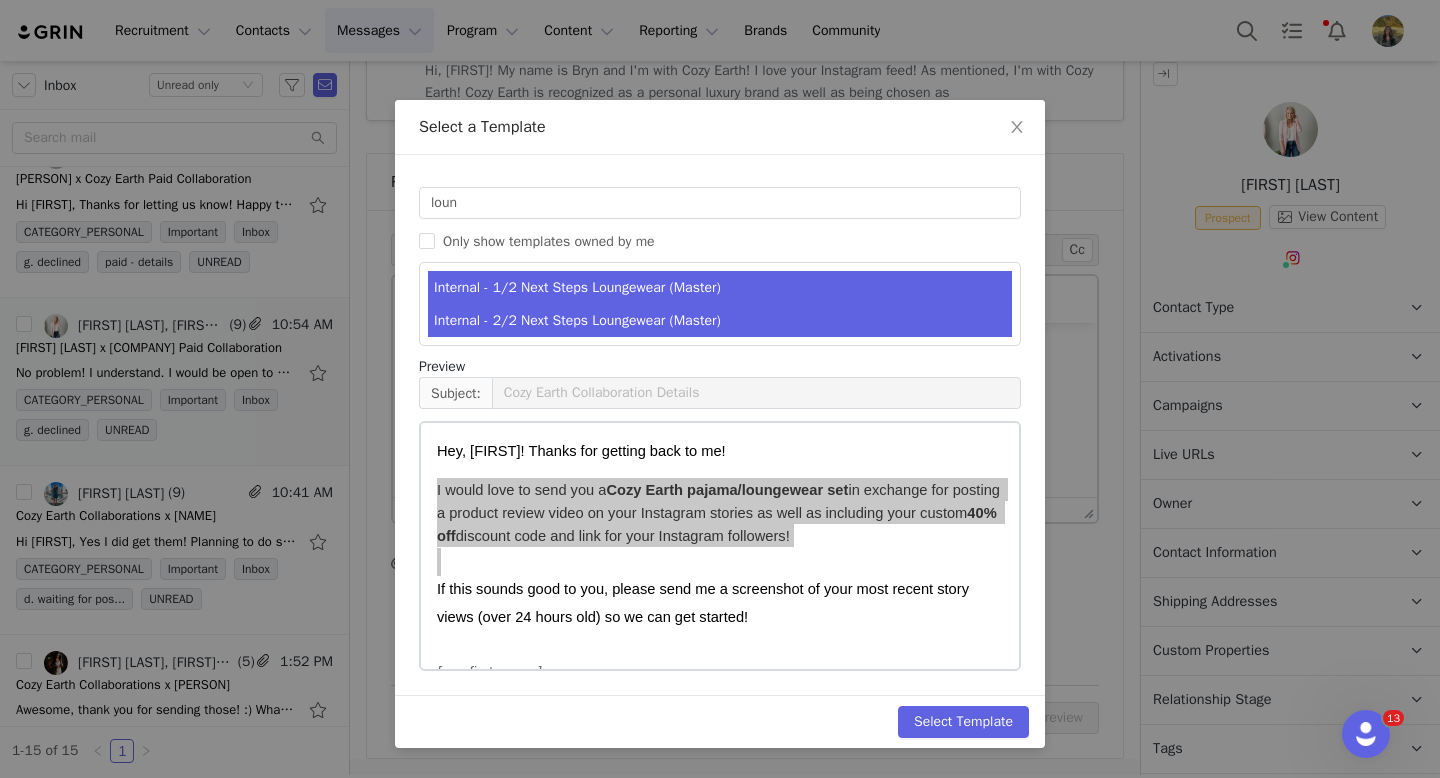 click on "Internal - 2/2 Next Steps Loungewear (Master)" at bounding box center (720, 320) 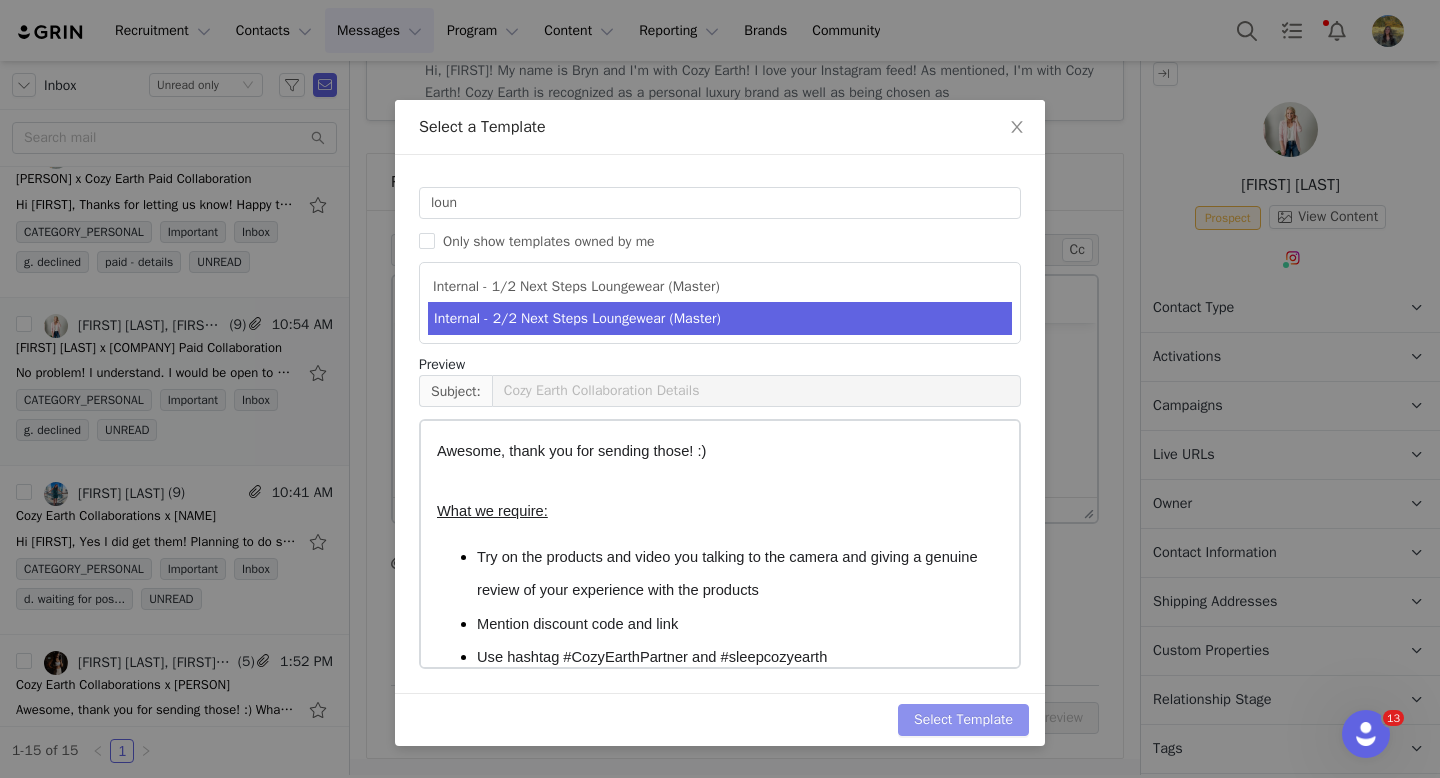 click on "Select Template" at bounding box center [963, 720] 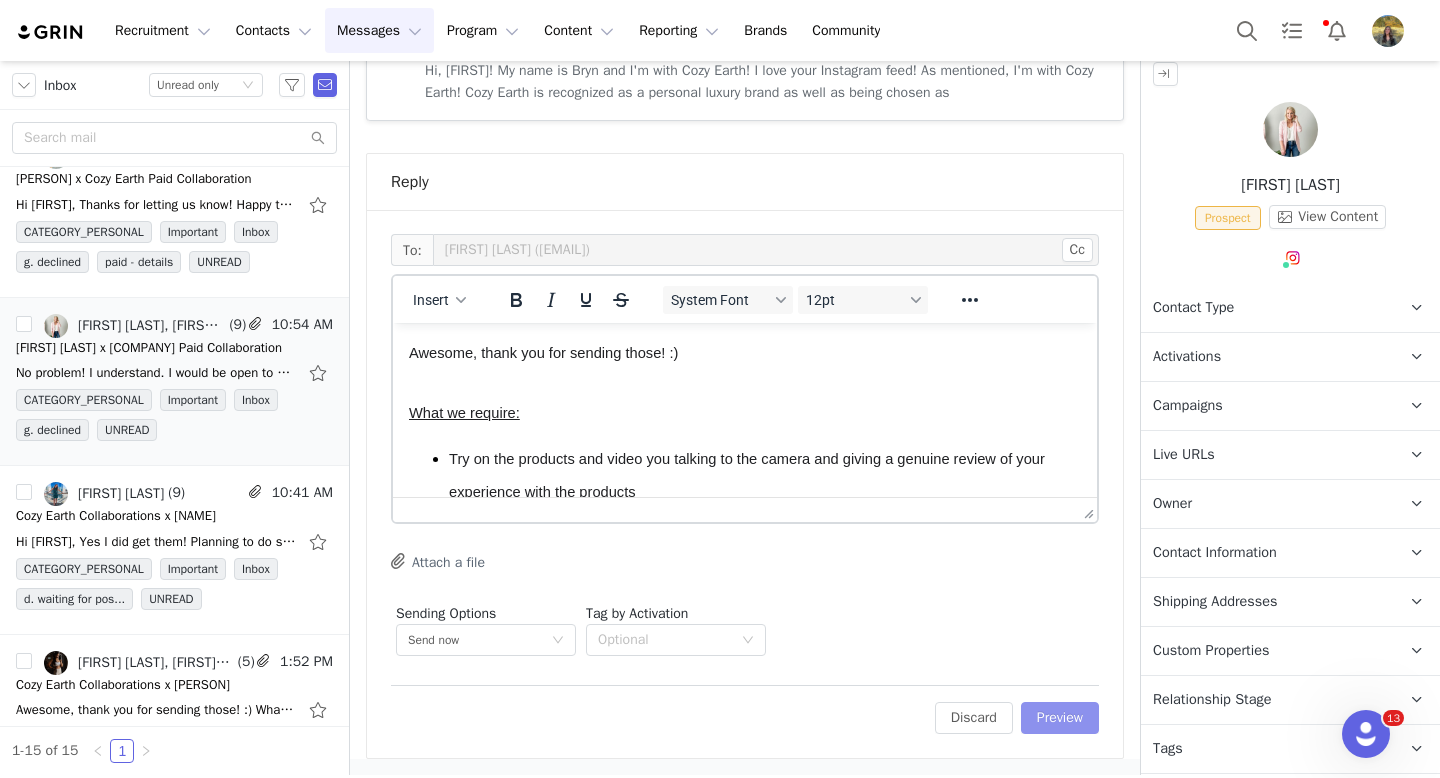 click on "Preview" at bounding box center (1060, 718) 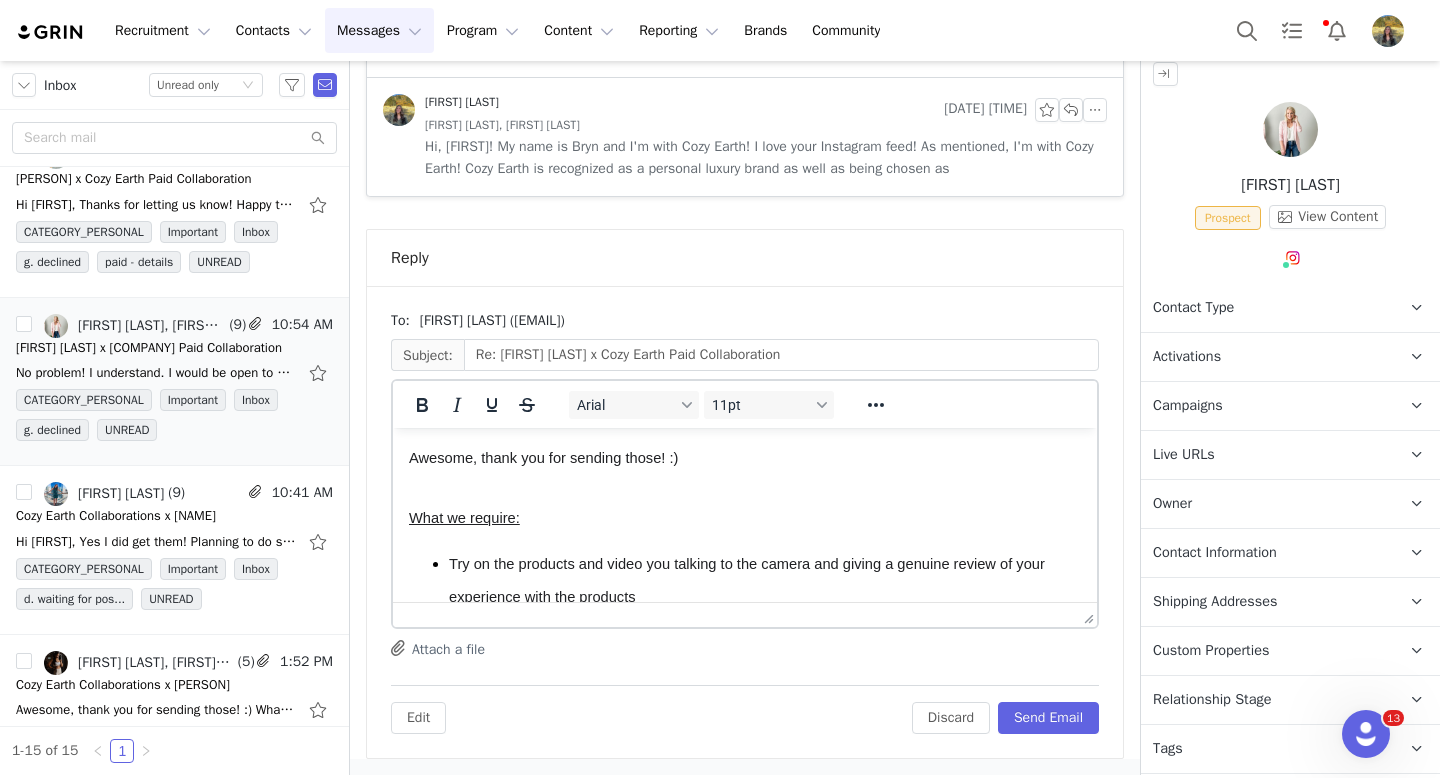 drag, startPoint x: 469, startPoint y: 460, endPoint x: 673, endPoint y: 456, distance: 204.03922 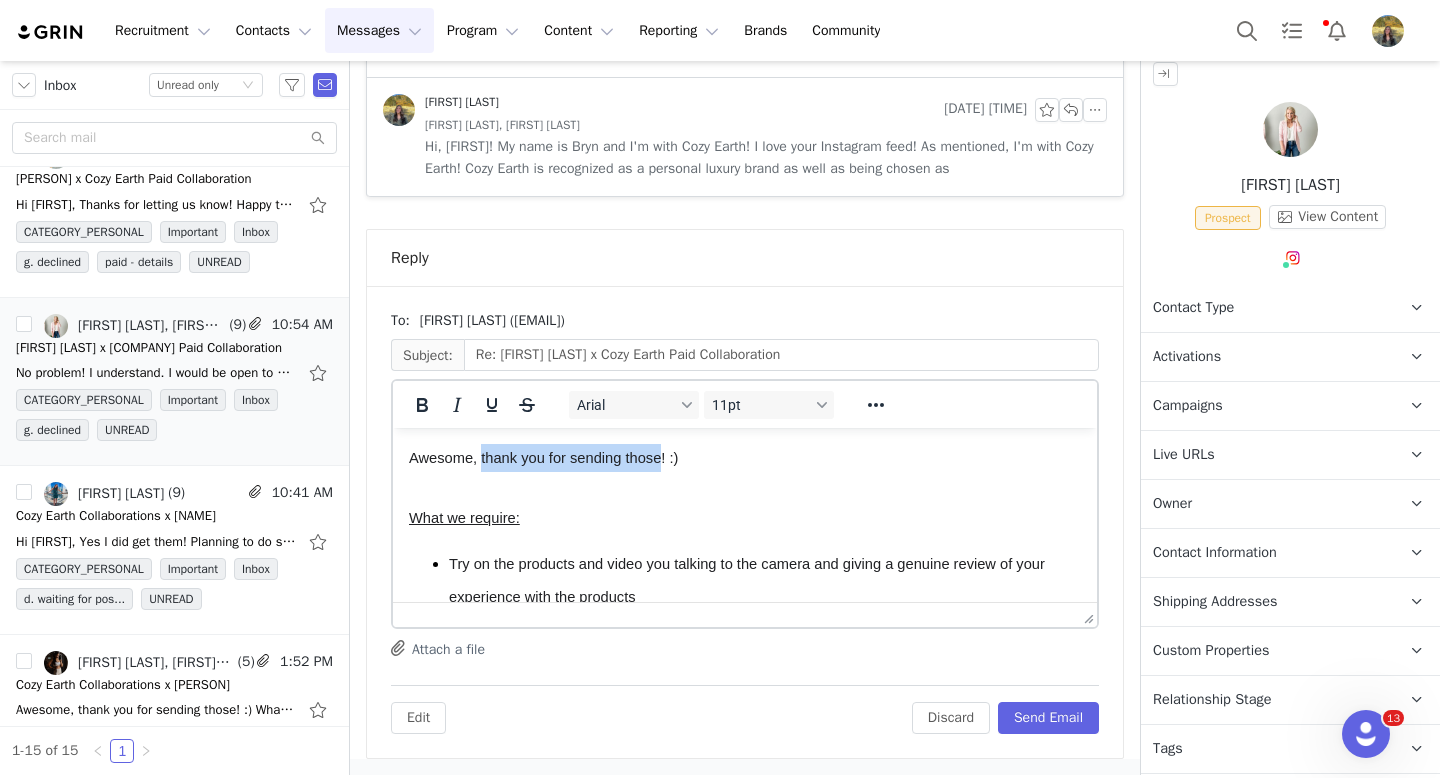 drag, startPoint x: 657, startPoint y: 453, endPoint x: 482, endPoint y: 448, distance: 175.07141 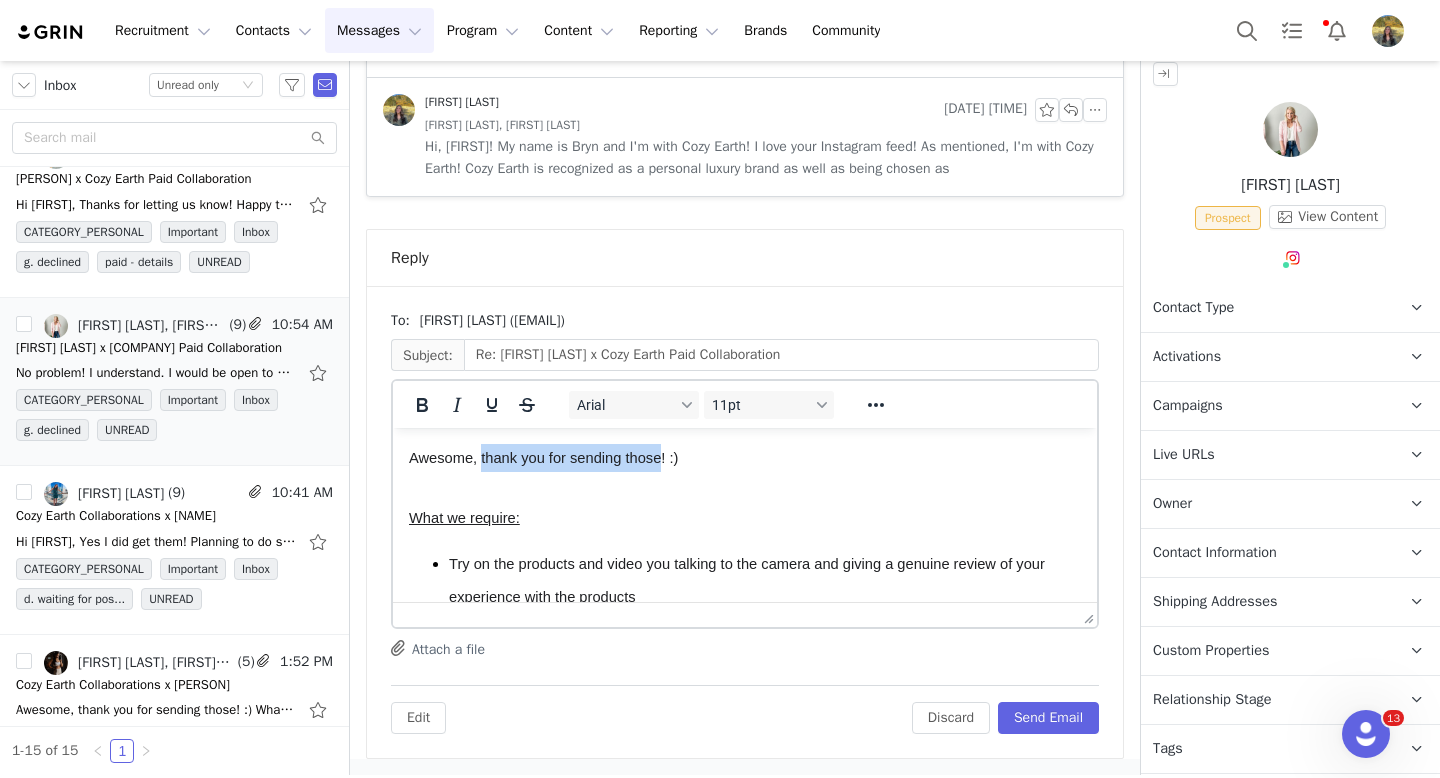 click on "Awesome, thank you for sending those! :)" at bounding box center [745, 466] 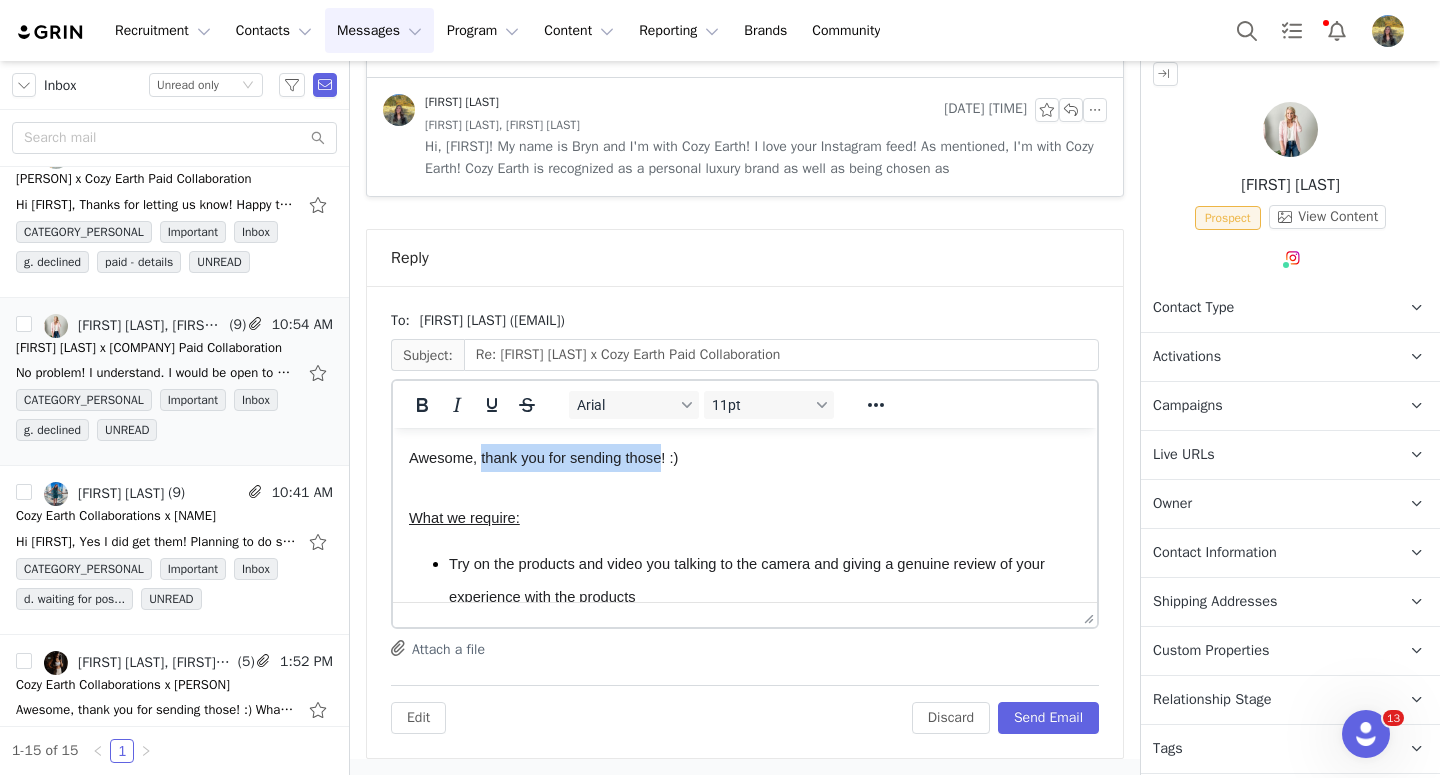 type 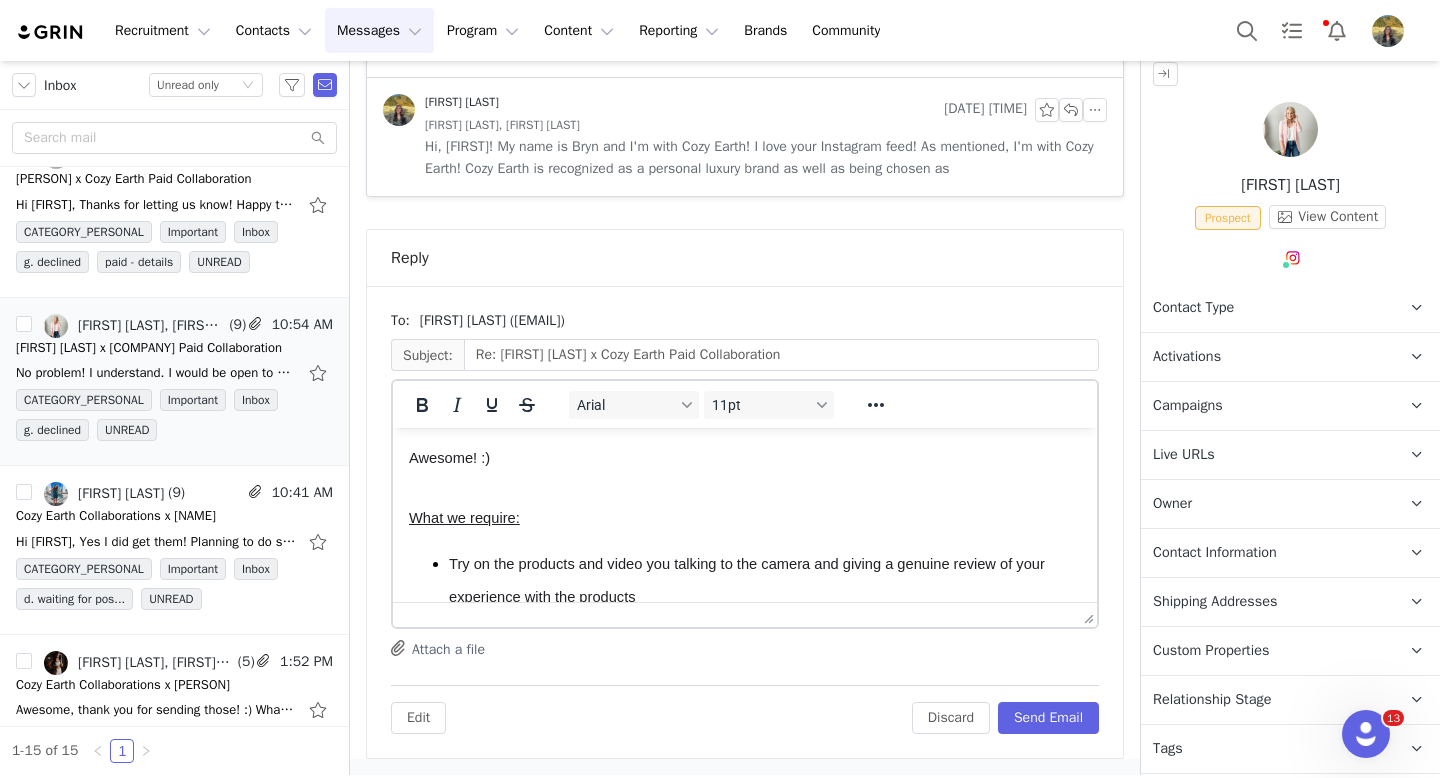 click on "Awesome! :)" at bounding box center [745, 466] 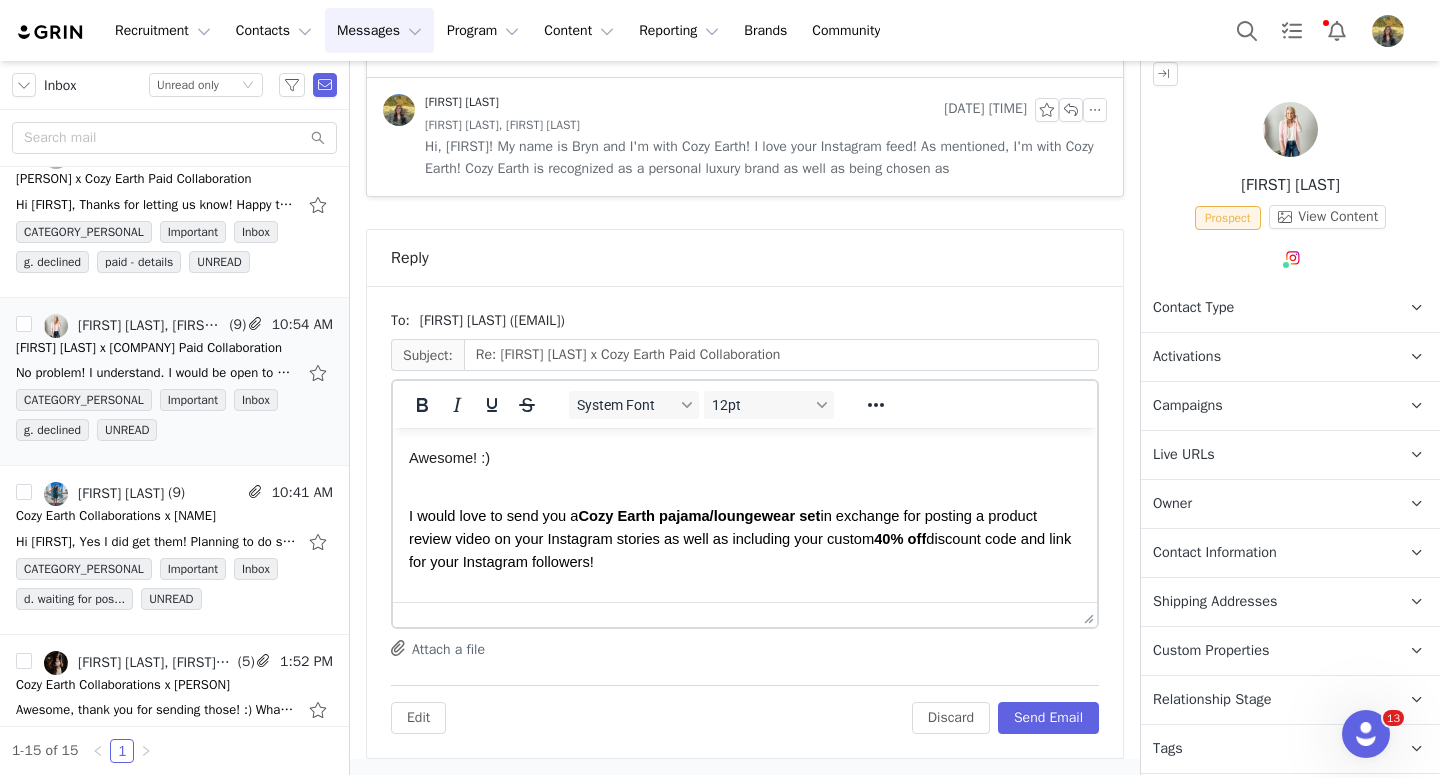 scroll, scrollTop: 63, scrollLeft: 0, axis: vertical 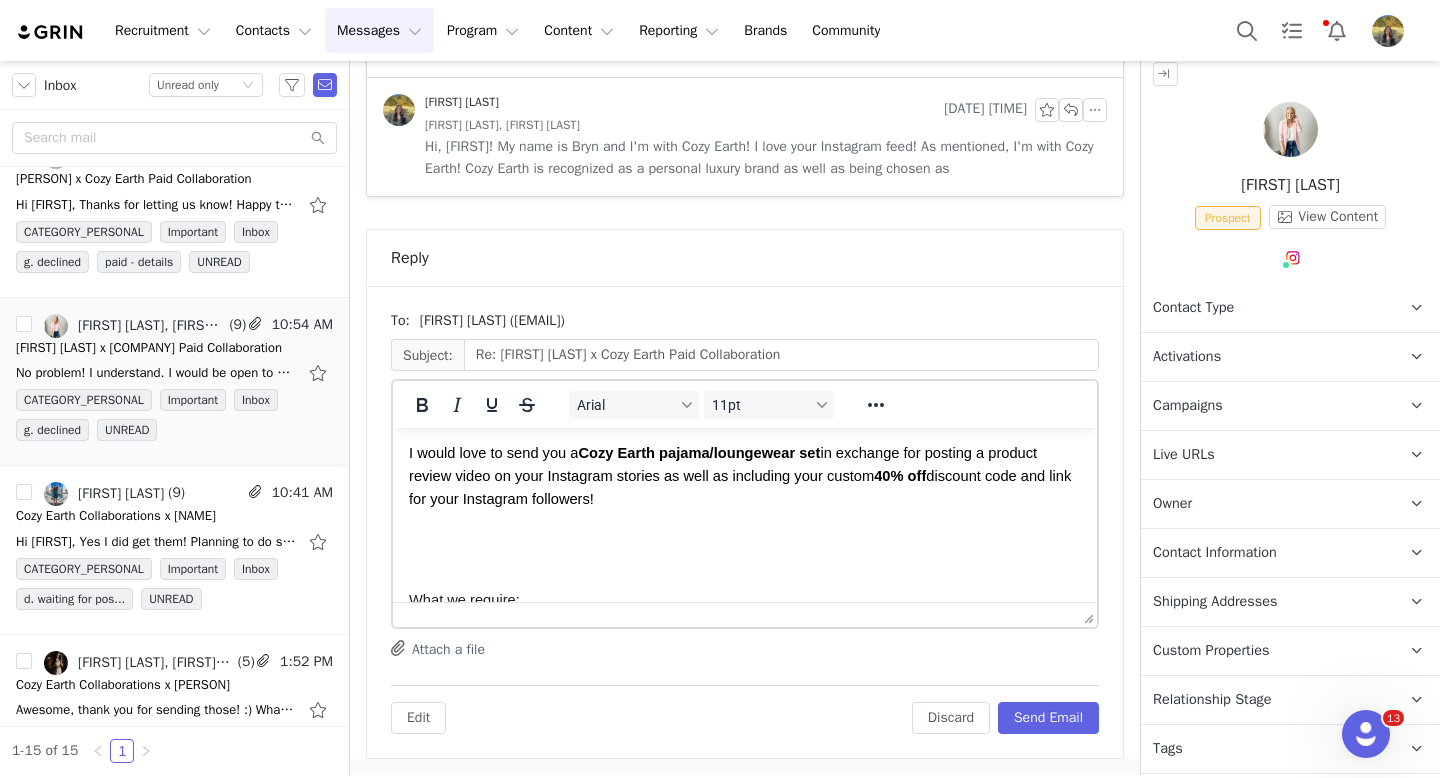 click on "Awesome! :) I would love to send you a  Cozy Earth pajama/loungewear set  in exchange for posting a product review video on your Instagram stories as well as including your custom  4 0% off  discount code and link for your Instagram followers! What we require: Try on the products and video you talking to the camera and giving a genuine review of your experience with the products Mention discount code and link Use hashtag #CozyEarthPartner and #sleepcozyearth If you'd like, mention "if you get a post purchase survey, say that you heard about Cozy Earth from me!” Post your review on your stories (3-5 frame  story  minimum or 60 seconds) Post within  14 days  of receiving your product   Please fill out your portal below which includes the campaign details:   https://portal.cozyearth.com/f13485a9-59a0-4900-9257-c5282fd6b901   Also, let me know which pajama/loungewear set (size/color) you would like to try (besides silk and cashmere)! Here is a link so you can see the options!  I'm excited to work with you!" at bounding box center [745, 827] 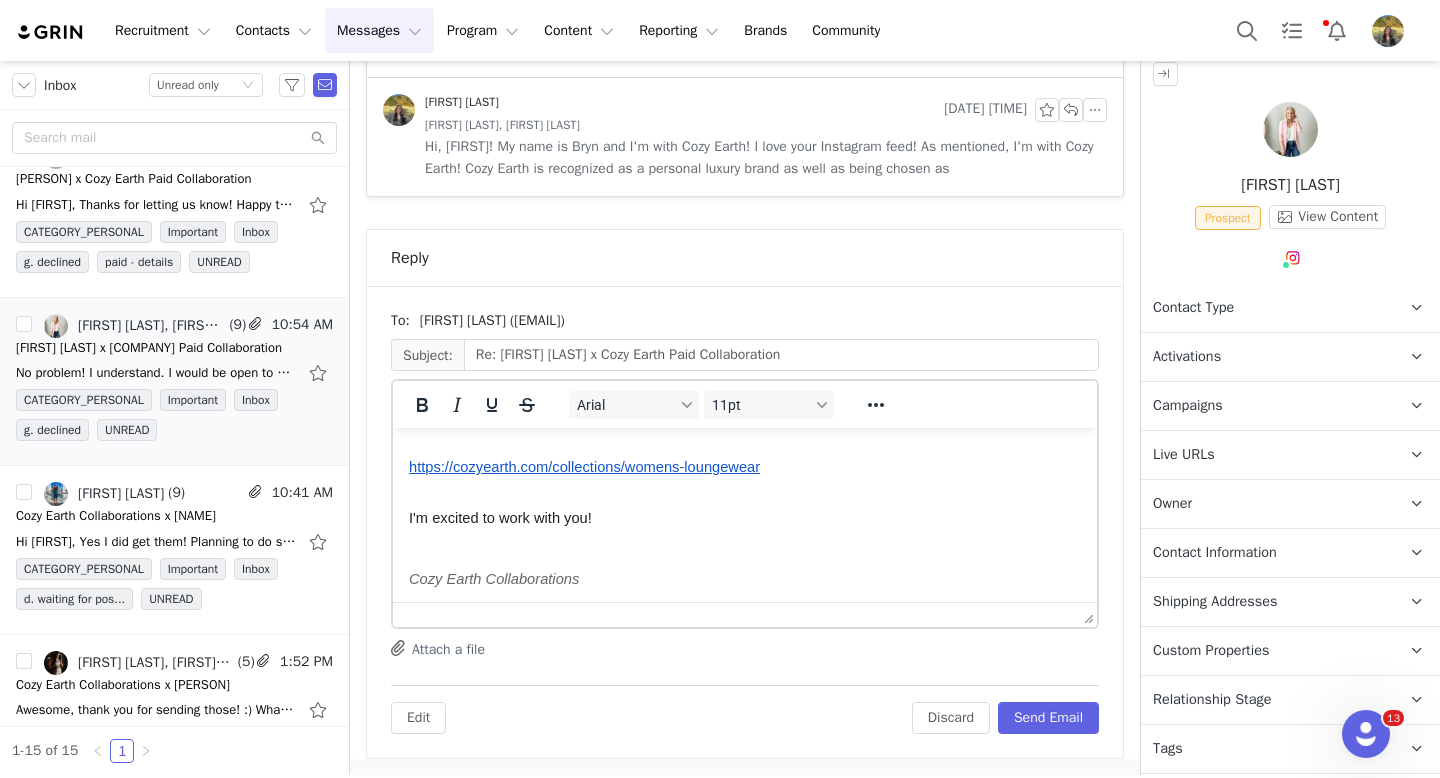 scroll, scrollTop: 691, scrollLeft: 0, axis: vertical 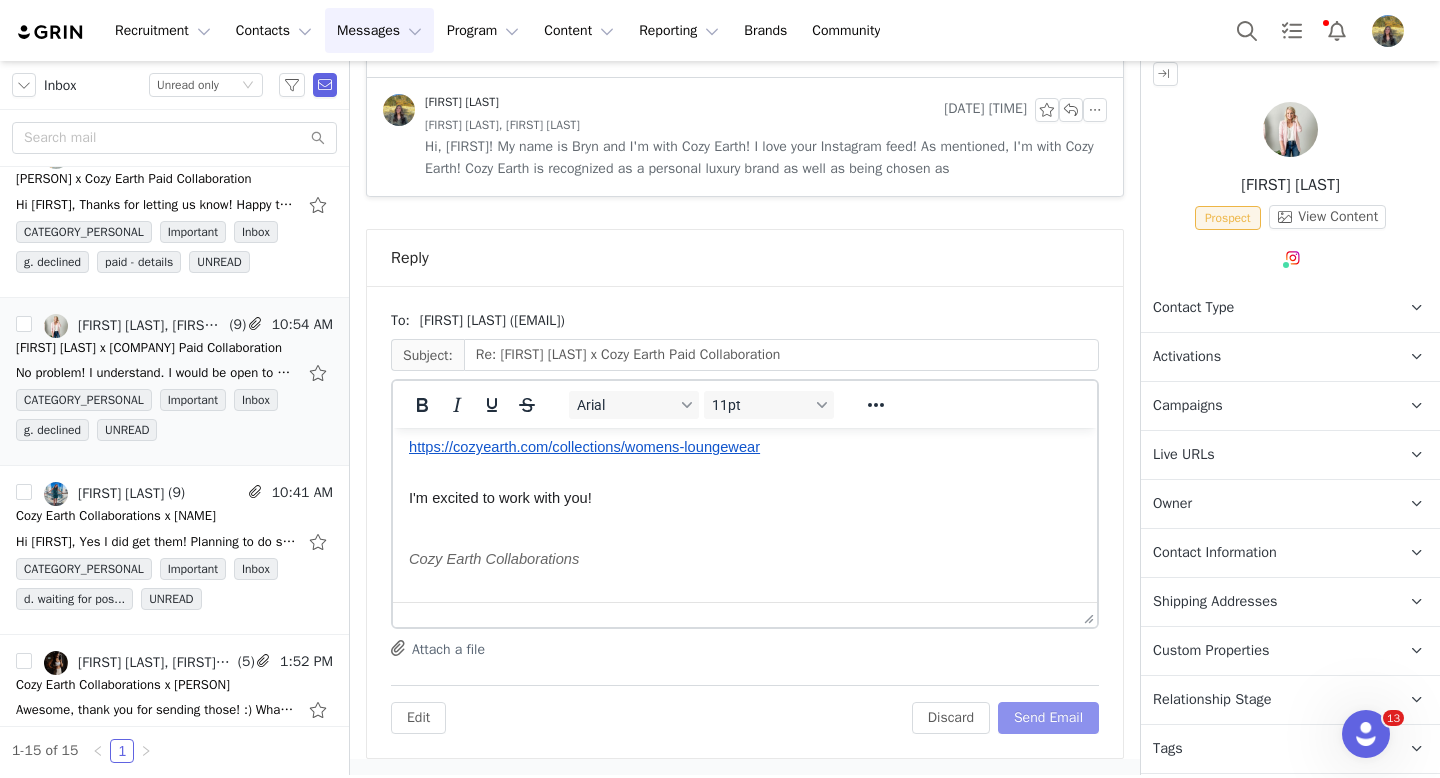 click on "Send Email" at bounding box center (1048, 718) 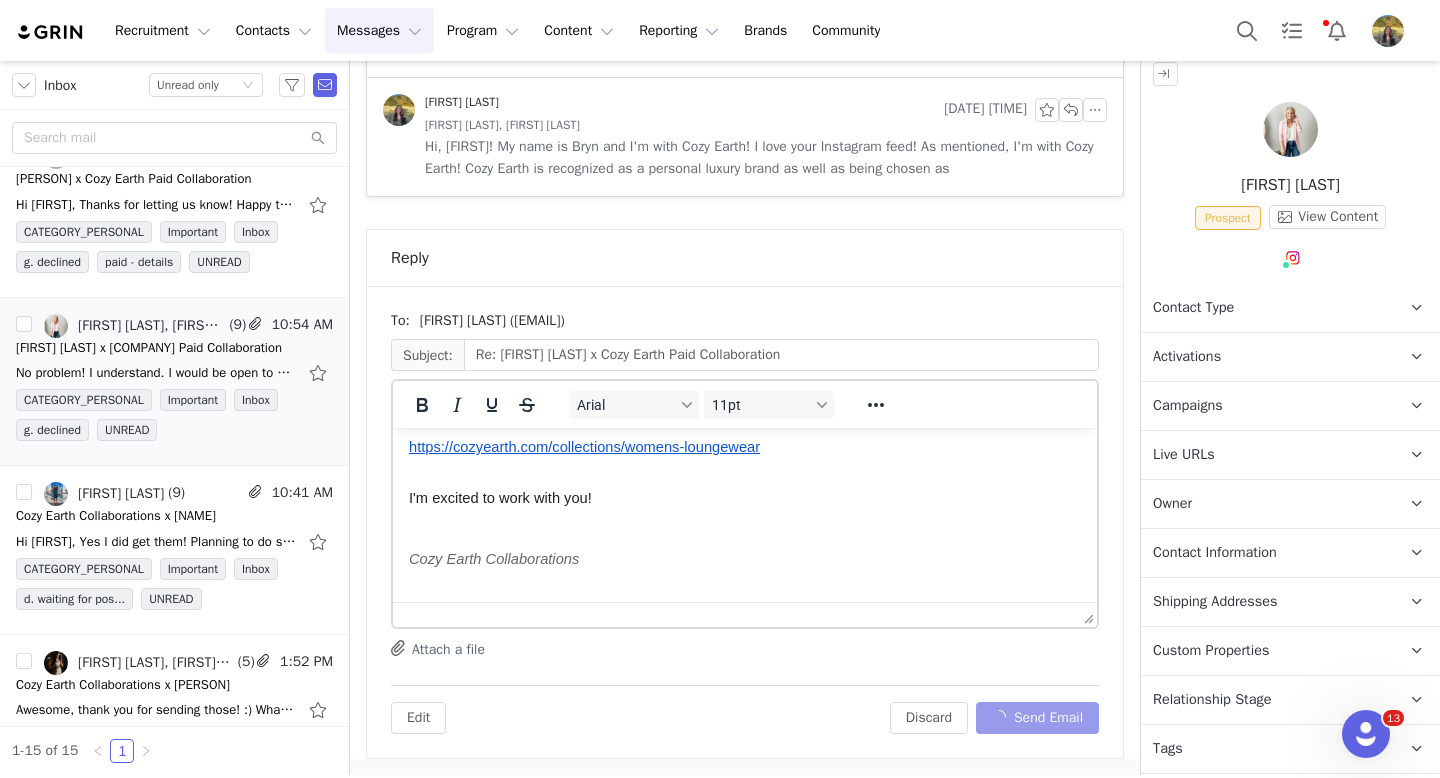 scroll, scrollTop: 3267, scrollLeft: 0, axis: vertical 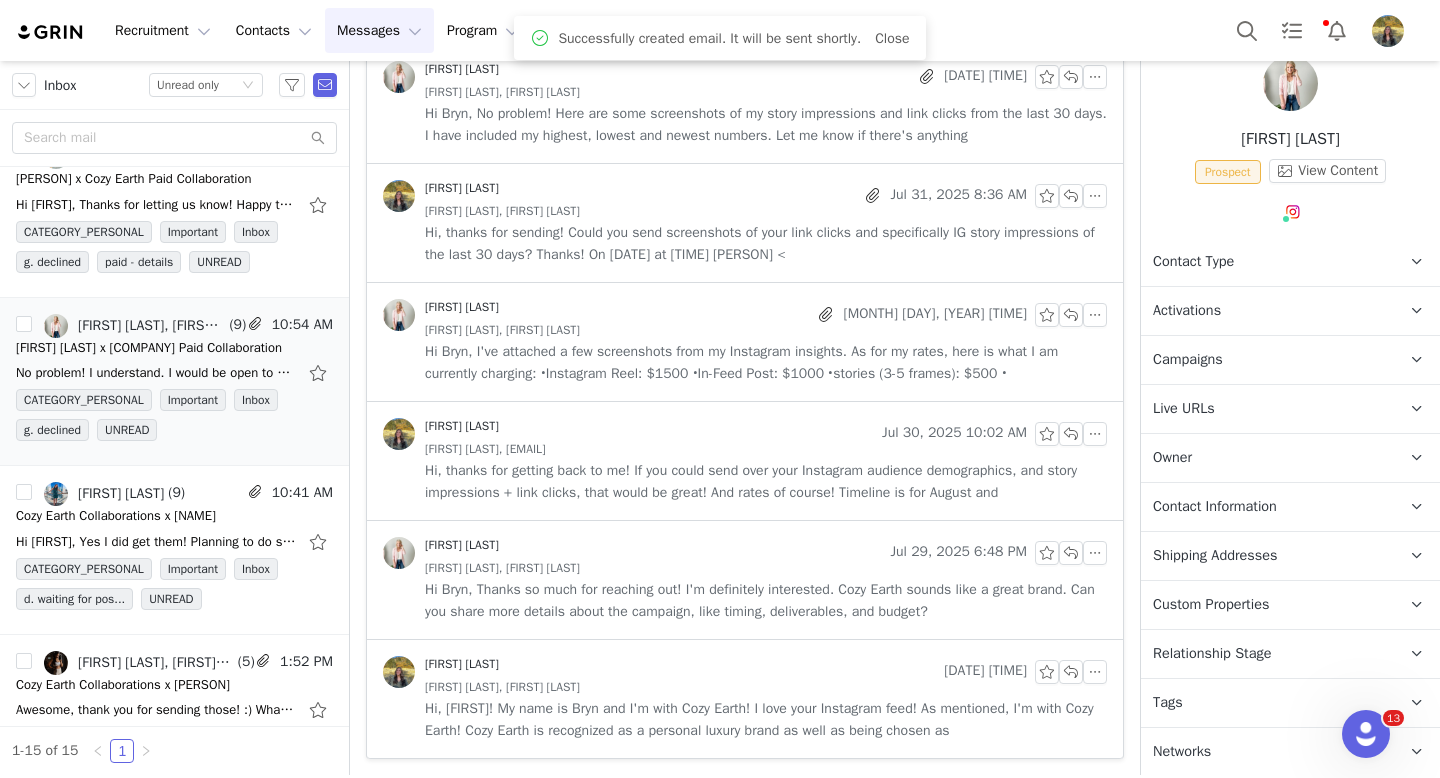 click on "Tags  Keep track of your contacts by assigning them tags. You can then filter your contacts by tag." at bounding box center [1266, 703] 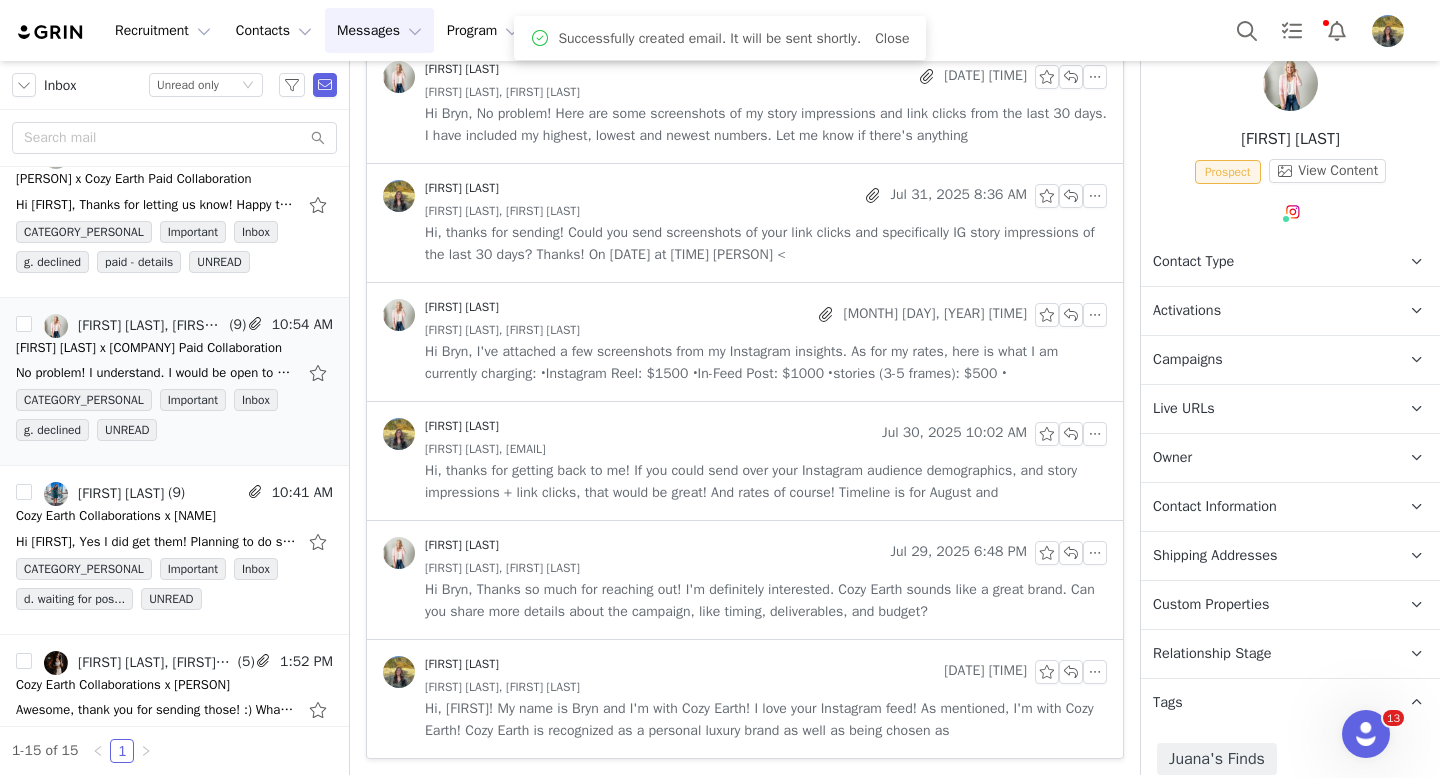 scroll, scrollTop: 181, scrollLeft: 0, axis: vertical 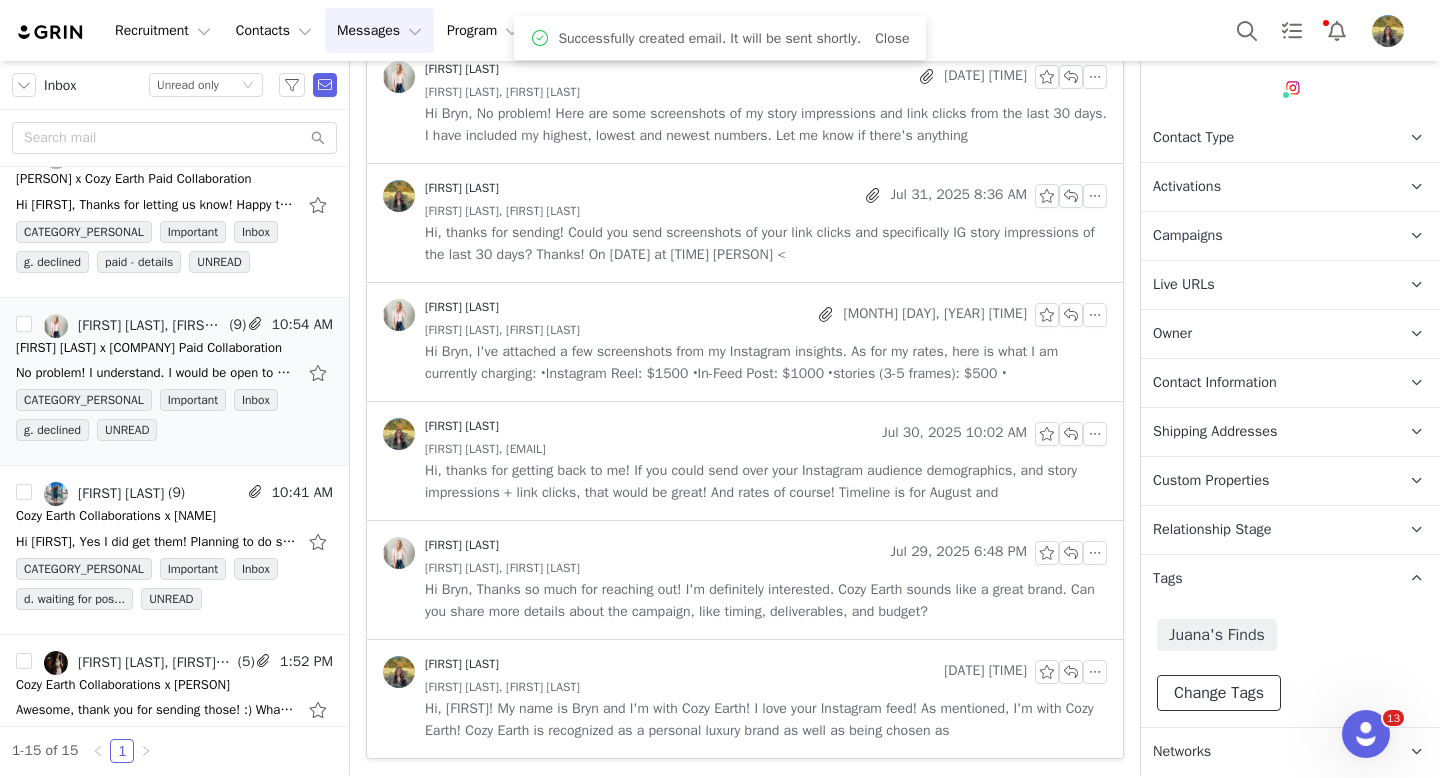 click on "Change Tags" at bounding box center [1219, 693] 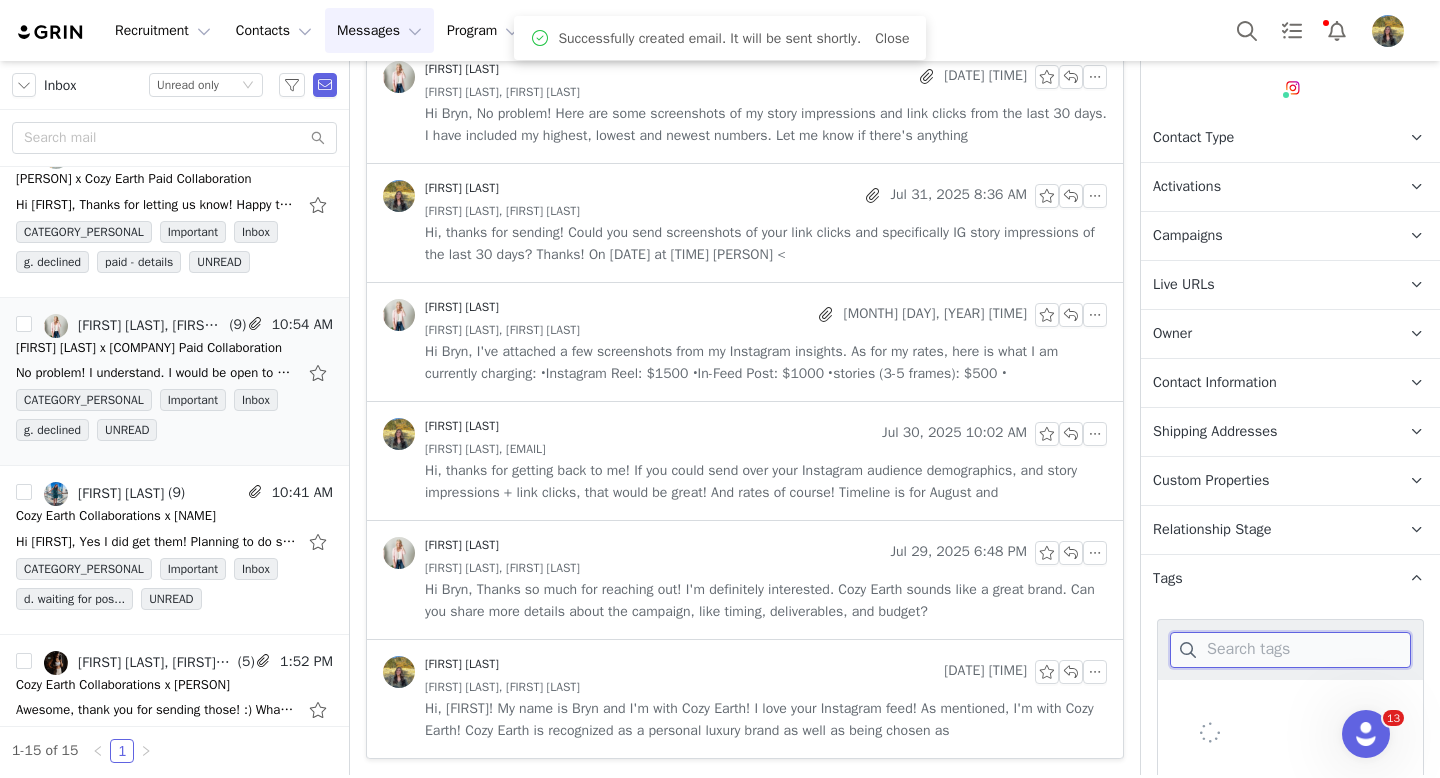 click at bounding box center [1290, 650] 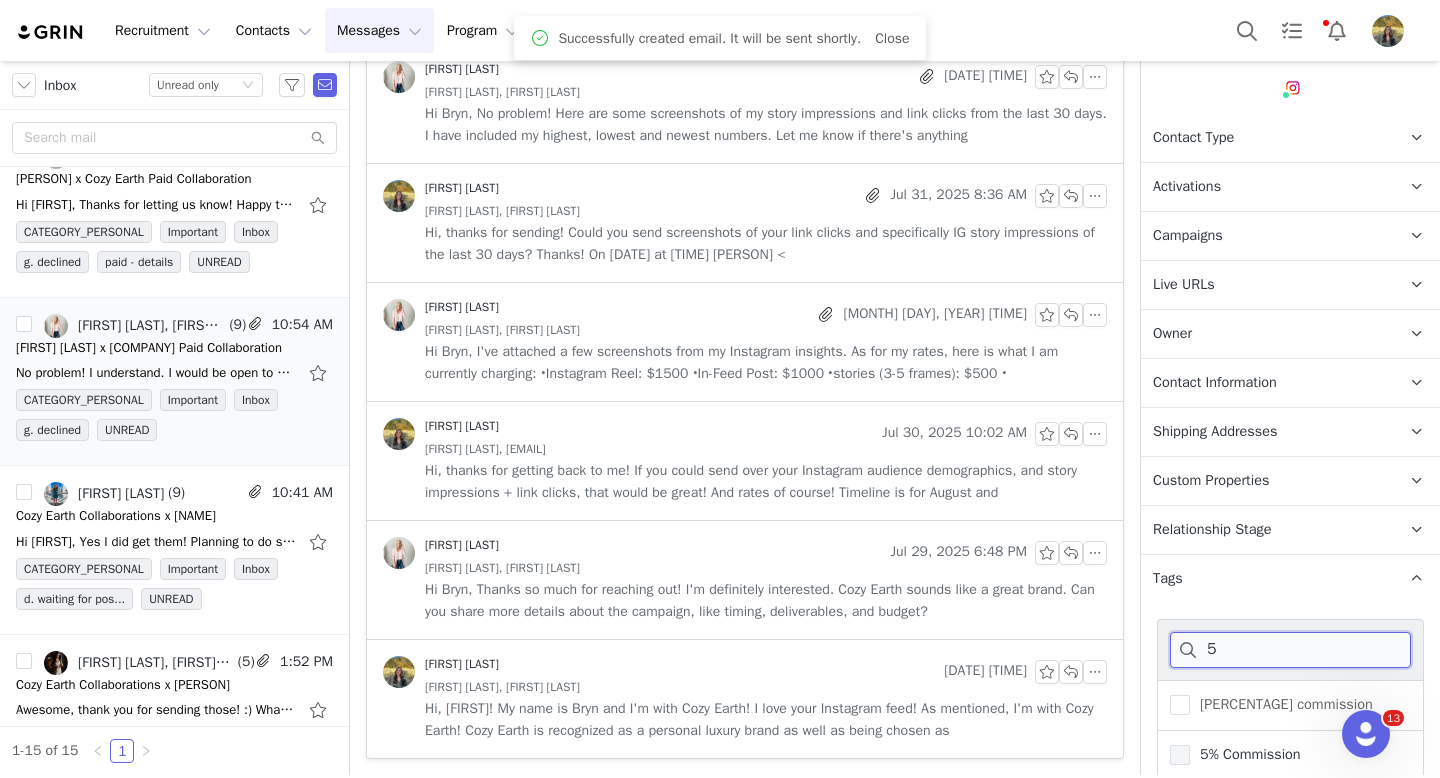 type on "5" 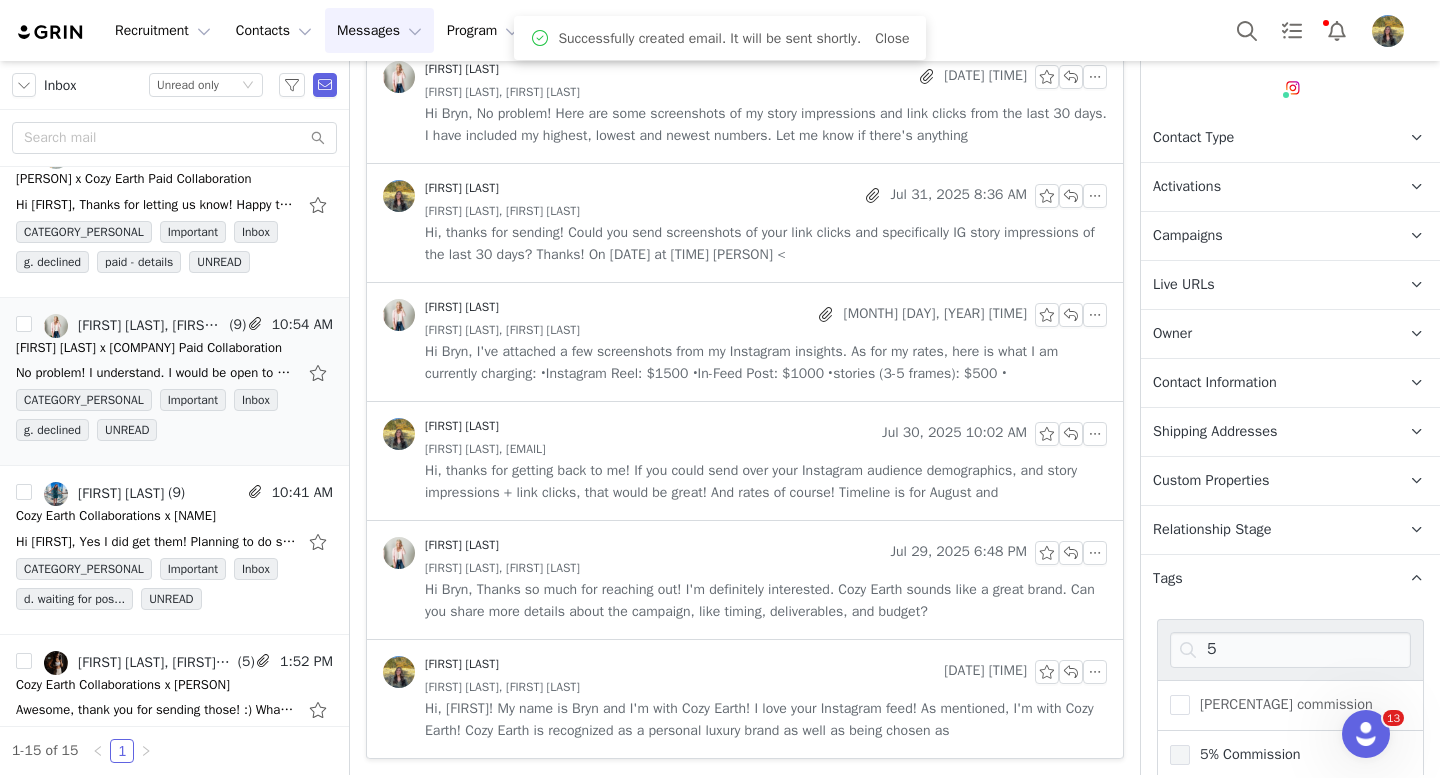 click on "5% Commission" at bounding box center [1245, 754] 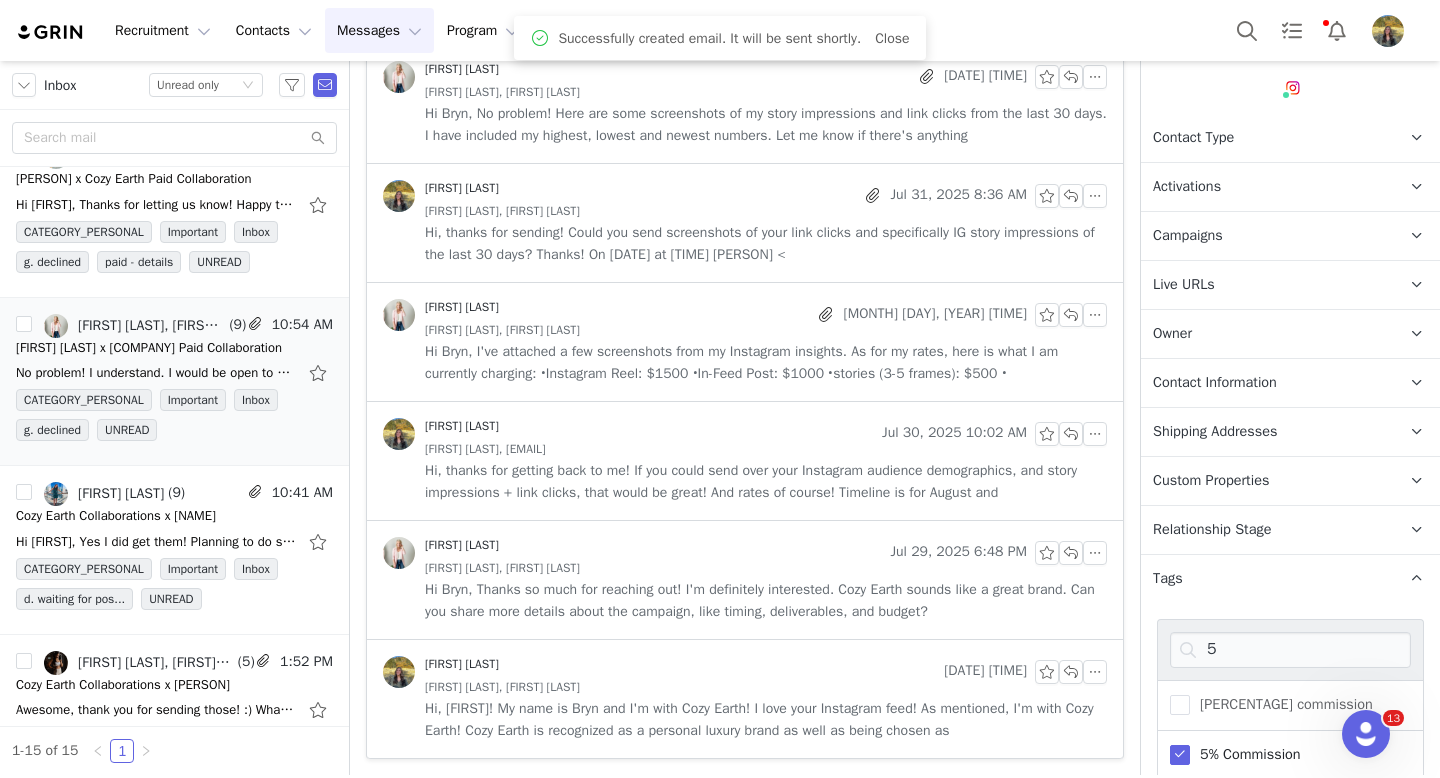 scroll, scrollTop: 94, scrollLeft: 0, axis: vertical 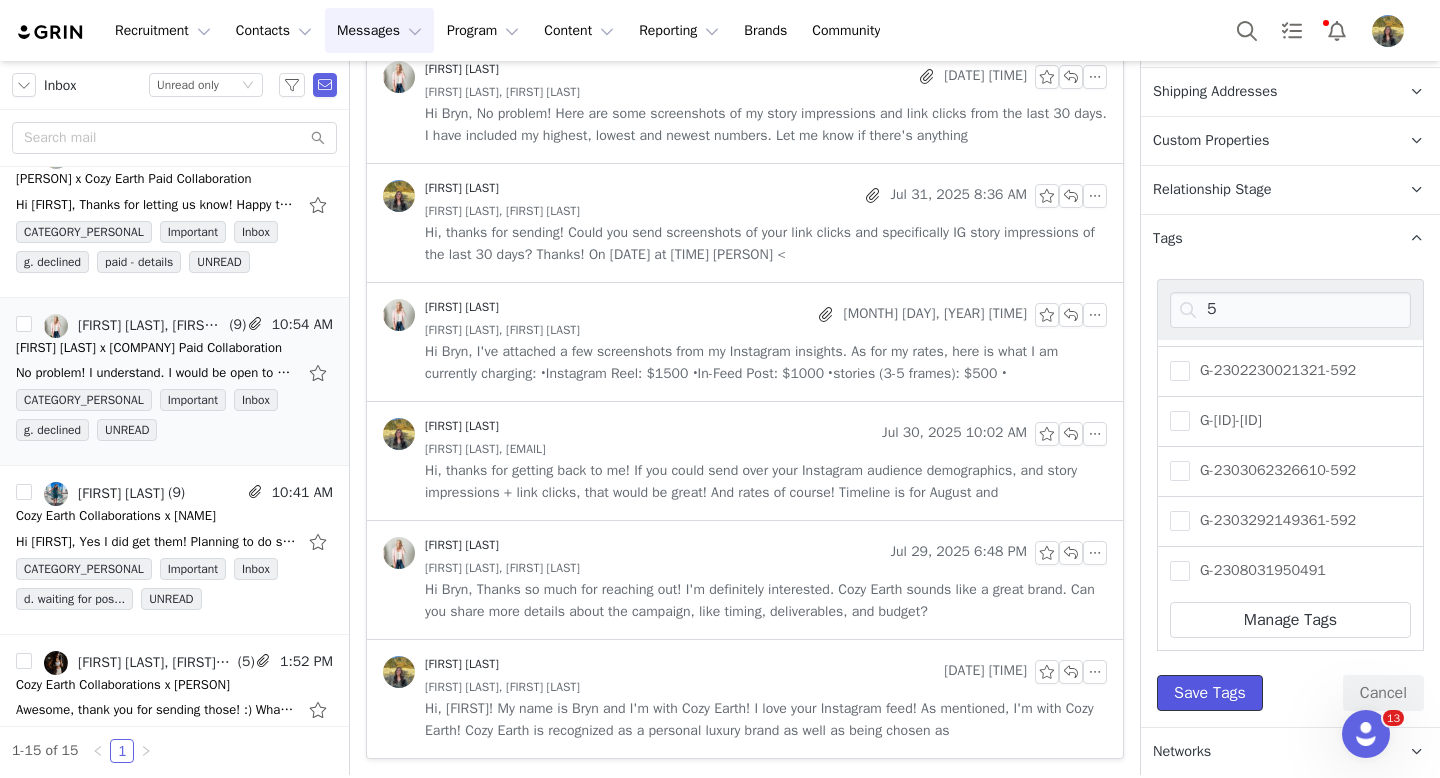 click on "Save Tags" at bounding box center (1210, 693) 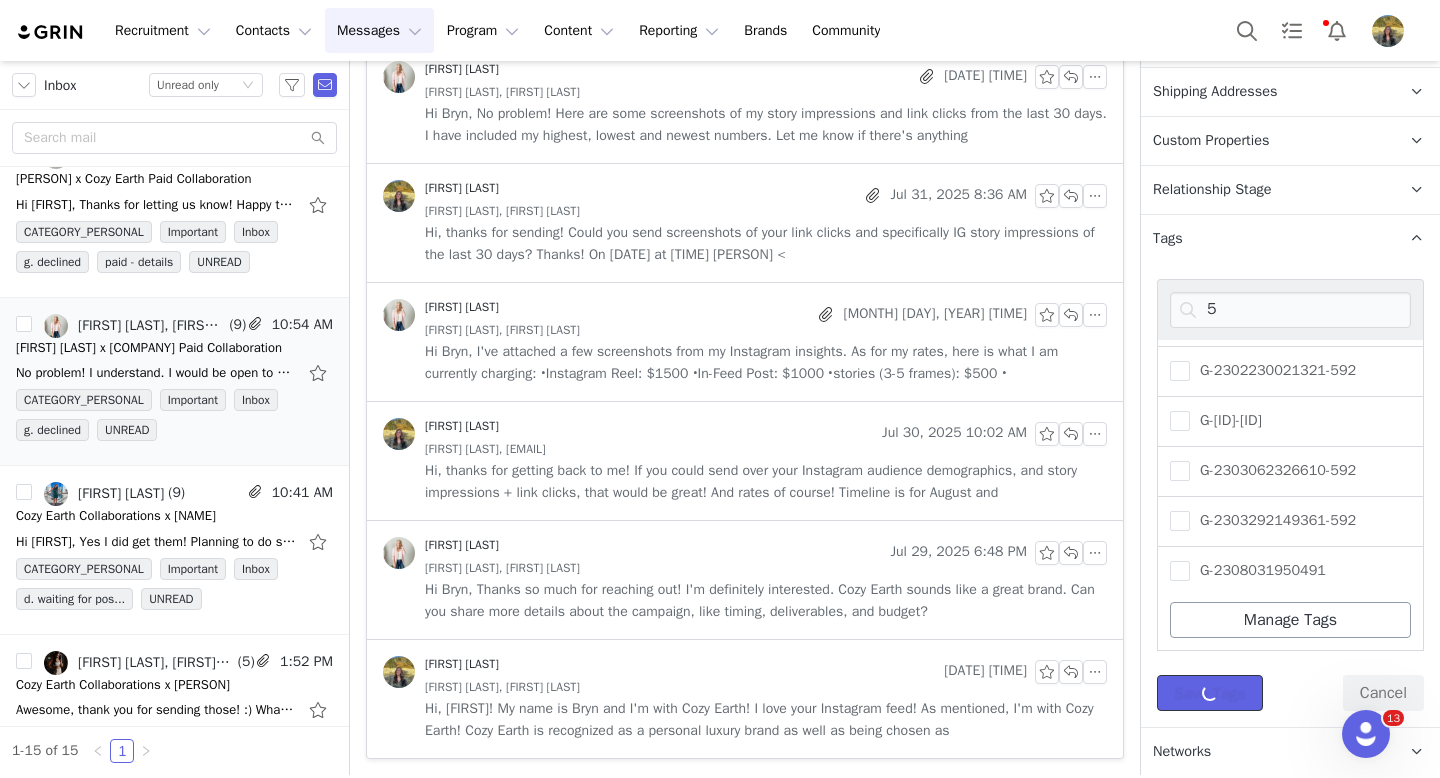 scroll, scrollTop: 194, scrollLeft: 0, axis: vertical 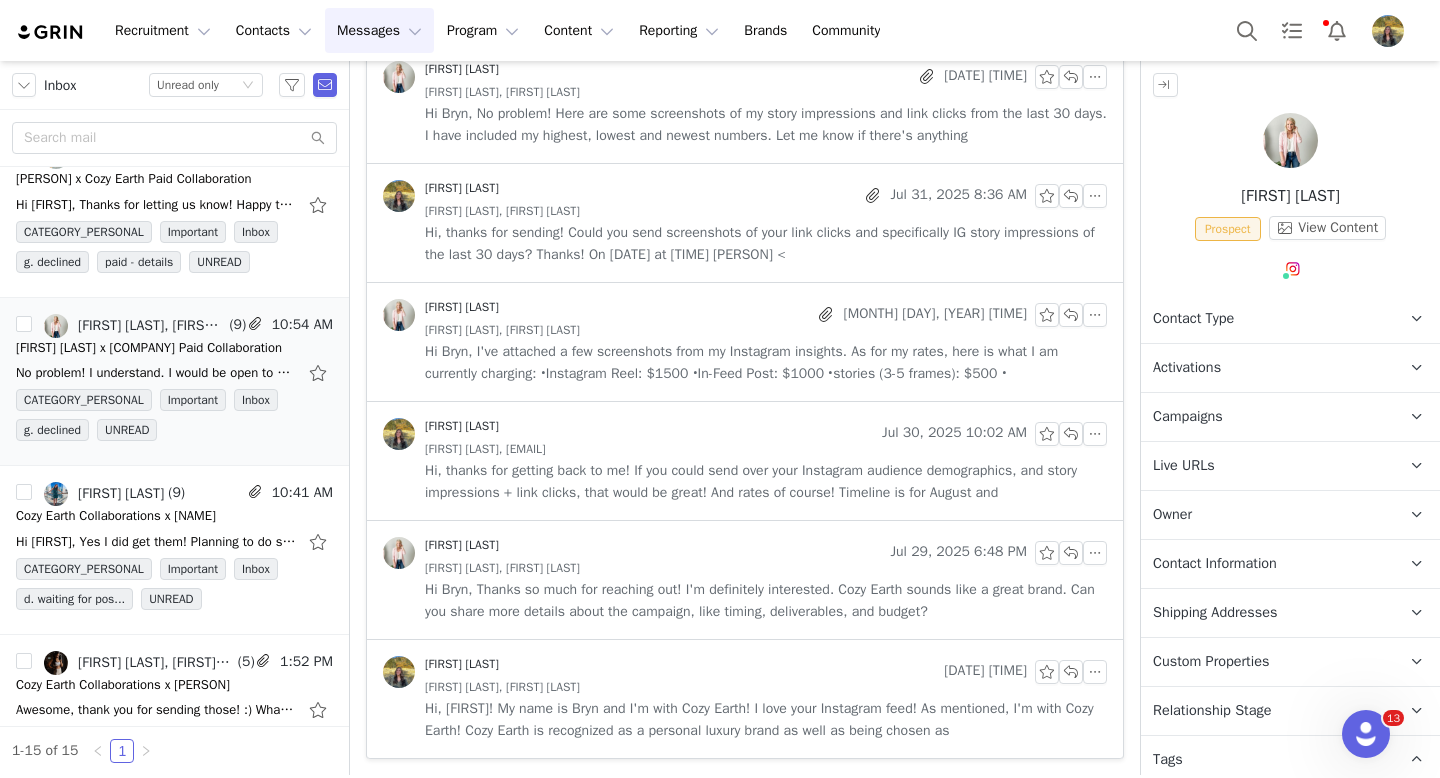 click on "Activations" at bounding box center (1266, 368) 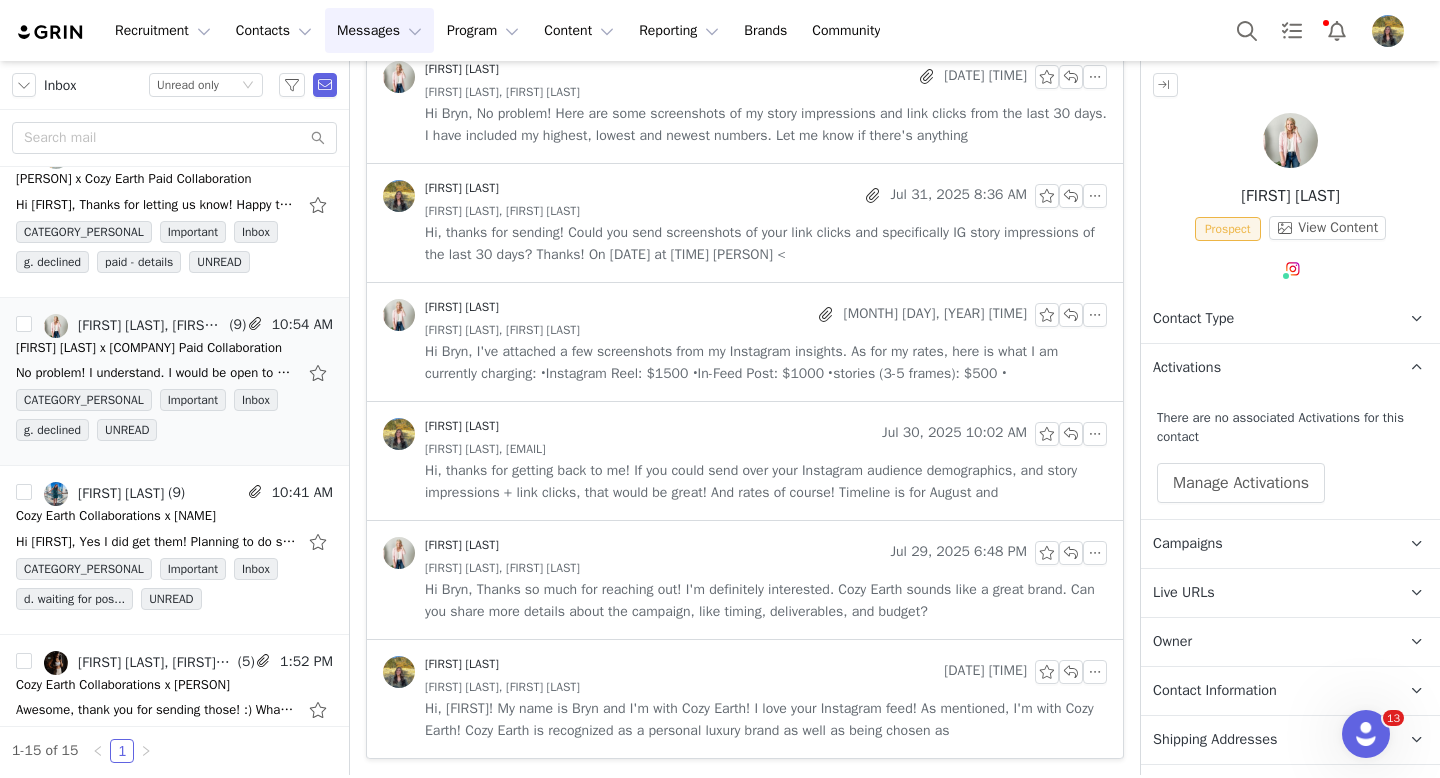 click on "Activations" at bounding box center [1187, 368] 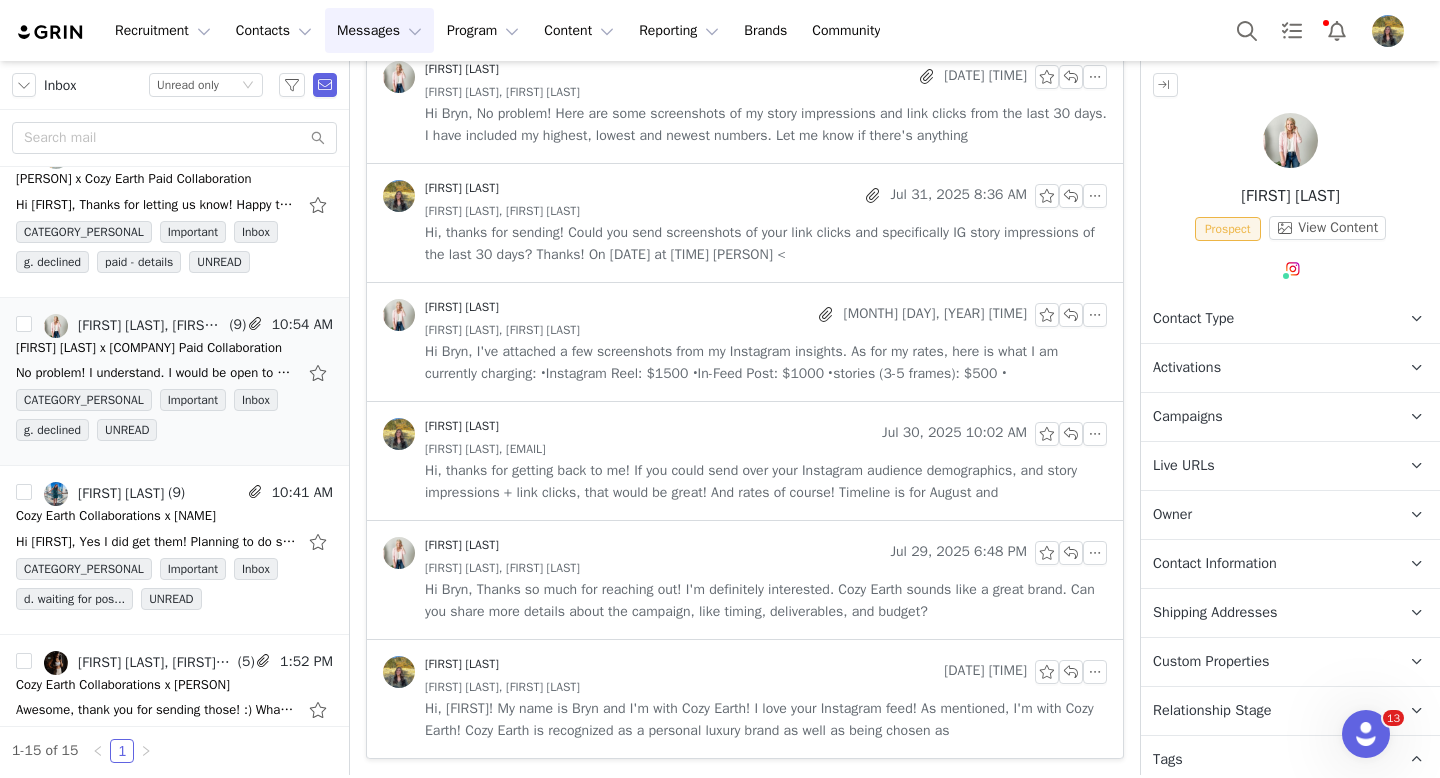 click on "Campaigns" at bounding box center (1188, 417) 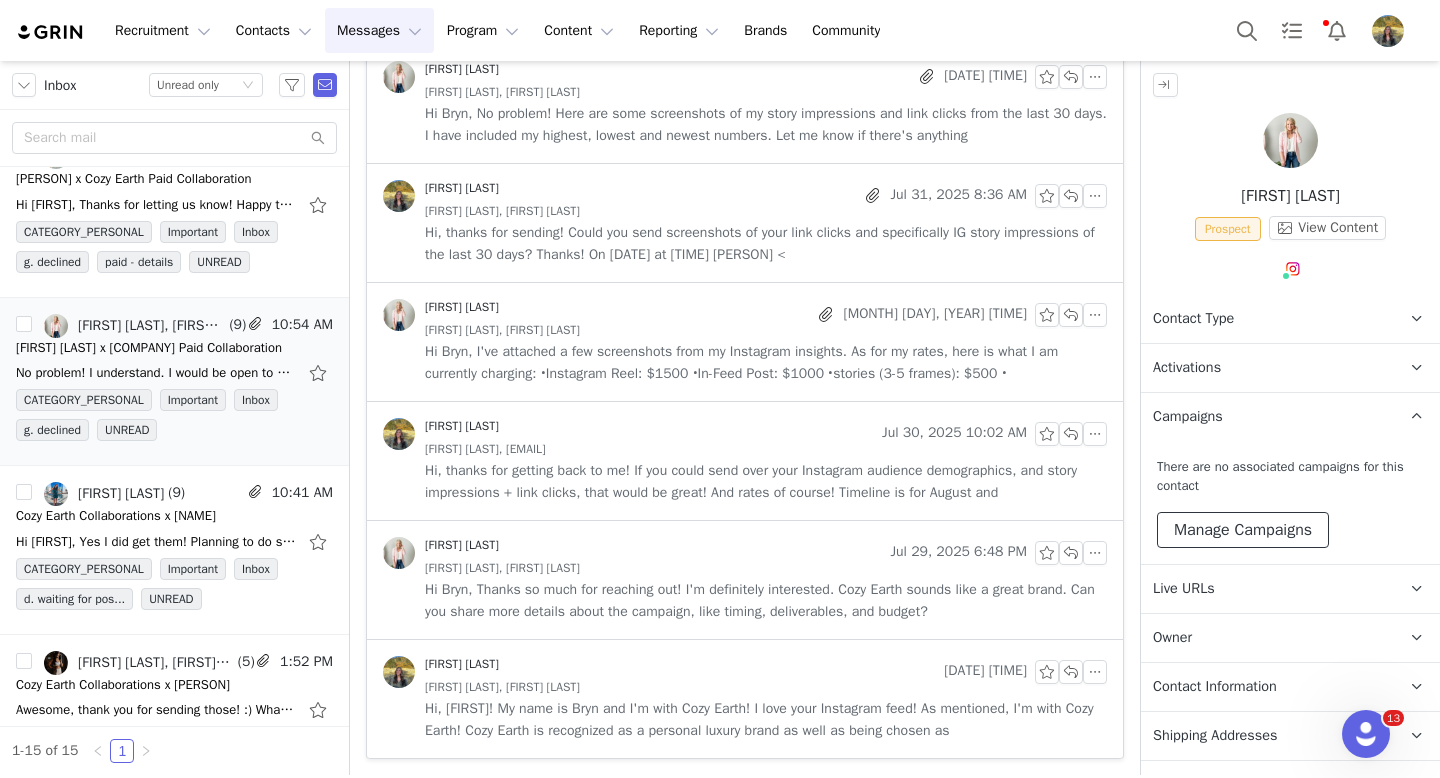 click on "Manage Campaigns" at bounding box center [1243, 530] 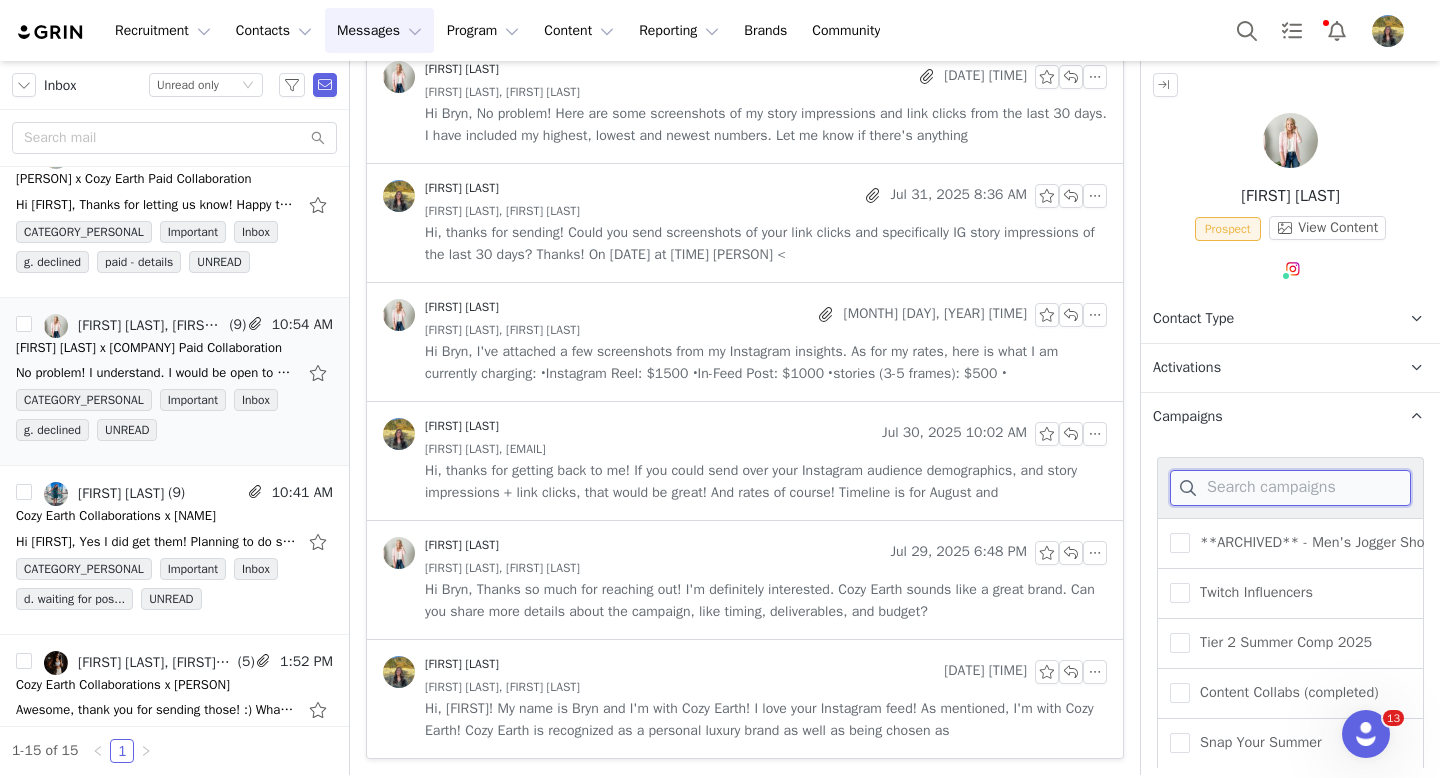 click at bounding box center (1290, 488) 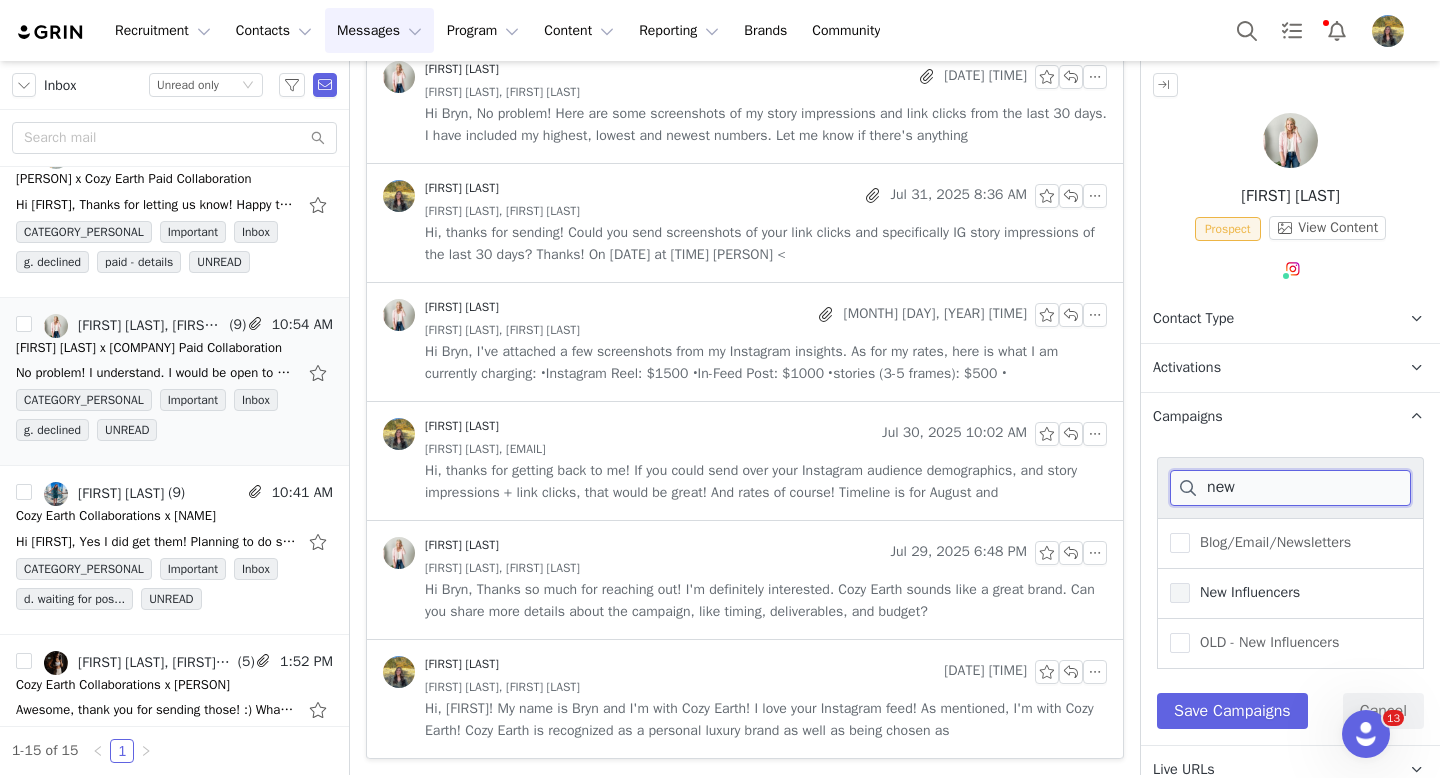 type on "new" 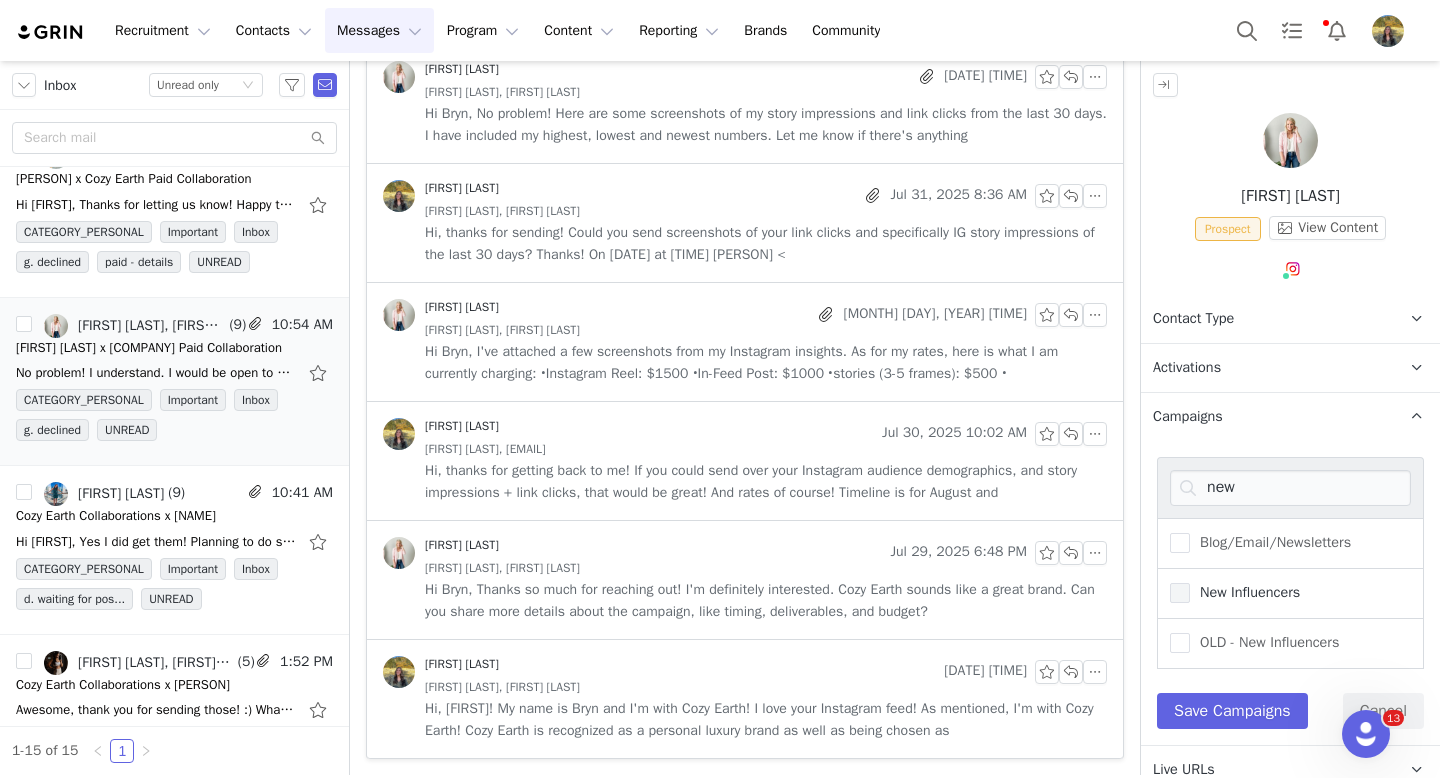 click on "New Influencers" at bounding box center [1235, 593] 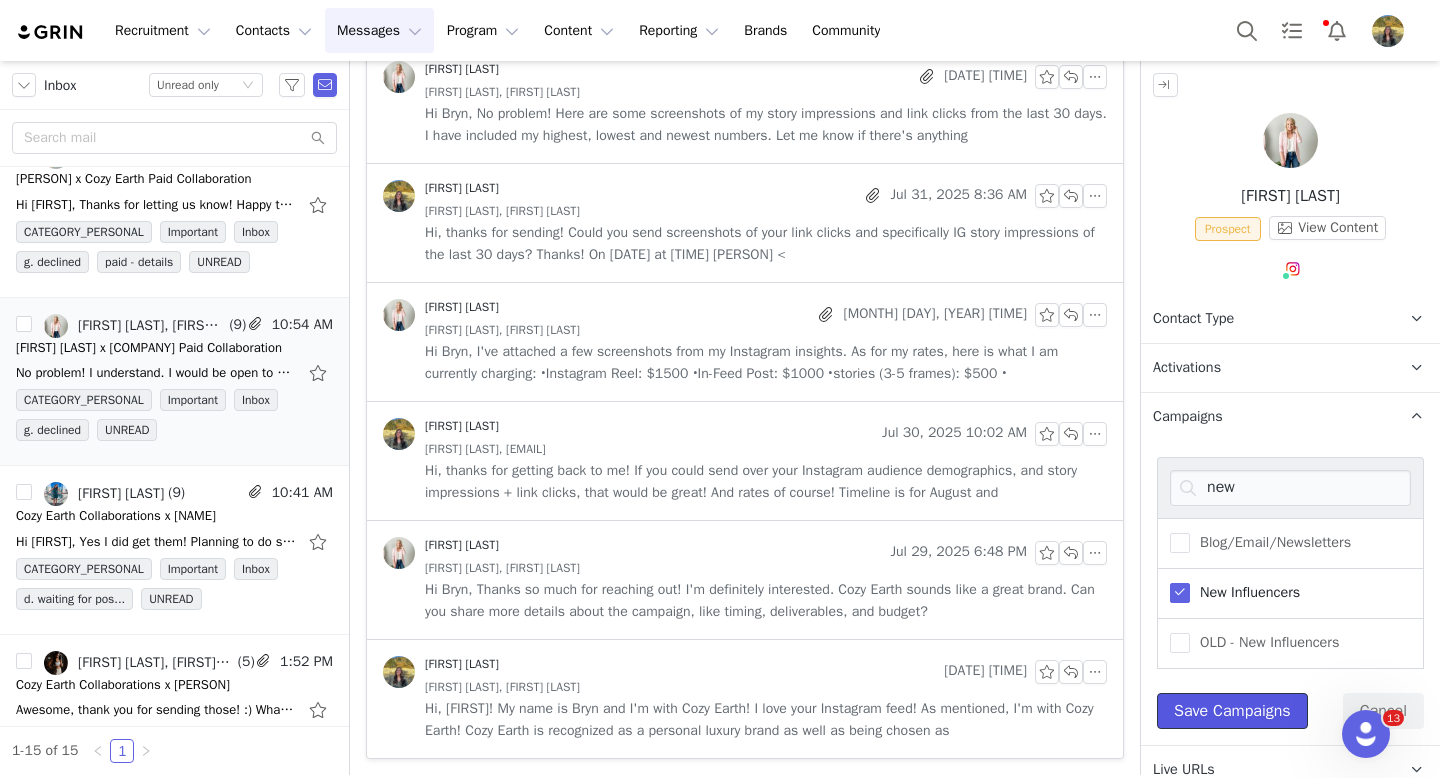 click on "Save Campaigns" at bounding box center [1232, 711] 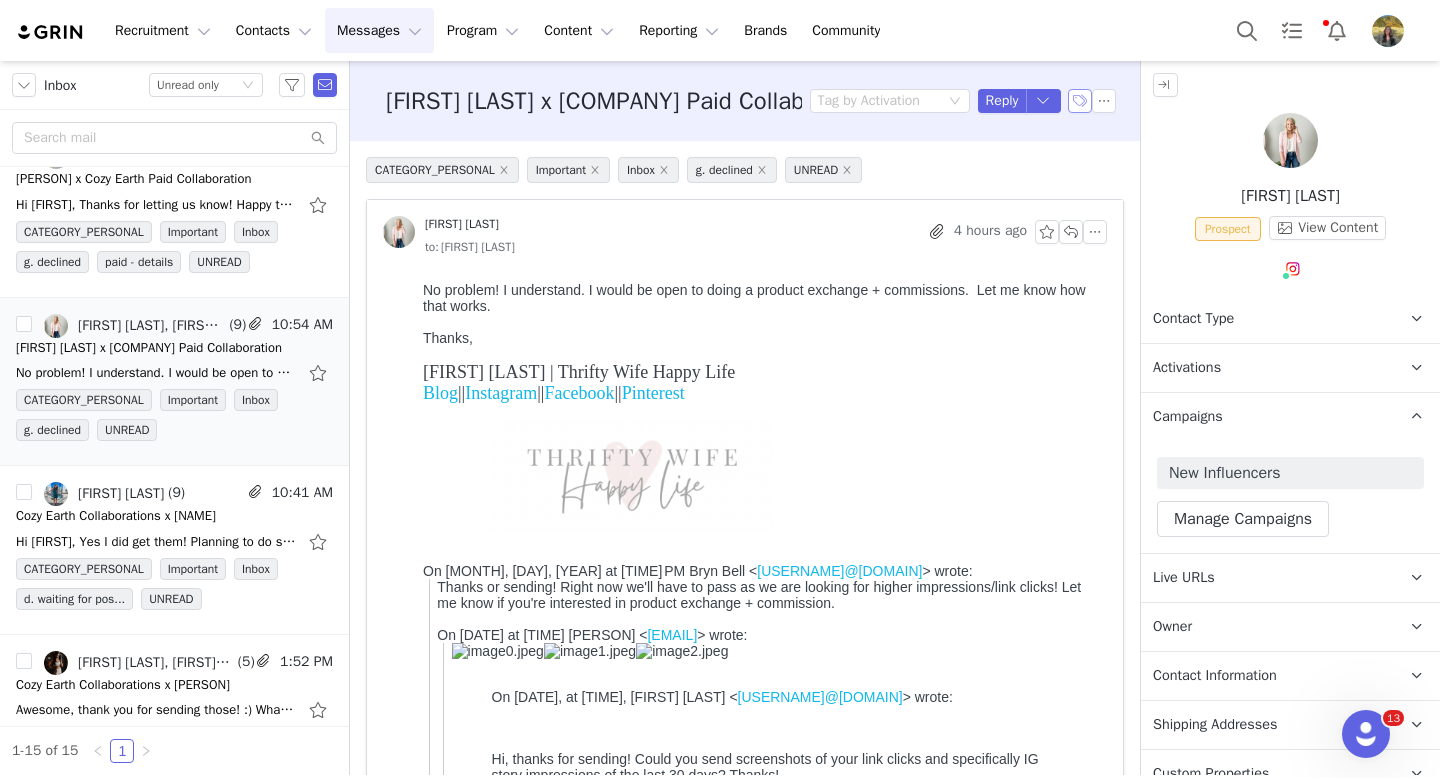 click at bounding box center (1080, 101) 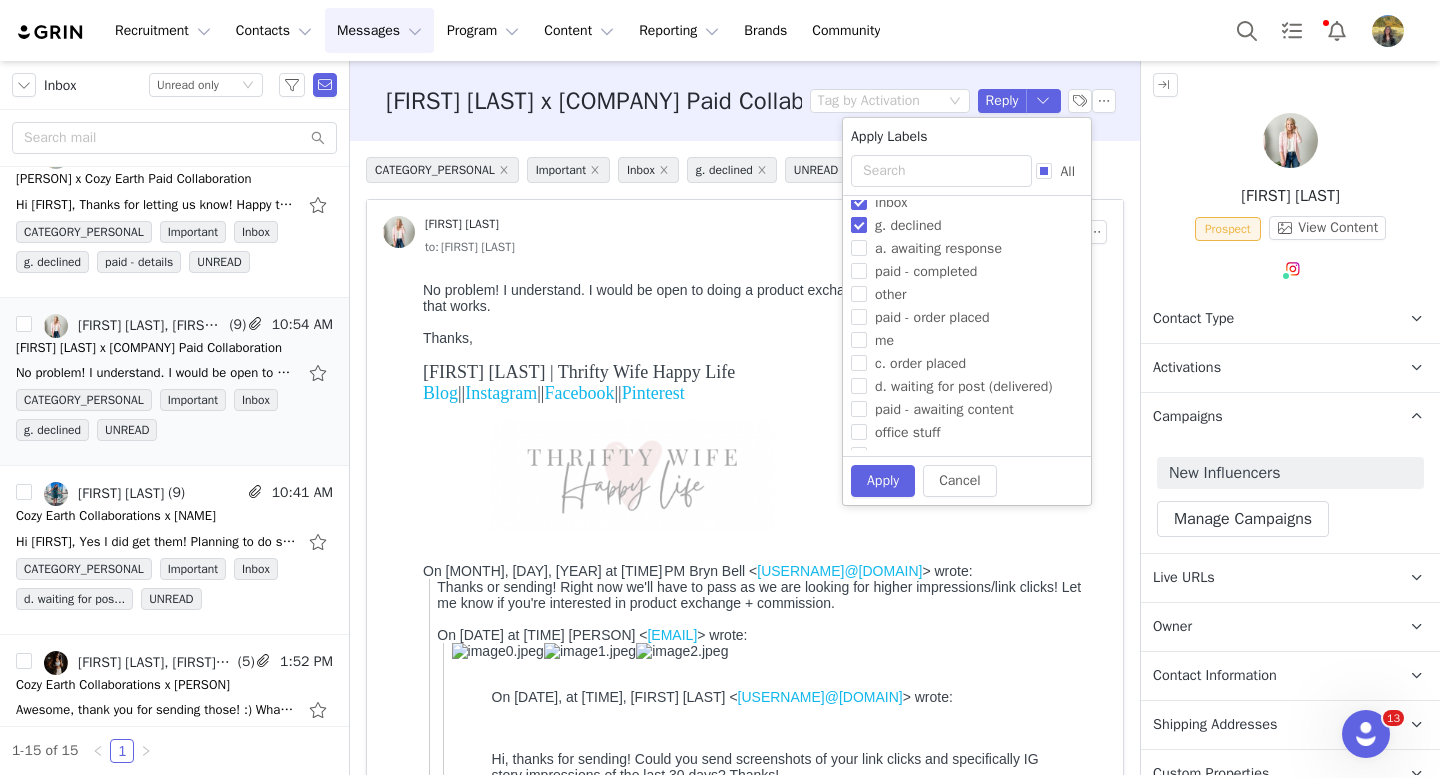 click on "g. declined" at bounding box center [908, 225] 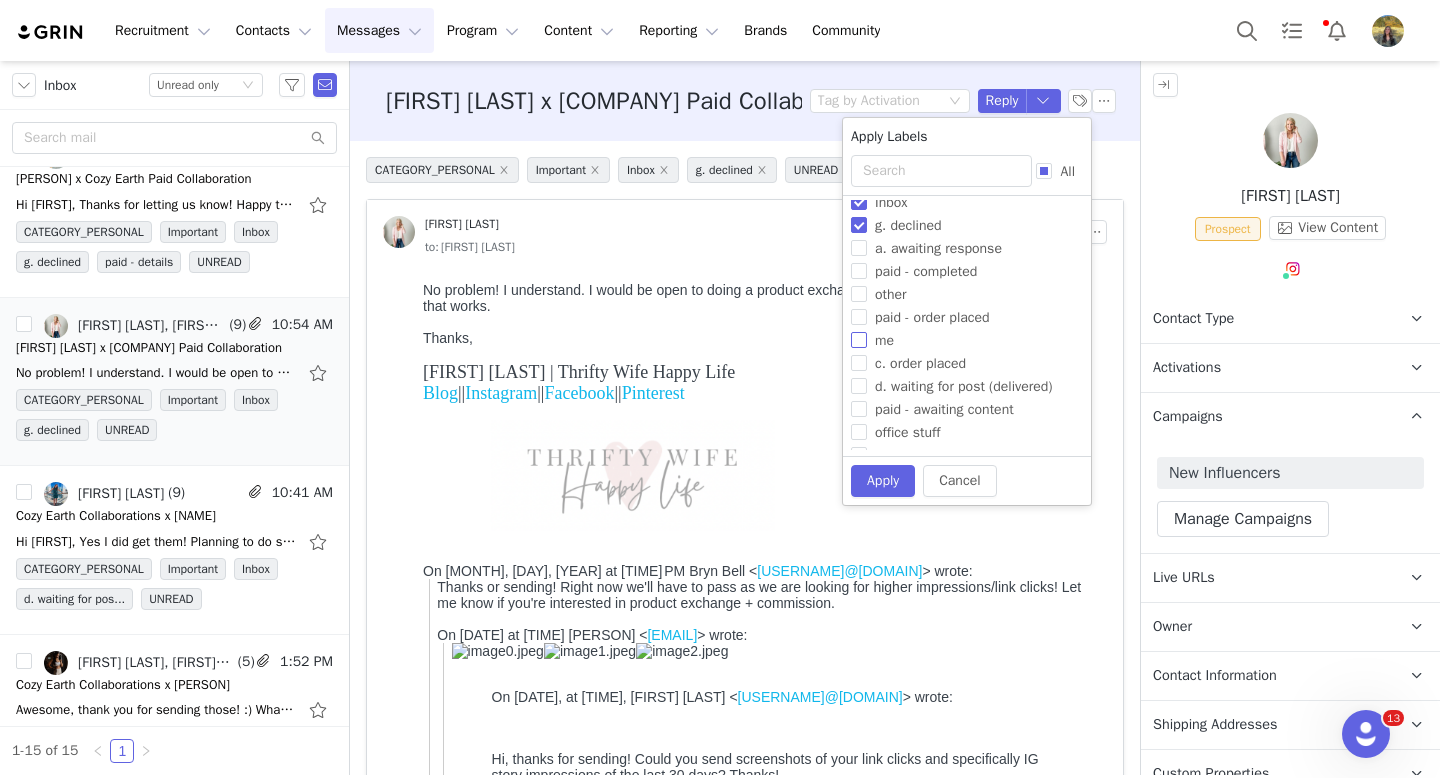 checkbox on "false" 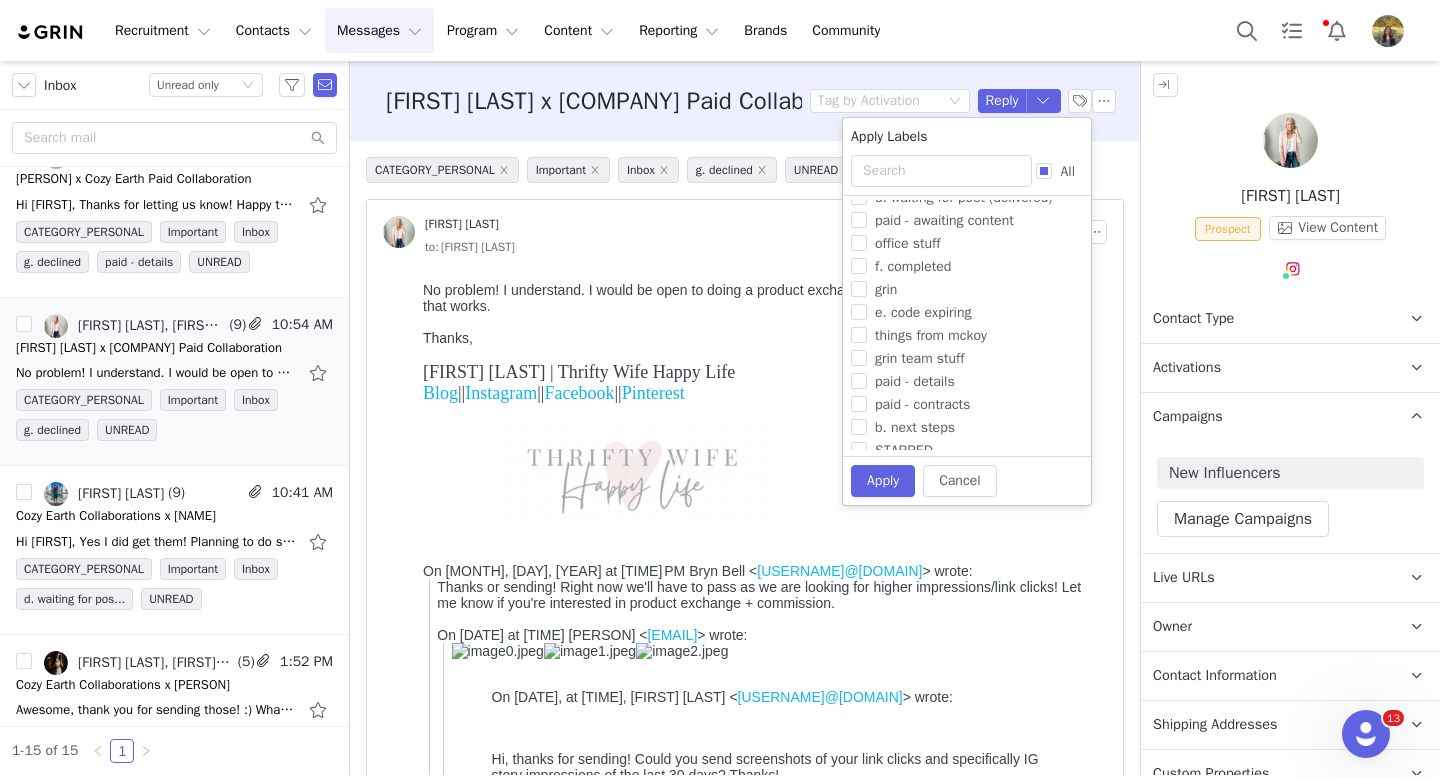 scroll, scrollTop: 385, scrollLeft: 0, axis: vertical 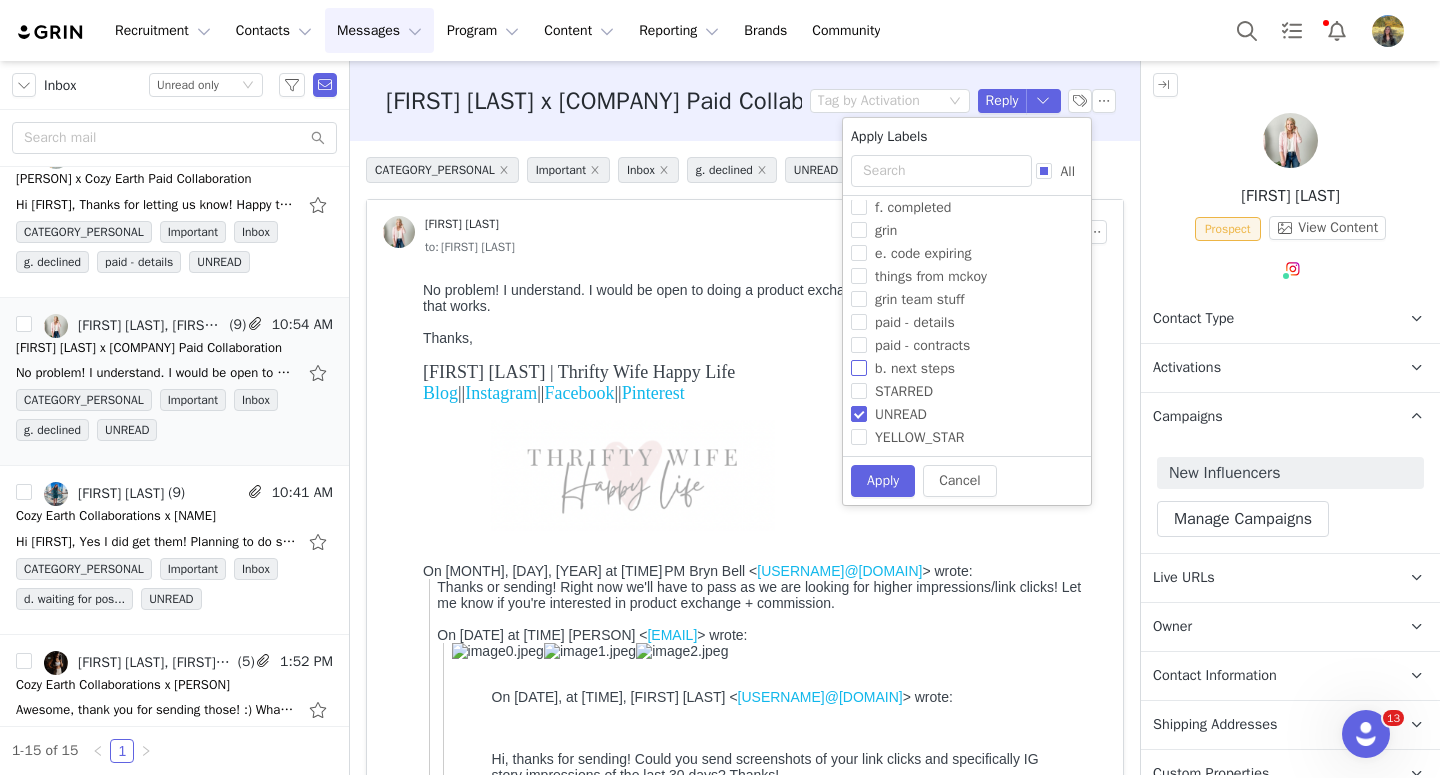 click on "b. next steps" at bounding box center (915, 368) 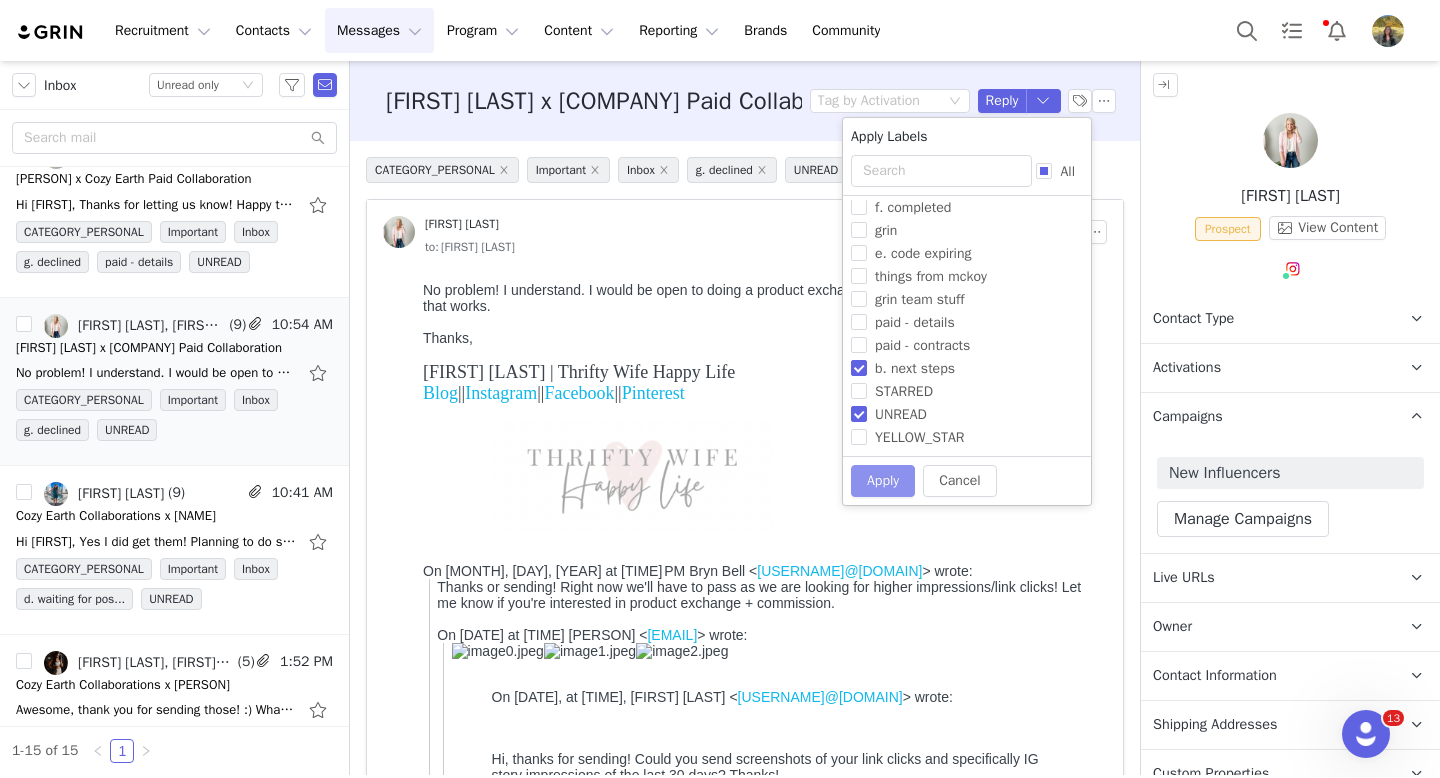 click on "Apply" at bounding box center [883, 481] 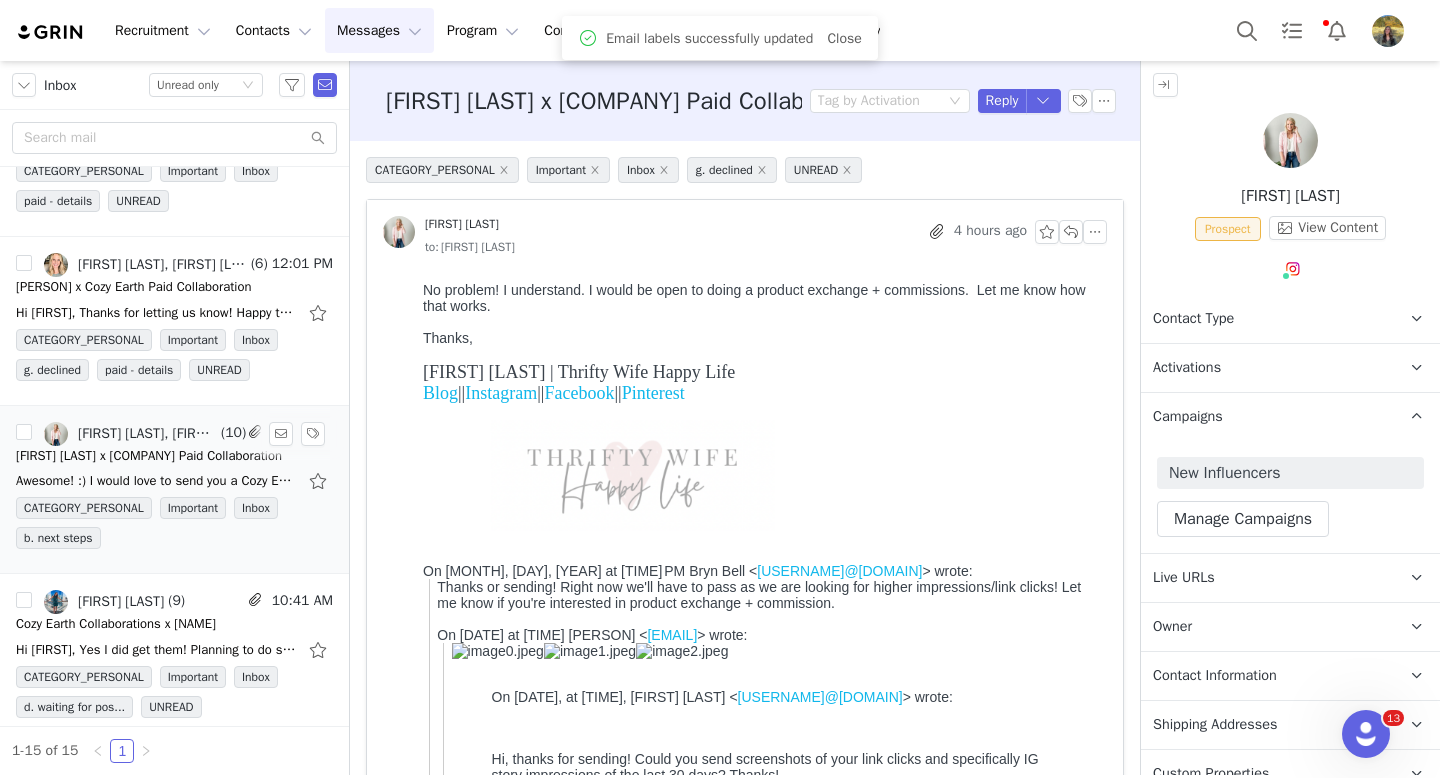 scroll, scrollTop: 1258, scrollLeft: 0, axis: vertical 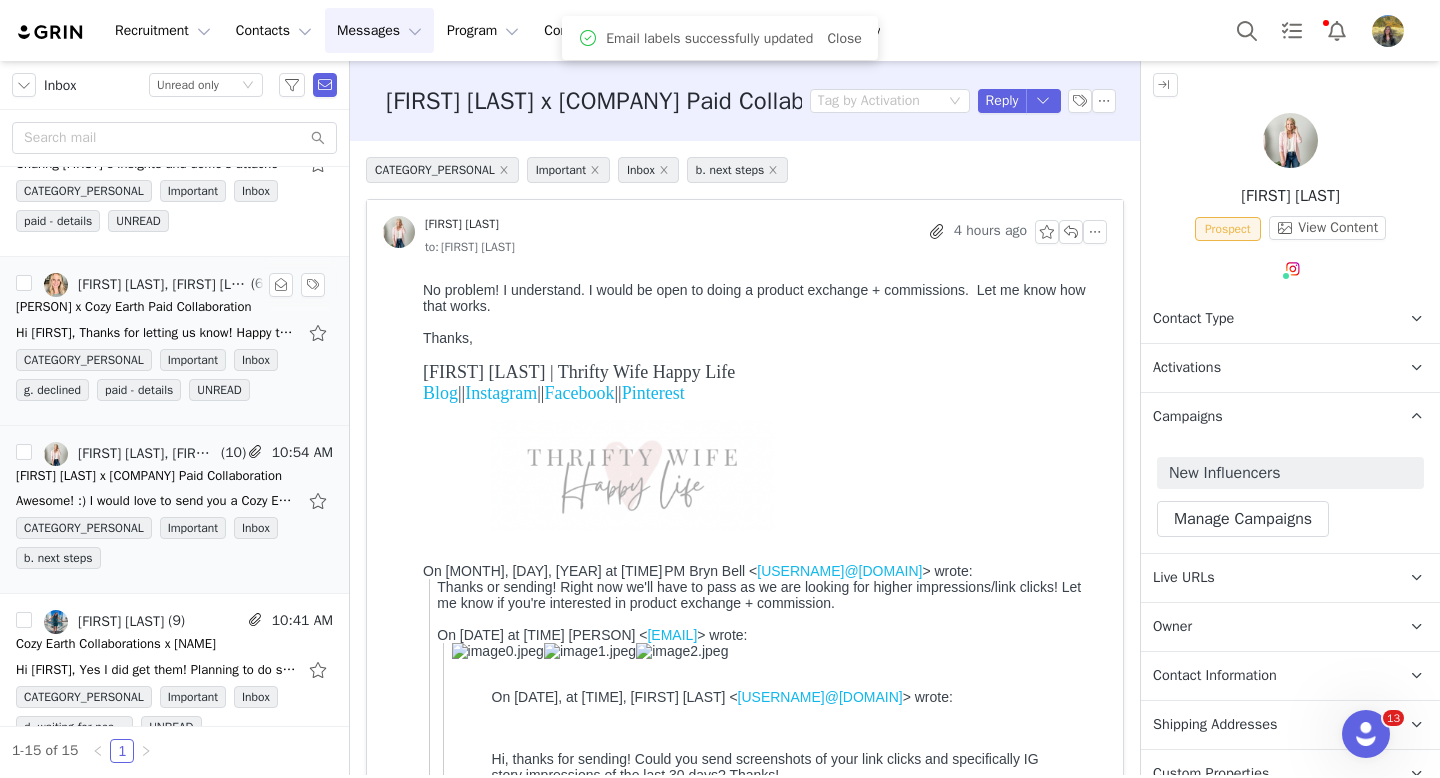 click on "Tracy Baggett x Cozy Earth Paid Collaboration" at bounding box center (134, 307) 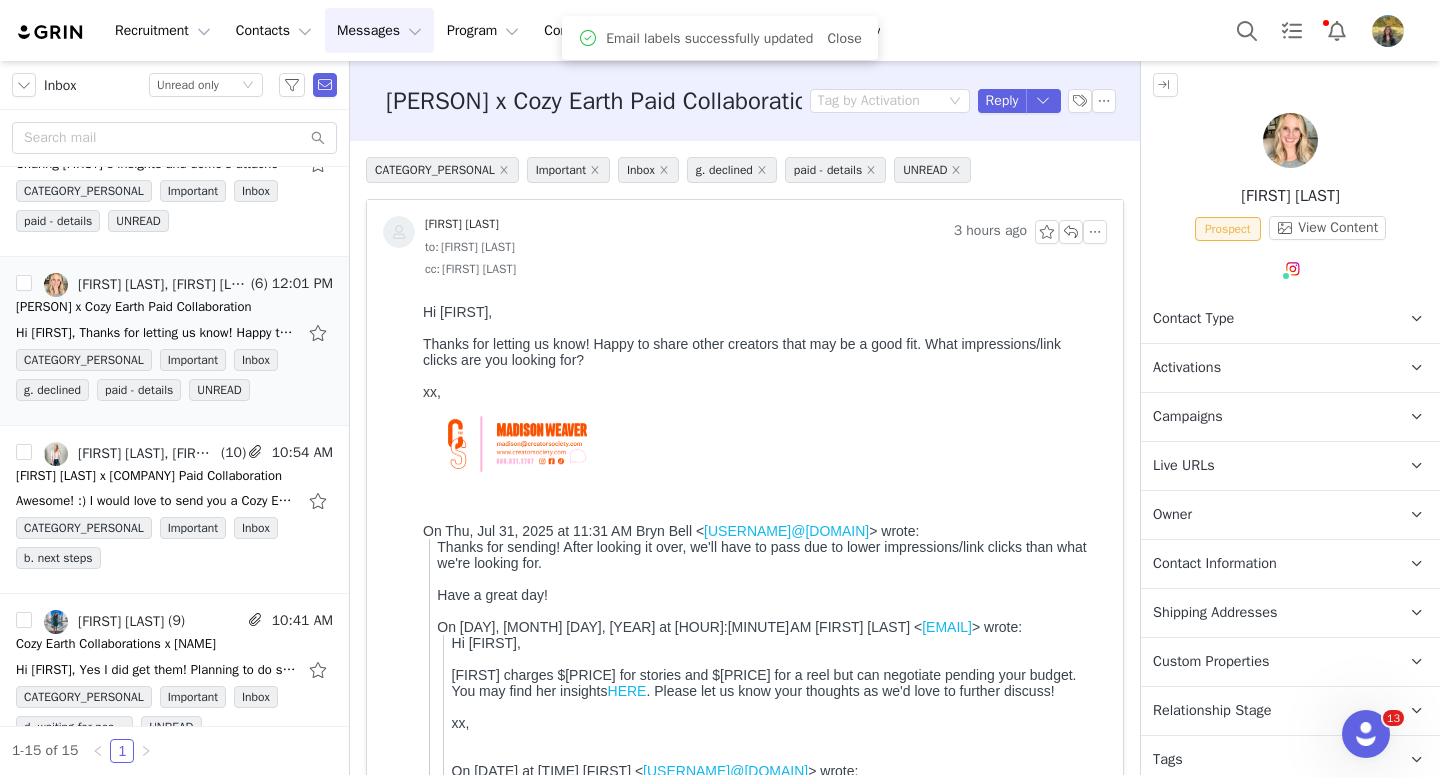 scroll, scrollTop: 0, scrollLeft: 0, axis: both 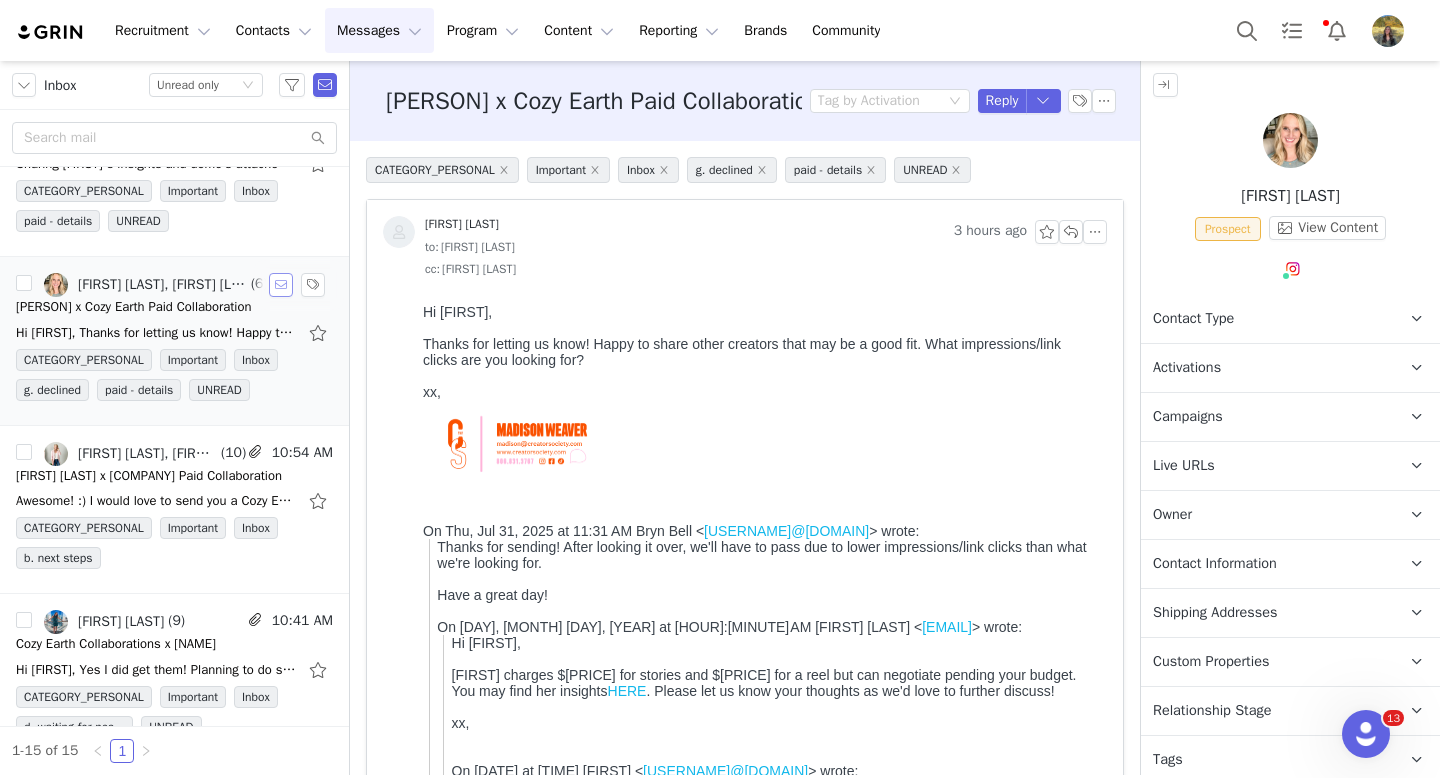 click at bounding box center [281, 285] 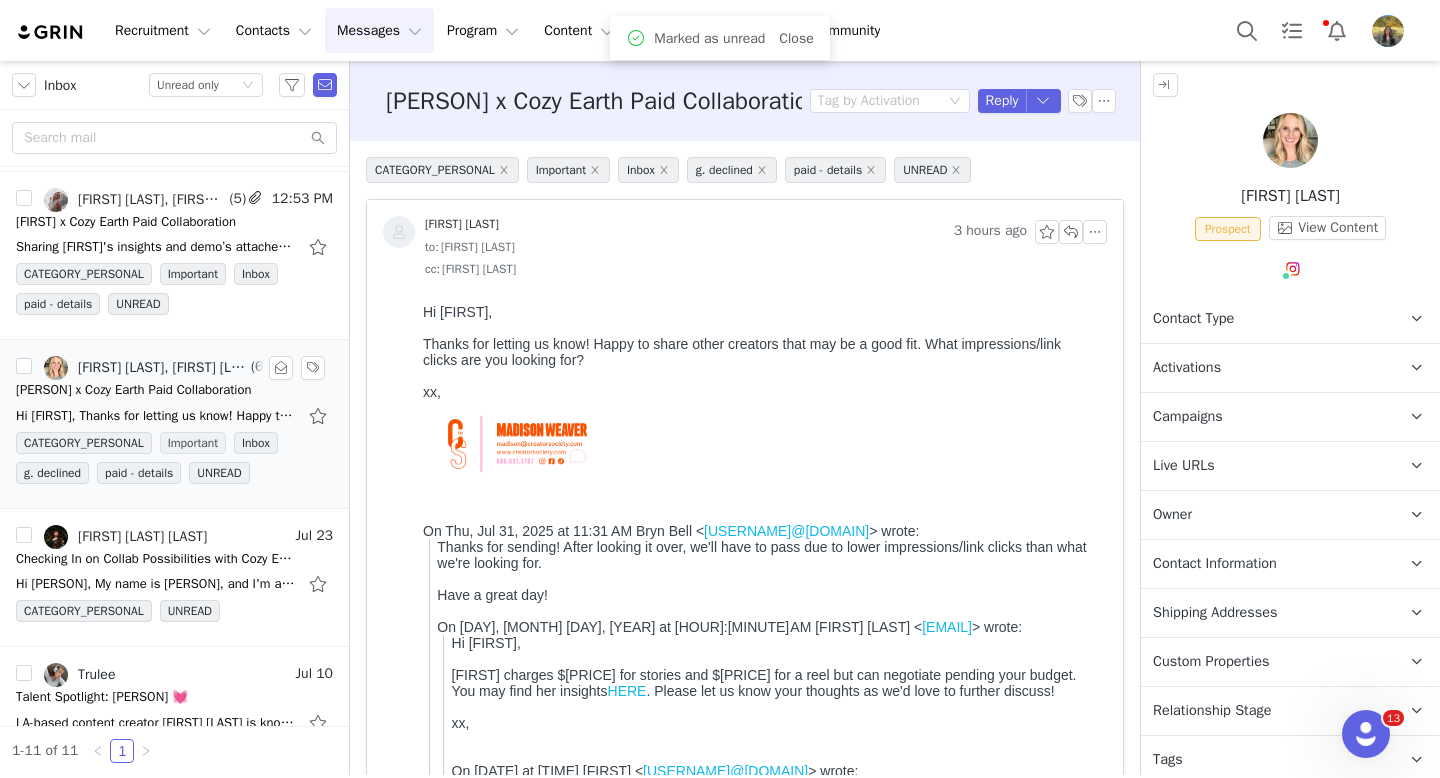 scroll, scrollTop: 1105, scrollLeft: 0, axis: vertical 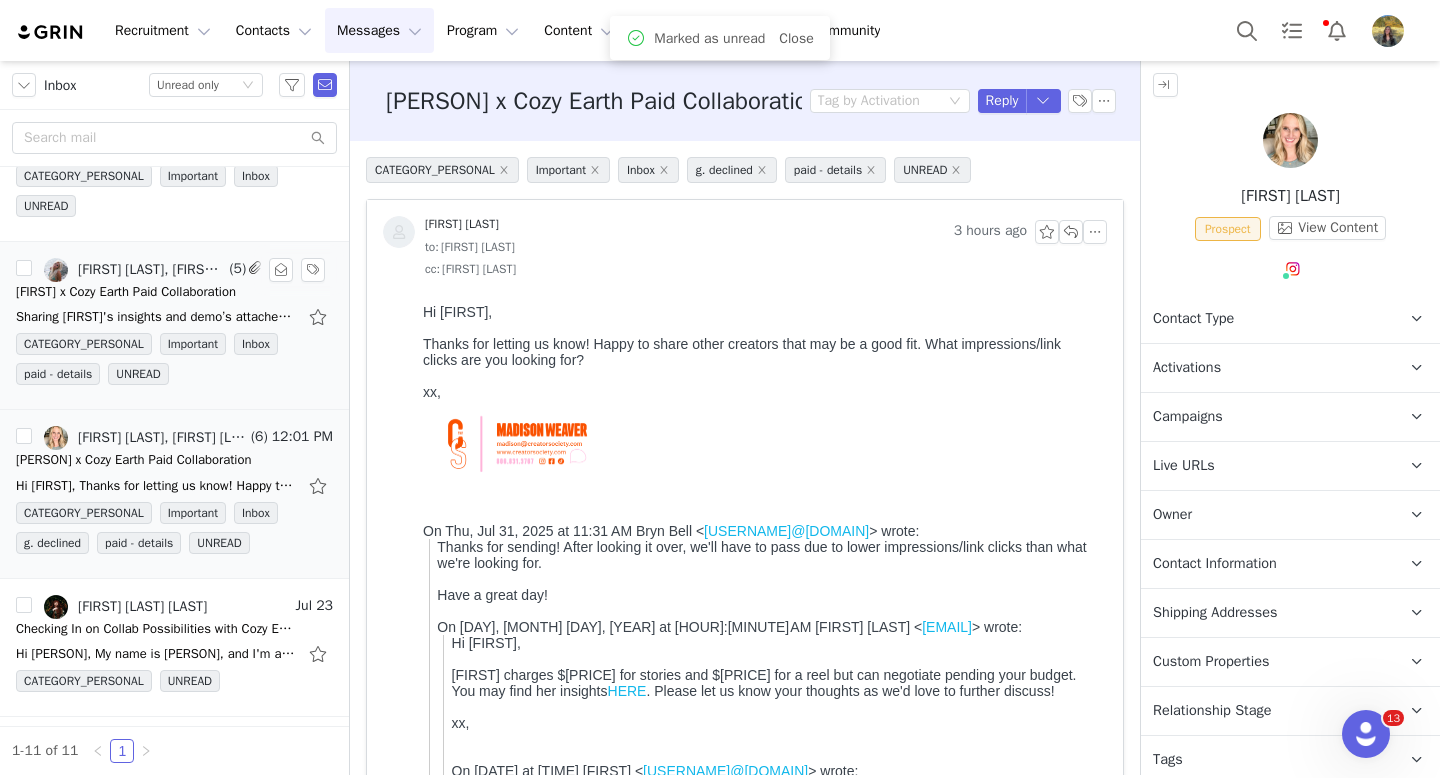 click on "kristin  x Cozy Earth Paid Collaboration" at bounding box center [126, 292] 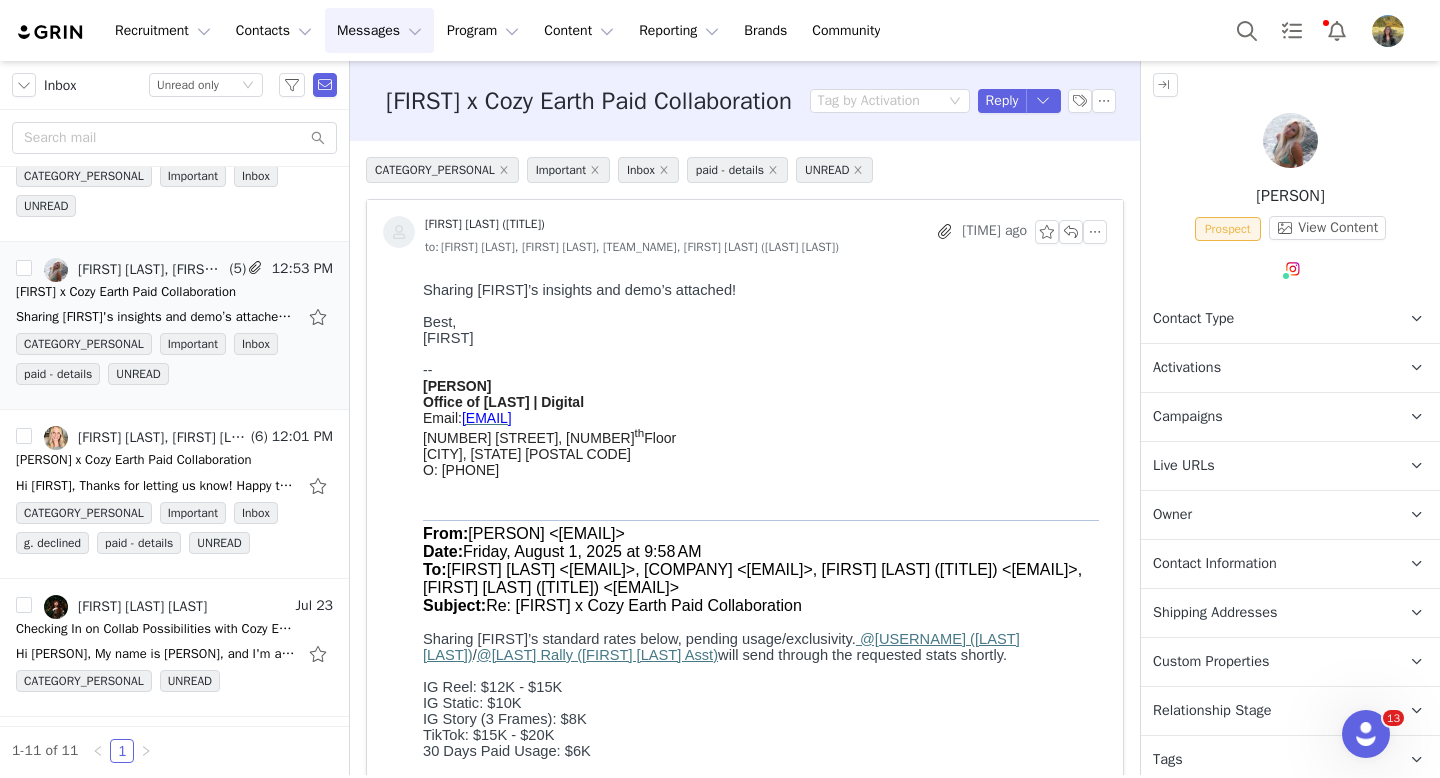 scroll, scrollTop: 0, scrollLeft: 0, axis: both 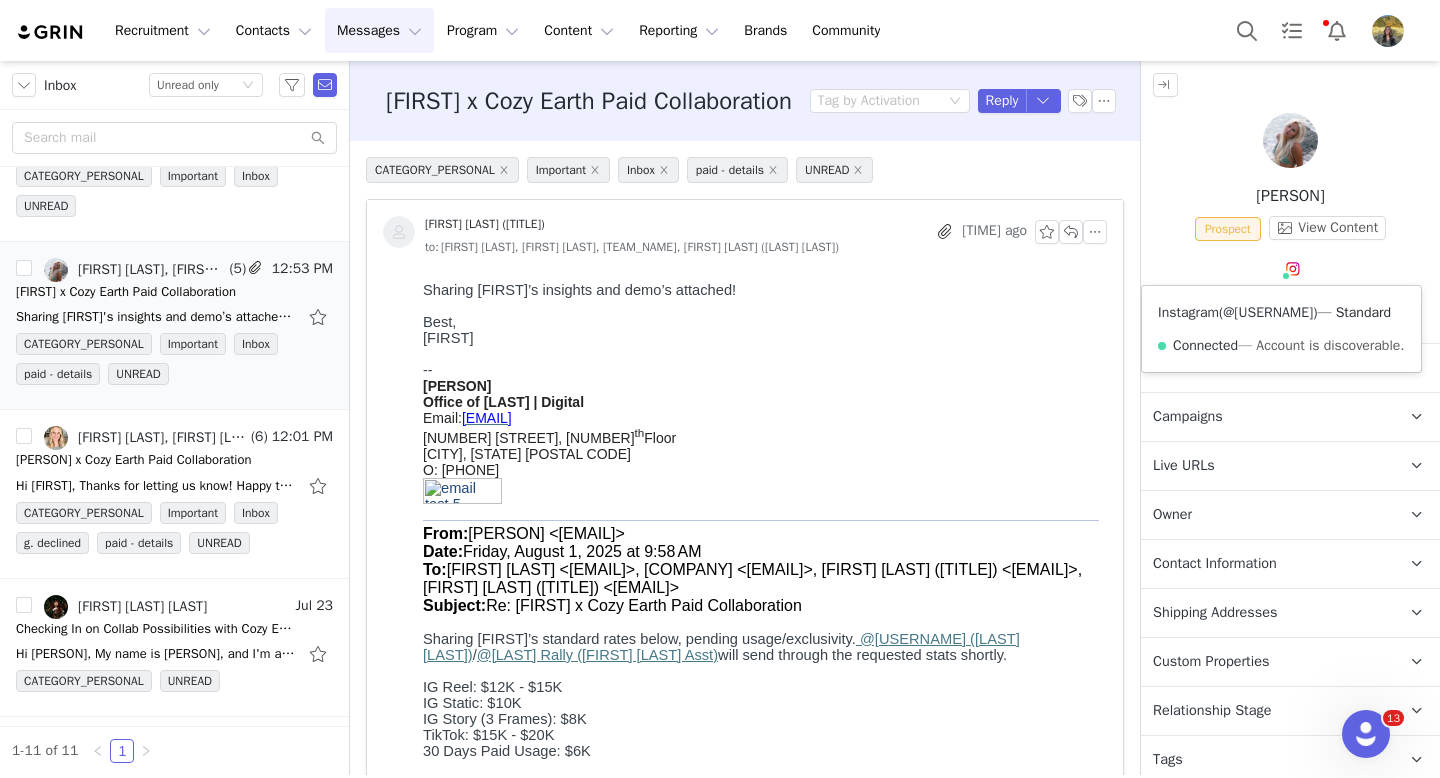 click on "@kristinkonefal" at bounding box center (1268, 312) 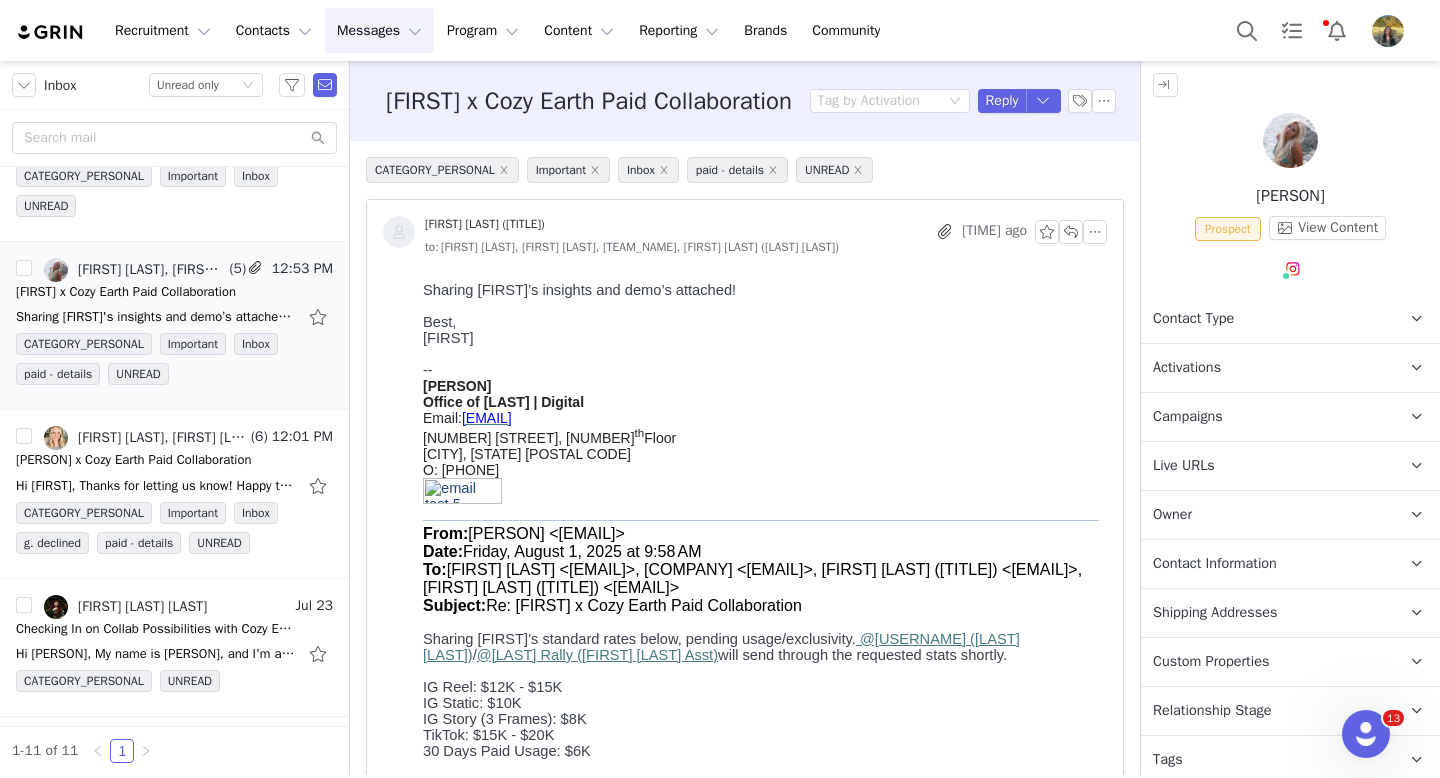 click on "Contact Information" at bounding box center [1266, 564] 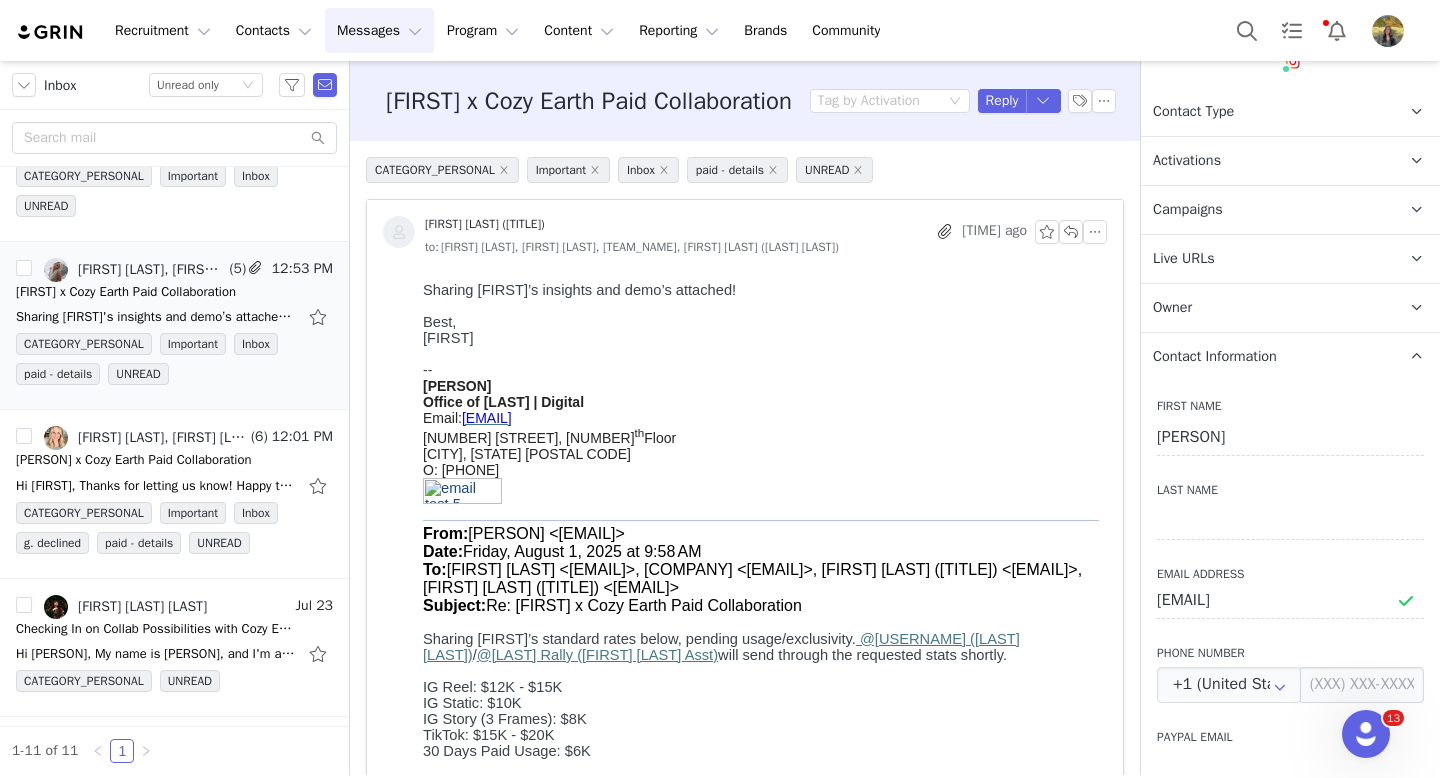scroll, scrollTop: 220, scrollLeft: 0, axis: vertical 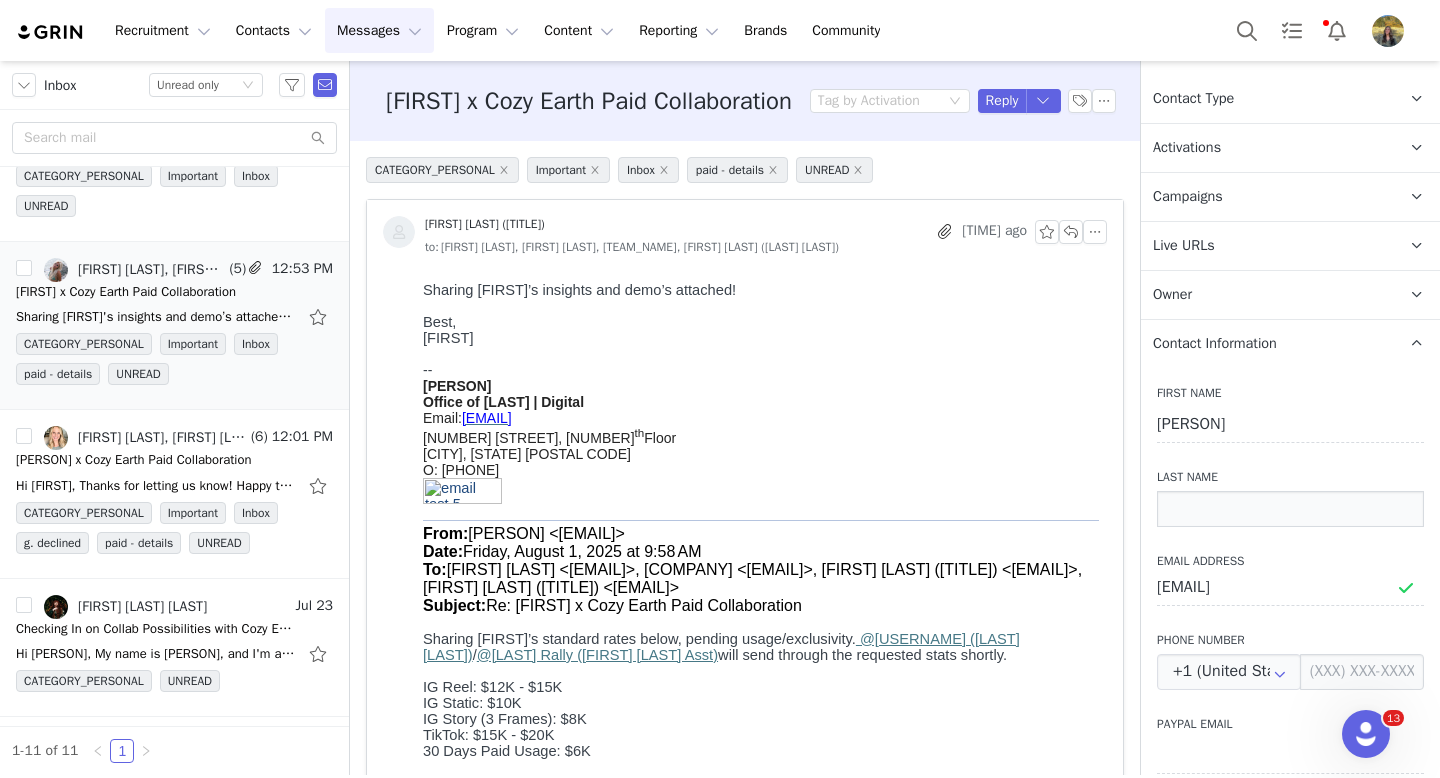 click at bounding box center (1290, 509) 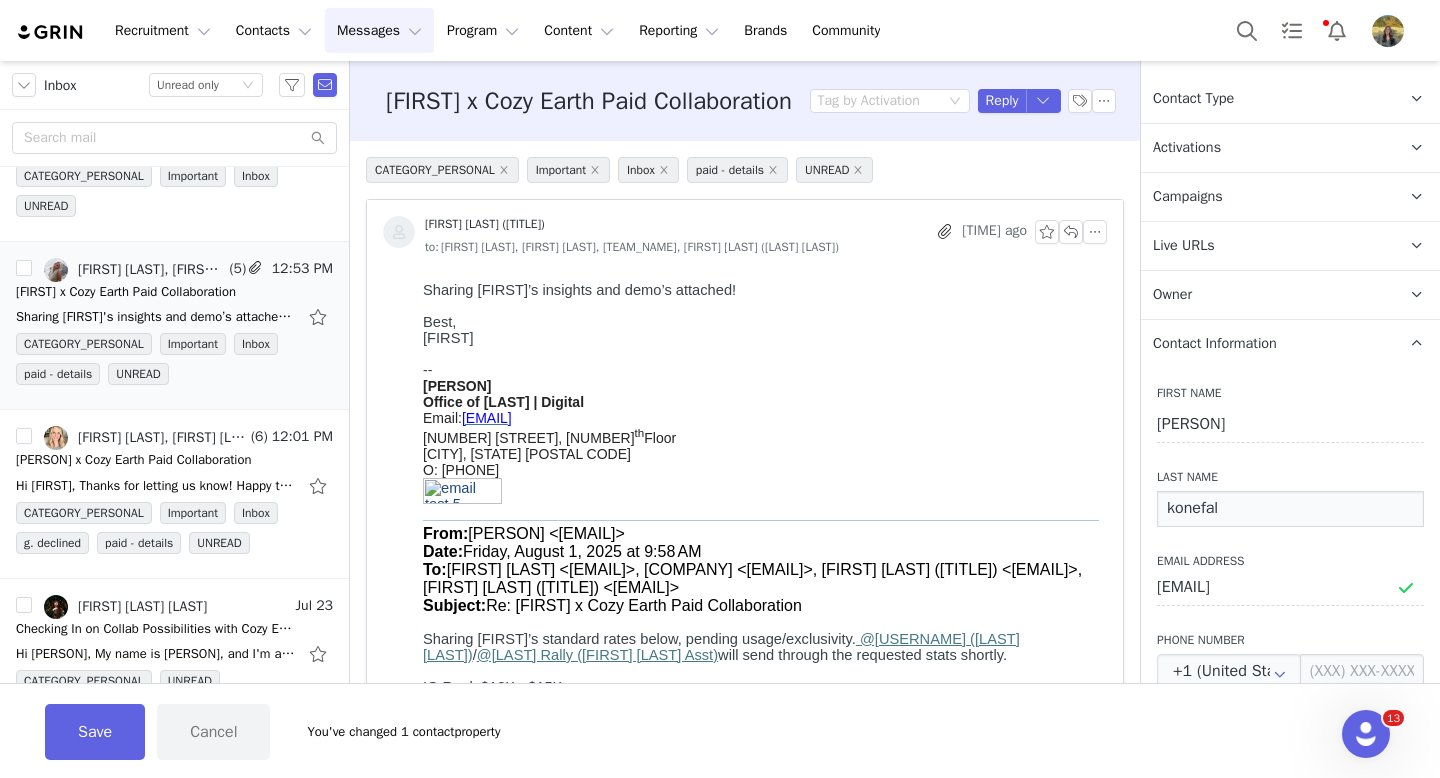 click on "konefal" at bounding box center [1290, 509] 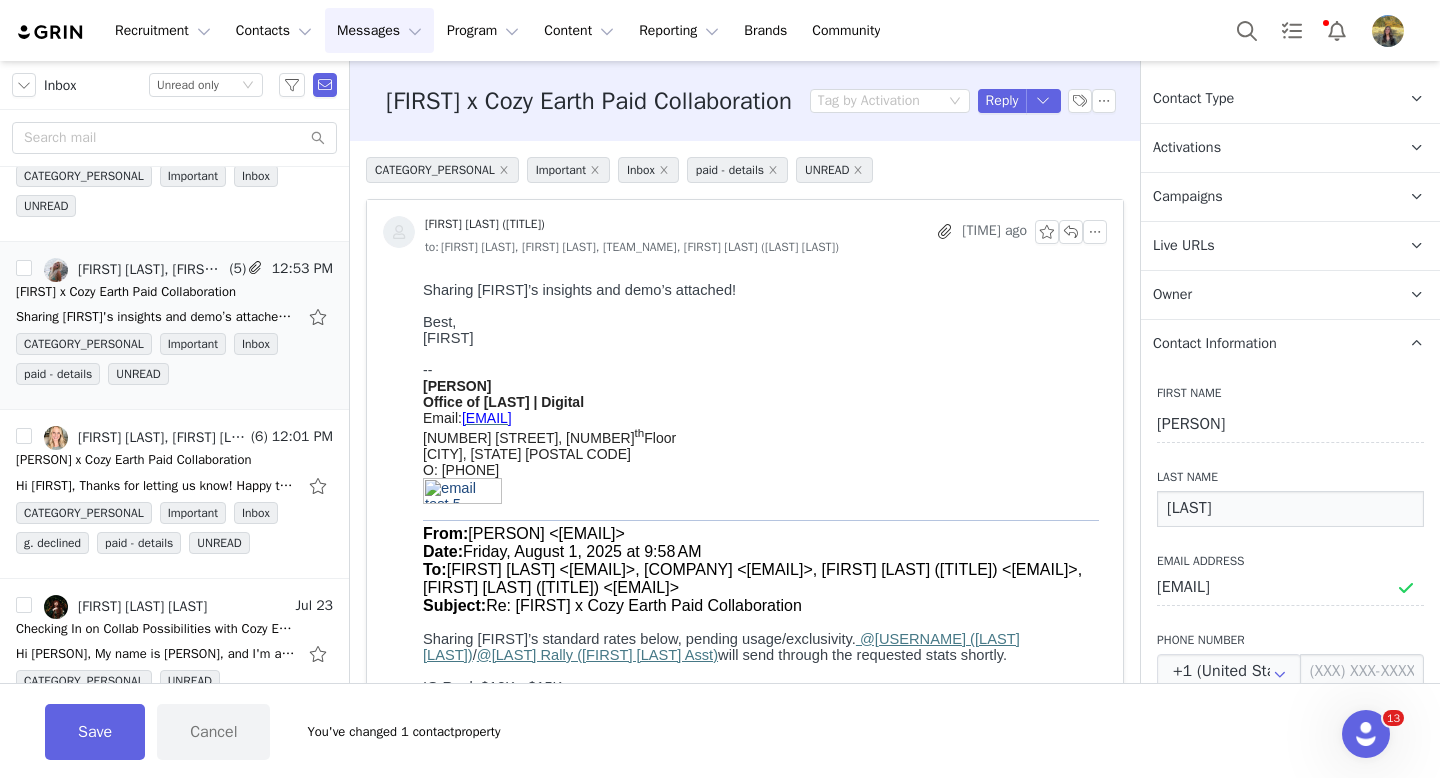 type on "Konefal" 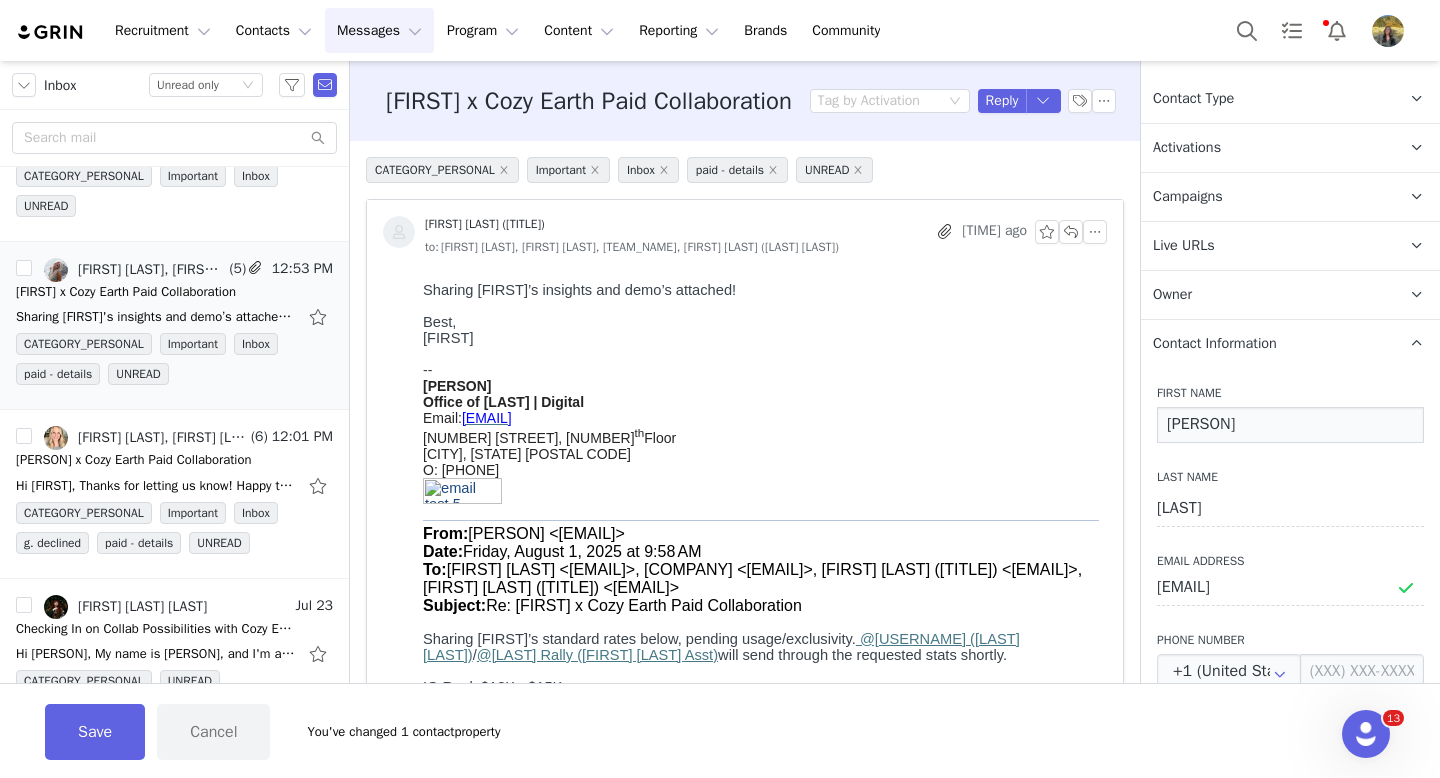 click on "kristin" at bounding box center (1290, 425) 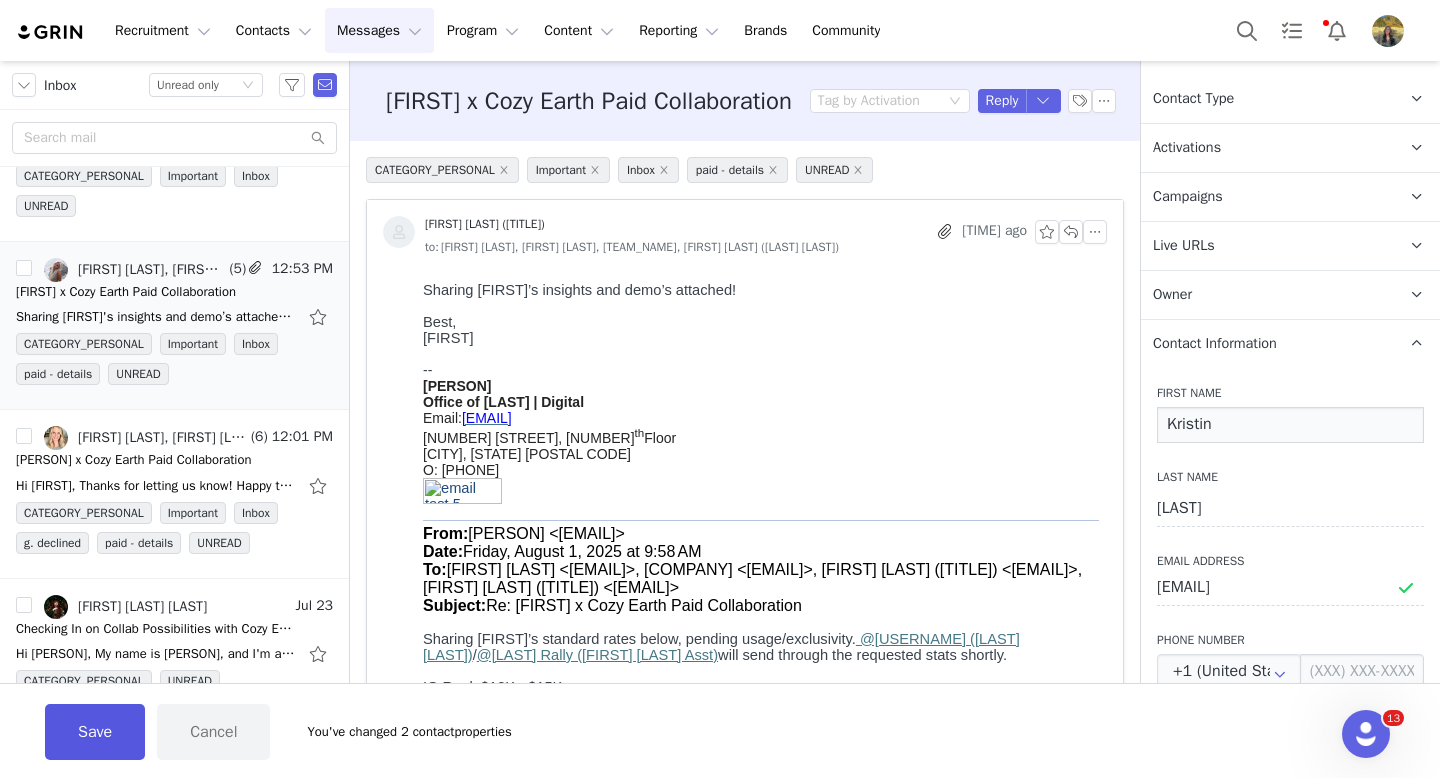 type on "Kristin" 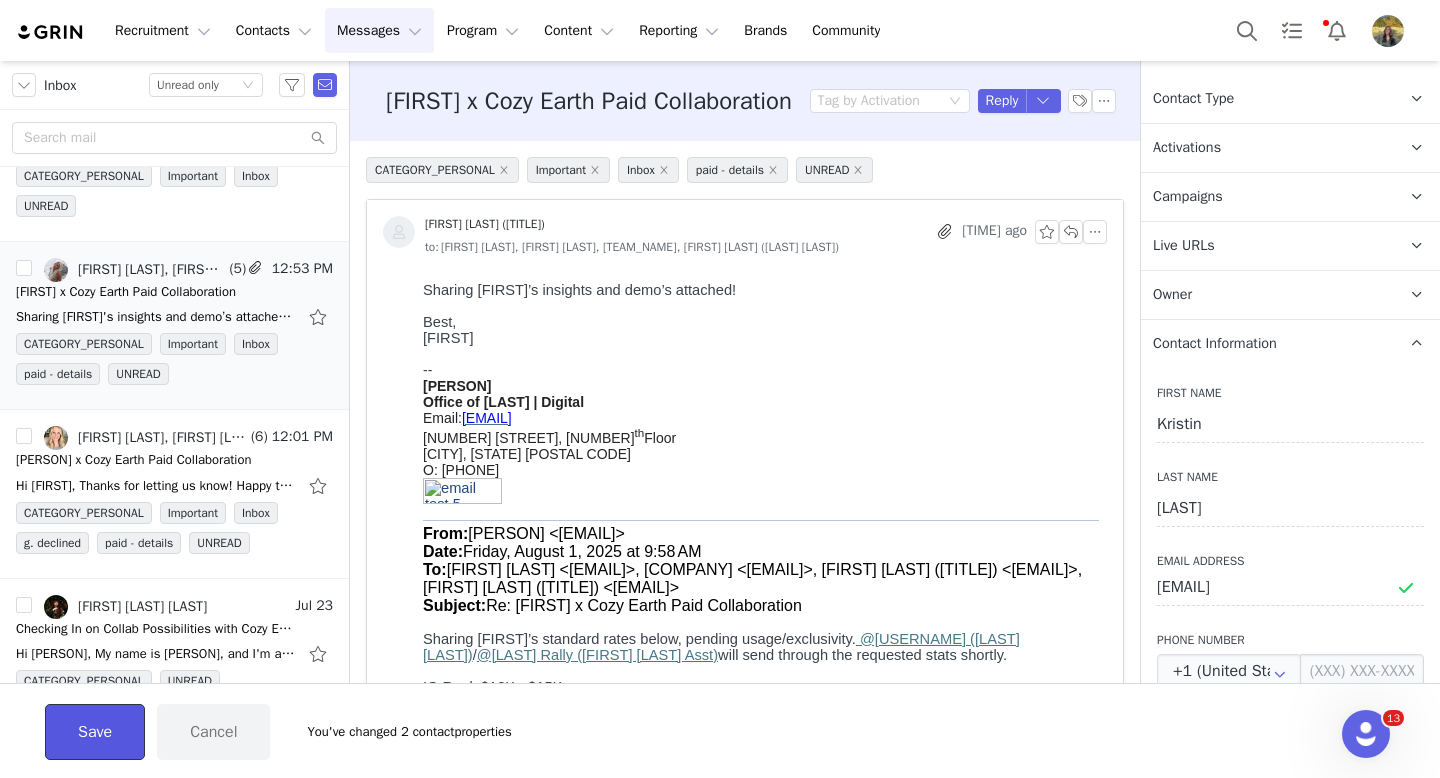 click on "Save" at bounding box center (95, 732) 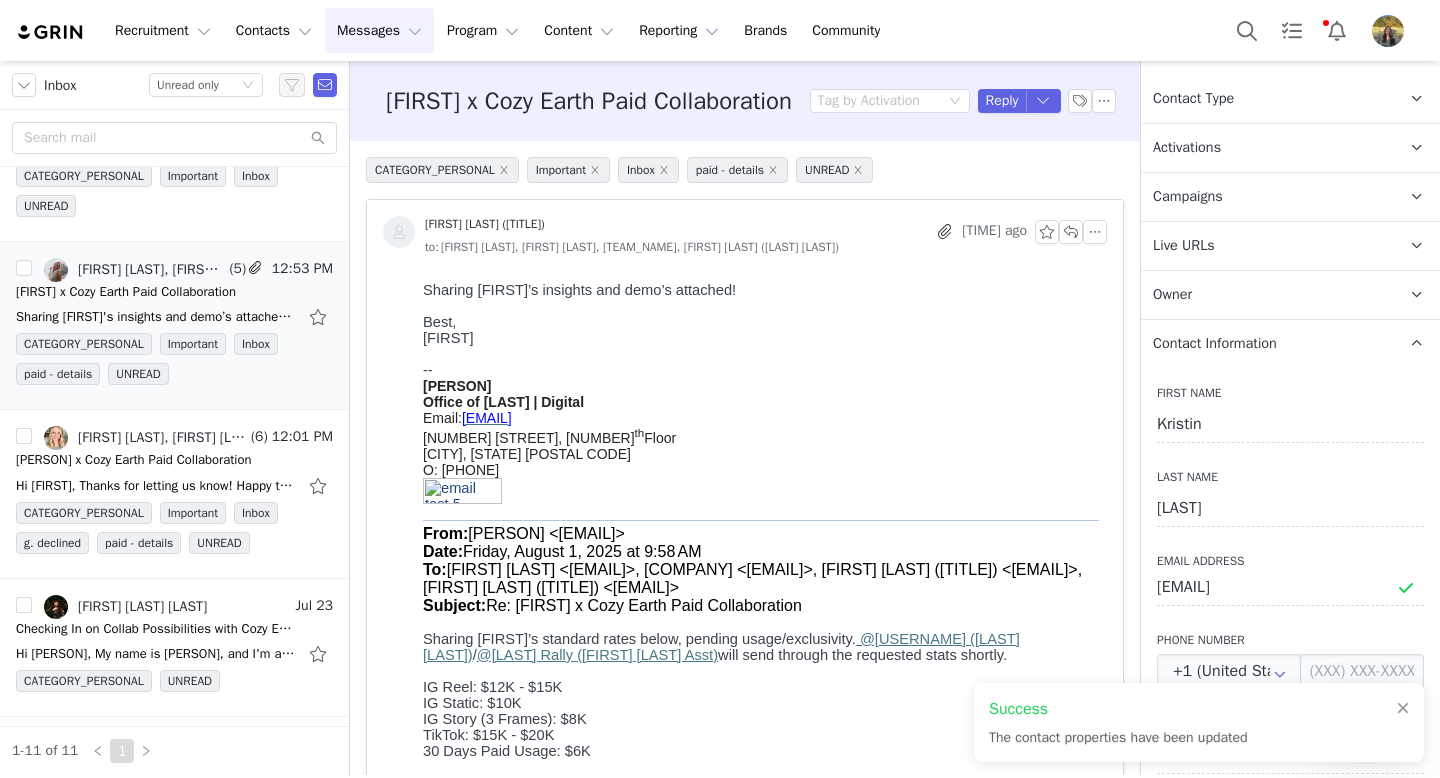 scroll, scrollTop: 0, scrollLeft: 0, axis: both 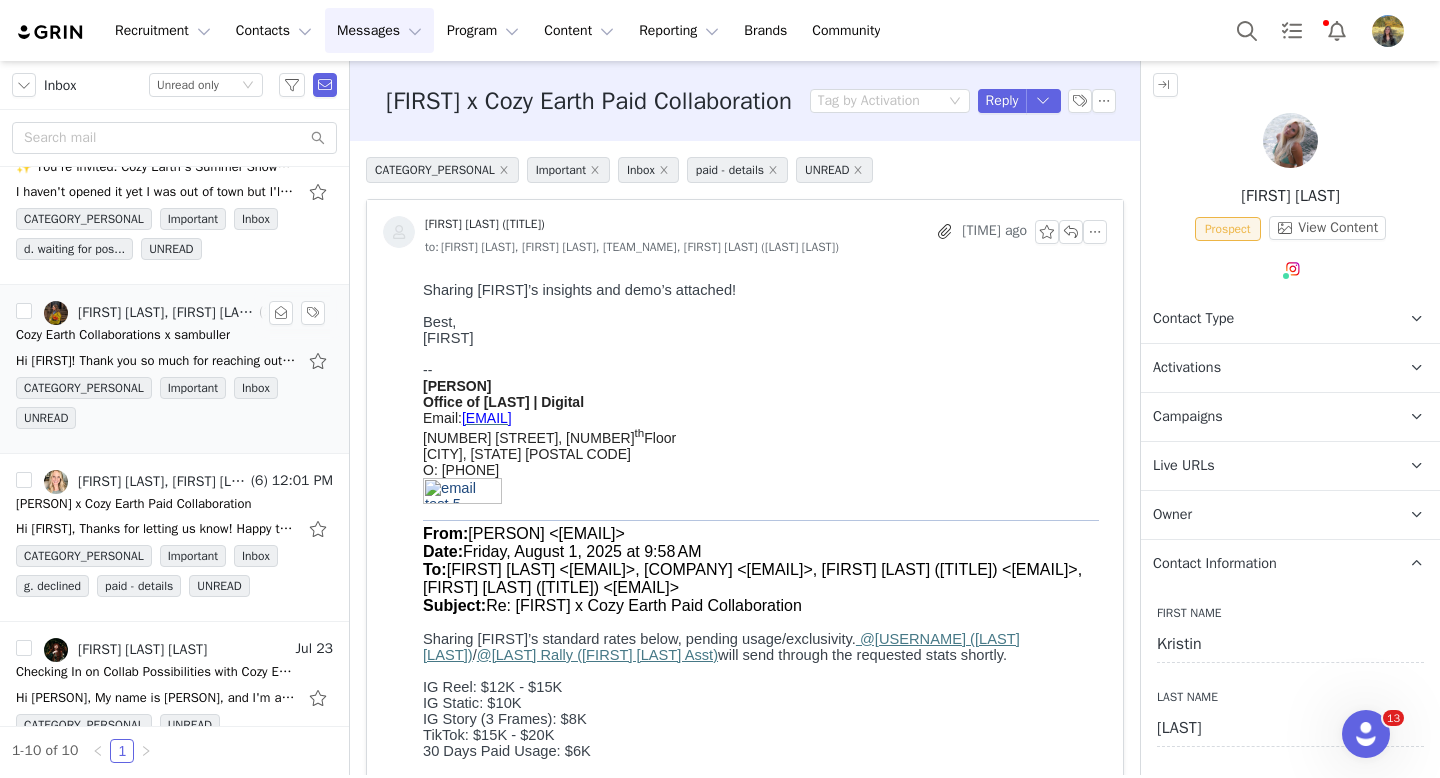 click on "Cozy Earth Collaborations x sambuller" at bounding box center (123, 335) 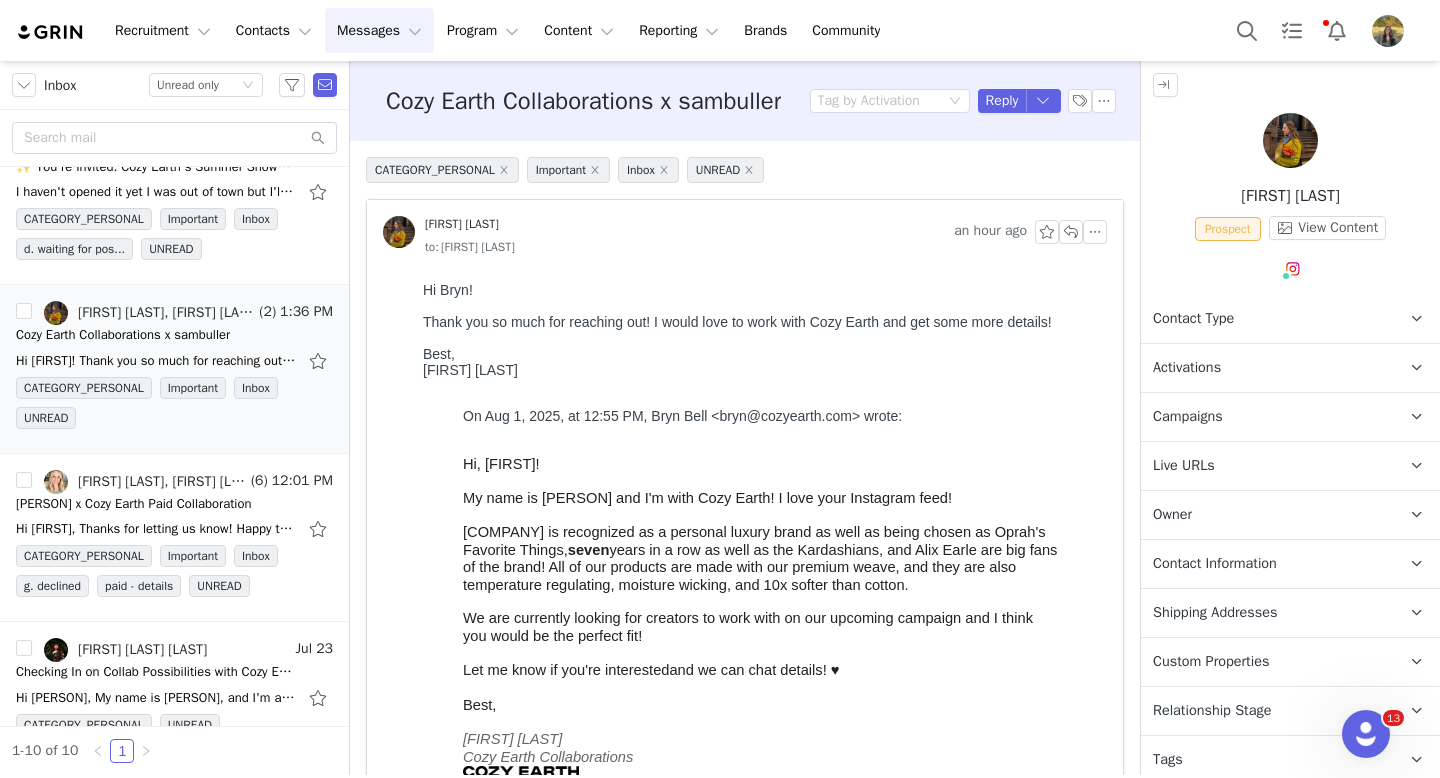 scroll, scrollTop: 0, scrollLeft: 0, axis: both 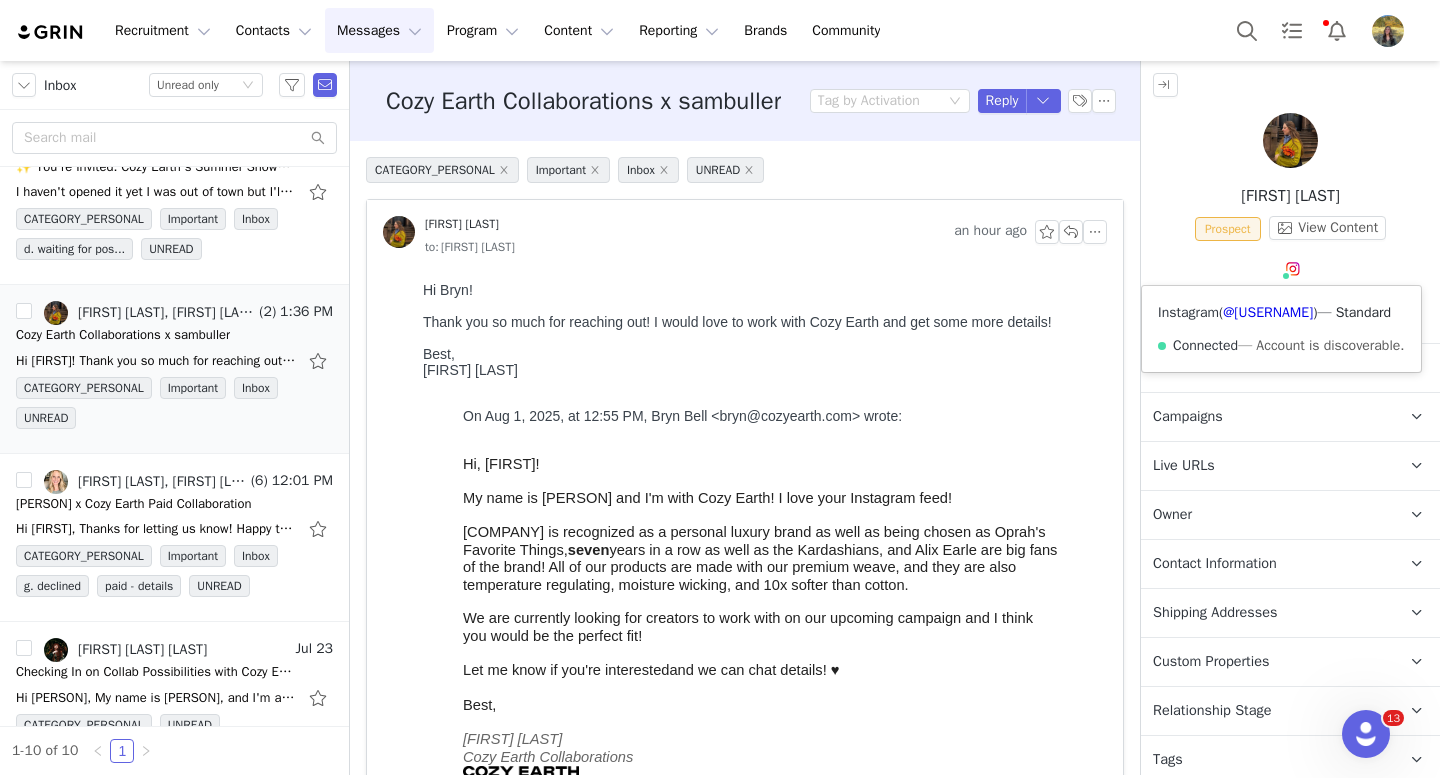 click on "Instagram  (   @sambuller   )   — Standard  Connected  — Account is discoverable." at bounding box center [1281, 329] 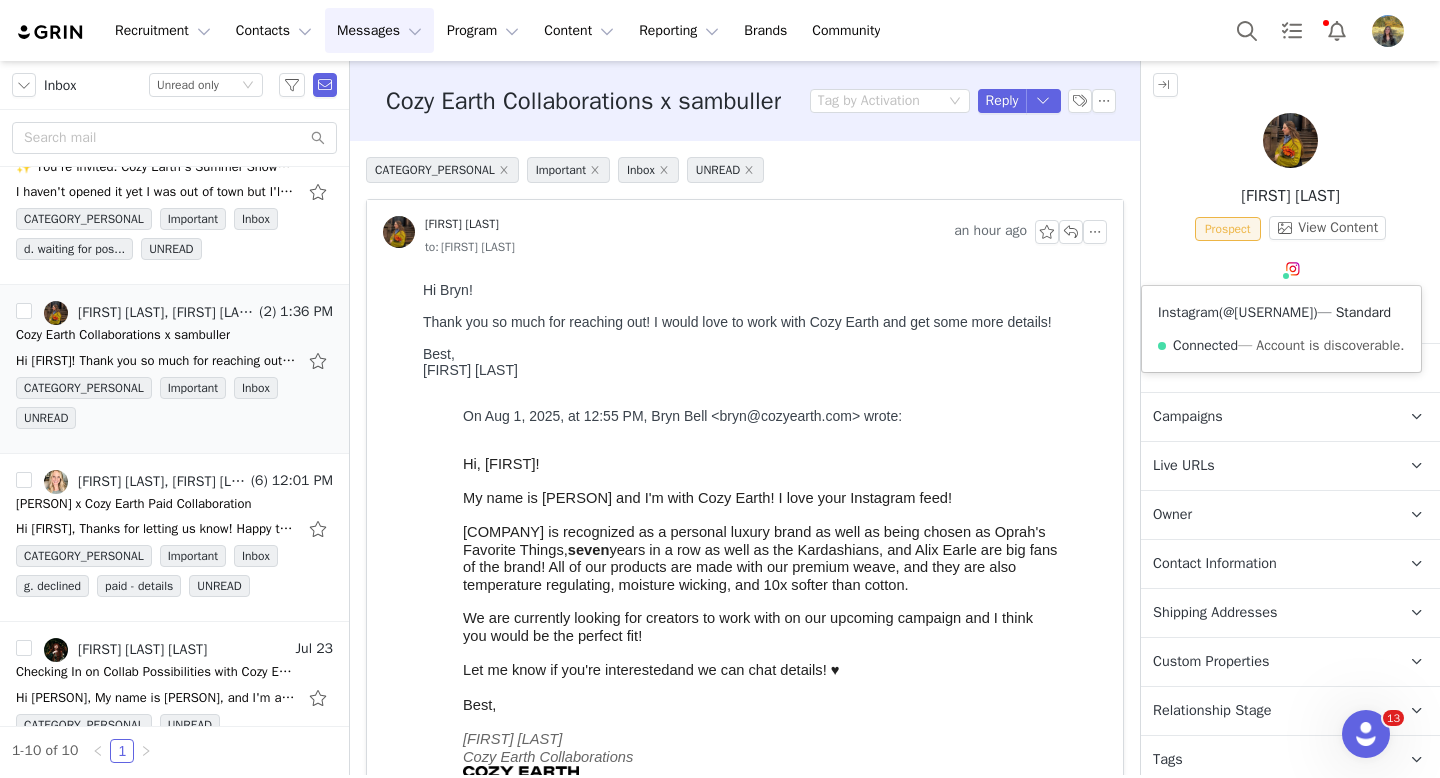 click on "@sambuller" at bounding box center (1268, 312) 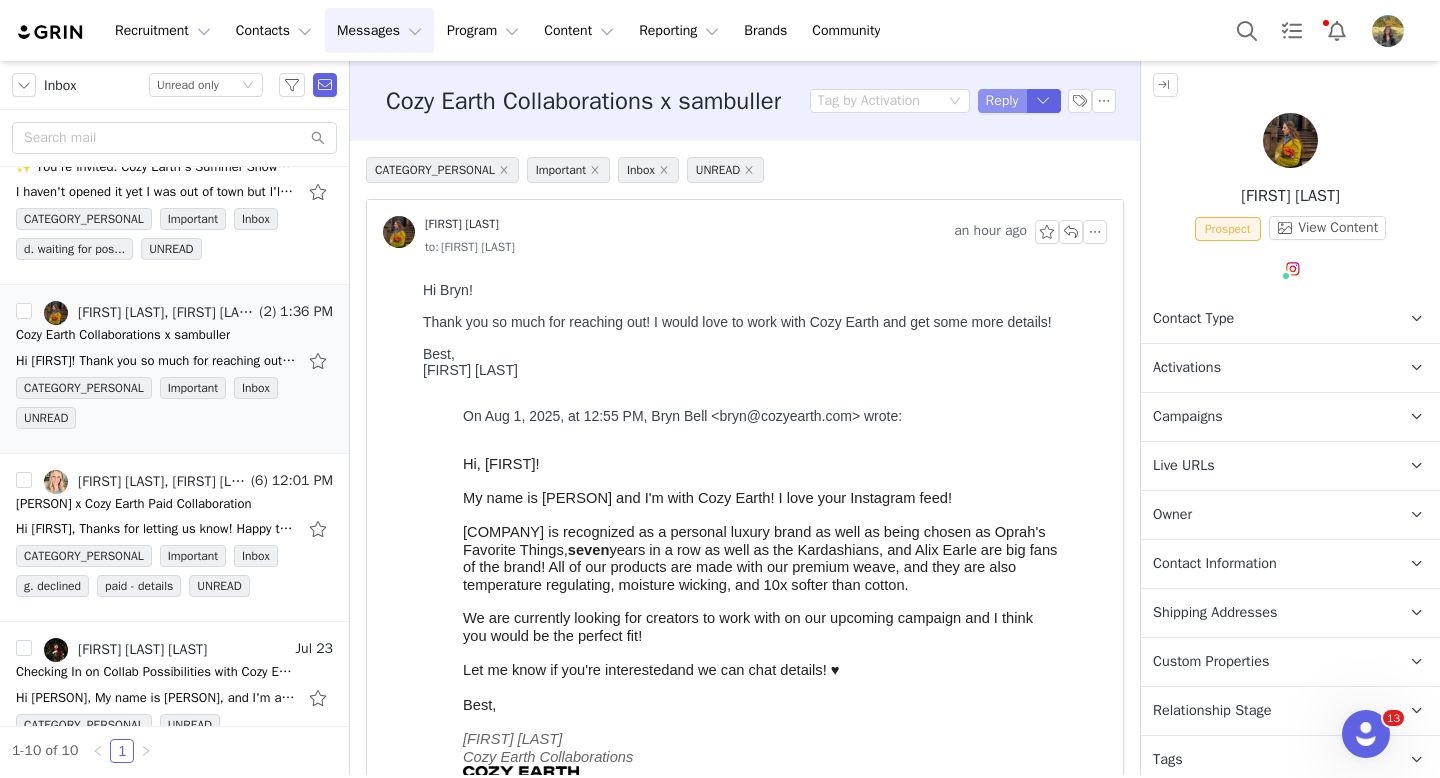 click on "Reply" at bounding box center [1002, 101] 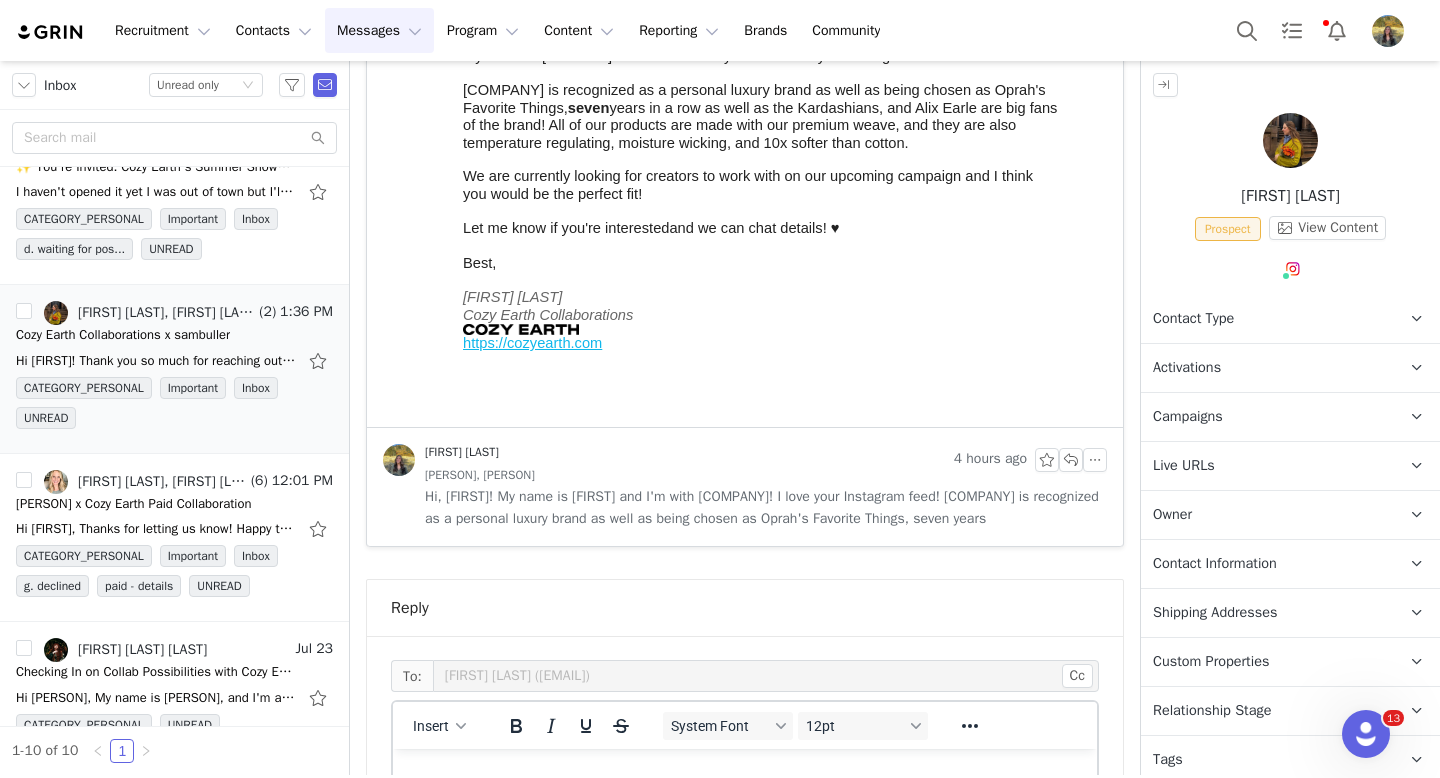 scroll, scrollTop: 829, scrollLeft: 0, axis: vertical 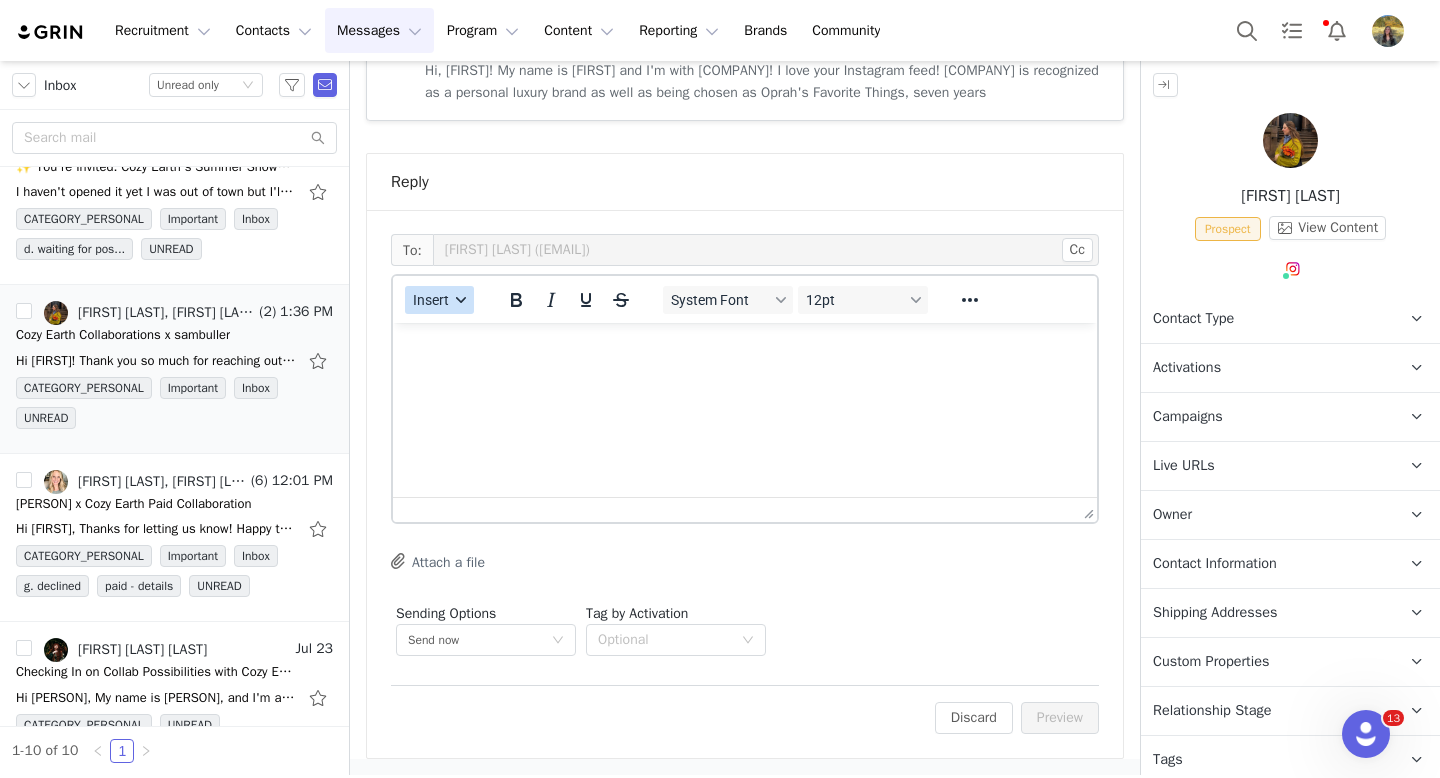 click on "Insert" at bounding box center (431, 300) 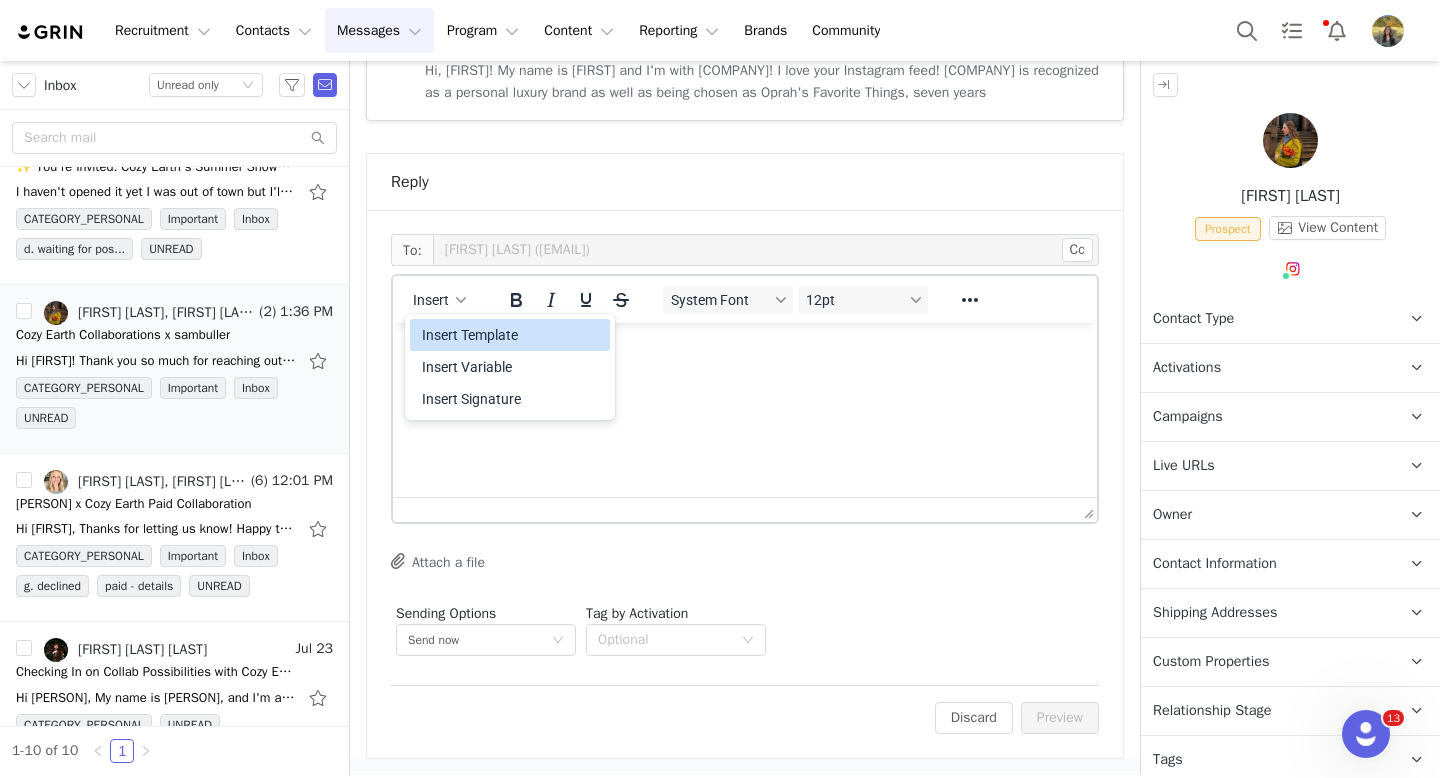 click on "Insert Template" at bounding box center (512, 335) 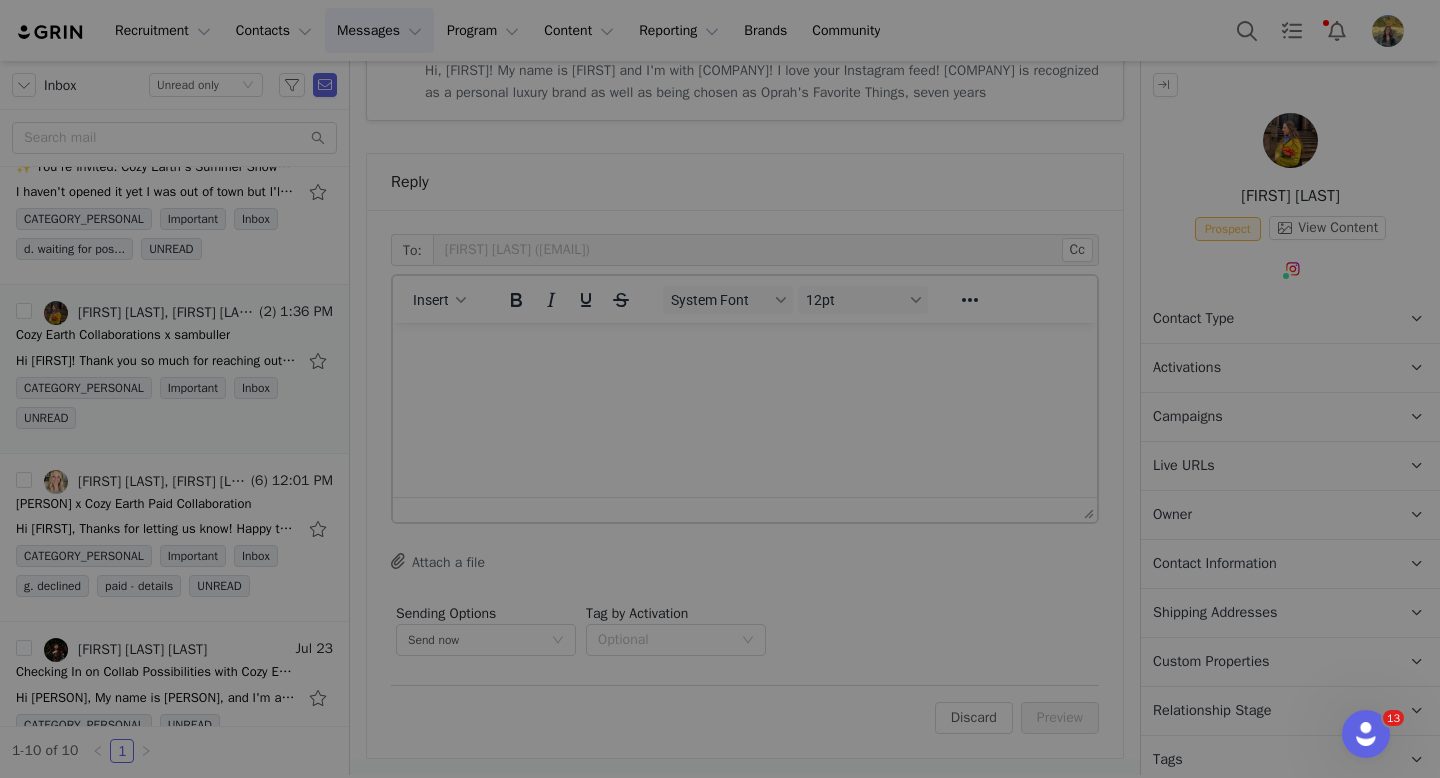 scroll, scrollTop: 0, scrollLeft: 0, axis: both 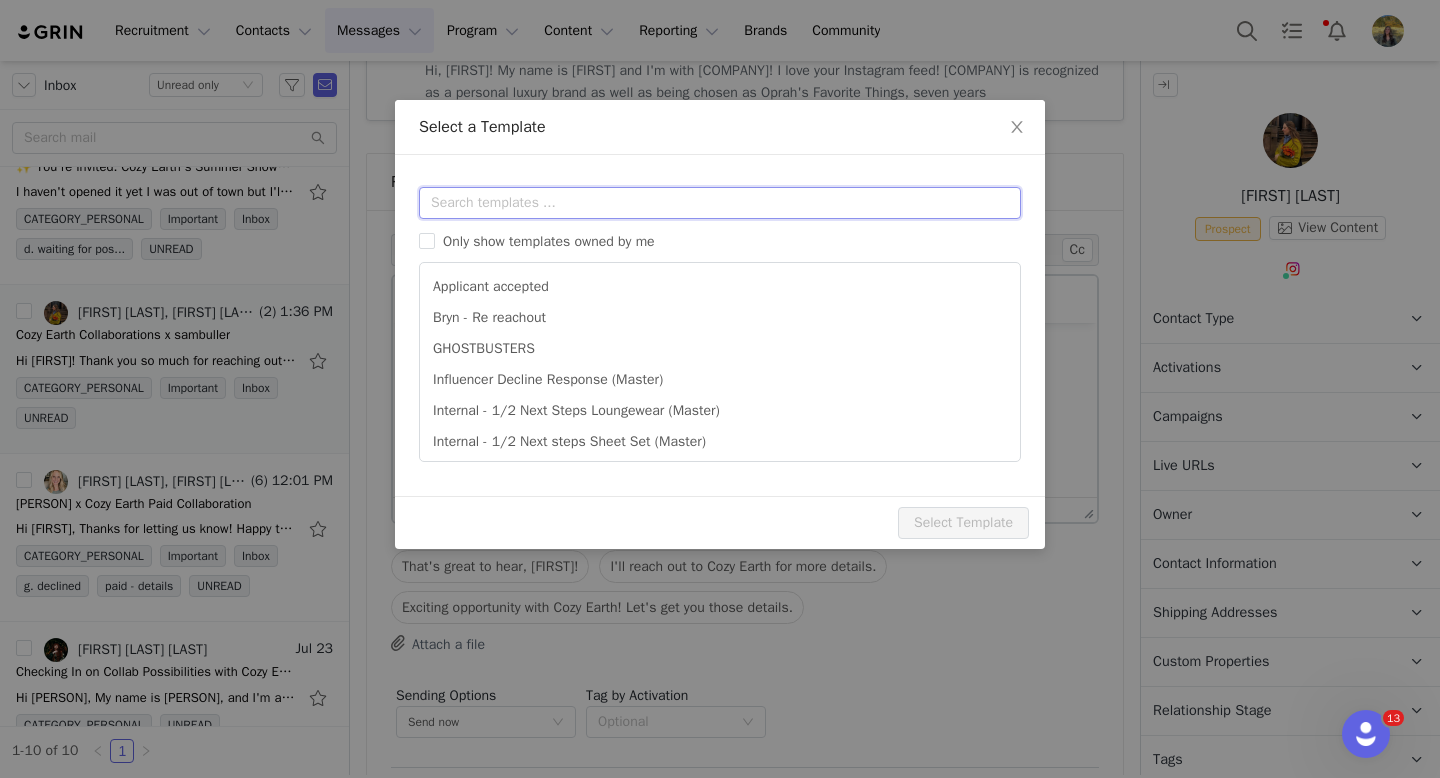 click at bounding box center (720, 203) 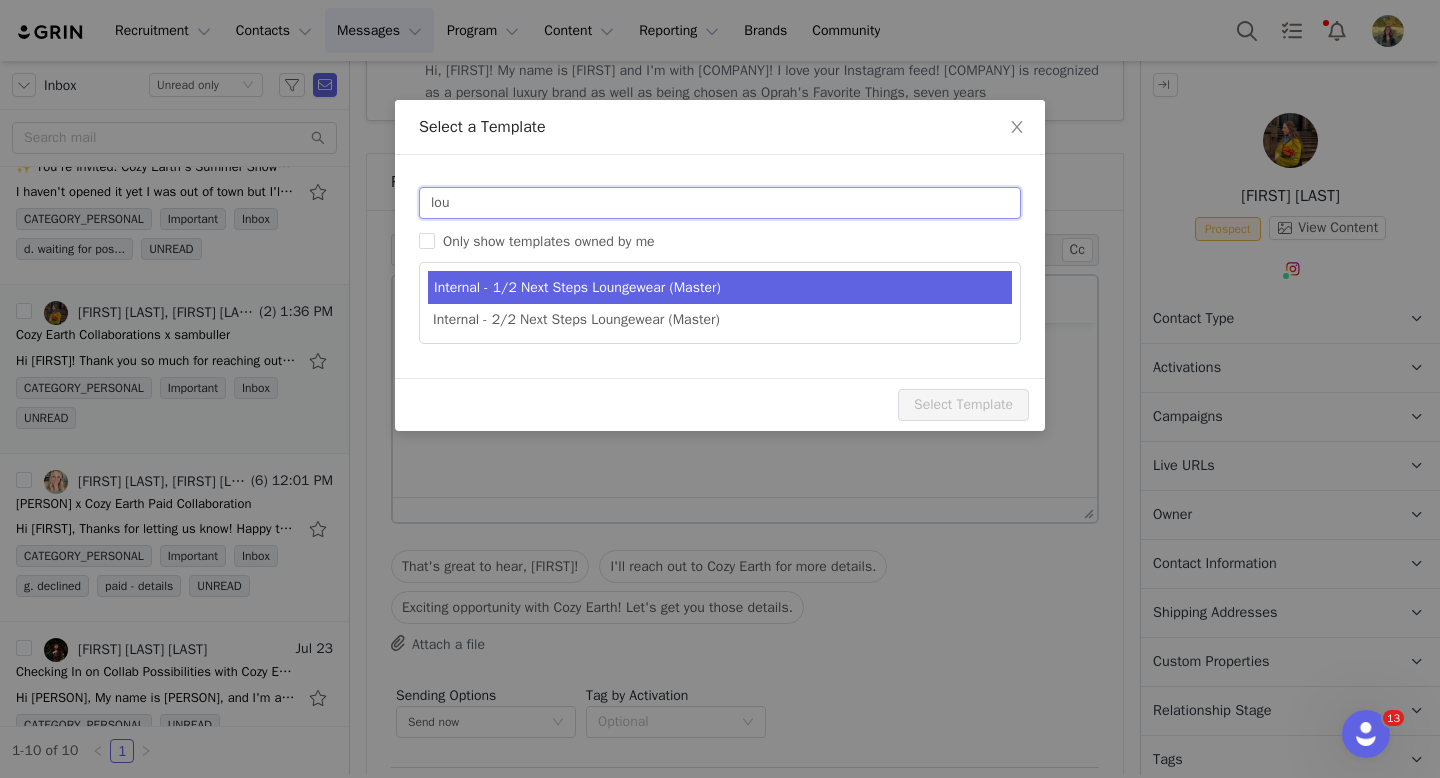 type on "lou" 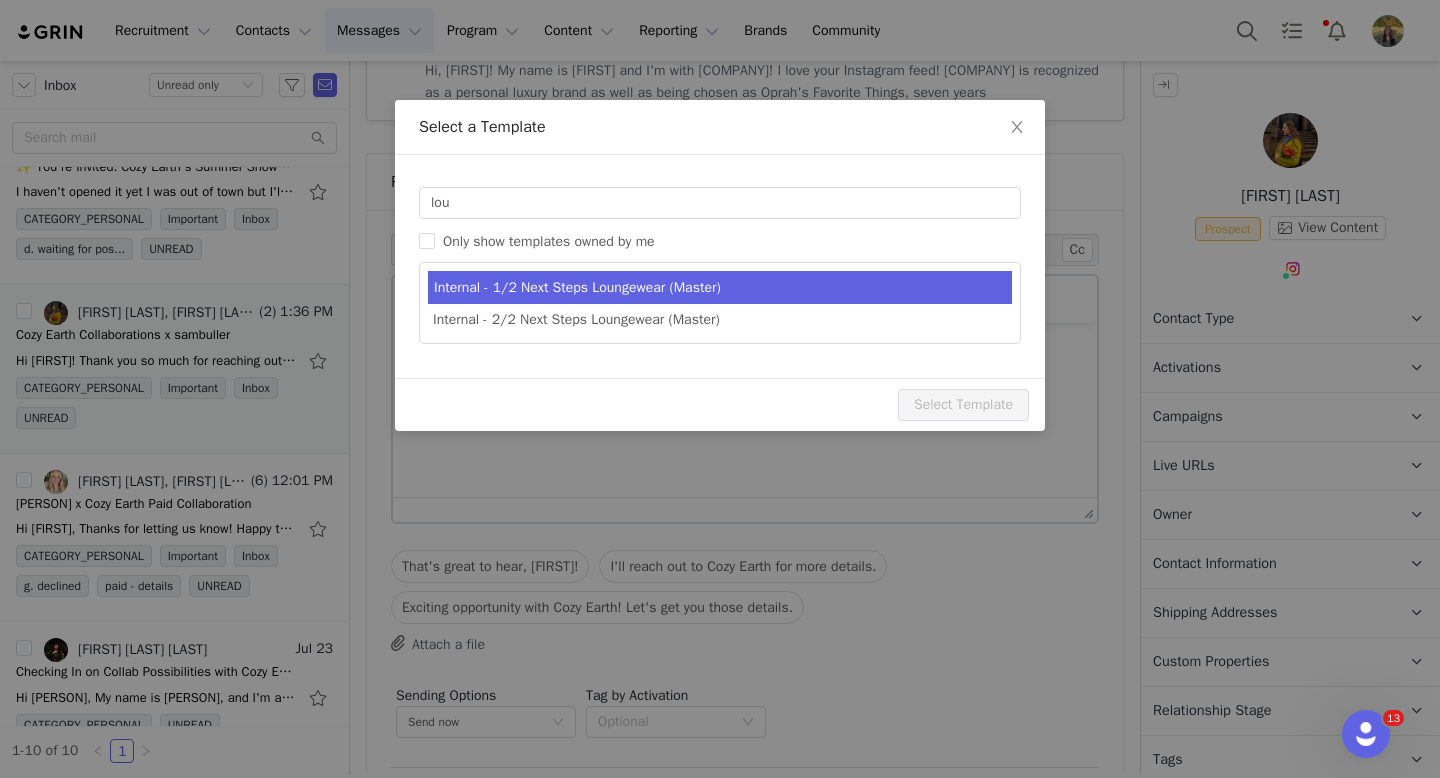 type on "Cozy Earth Collaboration Details" 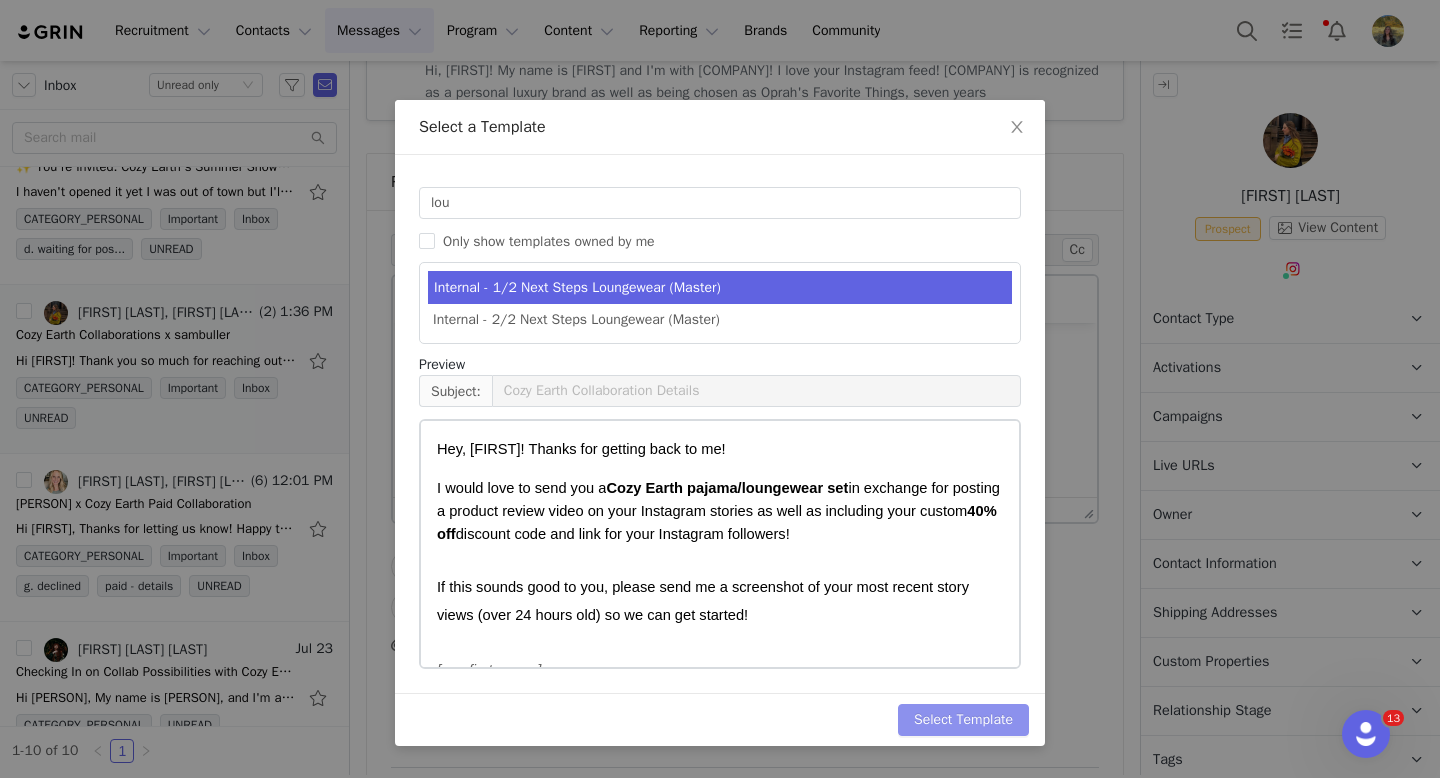 click on "Select Template" at bounding box center (963, 720) 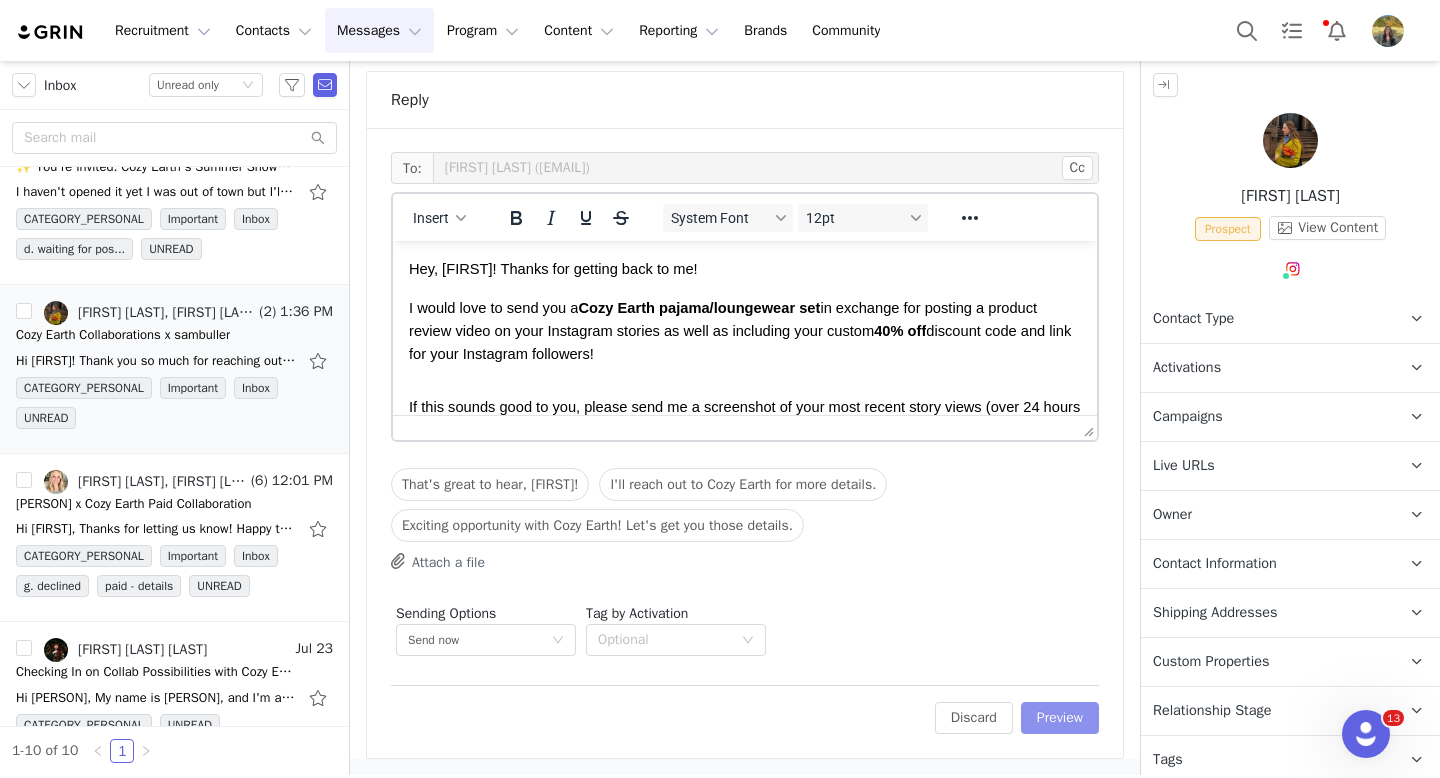 click on "Preview" at bounding box center [1060, 718] 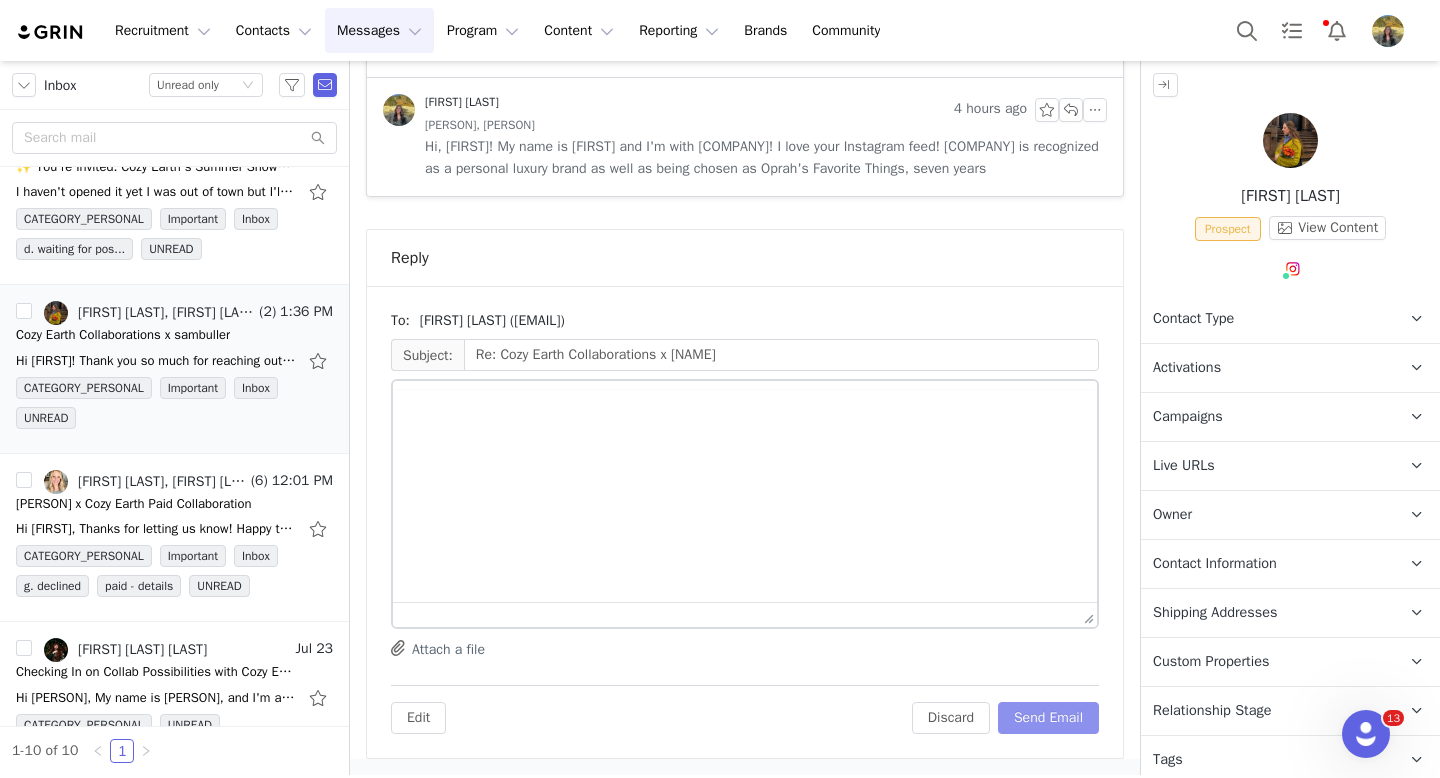 scroll, scrollTop: 792, scrollLeft: 0, axis: vertical 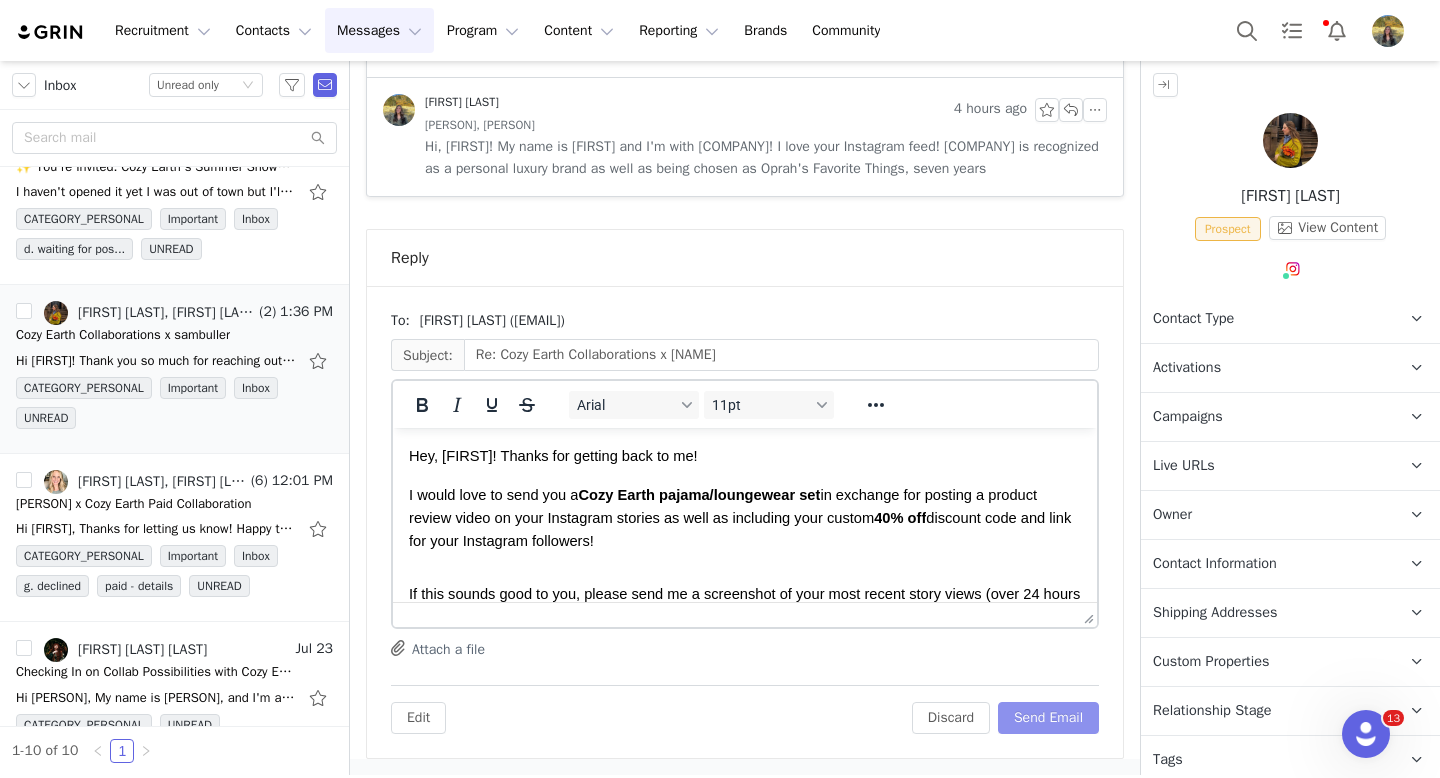 click on "Send Email" at bounding box center (1048, 718) 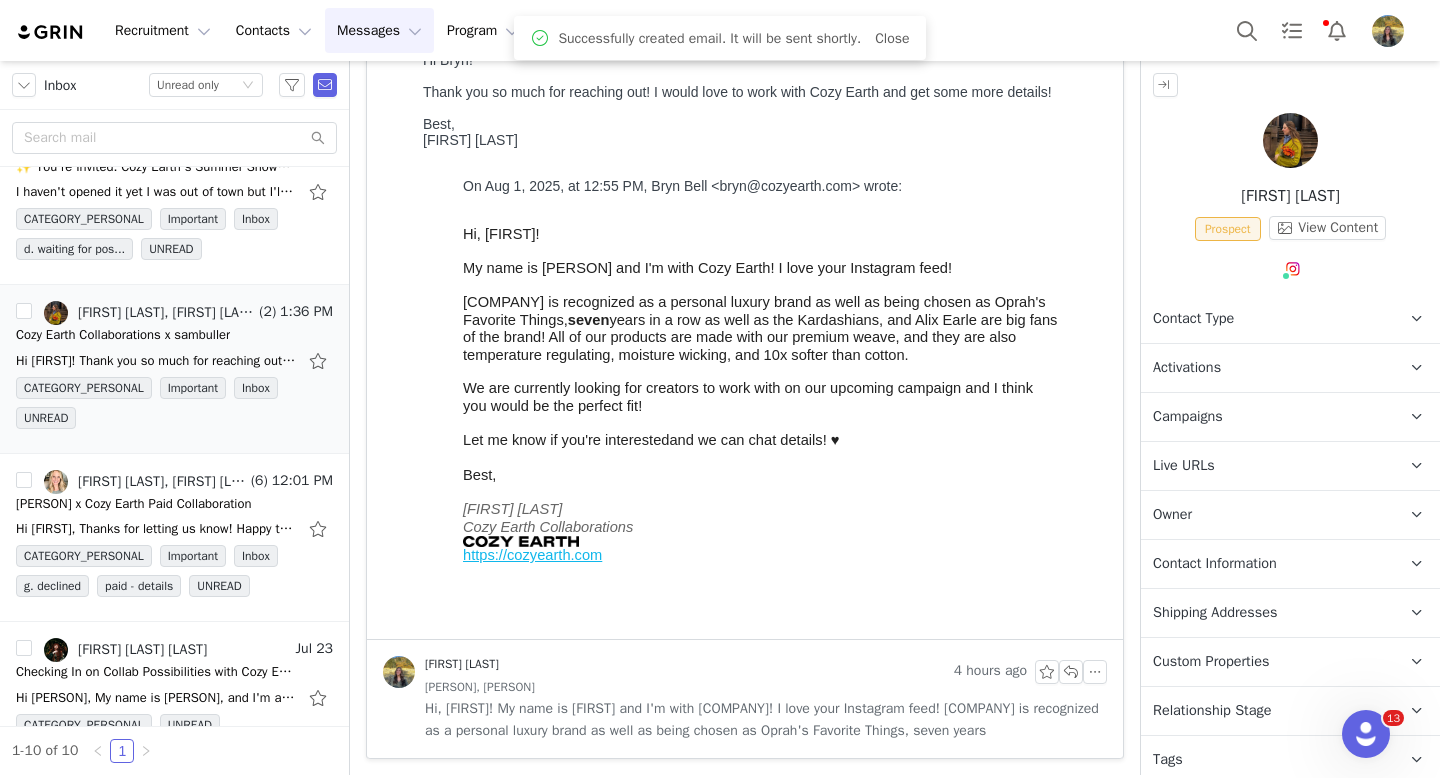 scroll, scrollTop: 0, scrollLeft: 0, axis: both 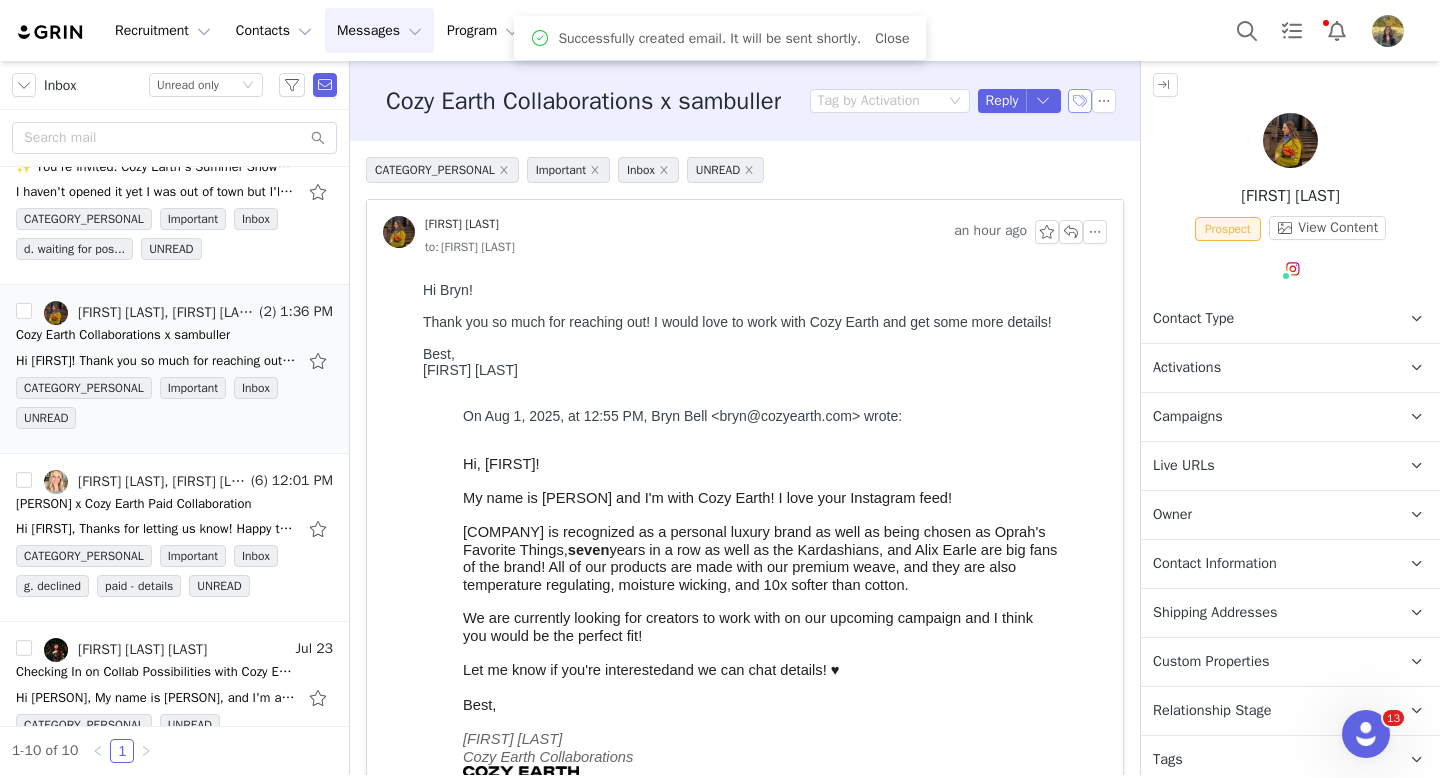 drag, startPoint x: 1077, startPoint y: 106, endPoint x: 1055, endPoint y: 133, distance: 34.828148 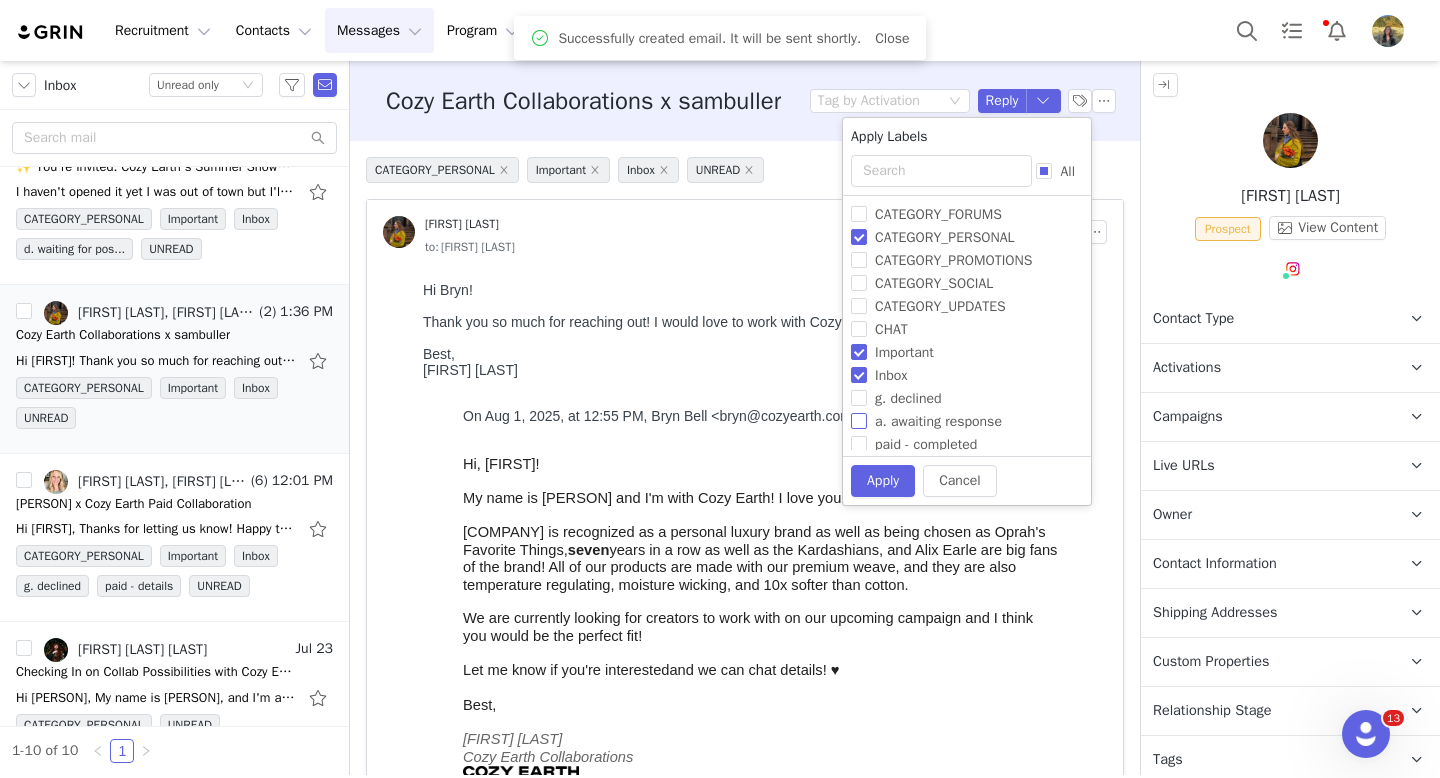 click on "a. awaiting response" at bounding box center [938, 421] 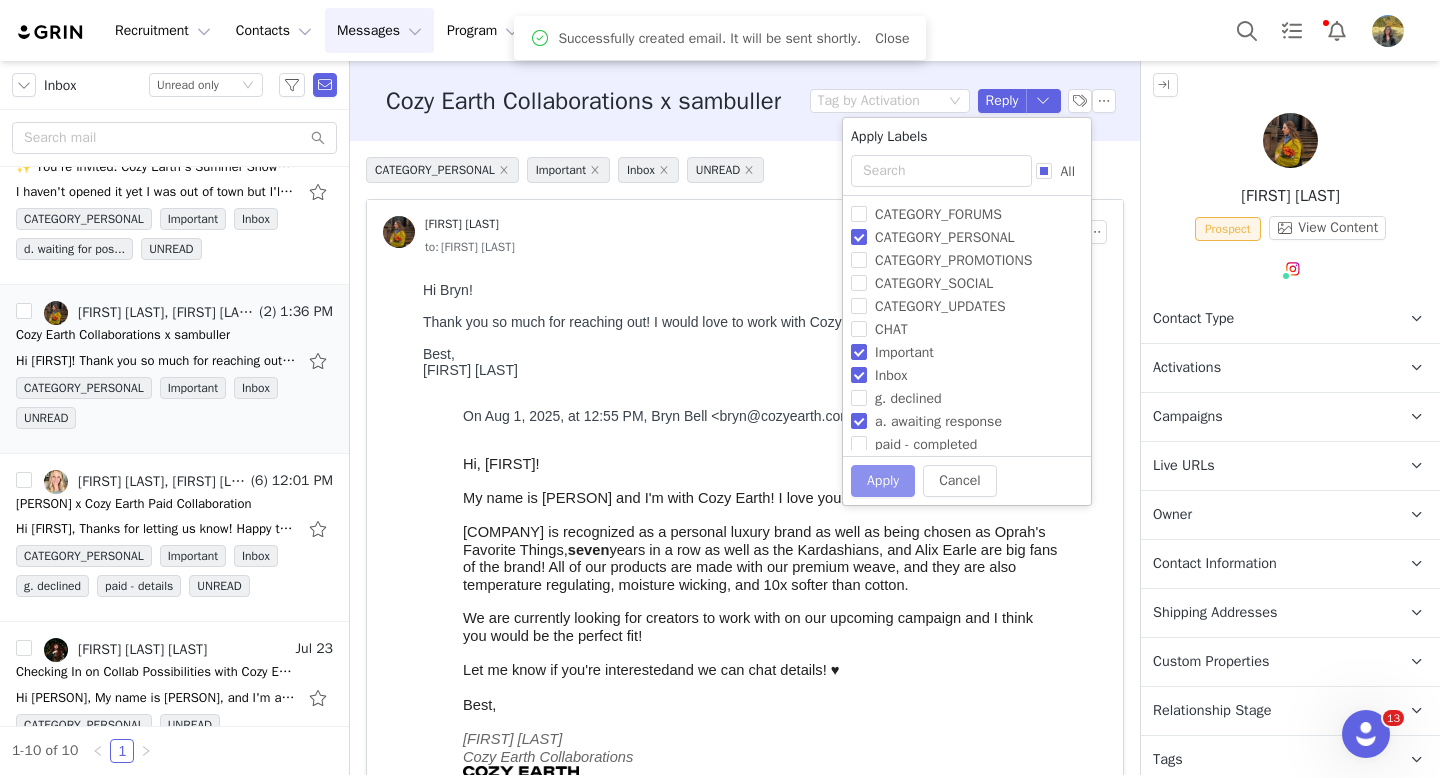 click on "Apply" at bounding box center [883, 481] 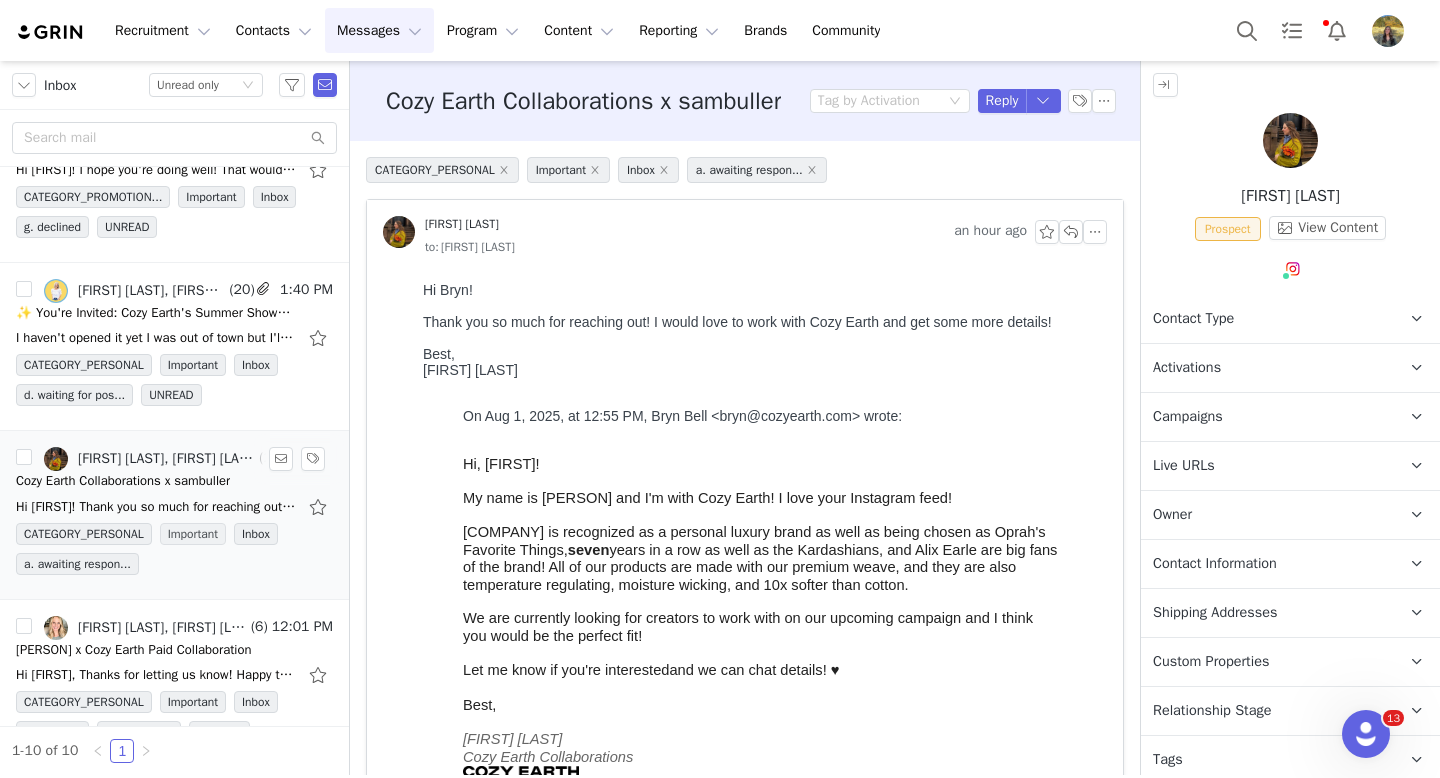 scroll, scrollTop: 746, scrollLeft: 0, axis: vertical 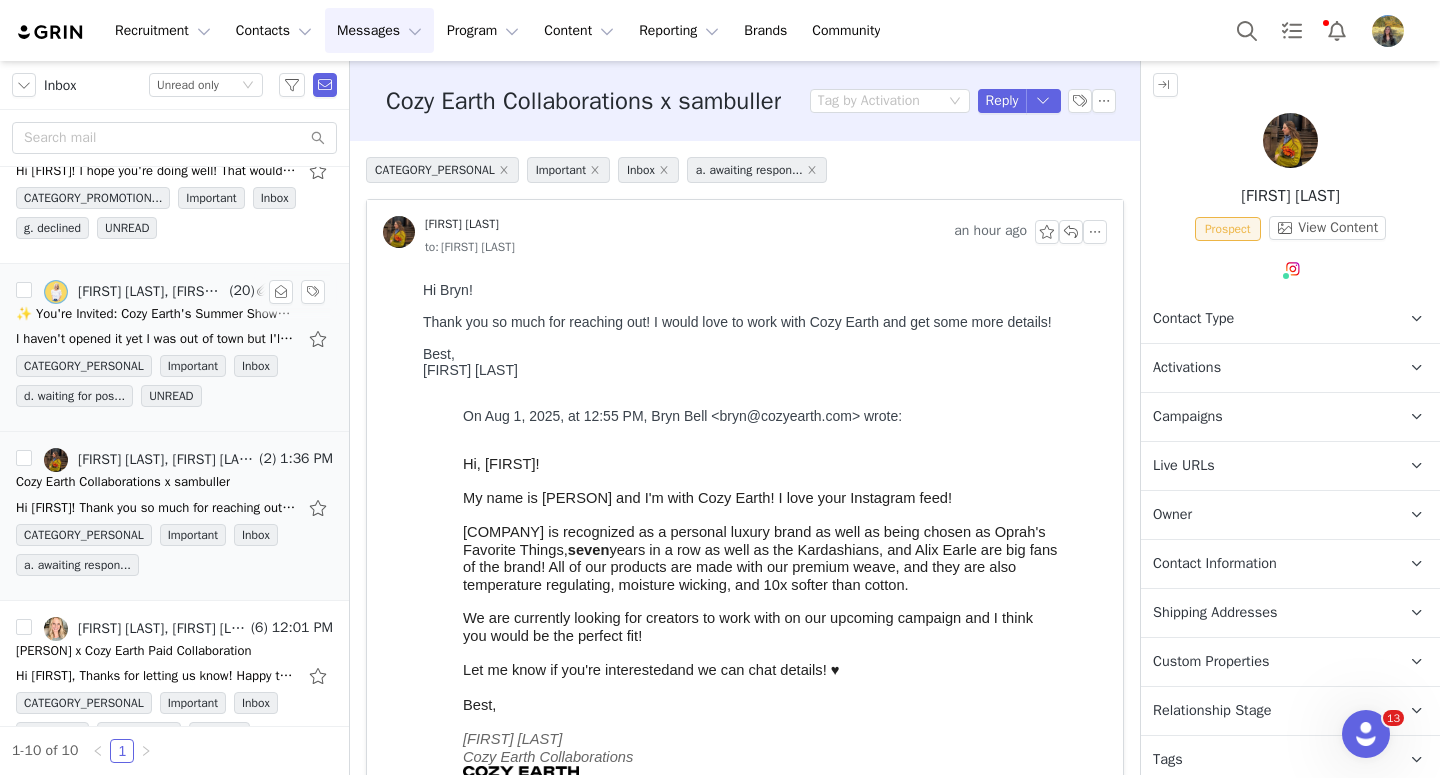 click on "Jen Bryant, Bryn Bell, Hailey Hendricks" at bounding box center (151, 292) 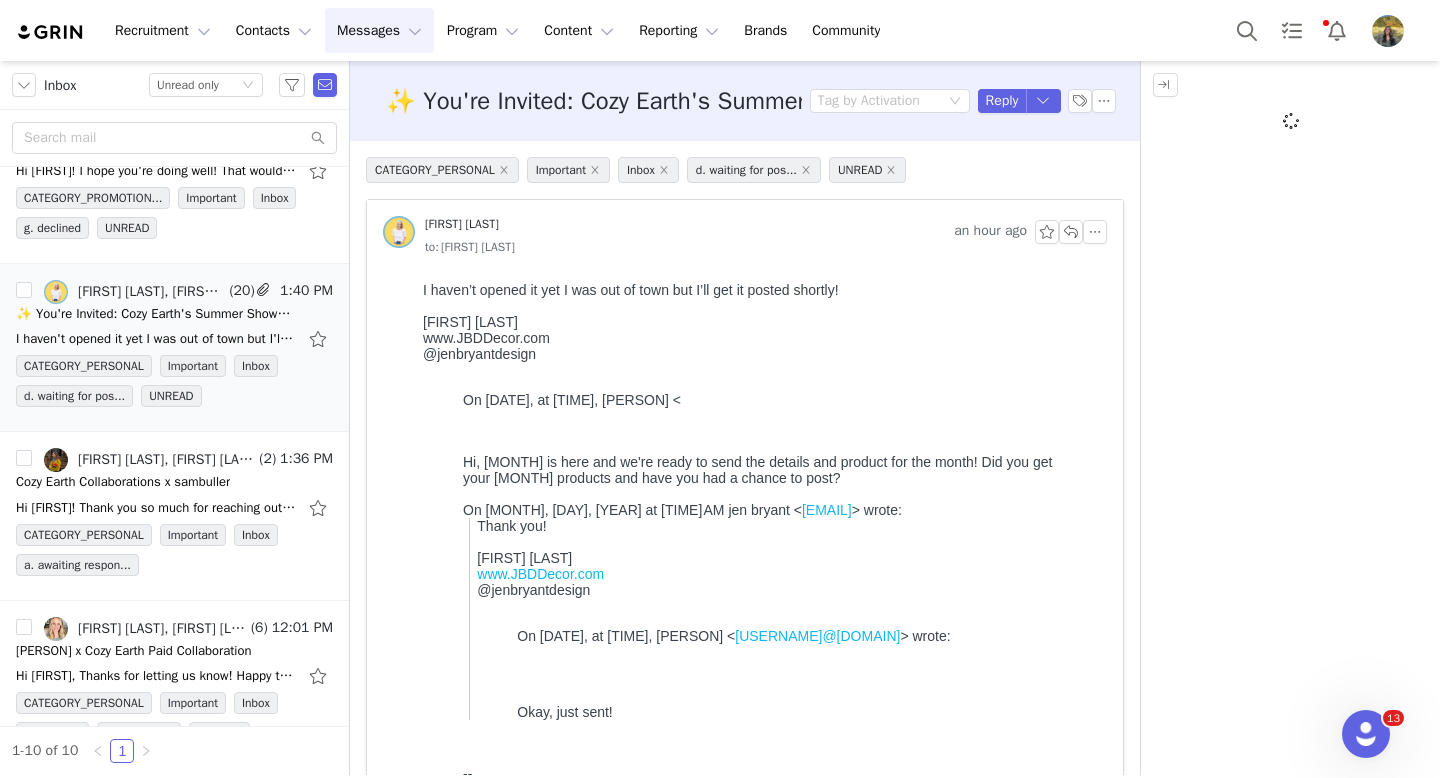 scroll, scrollTop: 0, scrollLeft: 0, axis: both 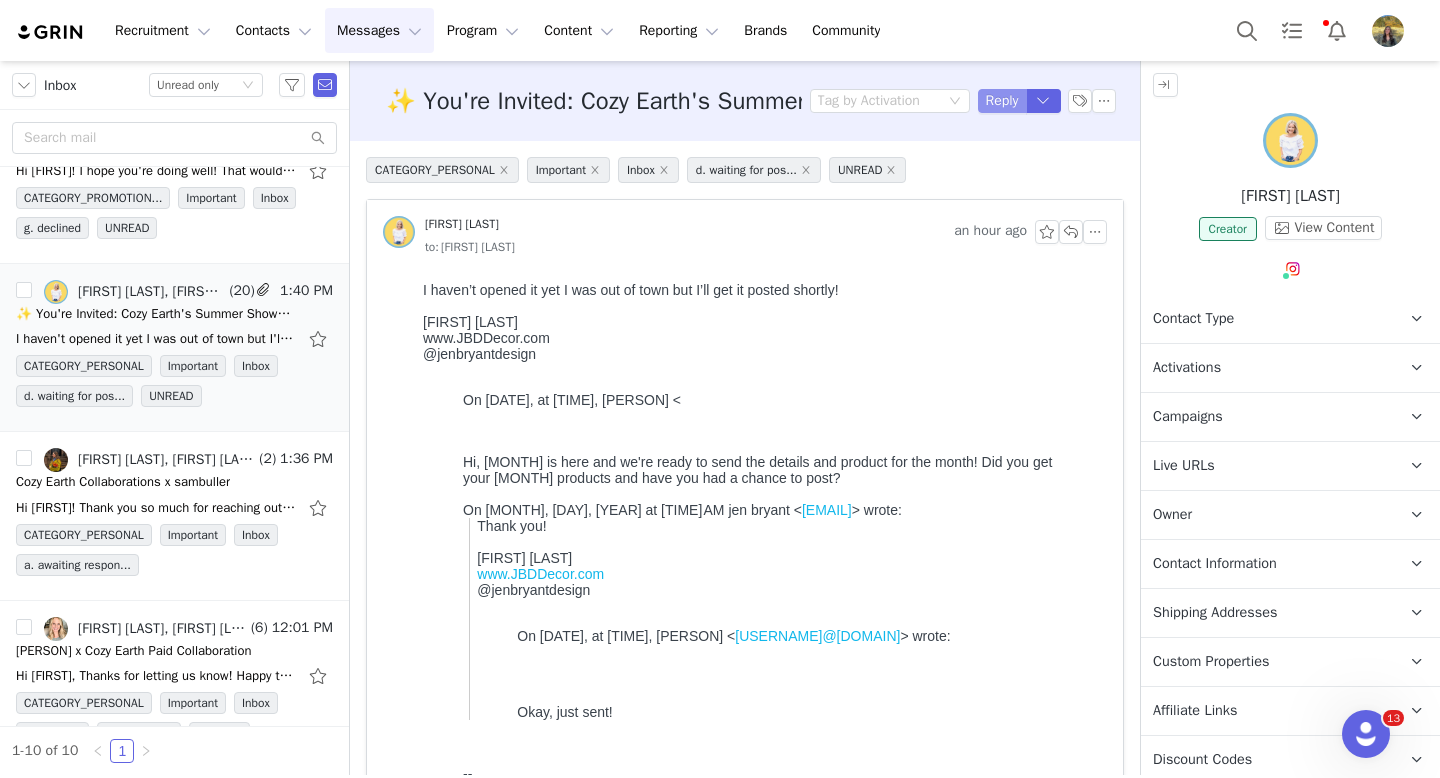 click on "Reply" at bounding box center [1002, 101] 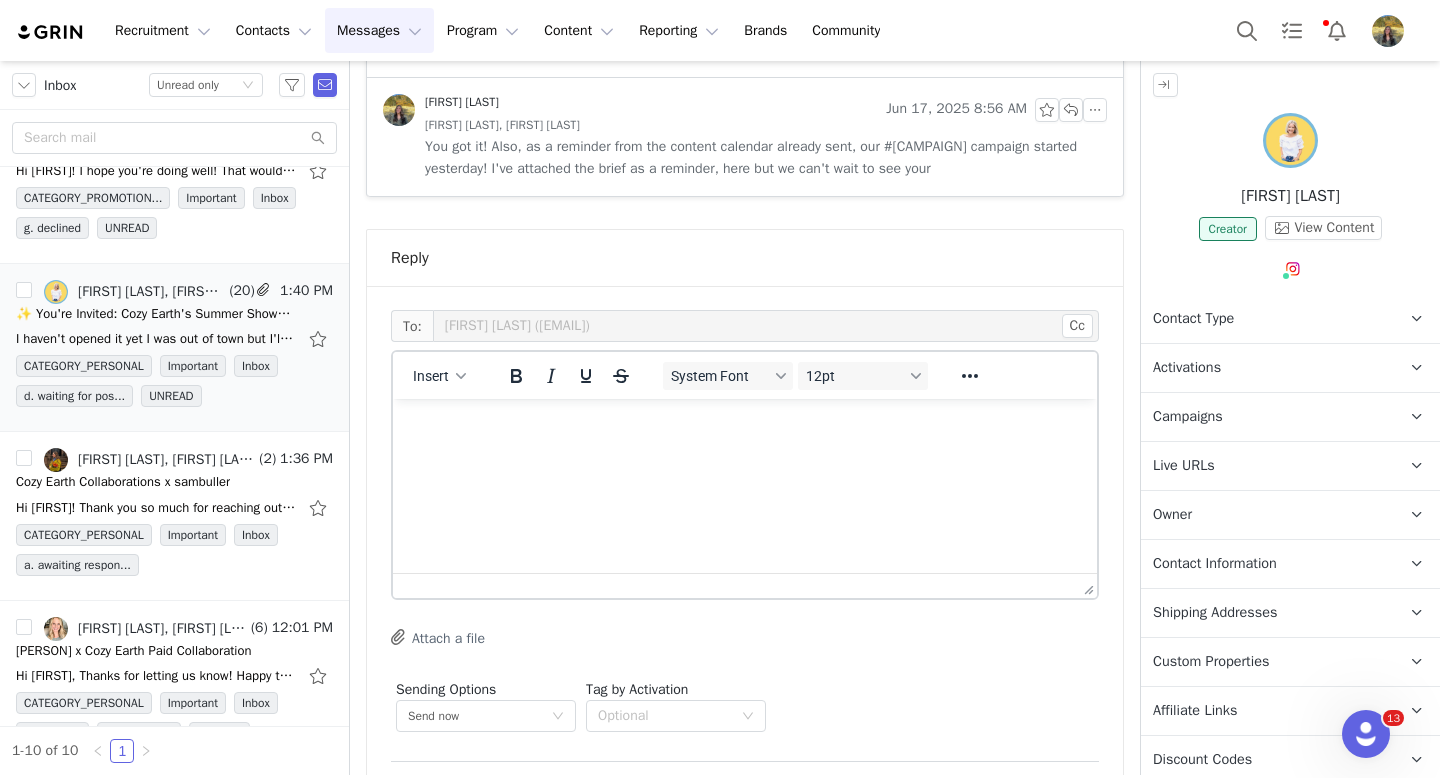 scroll, scrollTop: 0, scrollLeft: 0, axis: both 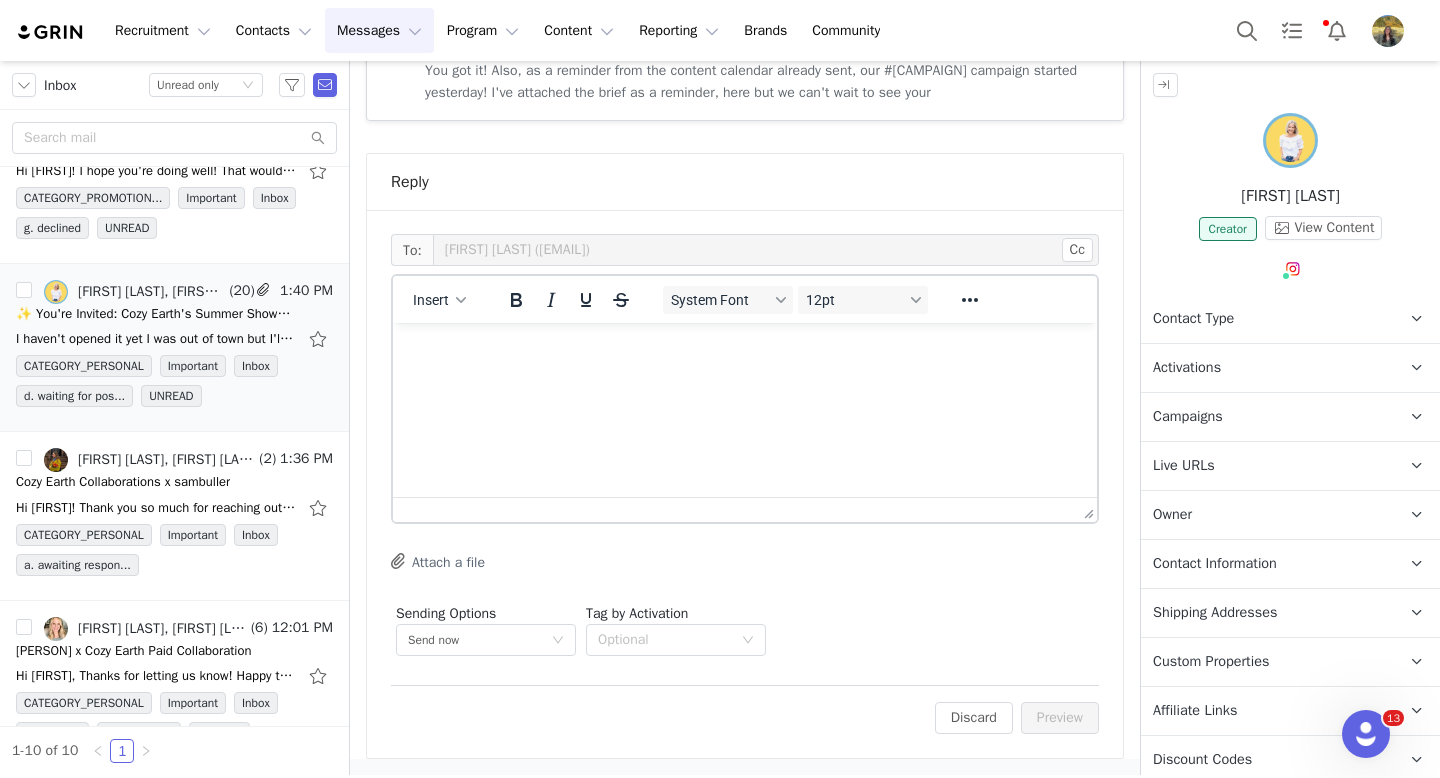 click at bounding box center [745, 350] 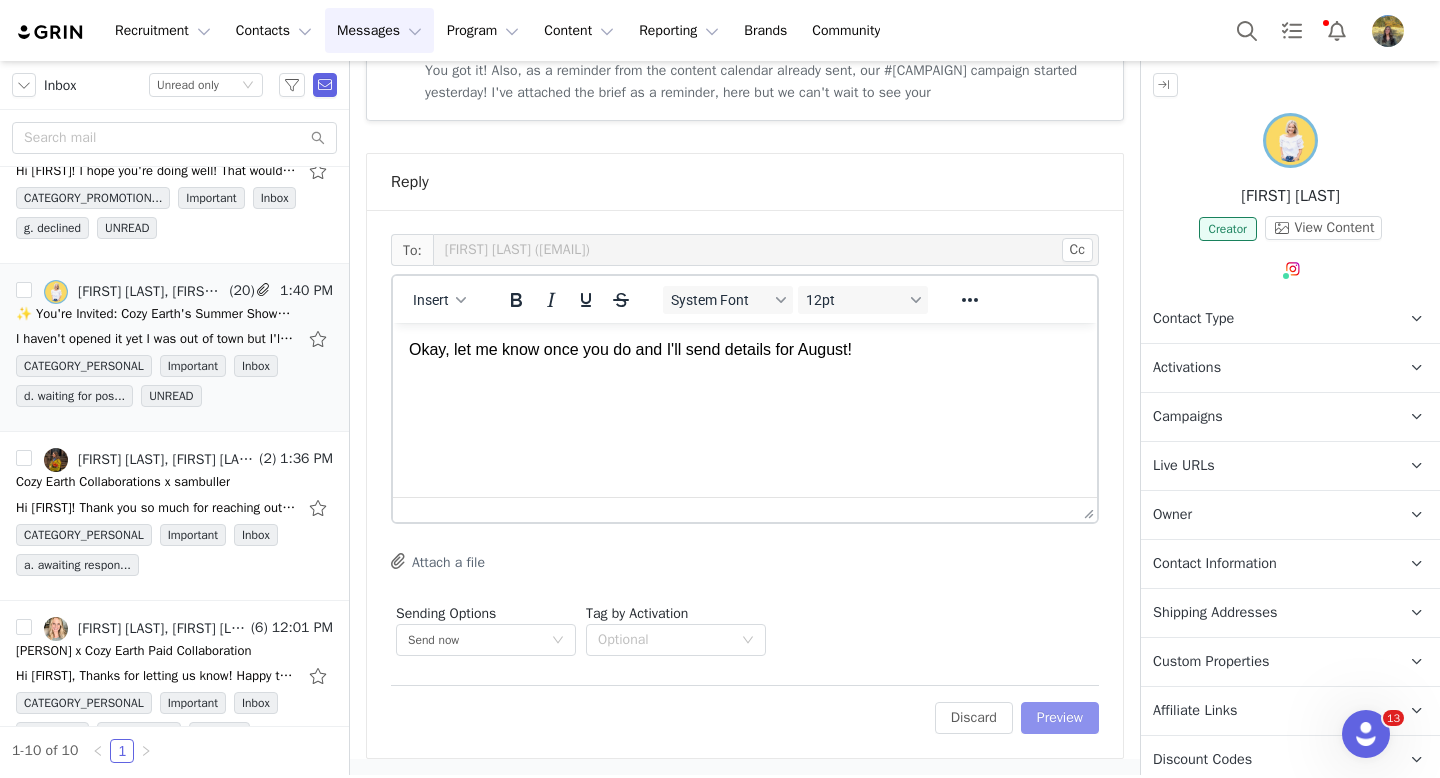 click on "Preview" at bounding box center (1060, 718) 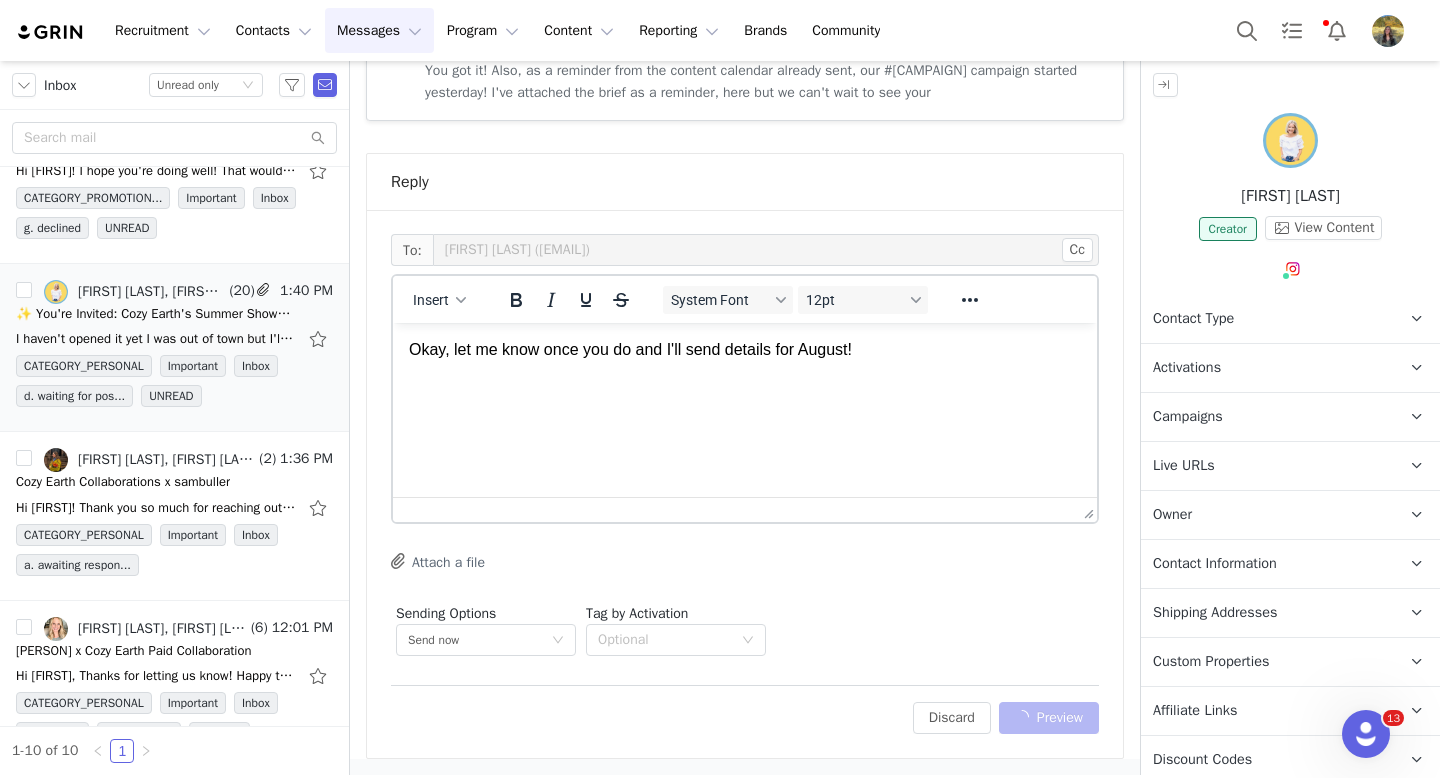 scroll, scrollTop: 2972, scrollLeft: 0, axis: vertical 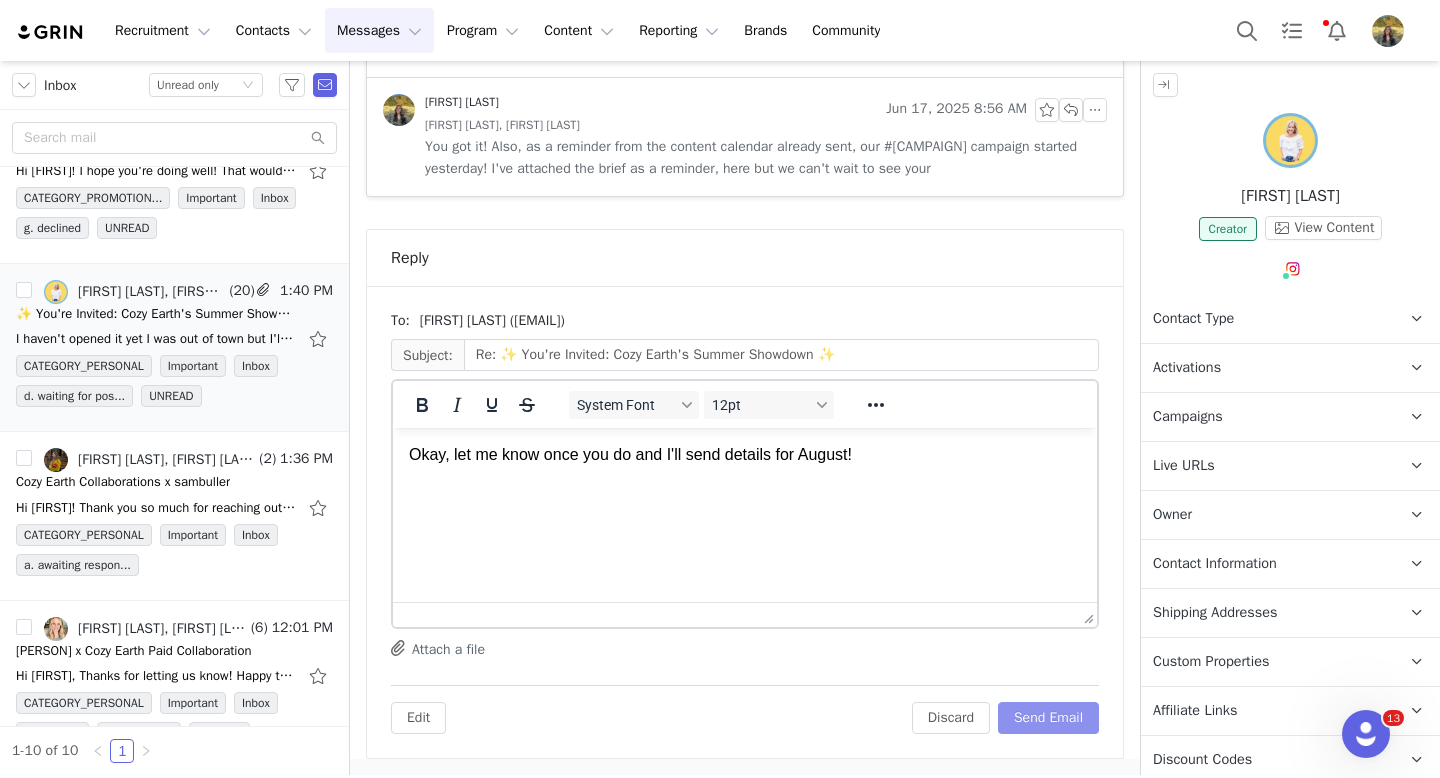 click on "Send Email" at bounding box center [1048, 718] 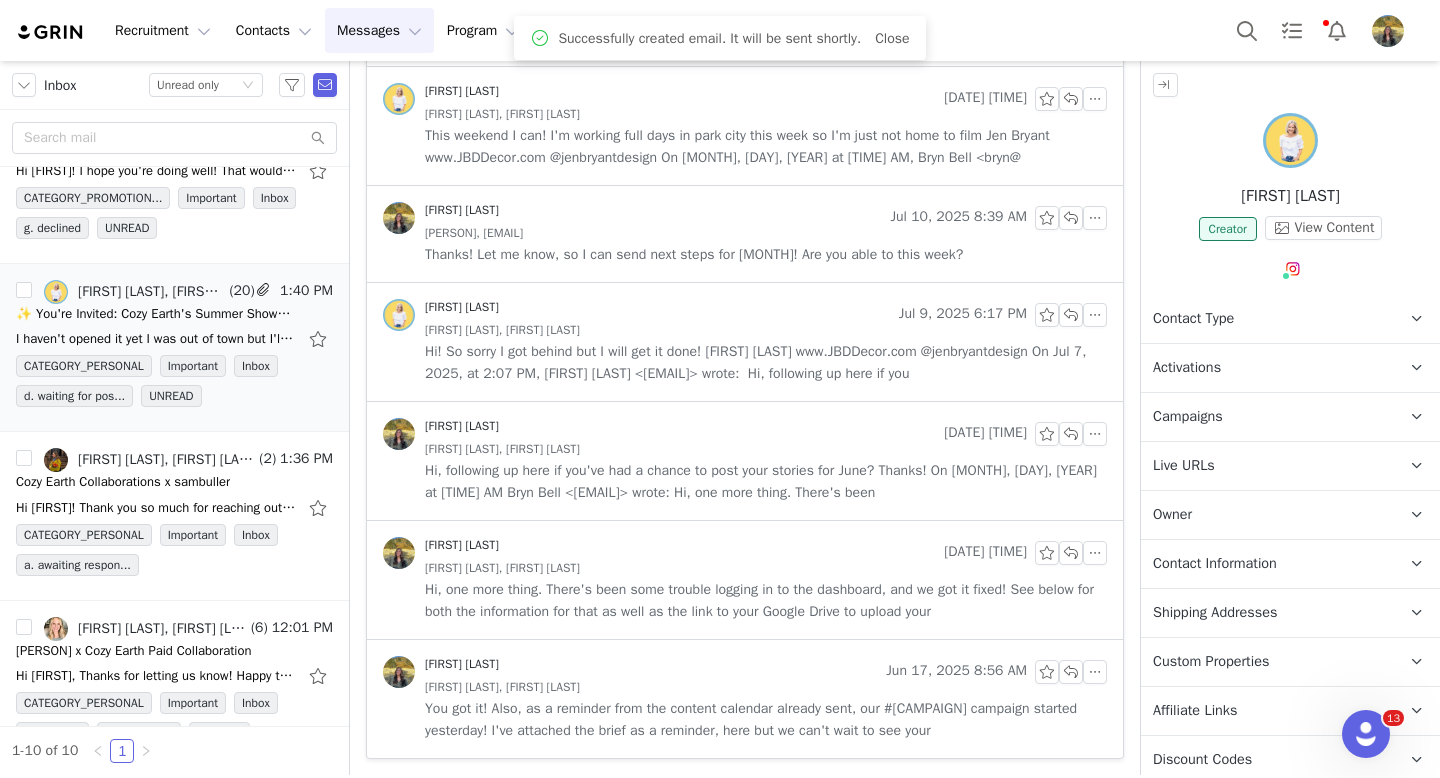 scroll, scrollTop: 2406, scrollLeft: 0, axis: vertical 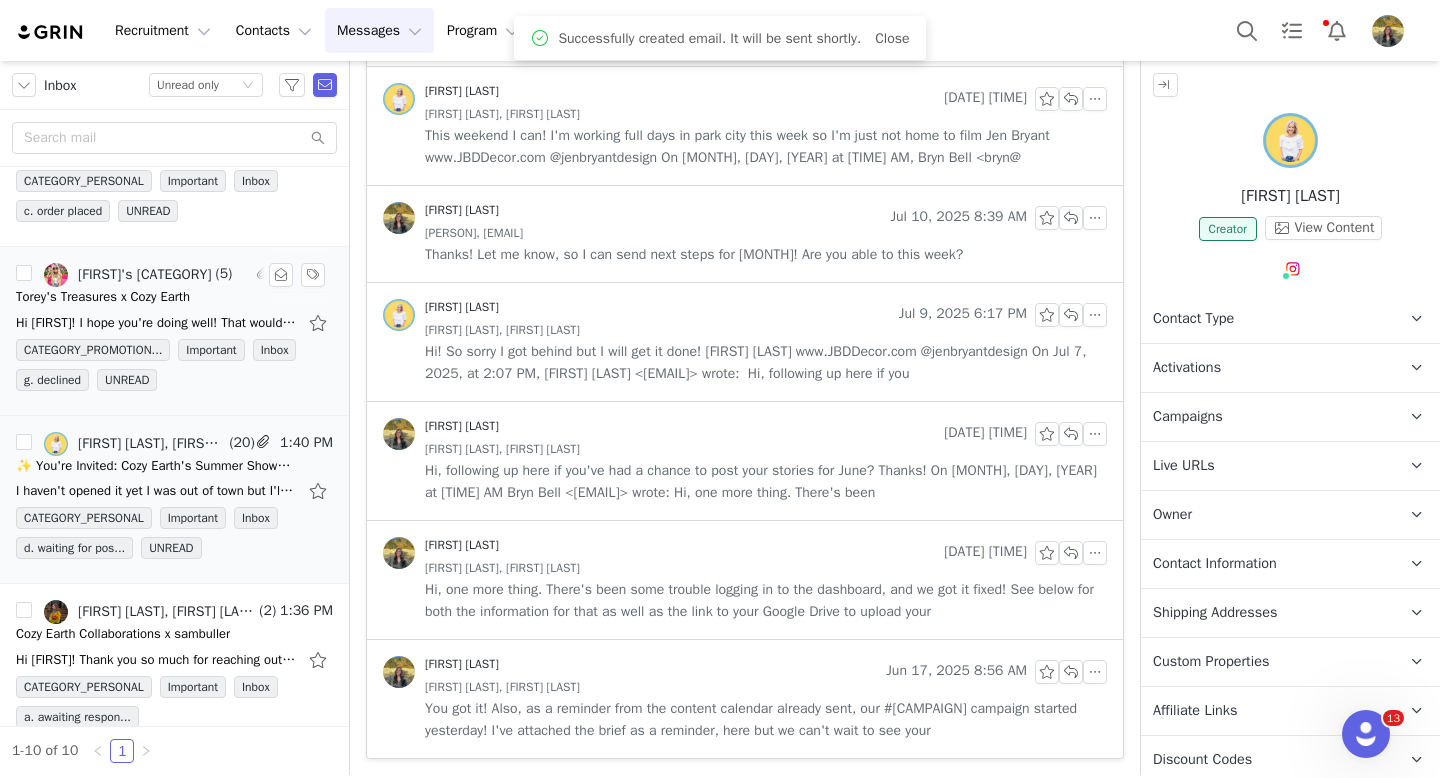 click on "Torey's Treasures x Cozy Earth" at bounding box center [103, 297] 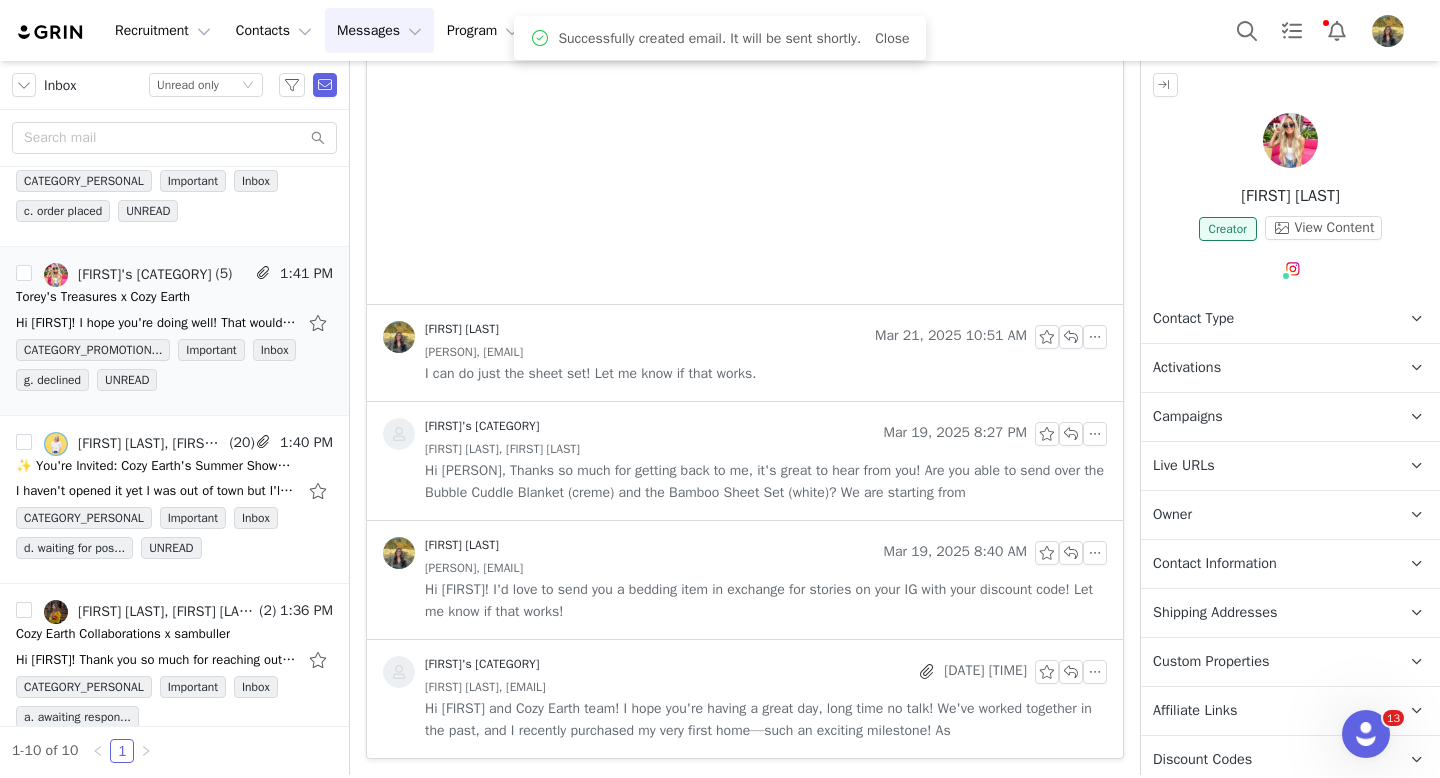 scroll, scrollTop: 0, scrollLeft: 0, axis: both 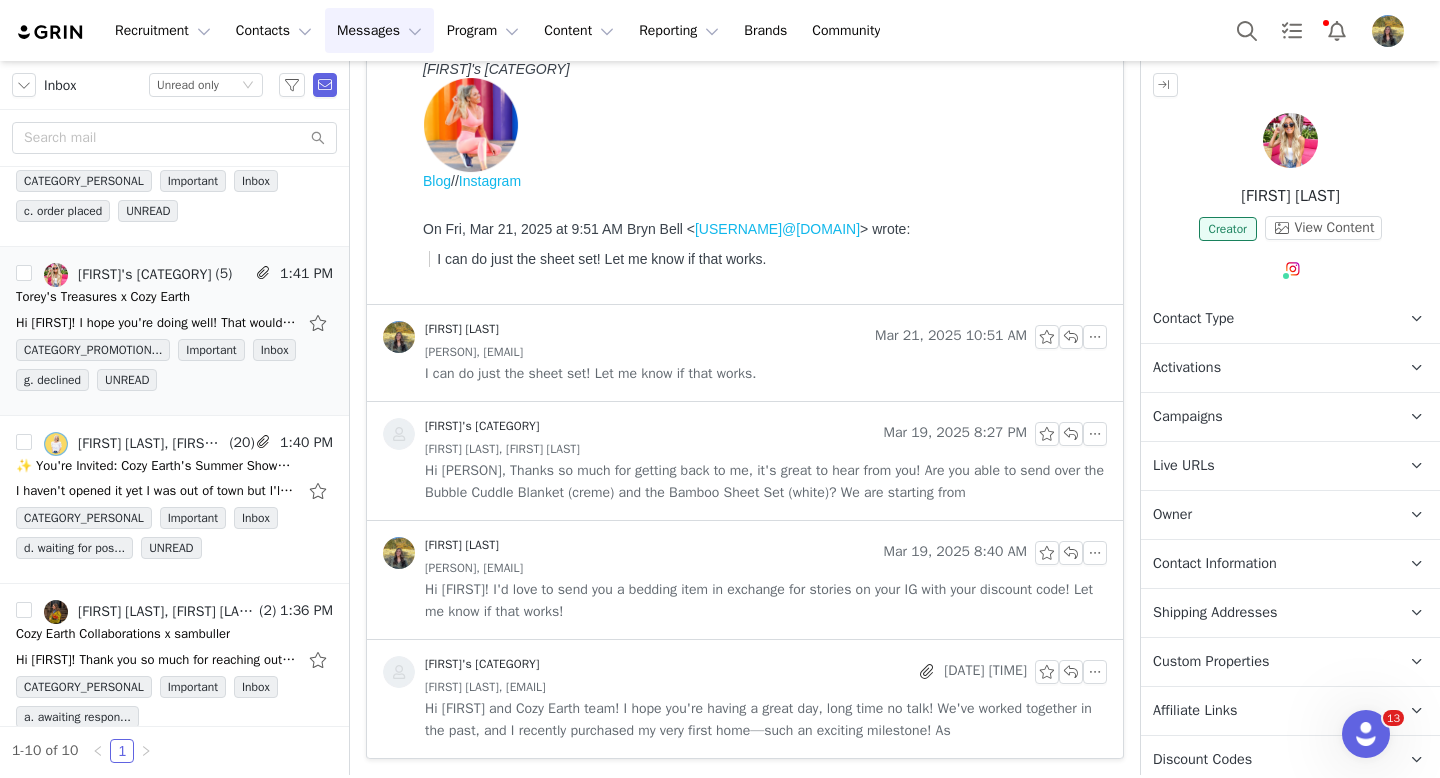 click on "Torey's Treasures" at bounding box center (629, 434) 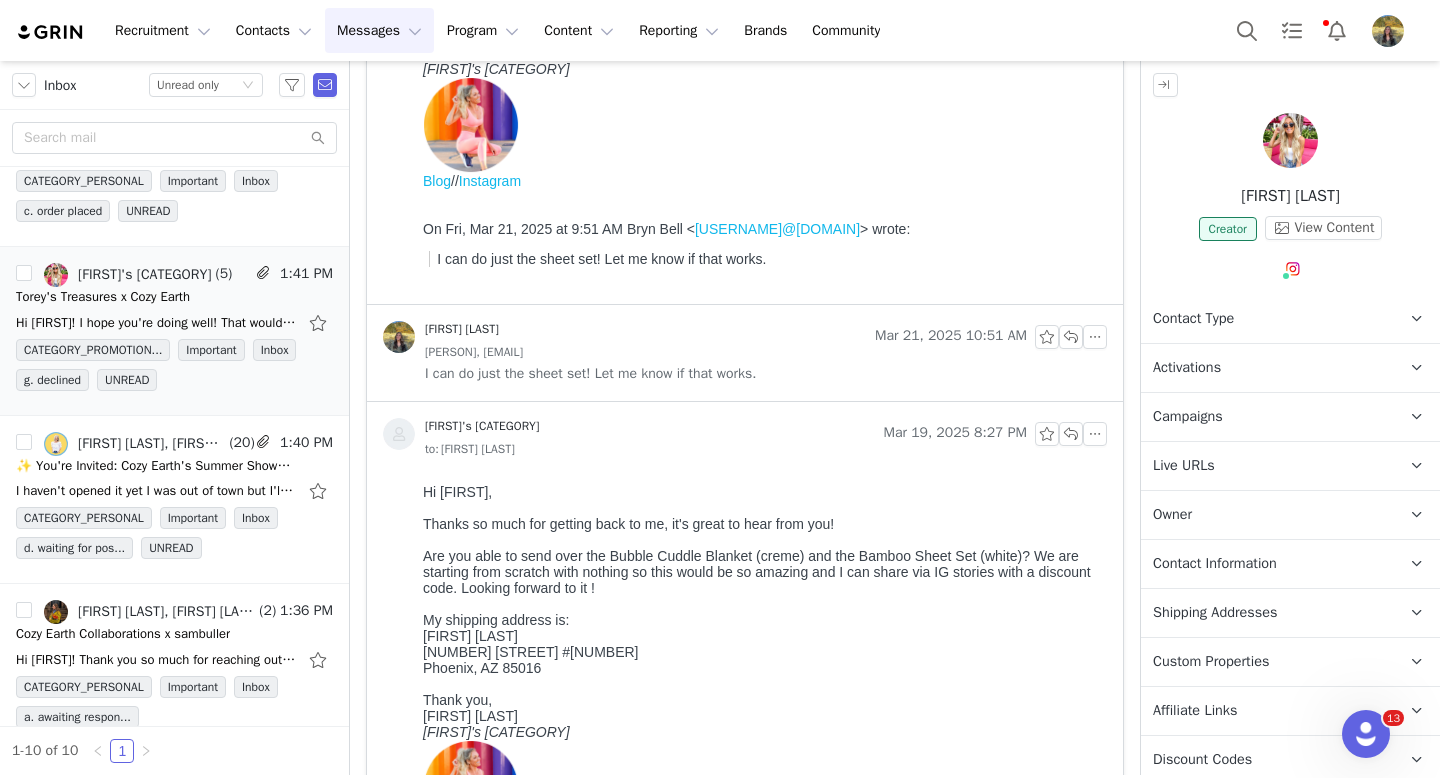 scroll, scrollTop: 0, scrollLeft: 0, axis: both 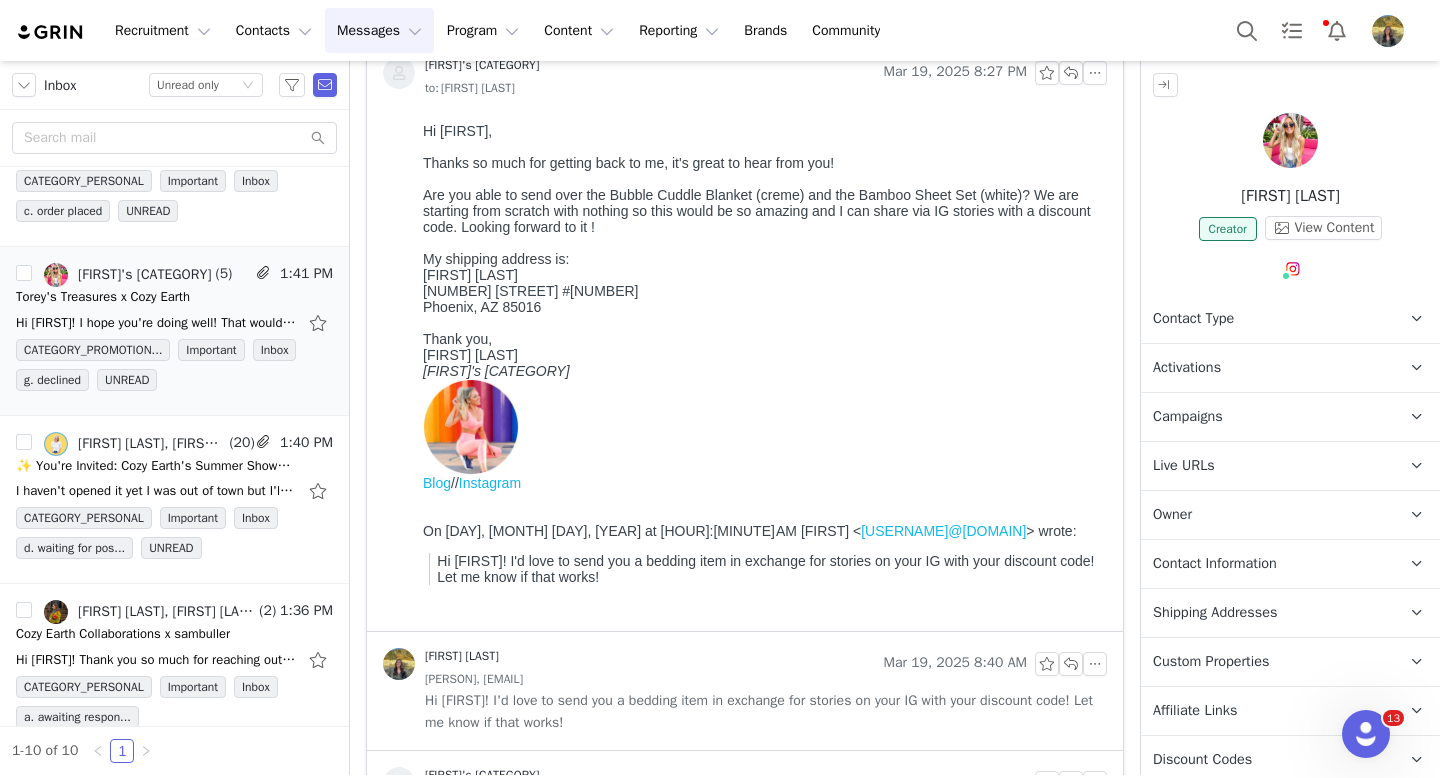 click on "Campaigns  Any campaigns associated with a contact will be available to them via their Live URL." at bounding box center (1266, 417) 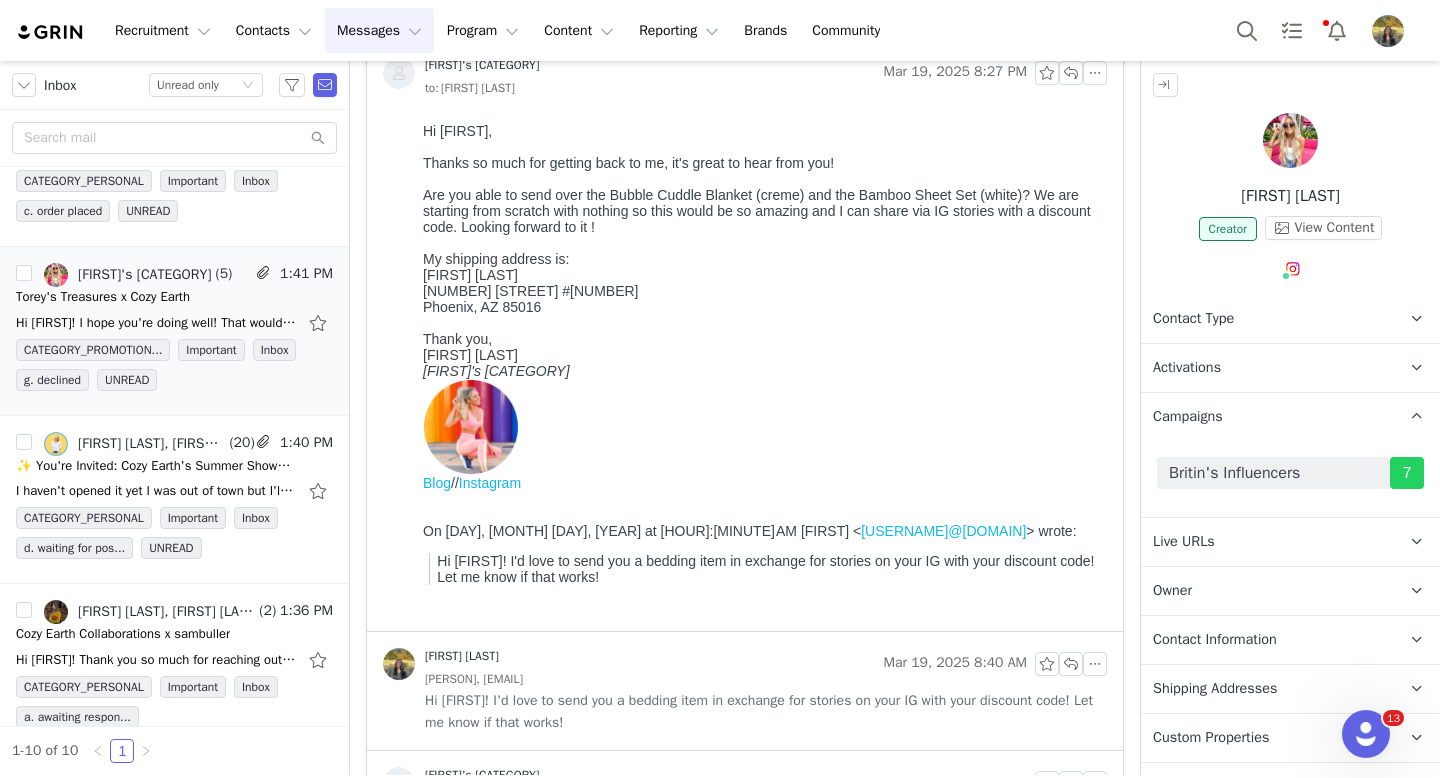 click on "Campaigns  Any campaigns associated with a contact will be available to them via their Live URL." at bounding box center [1266, 417] 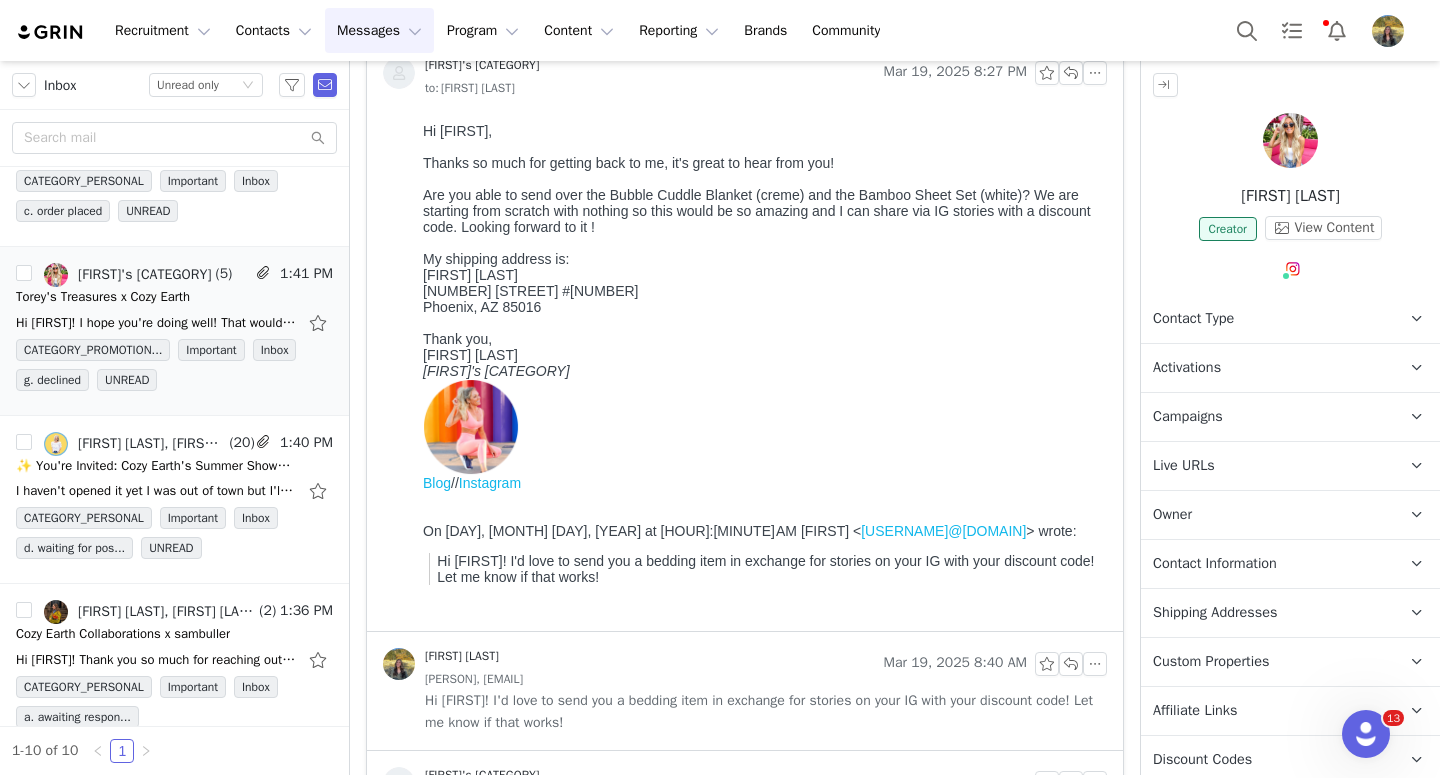 click on "Contact Type" at bounding box center [1193, 319] 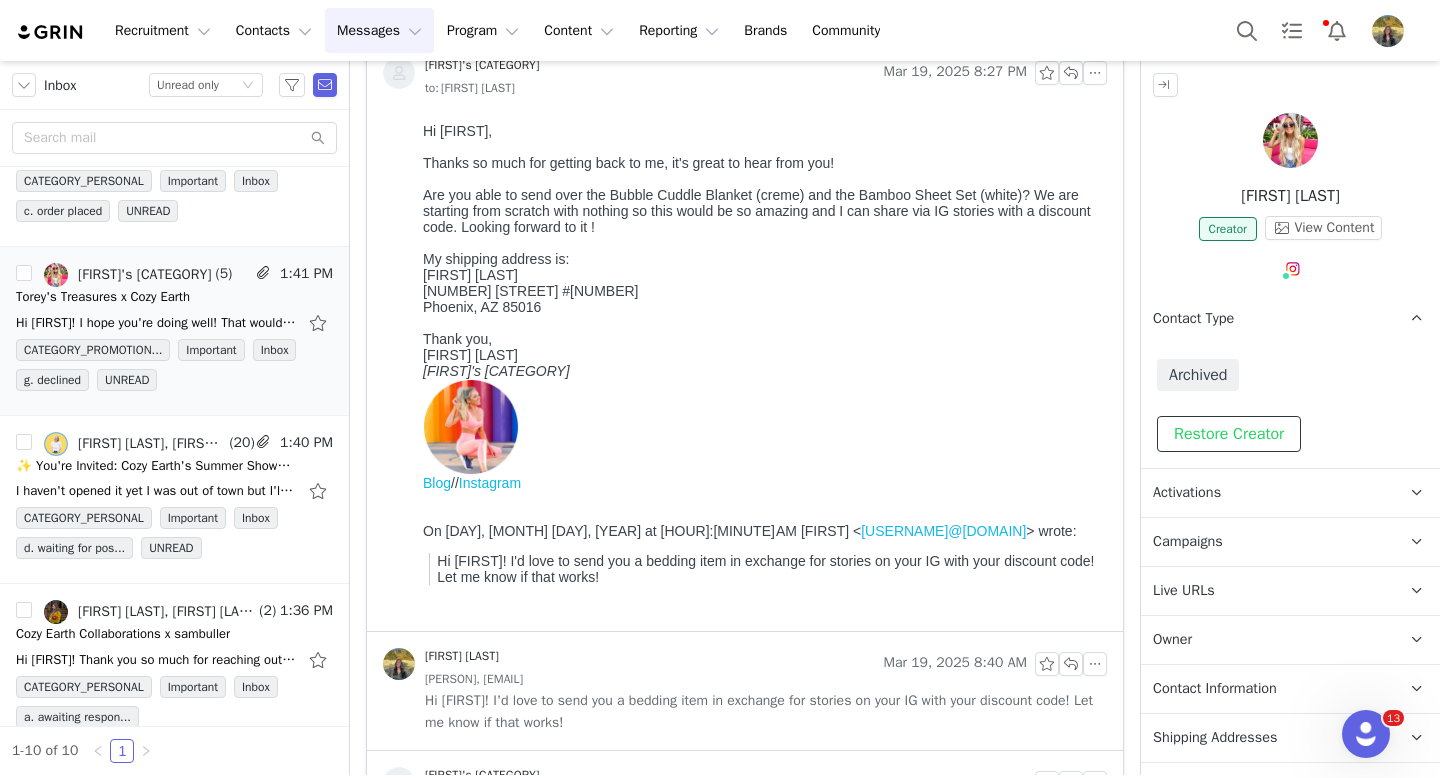 click on "Restore Creator" at bounding box center (1229, 434) 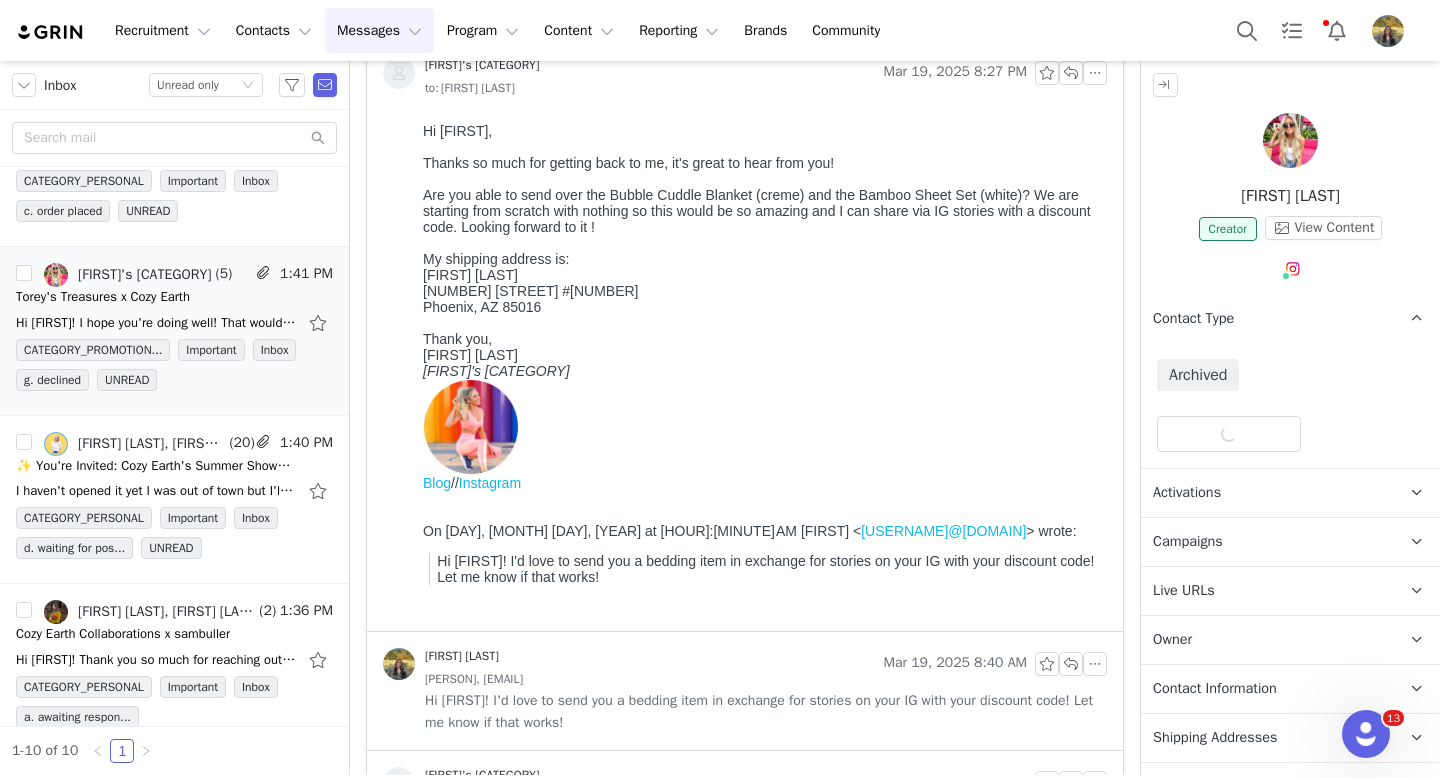 click on "Contact Type" at bounding box center (1193, 319) 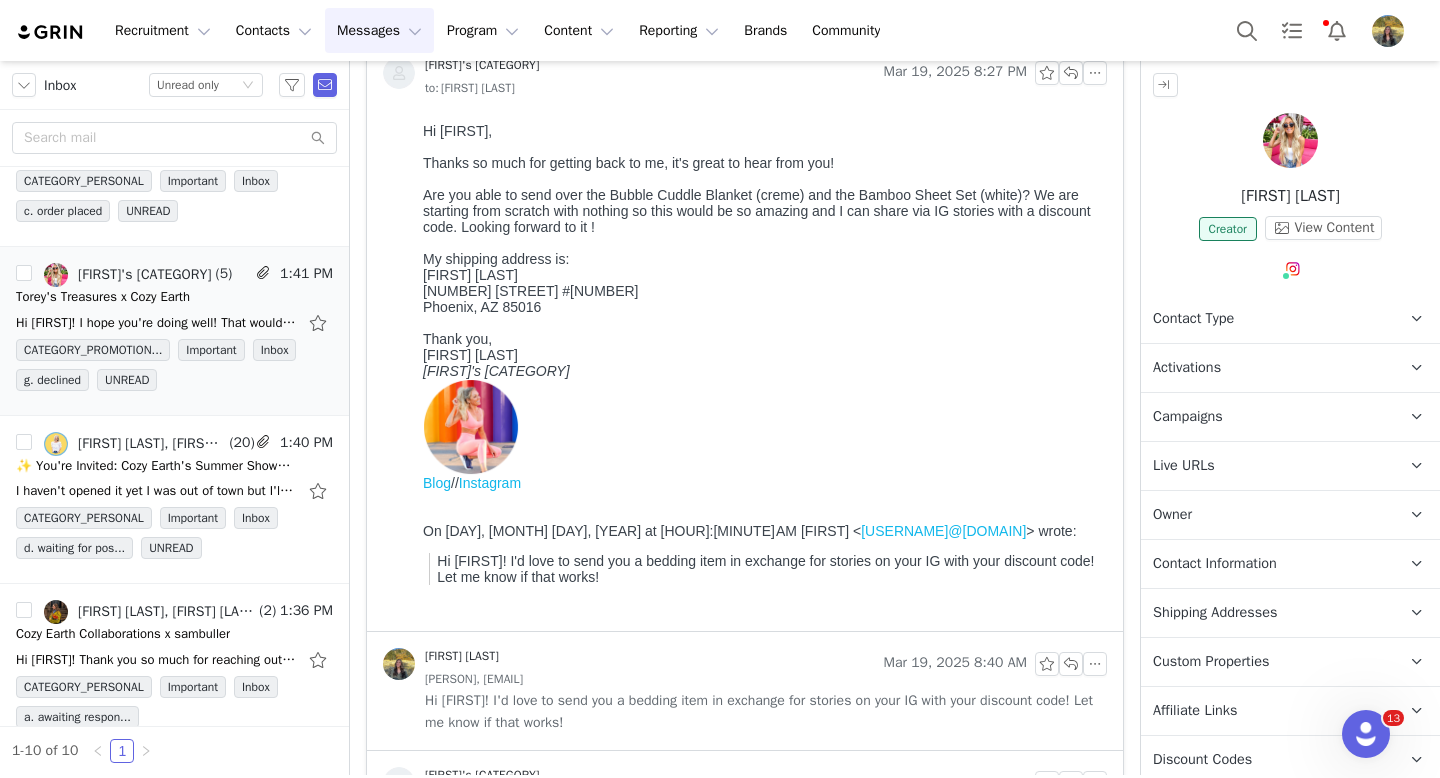 click on "Campaigns  Any campaigns associated with a contact will be available to them via their Live URL." at bounding box center (1266, 417) 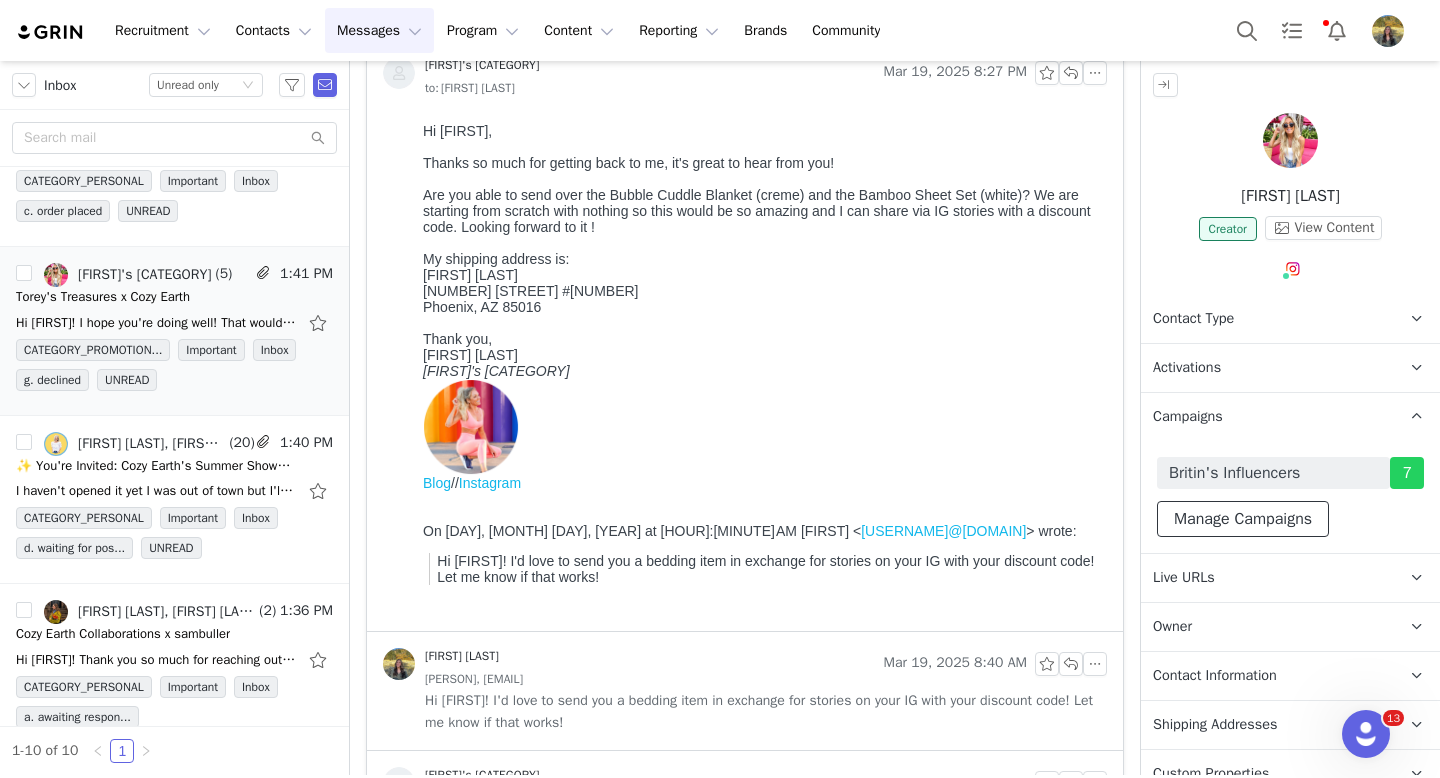 click on "Manage Campaigns" at bounding box center [1243, 519] 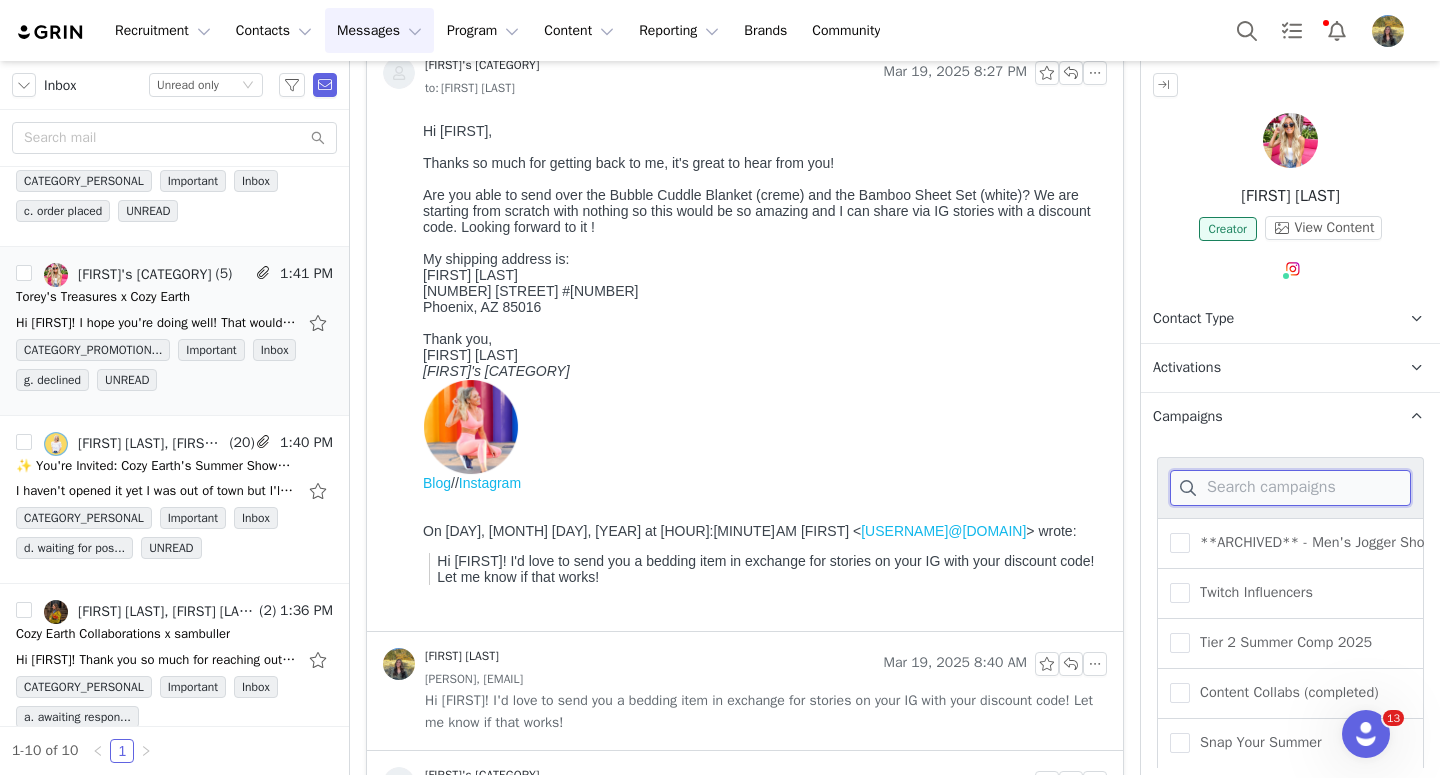 drag, startPoint x: 1202, startPoint y: 524, endPoint x: 1220, endPoint y: 492, distance: 36.71512 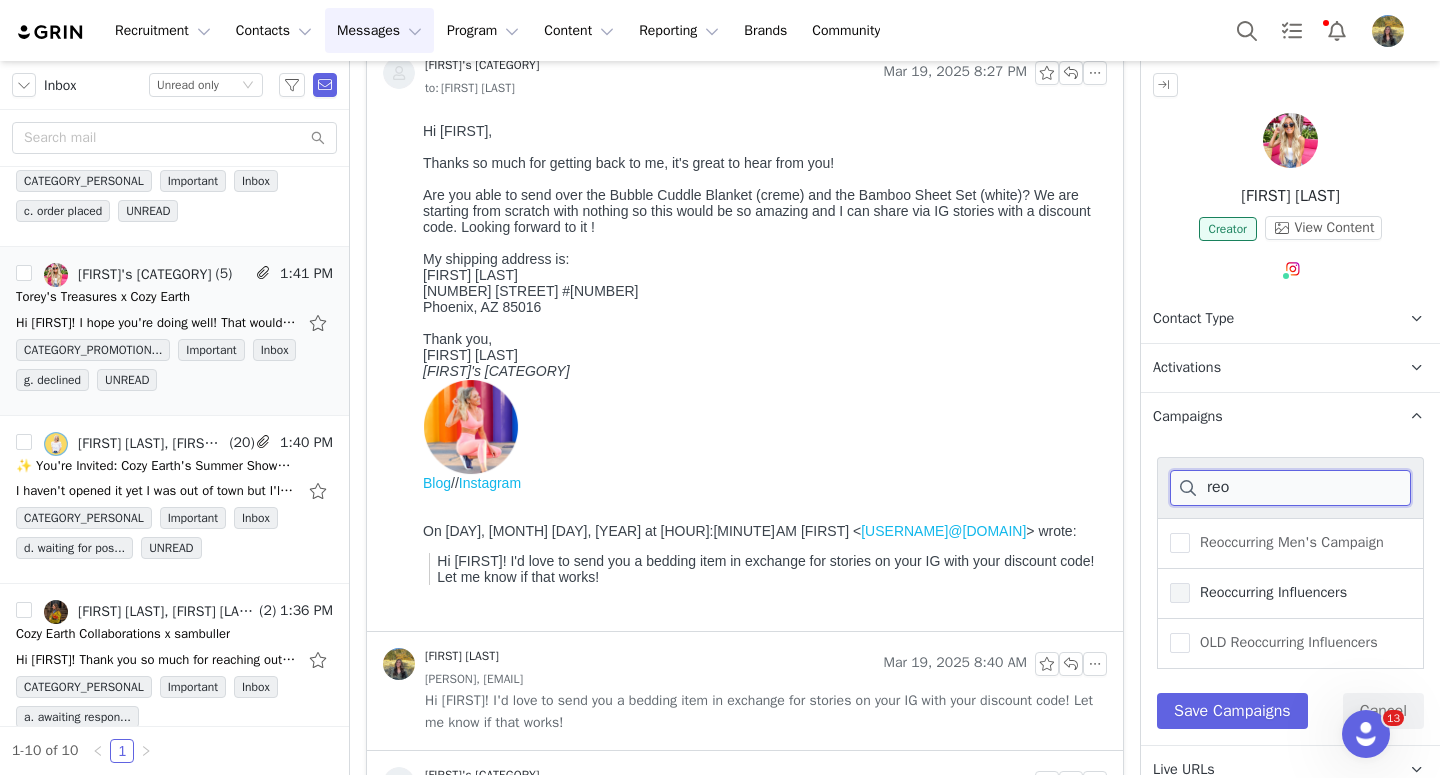 type on "reo" 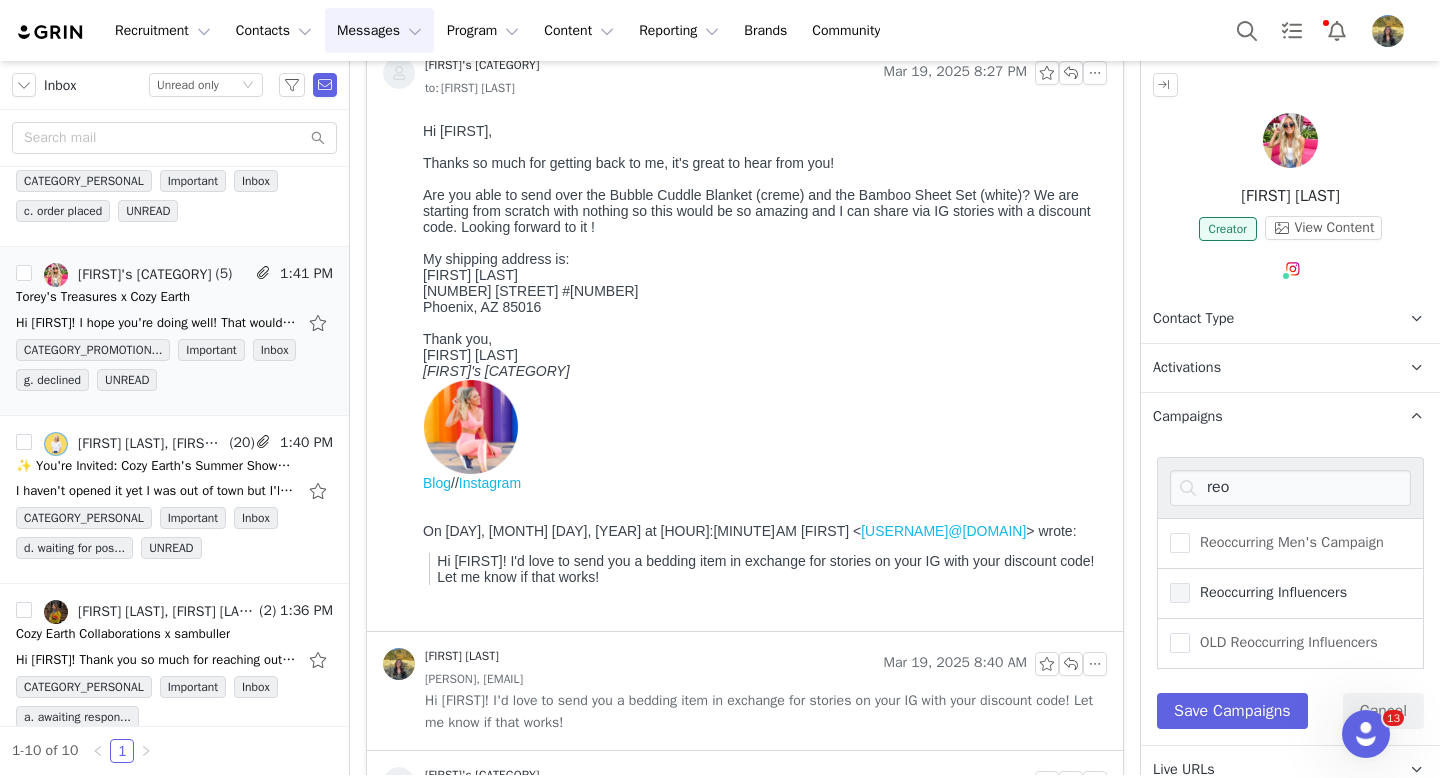 click on "Reoccurring Influencers" at bounding box center [1268, 592] 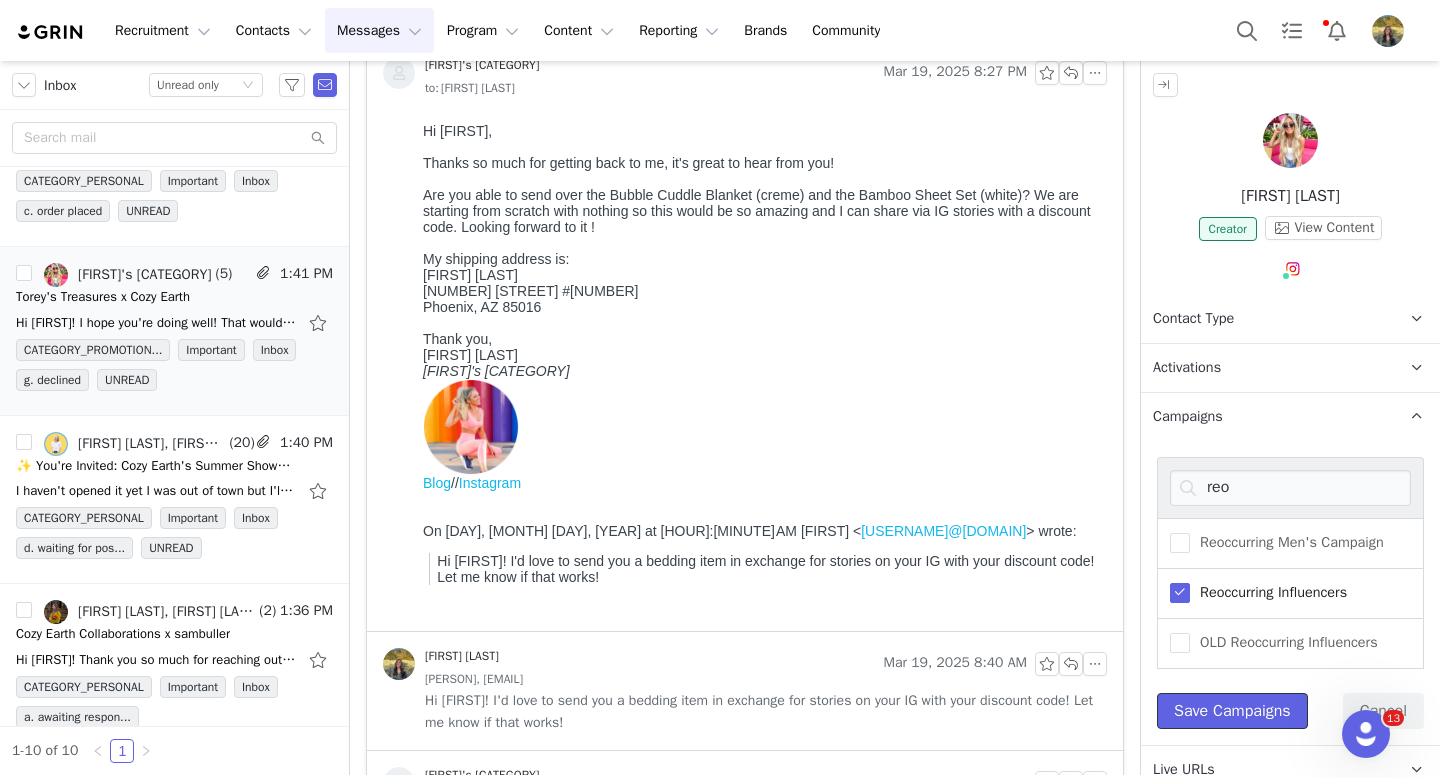 click on "Save Campaigns" at bounding box center (1232, 711) 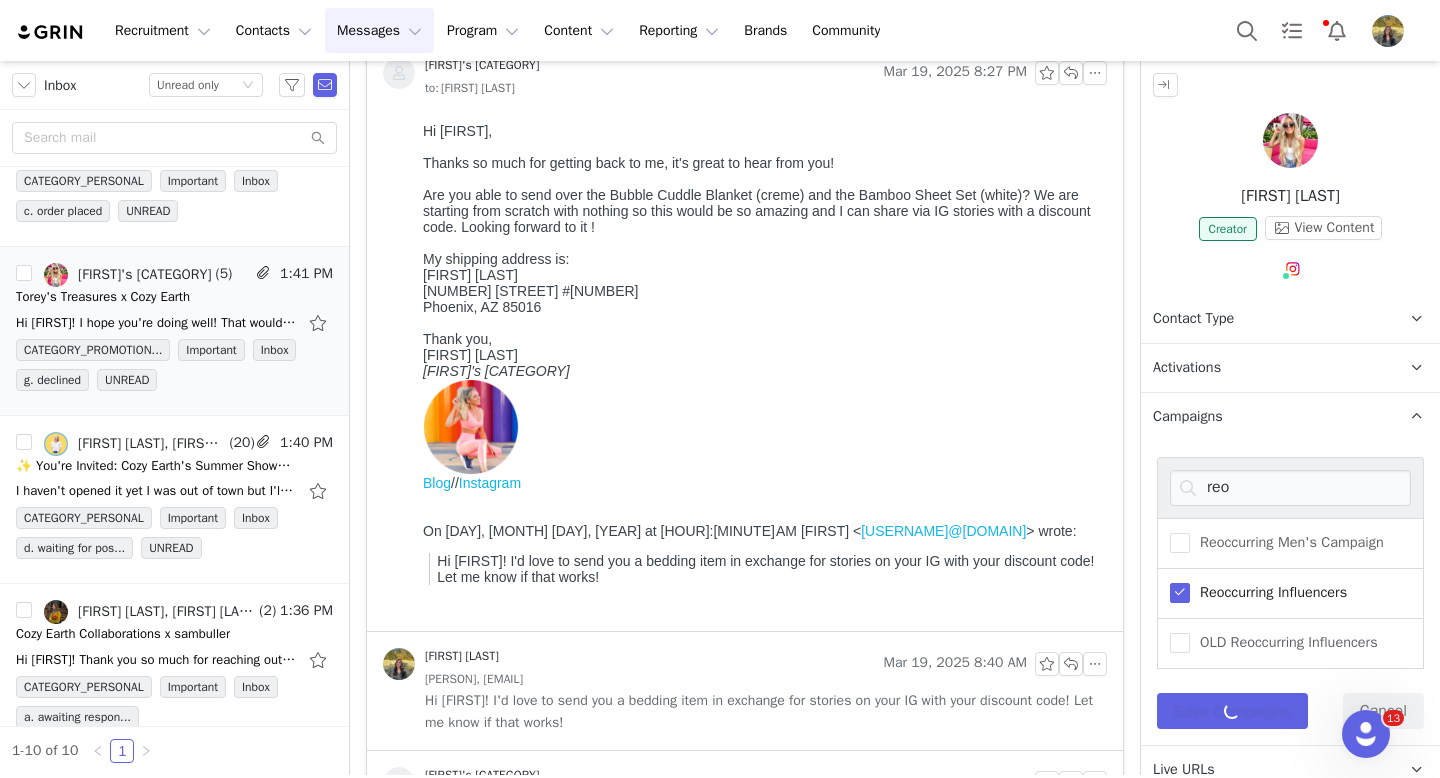 click on "Campaigns" at bounding box center (1188, 417) 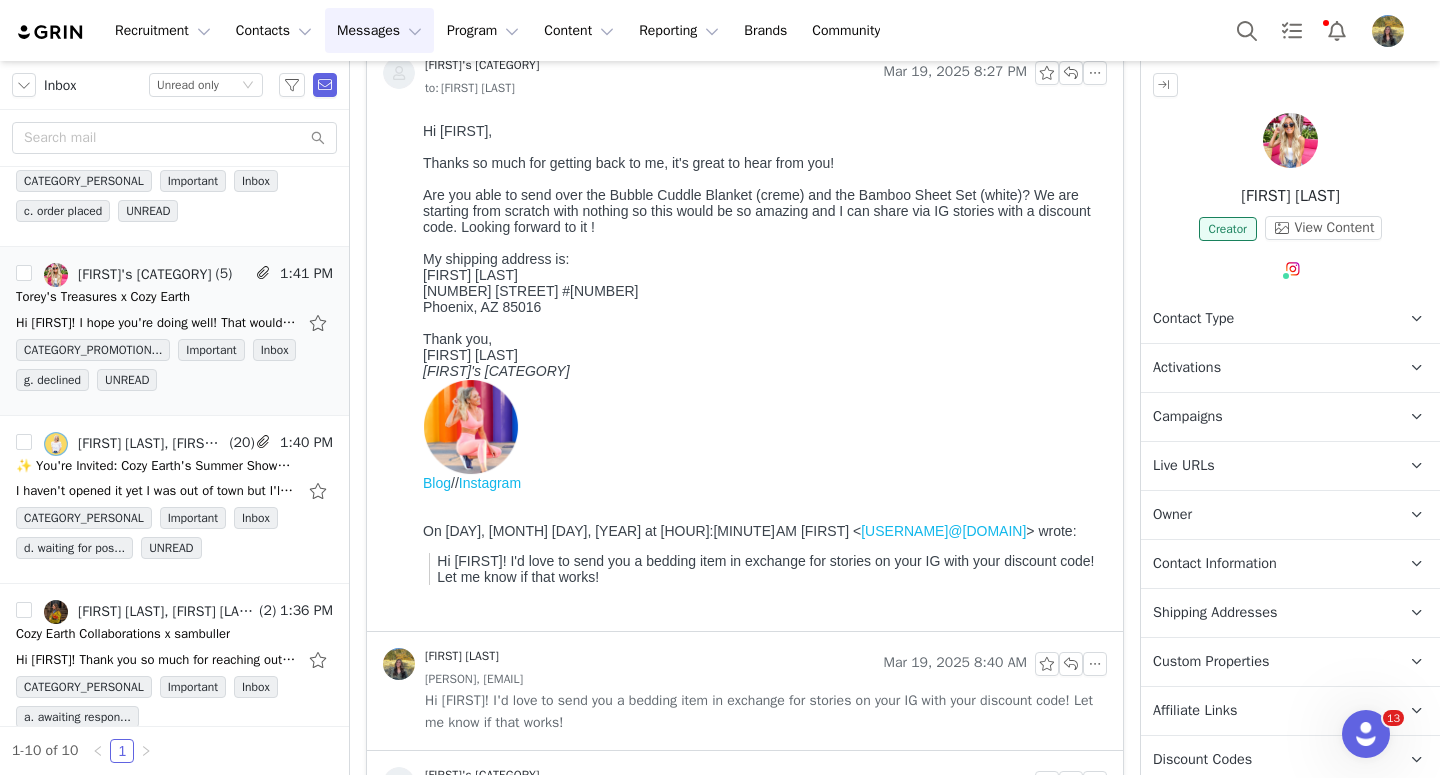 click on "Owner" at bounding box center (1172, 515) 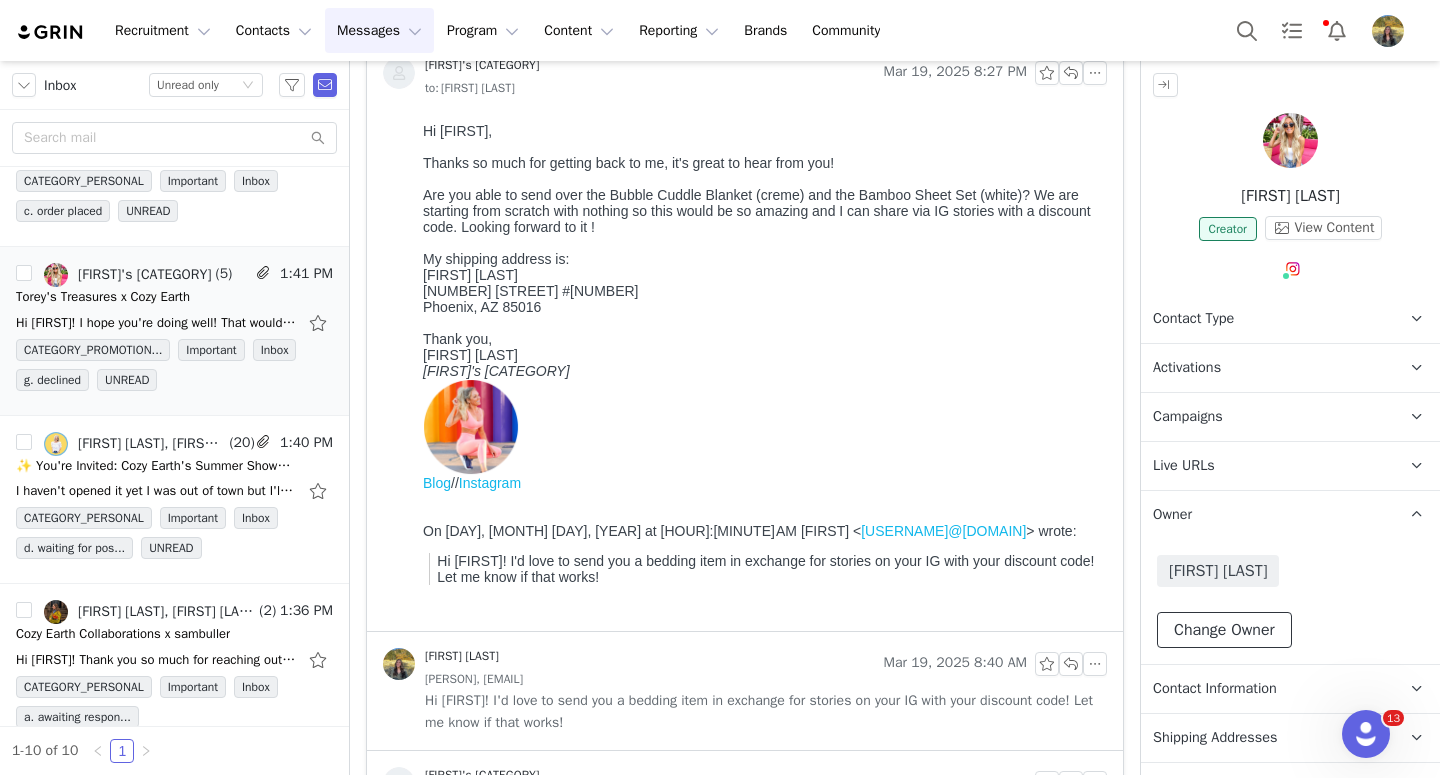 click on "Change Owner" at bounding box center (1224, 630) 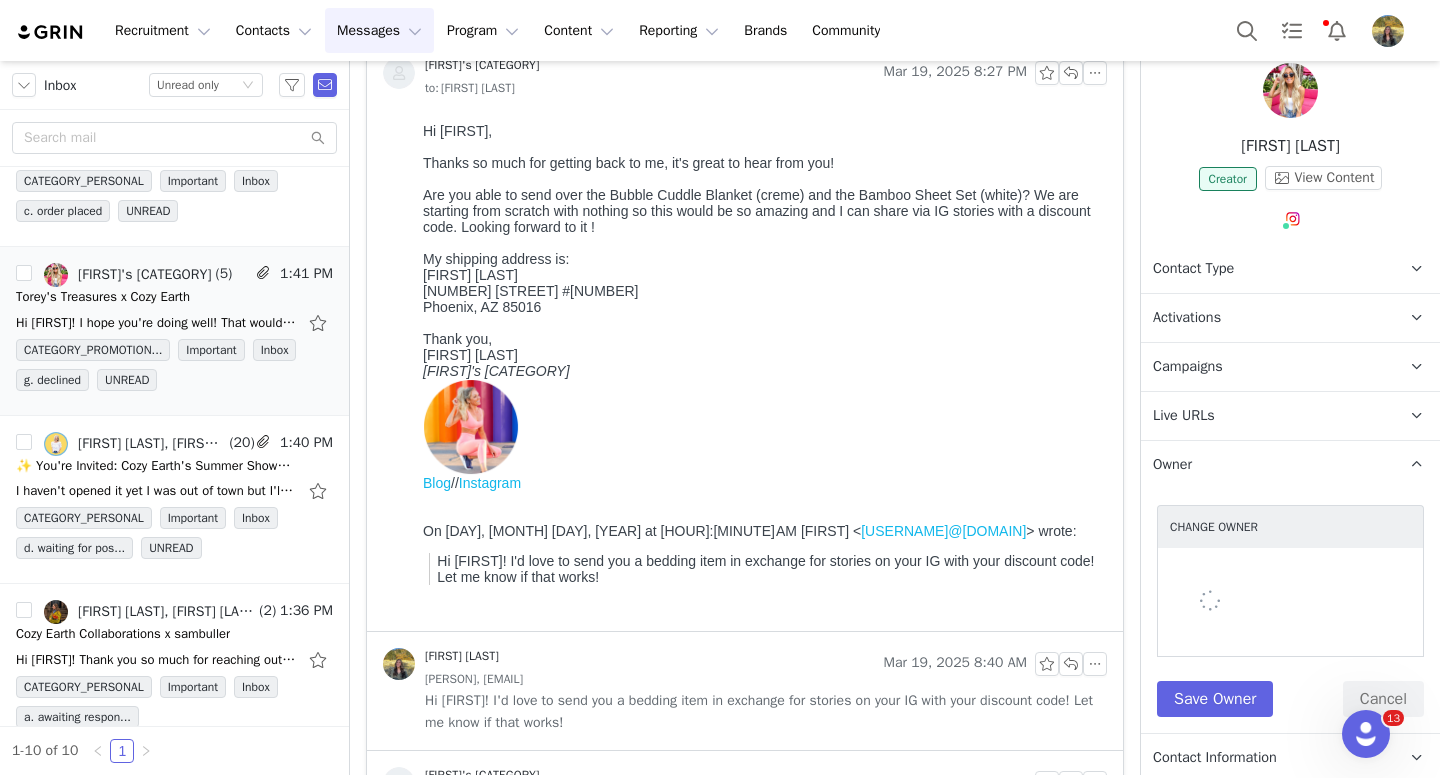 scroll, scrollTop: 52, scrollLeft: 0, axis: vertical 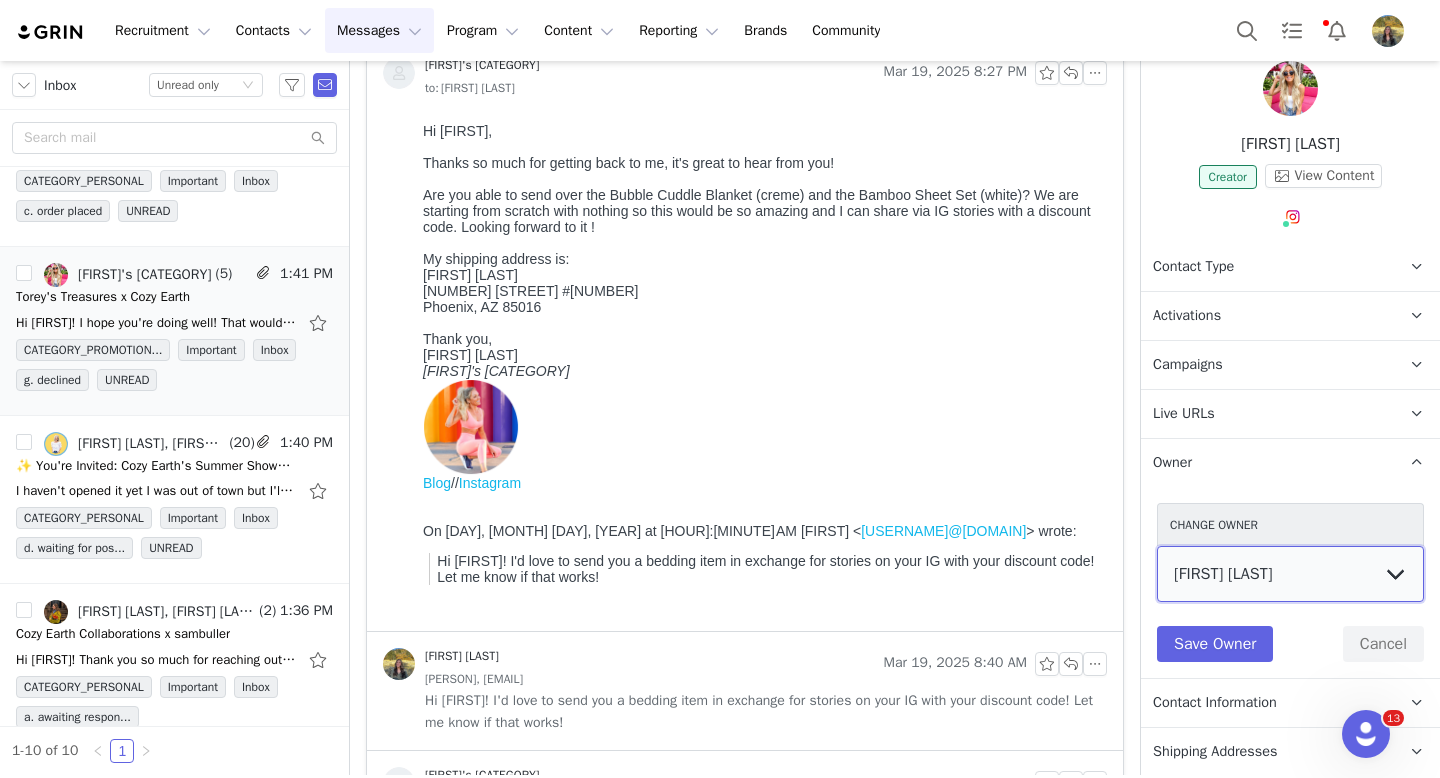 click on "Cozy Earth Collaborations   Brooklyn Borgquist   Britin Turley   Jordan Davis   Juana Moreno   Hailey Hendricks   Addie Woods   Brooke Garner   Shipley Taylor   Camri Dupaix   McKoy Molyneaux   Lily Dent   Will Davis   Cozy Earth Influencer Program   Lauren Baird   Bryn Bell   Cozy Earth Measured   Team CreatorCommerce" at bounding box center (1290, 574) 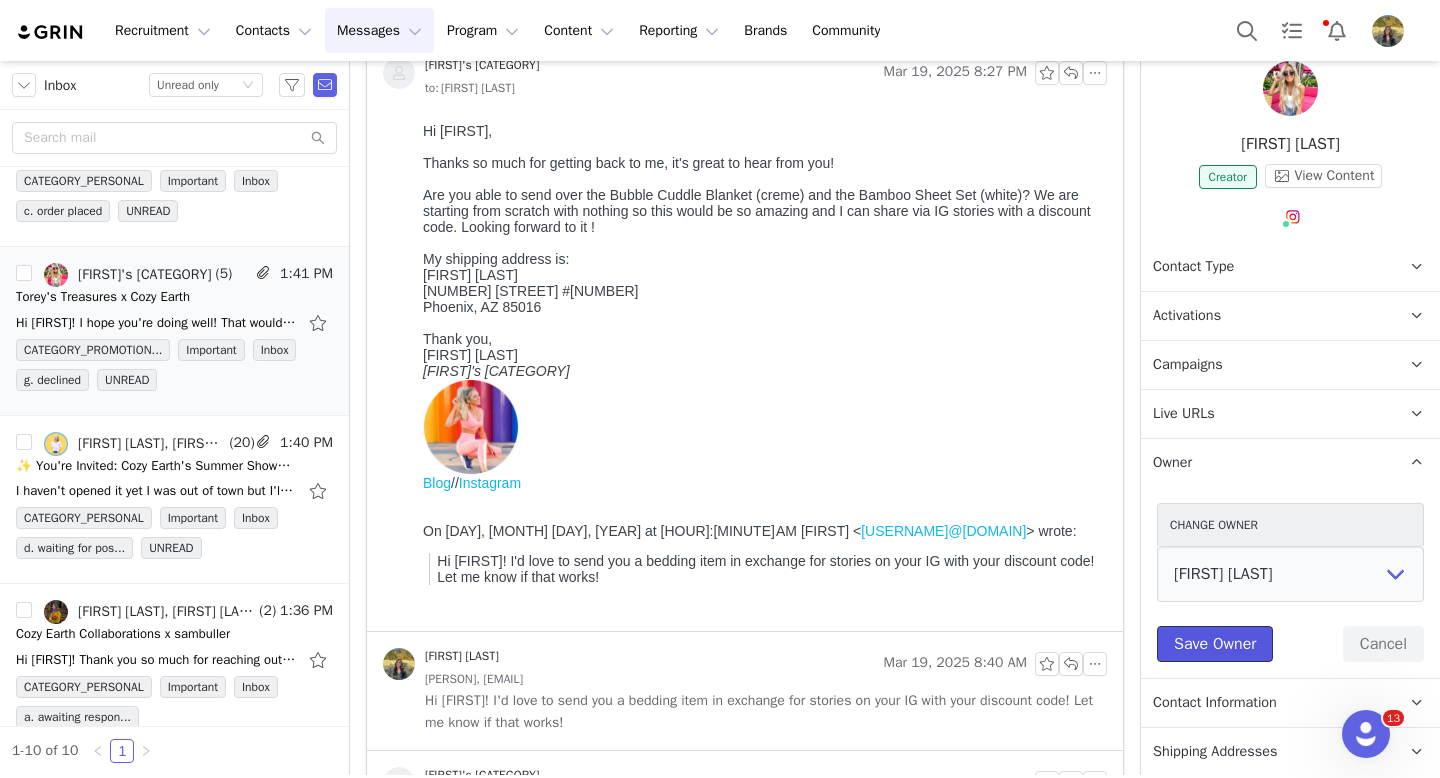 click on "Save Owner" at bounding box center (1215, 644) 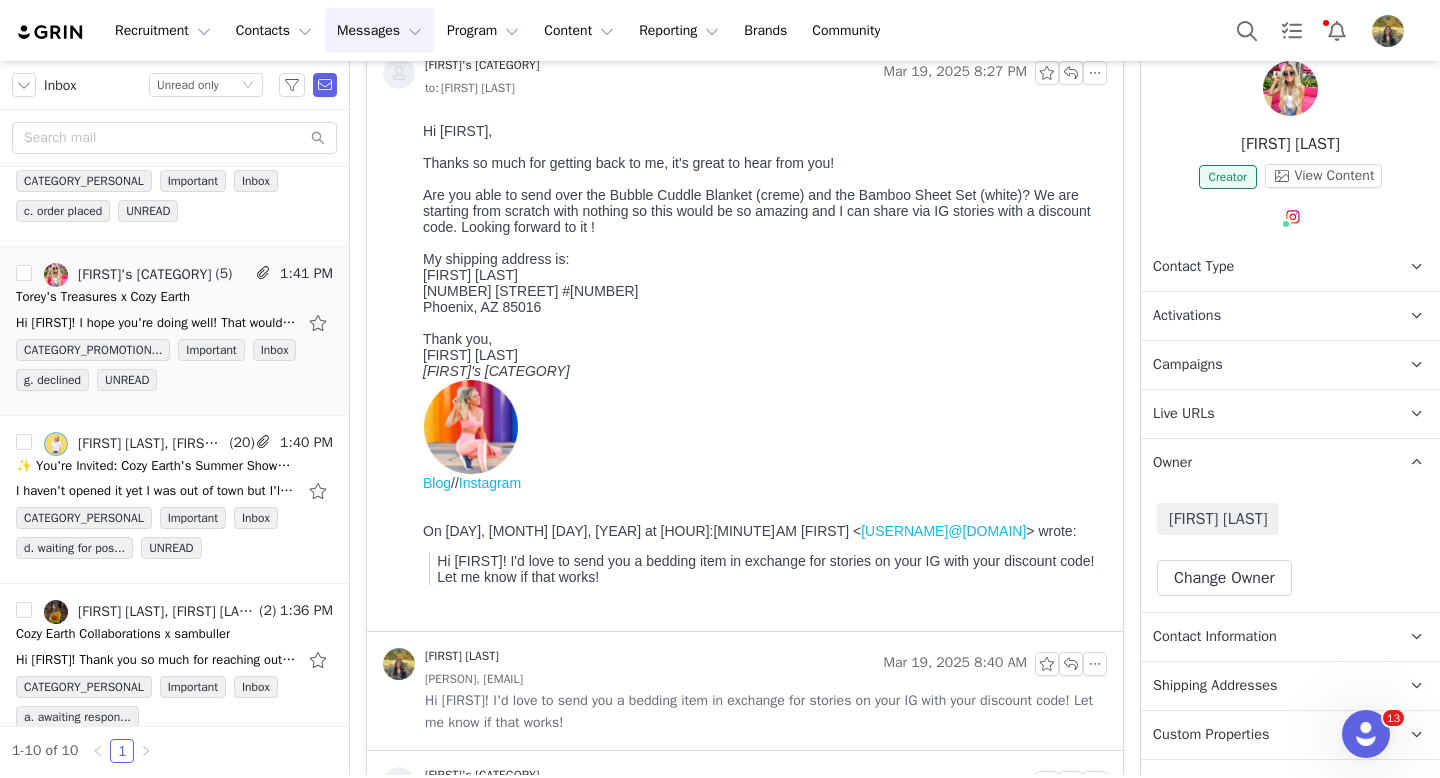 click on "Owner  The account user who owns the contact" at bounding box center [1266, 463] 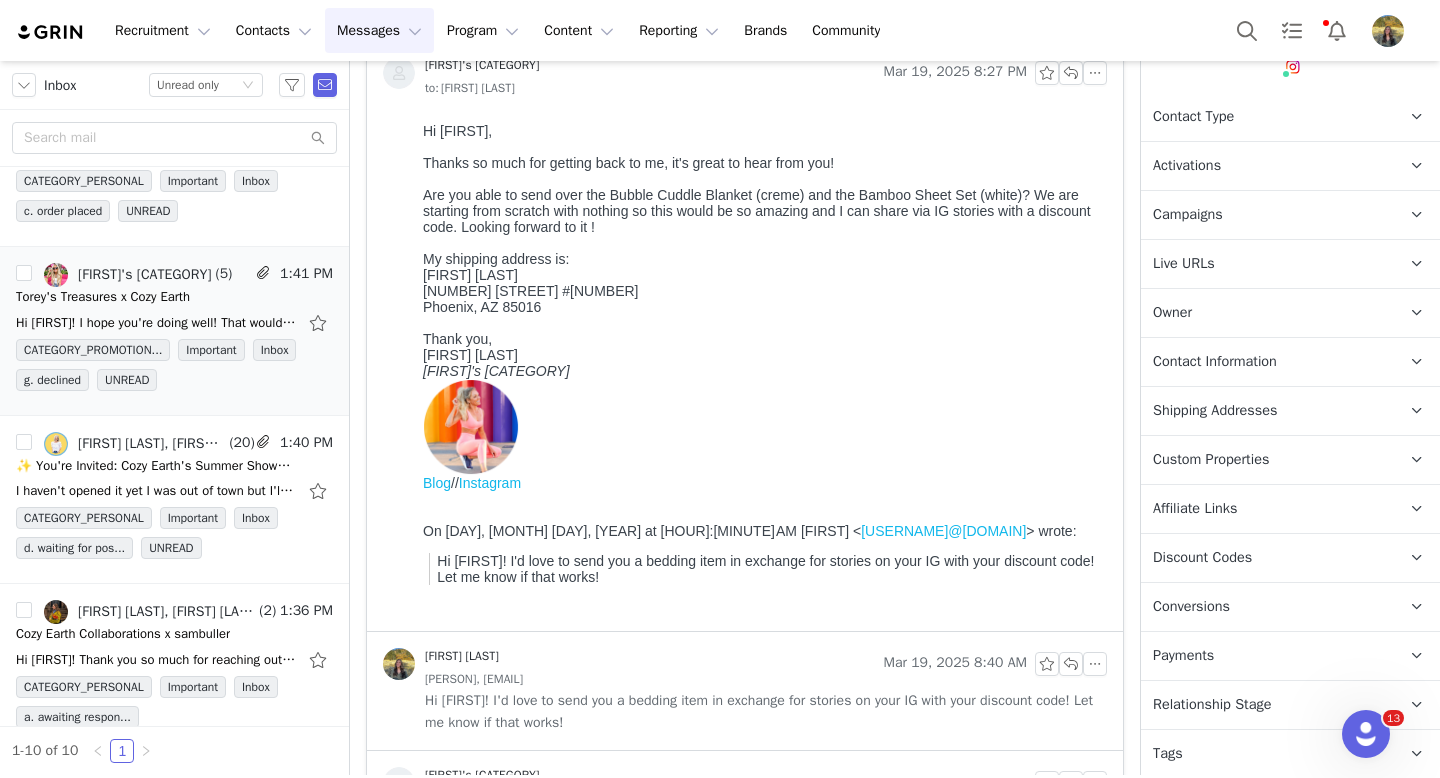 scroll, scrollTop: 253, scrollLeft: 0, axis: vertical 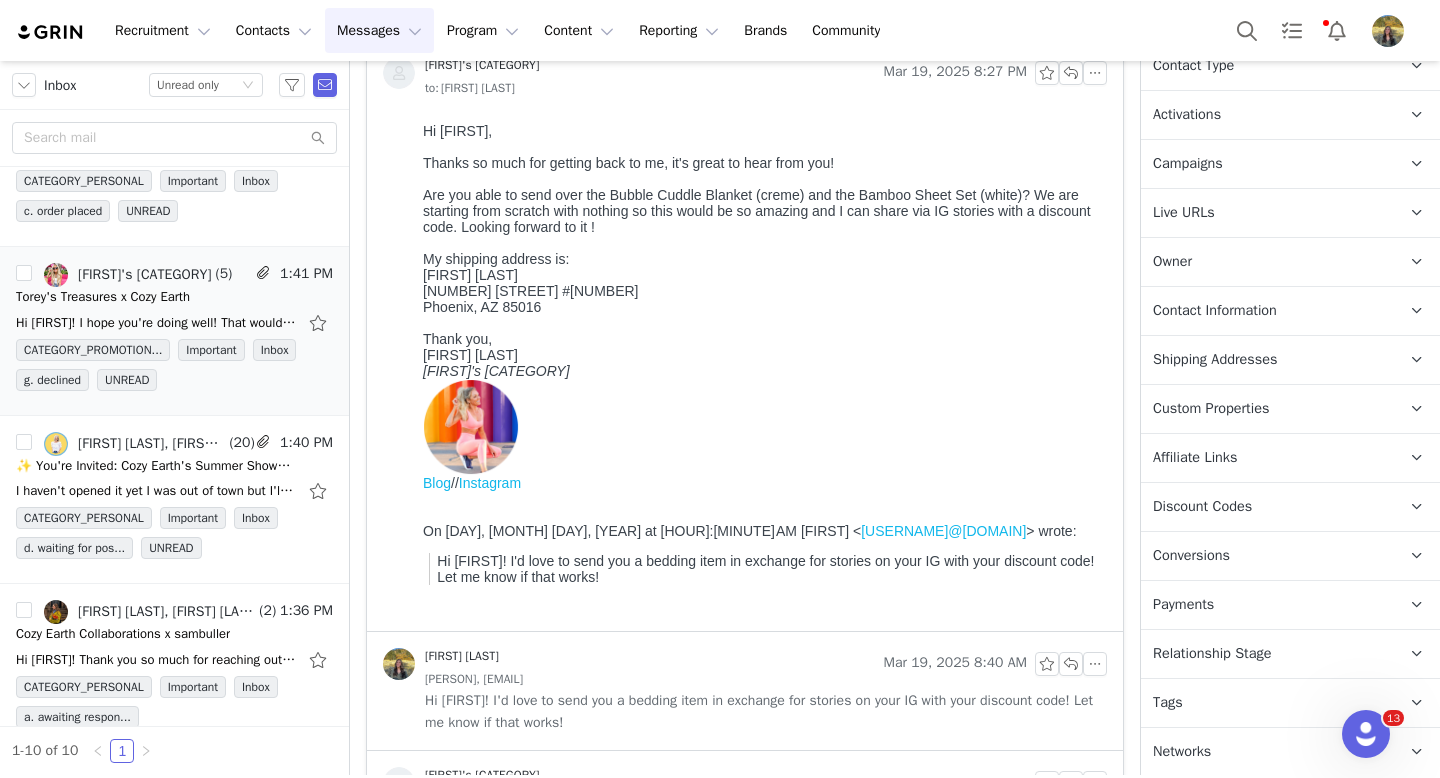 click on "Shipping Addresses" at bounding box center (1215, 360) 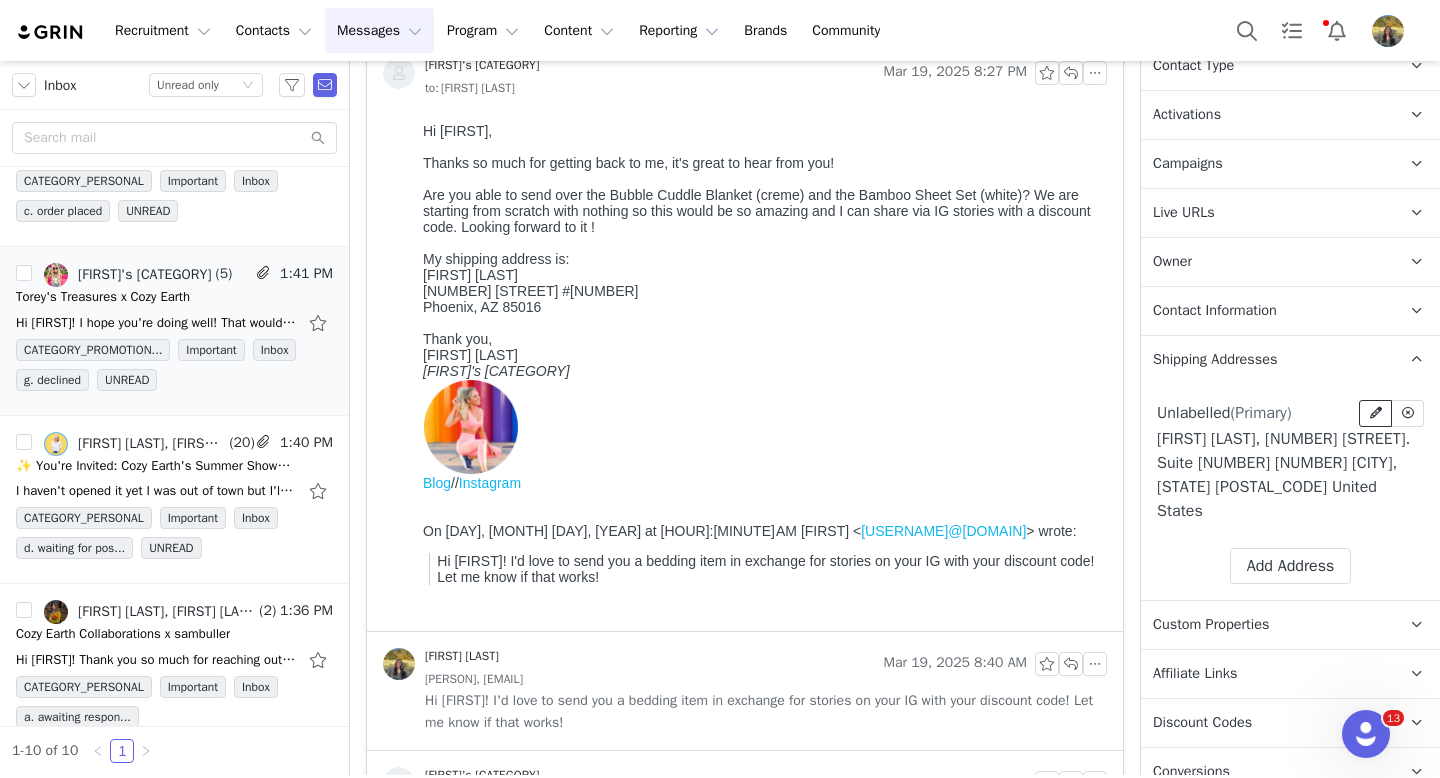 click at bounding box center [1376, 413] 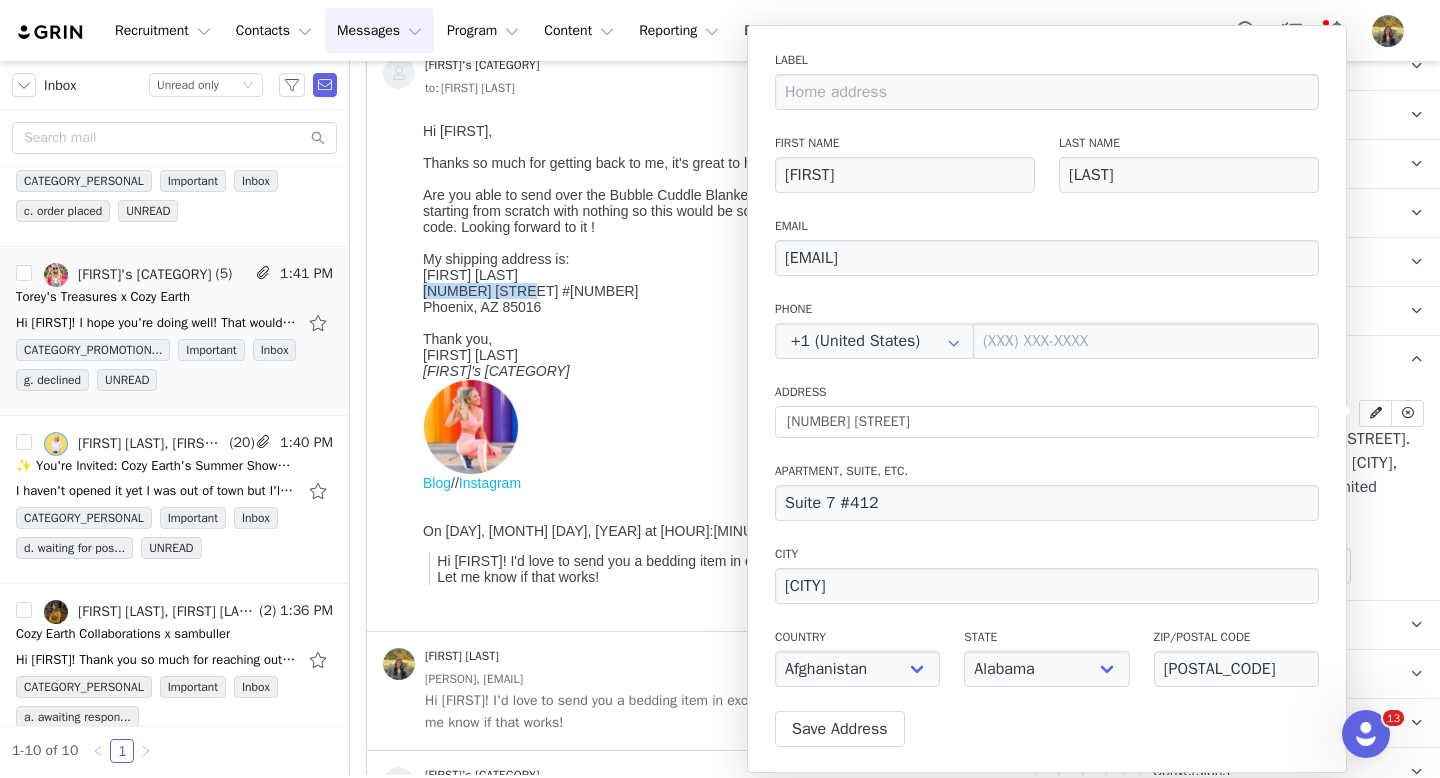 drag, startPoint x: 424, startPoint y: 302, endPoint x: 515, endPoint y: 294, distance: 91.350975 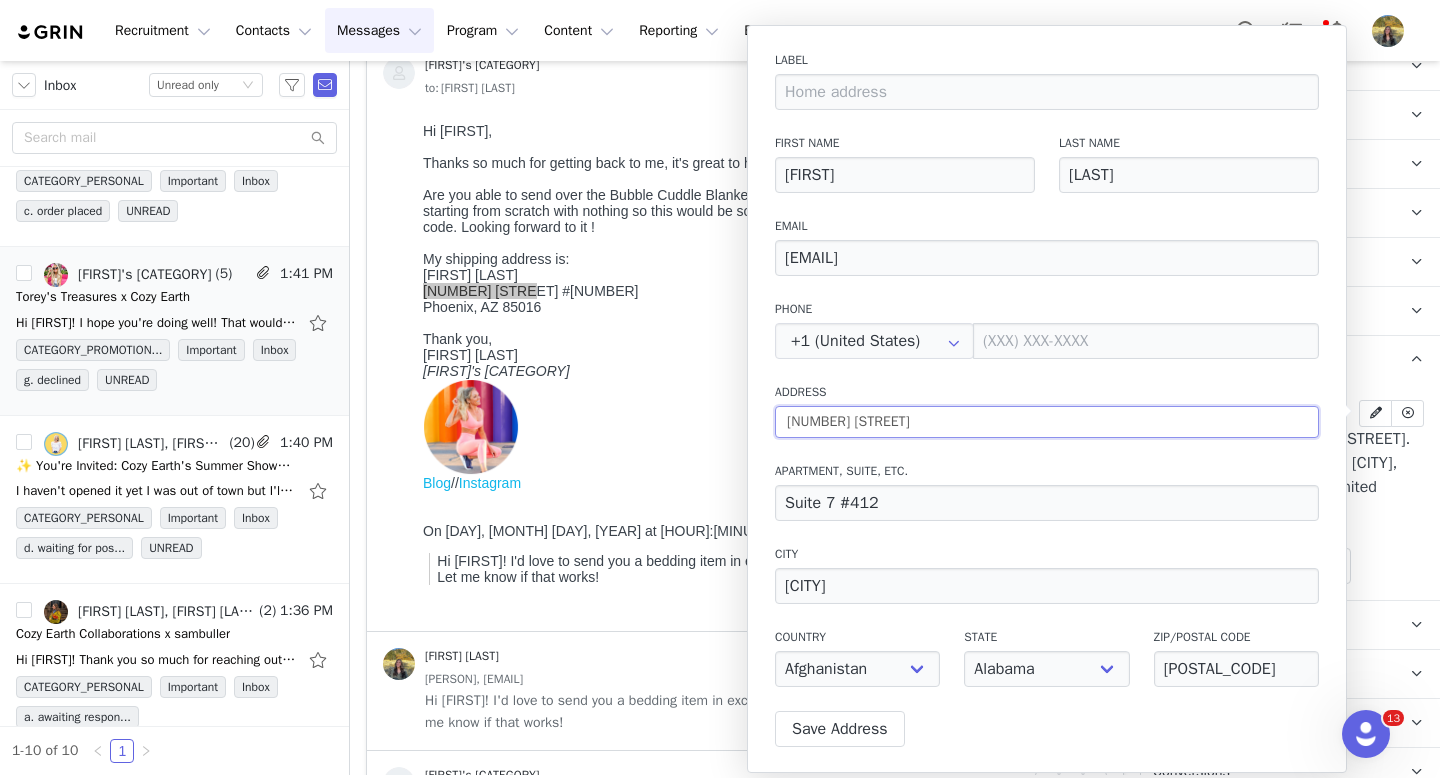 click on "3905 State Street" at bounding box center (1047, 422) 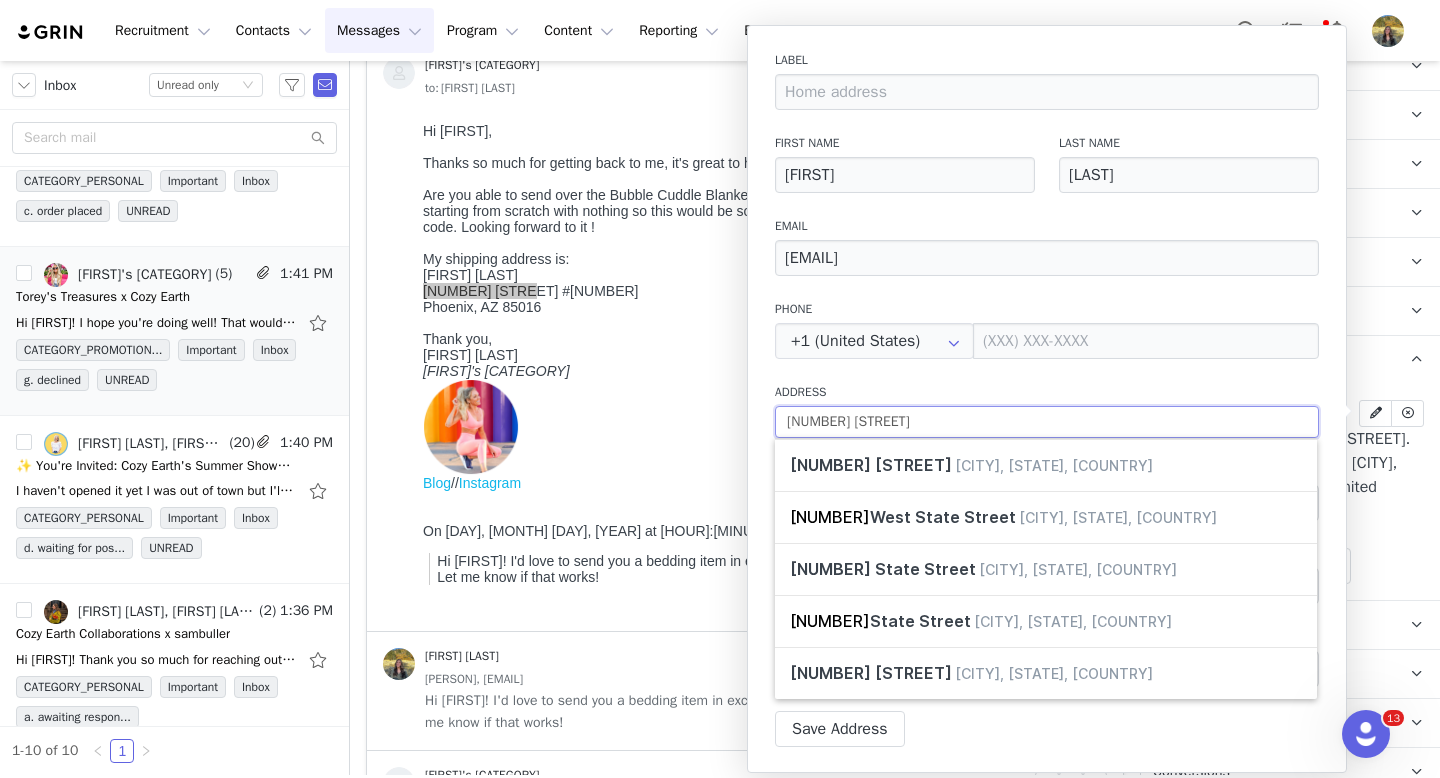 paste on "4444 N 25th S" 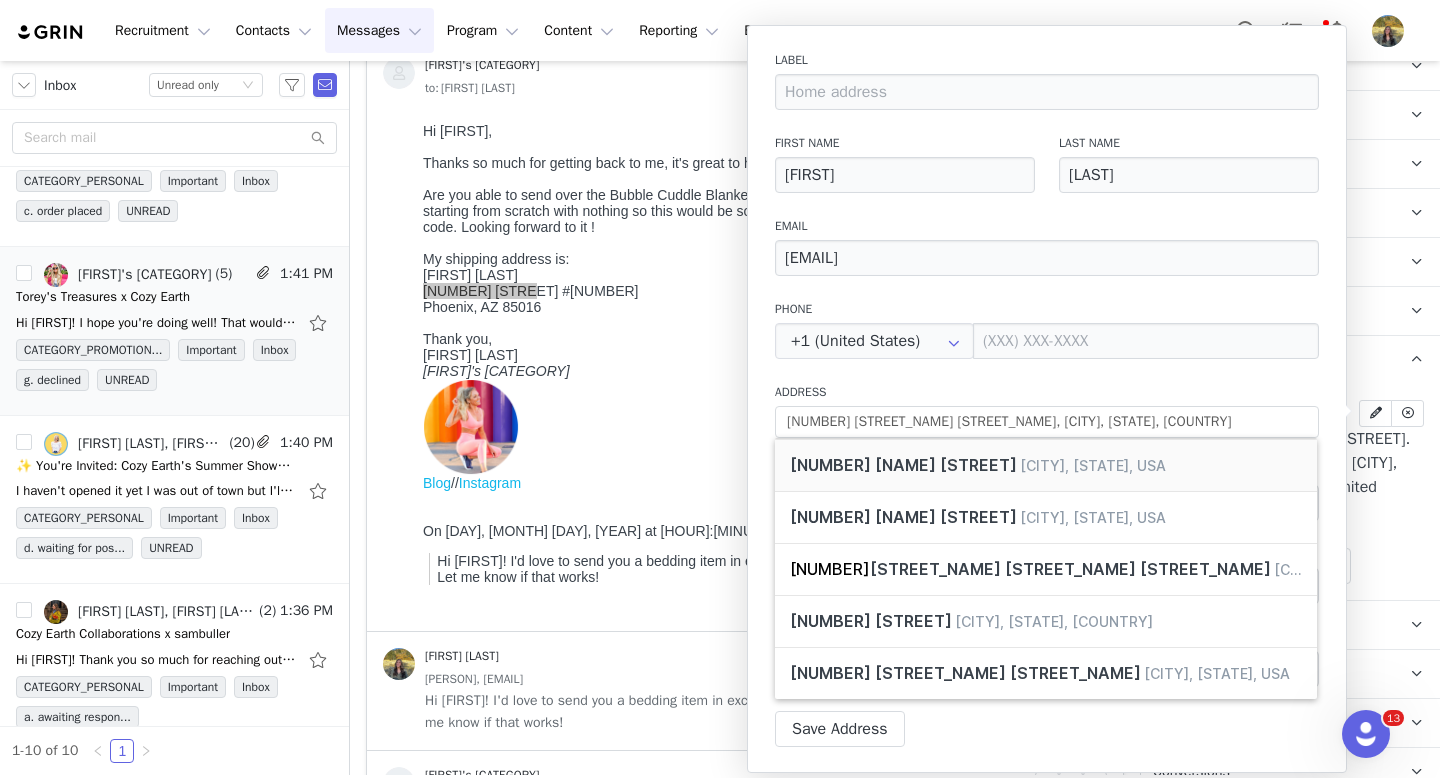 type on "4444 N 25th St" 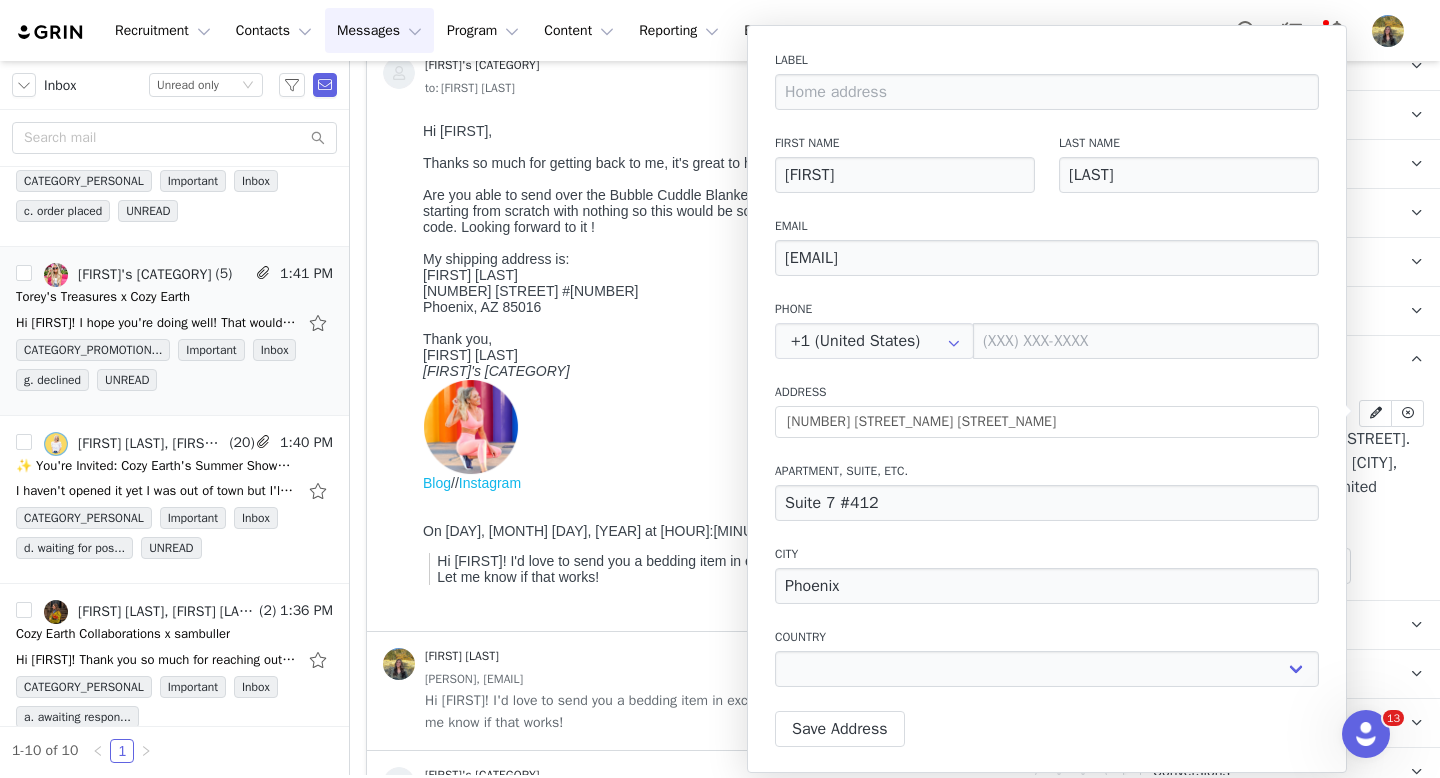 drag, startPoint x: 519, startPoint y: 301, endPoint x: 569, endPoint y: 301, distance: 50 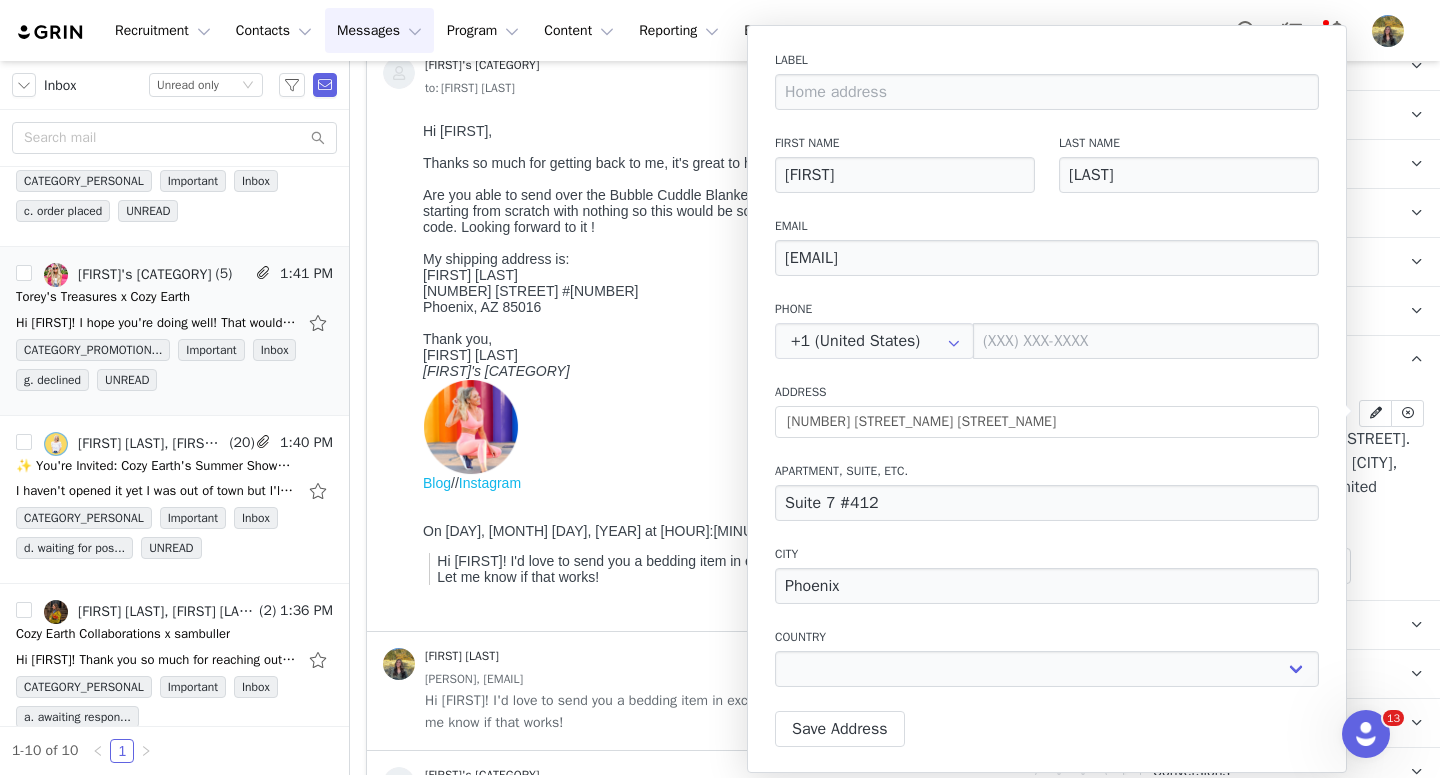 drag, startPoint x: 523, startPoint y: 296, endPoint x: 554, endPoint y: 296, distance: 31 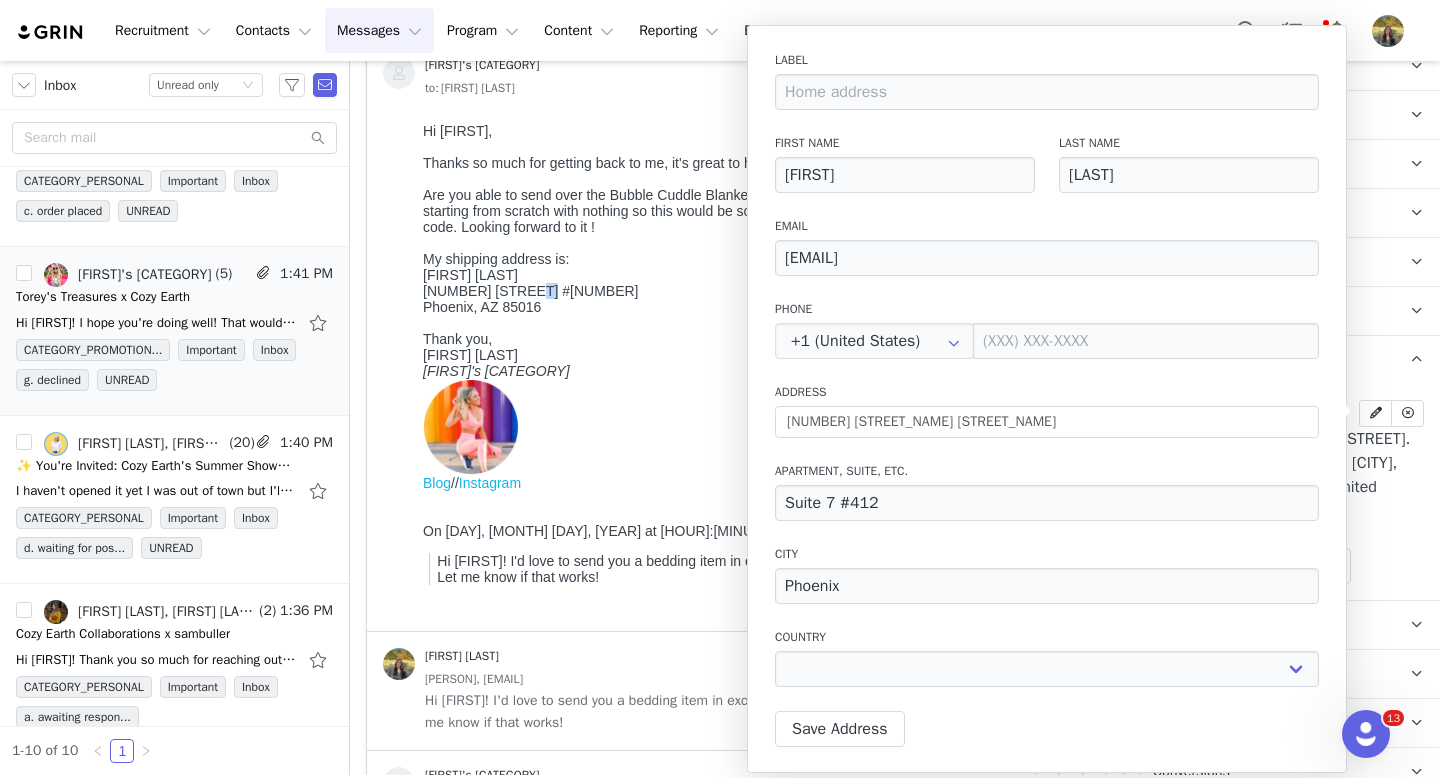 copy on "#8" 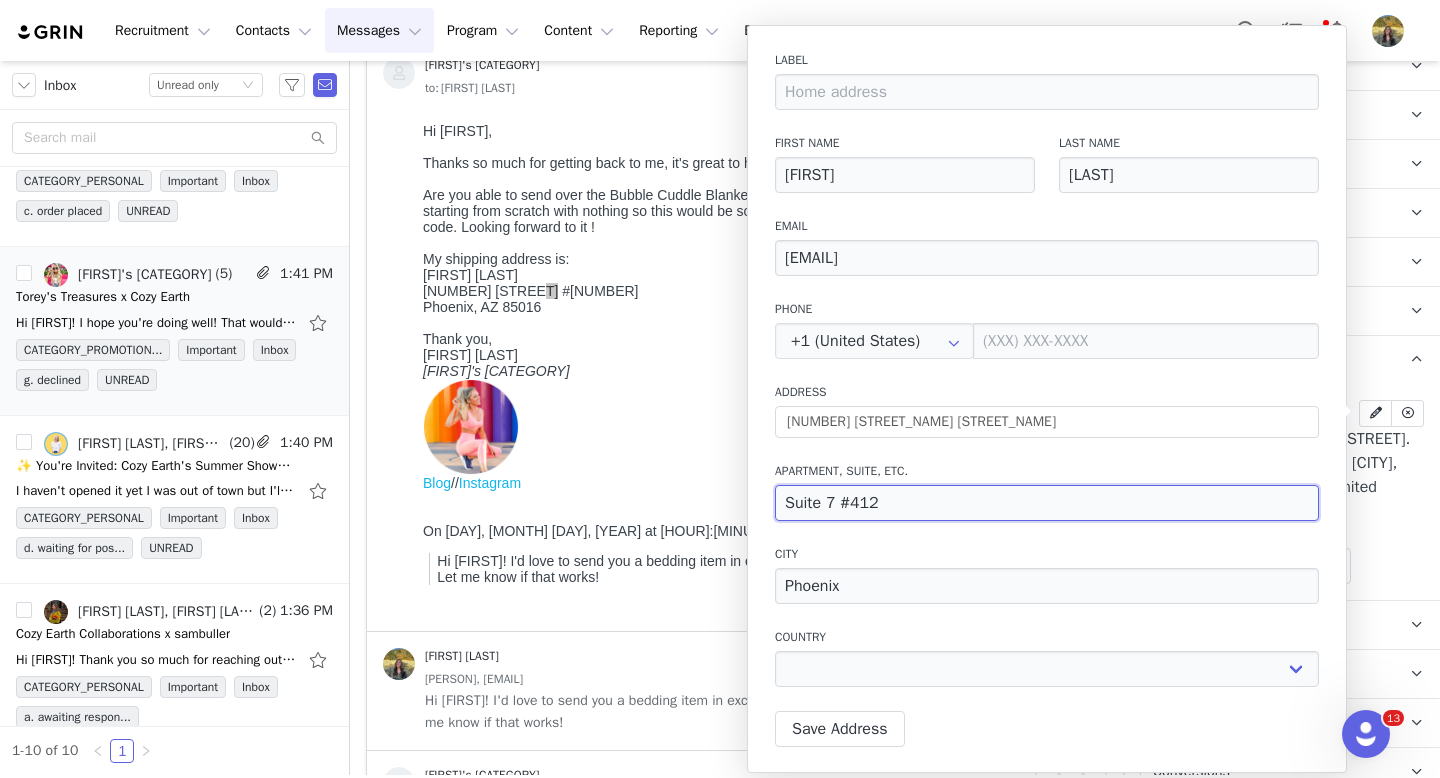 click on "Suite 7 #412" at bounding box center [1047, 503] 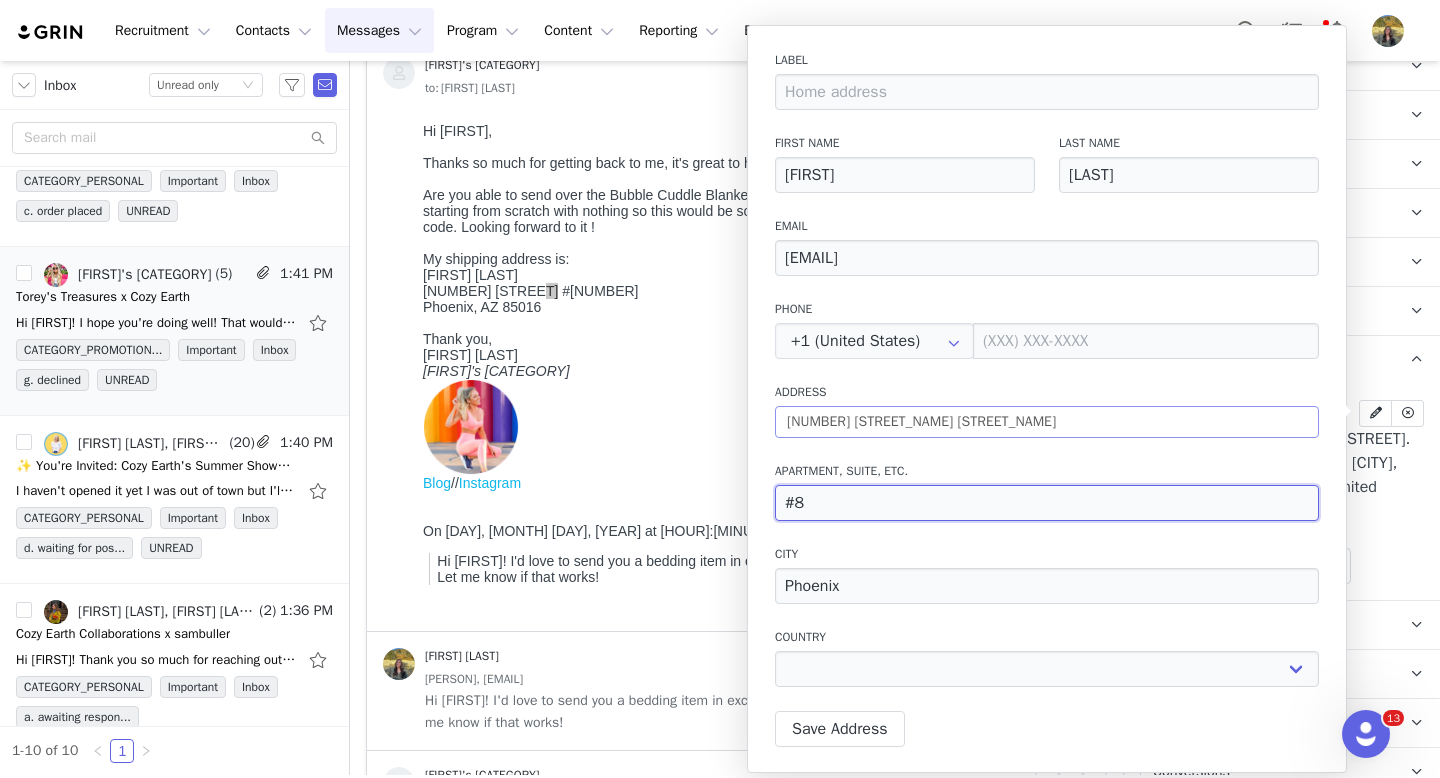 type on "#8" 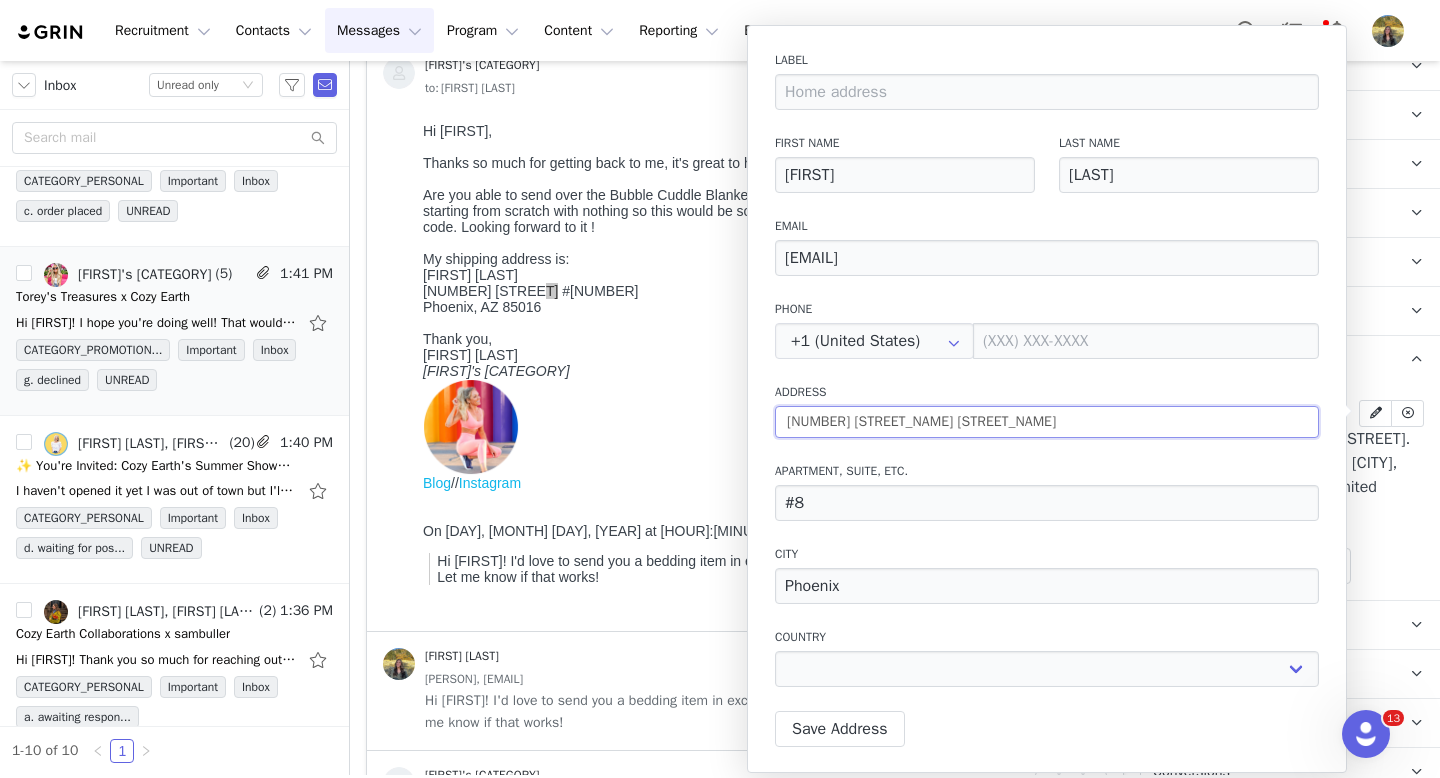 click on "4444 N 25th St" at bounding box center (1047, 422) 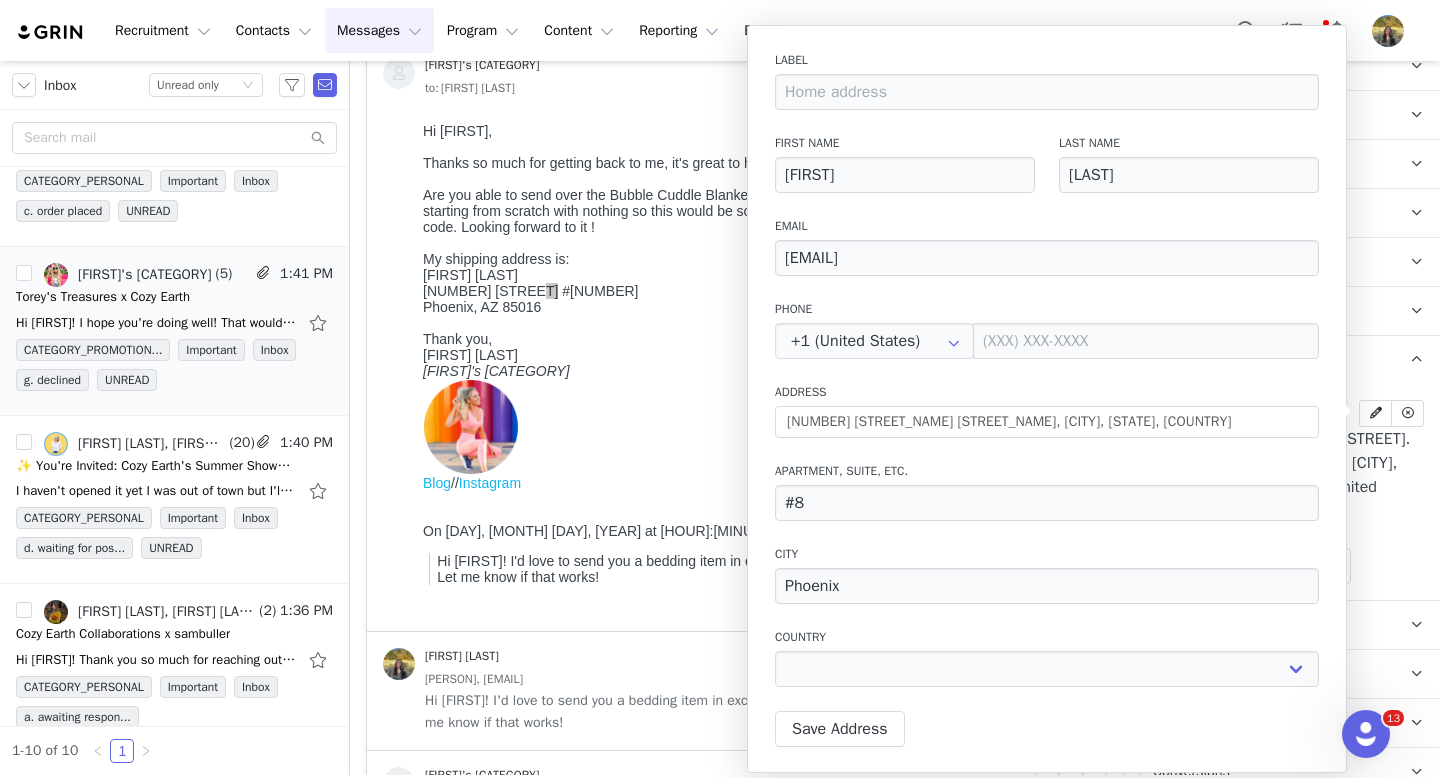 type on "4444 N 25th St" 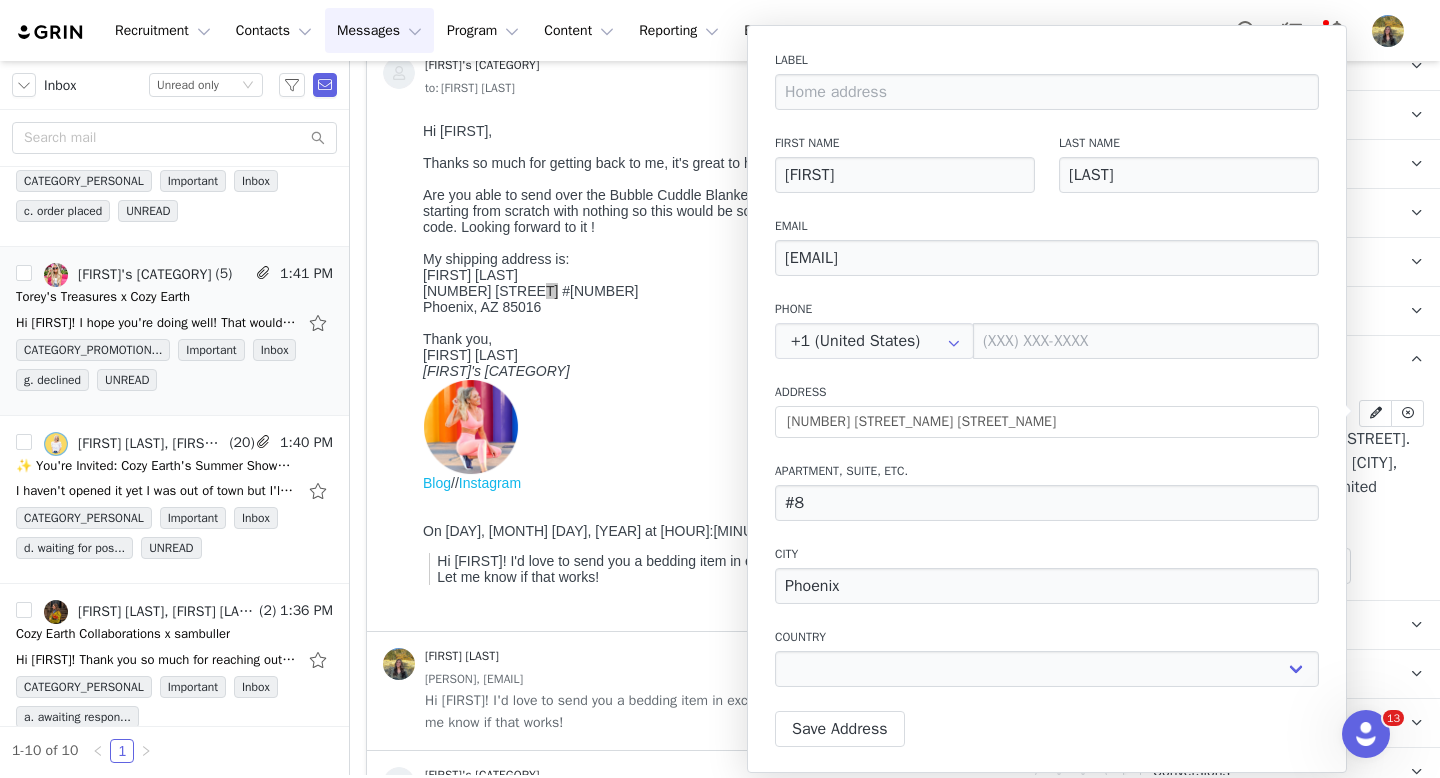 select on "[object Object]" 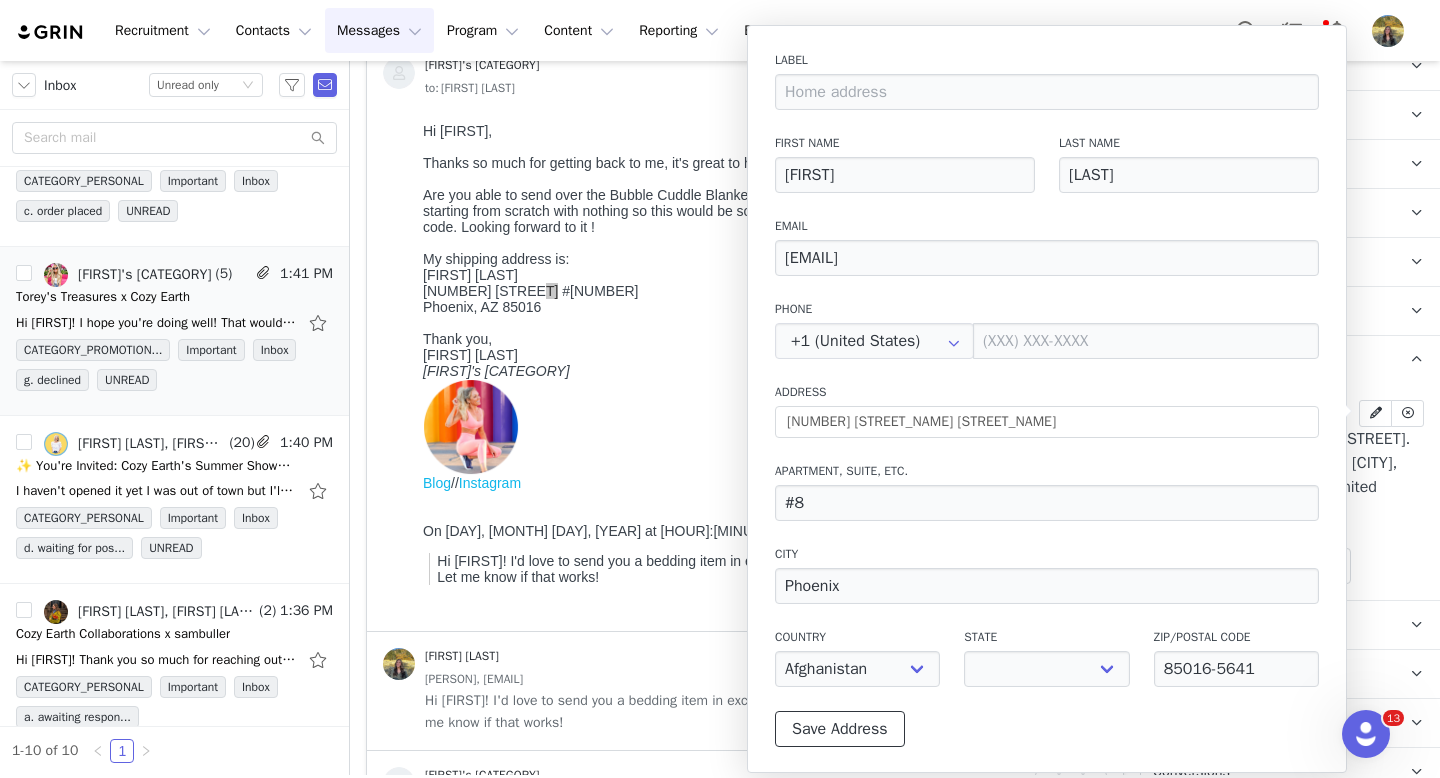 click on "Save Address" at bounding box center (840, 729) 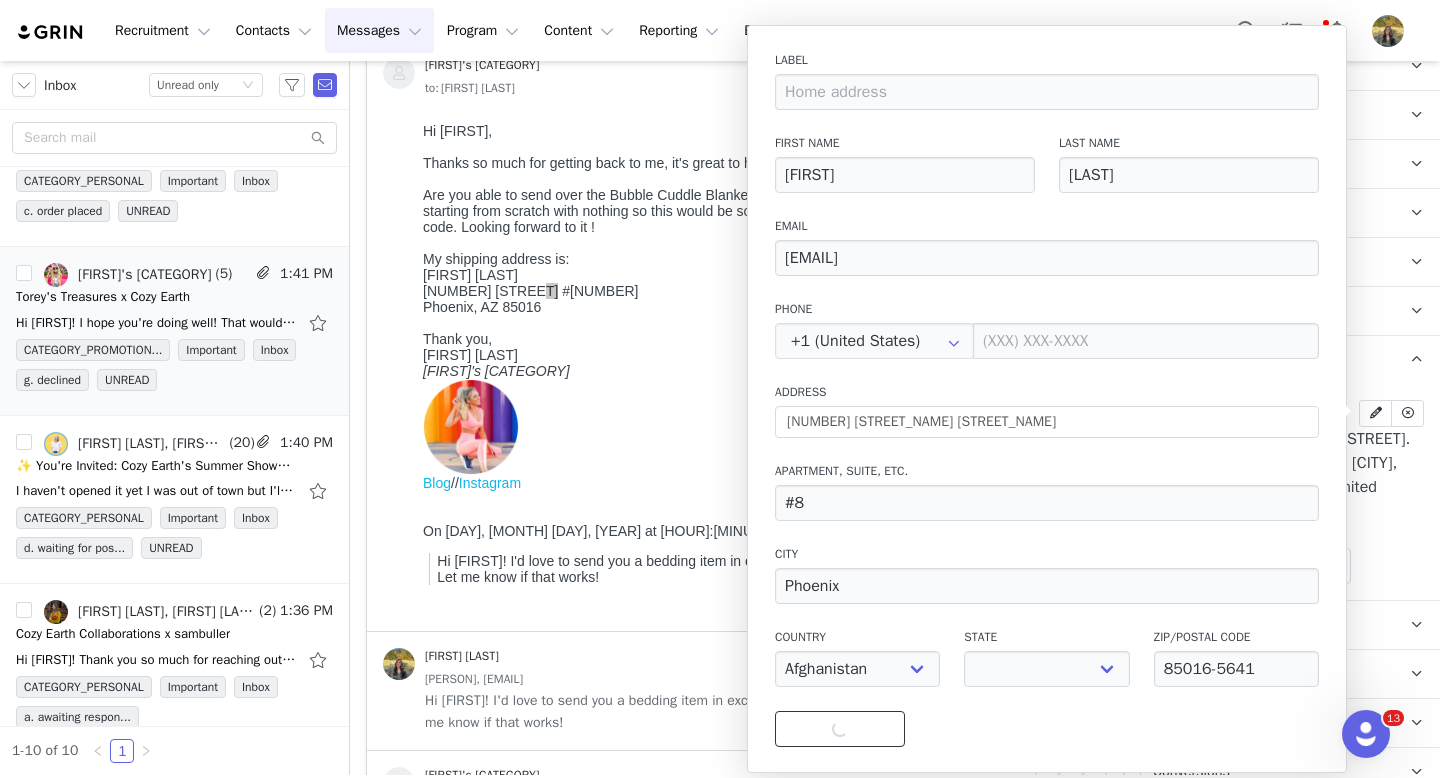 select 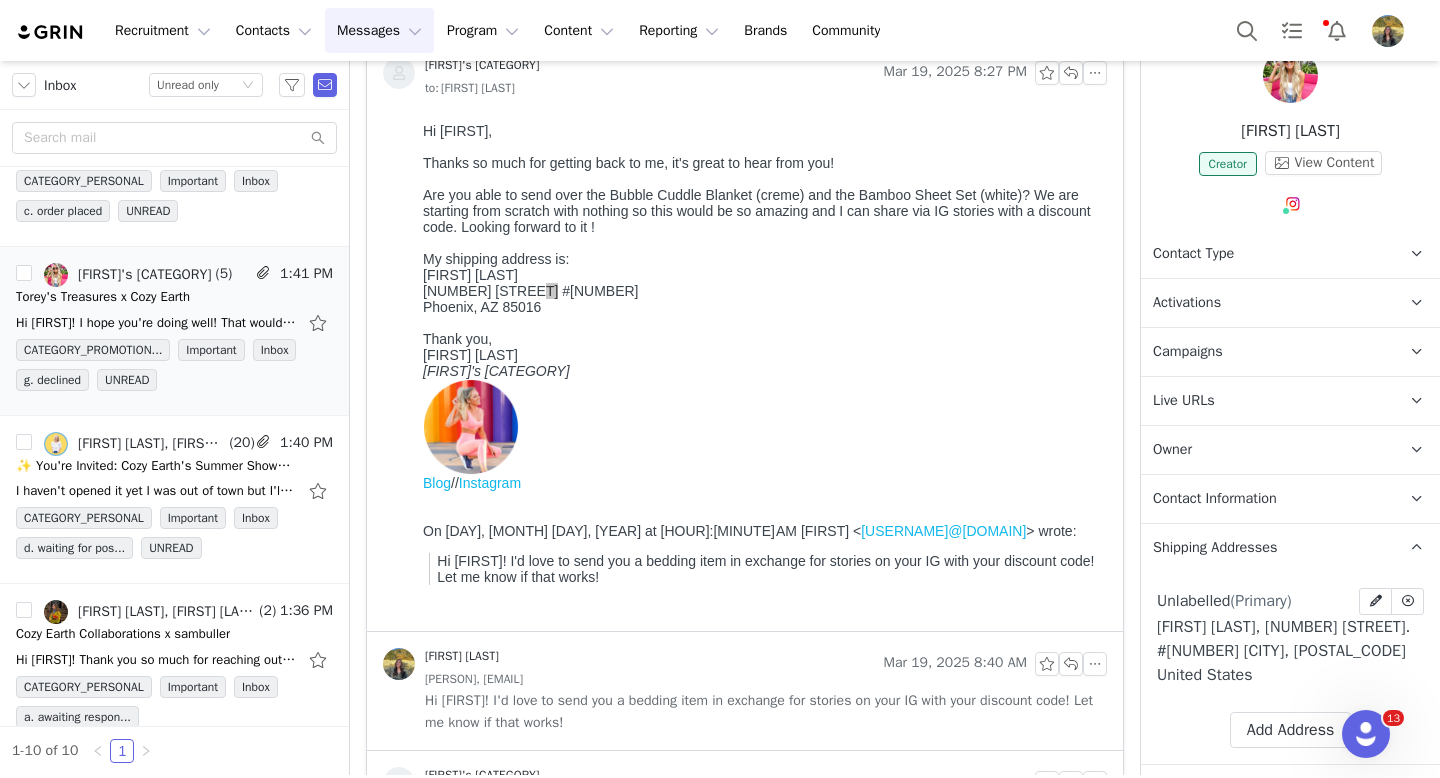 scroll, scrollTop: 47, scrollLeft: 0, axis: vertical 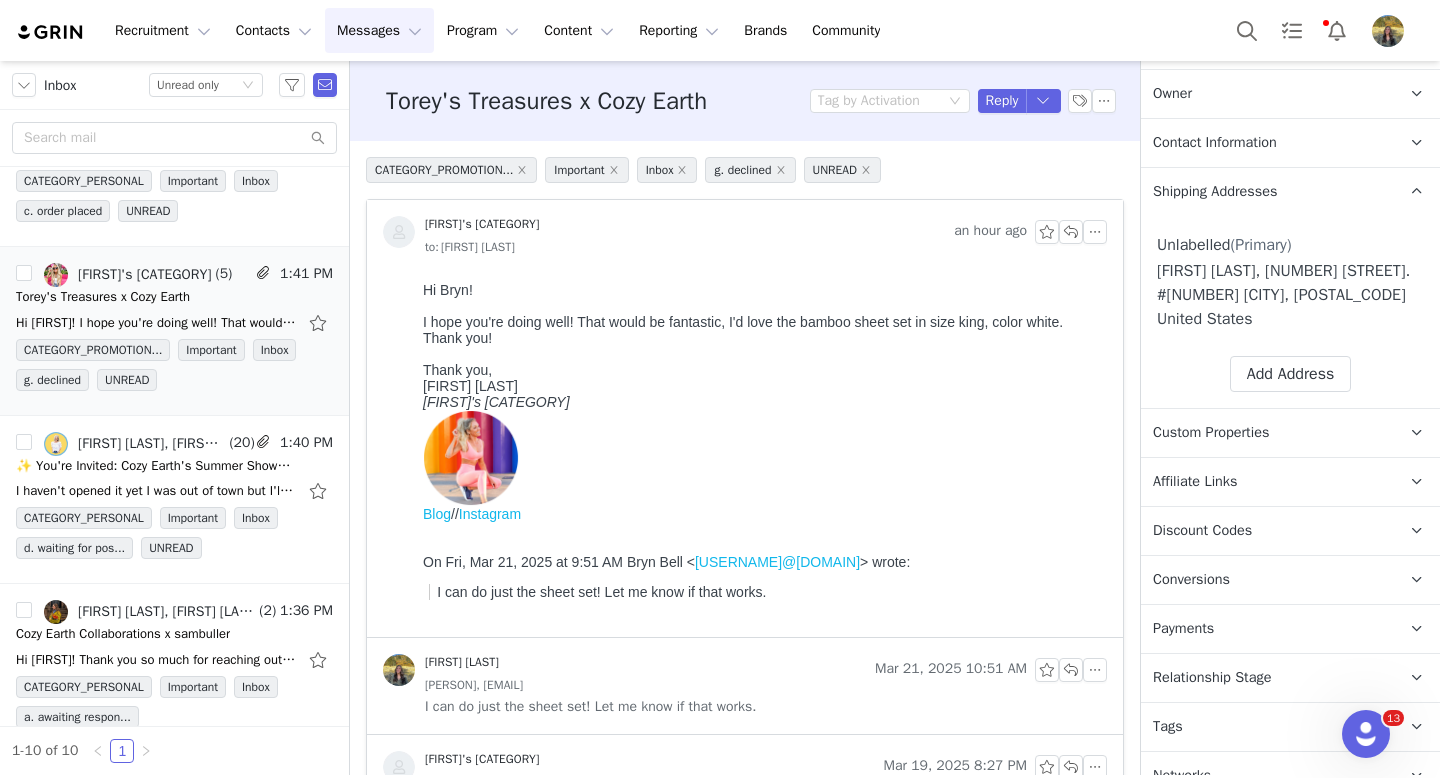 click on "Discount Codes" at bounding box center [1202, 531] 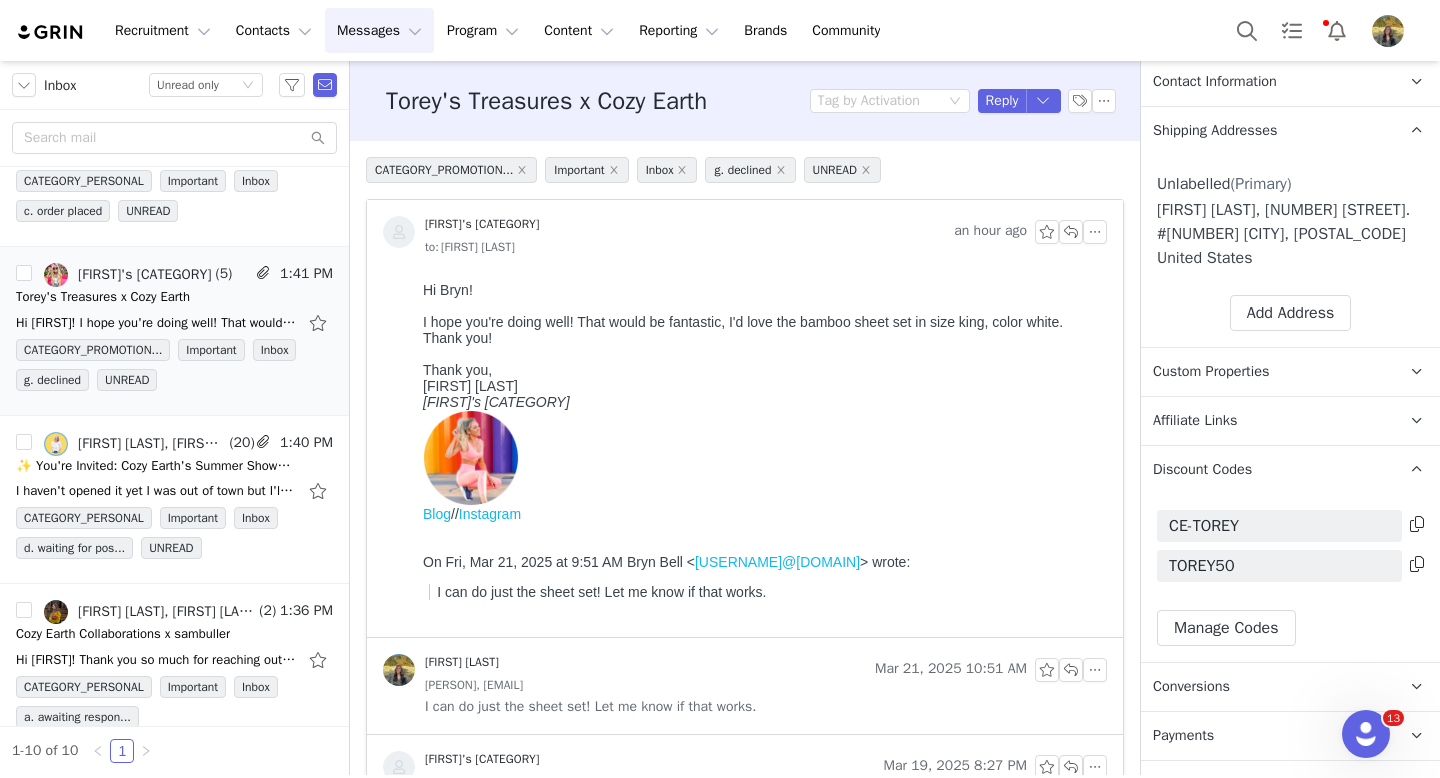 scroll, scrollTop: 529, scrollLeft: 0, axis: vertical 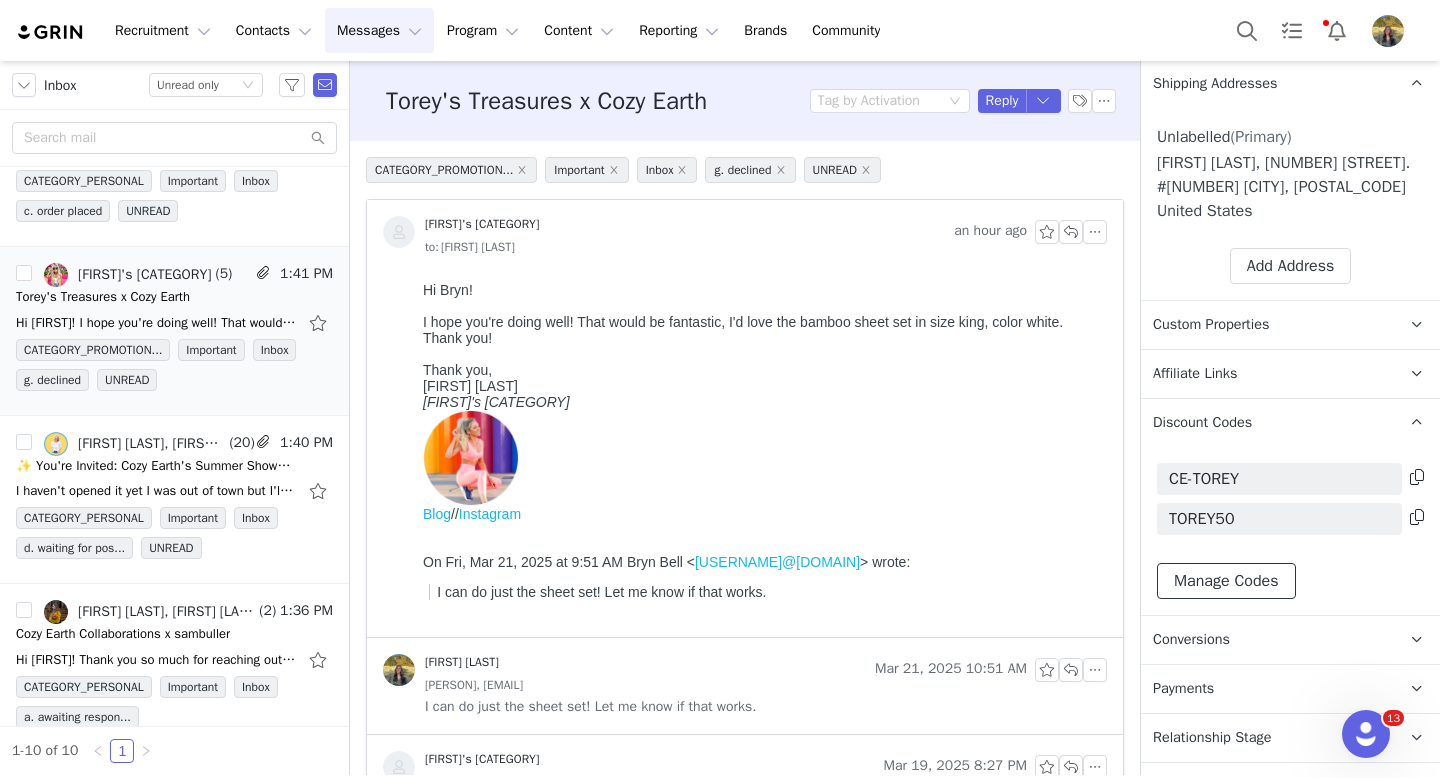 click on "Manage Codes" at bounding box center [1226, 581] 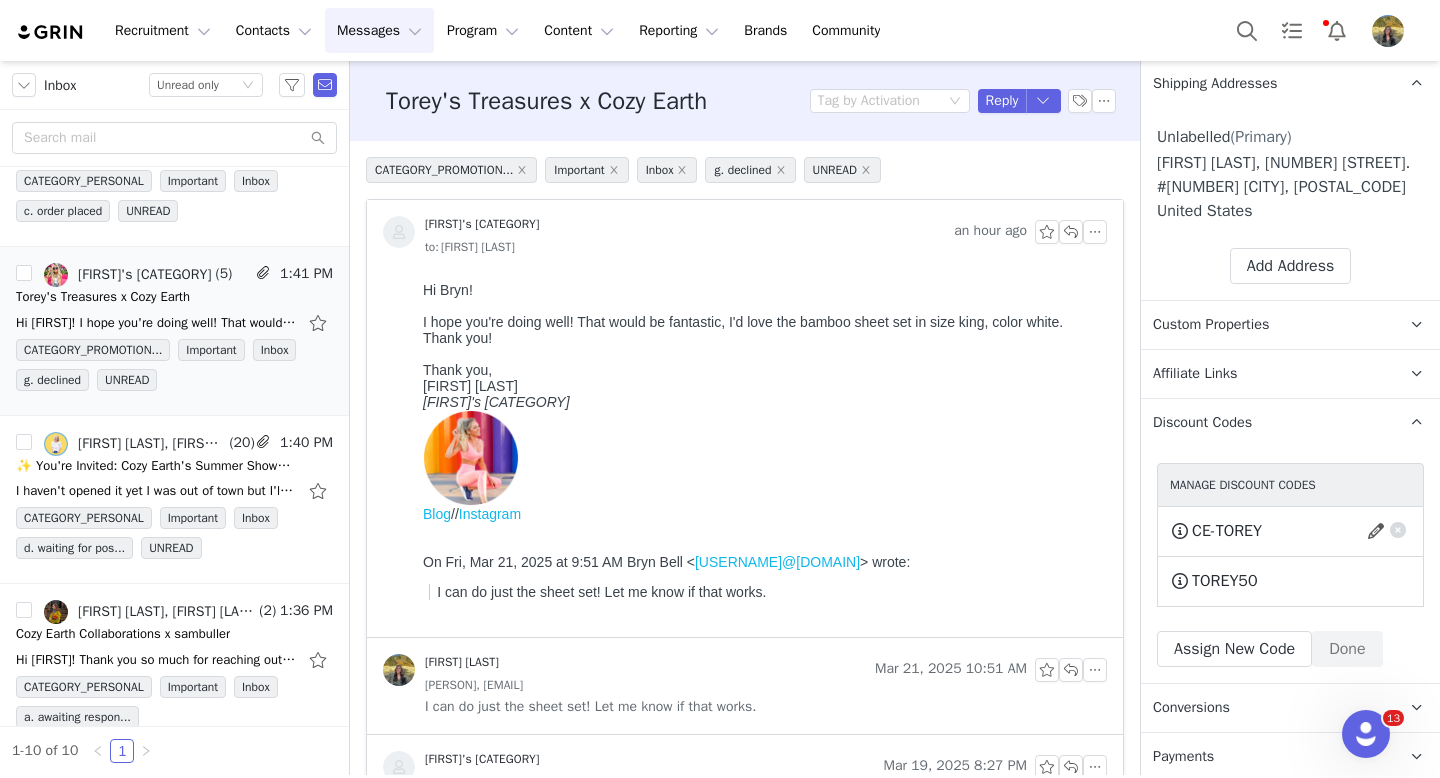 click at bounding box center [1398, 527] 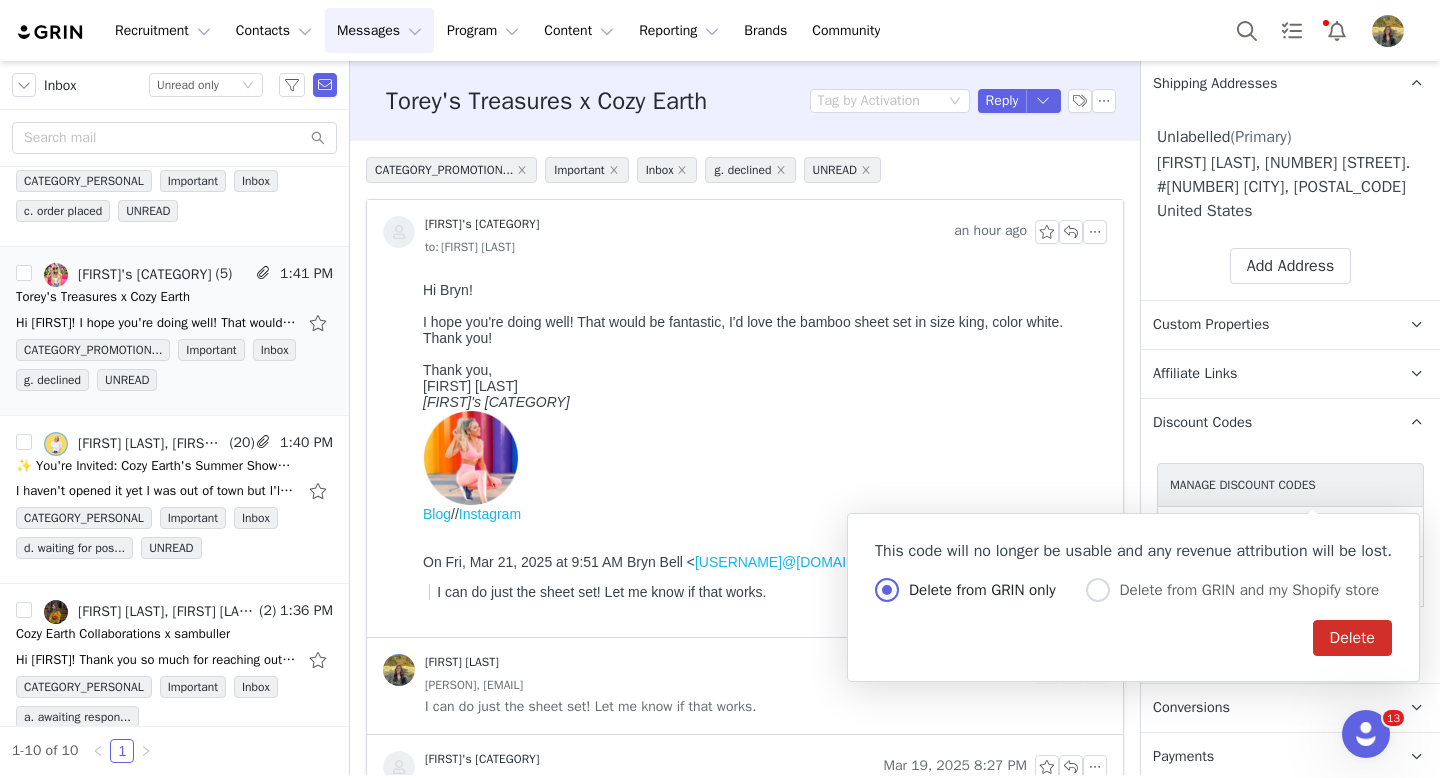 click at bounding box center [1379, 531] 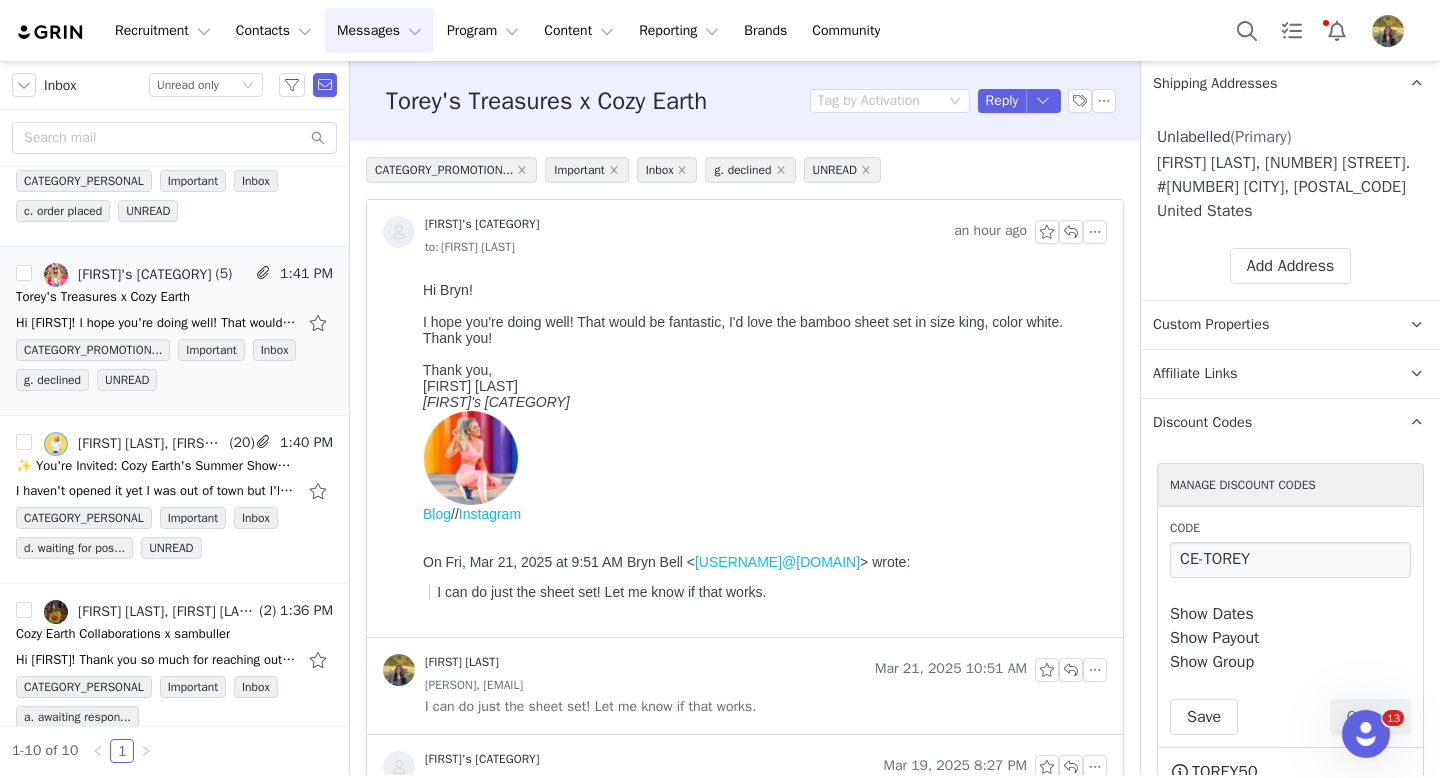 click on "Code  CE-TOREY" at bounding box center [1290, 548] 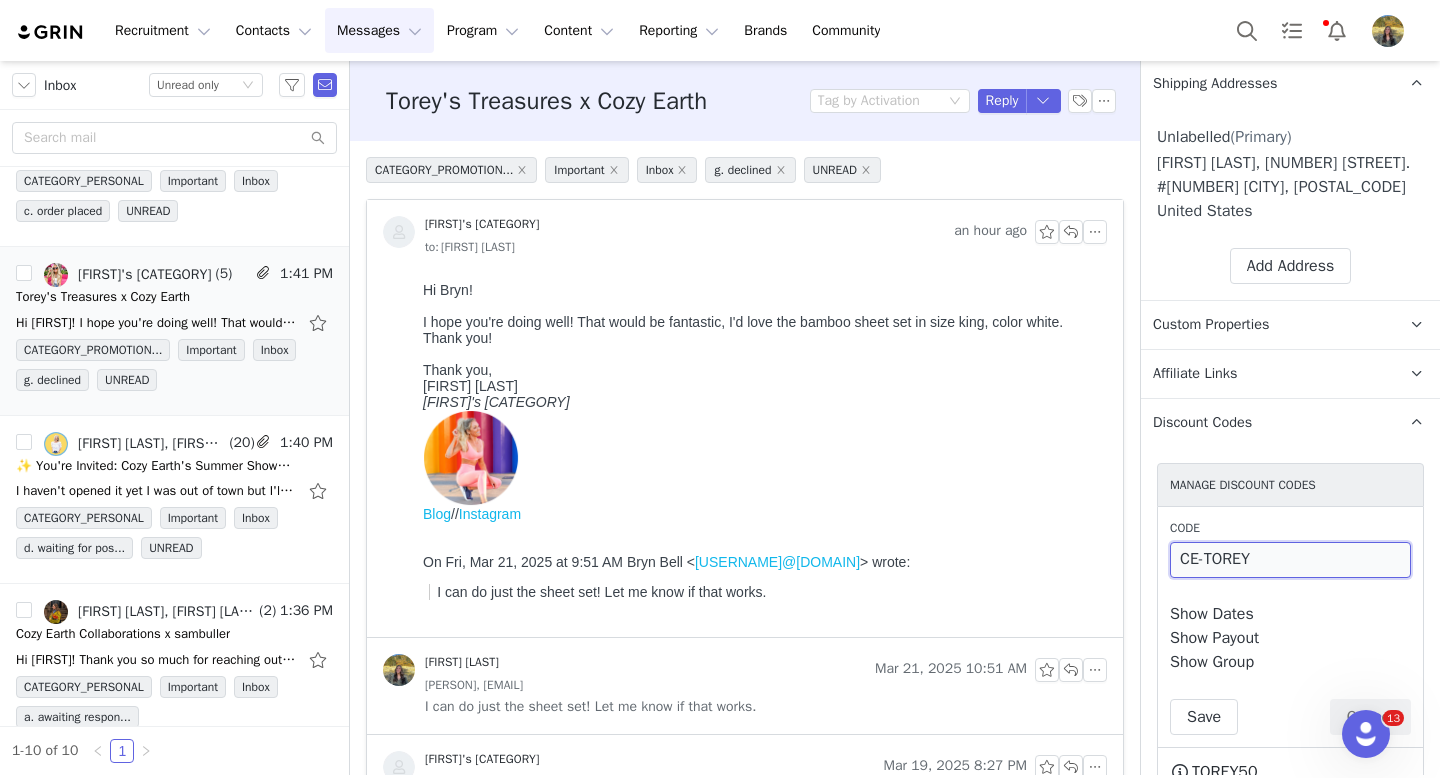 click on "CE-TOREY" at bounding box center (1290, 560) 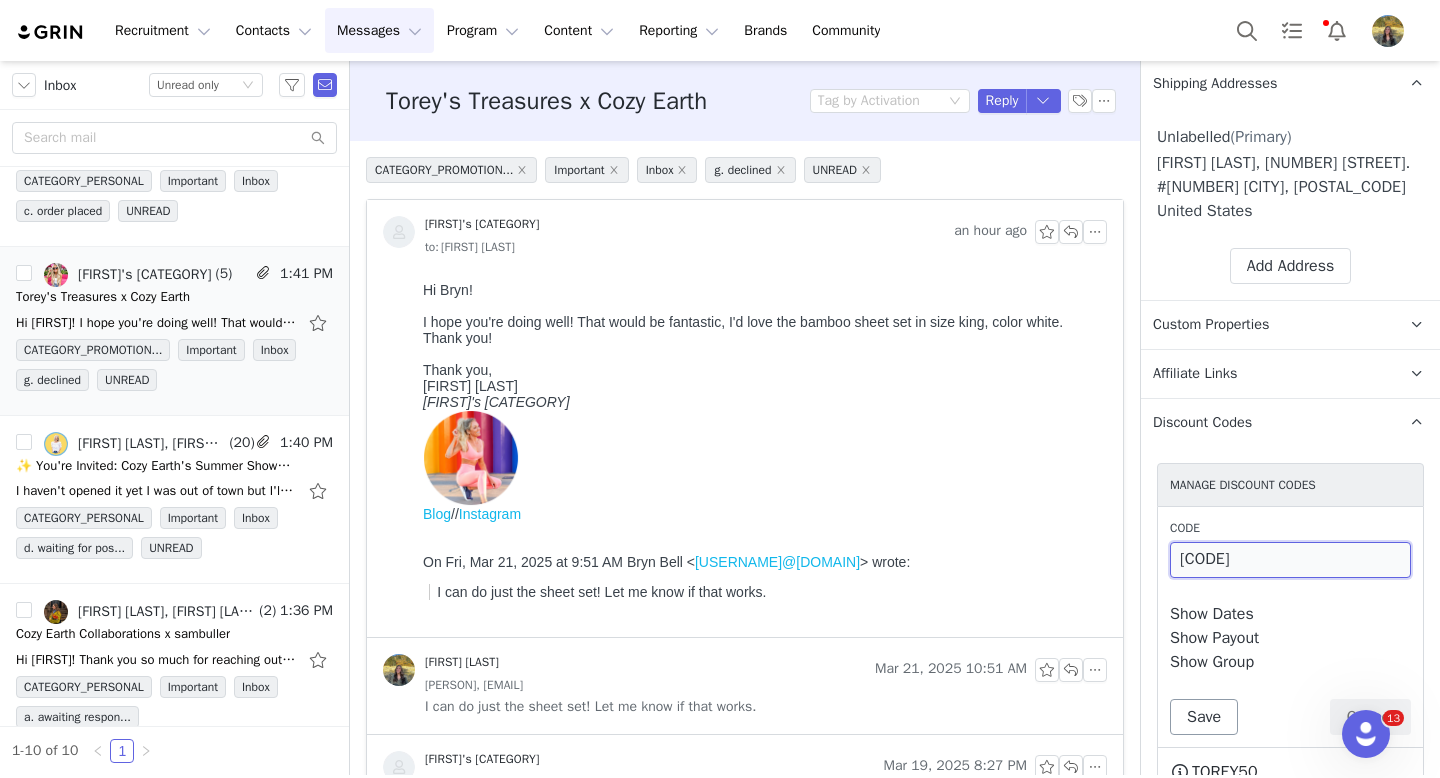 type on "CE-TOREYold" 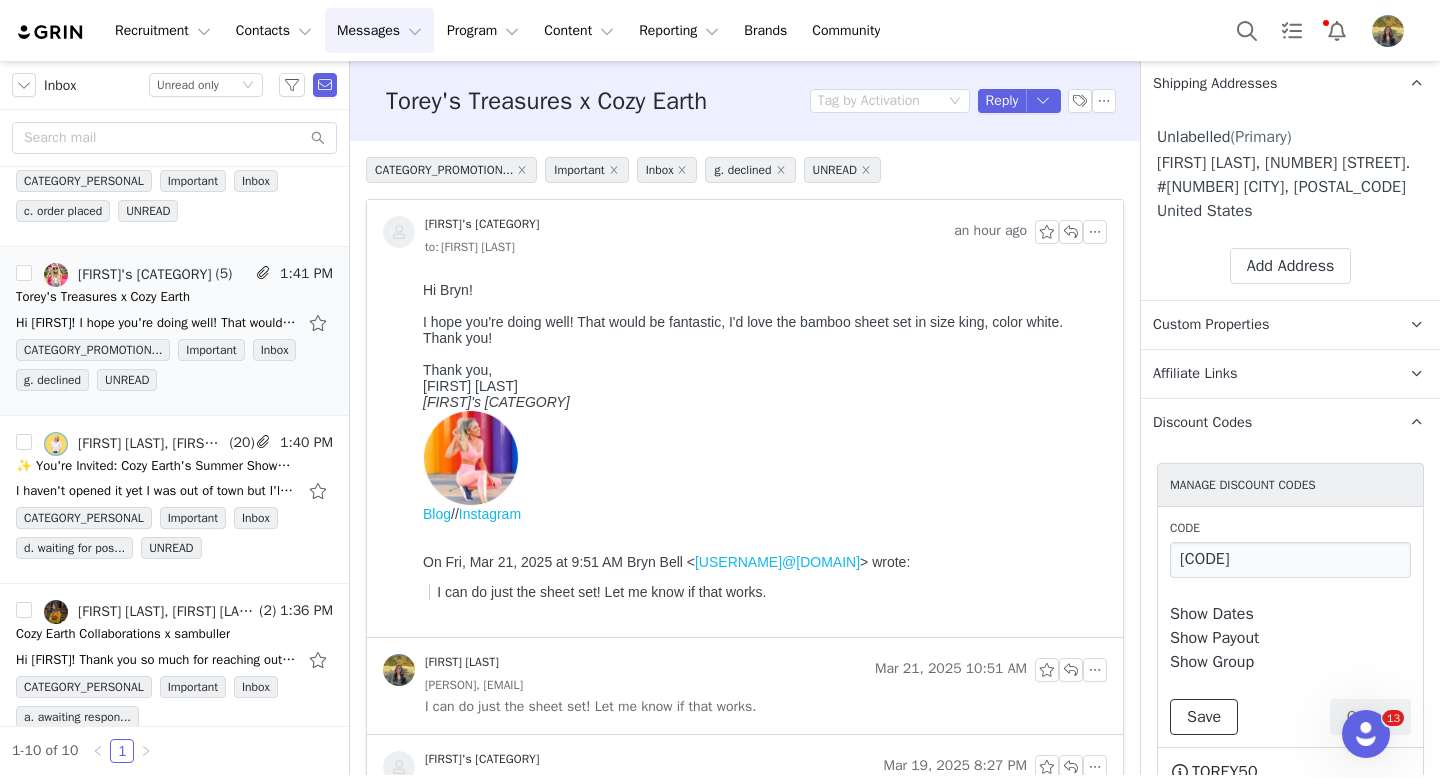 drag, startPoint x: 1215, startPoint y: 682, endPoint x: 1215, endPoint y: 670, distance: 12 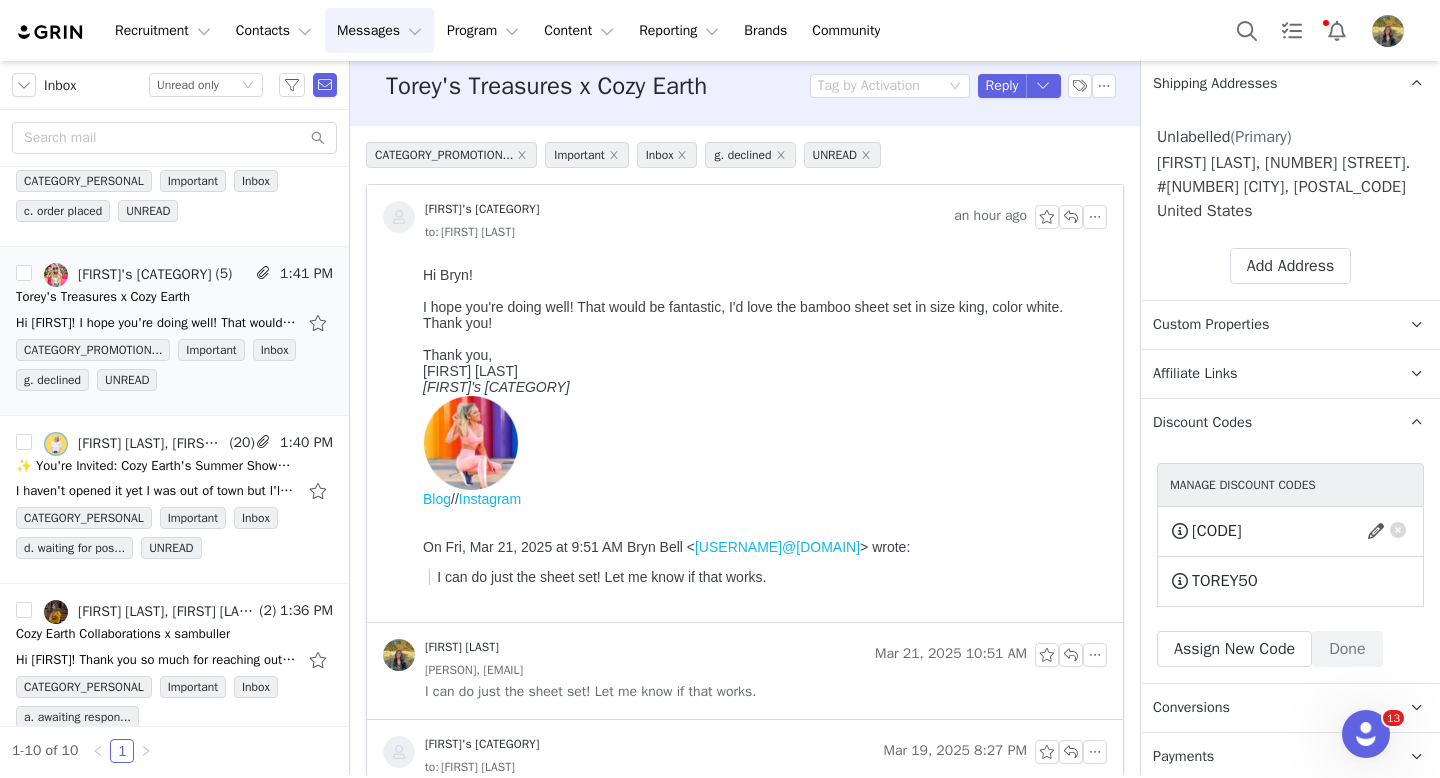 scroll, scrollTop: 0, scrollLeft: 0, axis: both 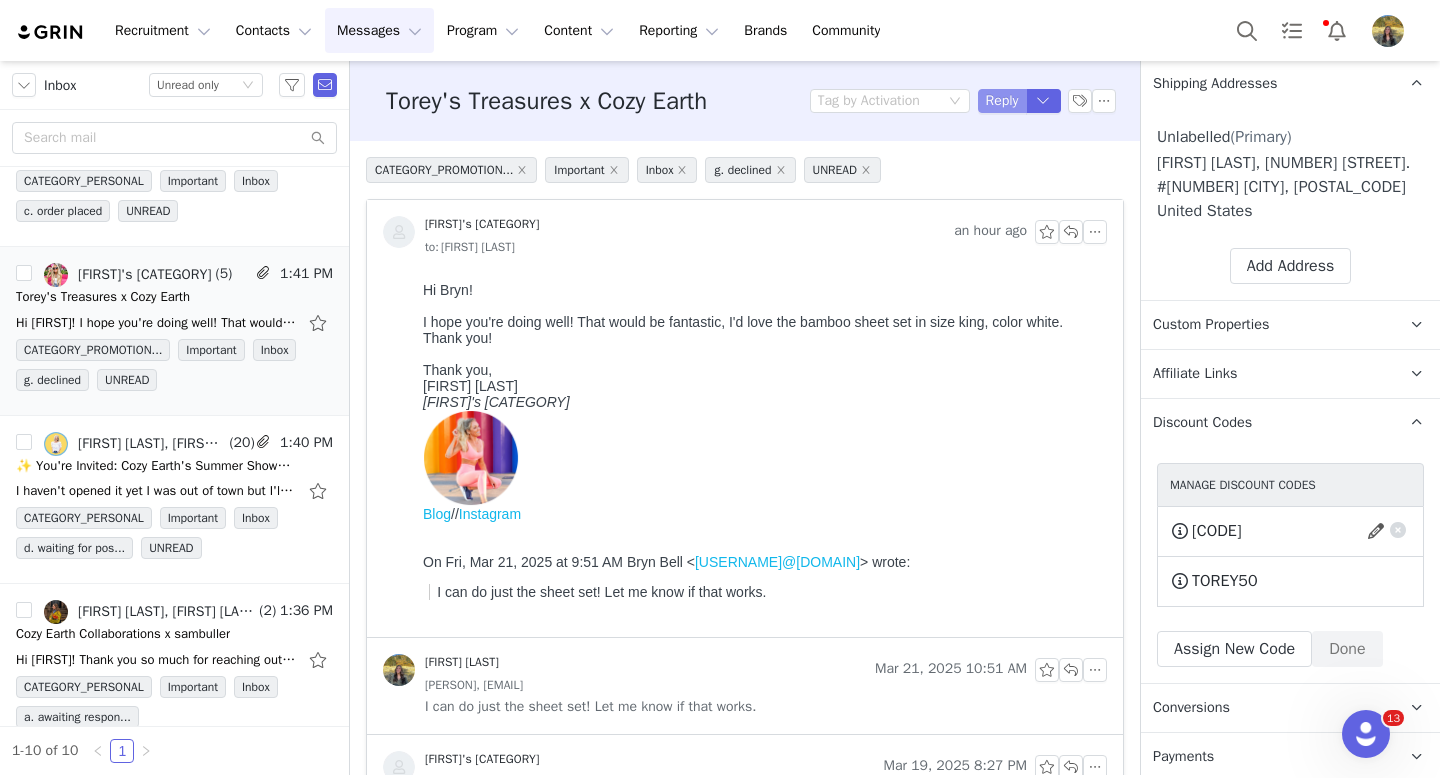 click on "Reply" at bounding box center [1002, 101] 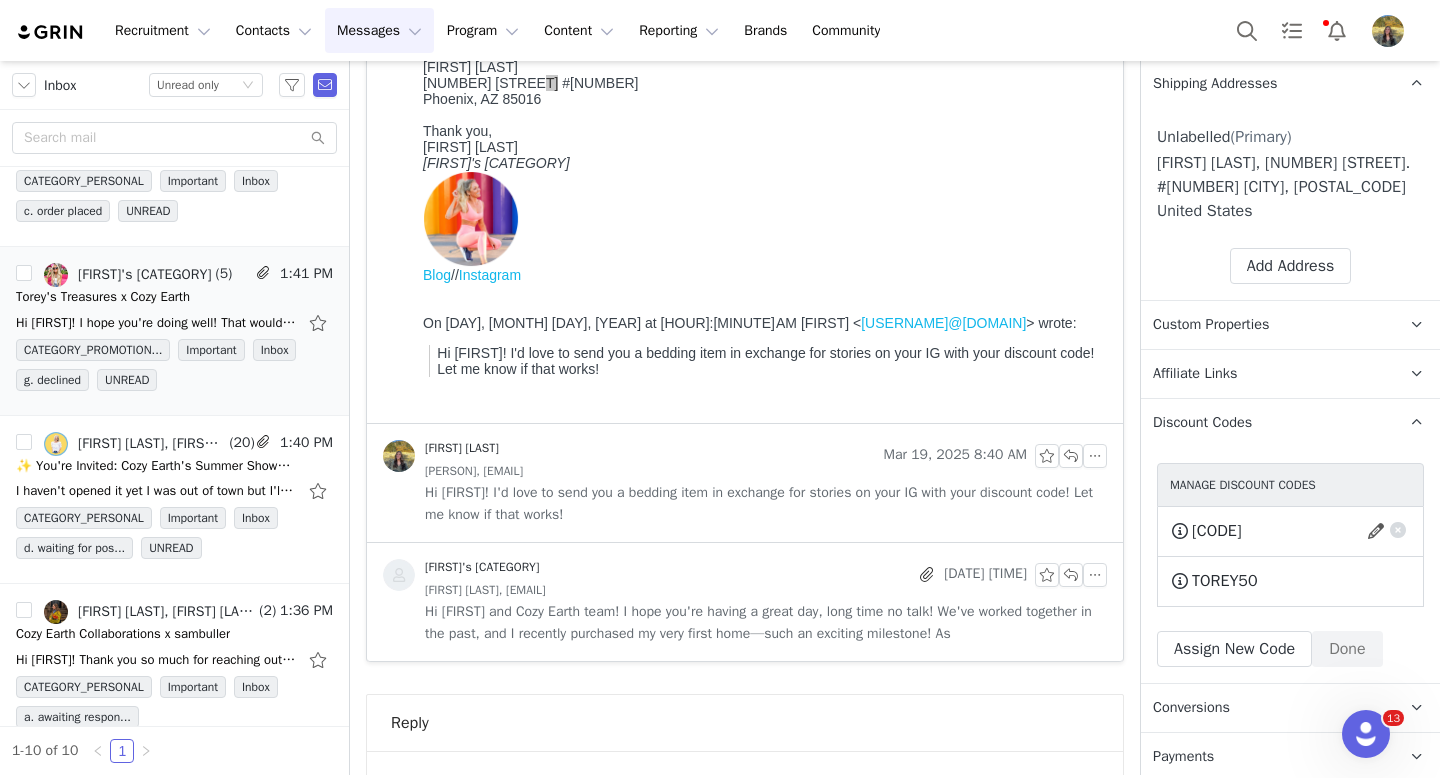 scroll, scrollTop: 1443, scrollLeft: 0, axis: vertical 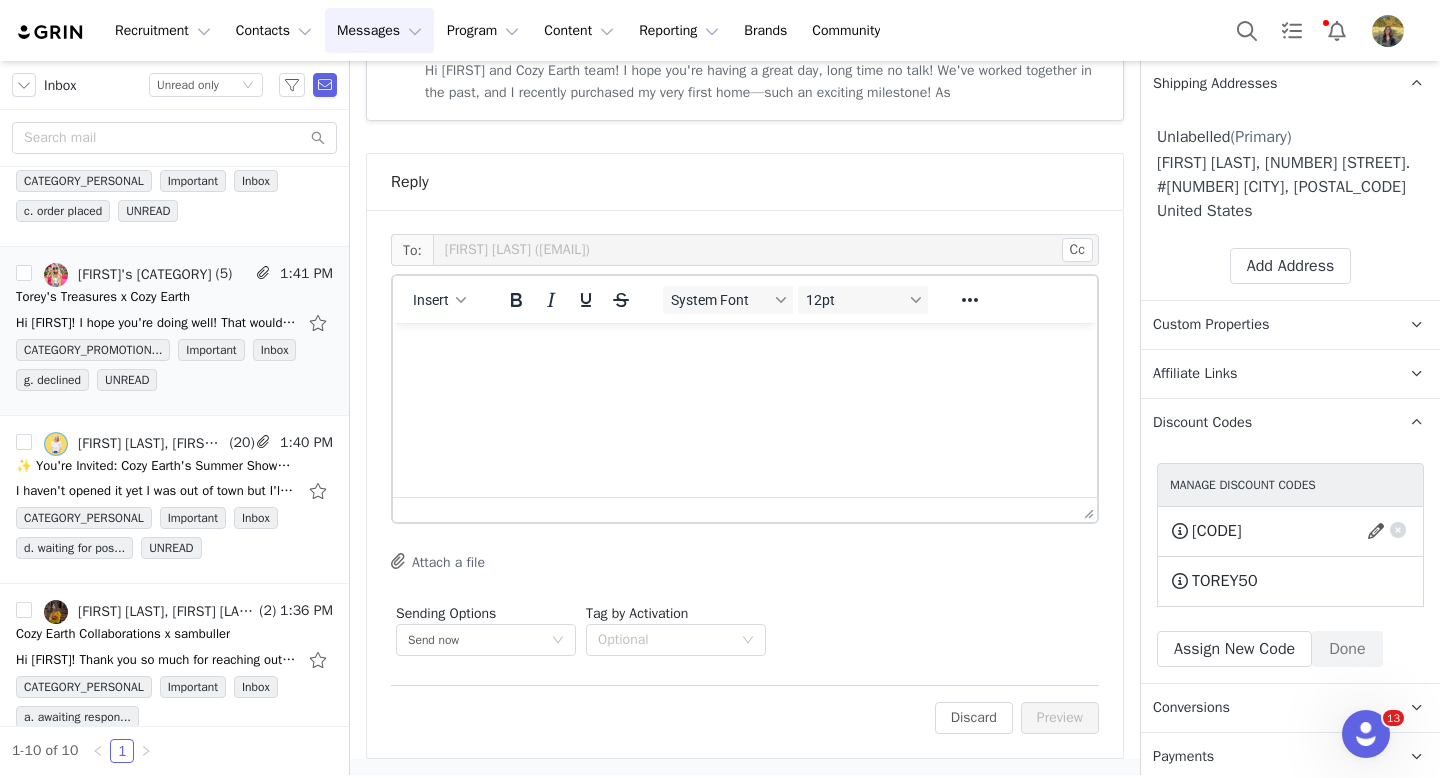 click at bounding box center [745, 350] 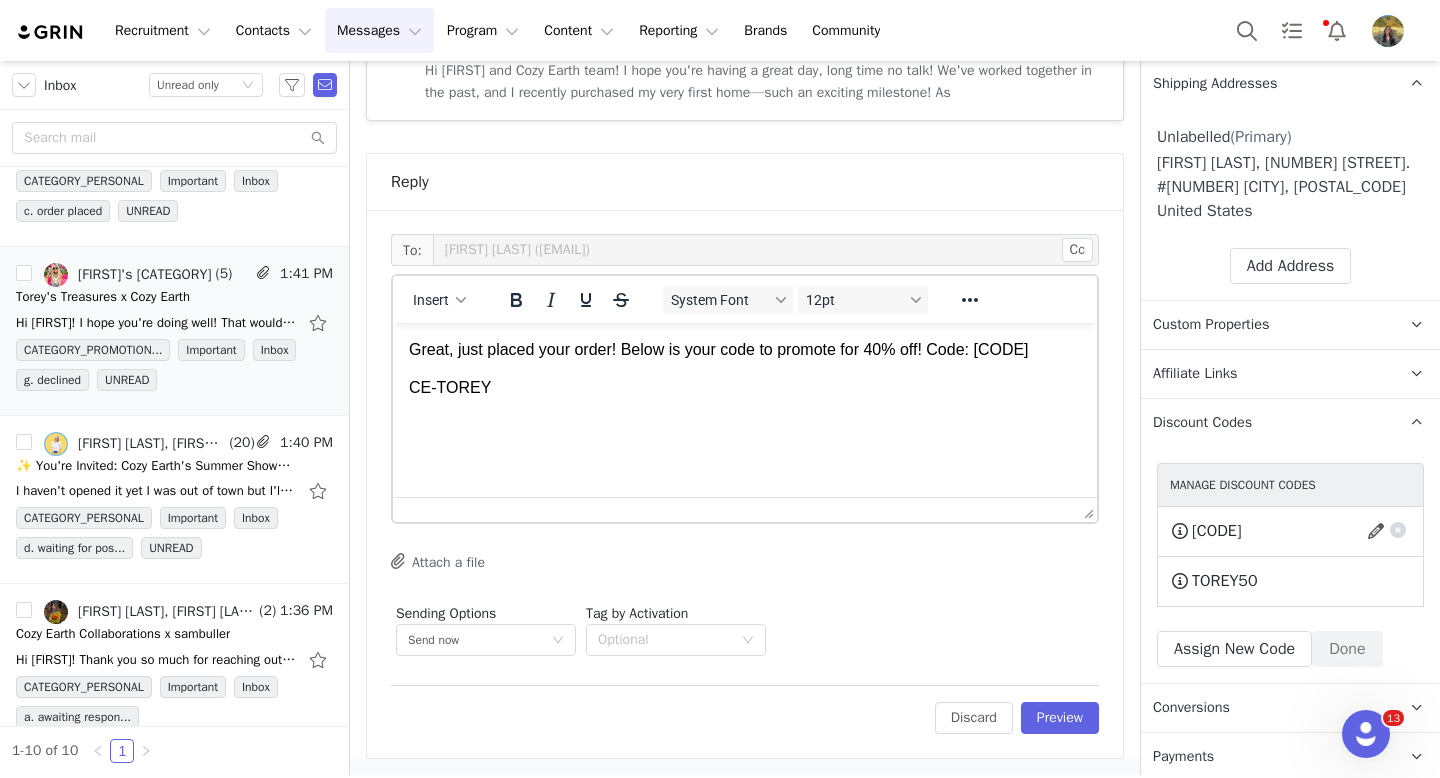 click on "Great, just placed your order! Below is your code to promote for 40% off! CE-TOREY" at bounding box center [745, 369] 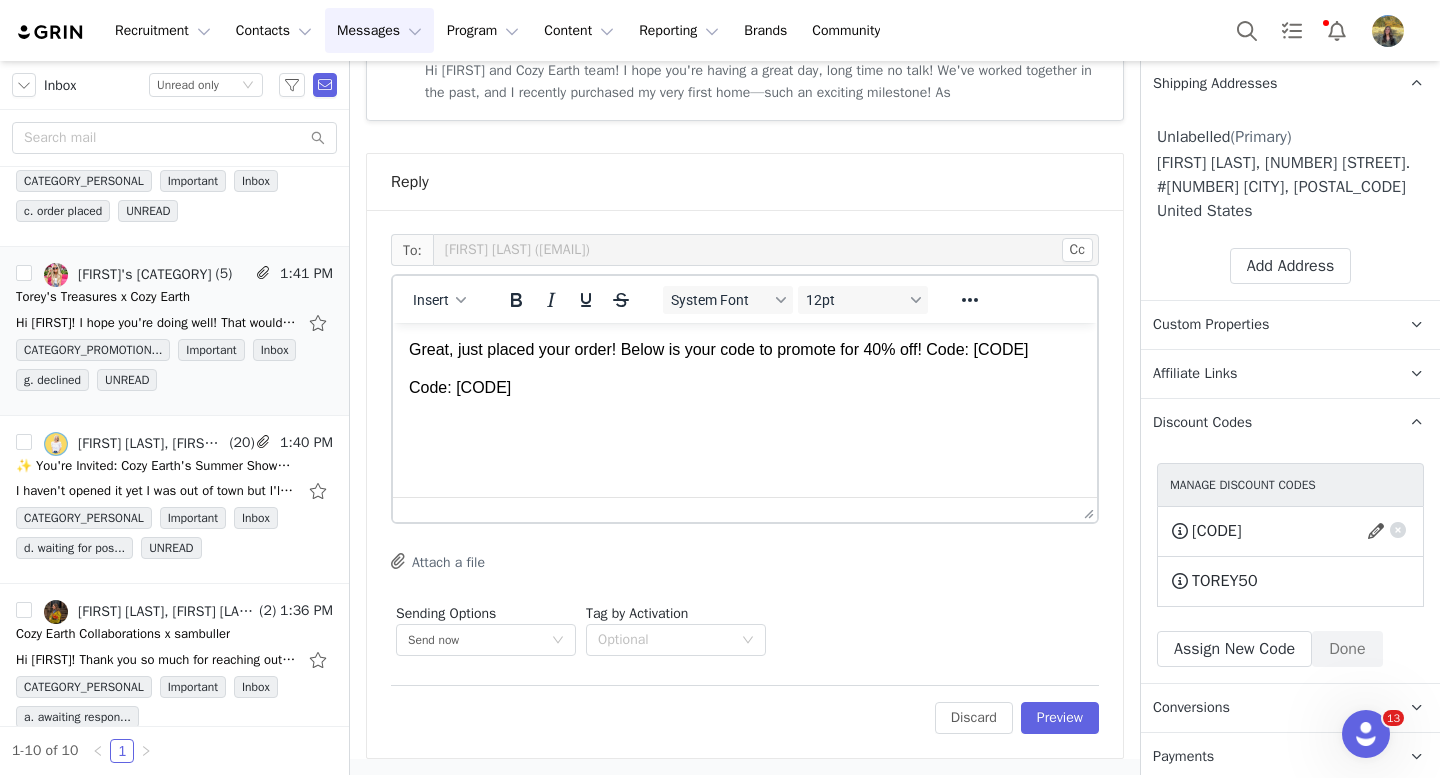drag, startPoint x: 406, startPoint y: 387, endPoint x: 449, endPoint y: 385, distance: 43.046486 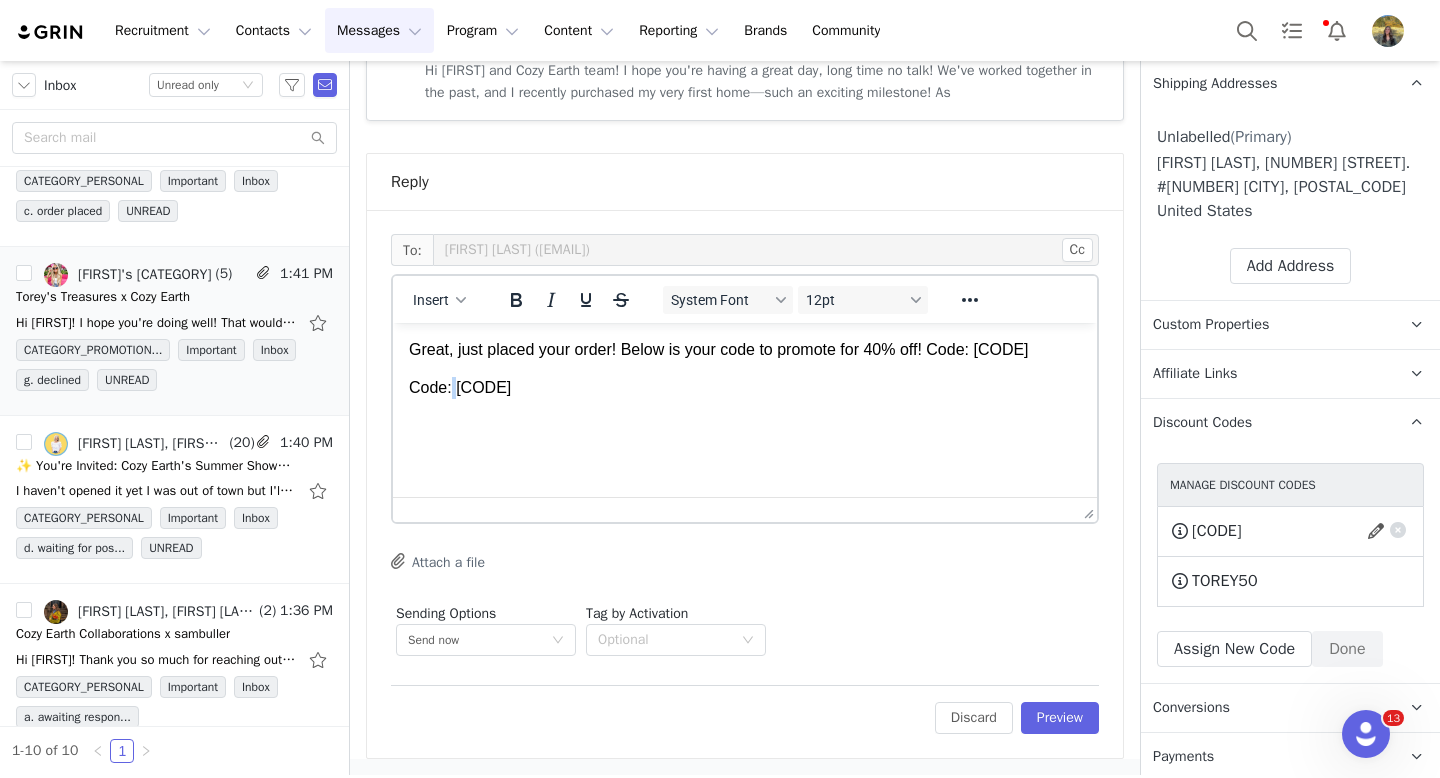 drag, startPoint x: 454, startPoint y: 388, endPoint x: 395, endPoint y: 384, distance: 59.135437 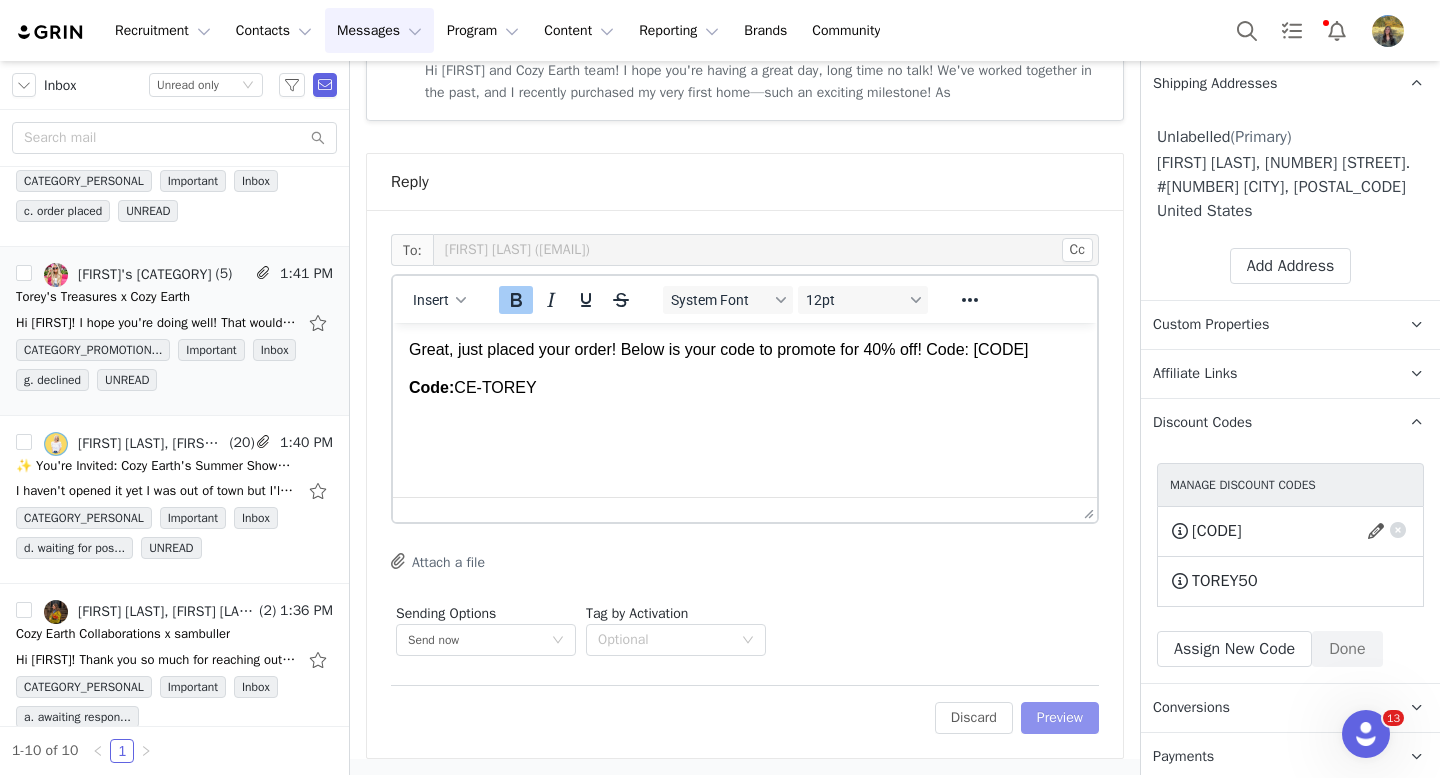 click on "Preview" at bounding box center [1060, 718] 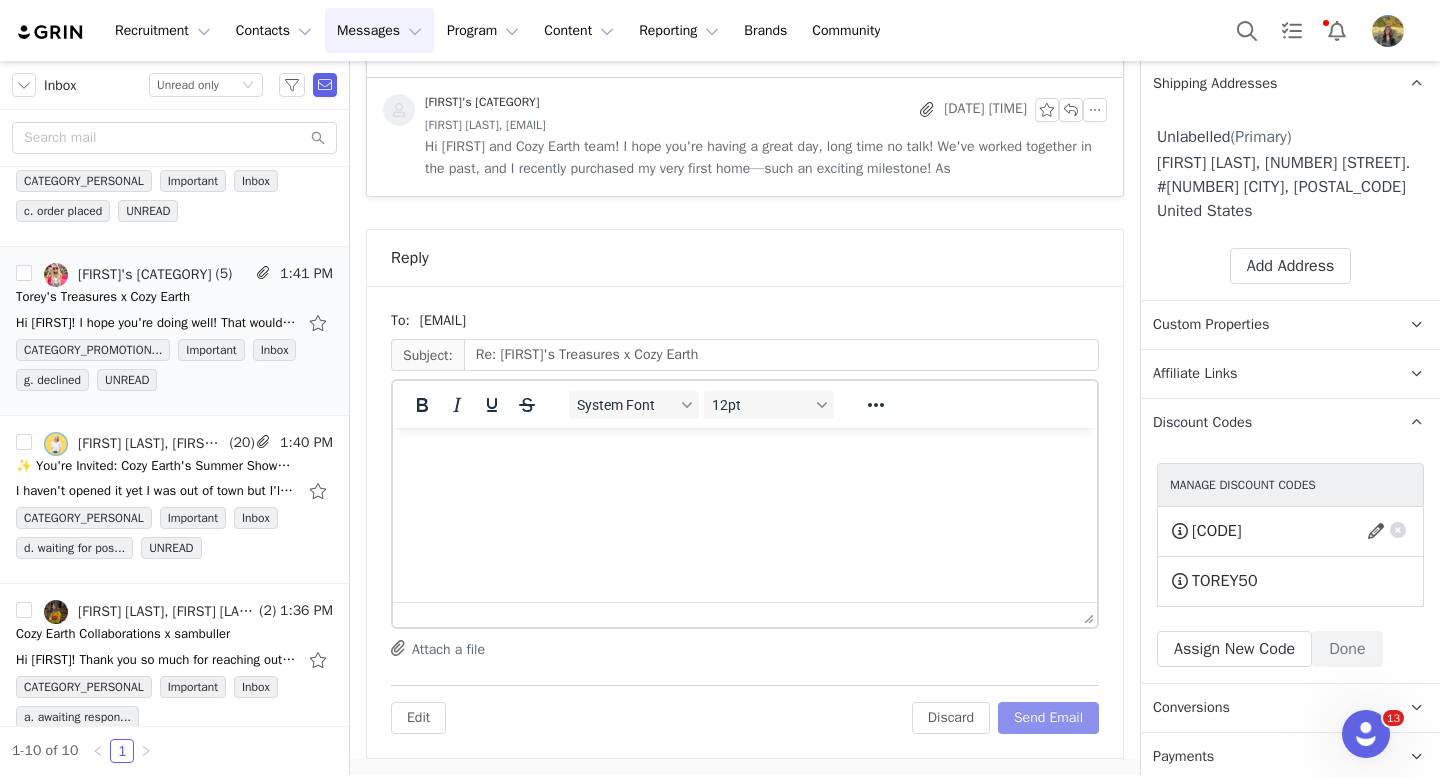 scroll, scrollTop: 1367, scrollLeft: 0, axis: vertical 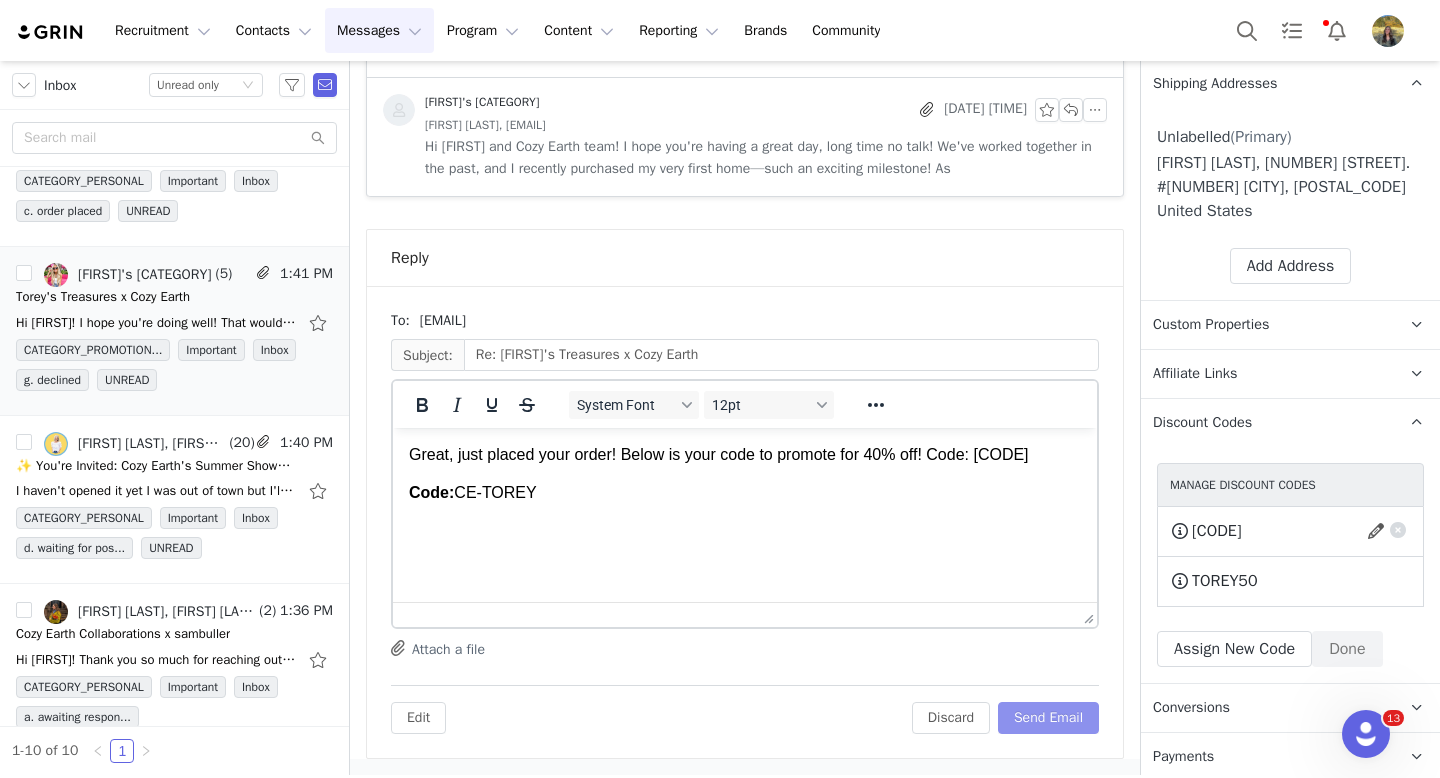 click on "Send Email" at bounding box center [1048, 718] 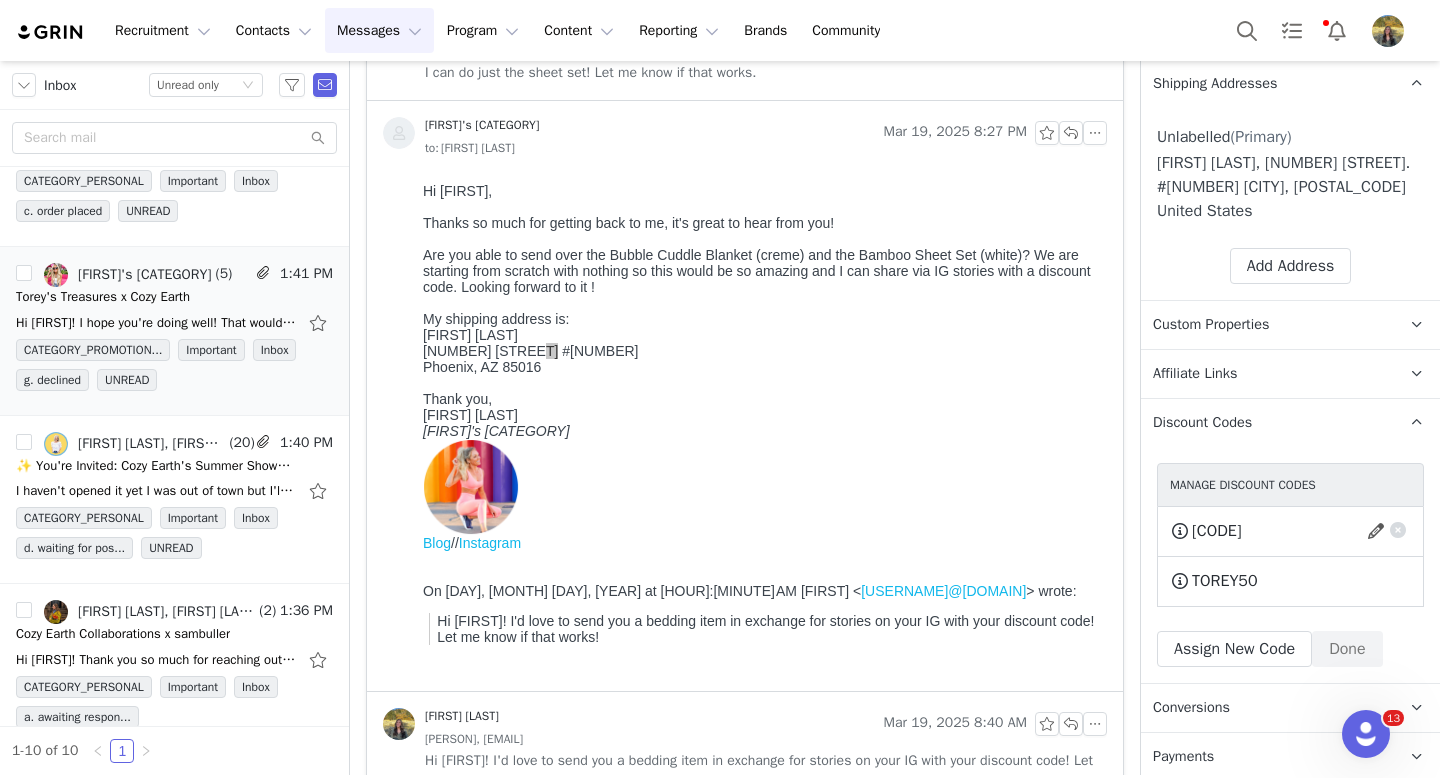 scroll, scrollTop: 0, scrollLeft: 0, axis: both 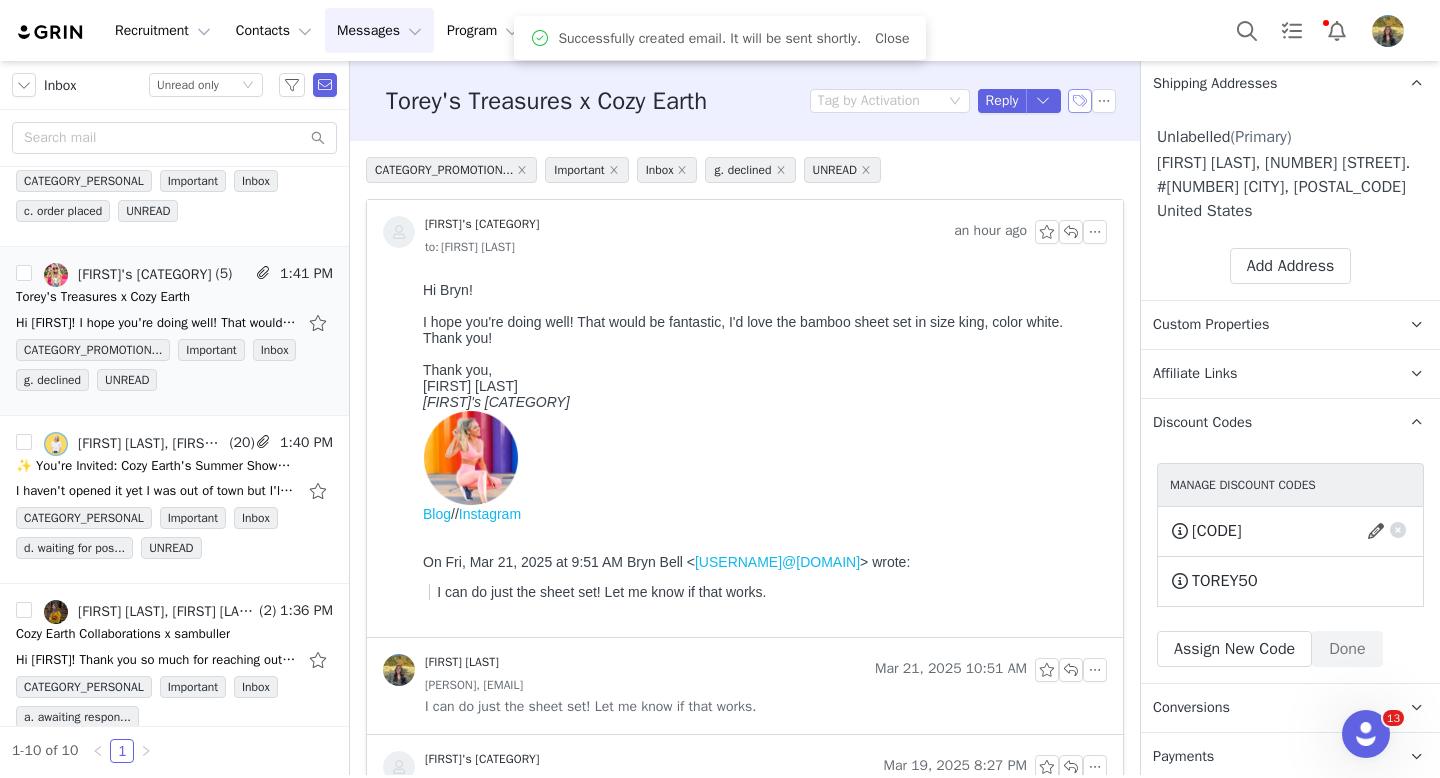 click at bounding box center (1080, 101) 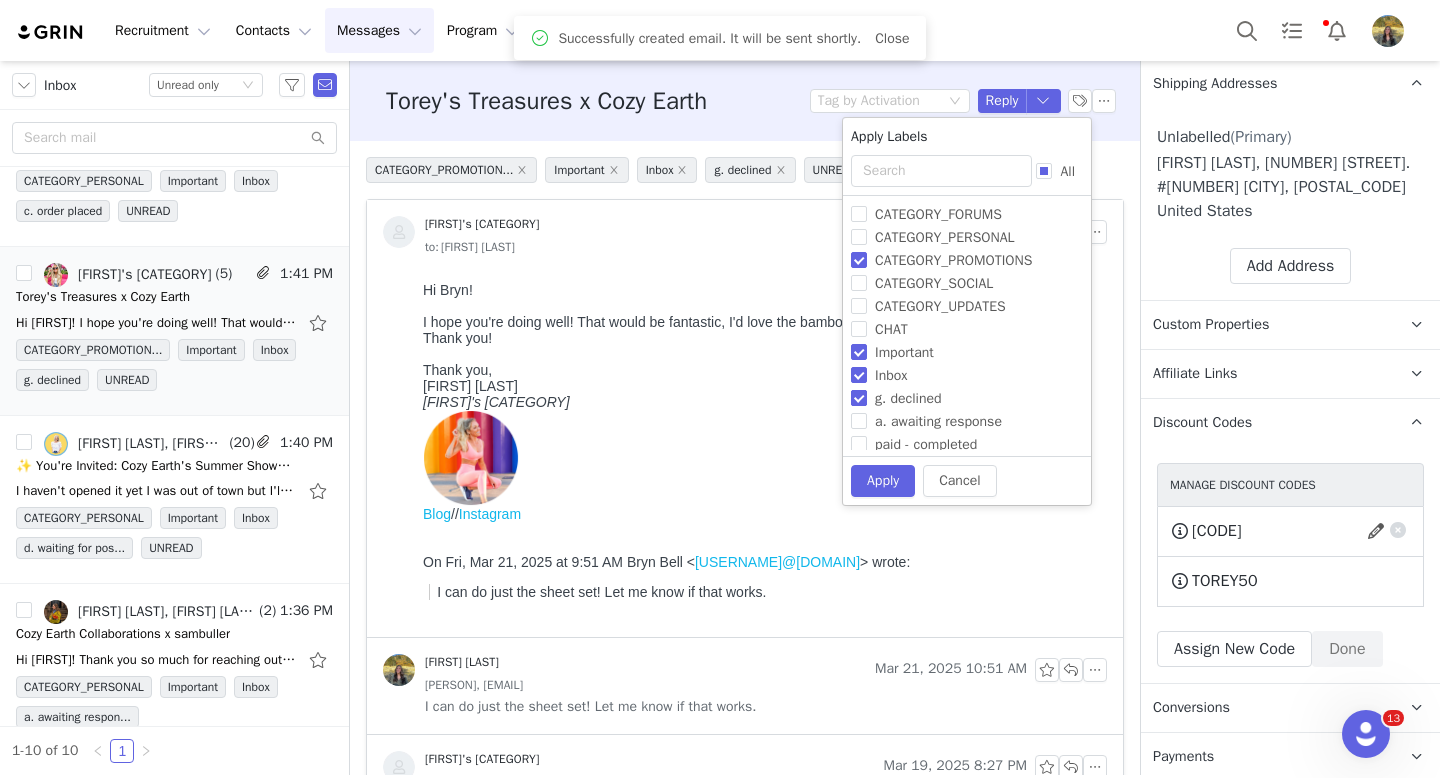 click on "g. declined" at bounding box center [908, 398] 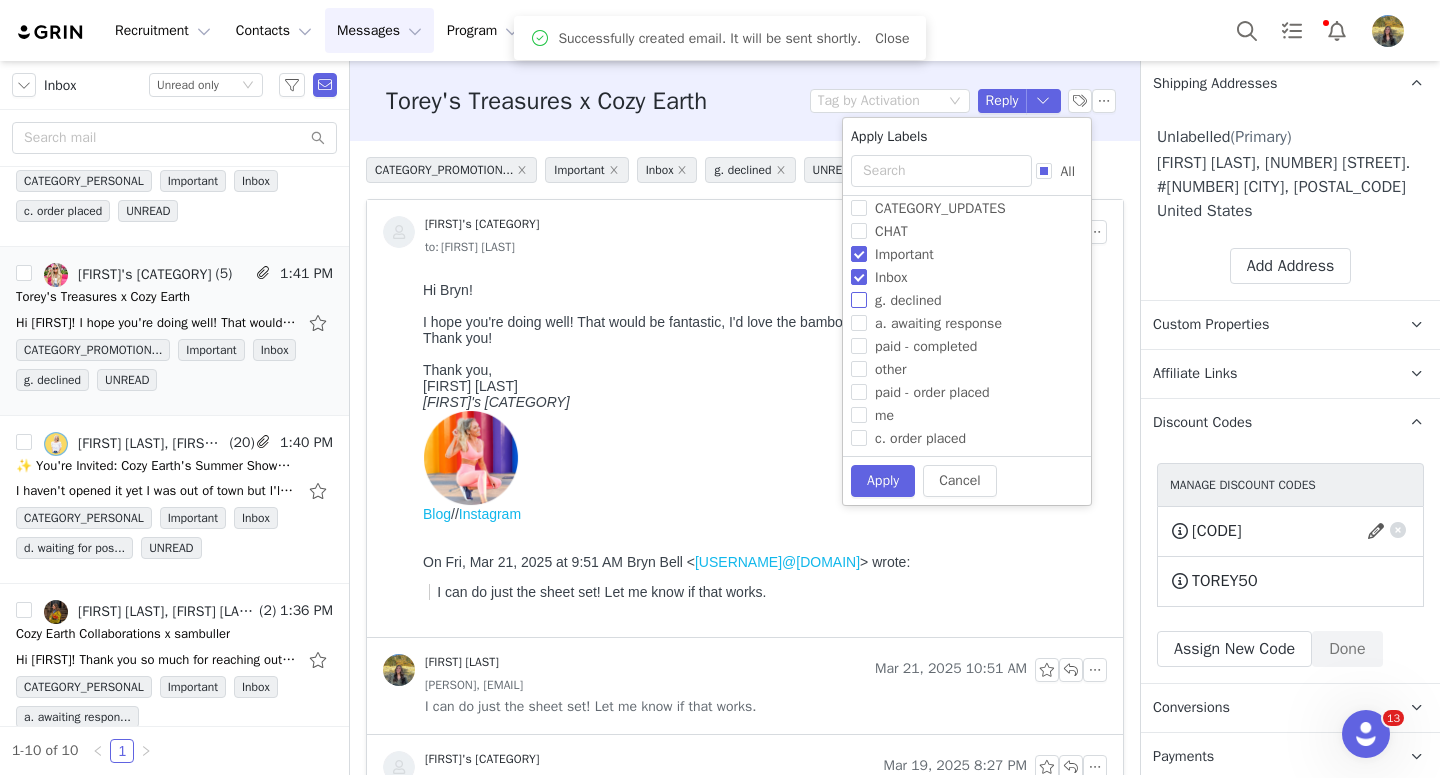 scroll, scrollTop: 130, scrollLeft: 0, axis: vertical 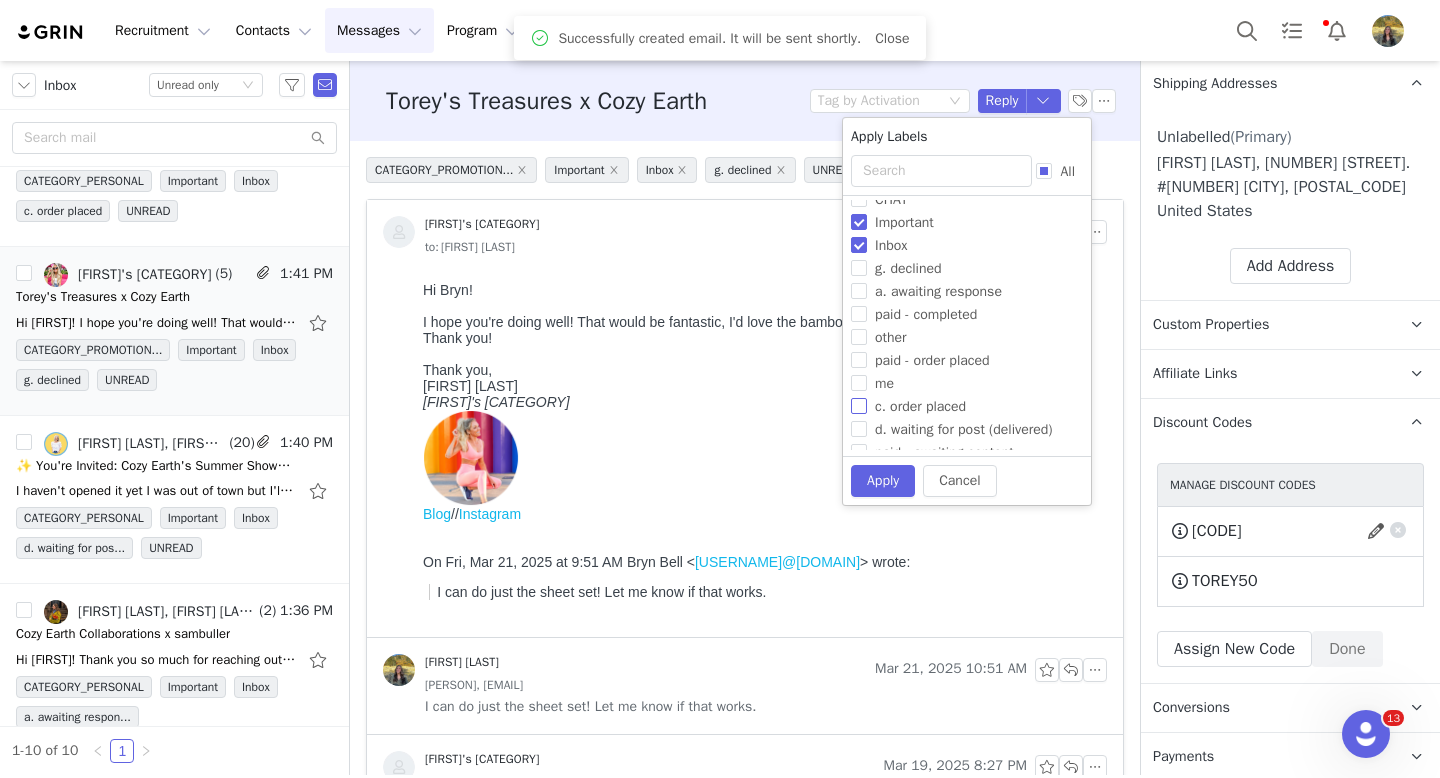 click on "c. order placed" at bounding box center (920, 406) 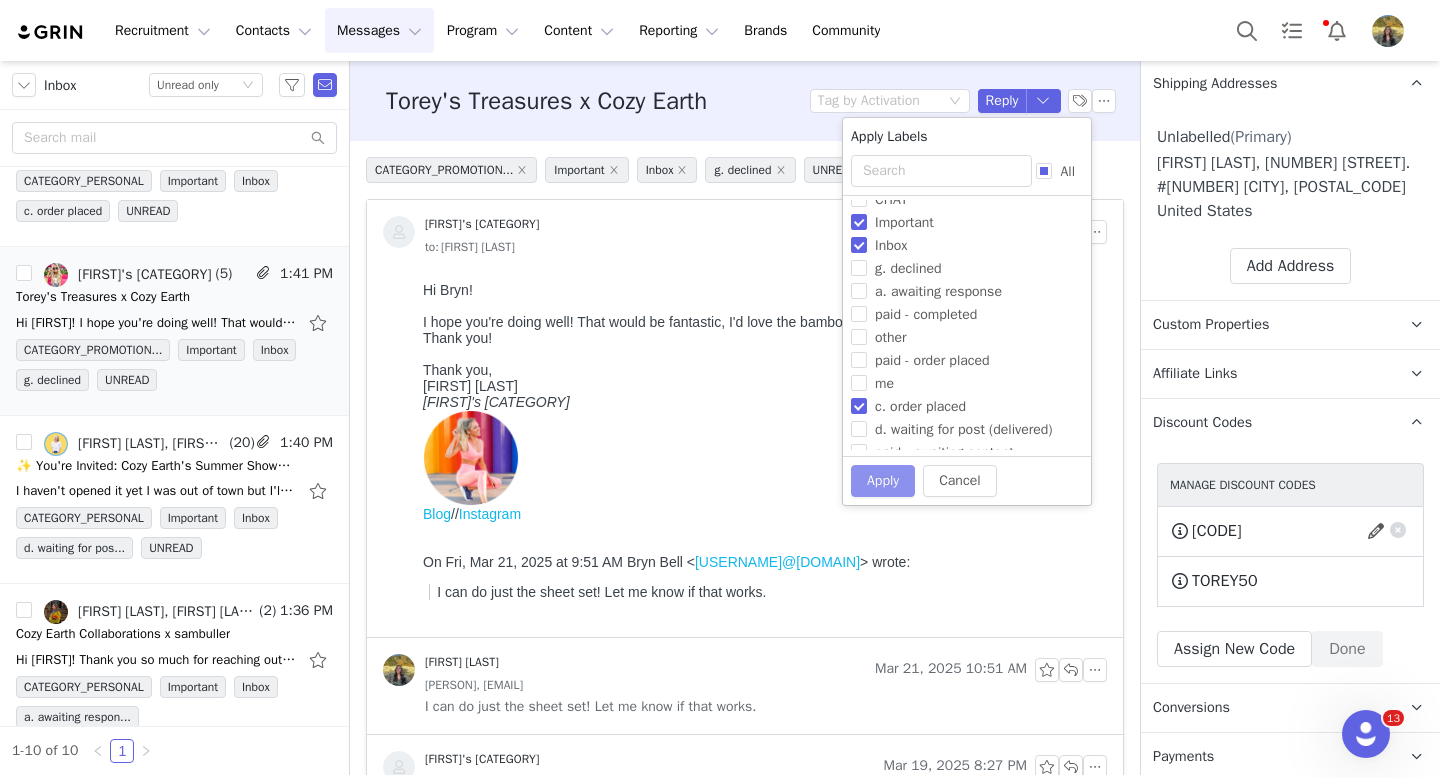 click on "Apply" at bounding box center [883, 481] 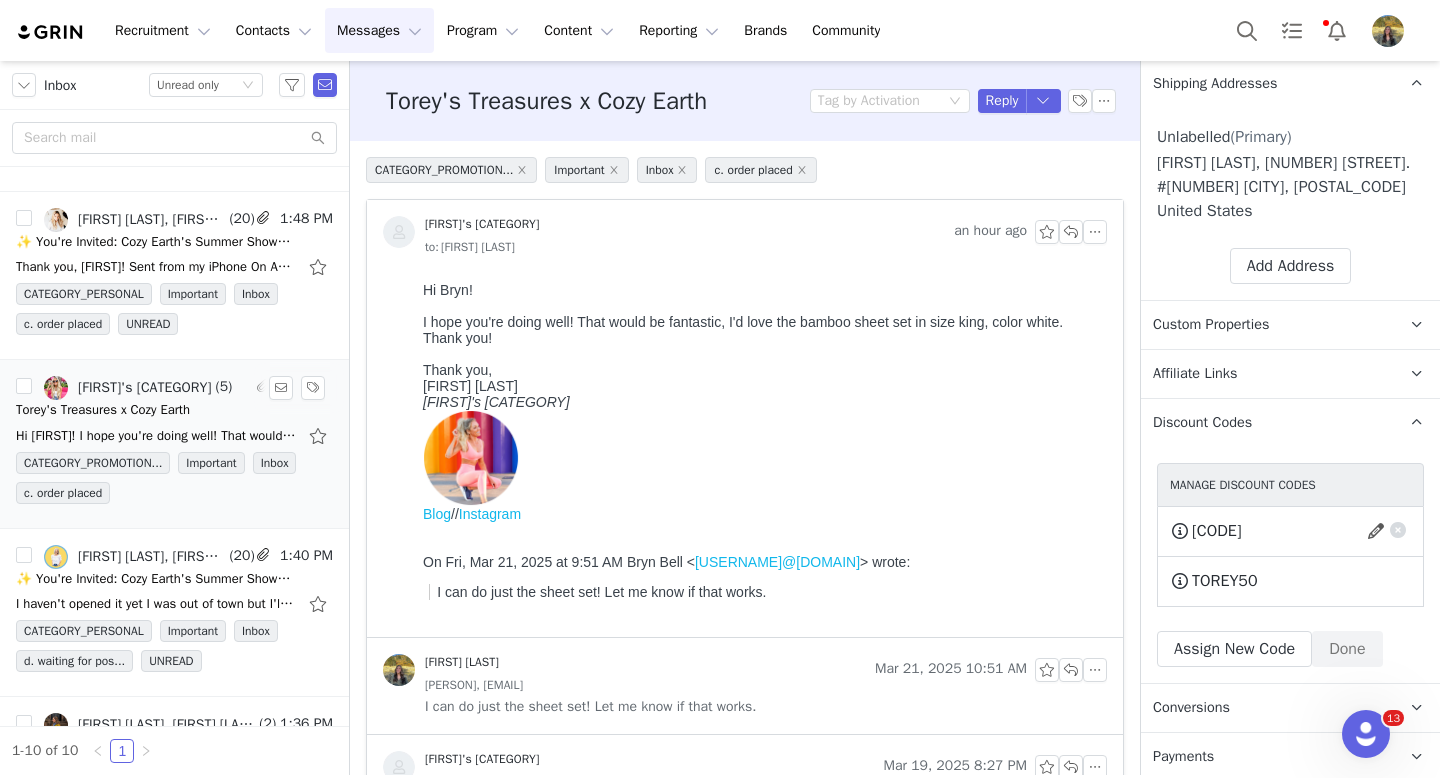 scroll, scrollTop: 446, scrollLeft: 0, axis: vertical 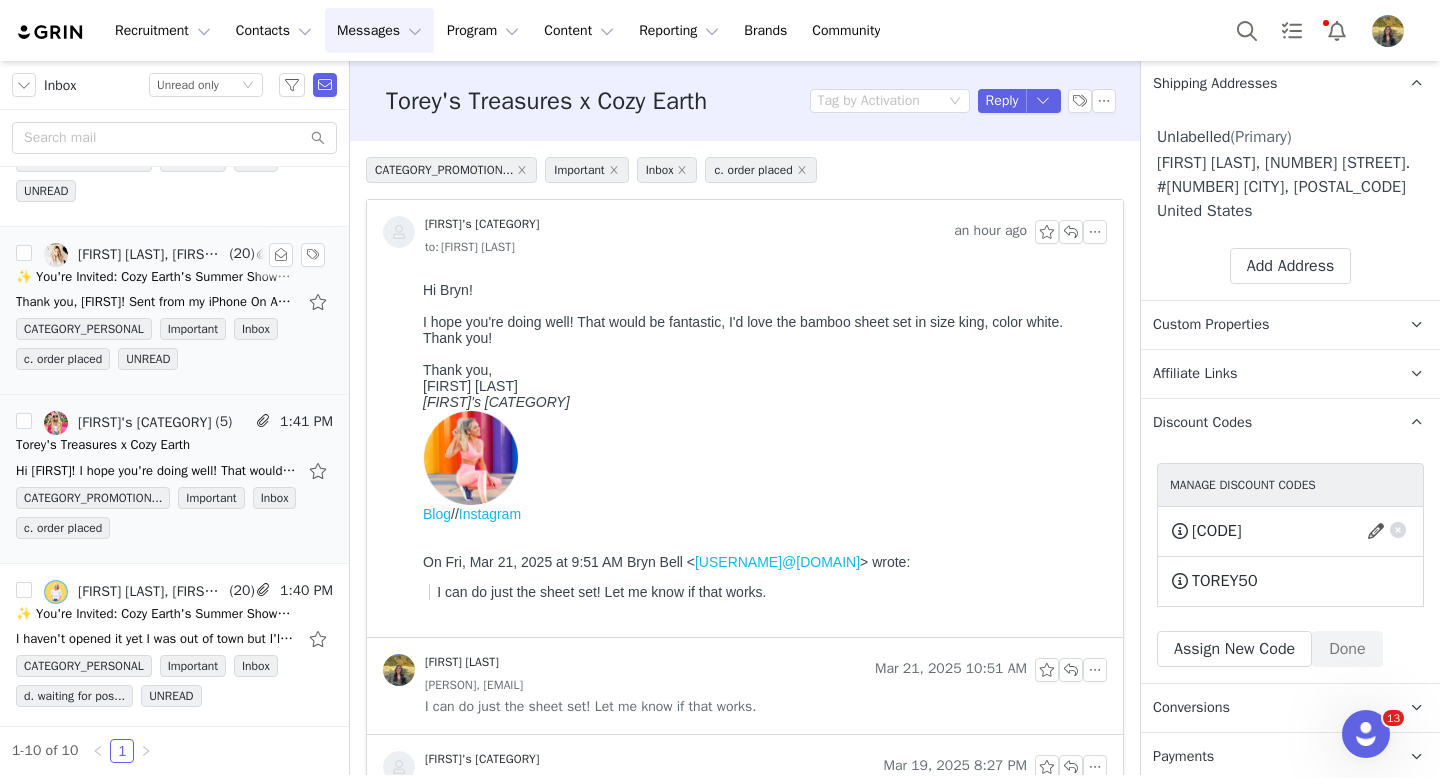 click on "Thank you, Bryn! Sent from my iPhone On Aug 1, 2025, at 3:22 PM, Bryn Bell <bryn@cozyearth.com> wrote: ﻿ I know right! And yes, no problem I'll send them now!" at bounding box center [174, 302] 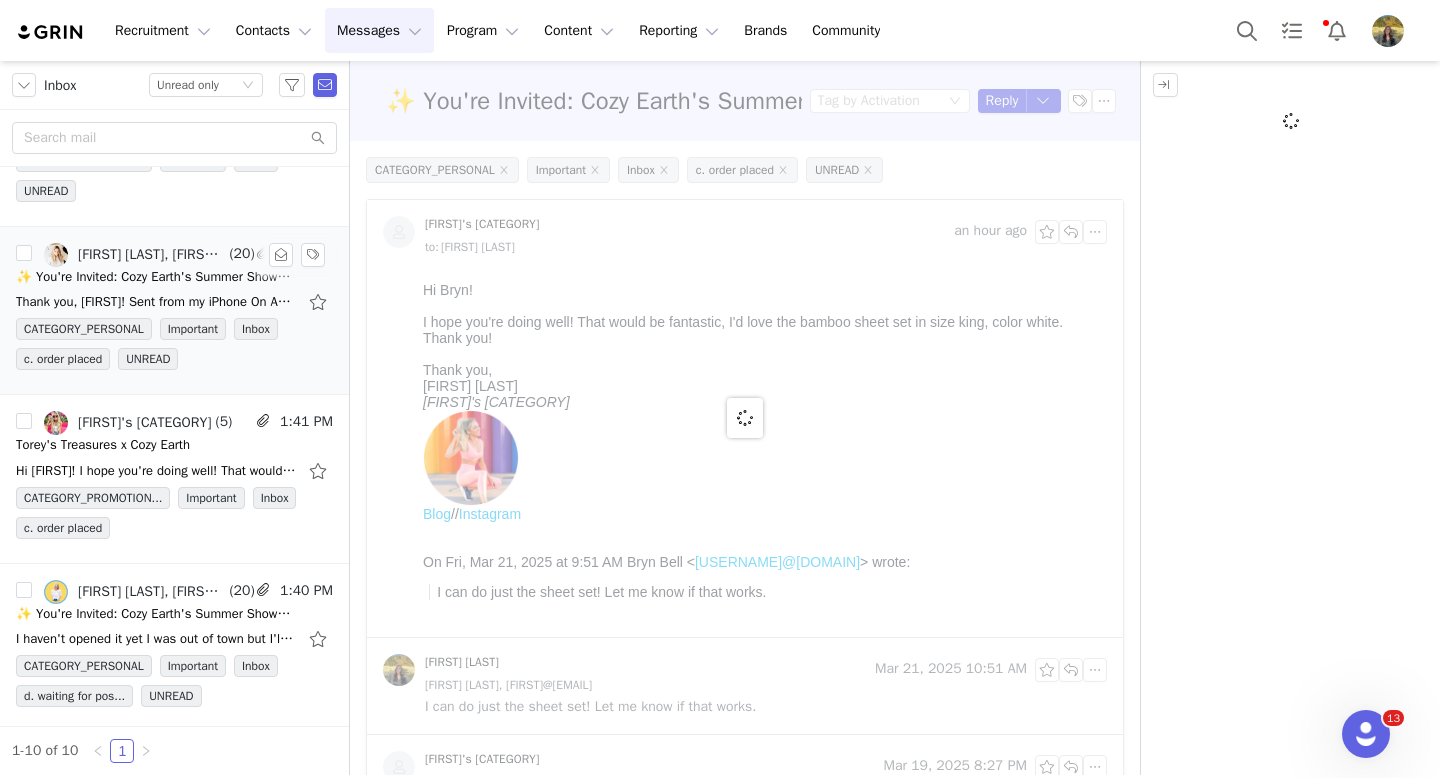 scroll, scrollTop: 0, scrollLeft: 0, axis: both 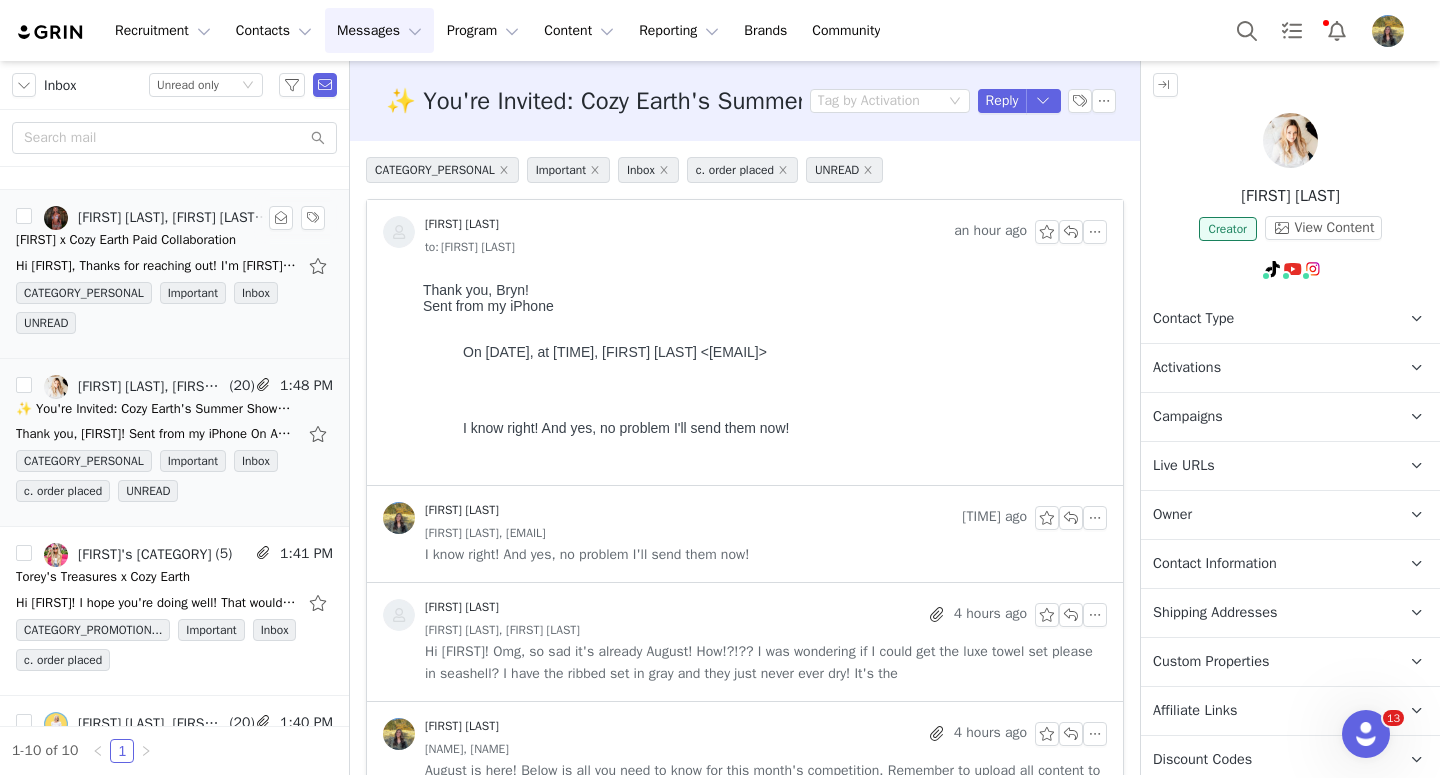 click on "Sheila  x Cozy Earth Paid Collaboration" at bounding box center [126, 240] 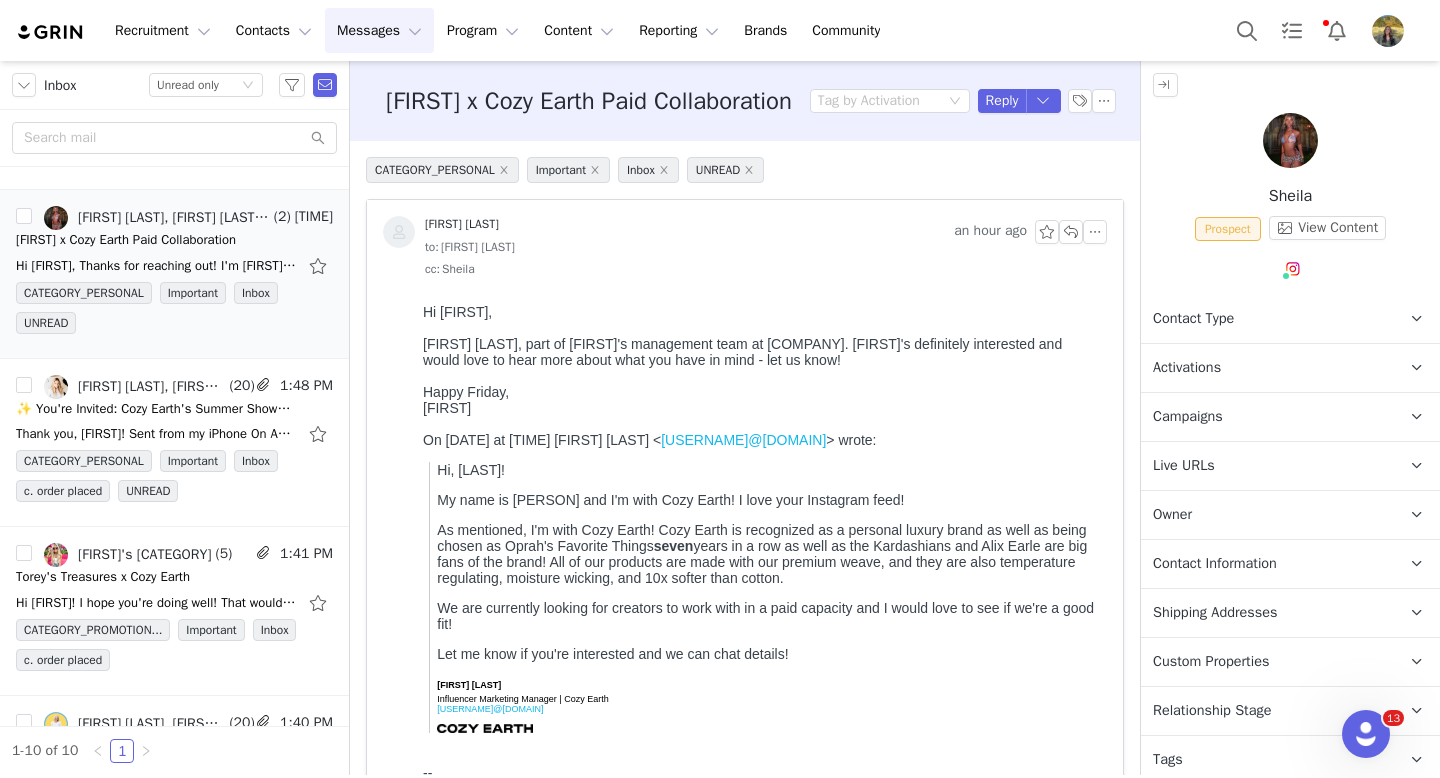 scroll, scrollTop: 0, scrollLeft: 0, axis: both 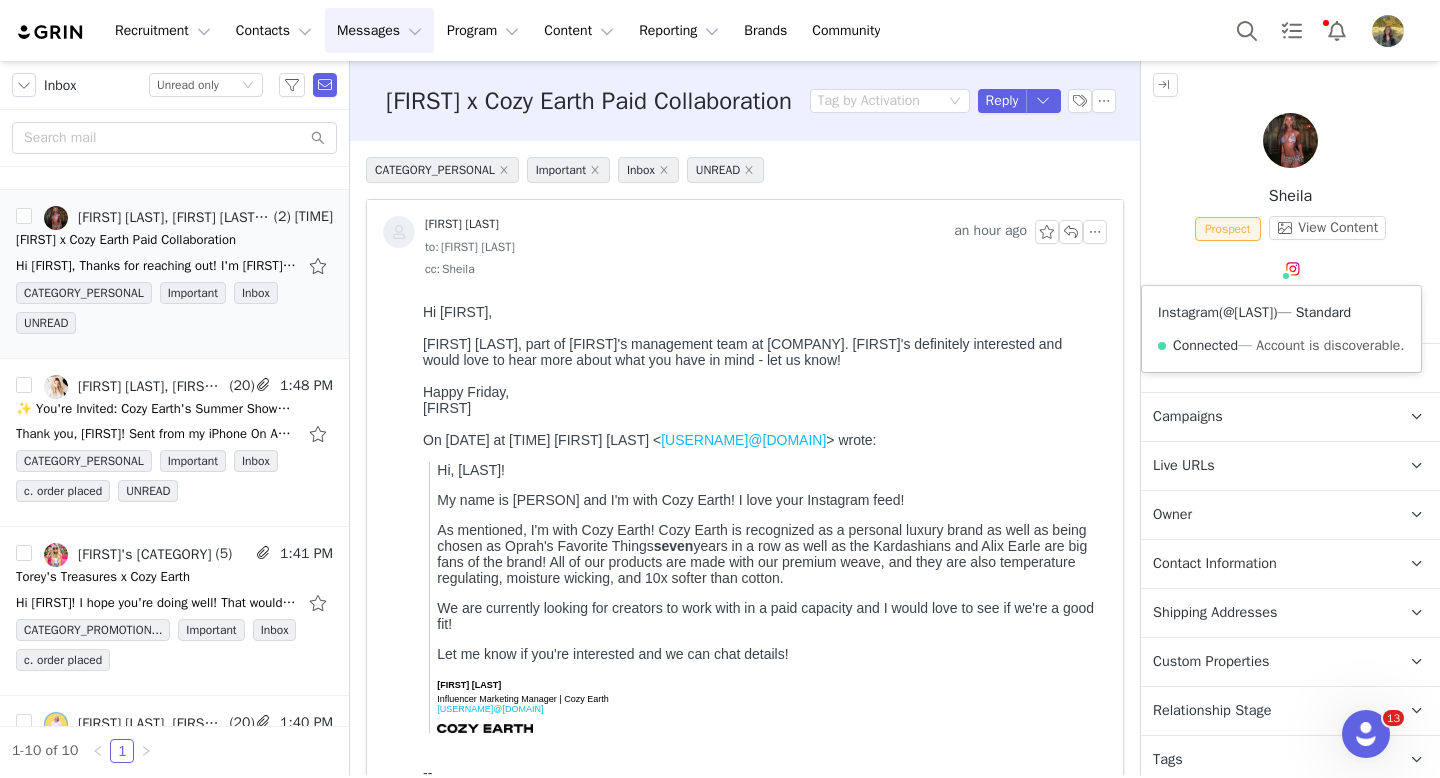 click on "@sheilaabdul" at bounding box center [1248, 312] 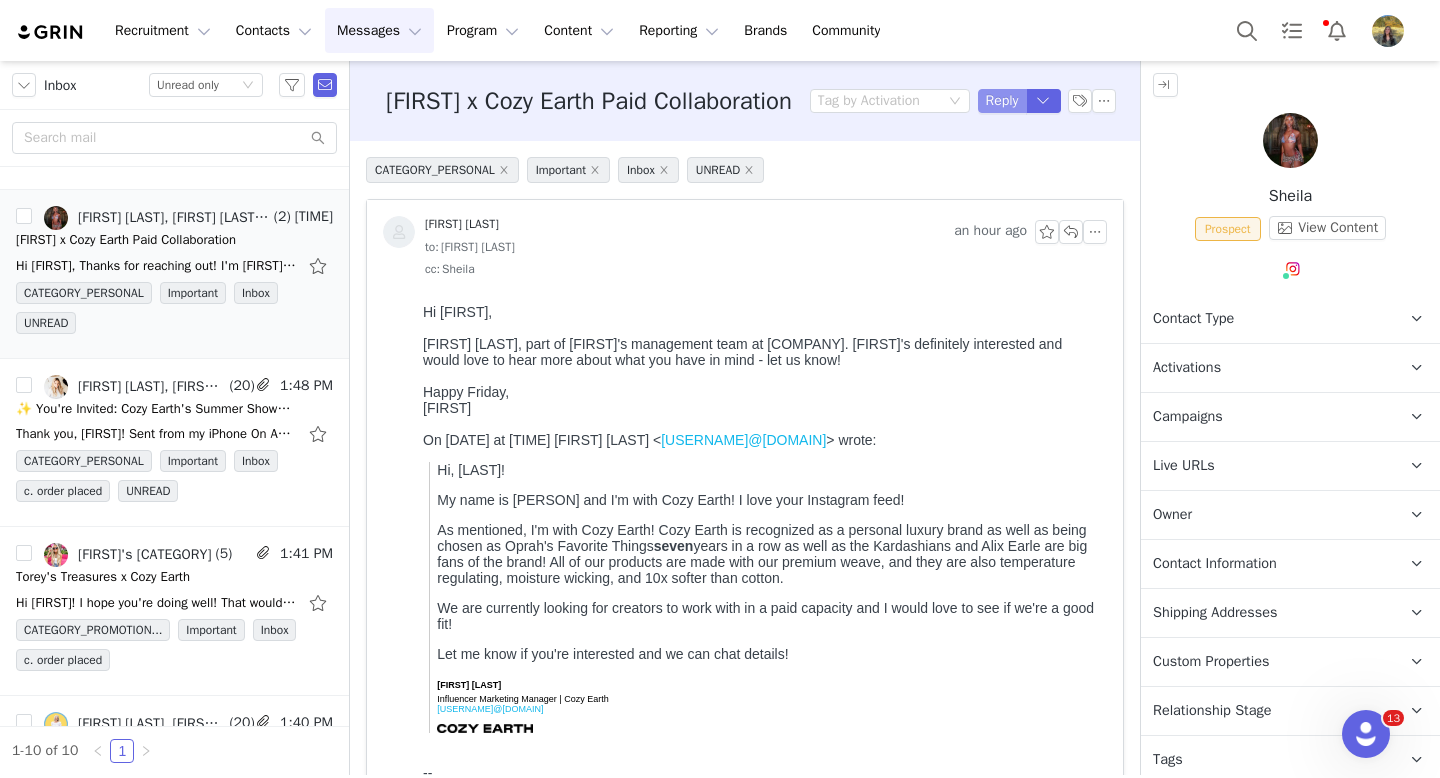 click on "Reply" at bounding box center (1002, 101) 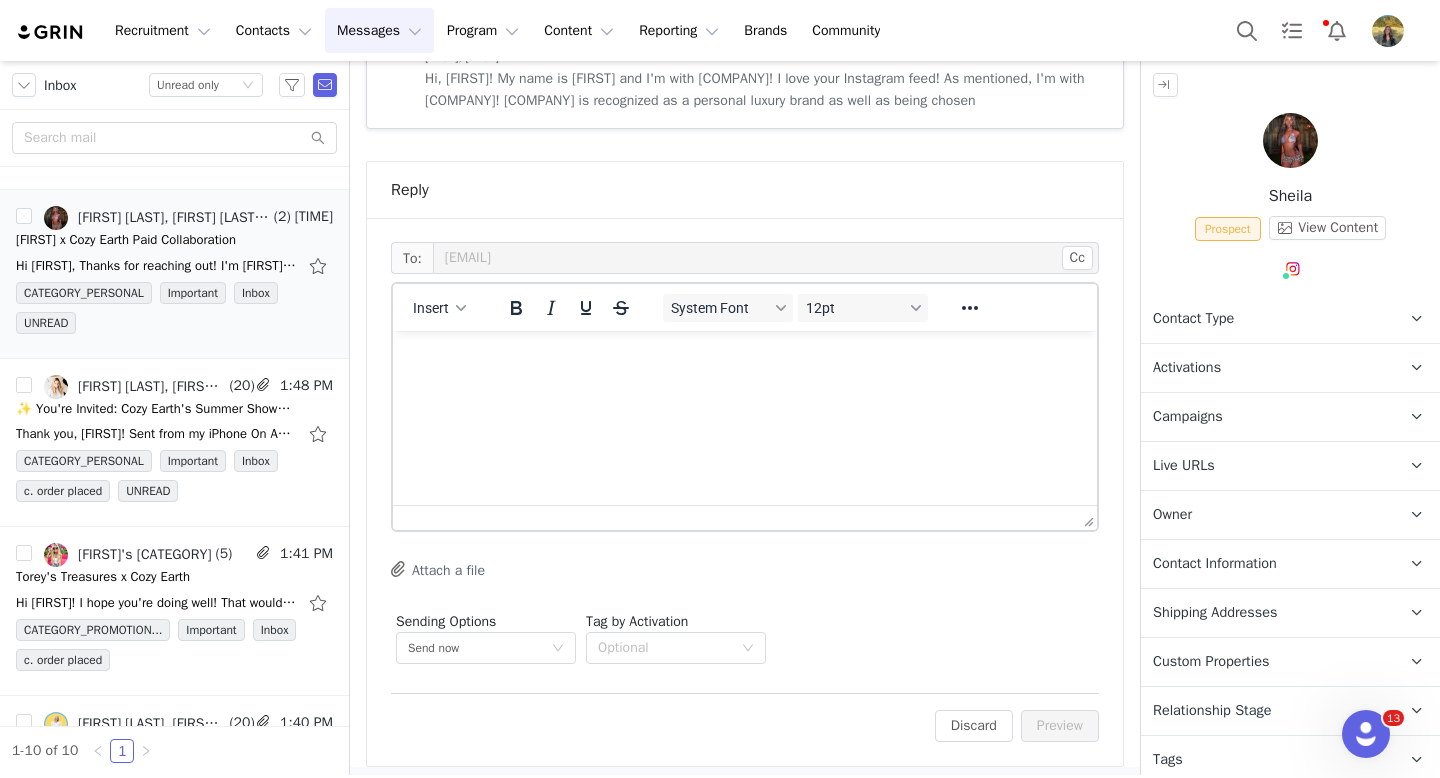 scroll, scrollTop: 953, scrollLeft: 0, axis: vertical 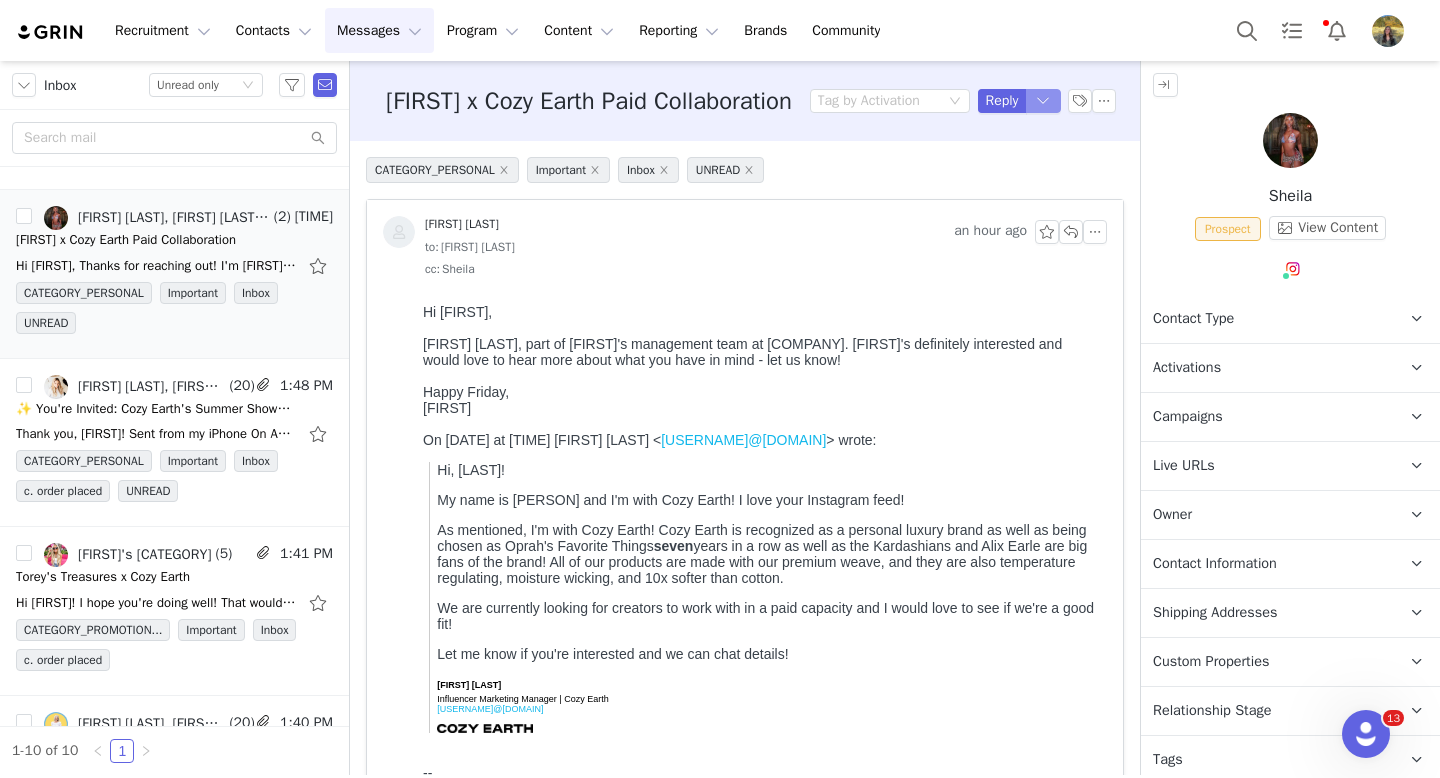 click at bounding box center (1044, 101) 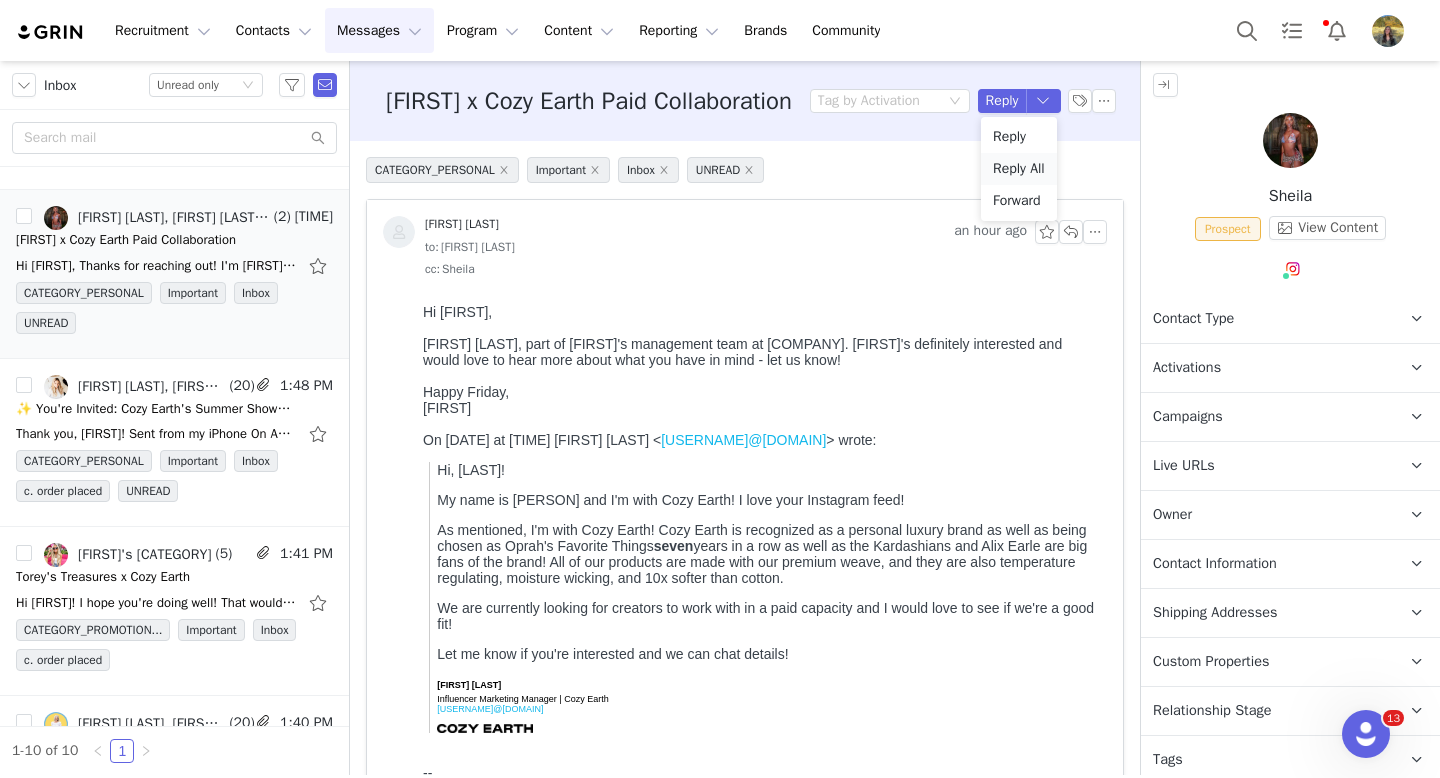 click on "Reply All" at bounding box center (1019, 169) 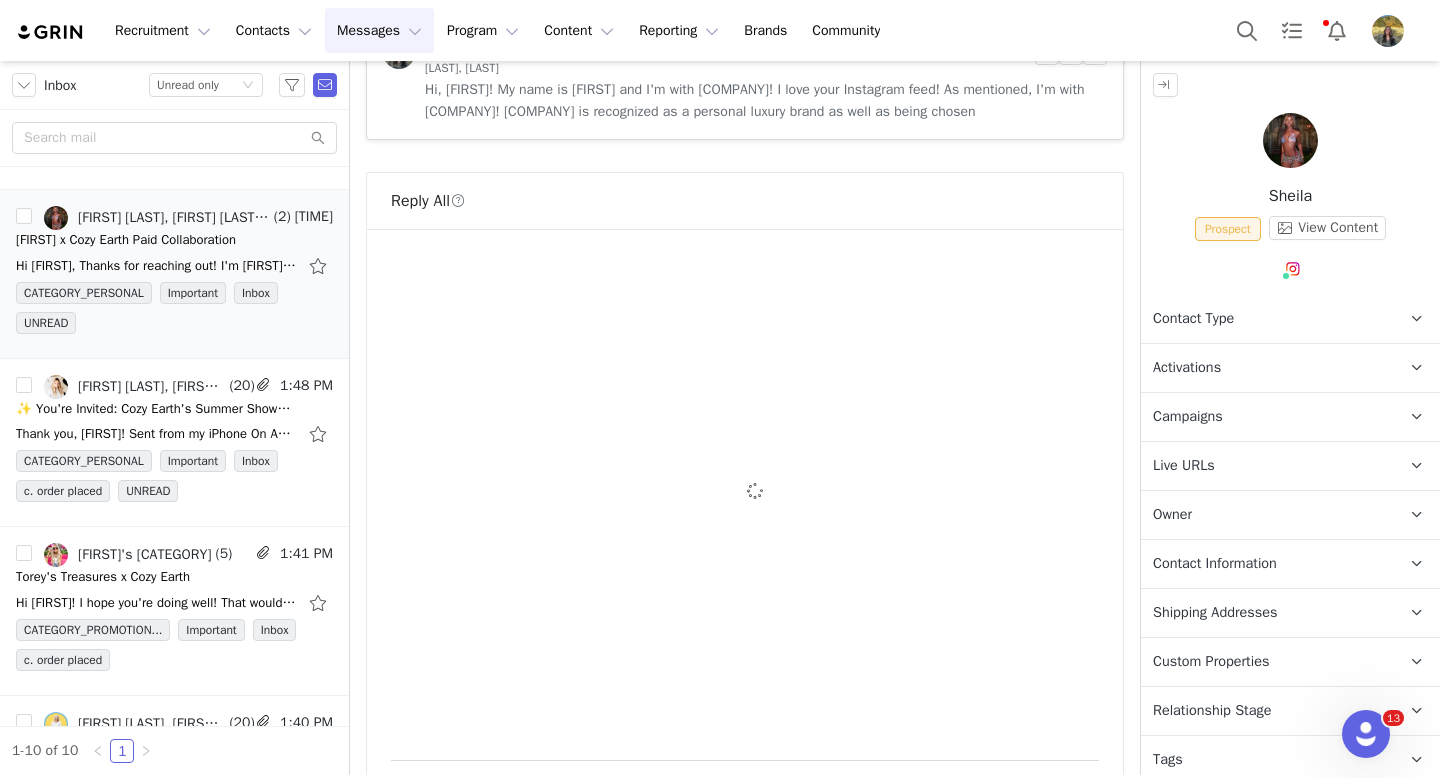 scroll, scrollTop: 1009, scrollLeft: 0, axis: vertical 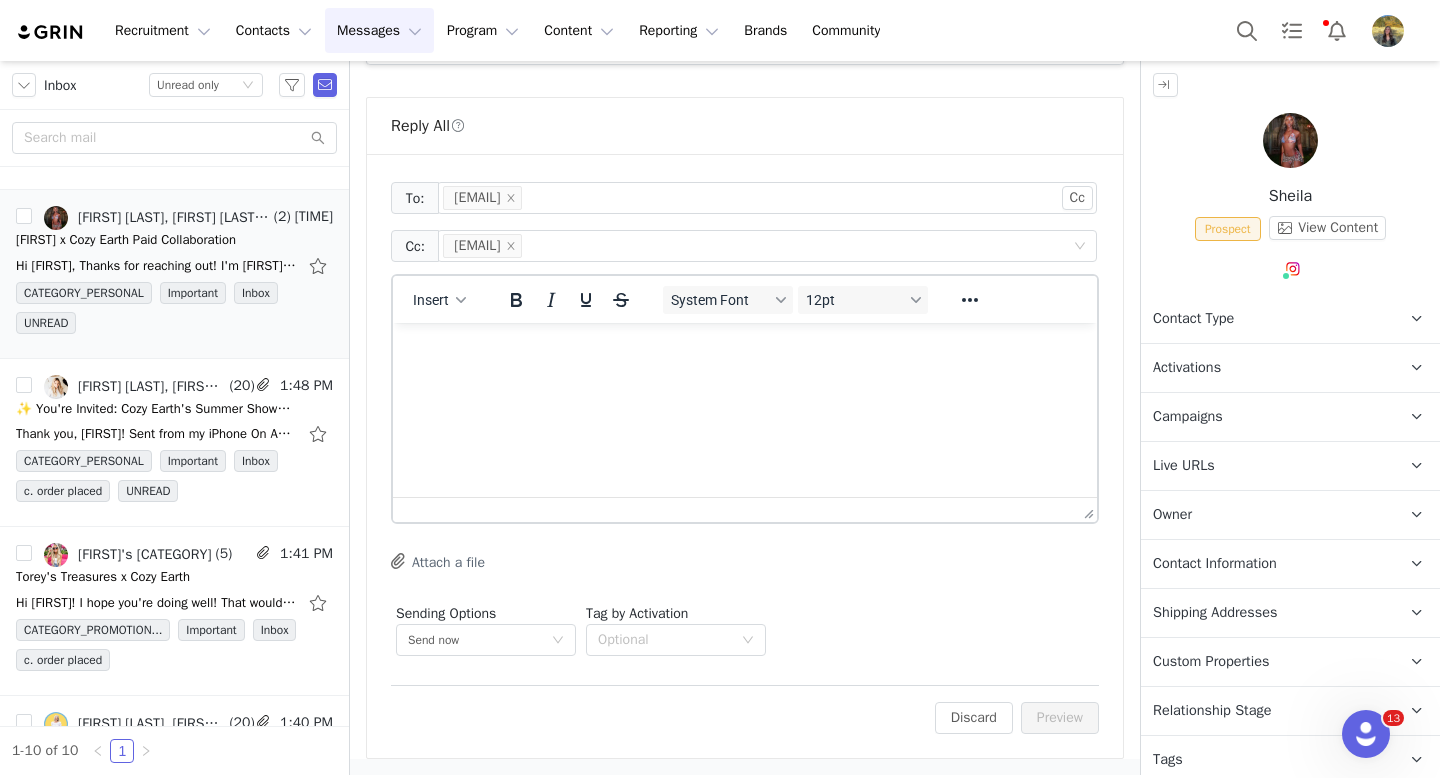 click at bounding box center [745, 350] 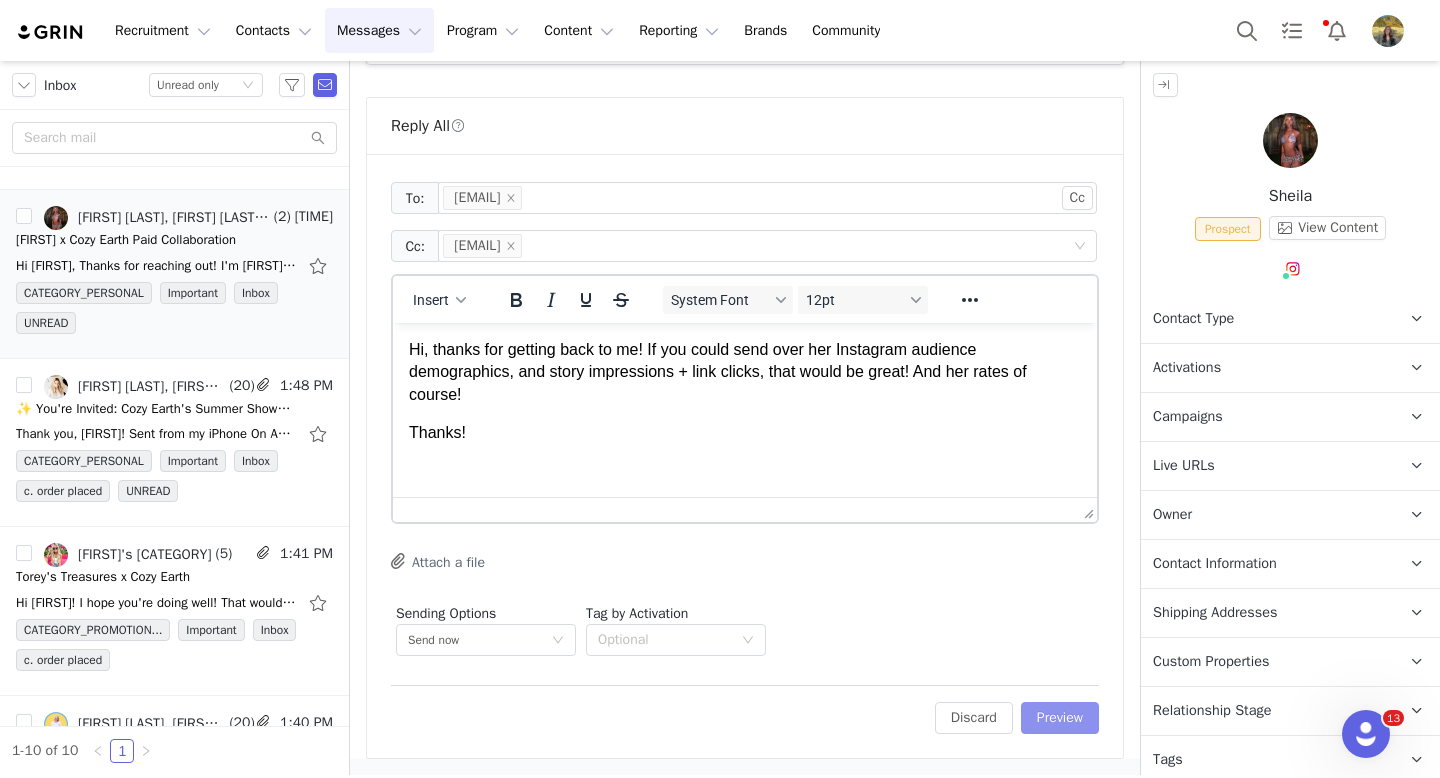 click on "Preview" at bounding box center (1060, 718) 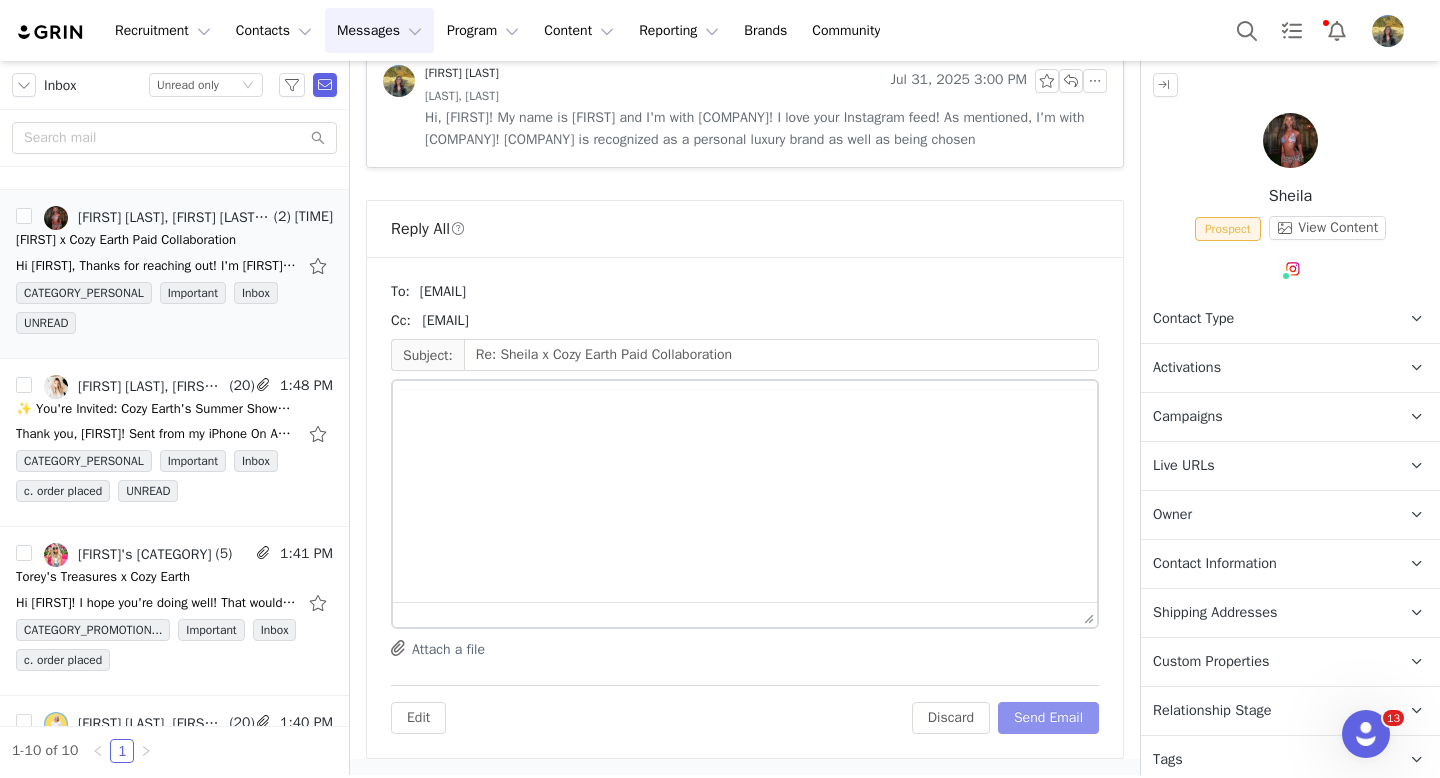scroll, scrollTop: 906, scrollLeft: 0, axis: vertical 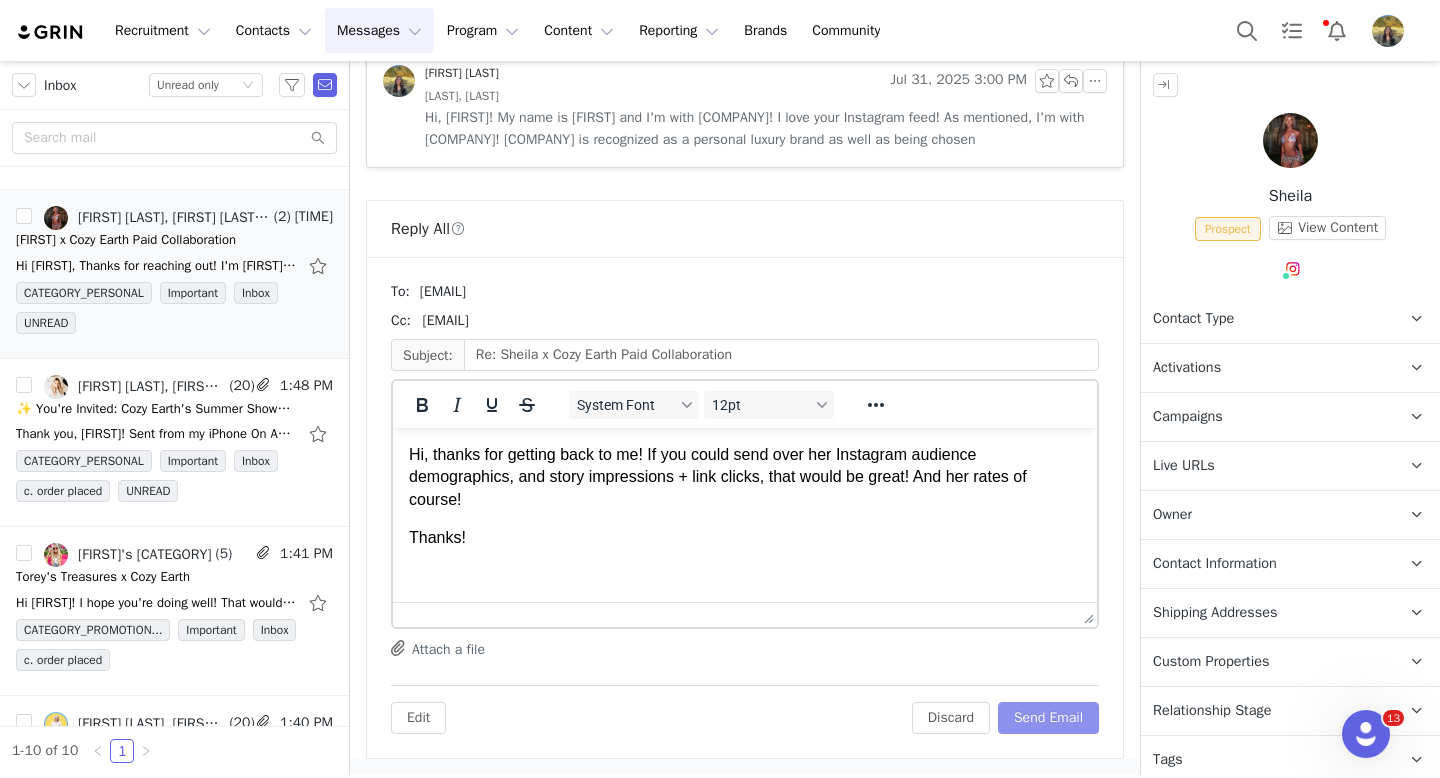 click on "Send Email" at bounding box center (1048, 718) 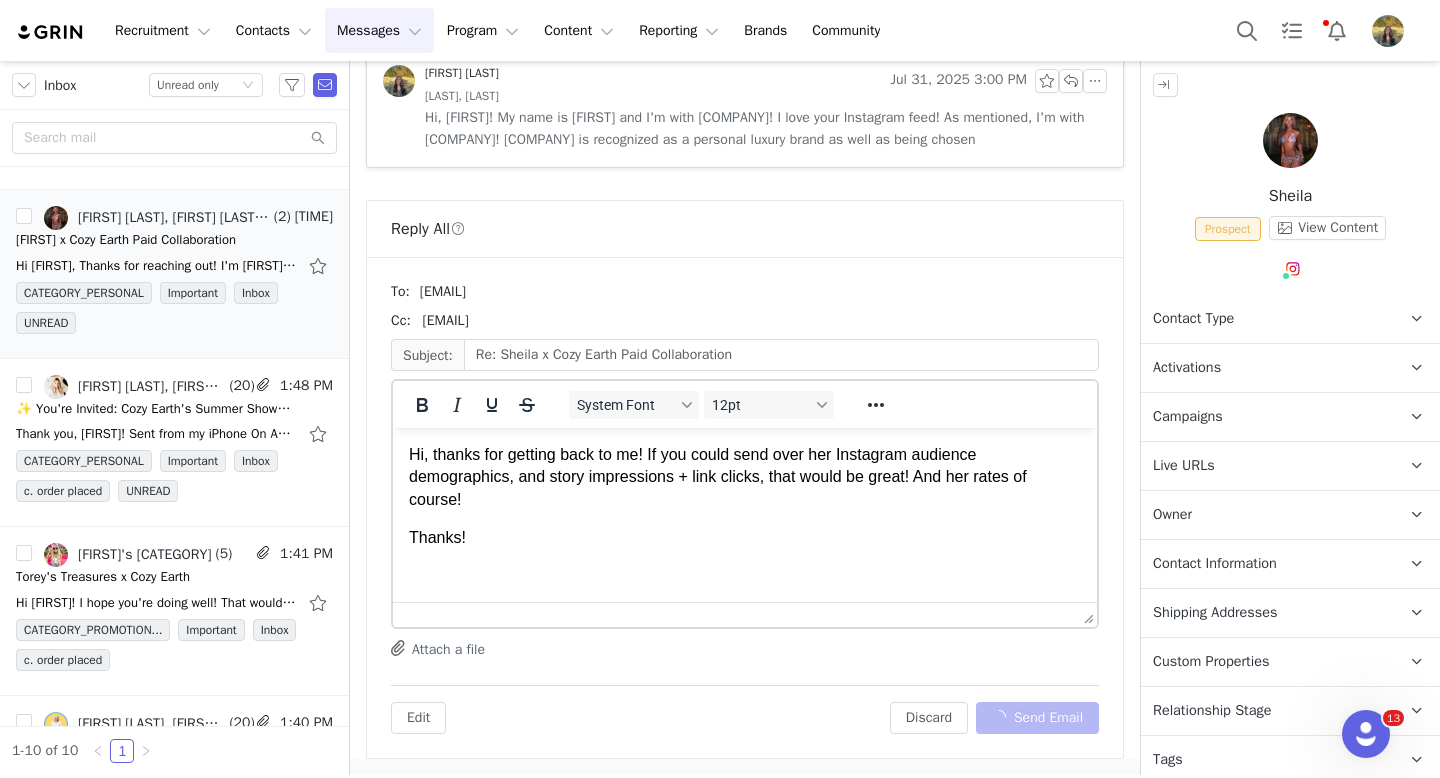 scroll, scrollTop: 0, scrollLeft: 0, axis: both 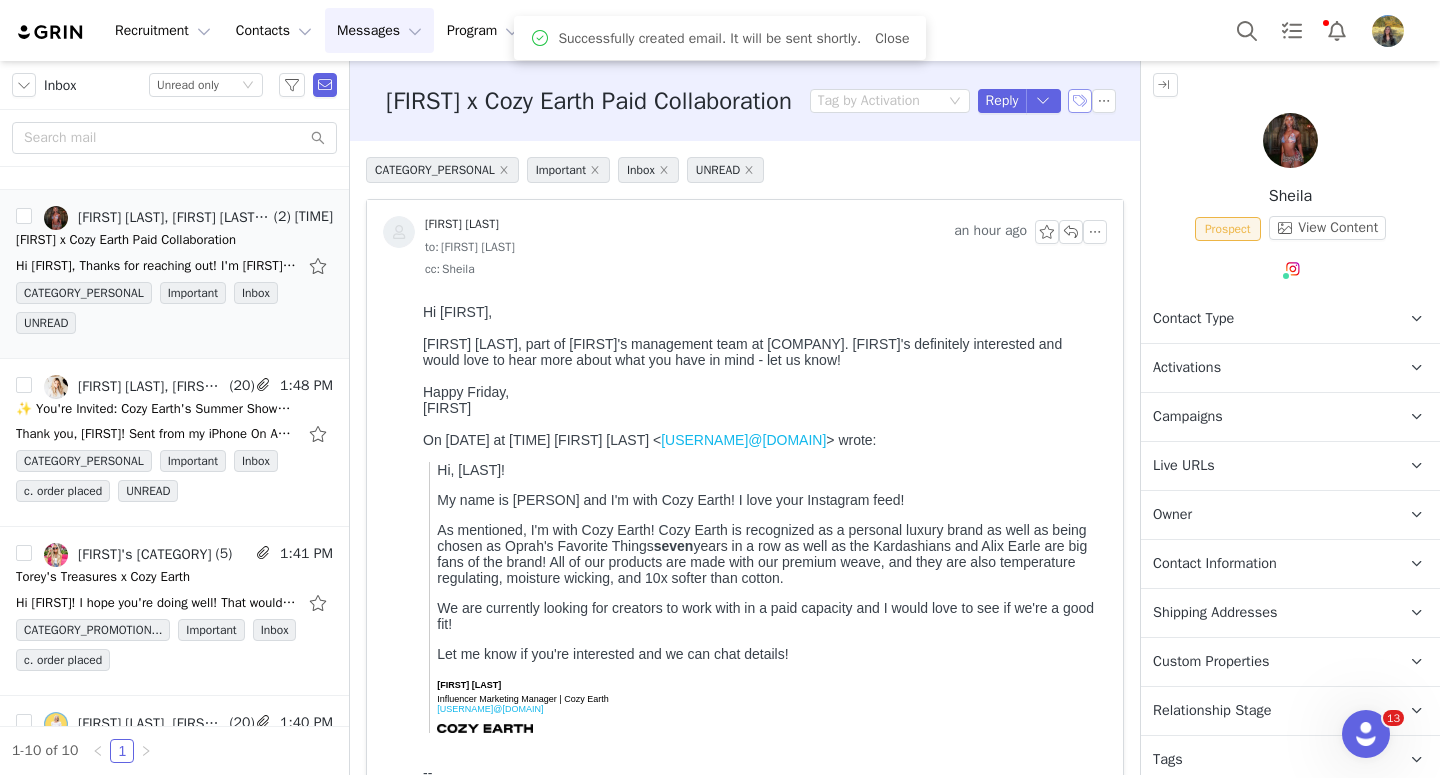 click at bounding box center (1080, 101) 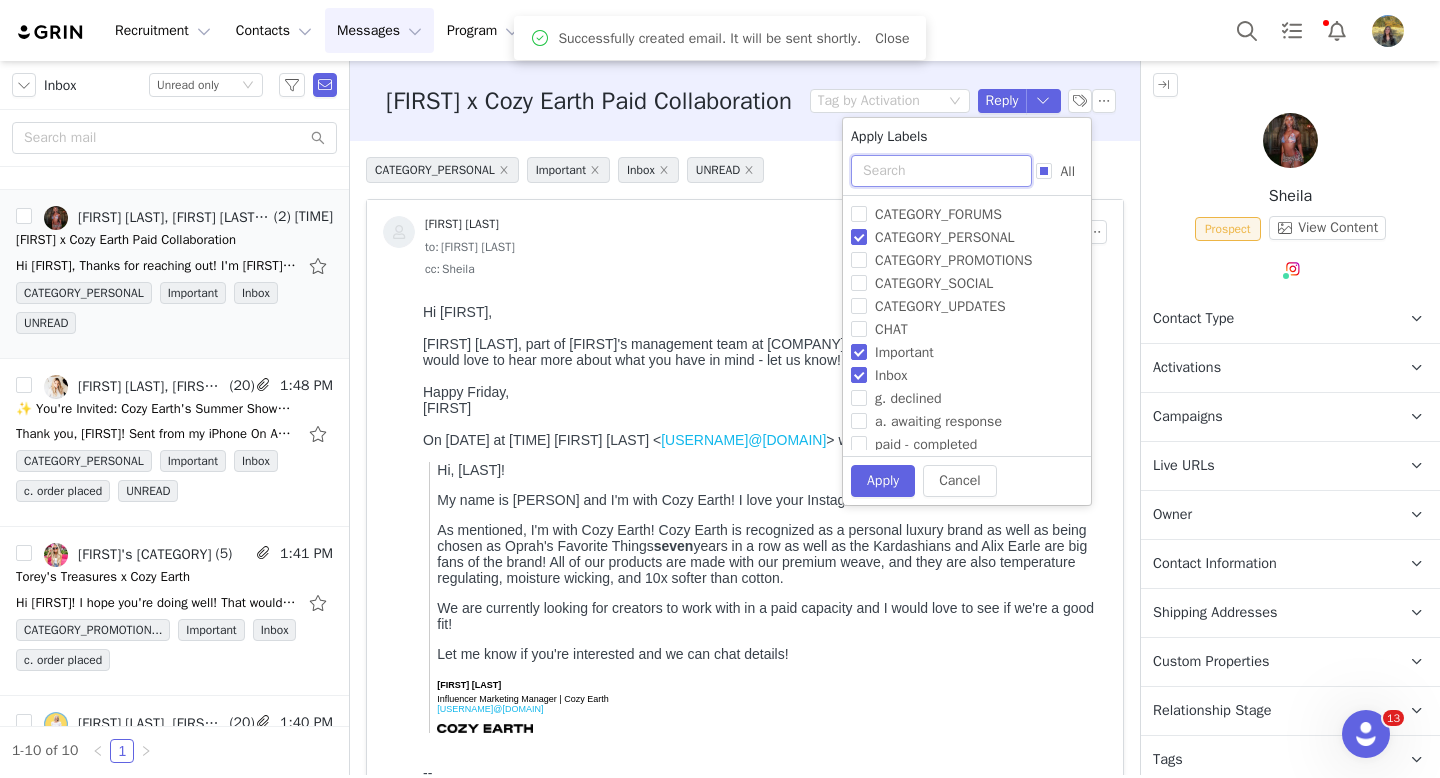 click at bounding box center [941, 171] 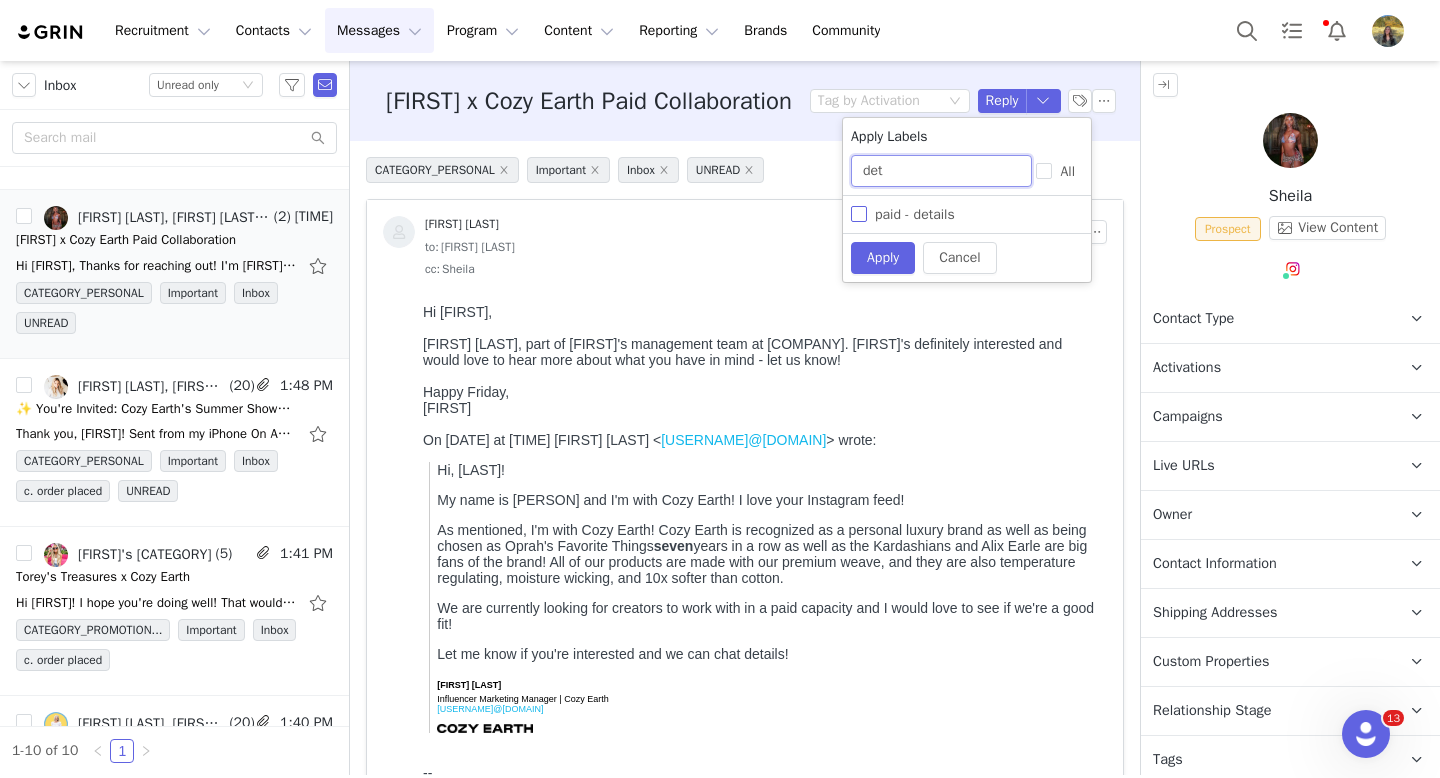 type on "det" 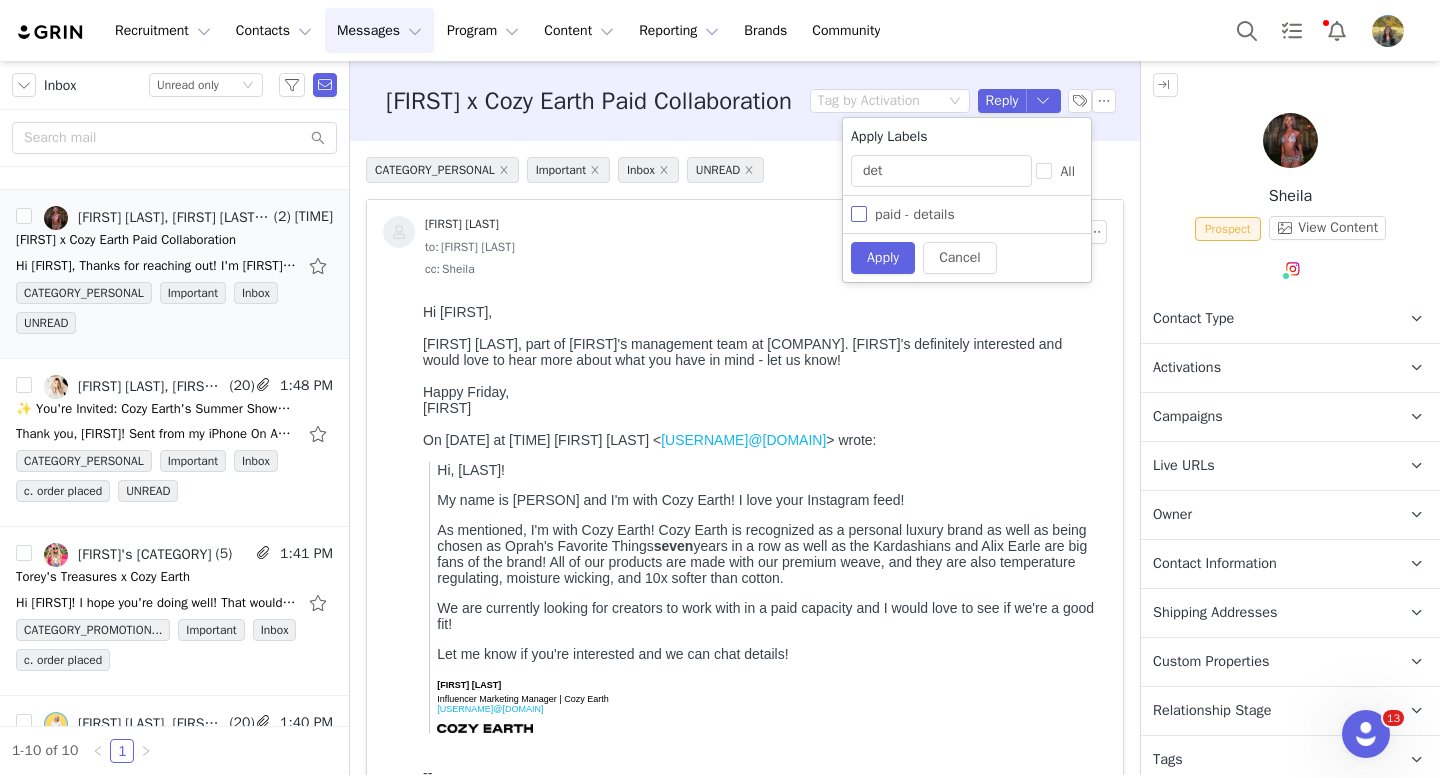 click on "paid - details" at bounding box center [915, 214] 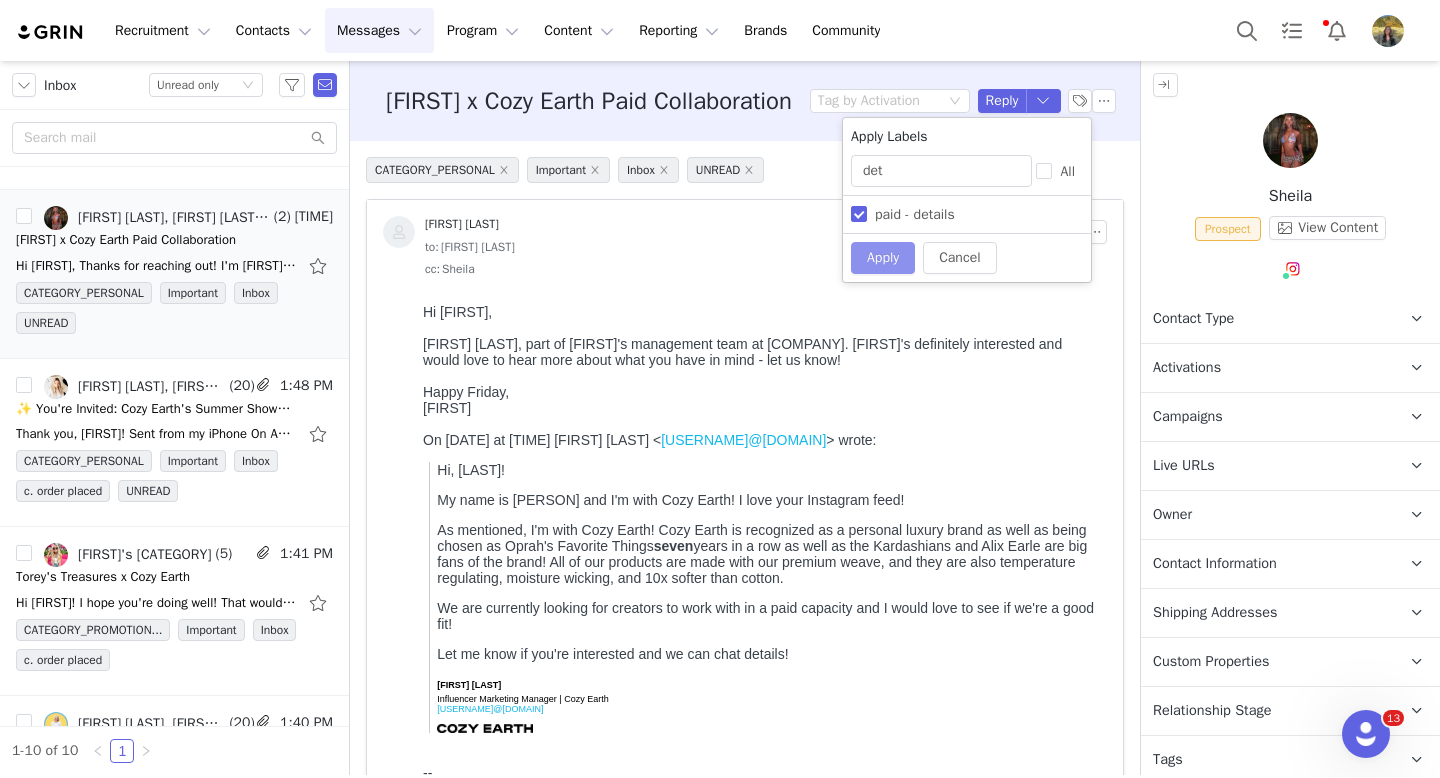 click on "Apply" at bounding box center [883, 258] 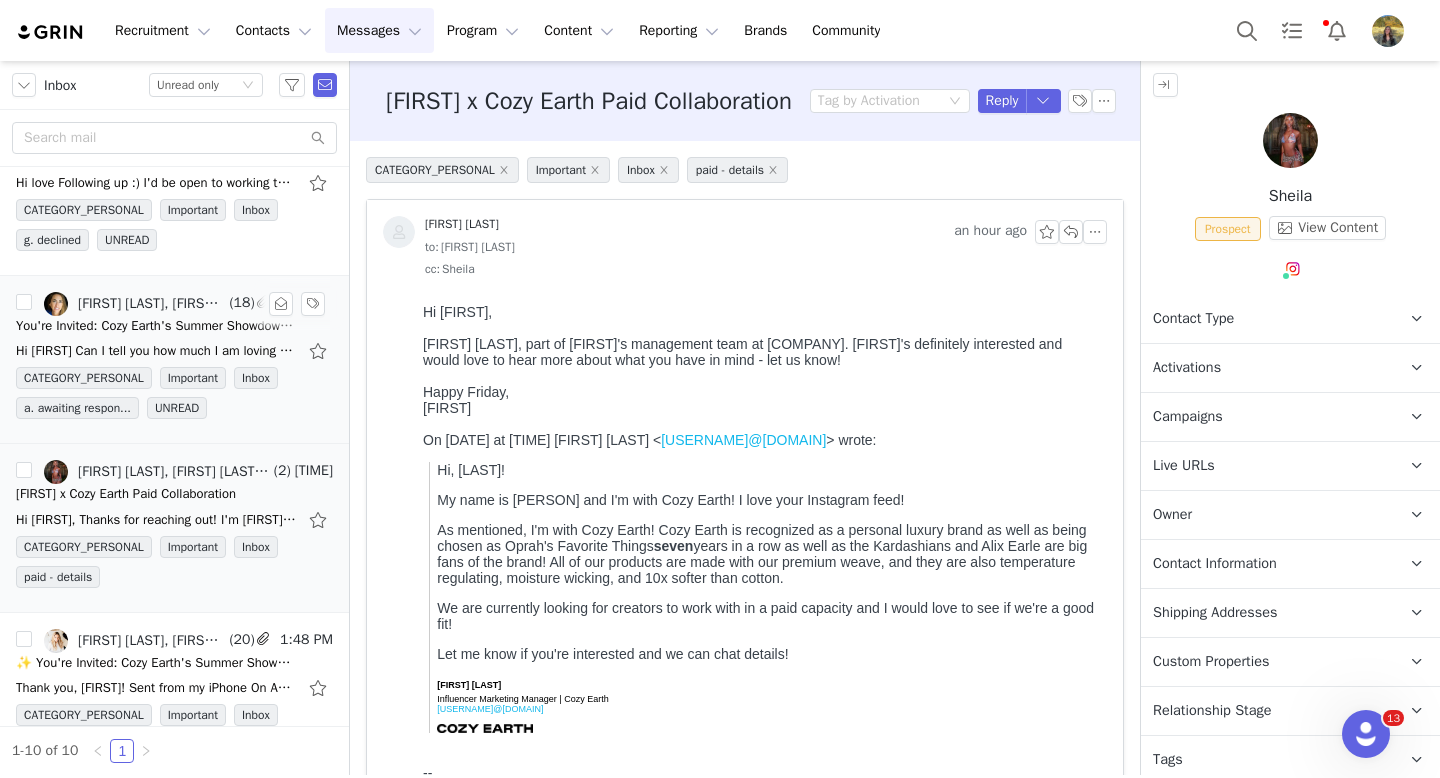 scroll, scrollTop: 0, scrollLeft: 0, axis: both 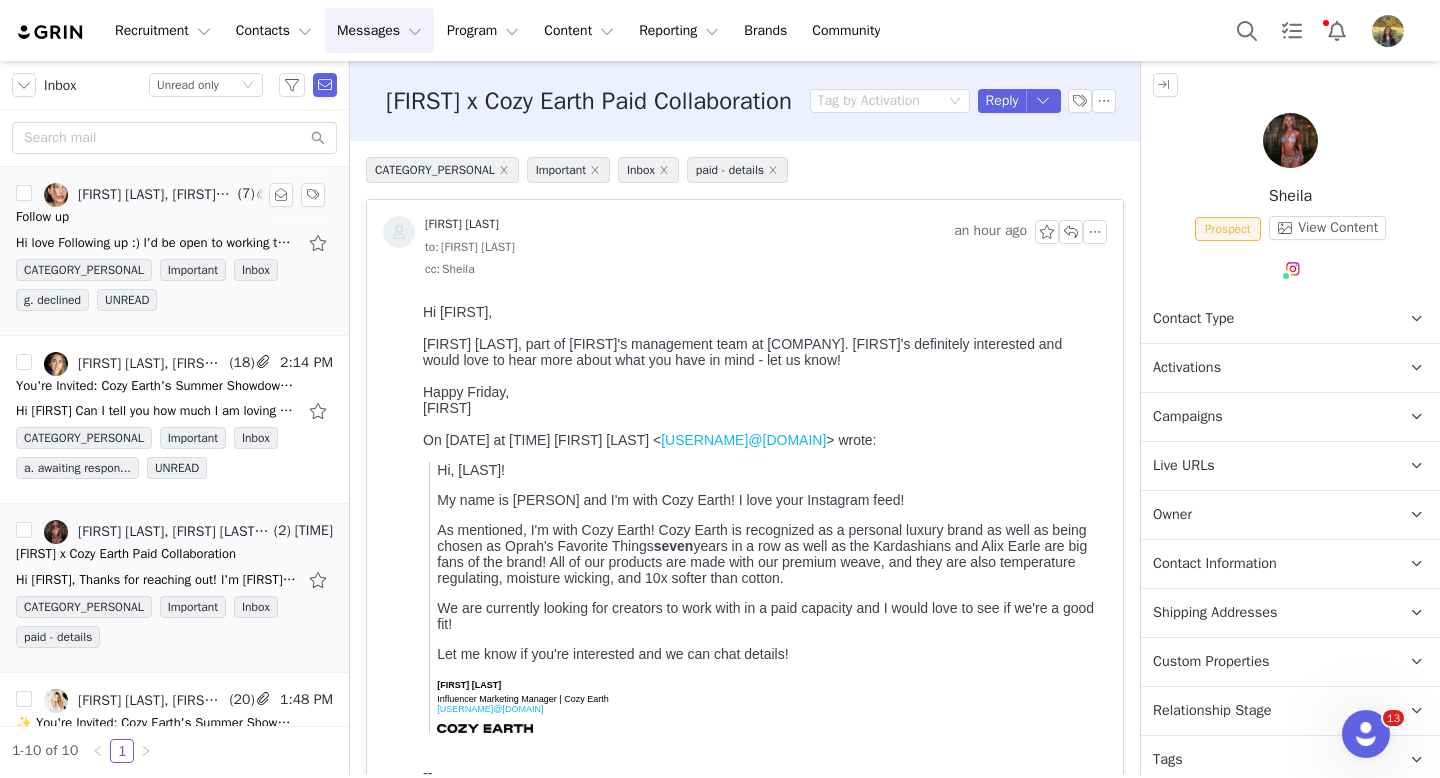 click on "Hi love Following up :) I'd be open to working together now as a gifted partnership!! I actually am getting a new bed so upgrading all my things and mom recommended you guys so thought I'd" at bounding box center [174, 243] 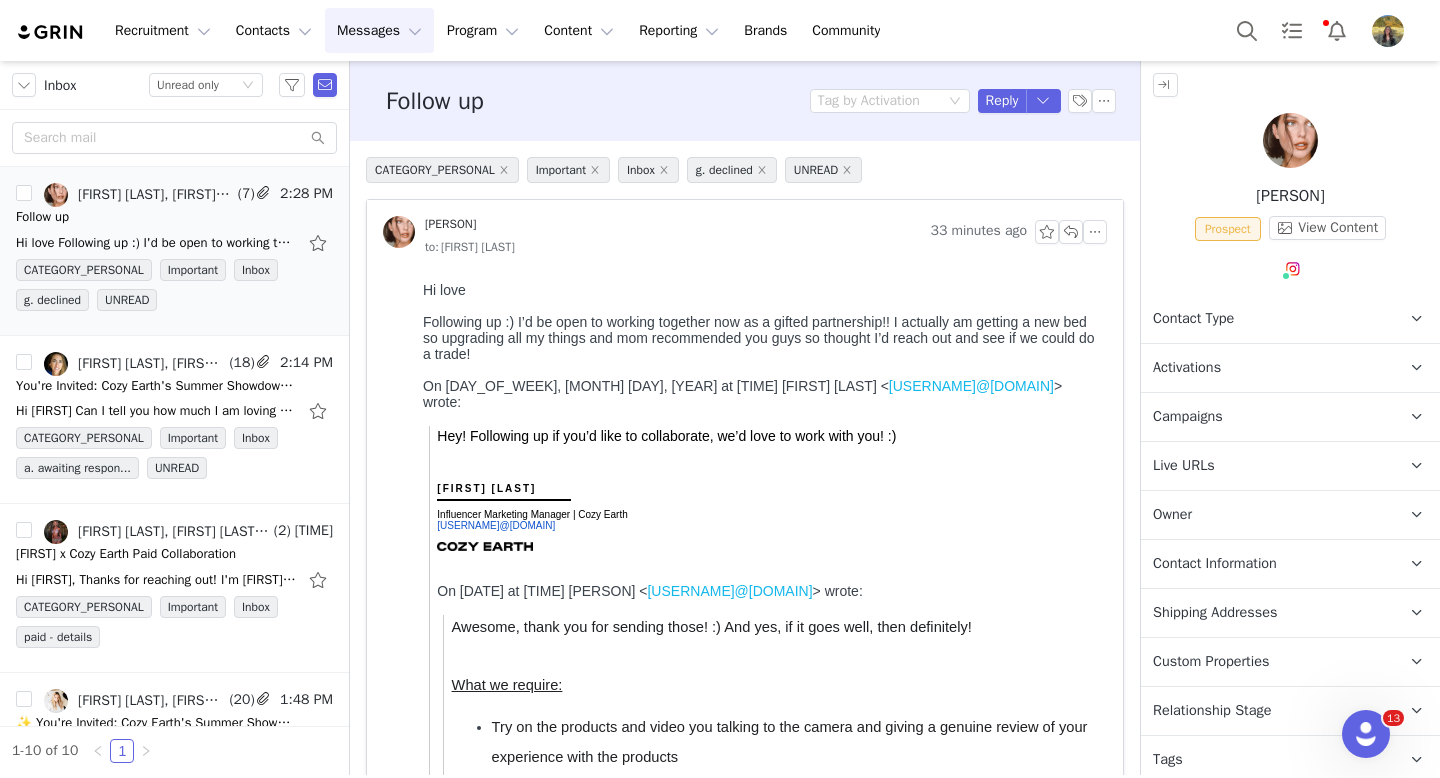 scroll, scrollTop: 0, scrollLeft: 0, axis: both 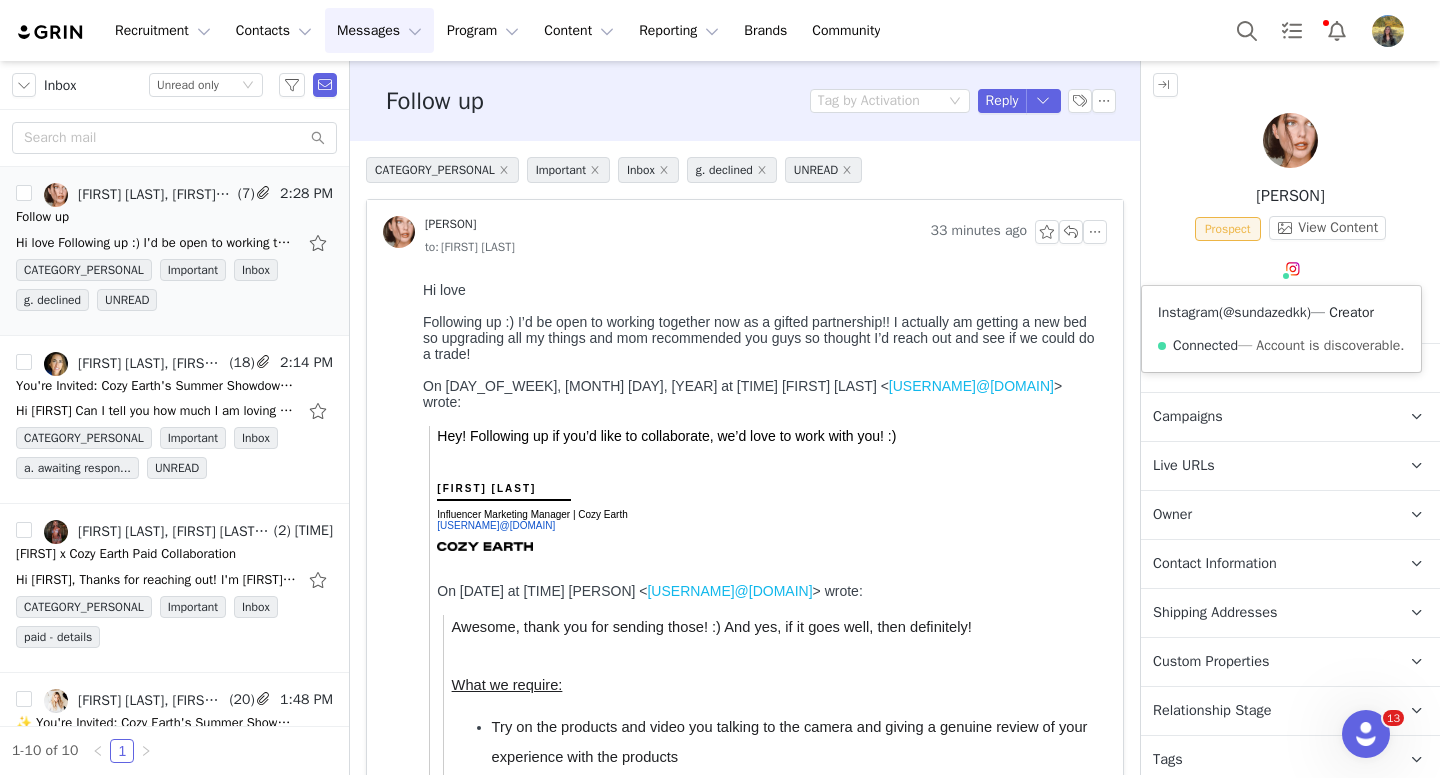 click on "@sundazedkk" at bounding box center [1265, 312] 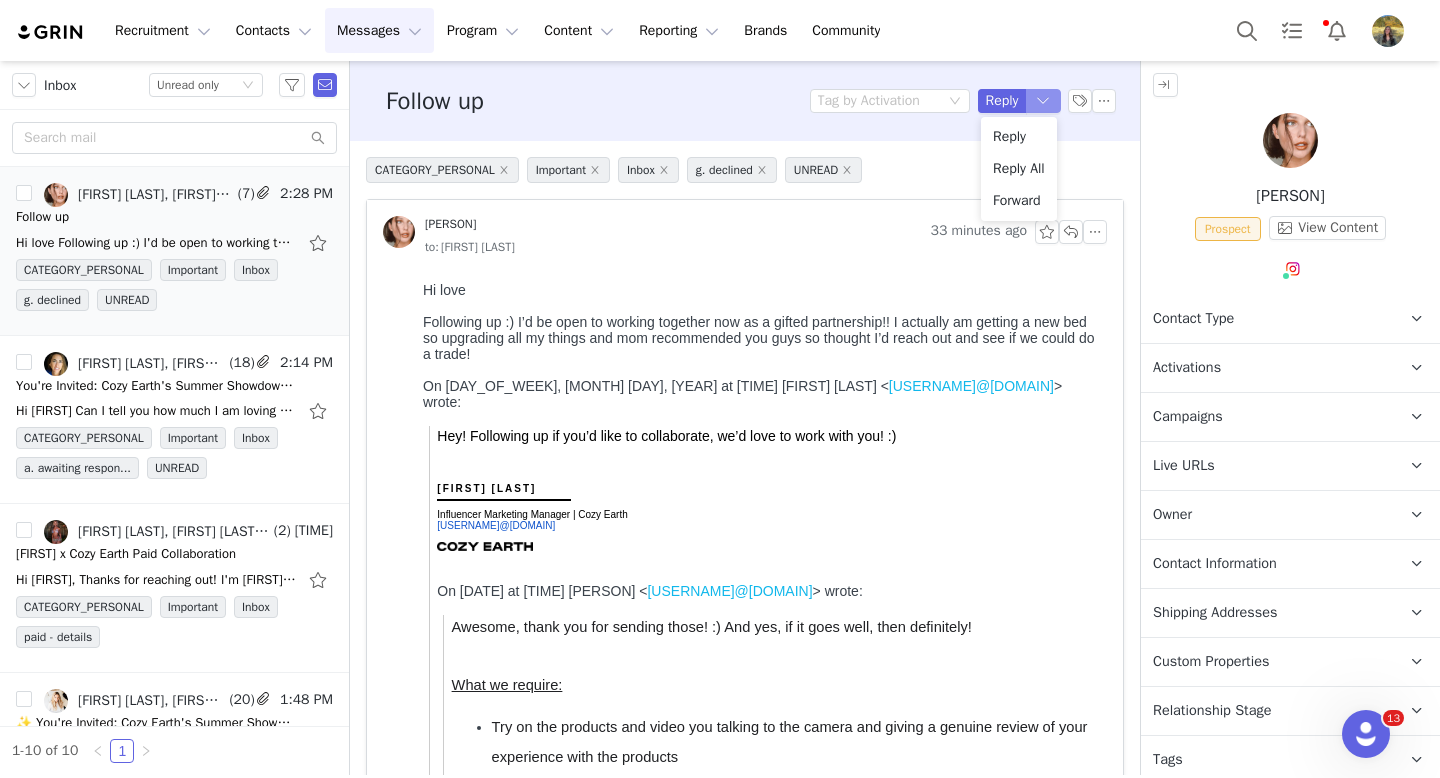 click at bounding box center (1044, 101) 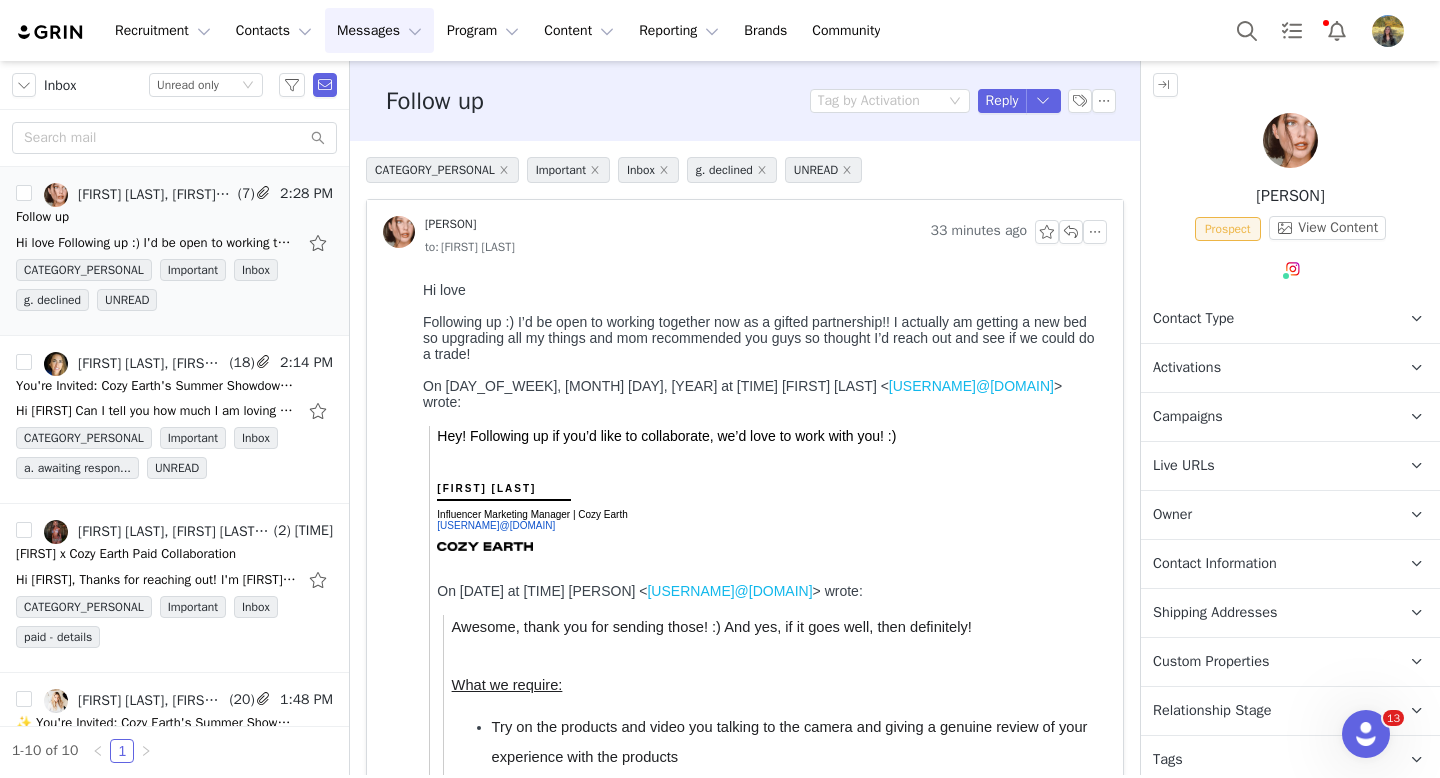 click on "CATEGORY_PERSONAL   Important   Inbox   g. declined   UNREAD" at bounding box center [745, 178] 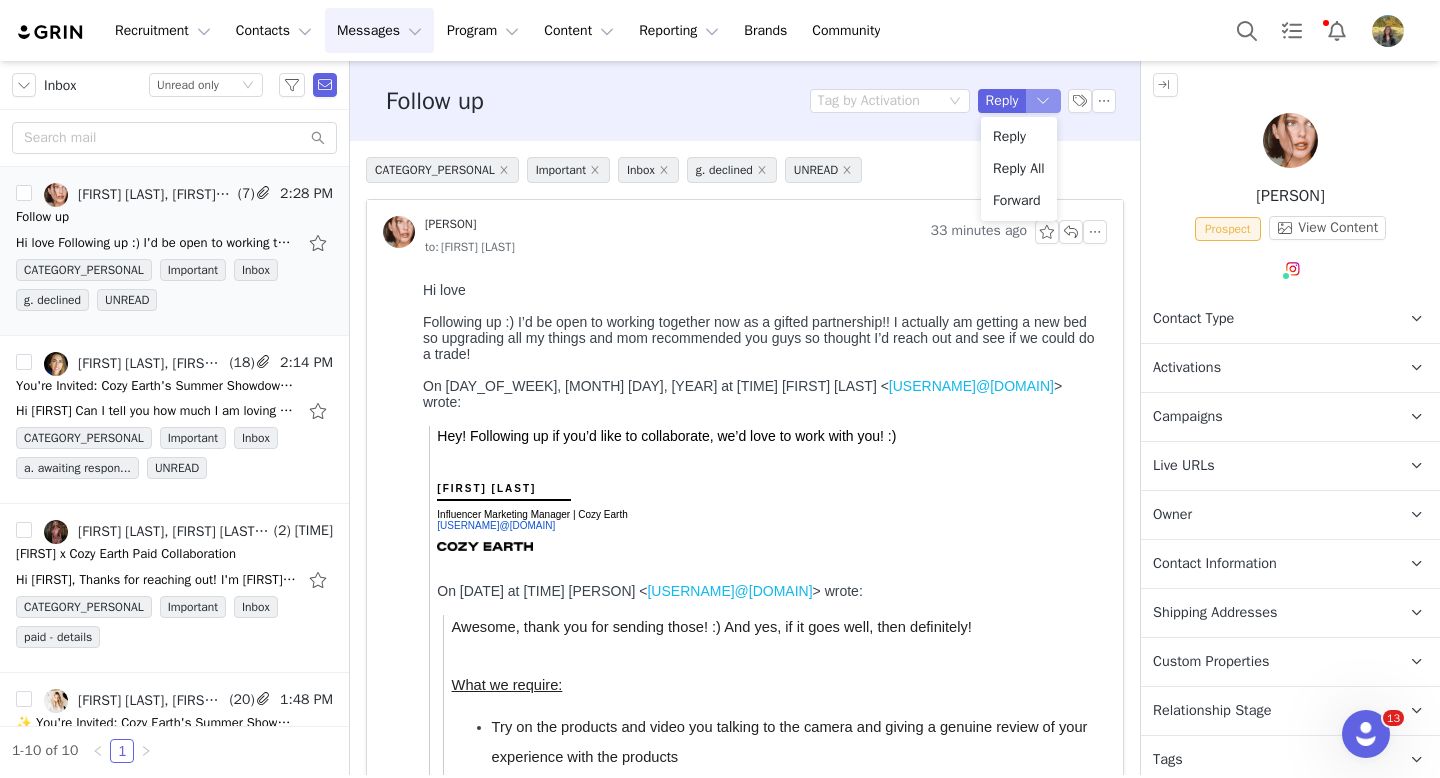 click at bounding box center (1044, 101) 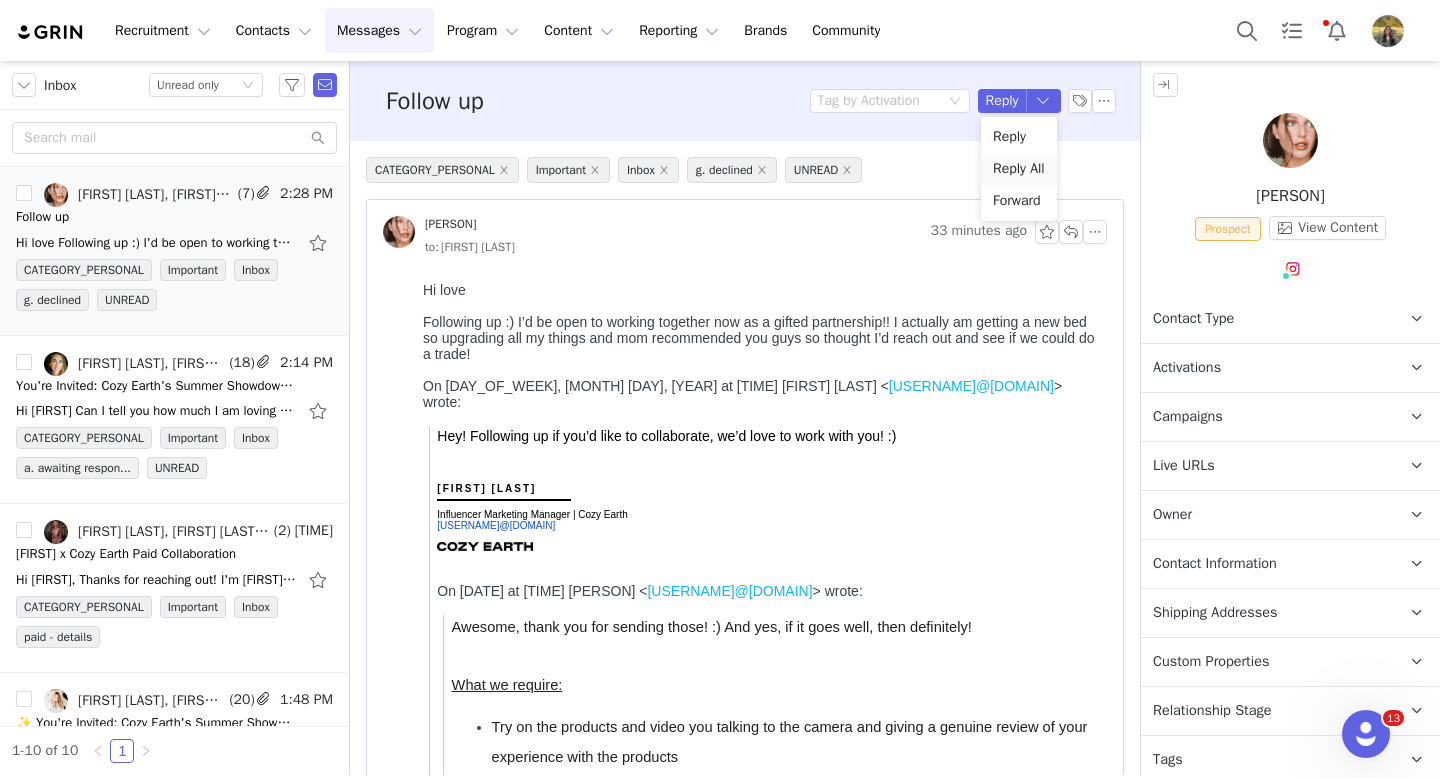 click on "Reply All" at bounding box center (1019, 169) 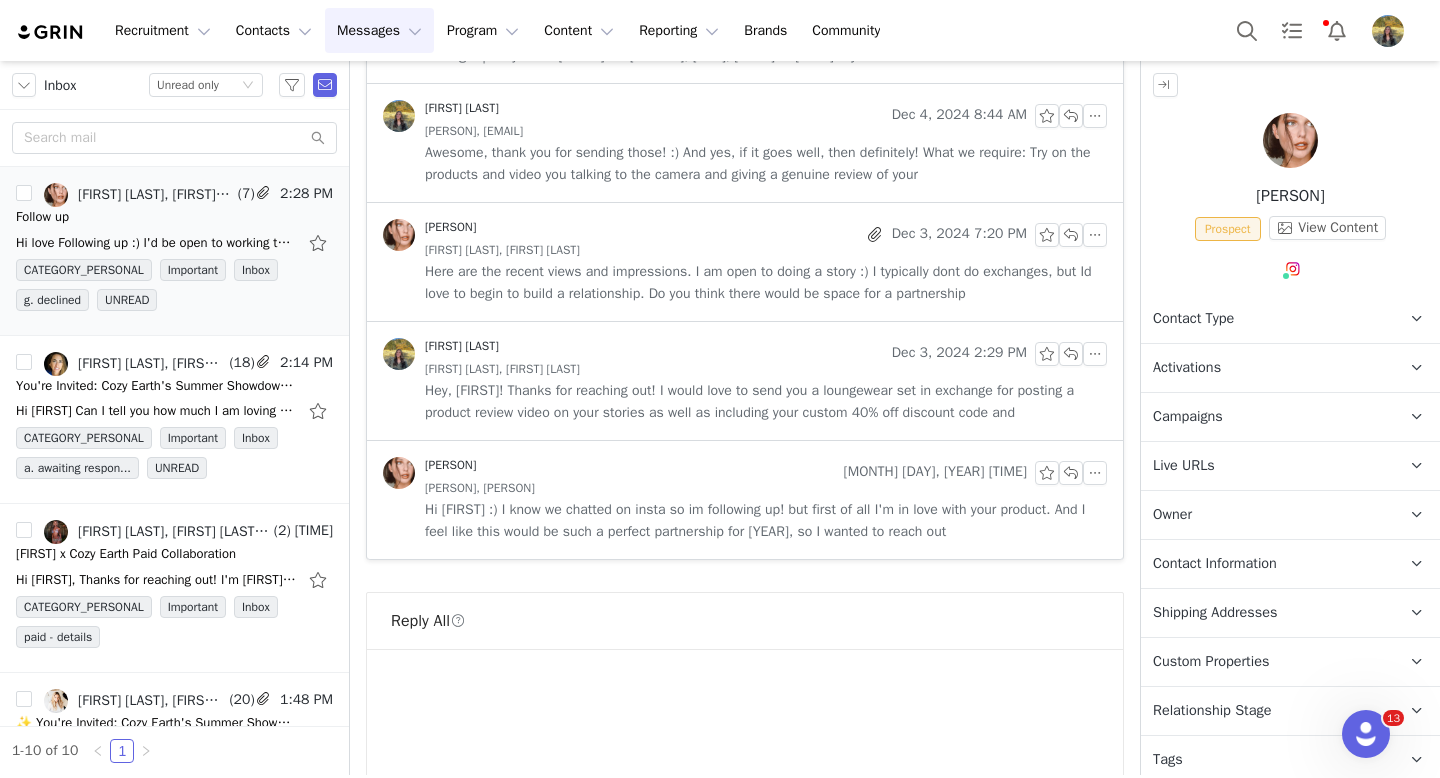 scroll, scrollTop: 1925, scrollLeft: 0, axis: vertical 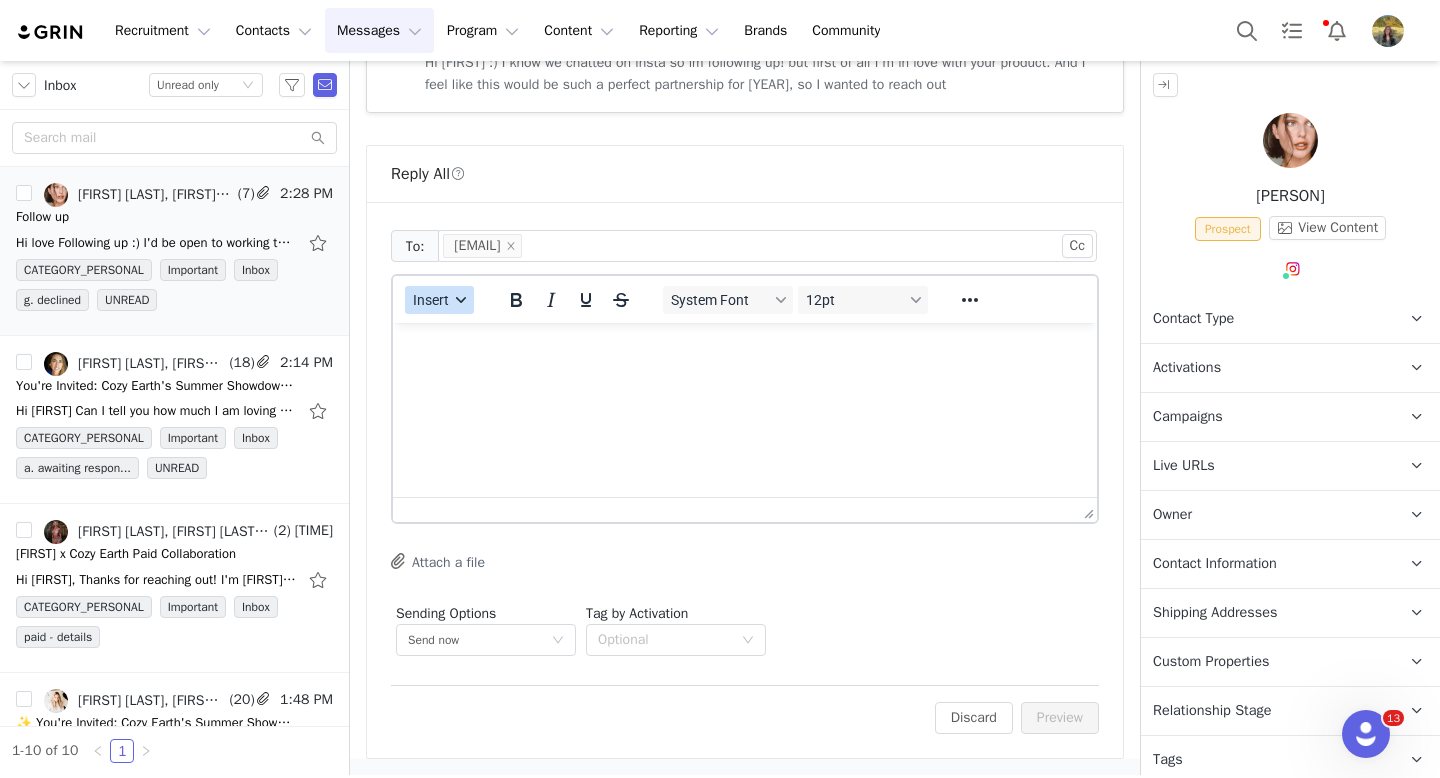 click at bounding box center [461, 300] 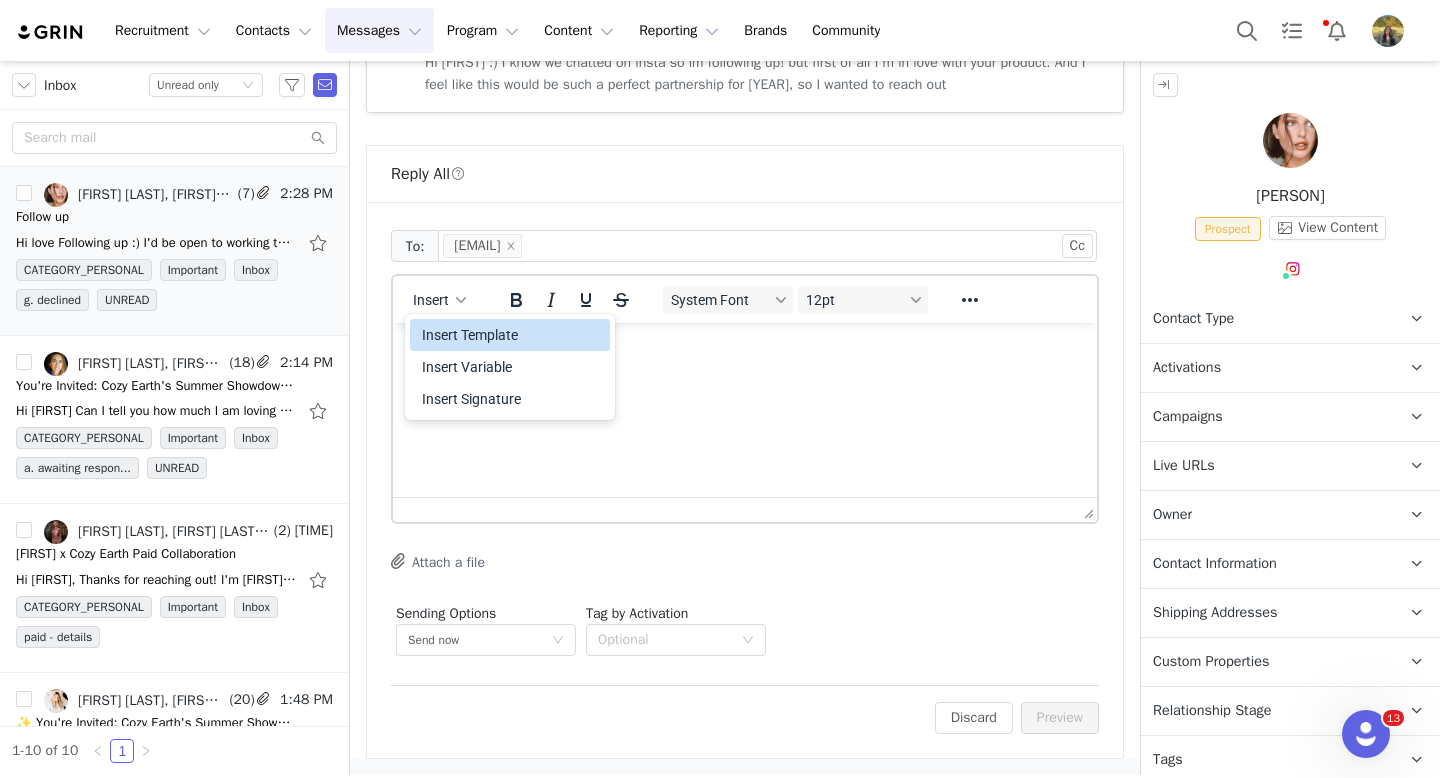 click on "Insert Template" at bounding box center [512, 335] 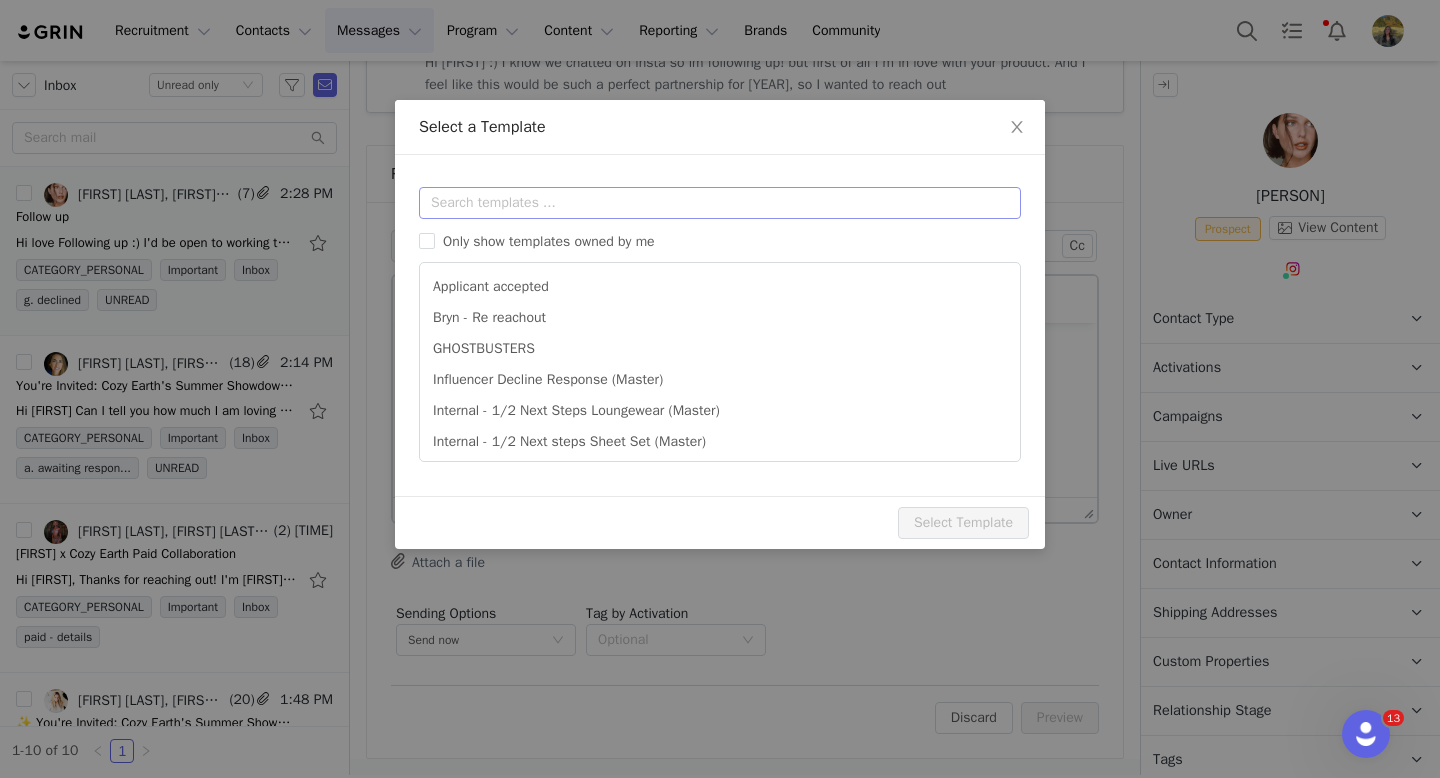 scroll, scrollTop: 0, scrollLeft: 0, axis: both 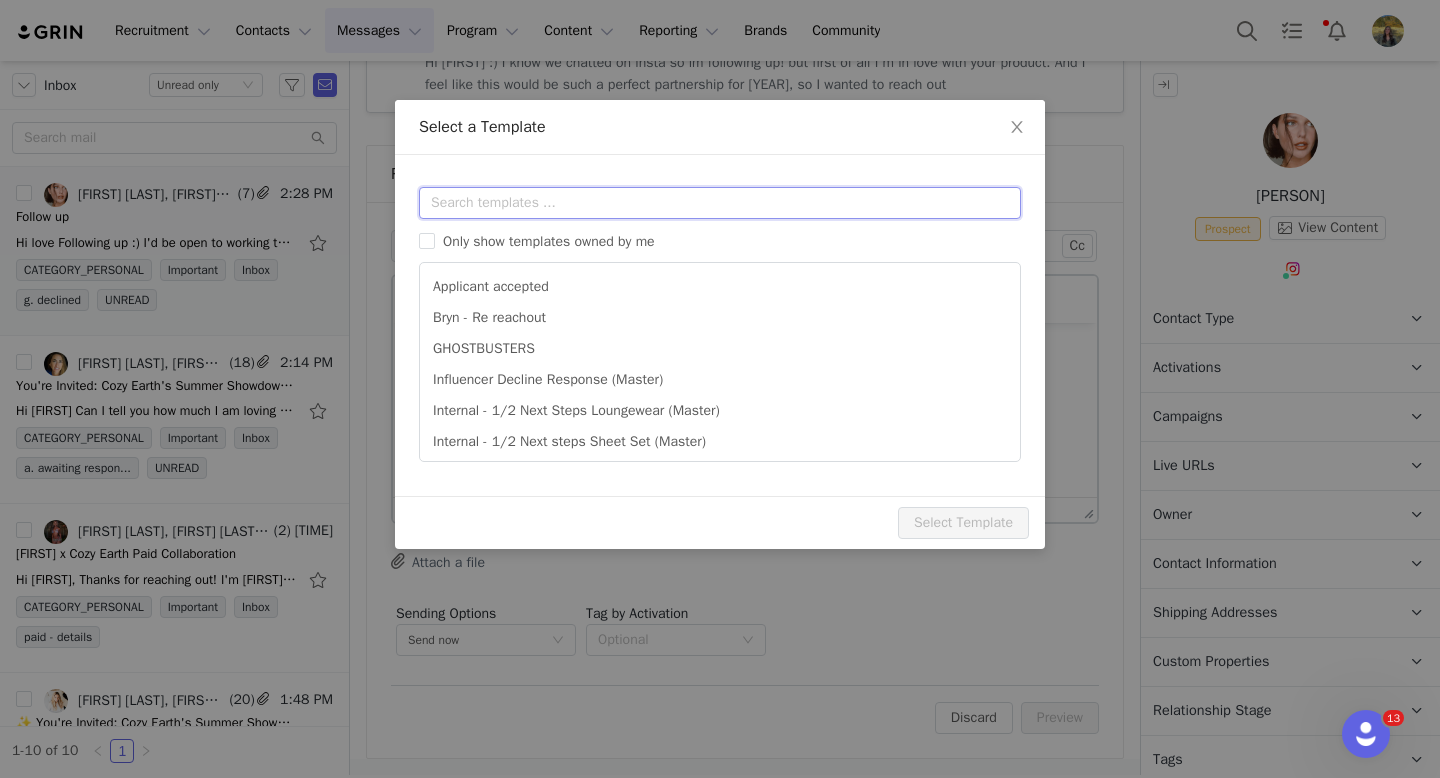 click at bounding box center [720, 203] 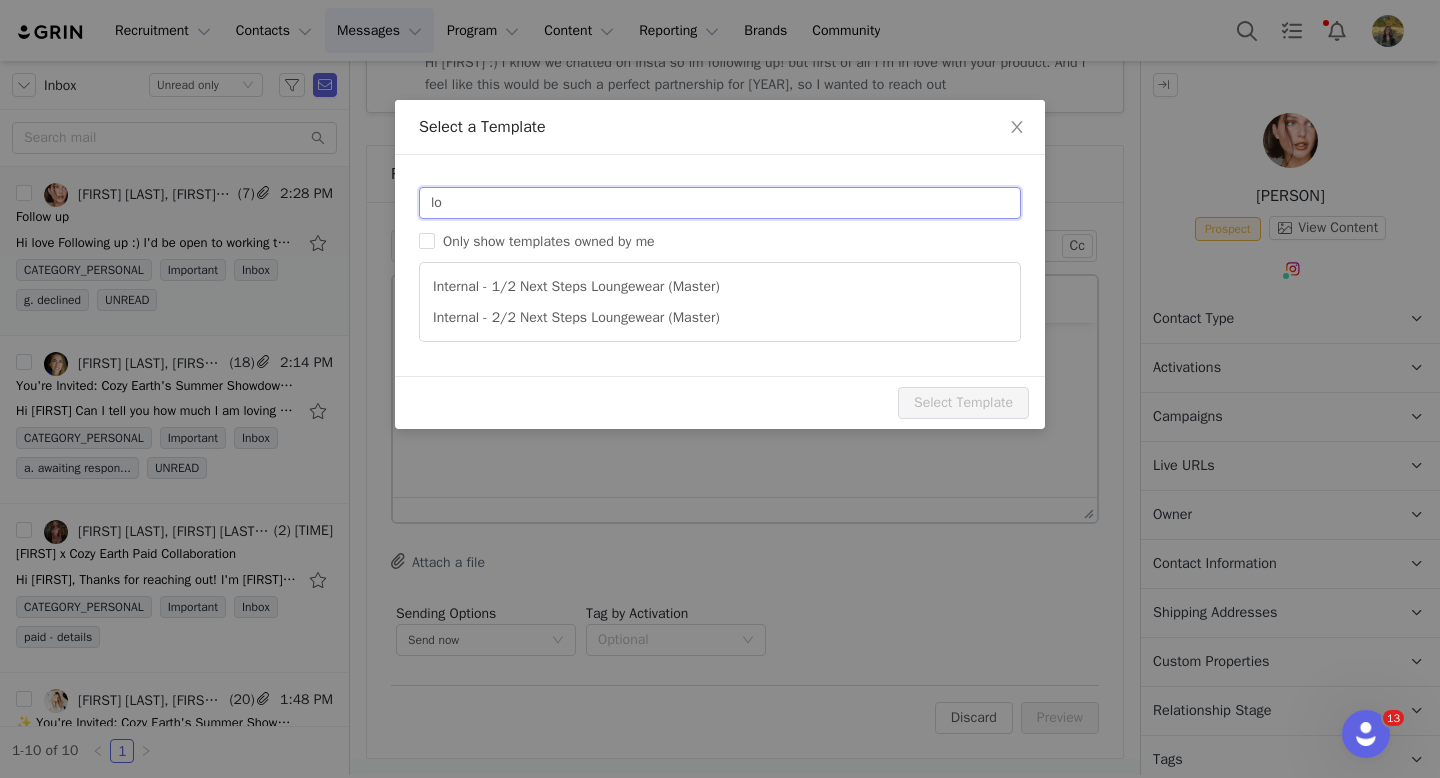 type on "l" 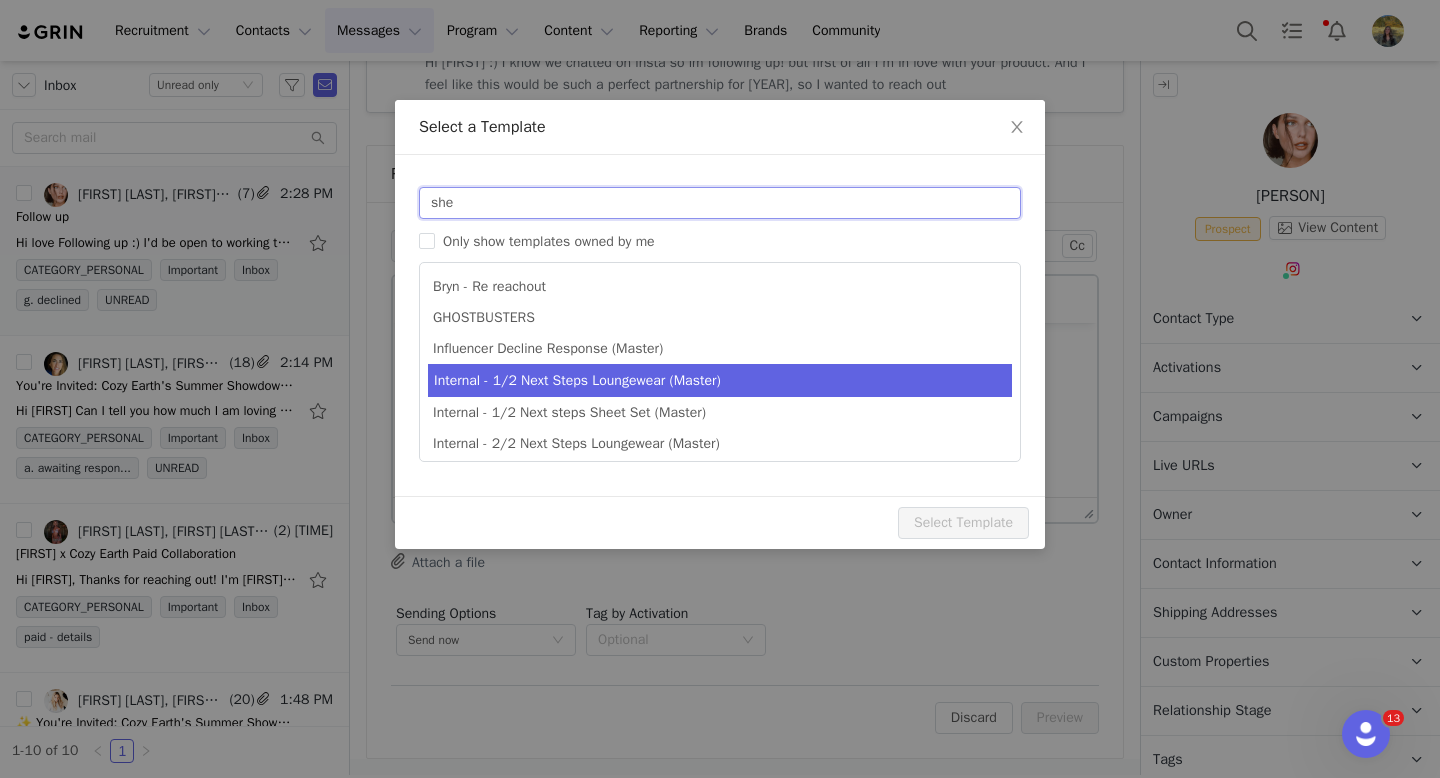 type on "she" 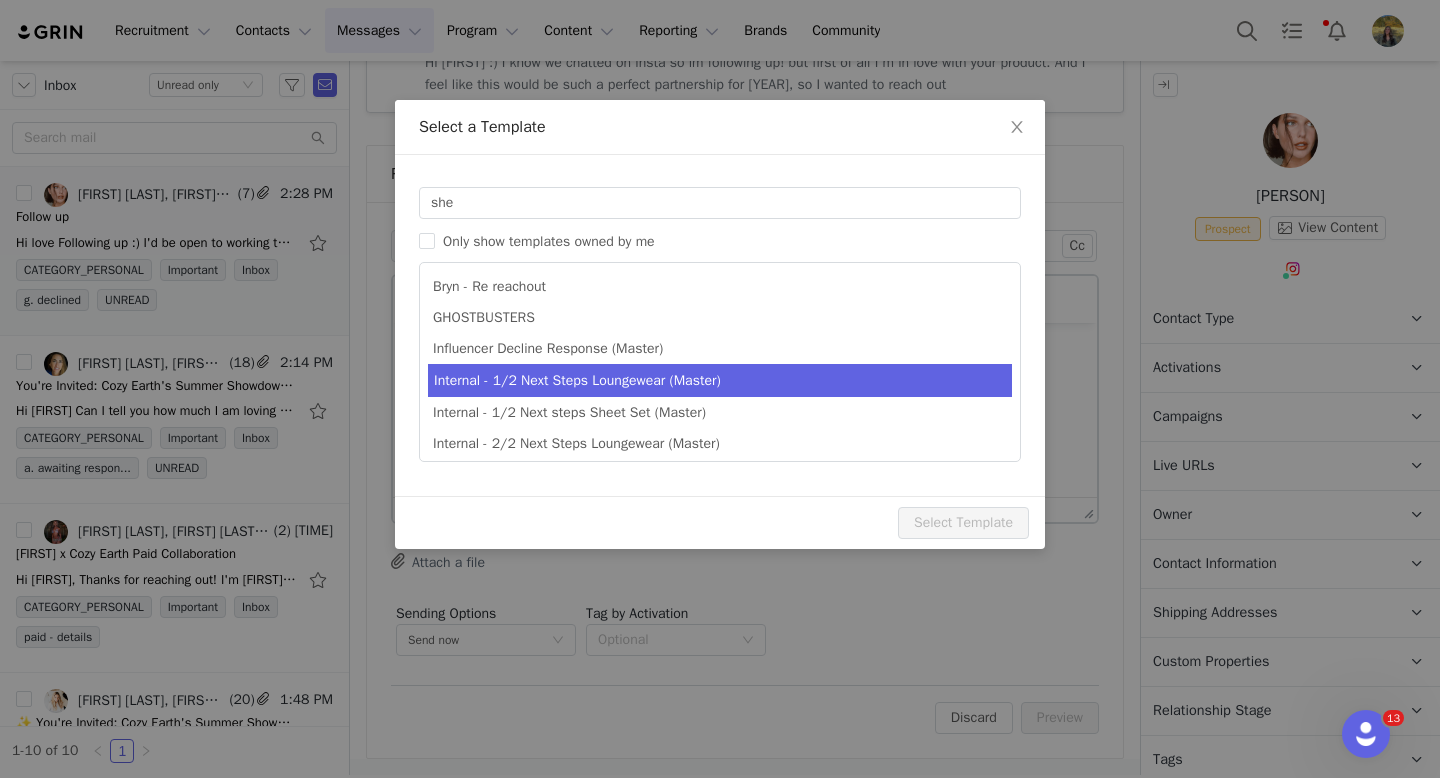 click on "Internal - 1/2 Next Steps Loungewear (Master)" at bounding box center [720, 380] 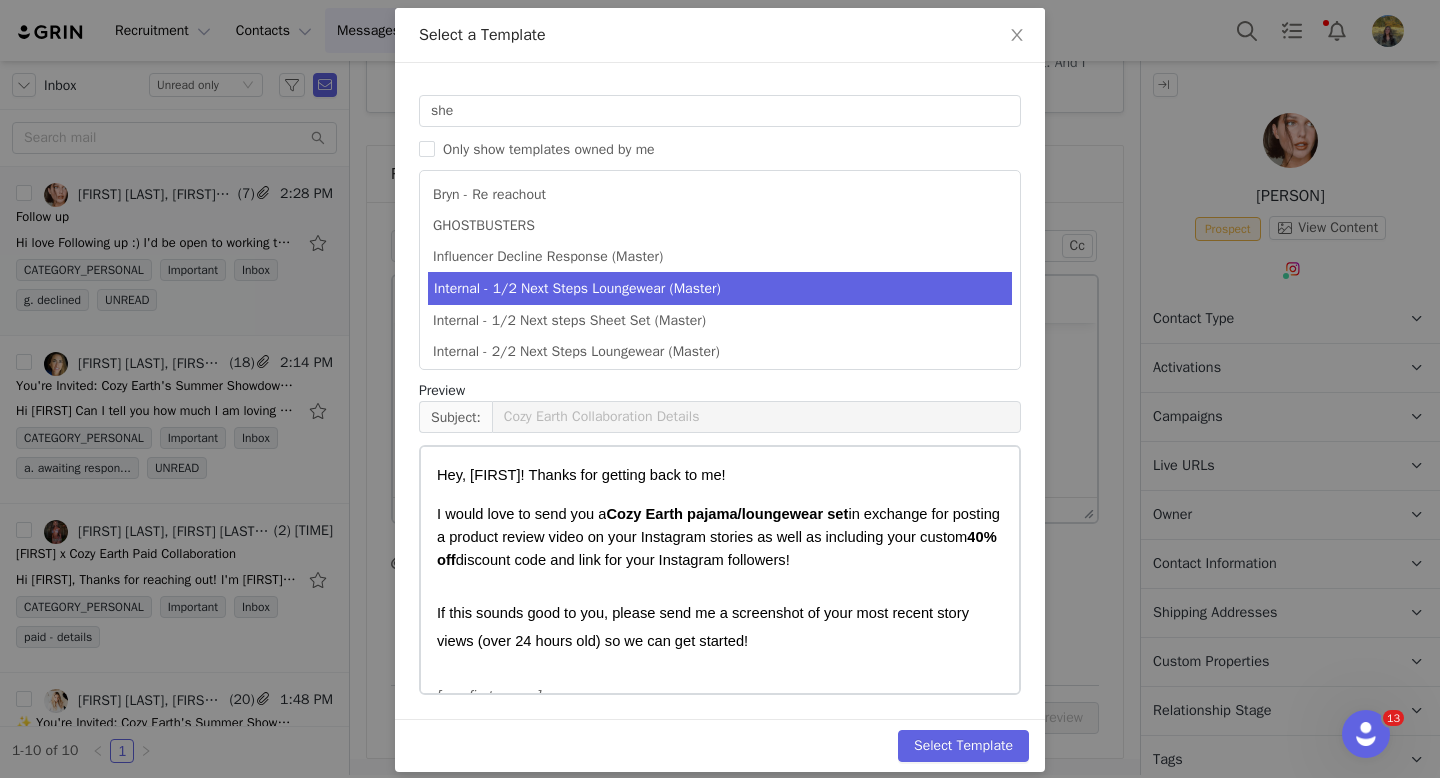 scroll, scrollTop: 110, scrollLeft: 0, axis: vertical 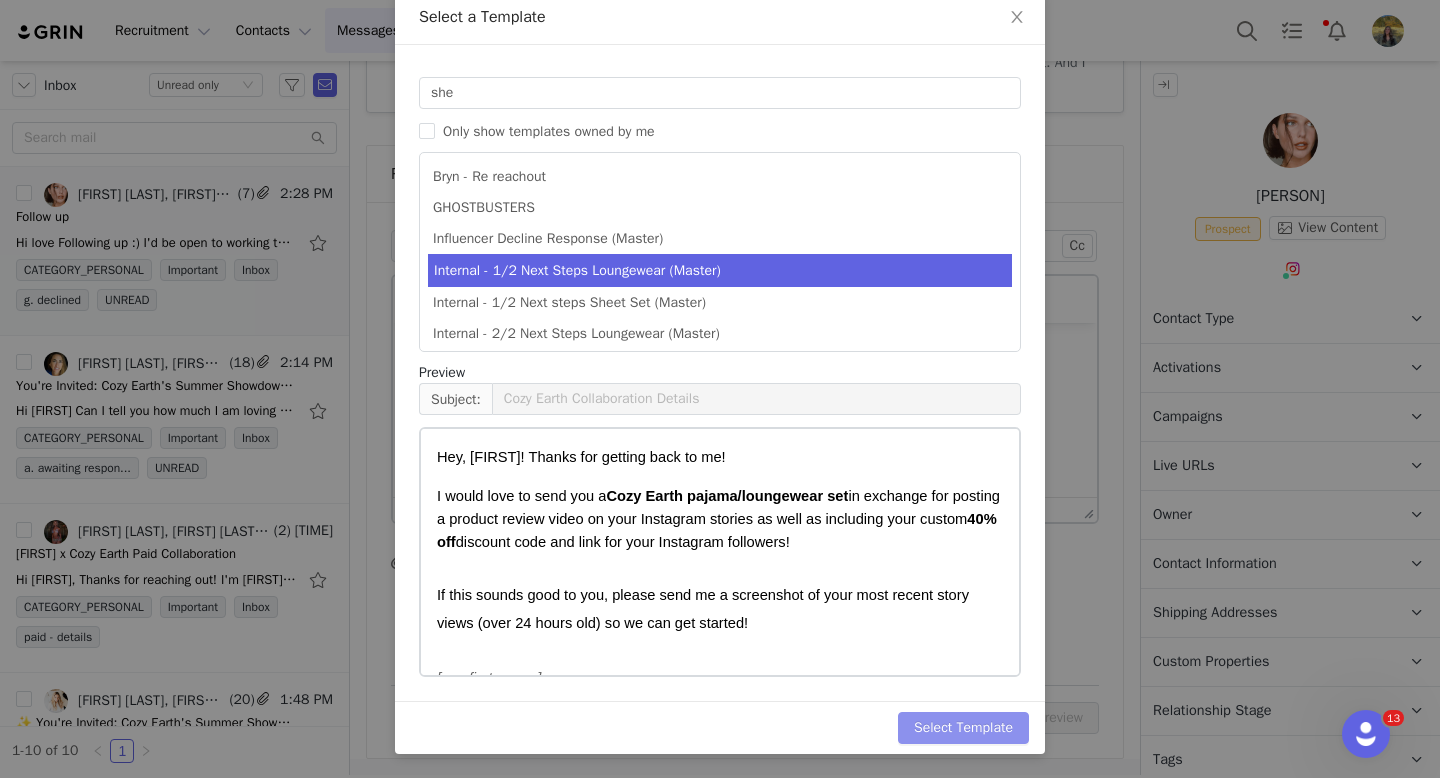 click on "Select Template" at bounding box center [963, 728] 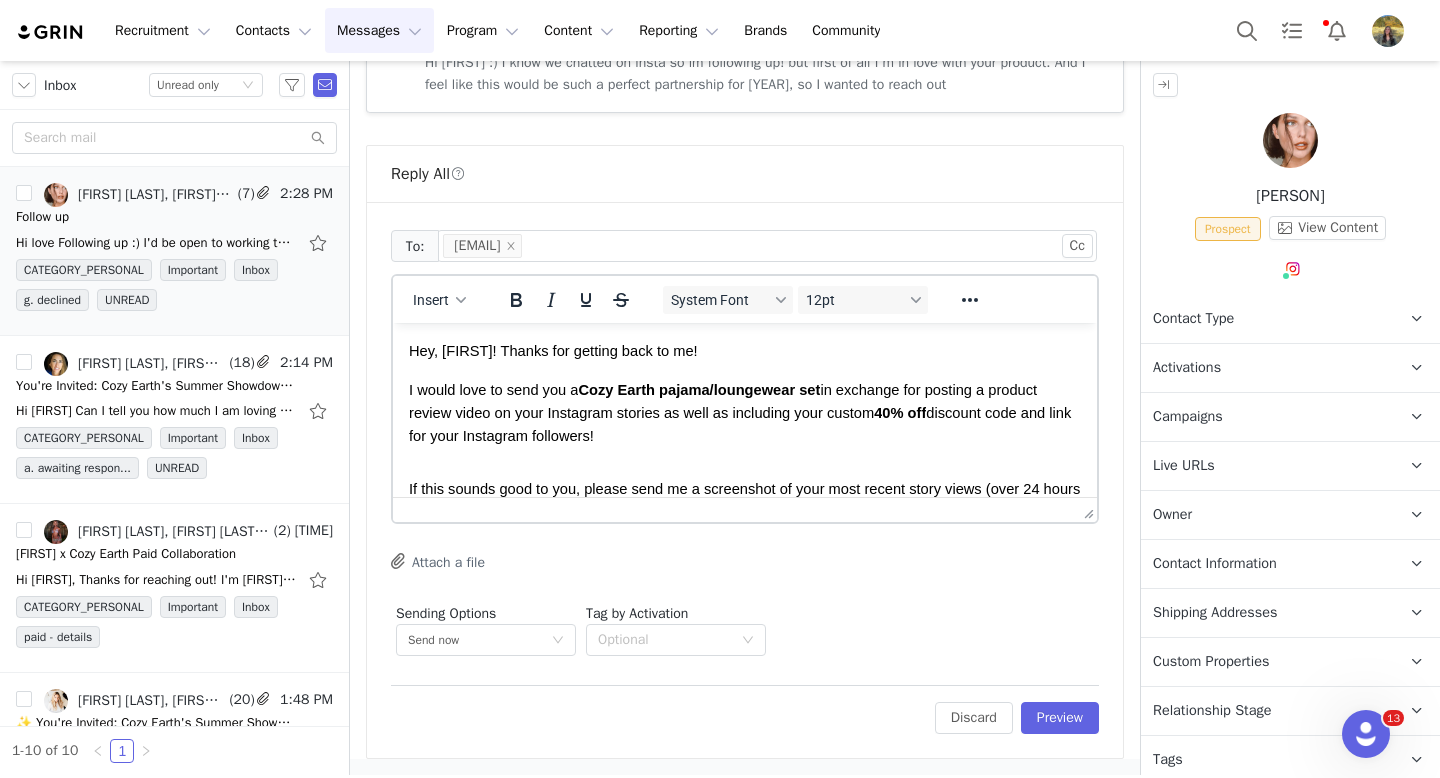 scroll, scrollTop: 0, scrollLeft: 0, axis: both 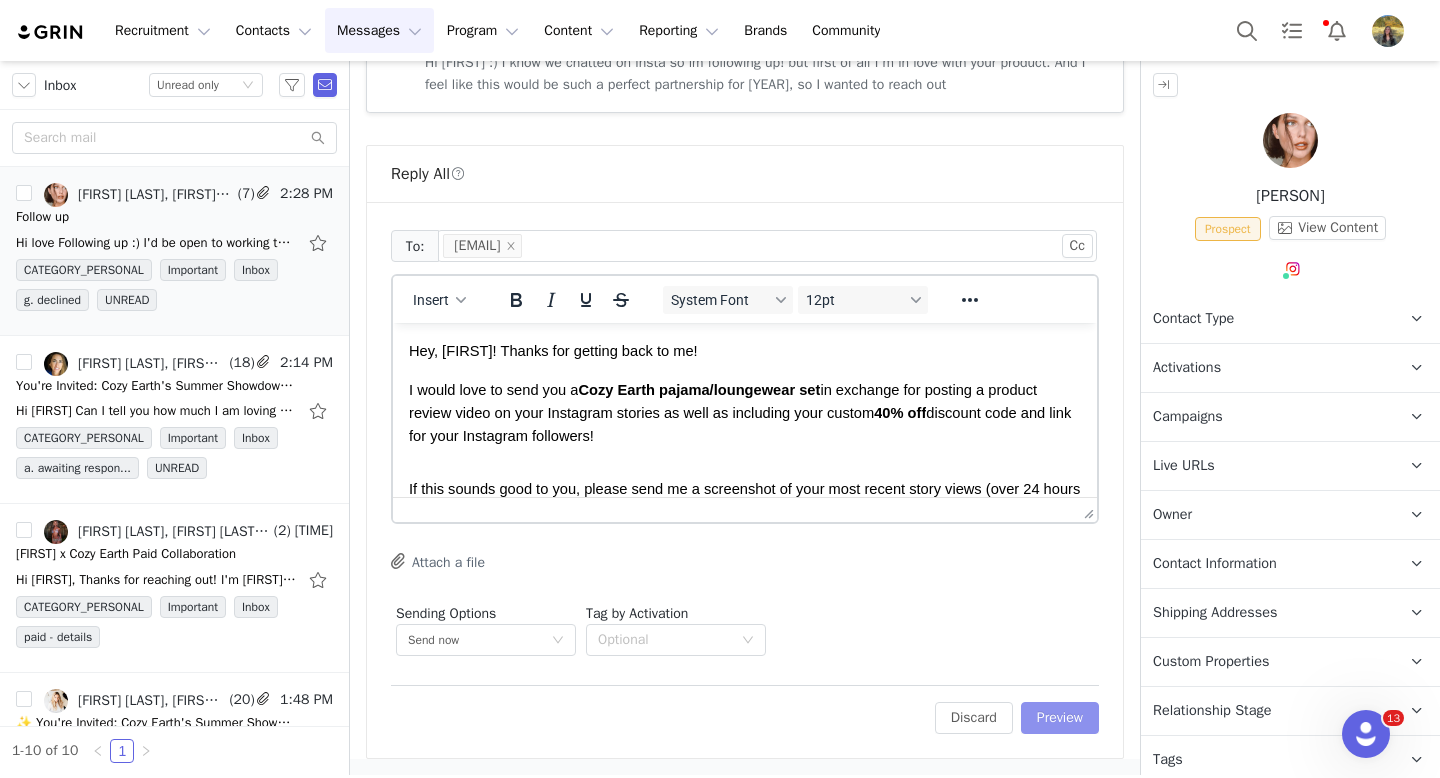 click on "Preview" at bounding box center [1060, 718] 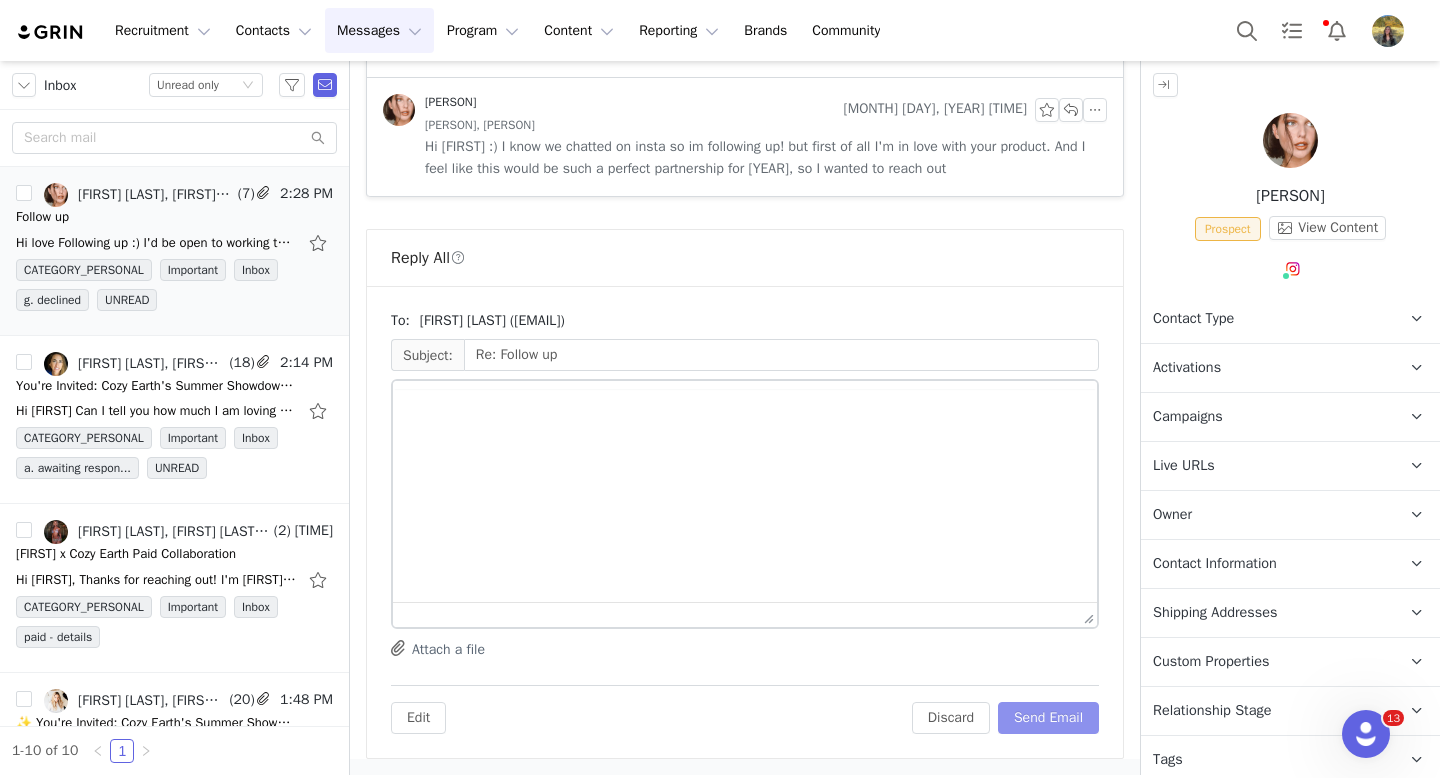 scroll, scrollTop: 1843, scrollLeft: 0, axis: vertical 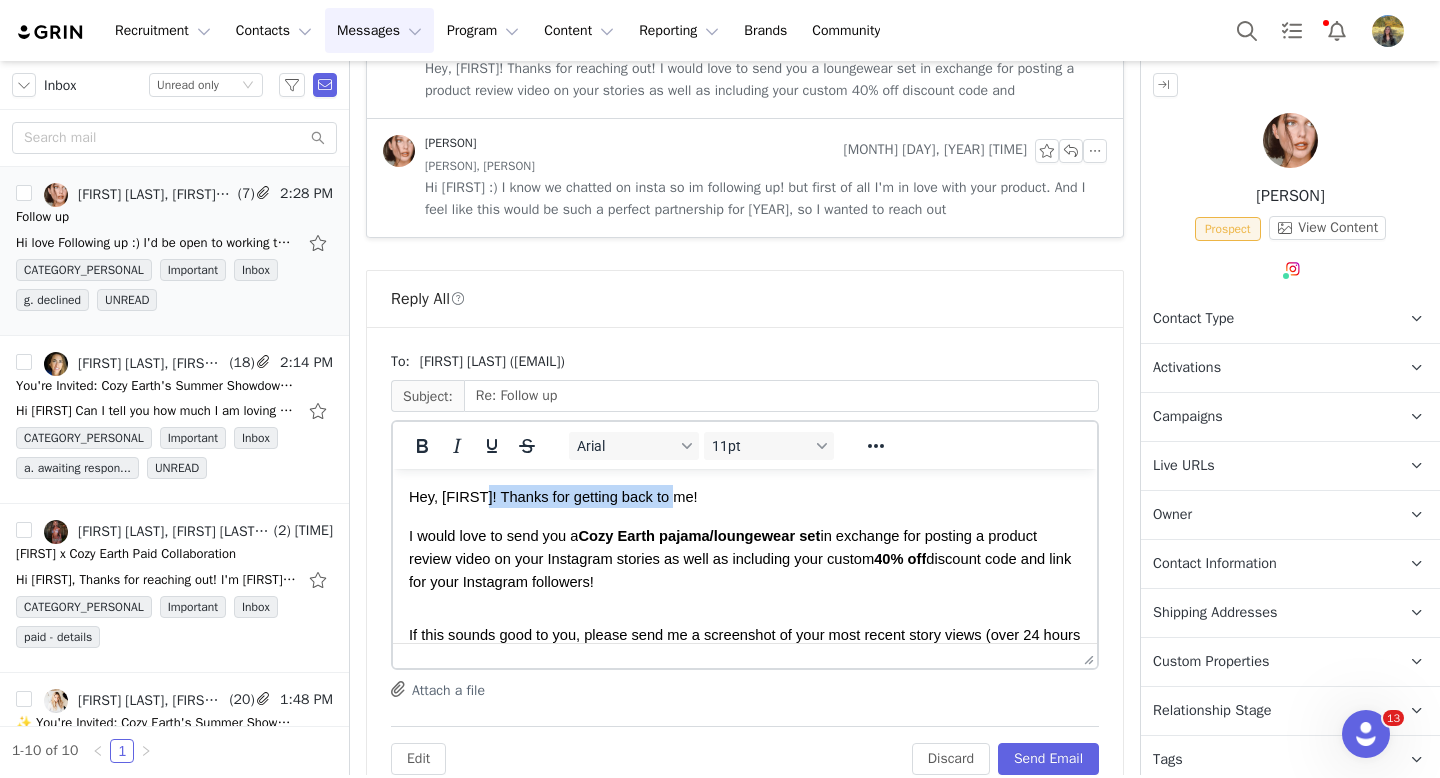 drag, startPoint x: 479, startPoint y: 501, endPoint x: 844, endPoint y: 501, distance: 365 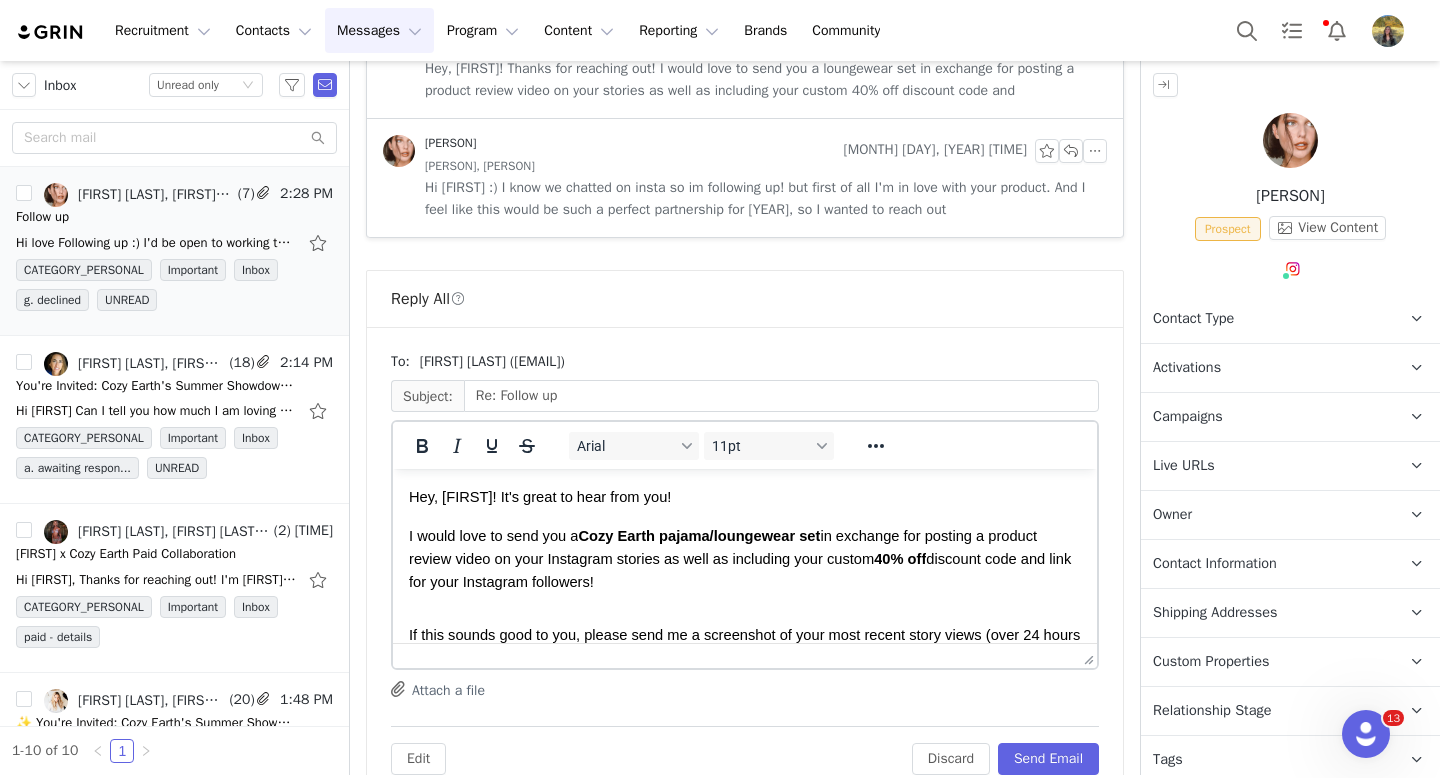 scroll, scrollTop: 176, scrollLeft: 0, axis: vertical 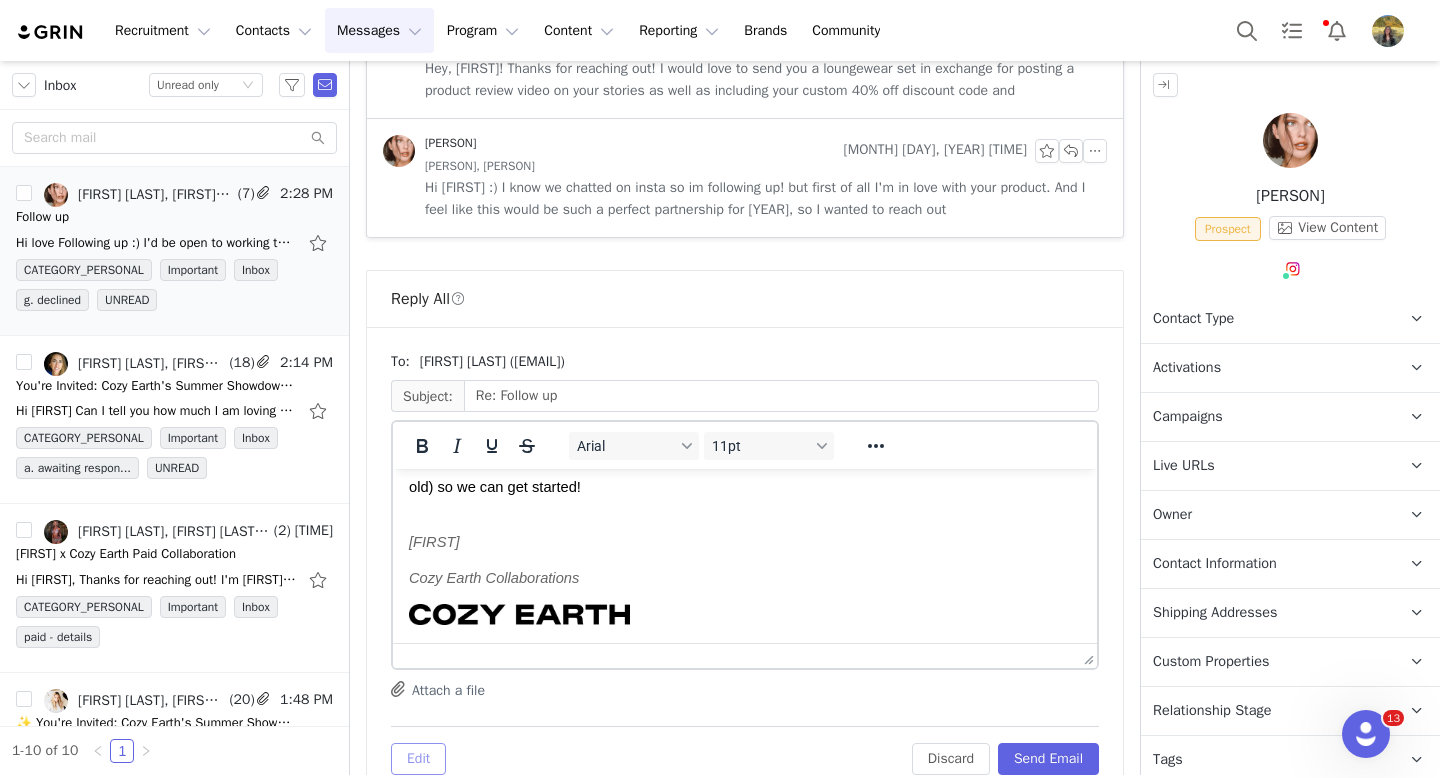 click on "Edit" at bounding box center (418, 759) 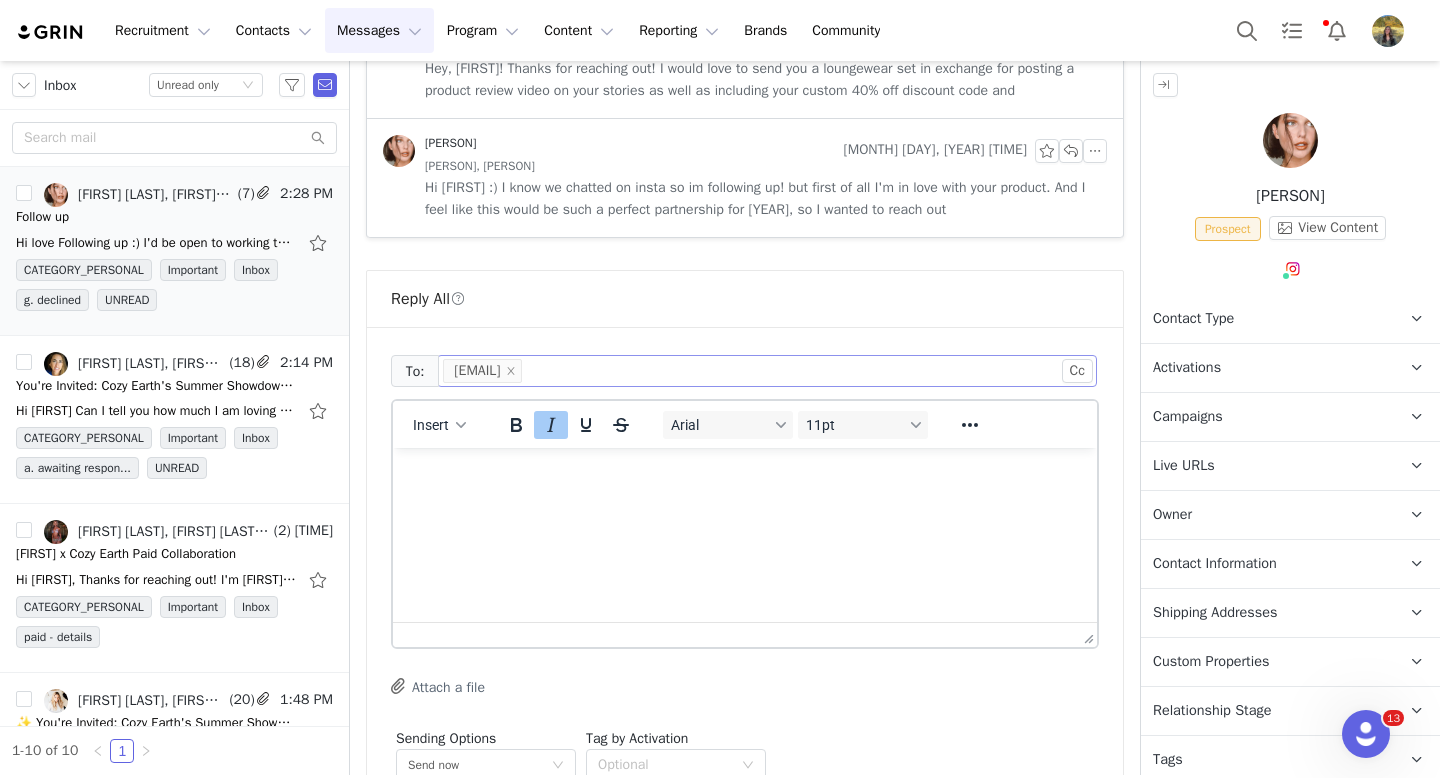 scroll, scrollTop: 1802, scrollLeft: 0, axis: vertical 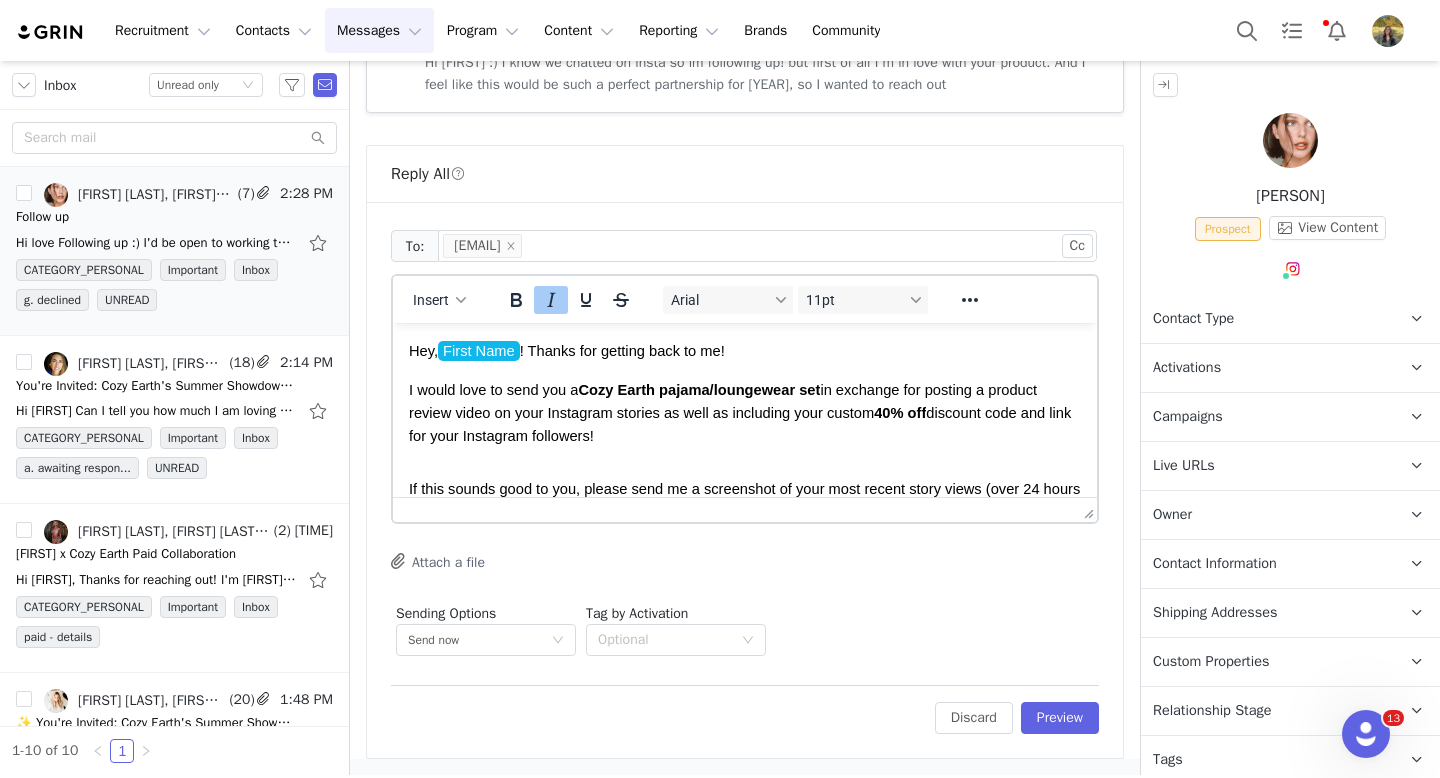 click on "Insert  Arial 11pt To open the popup, press Shift+Enter To open the popup, press Shift+Enter To open the popup, press Shift+Enter To open the popup, press Shift+Enter" at bounding box center (745, 299) 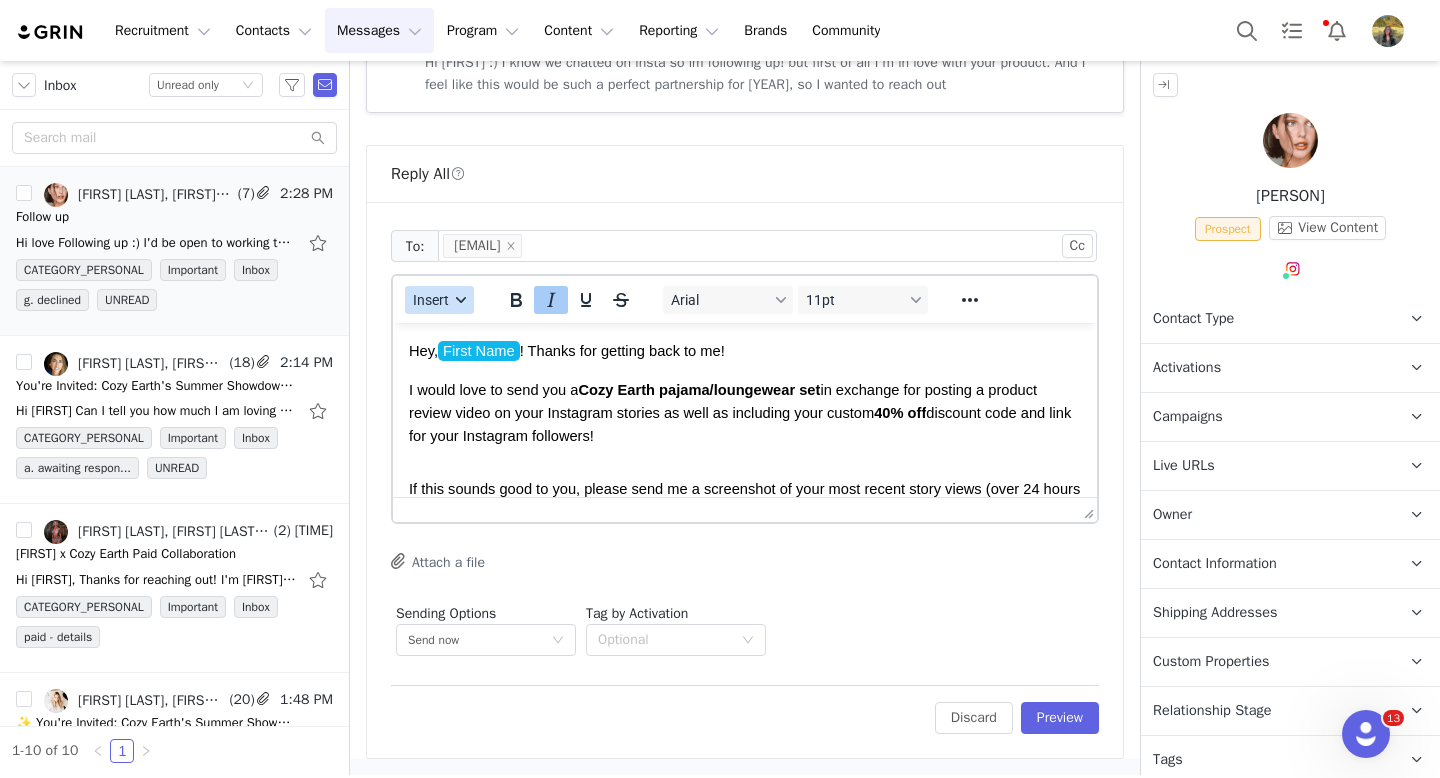 click on "Insert" at bounding box center (431, 300) 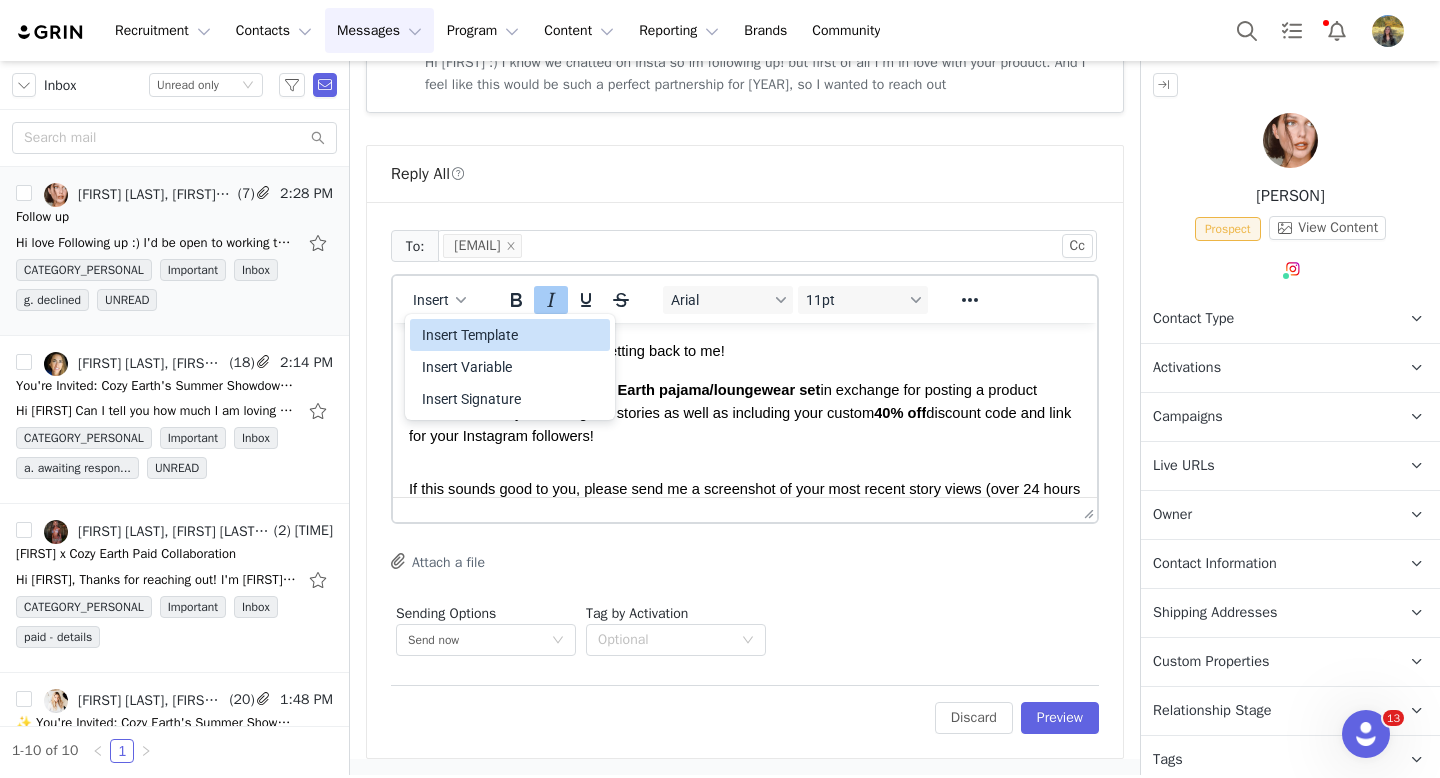 click on "Insert Template" at bounding box center [512, 335] 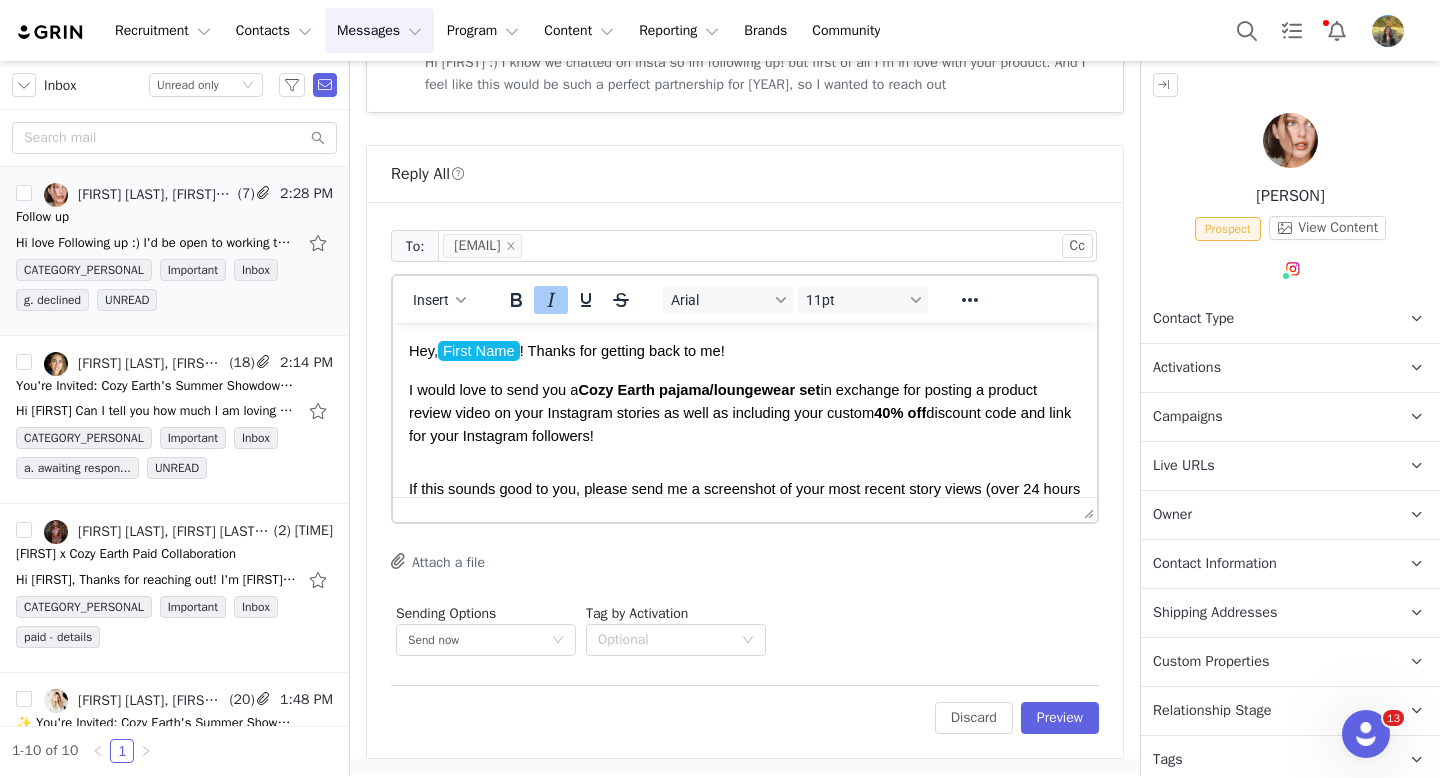 scroll, scrollTop: 0, scrollLeft: 0, axis: both 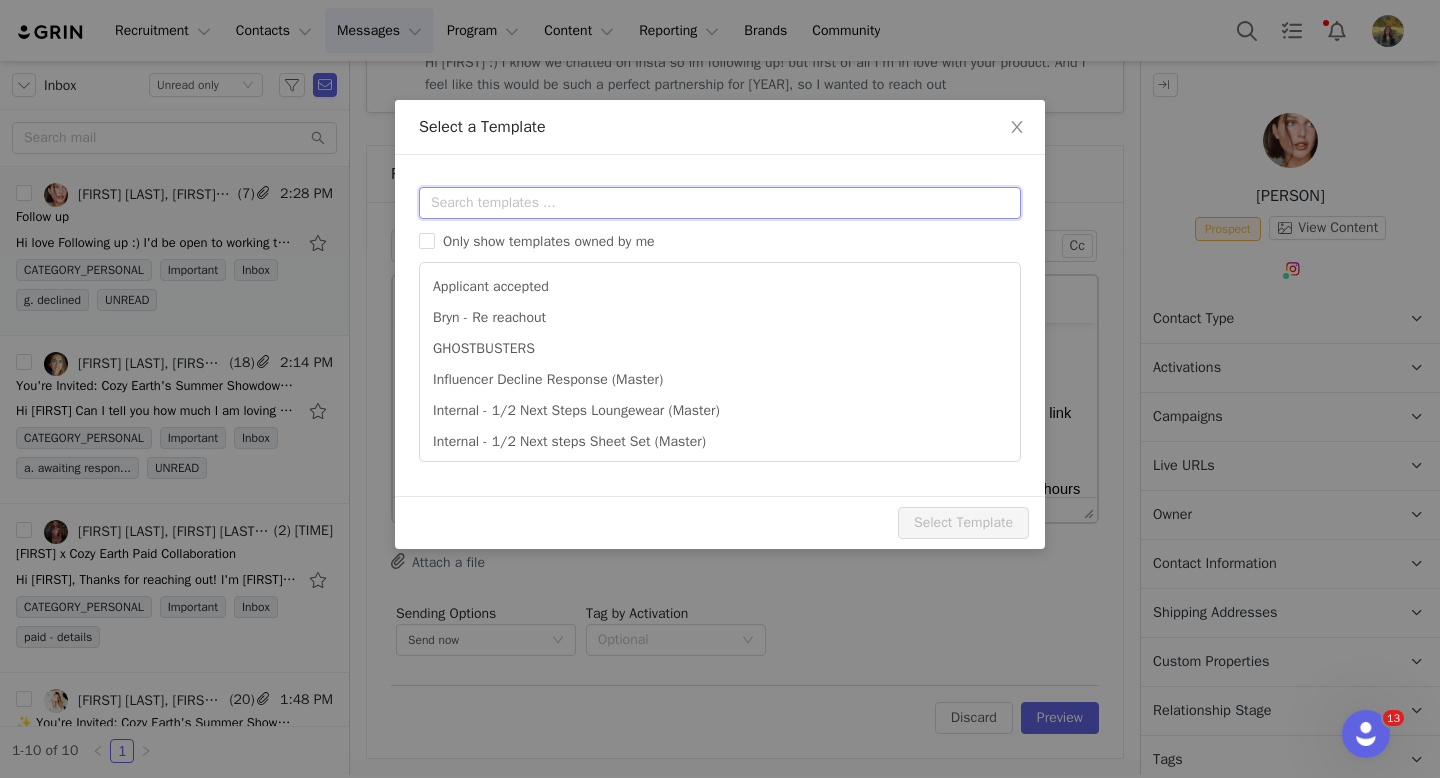 click at bounding box center (720, 203) 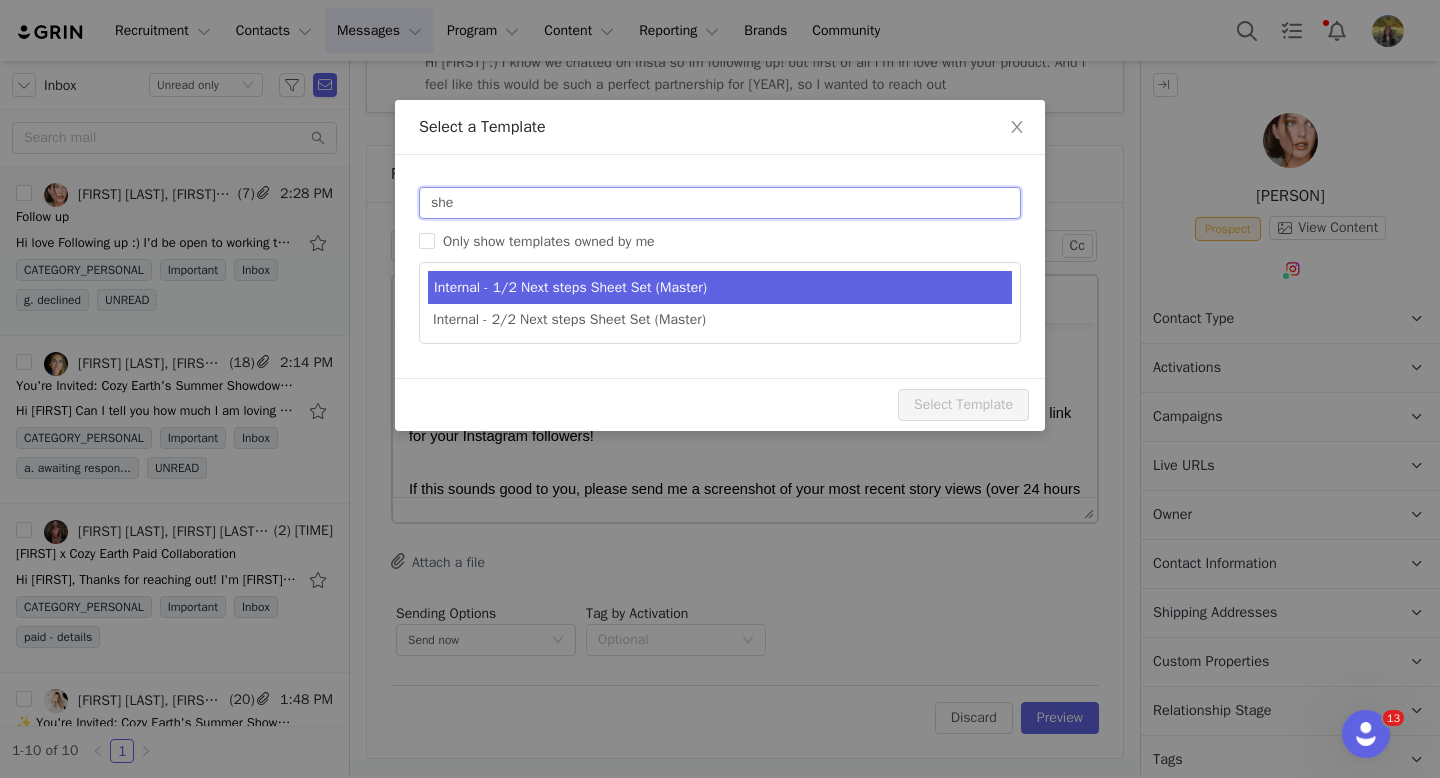 type on "she" 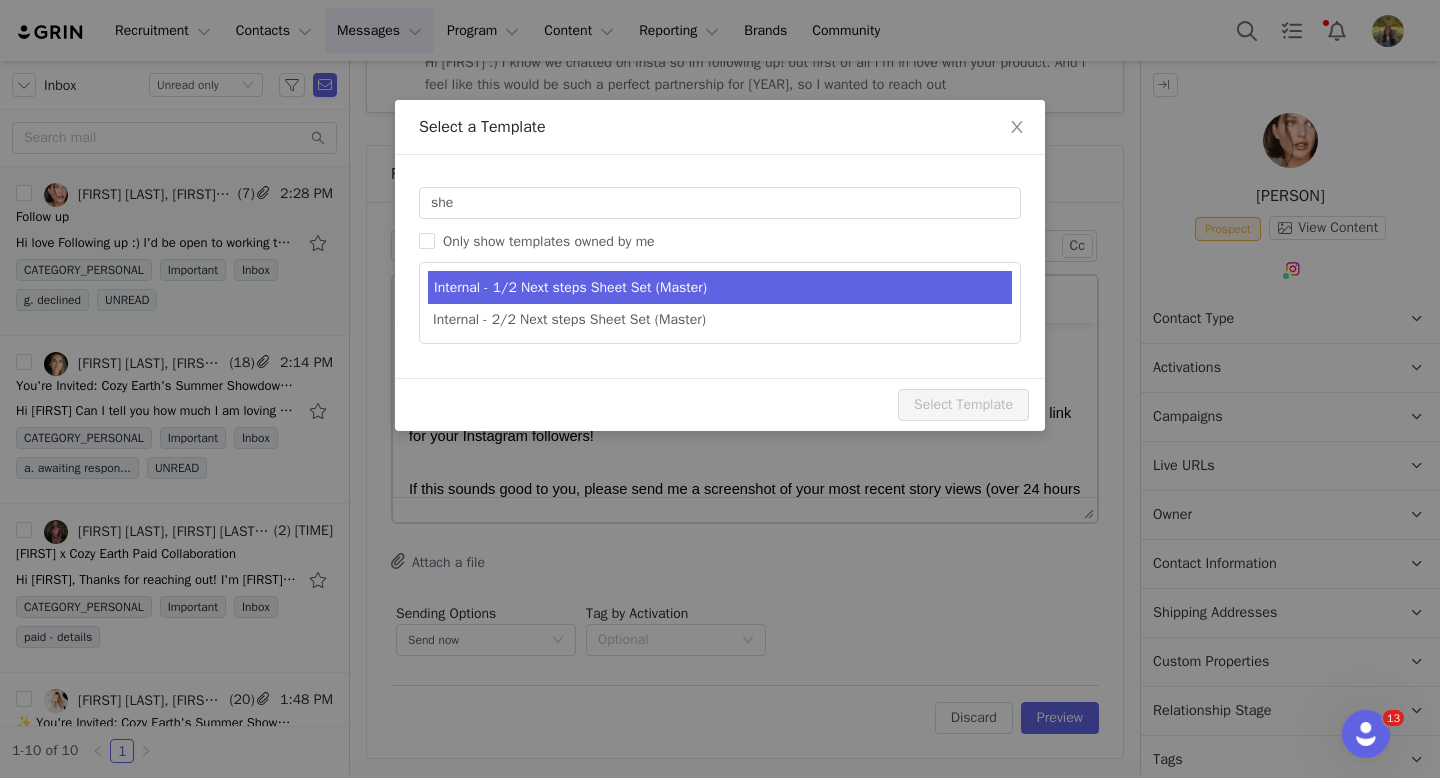 type on "Cozy Earth Collaboration Details" 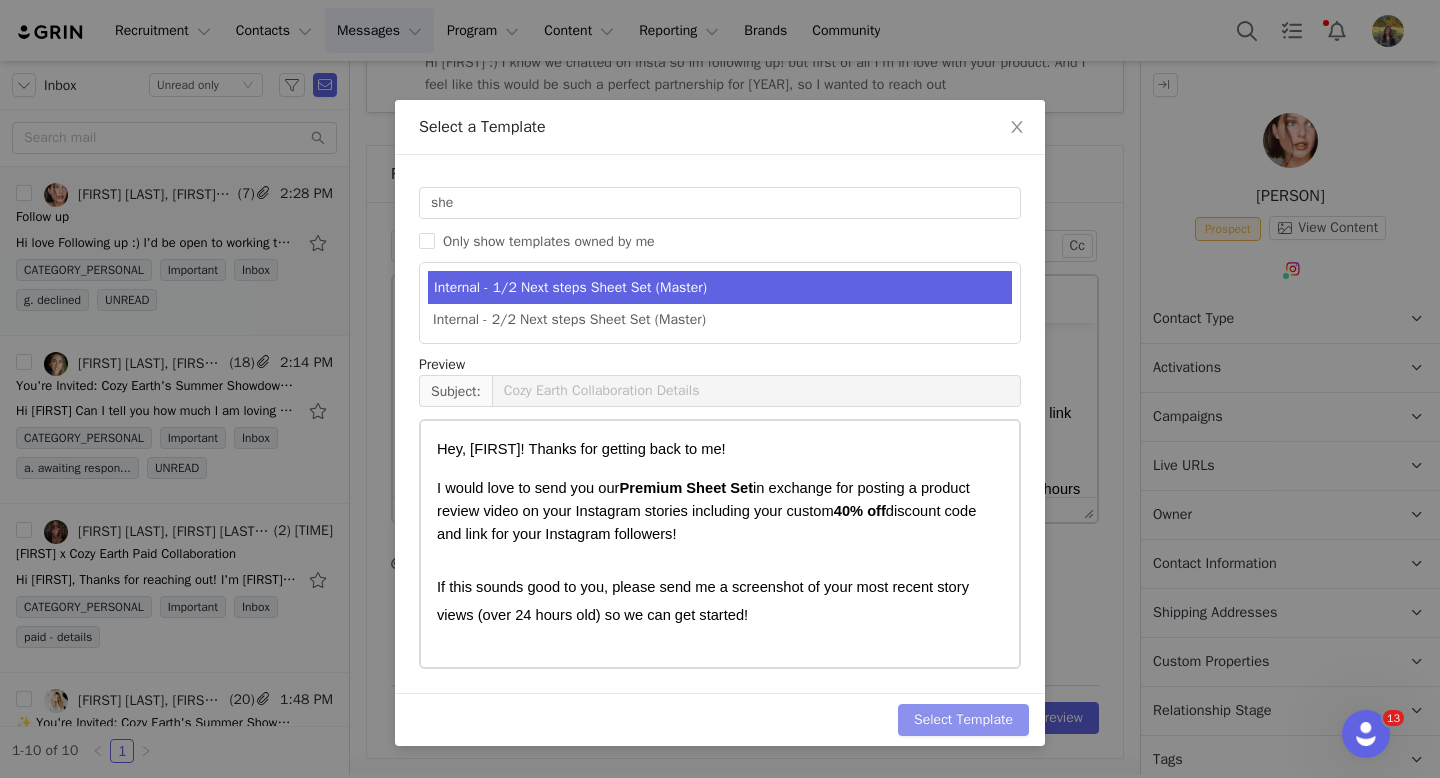click on "Select Template" at bounding box center [963, 720] 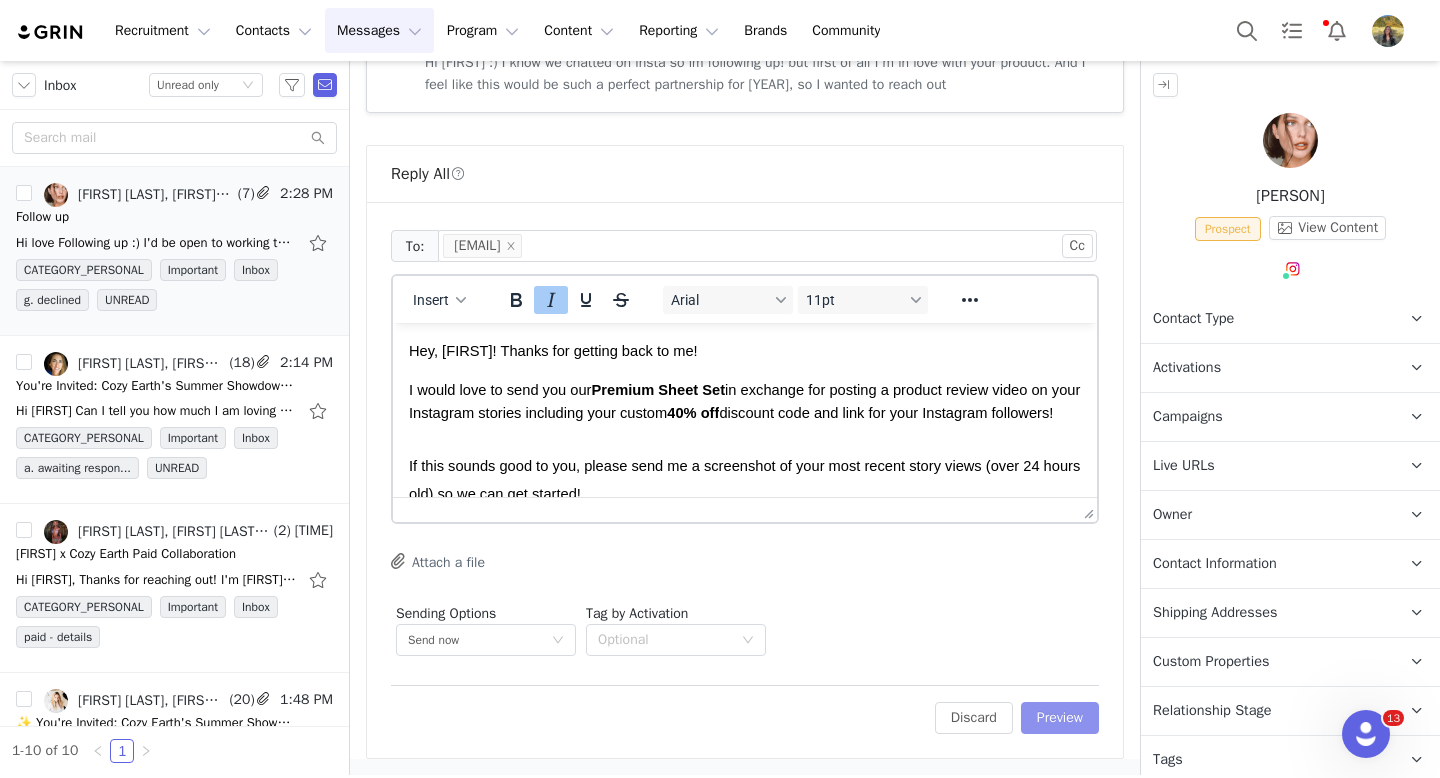 click on "Preview" at bounding box center [1060, 718] 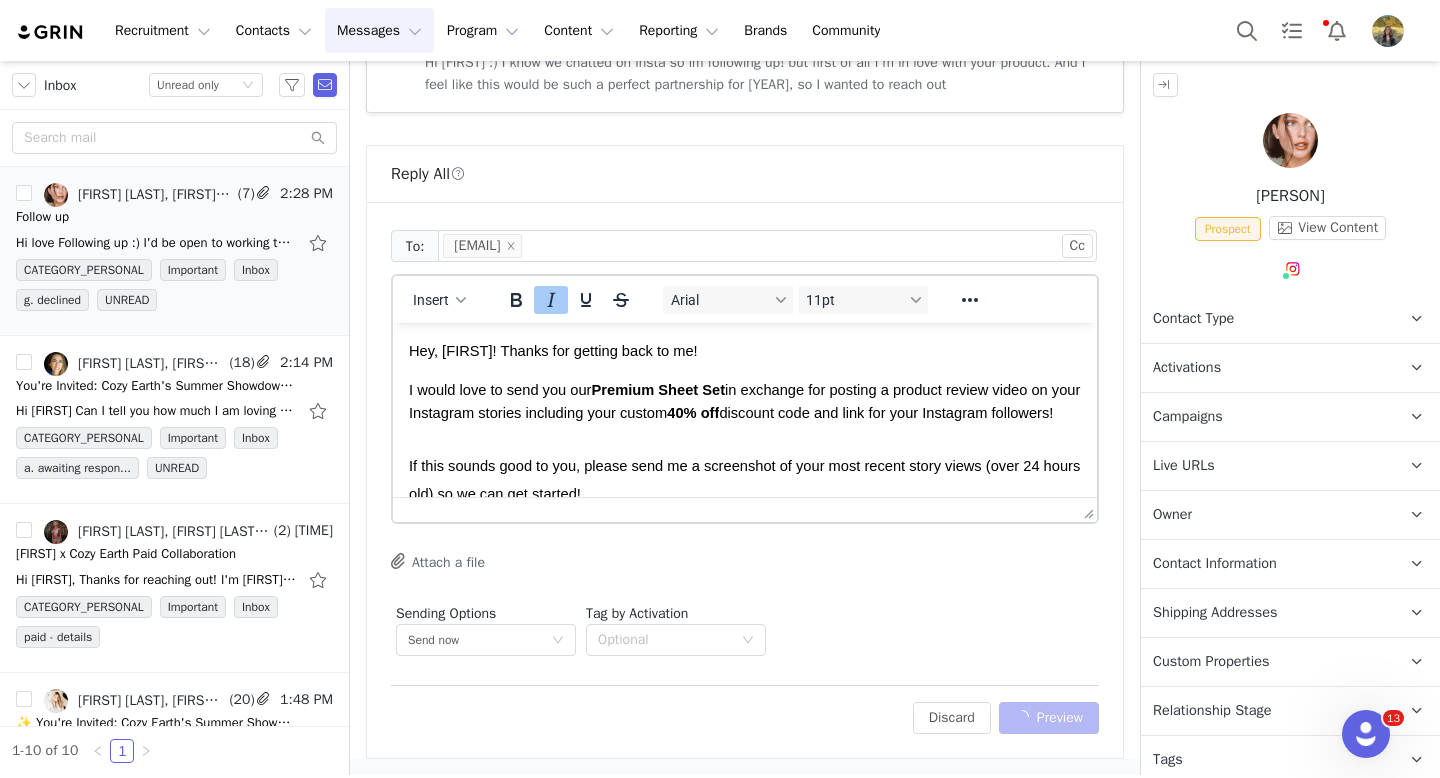 scroll, scrollTop: 1843, scrollLeft: 0, axis: vertical 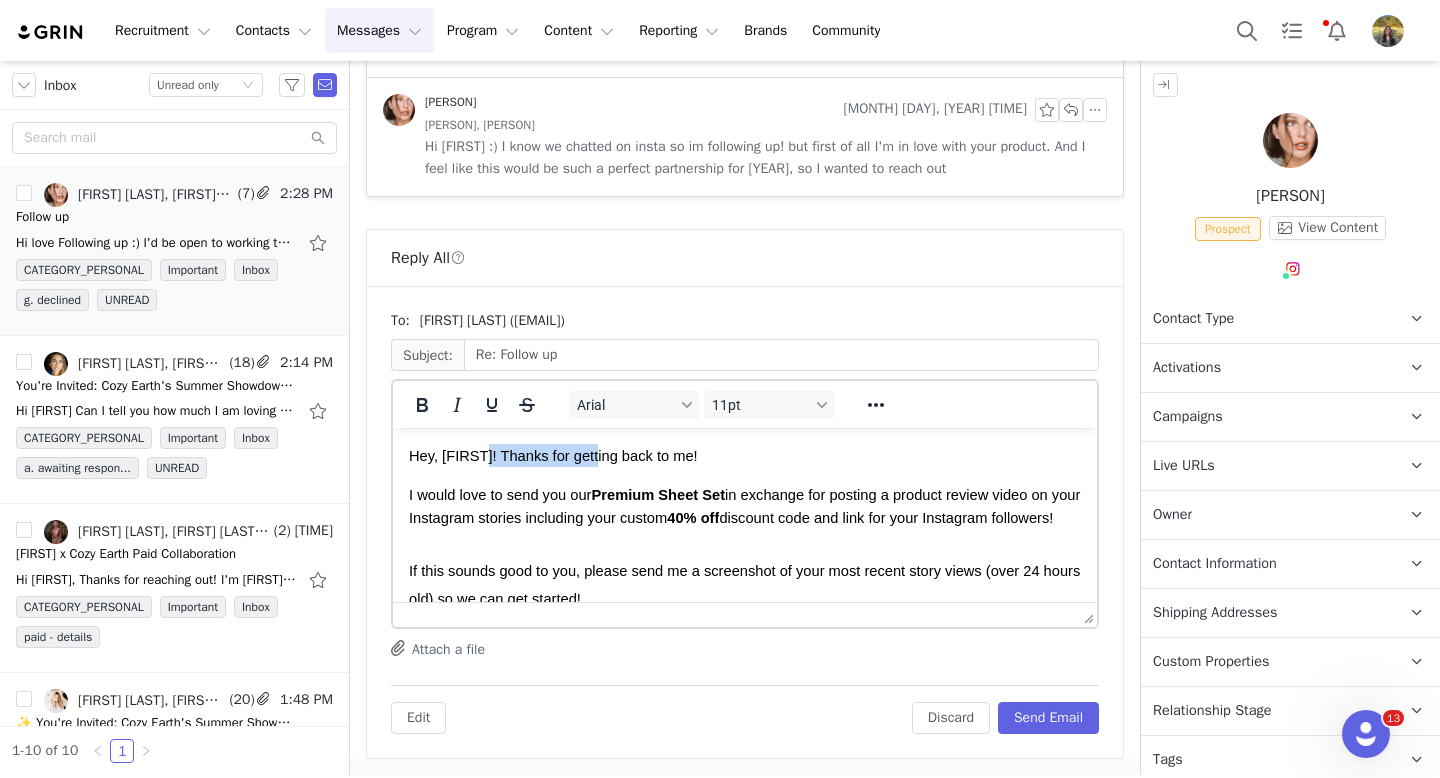 drag, startPoint x: 481, startPoint y: 445, endPoint x: 759, endPoint y: 451, distance: 278.06473 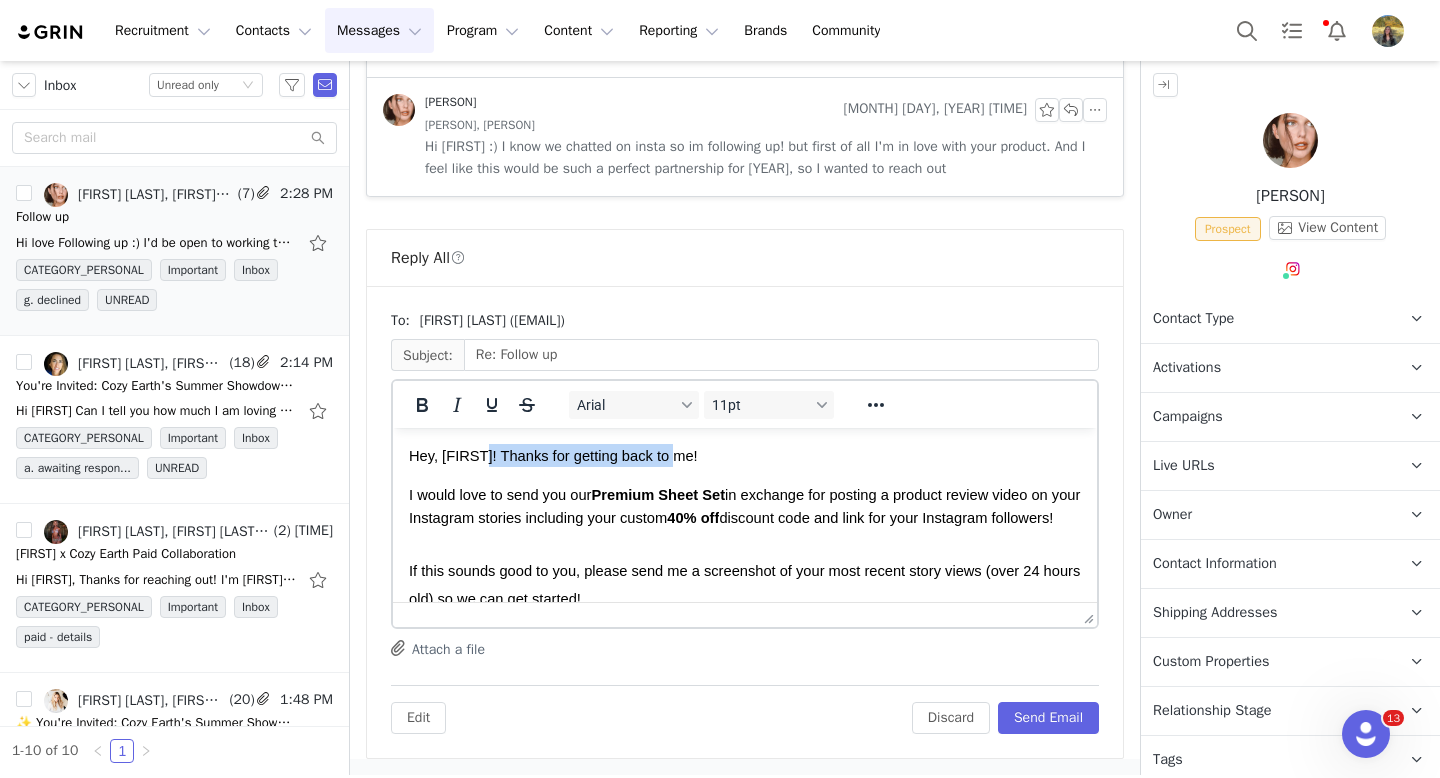 type 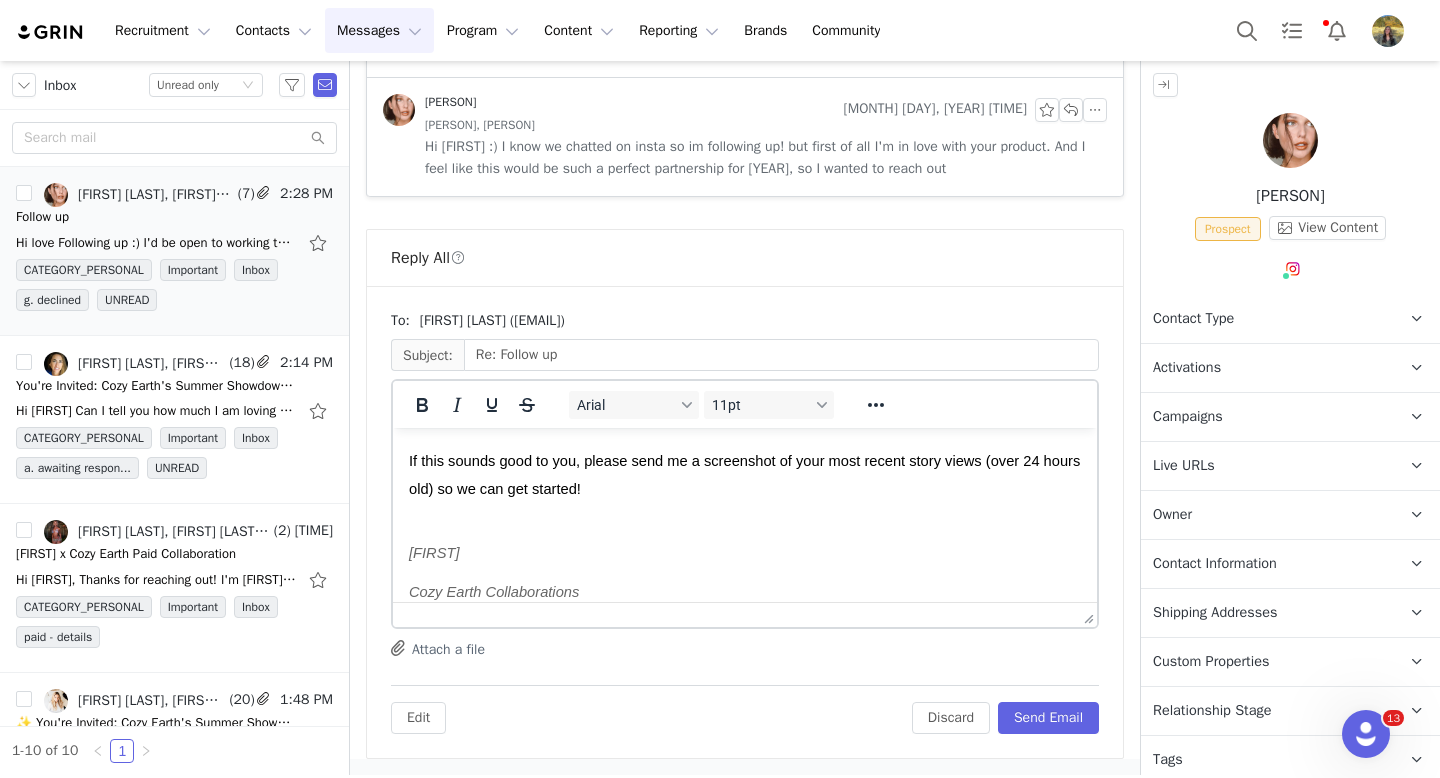 scroll, scrollTop: 120, scrollLeft: 0, axis: vertical 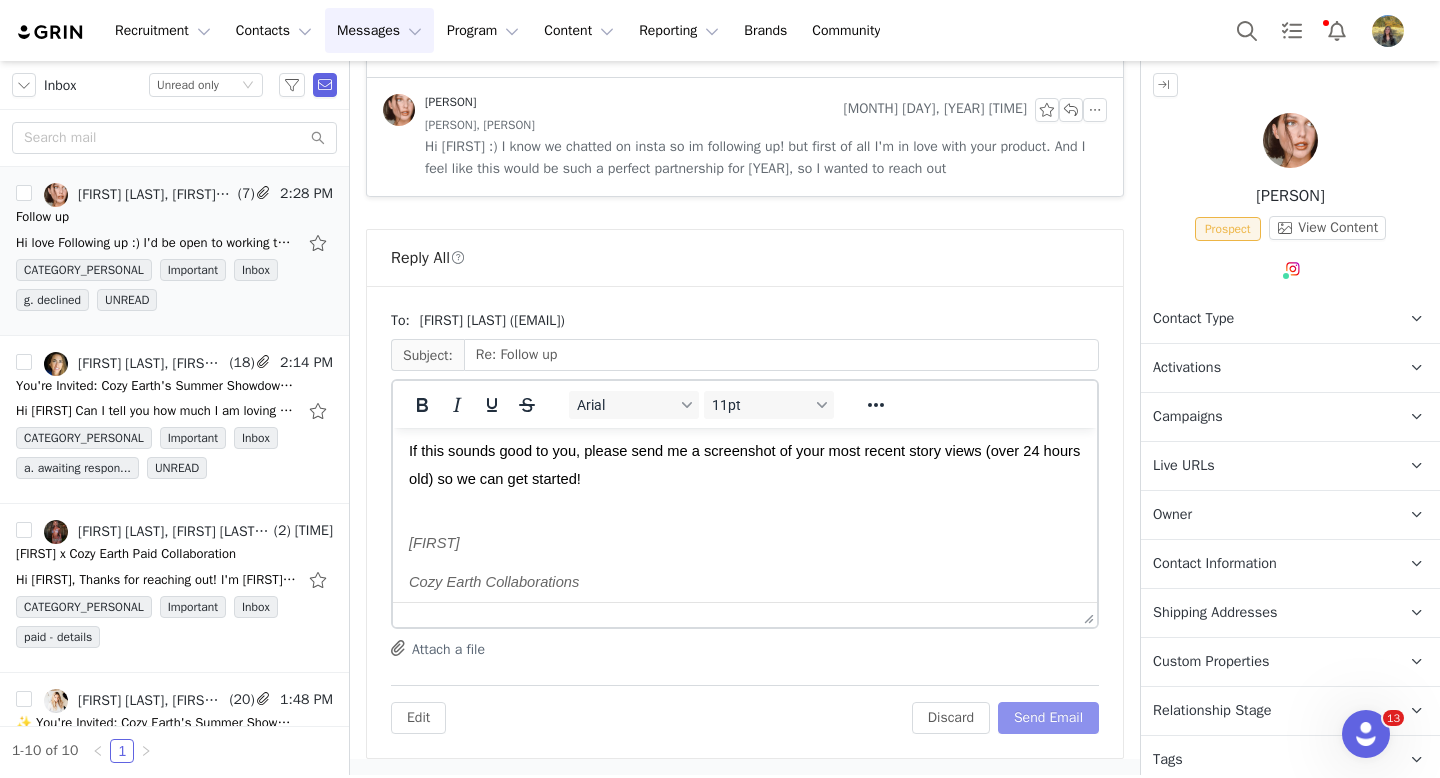 click on "Send Email" at bounding box center (1048, 718) 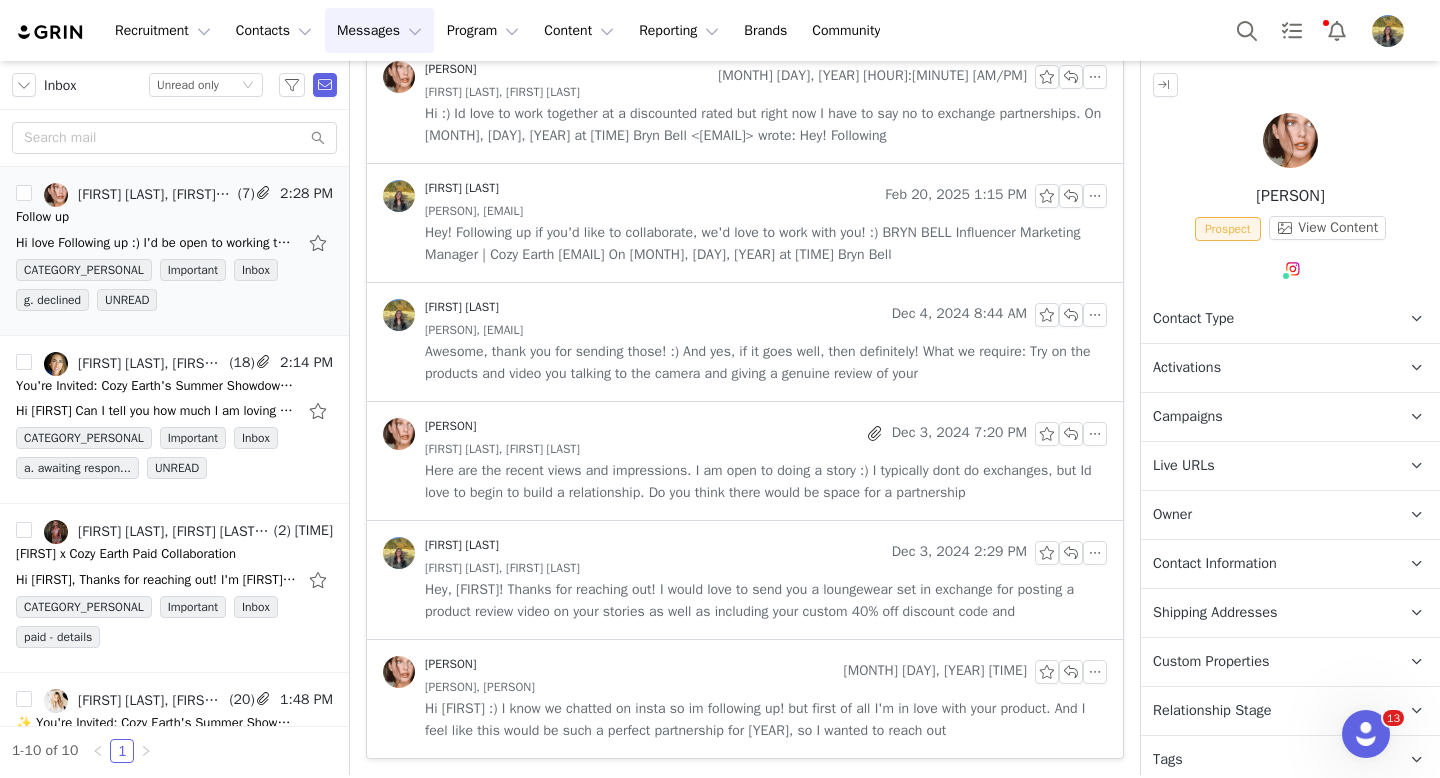 scroll, scrollTop: 0, scrollLeft: 0, axis: both 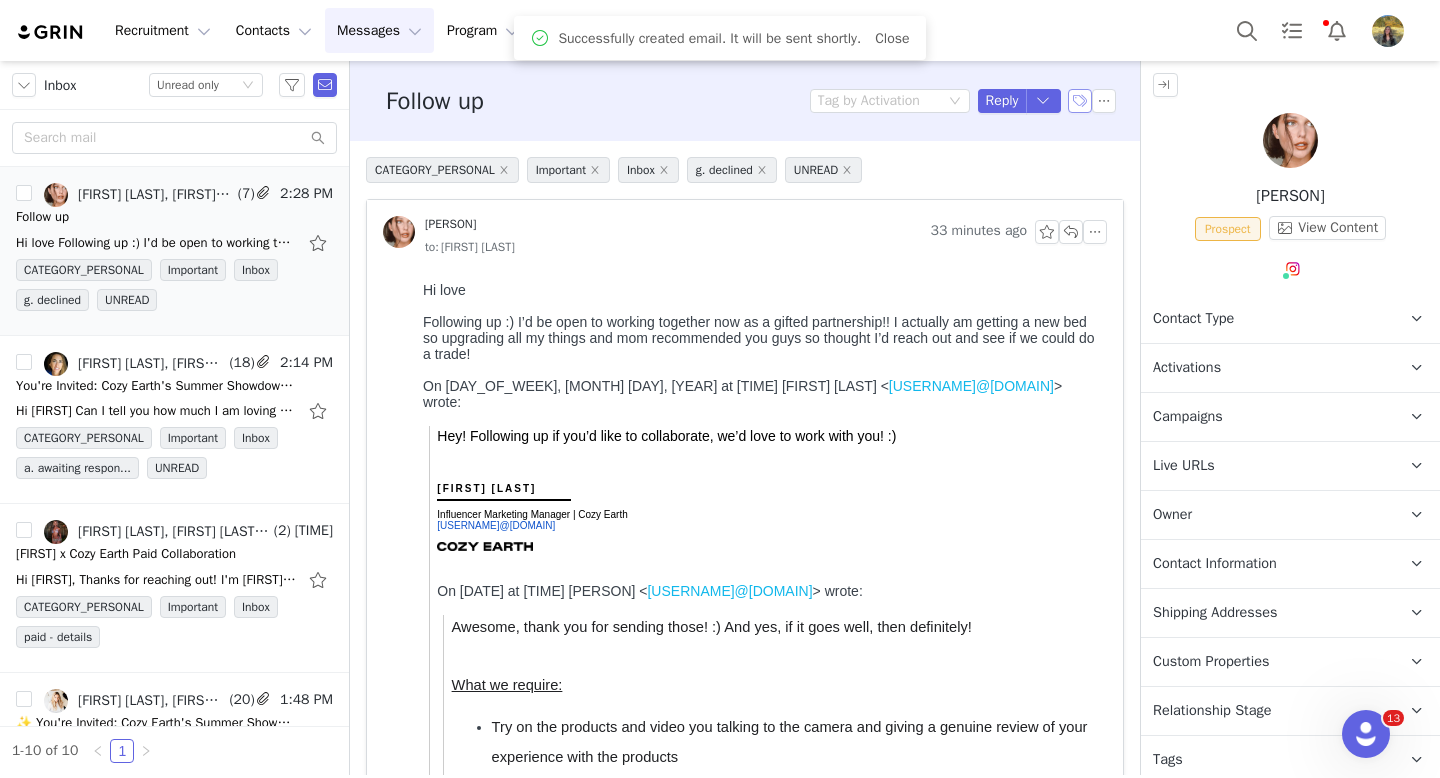 click at bounding box center [1080, 101] 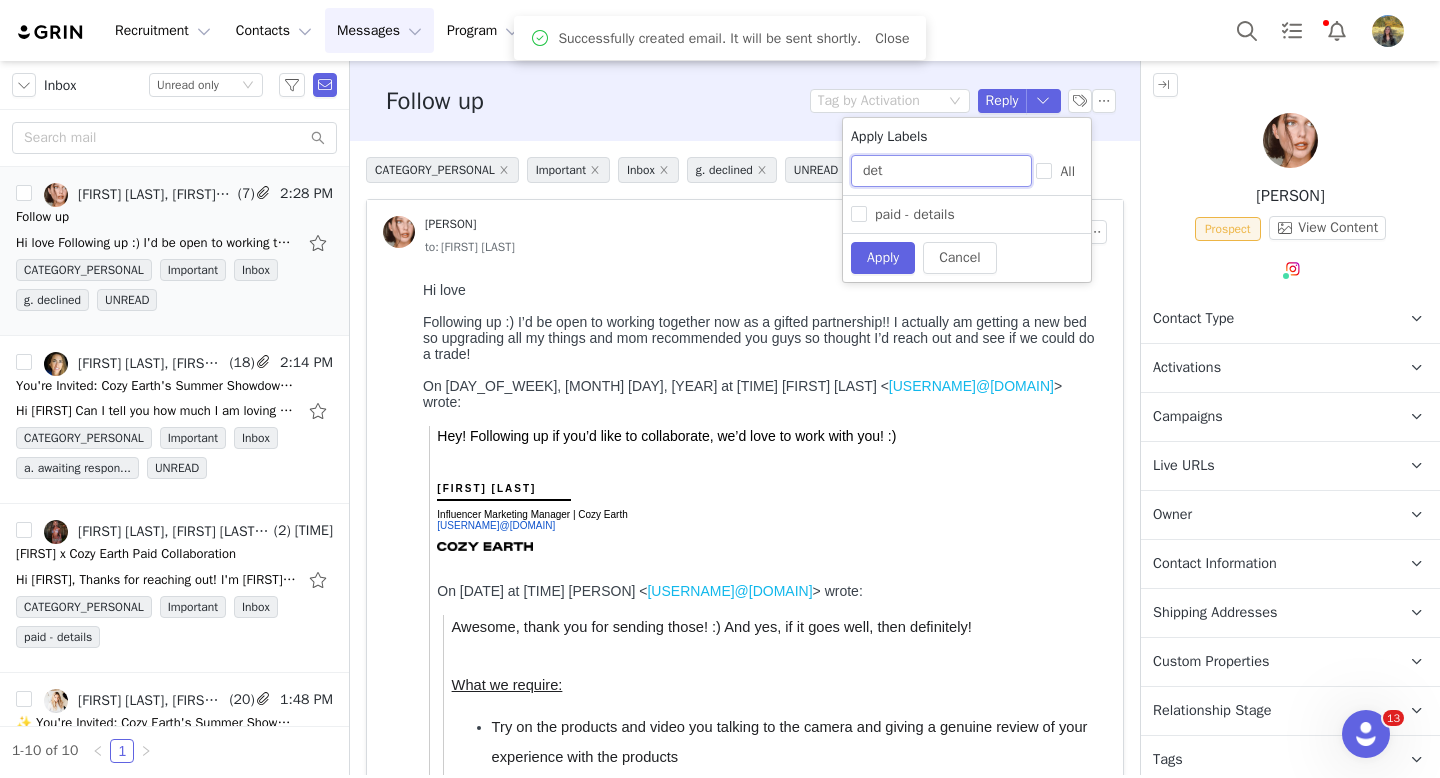 click on "det" at bounding box center (941, 171) 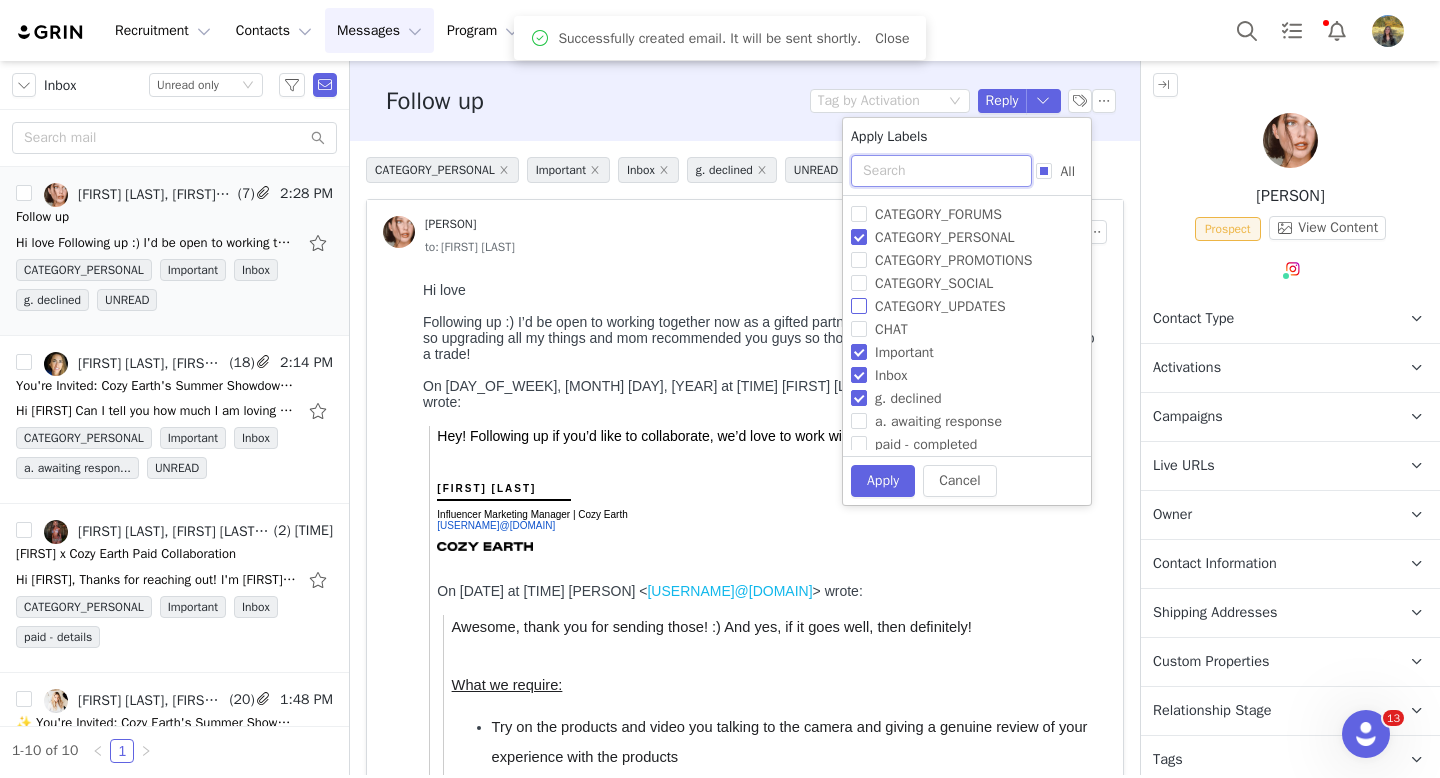 scroll, scrollTop: 64, scrollLeft: 0, axis: vertical 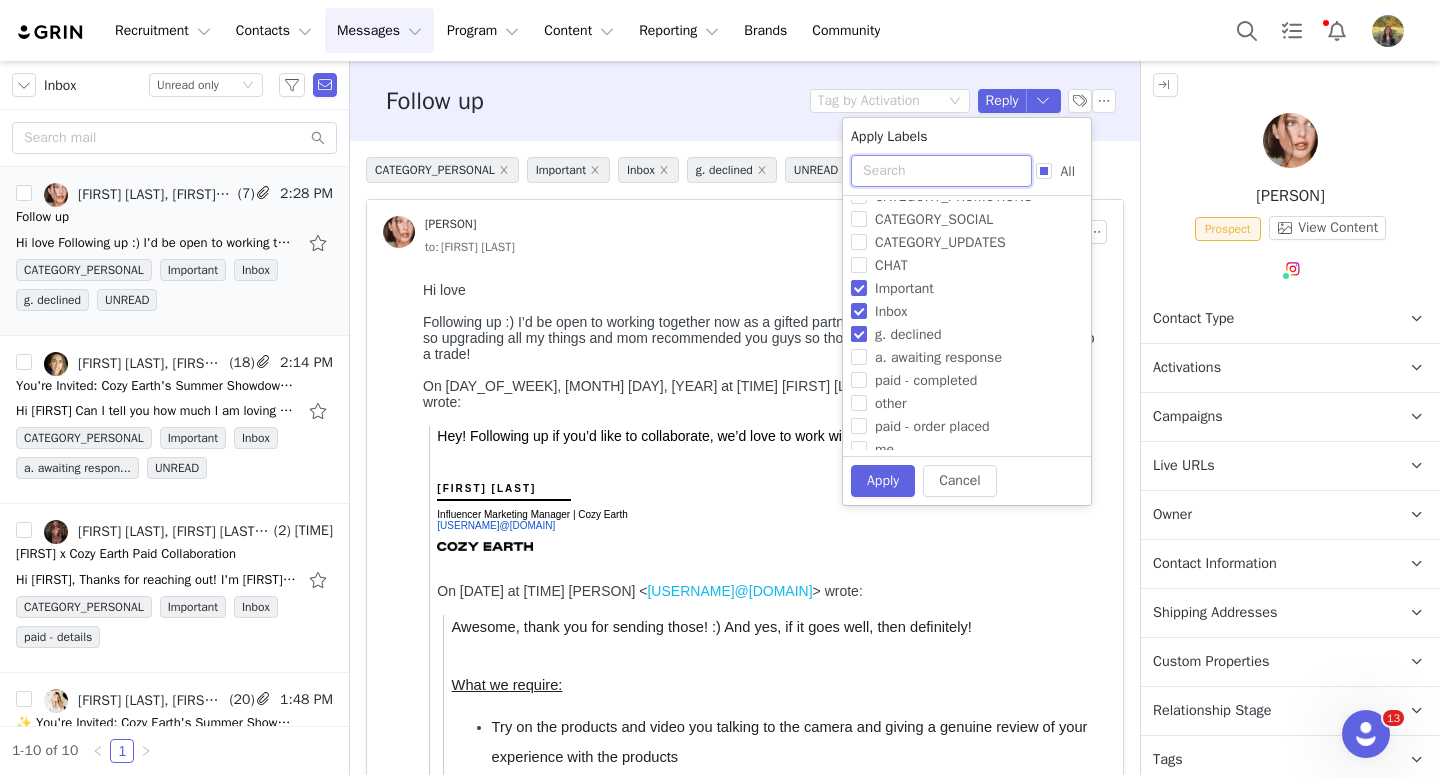 type 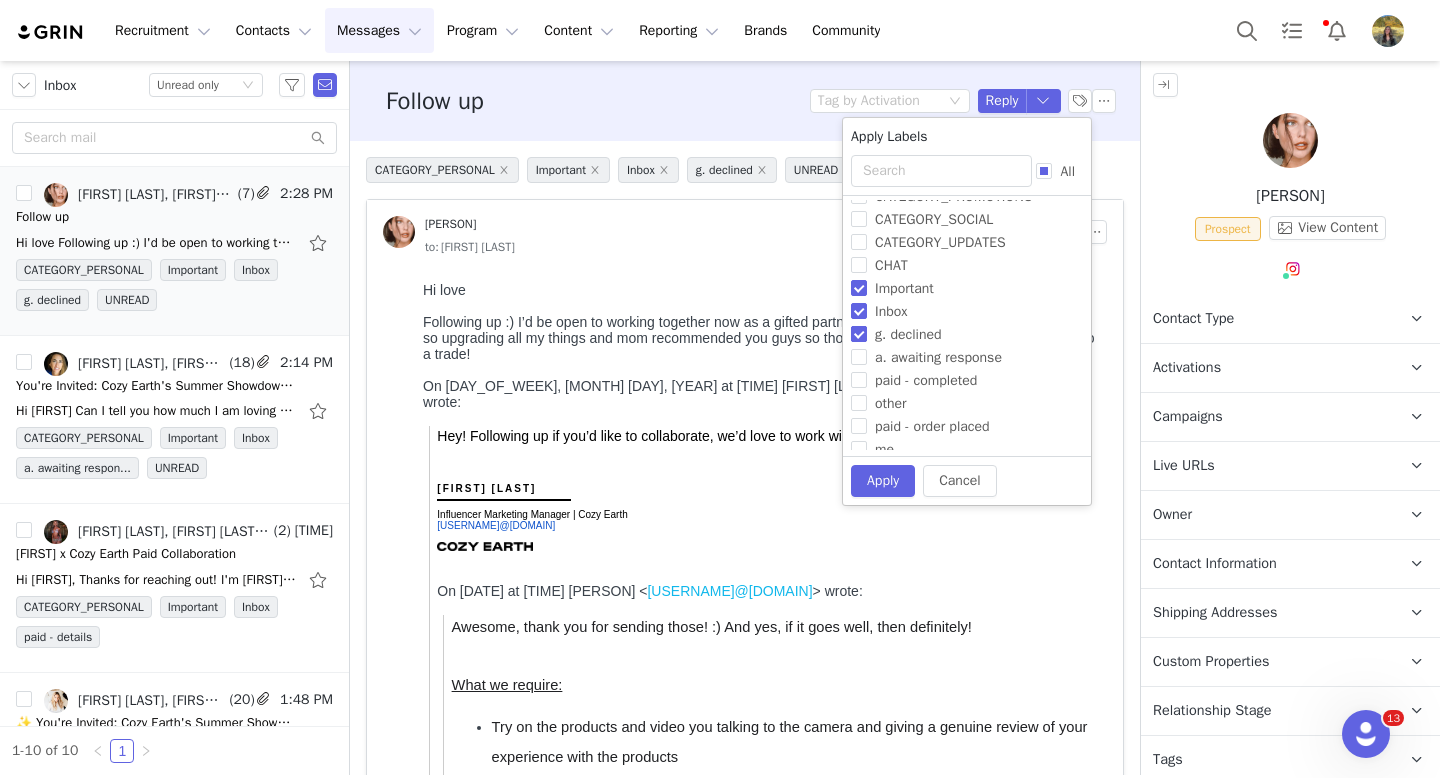 click on "g. declined" at bounding box center (908, 334) 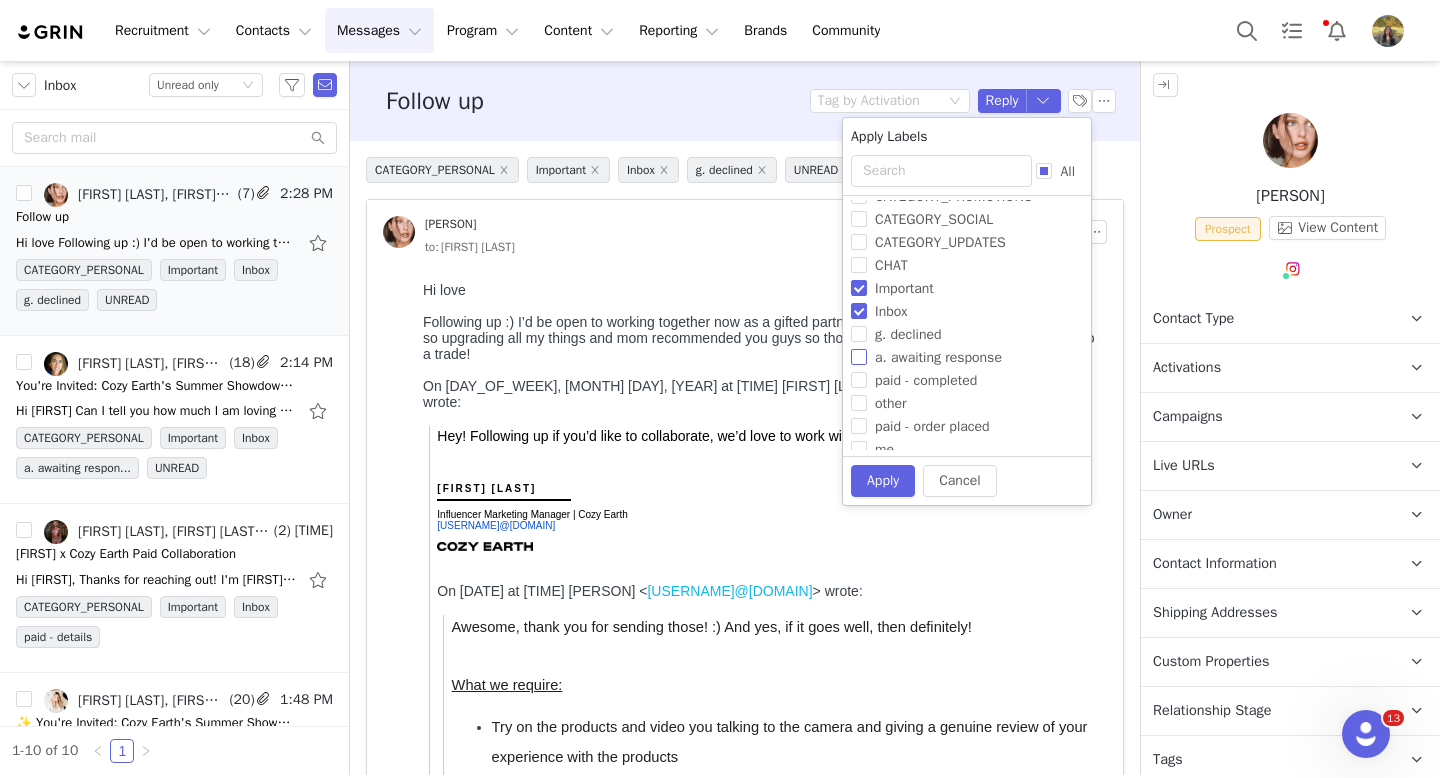 click on "a. awaiting response" at bounding box center [938, 357] 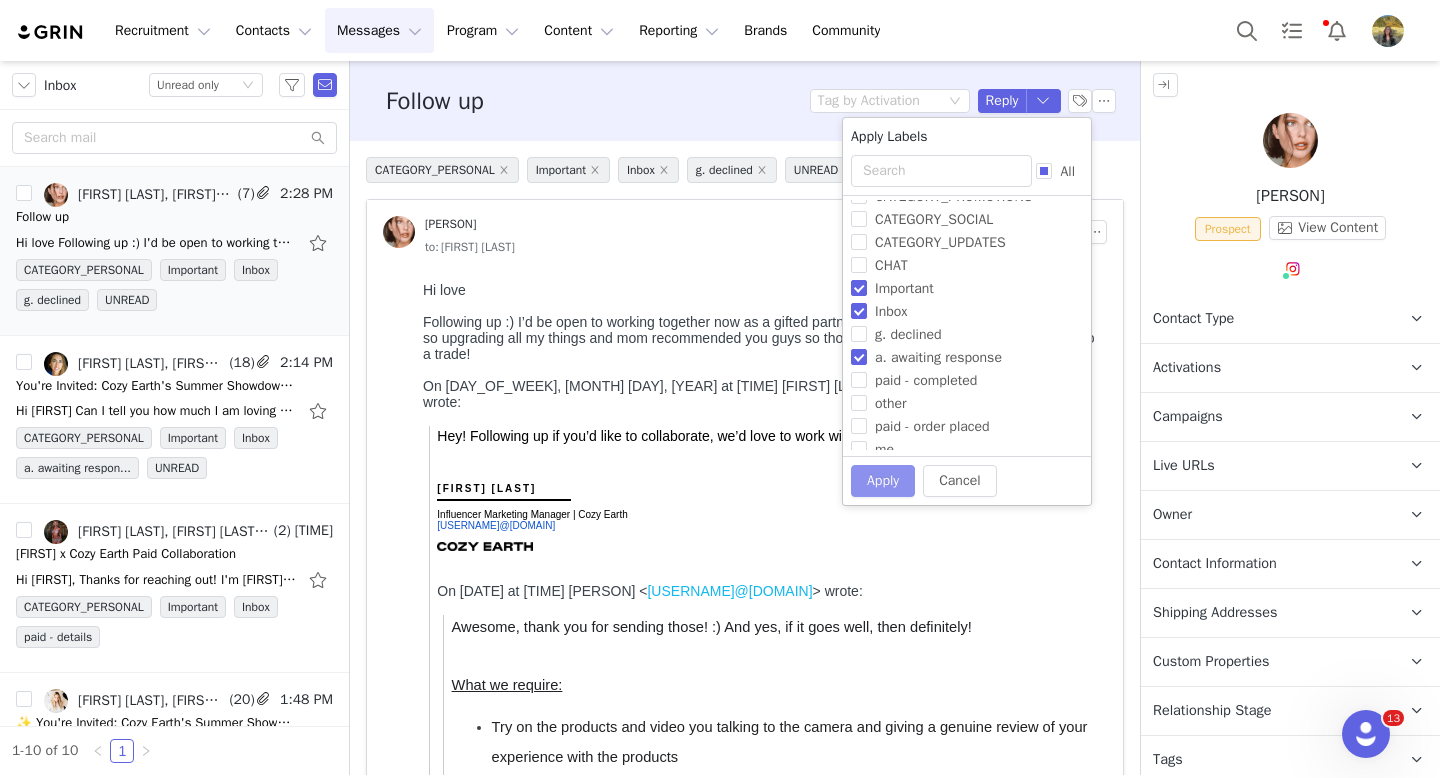 click on "Apply" at bounding box center (883, 481) 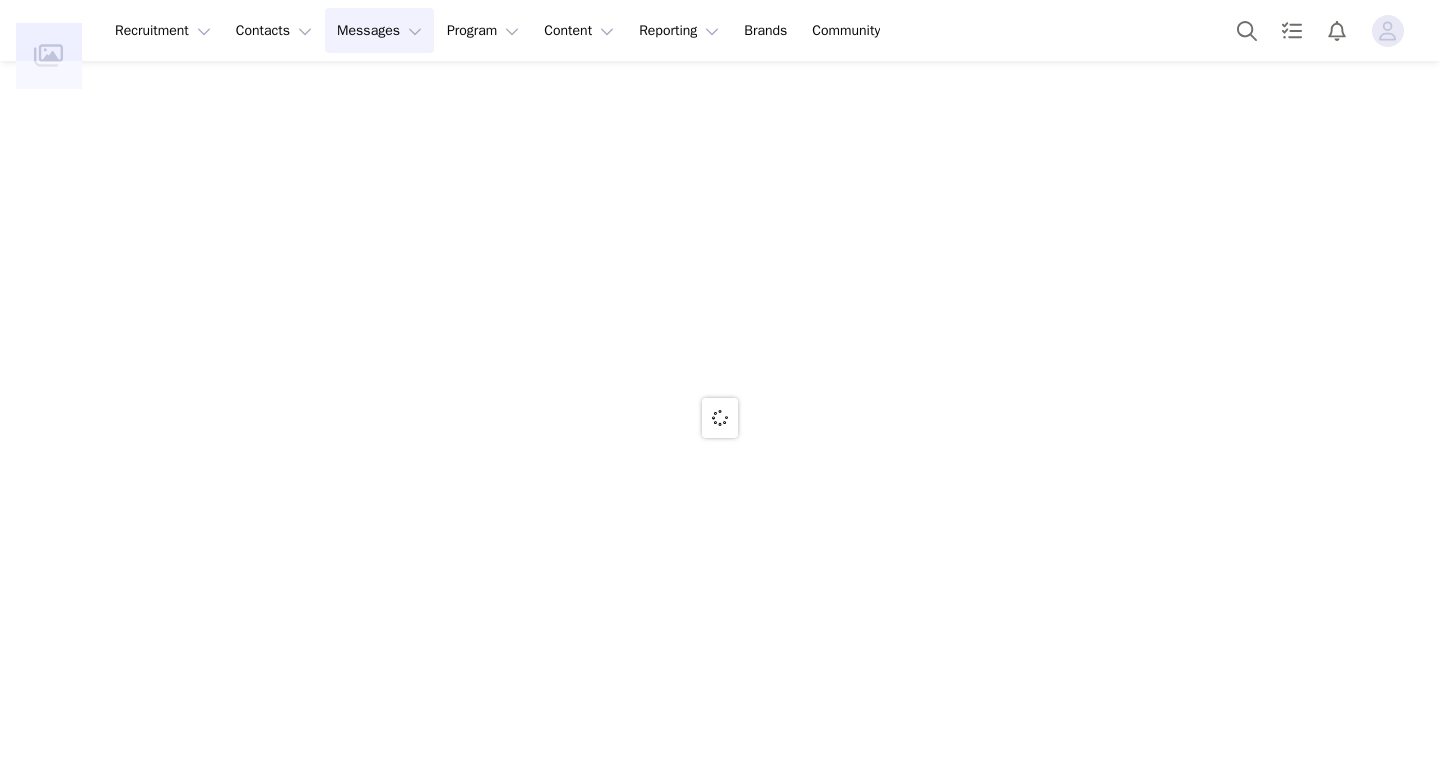 scroll, scrollTop: 0, scrollLeft: 0, axis: both 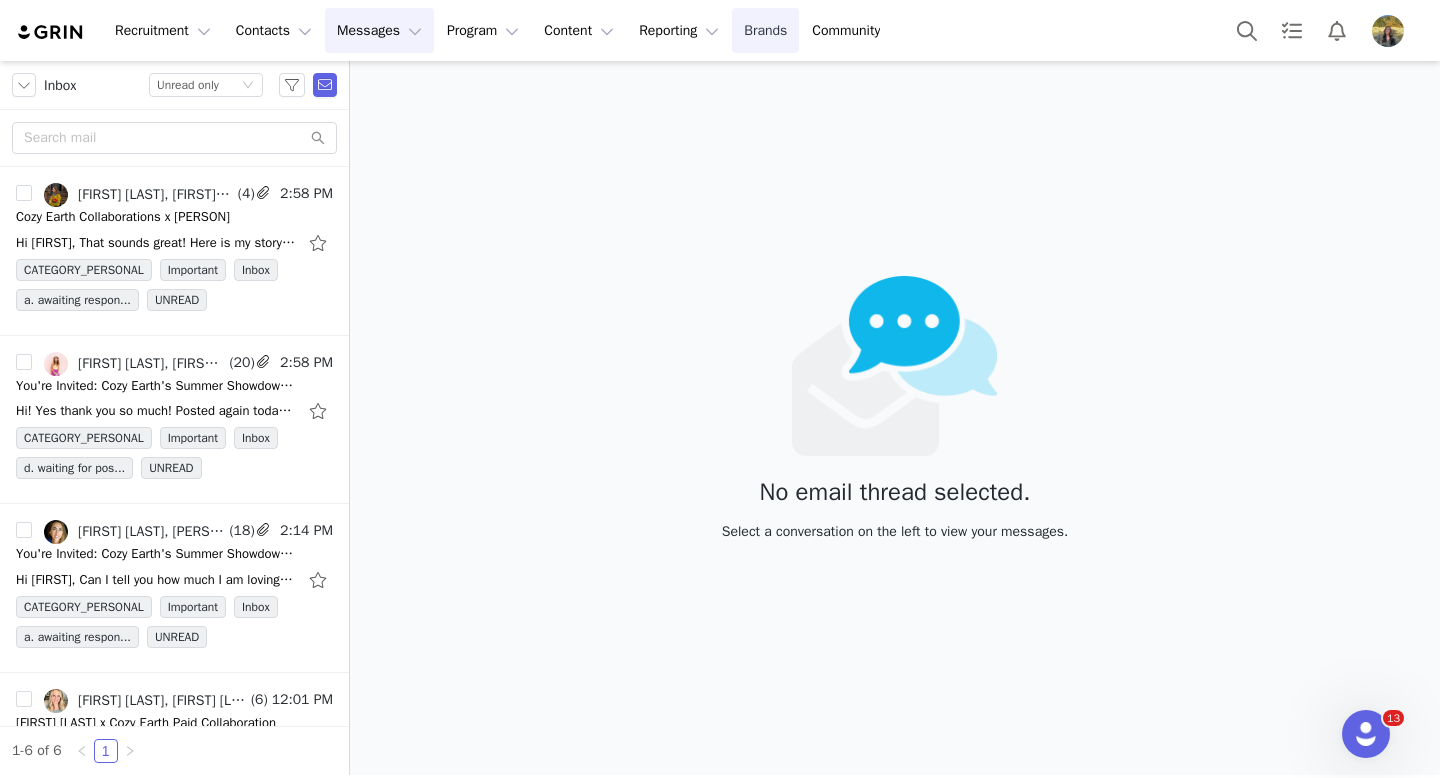 click on "Brands Brands" at bounding box center [765, 30] 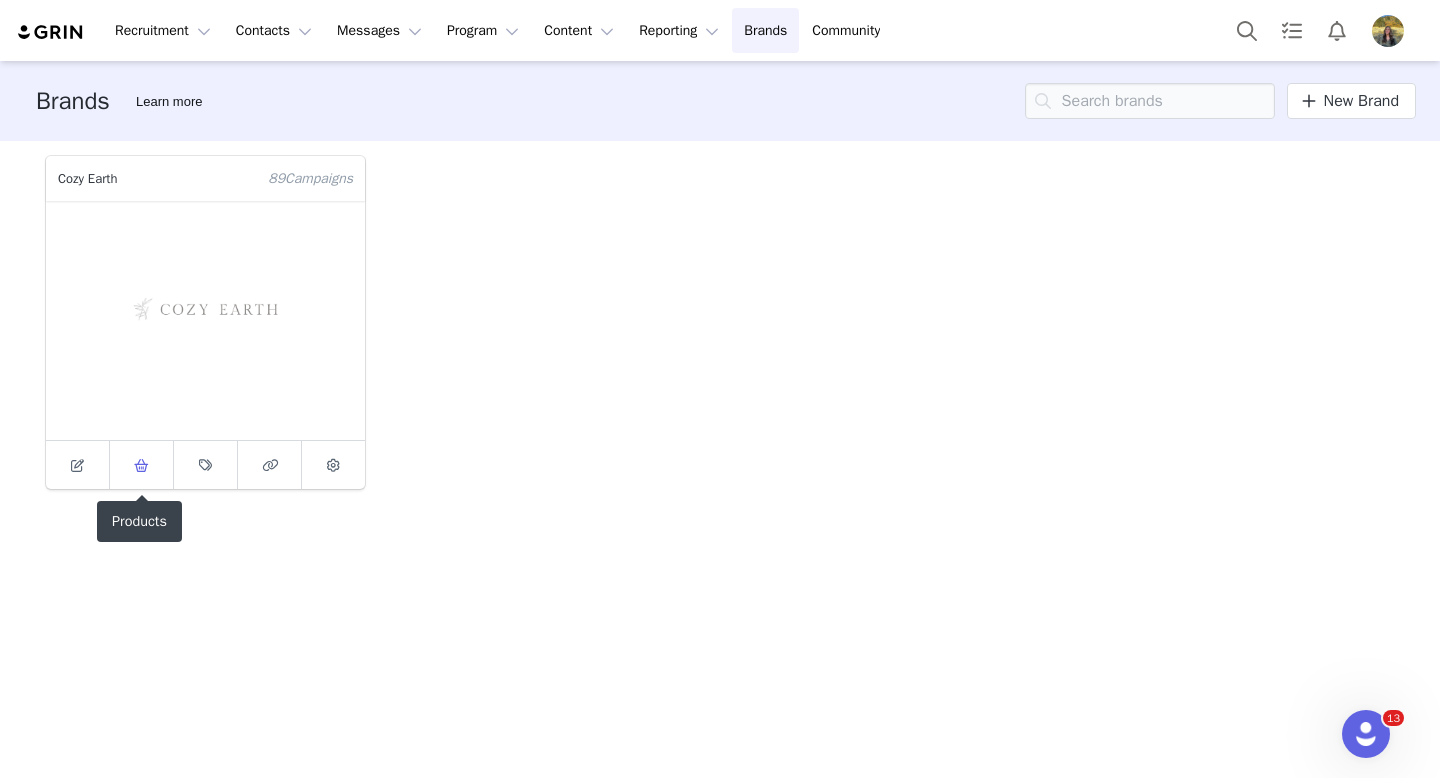 click at bounding box center [141, 465] 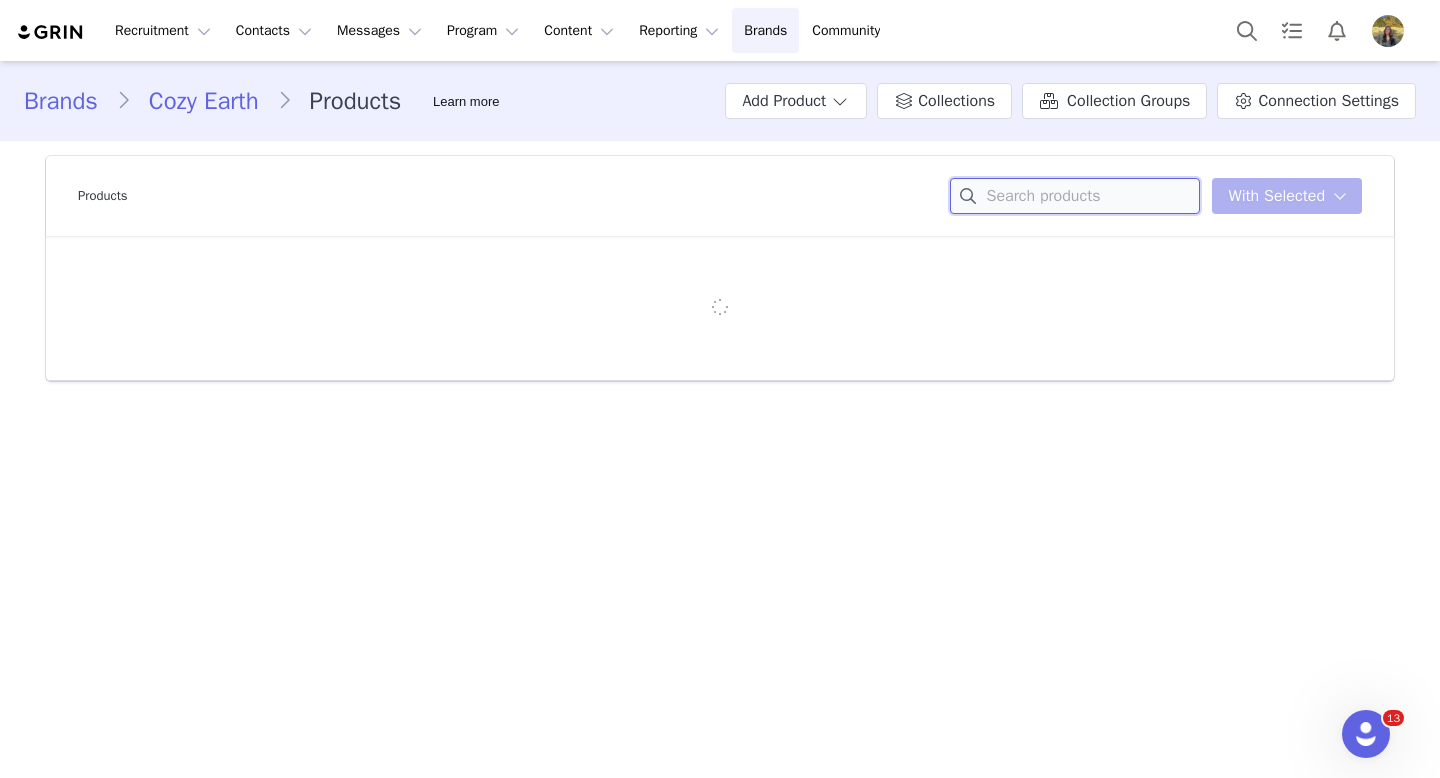 click at bounding box center [1075, 196] 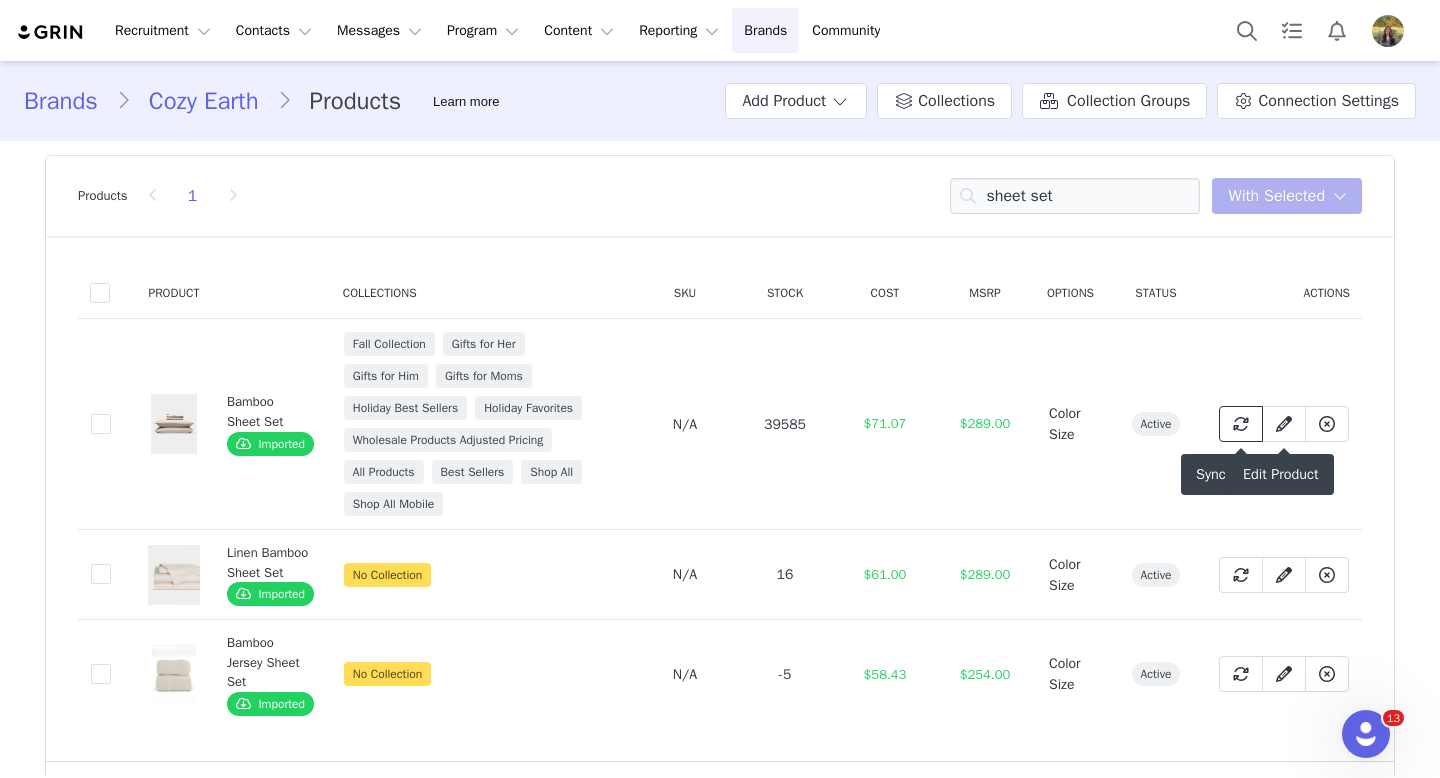 click at bounding box center (1241, 424) 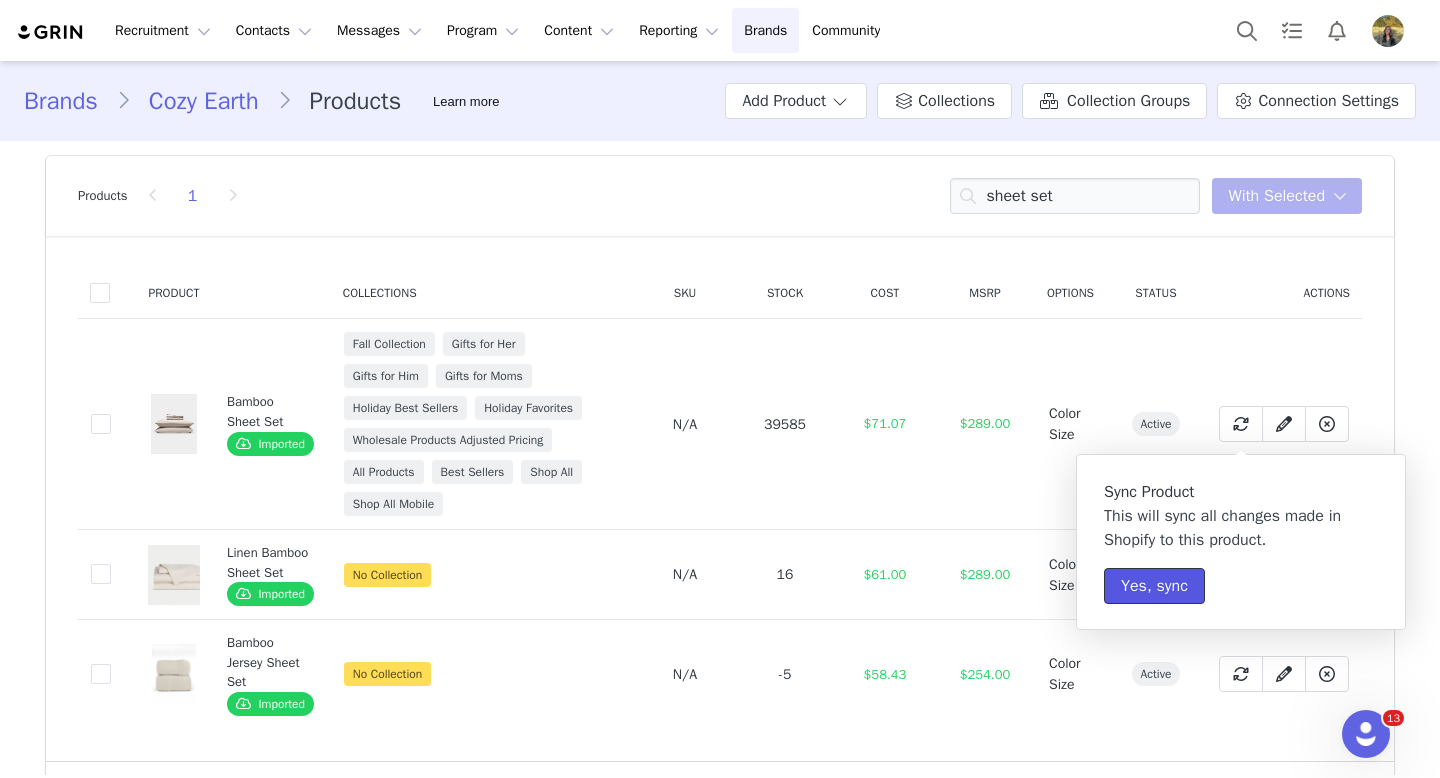 click on "Yes, sync" at bounding box center [1154, 586] 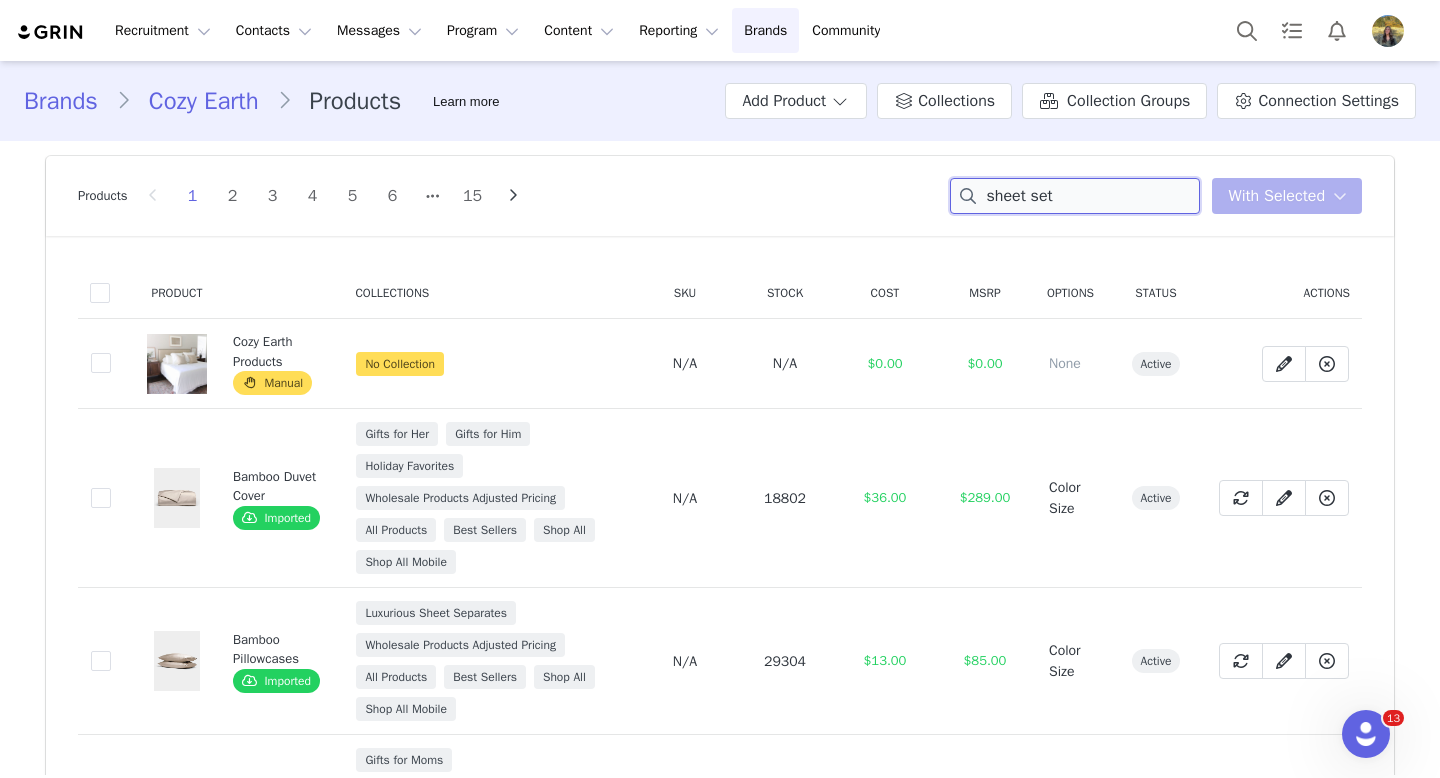 click on "sheet set" at bounding box center [1075, 196] 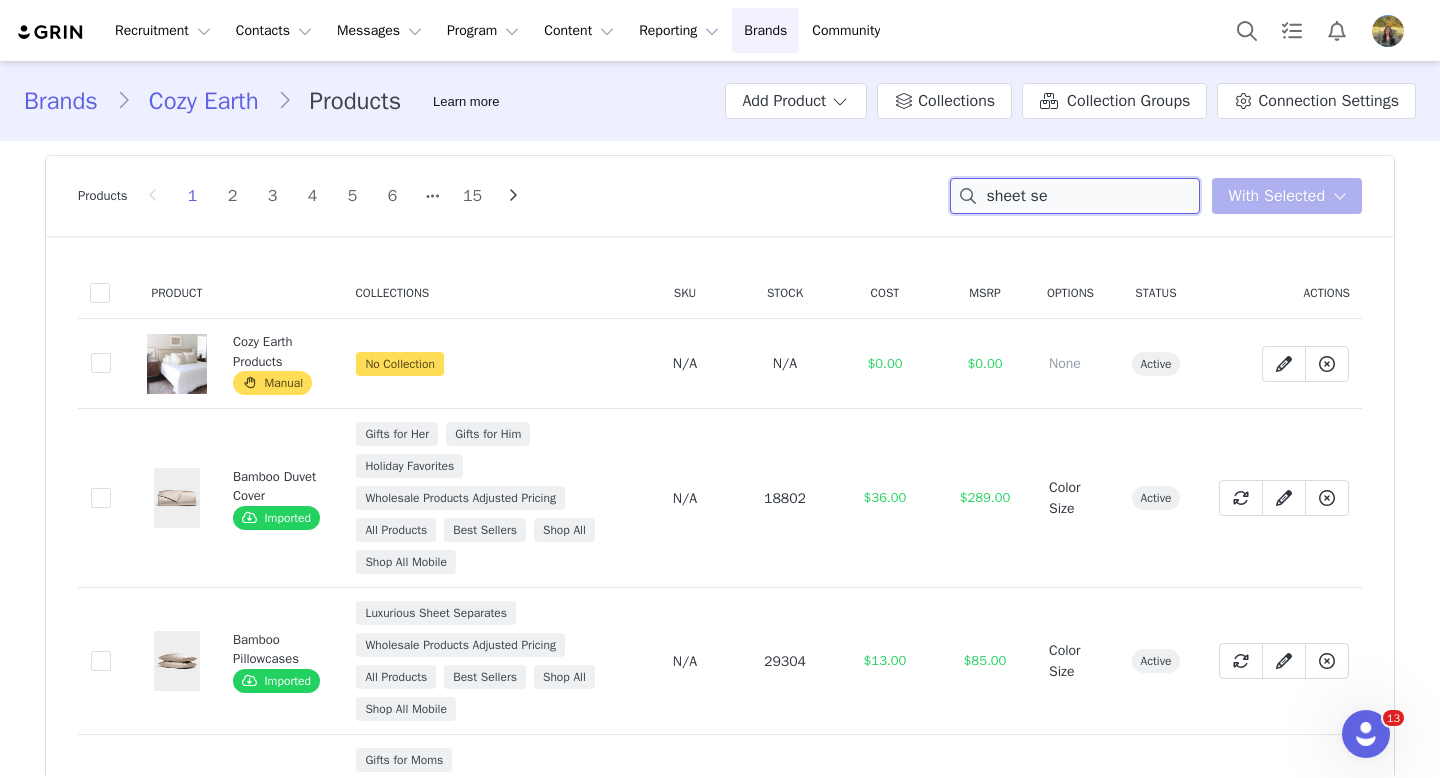 type on "sheet set" 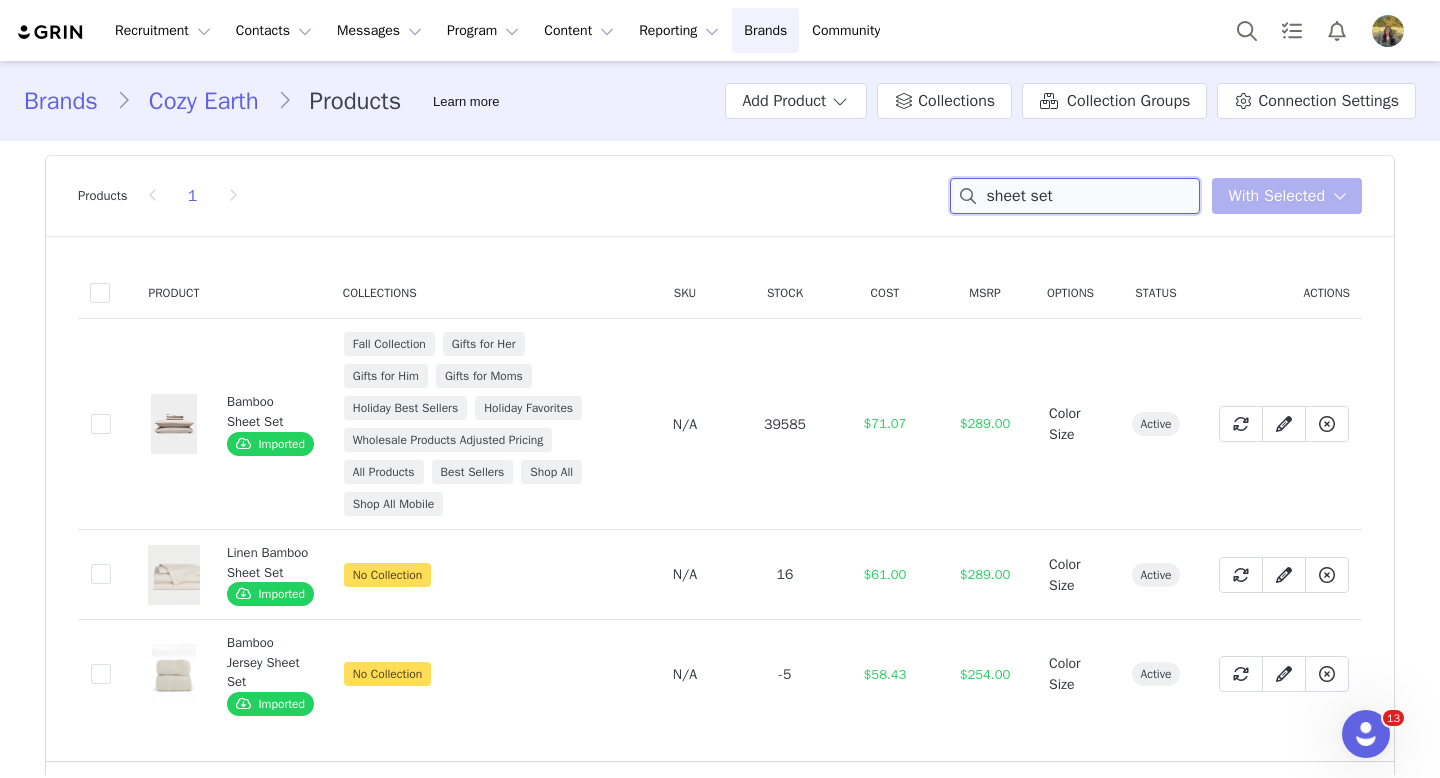 scroll, scrollTop: 93, scrollLeft: 0, axis: vertical 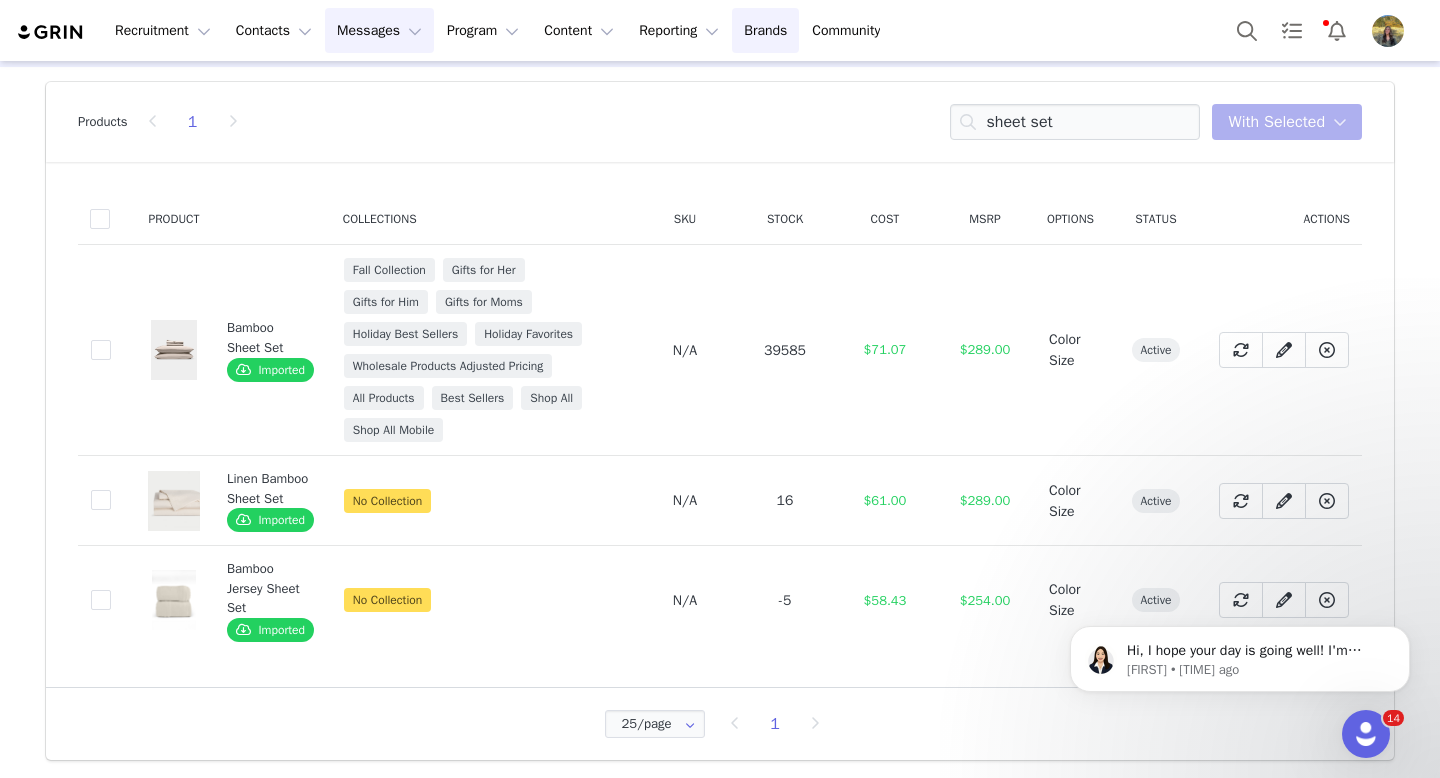 click on "Messages Messages" at bounding box center [379, 30] 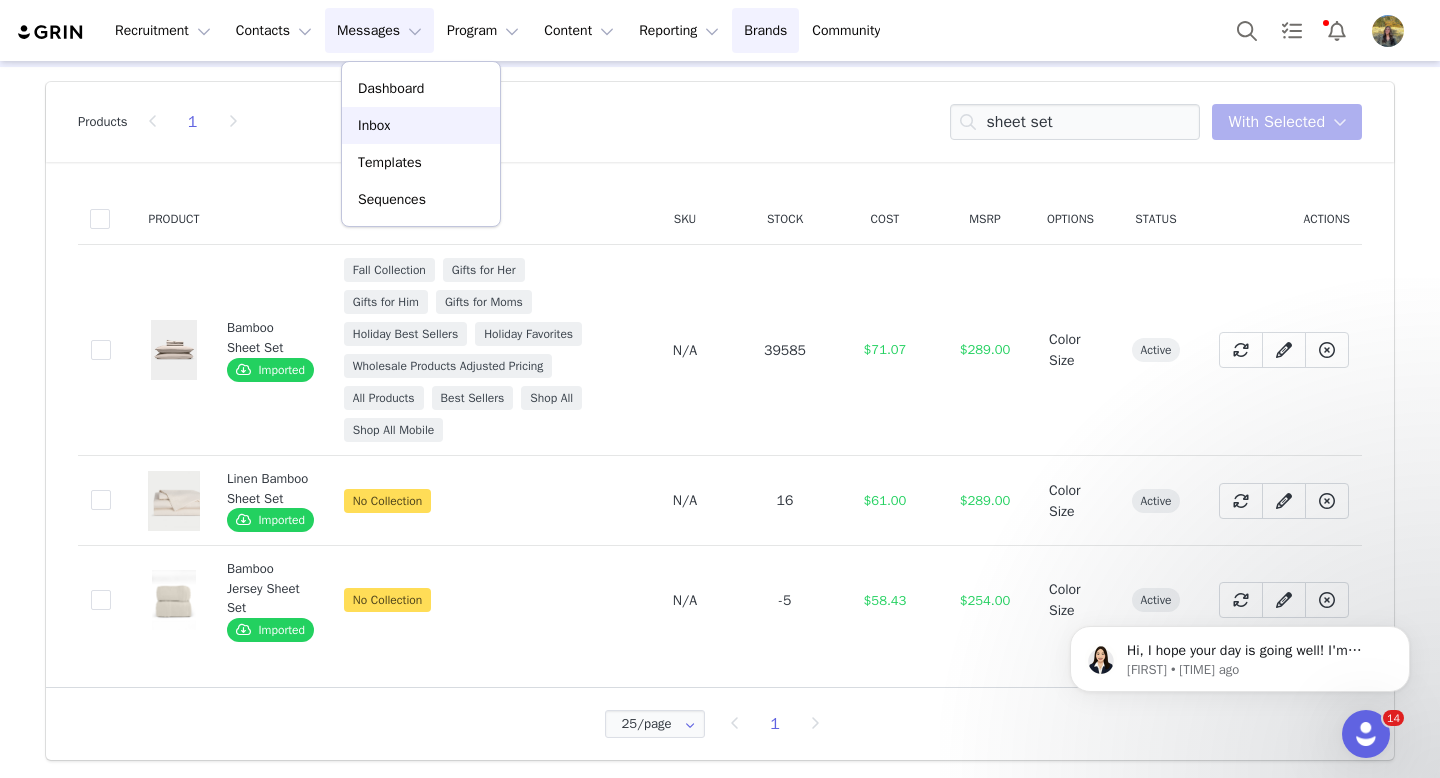 click on "Inbox" at bounding box center (374, 125) 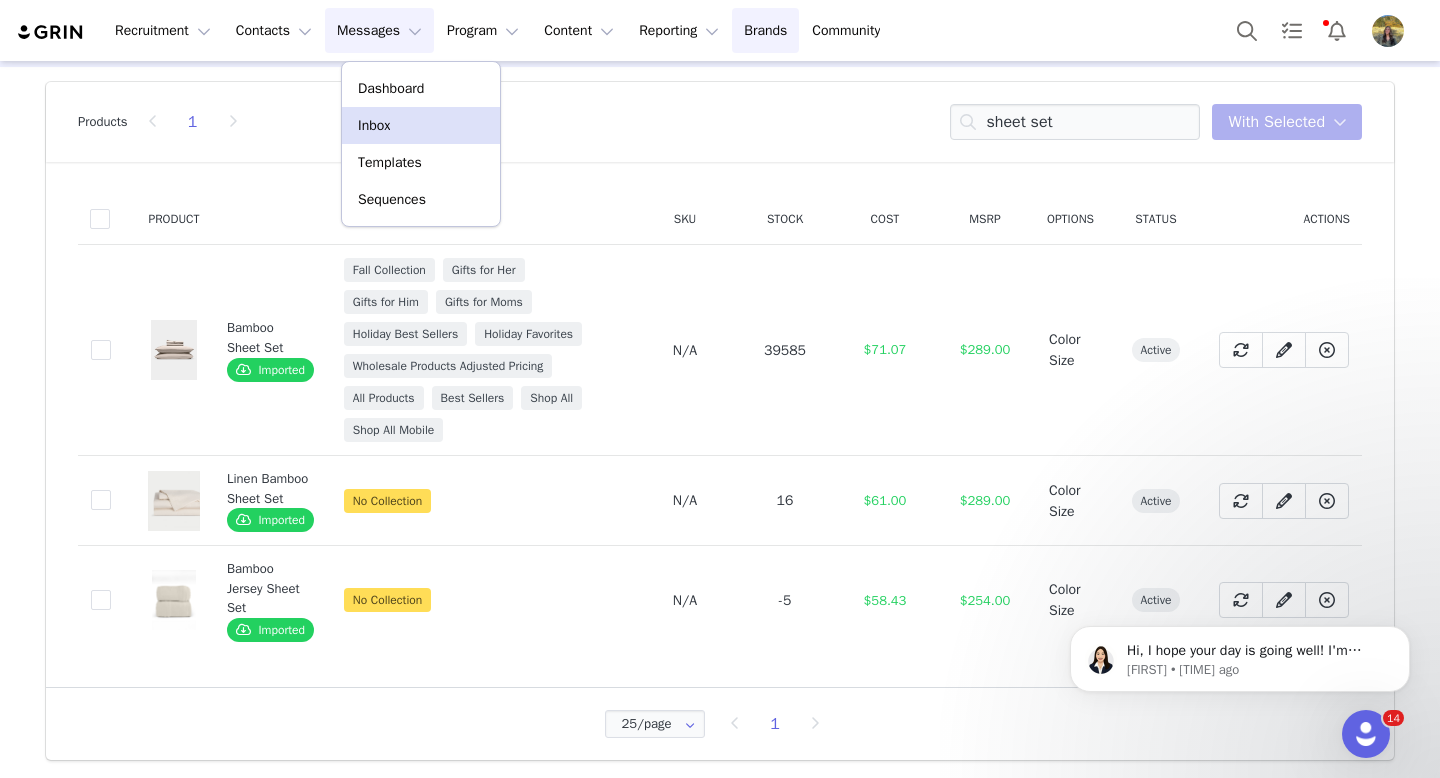 scroll, scrollTop: 0, scrollLeft: 0, axis: both 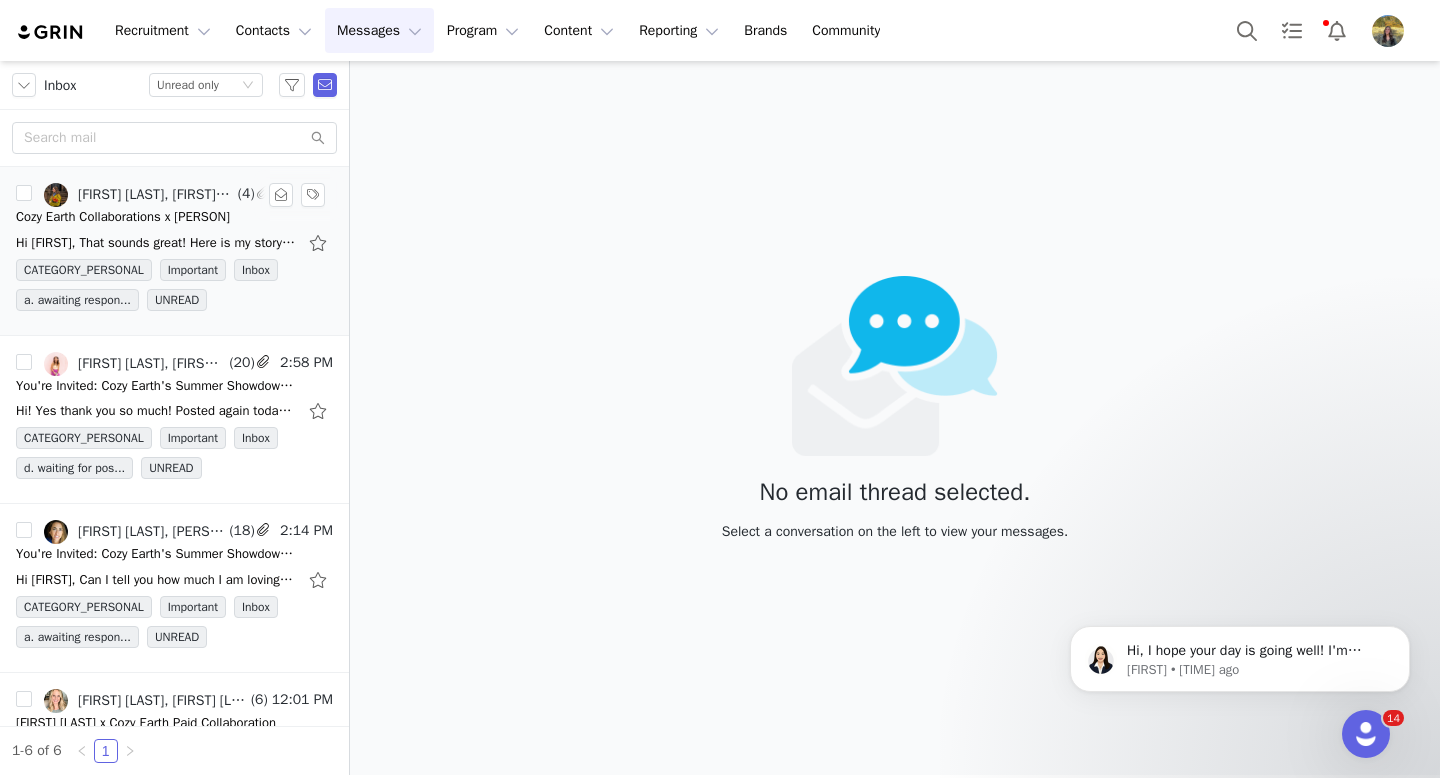 click on "Cozy Earth Collaborations x sambuller" at bounding box center (123, 217) 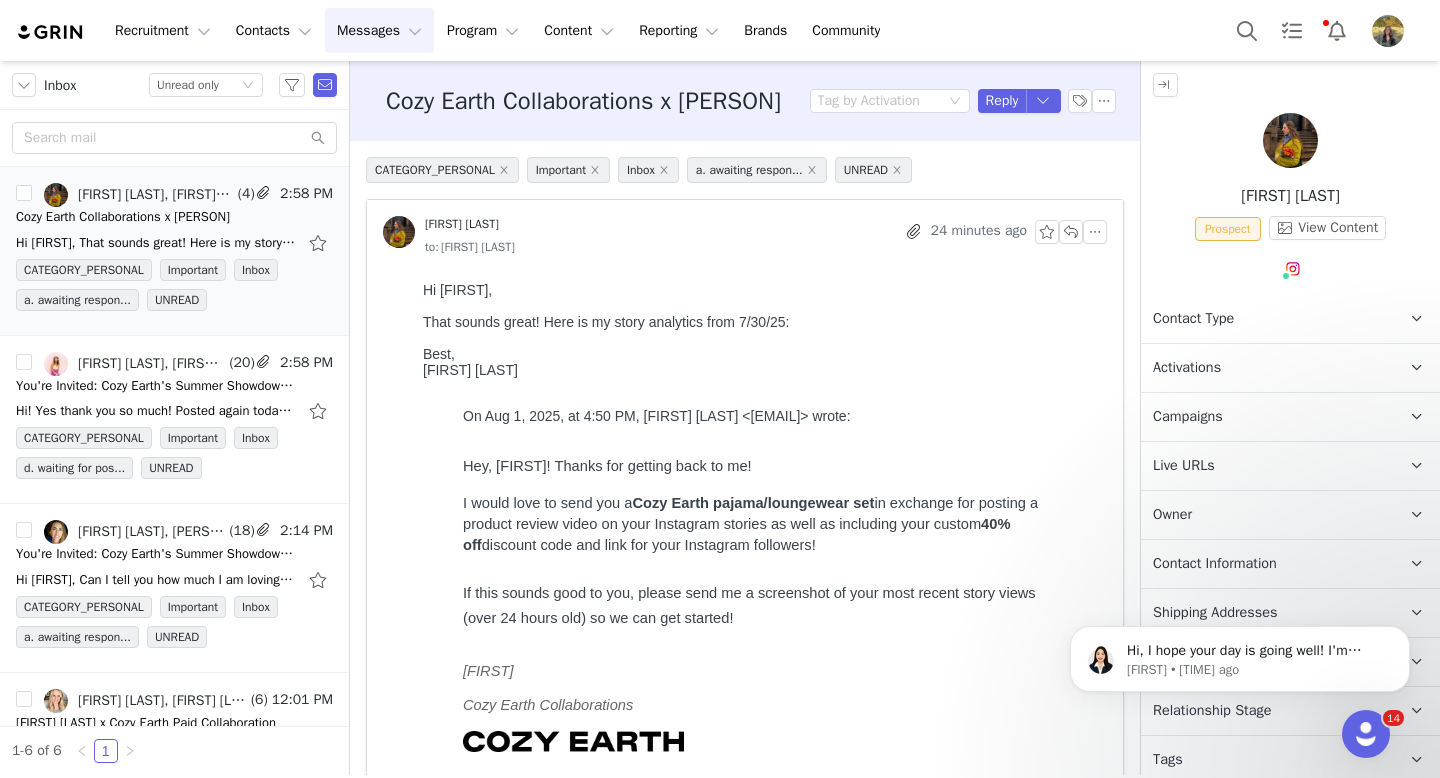 scroll, scrollTop: 0, scrollLeft: 0, axis: both 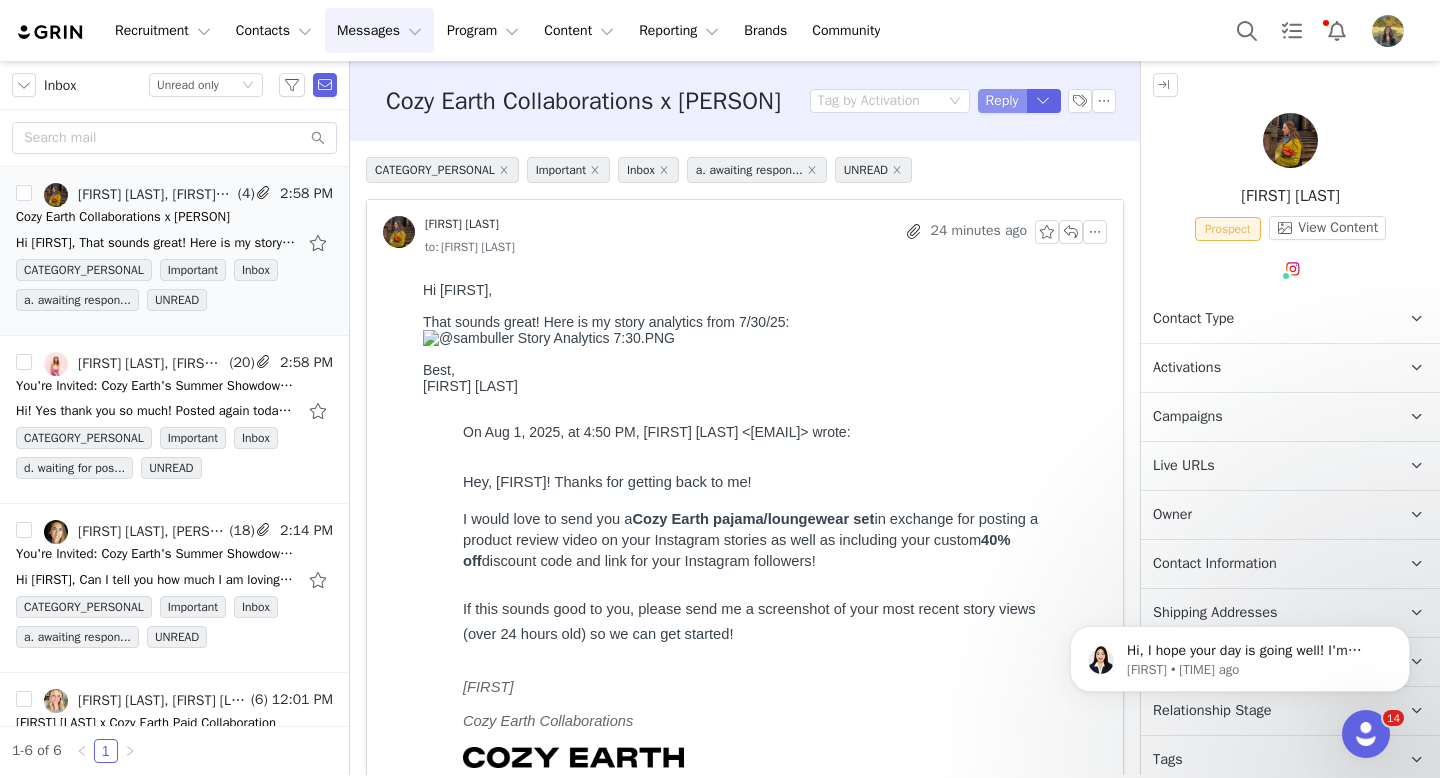 click on "Reply" at bounding box center (1002, 101) 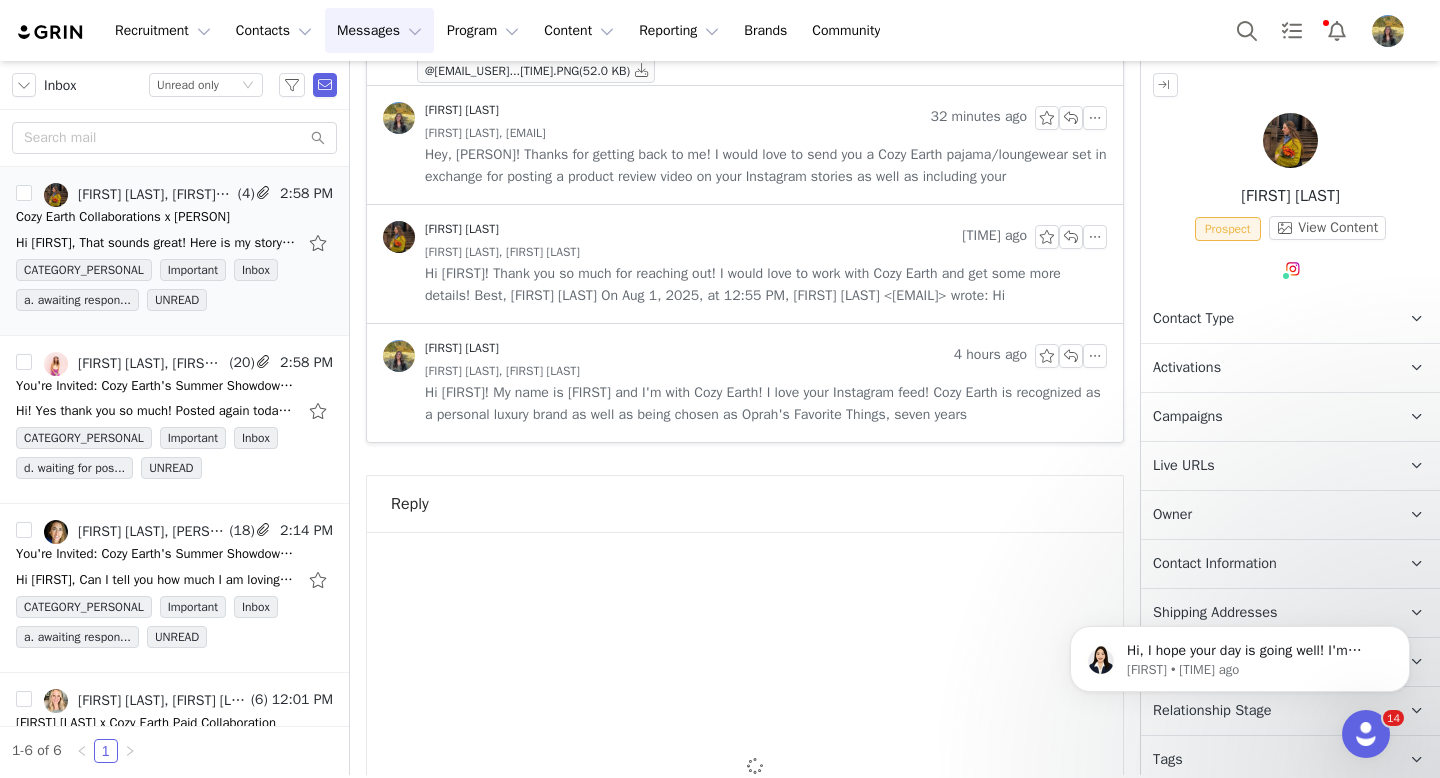 scroll, scrollTop: 1414, scrollLeft: 0, axis: vertical 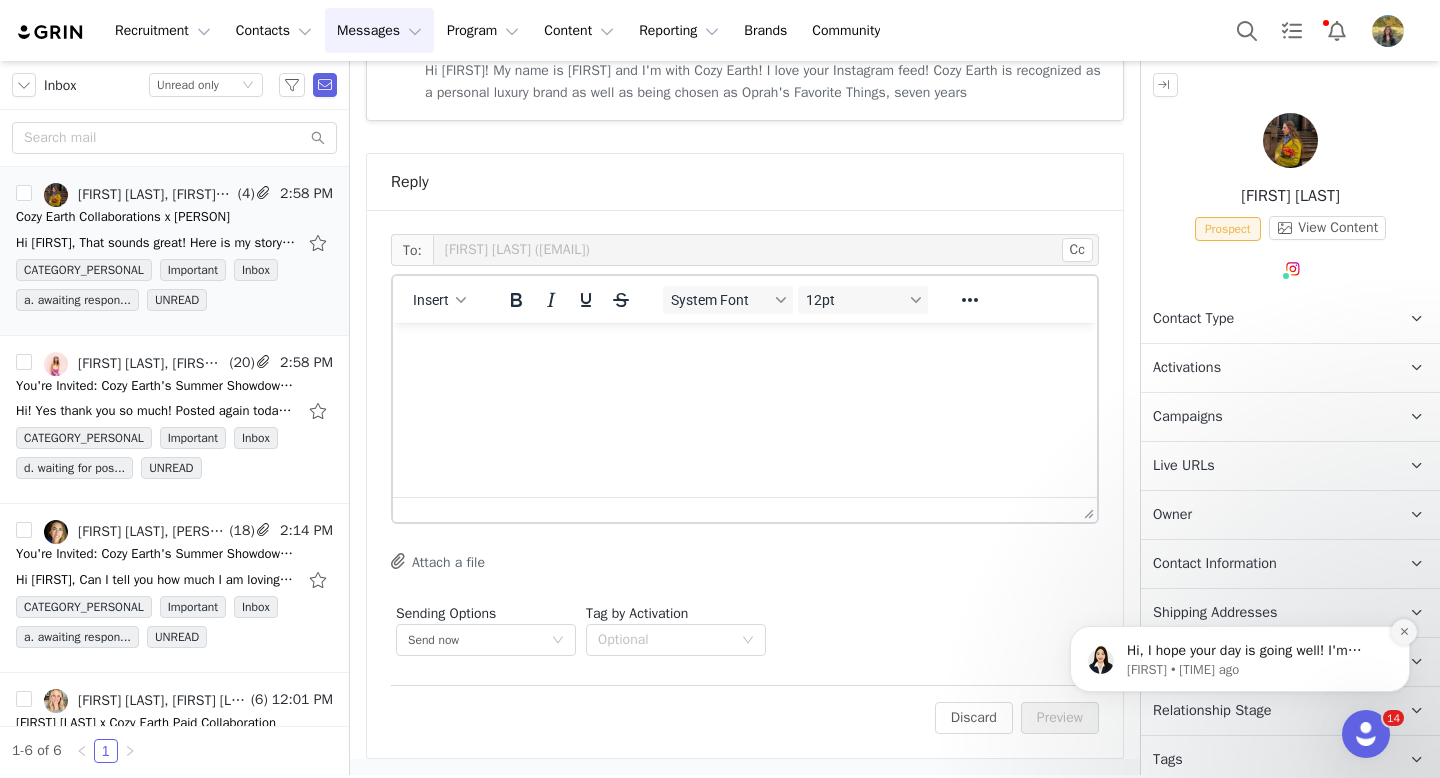 click 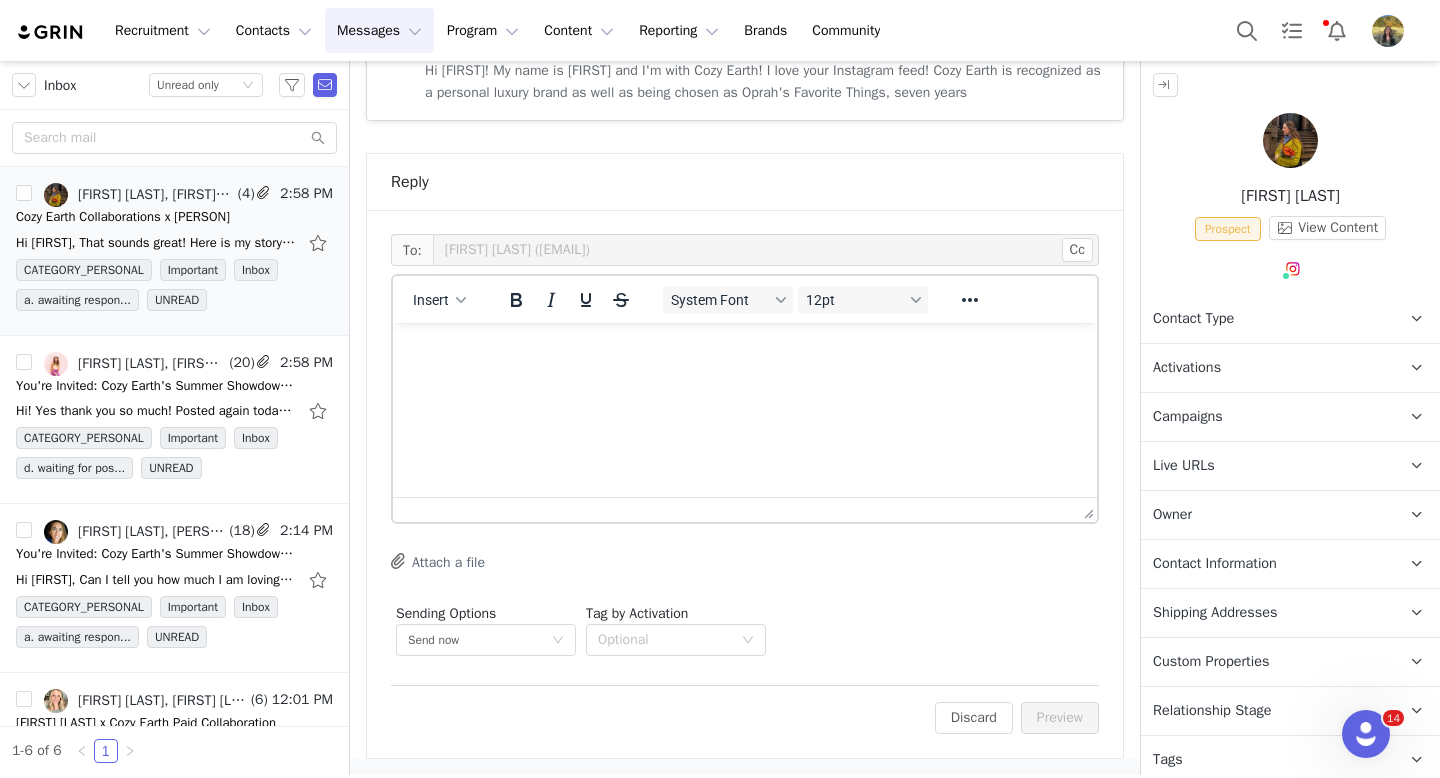 click on "Campaigns Any campaigns associated with a contact will be available to them via their Live URL." at bounding box center [1266, 417] 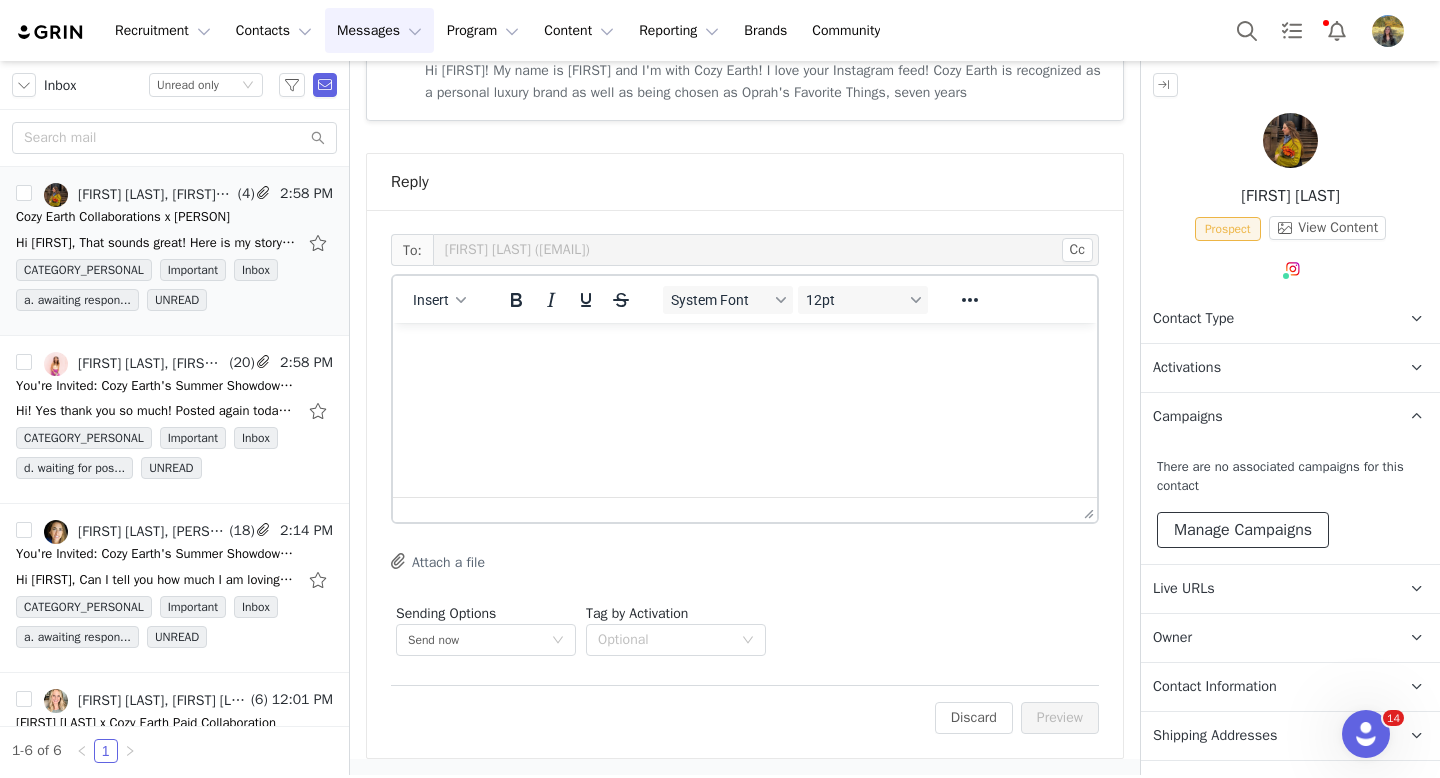 click on "Manage Campaigns" at bounding box center [1243, 530] 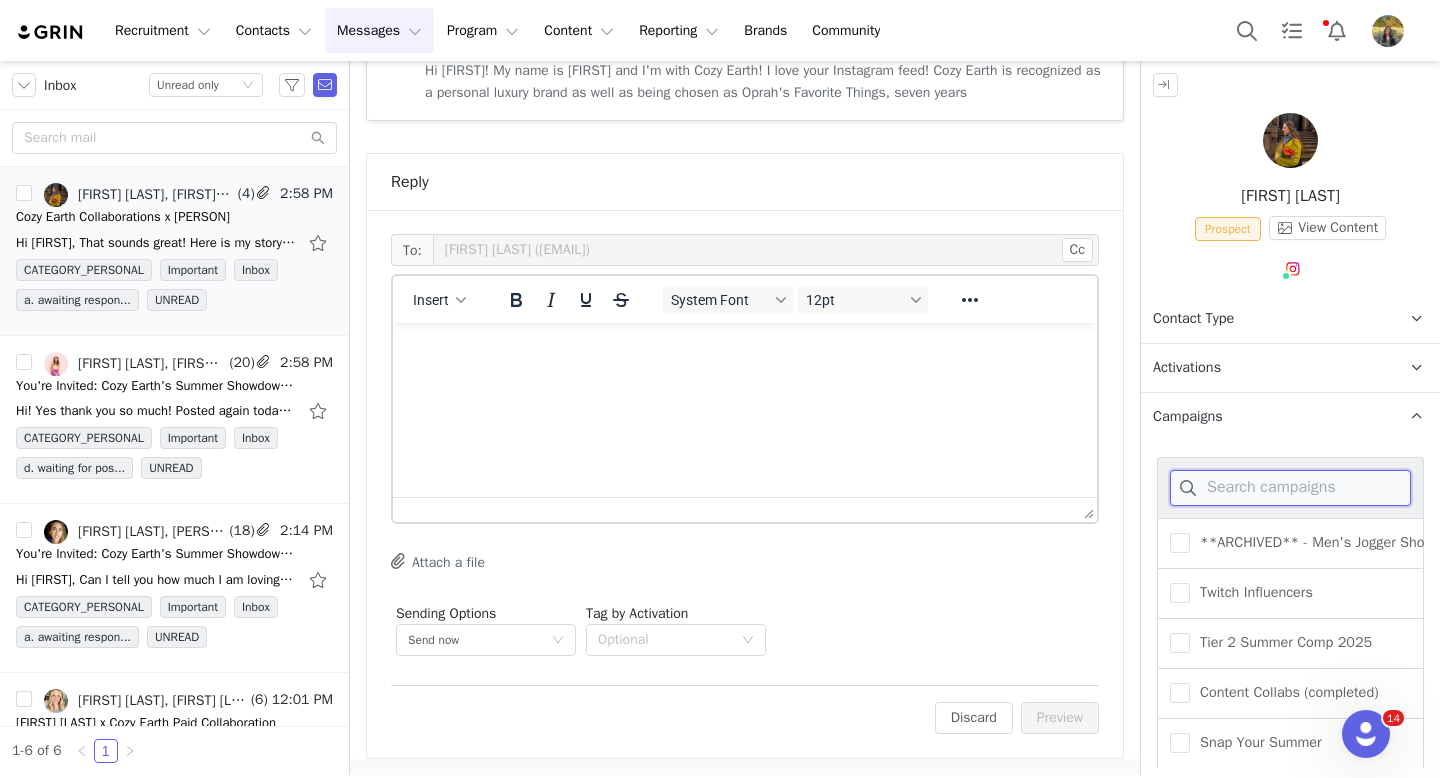 click at bounding box center (1290, 488) 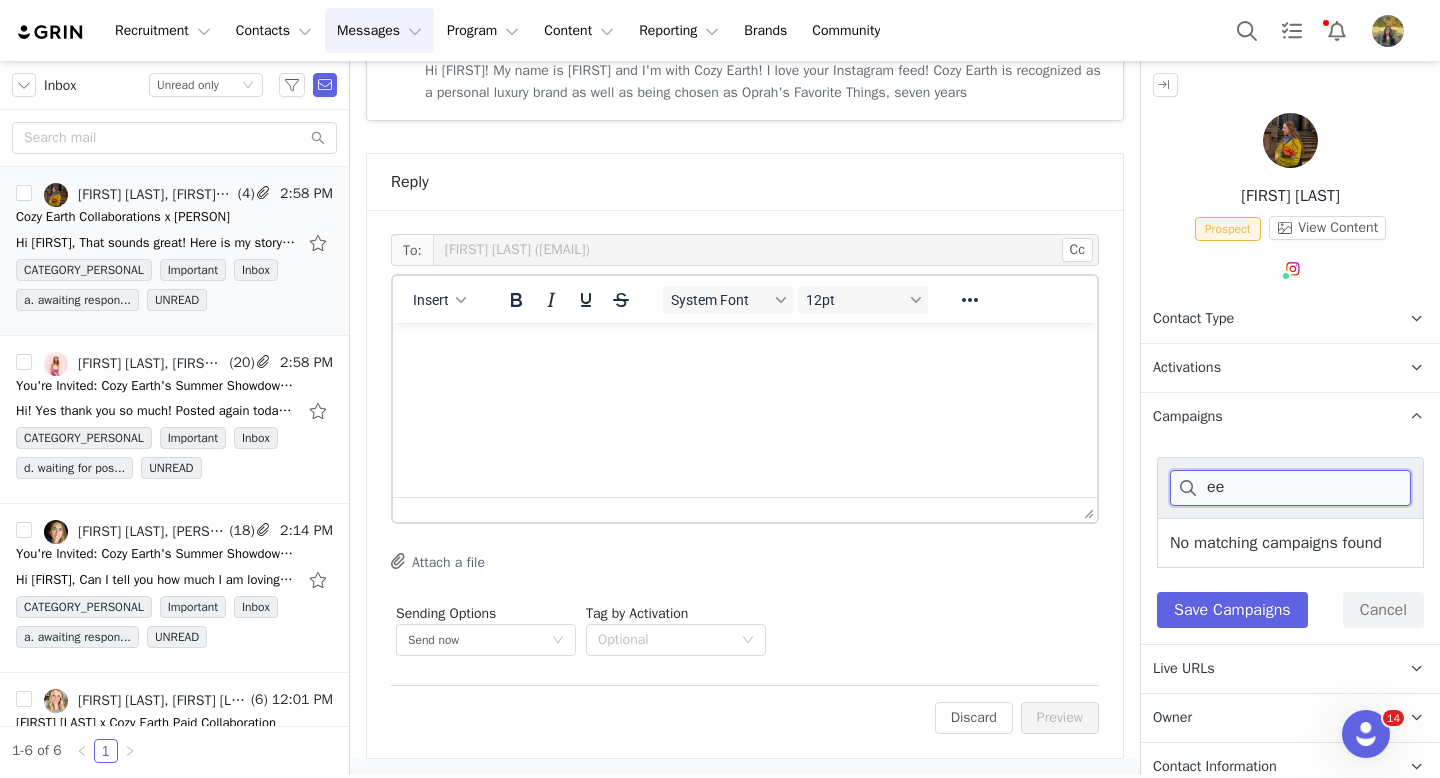type on "e" 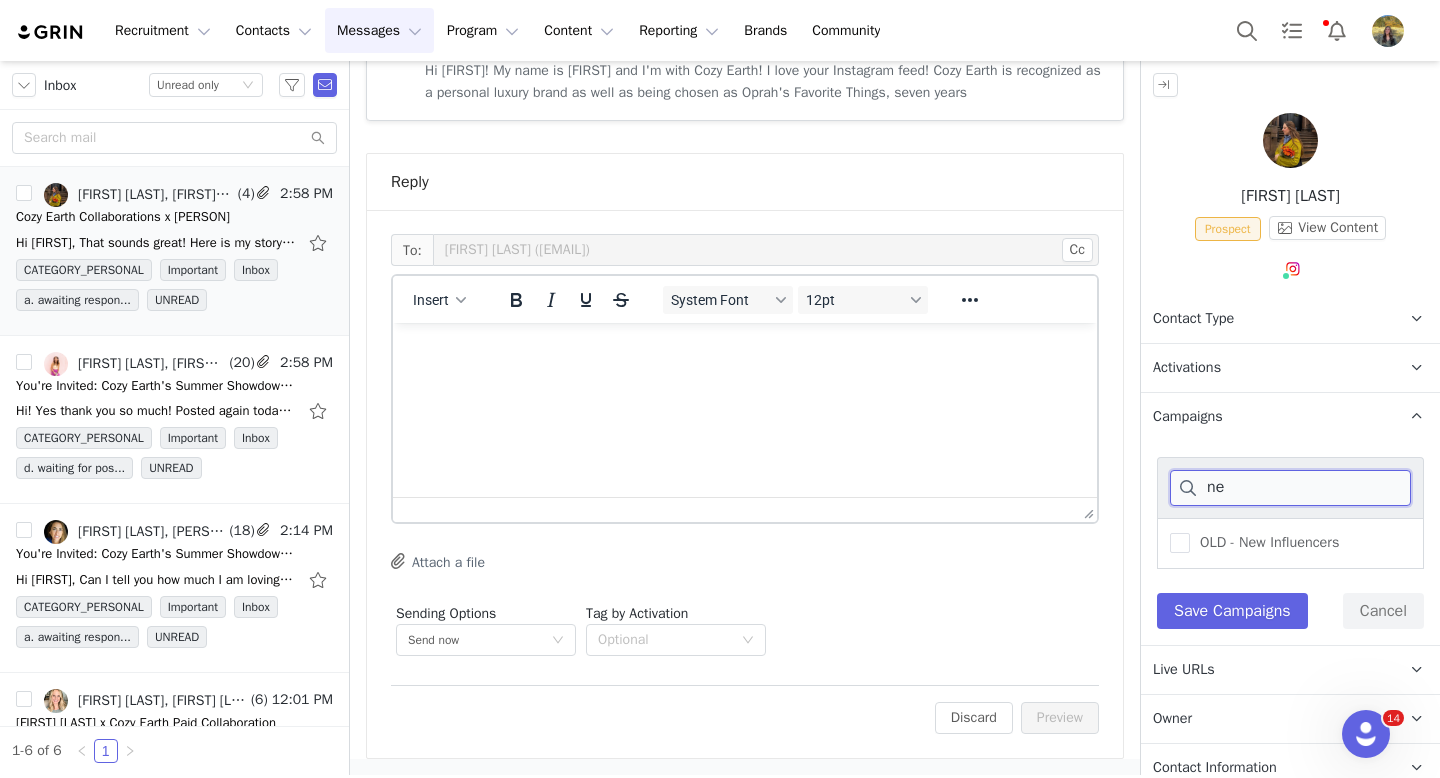 type on "n" 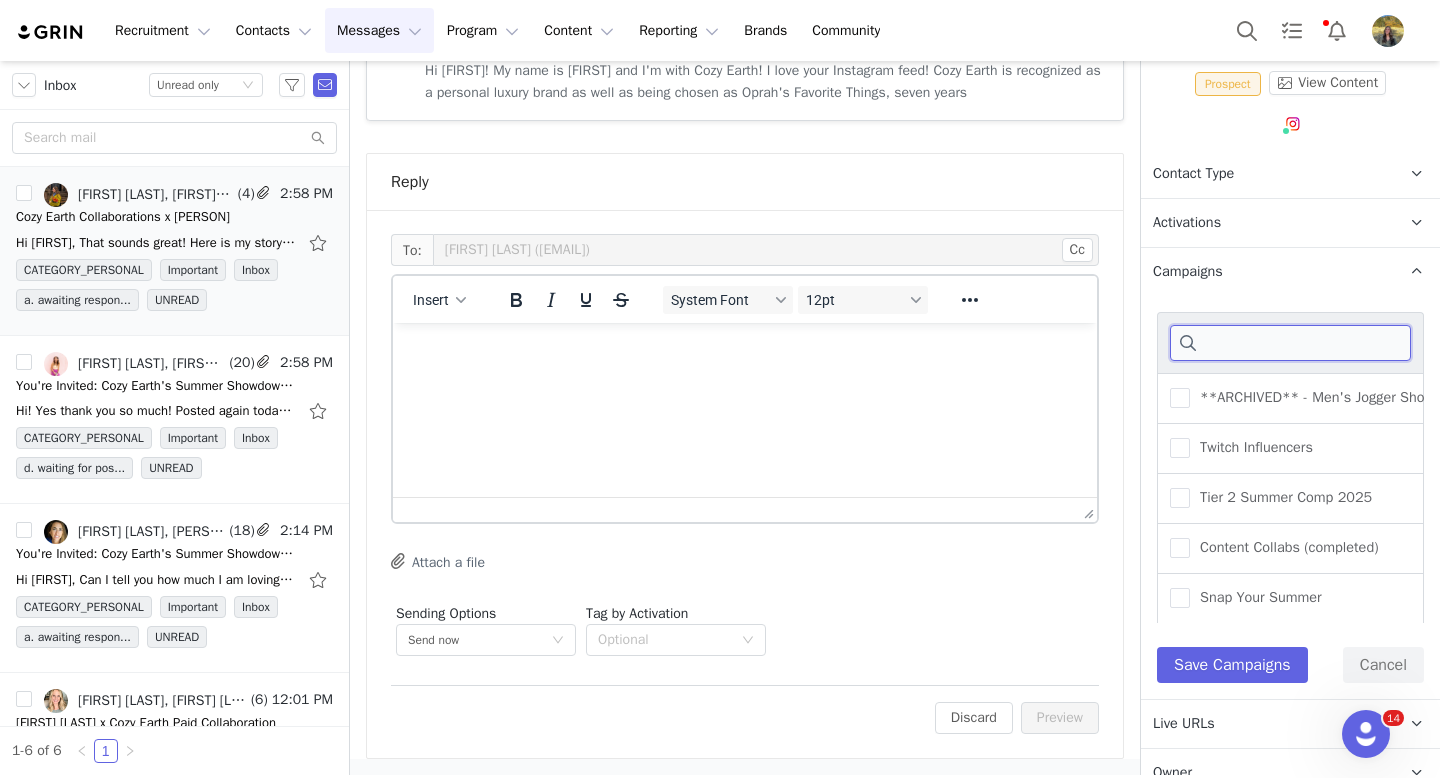 scroll, scrollTop: 127, scrollLeft: 0, axis: vertical 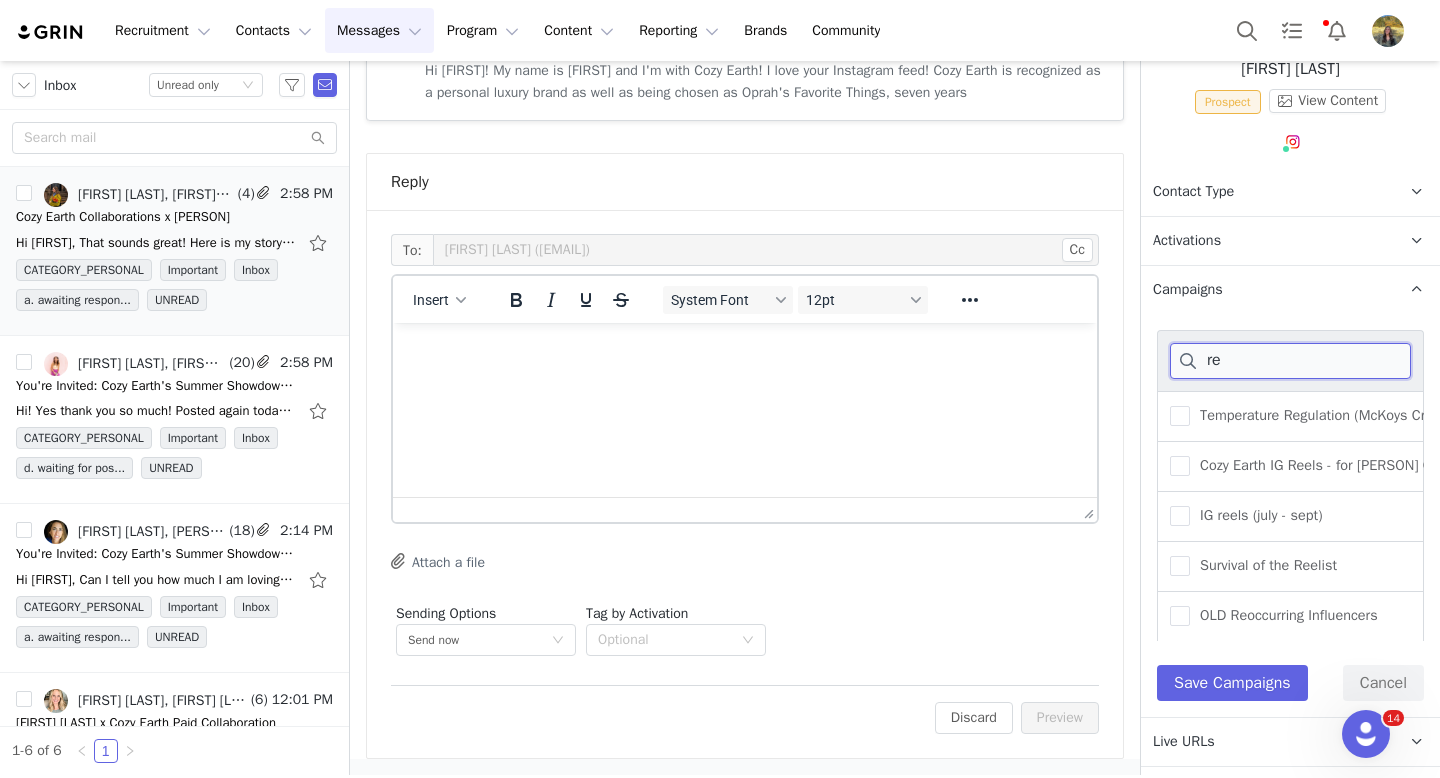 type on "r" 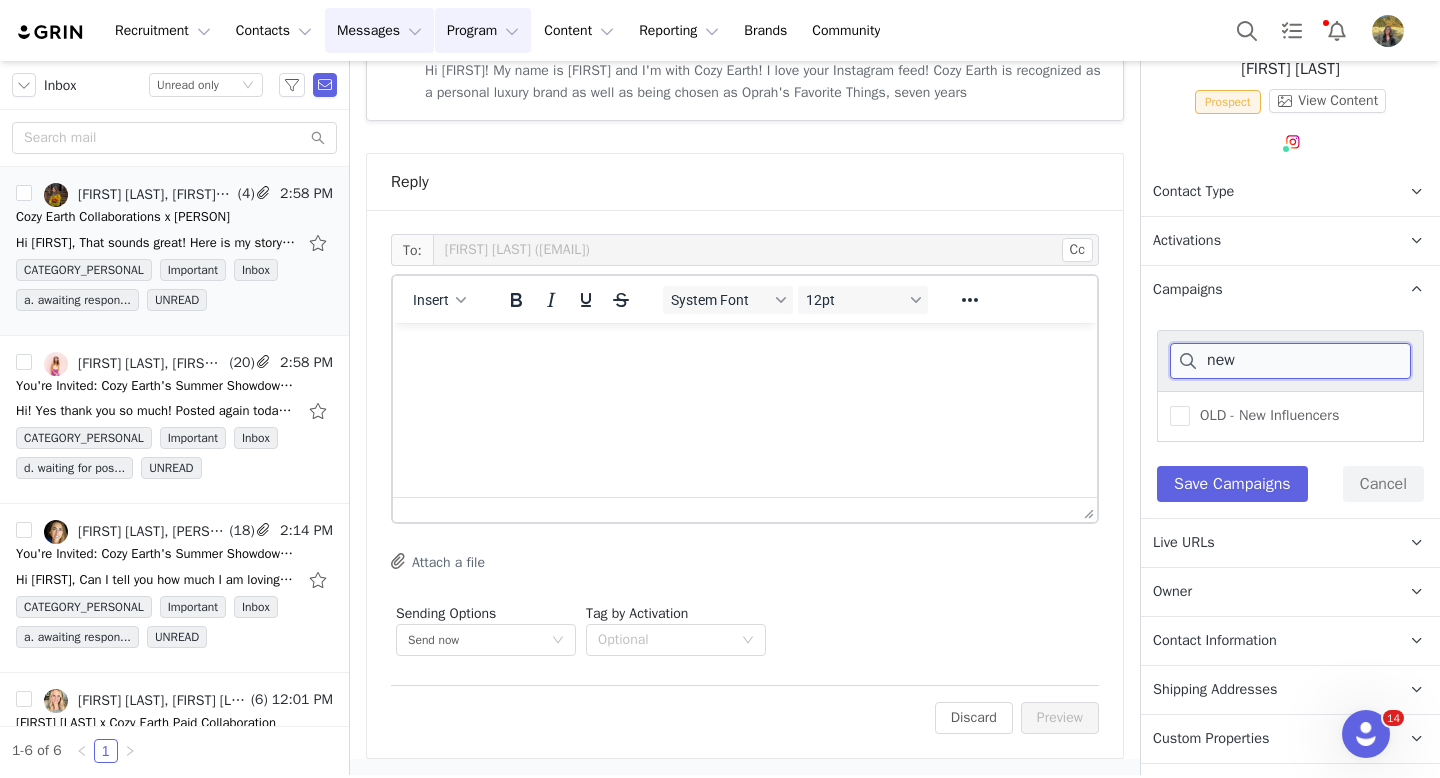 type on "new" 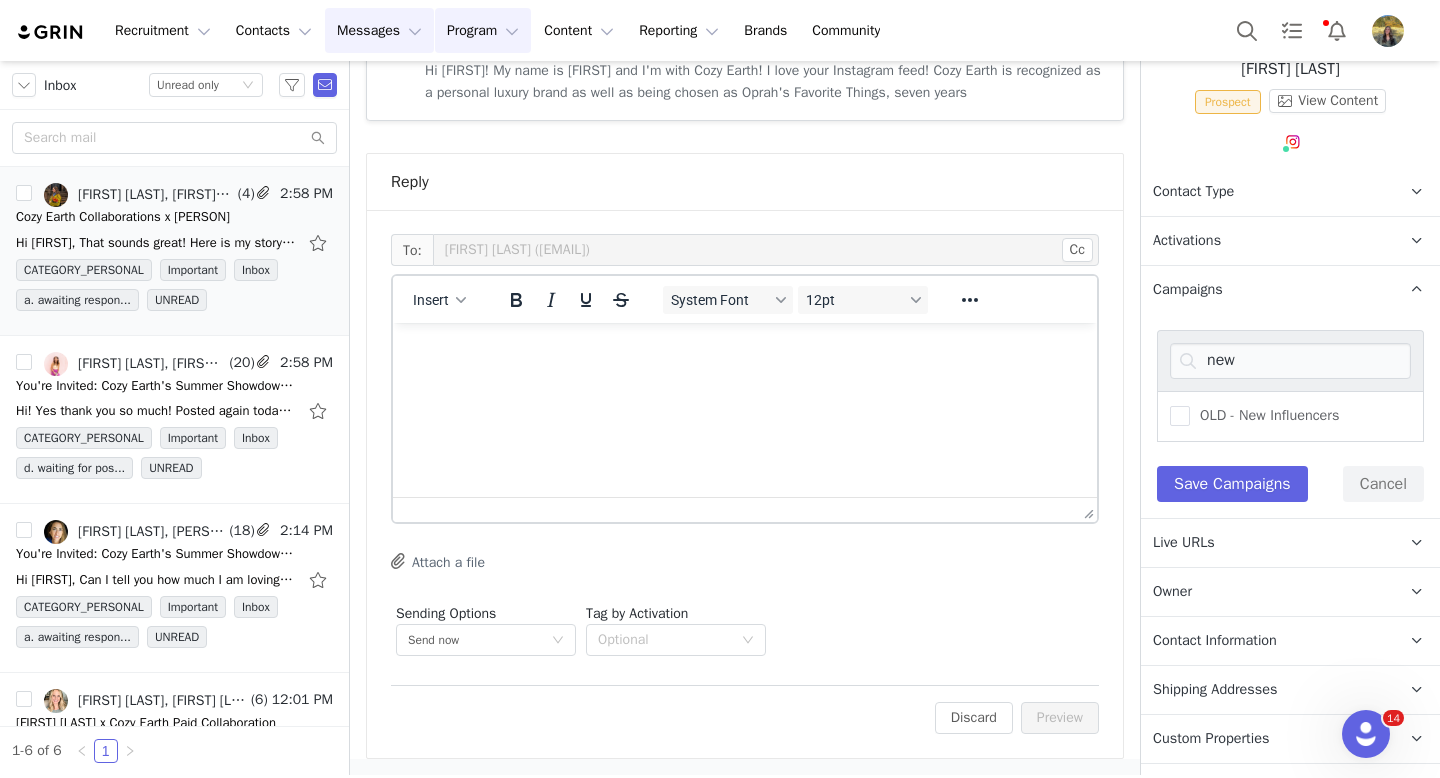 click on "Program Program" at bounding box center [483, 30] 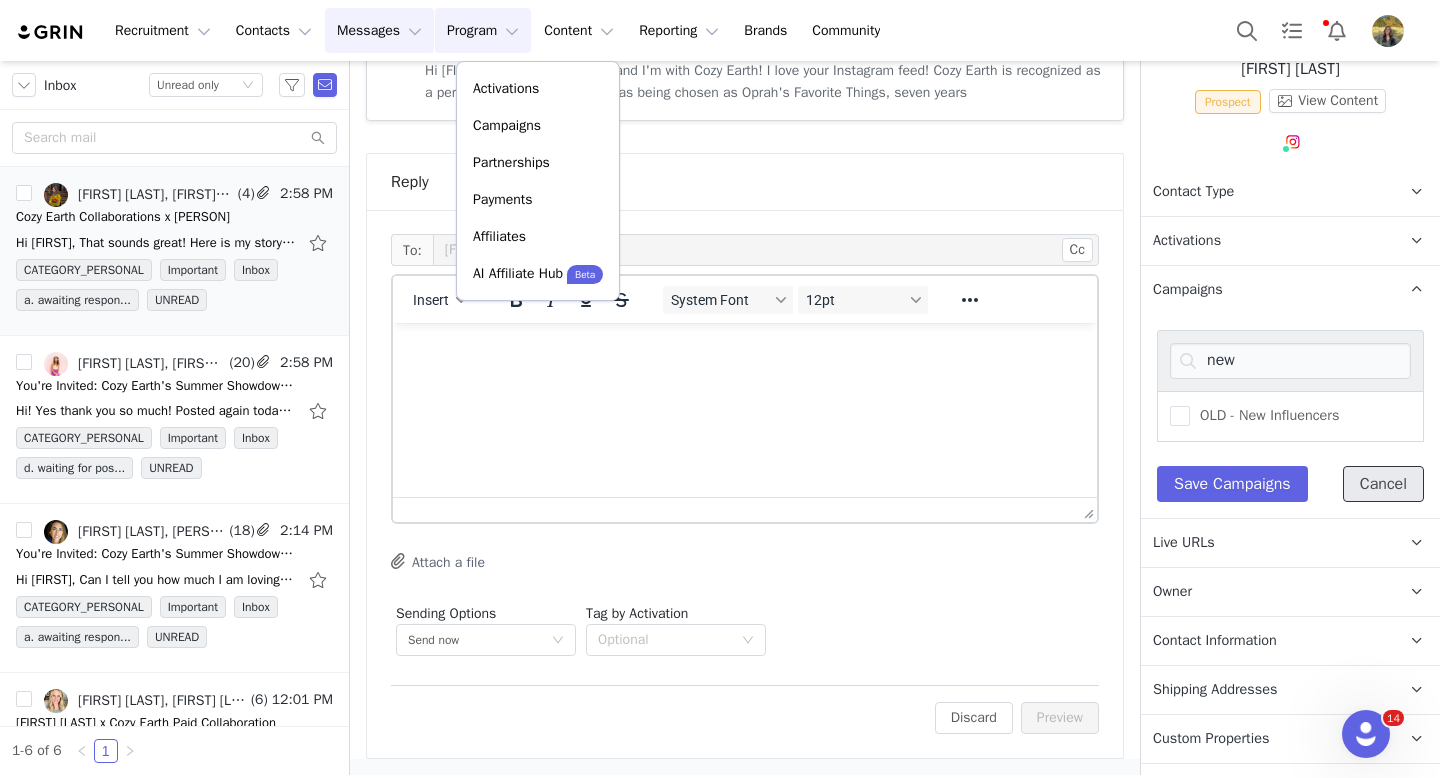 click on "Cancel" at bounding box center (1383, 484) 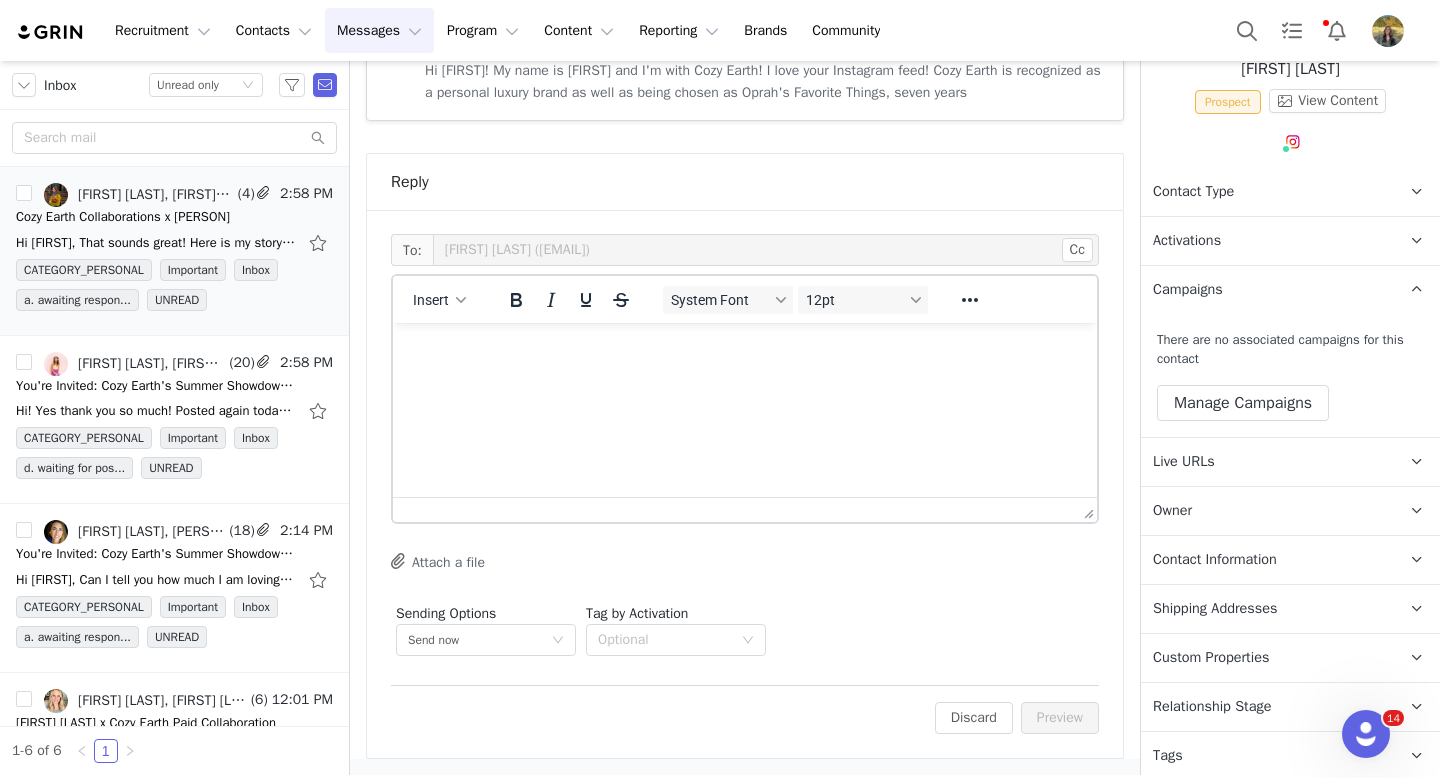 scroll, scrollTop: 0, scrollLeft: 0, axis: both 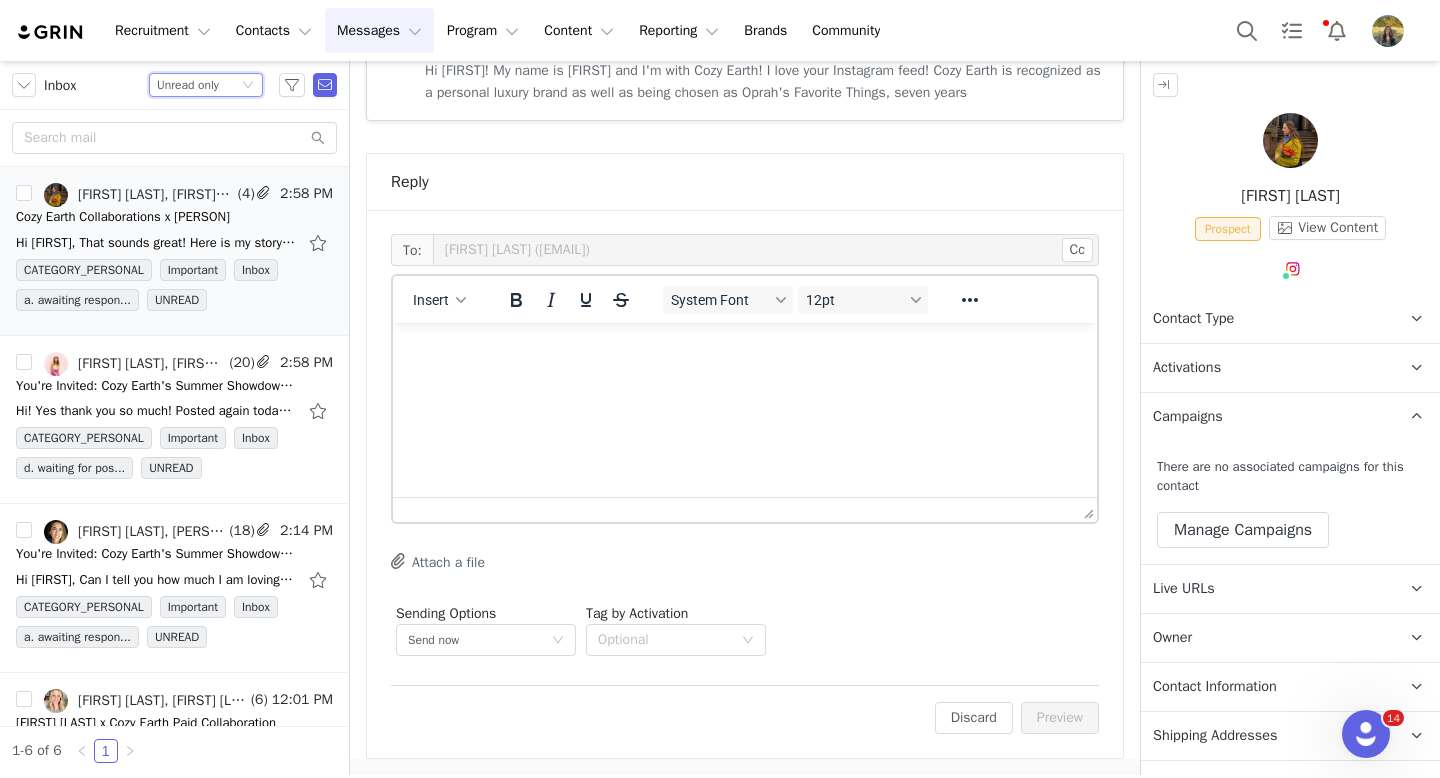 click on "Unread only" at bounding box center [188, 85] 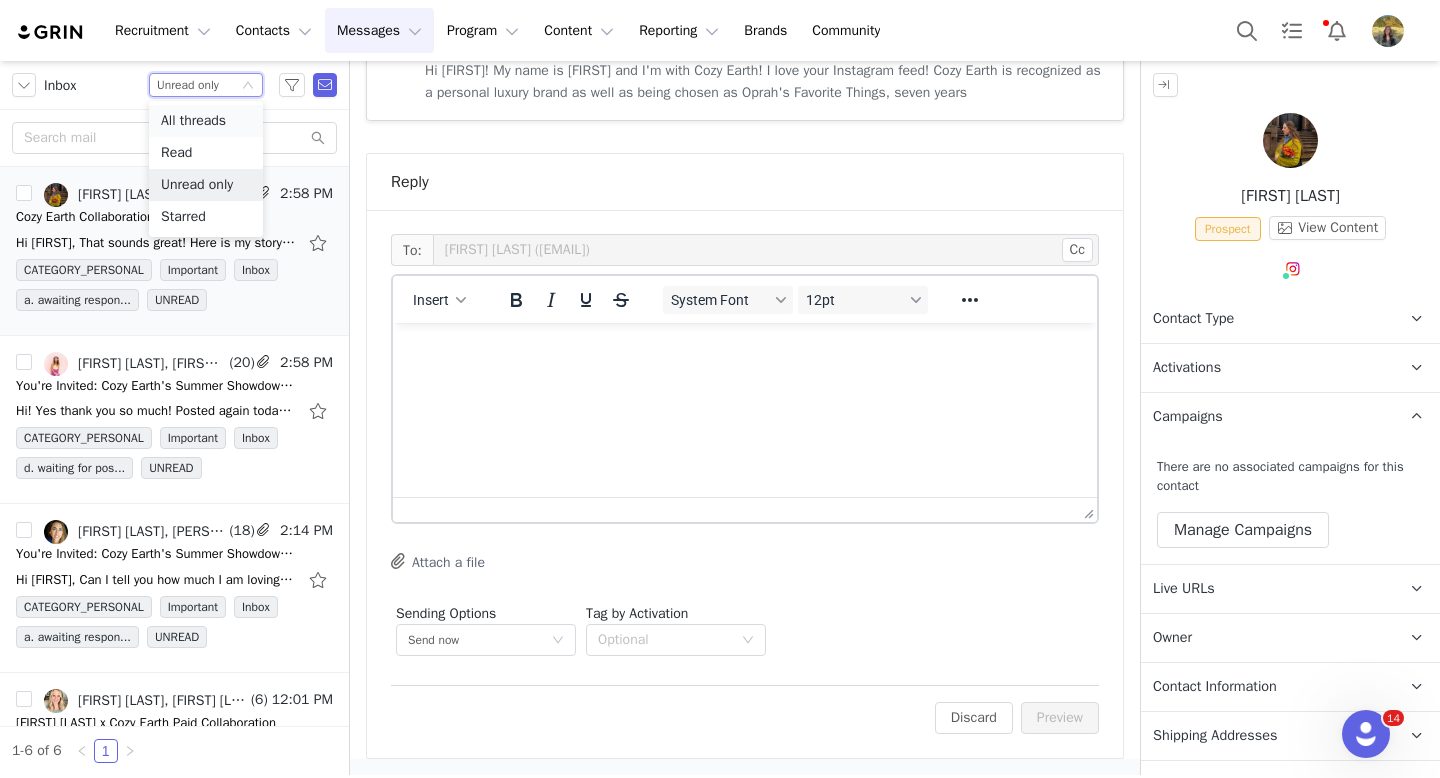 click on "All threads" at bounding box center [206, 121] 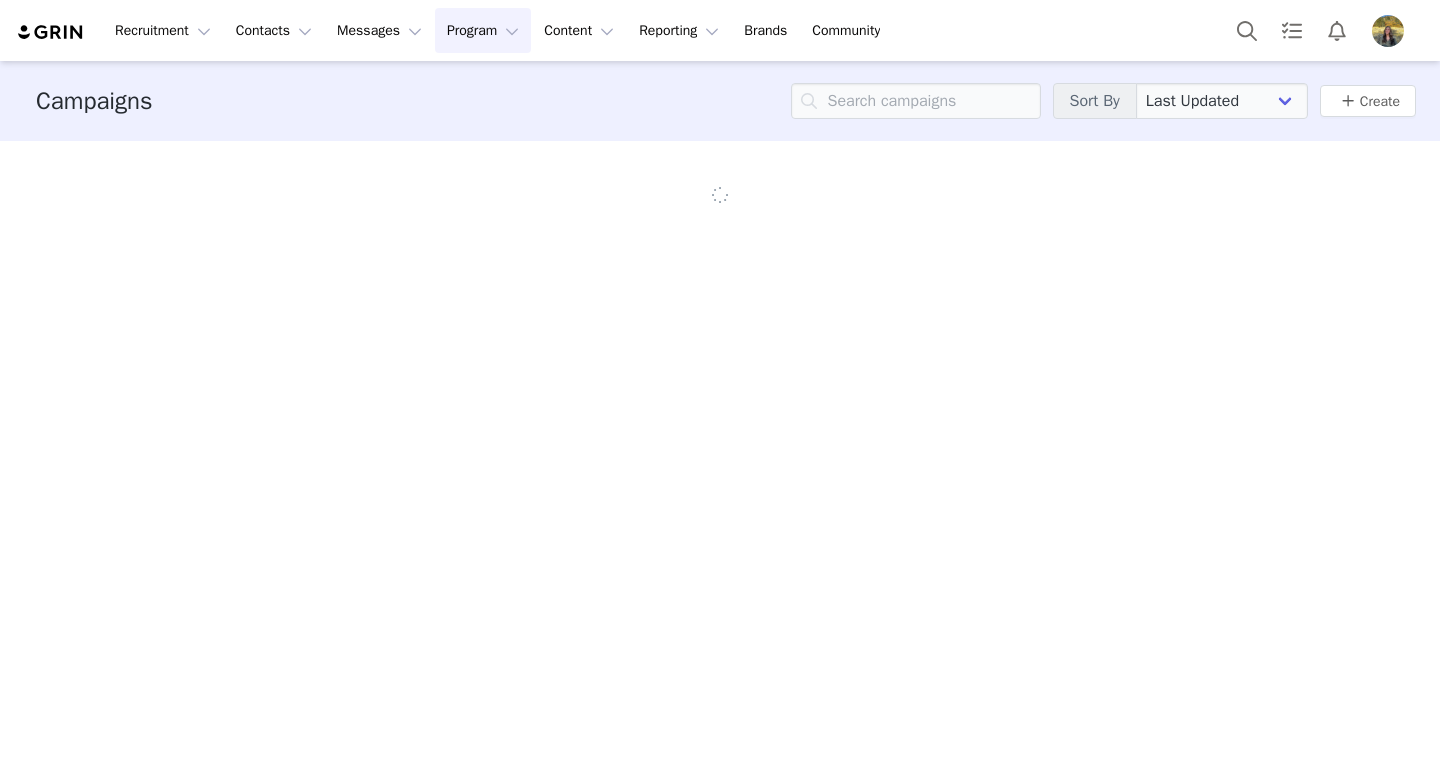 scroll, scrollTop: 0, scrollLeft: 0, axis: both 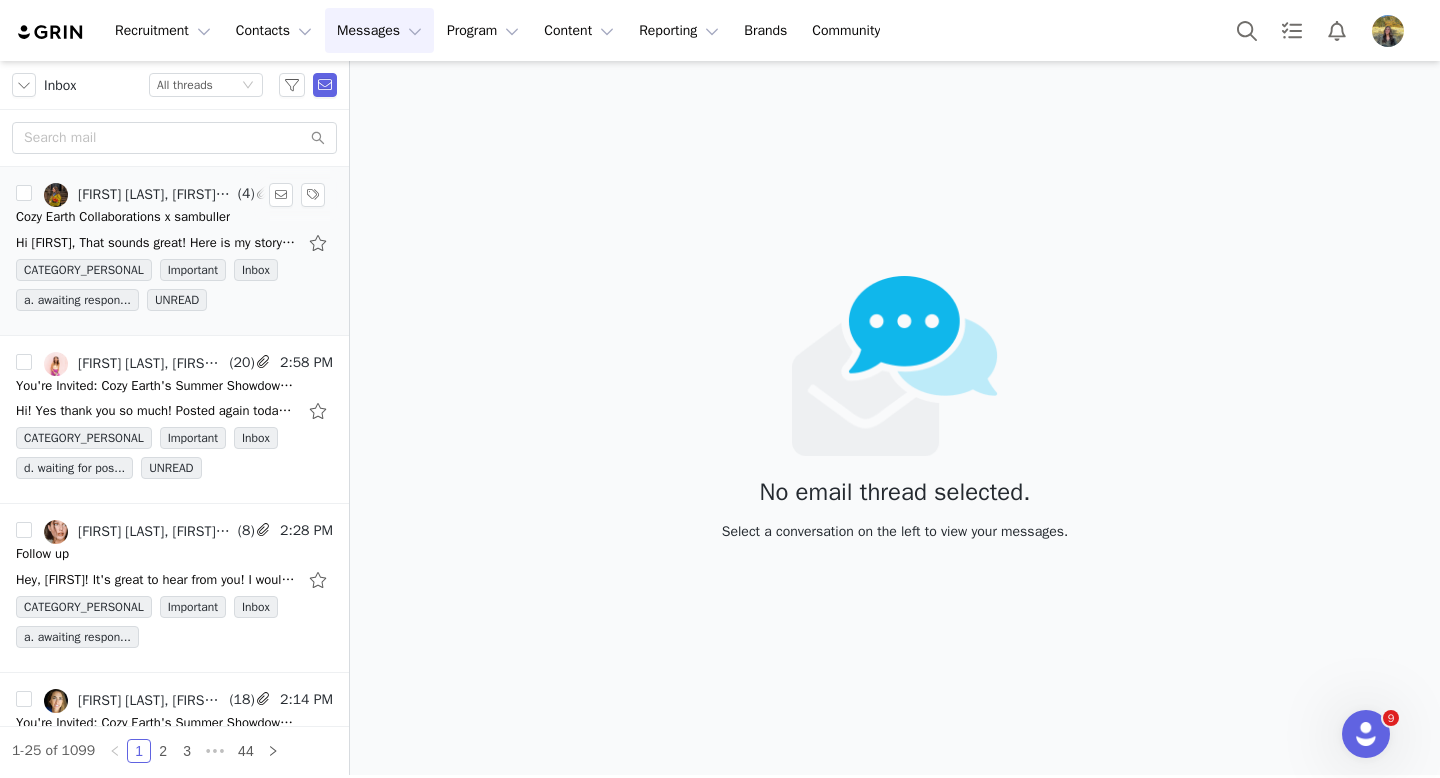 click on "Cozy Earth Collaborations x sambuller" at bounding box center (123, 217) 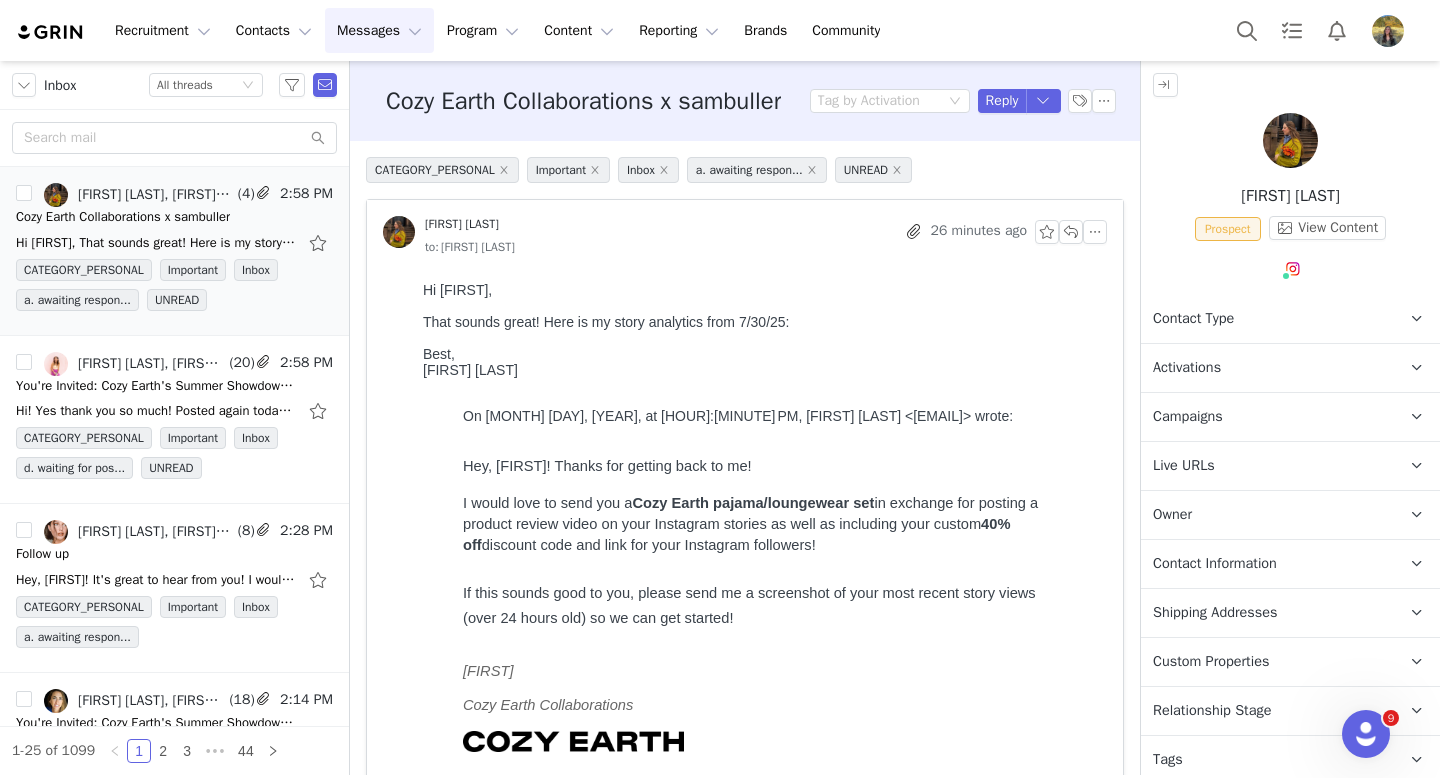 scroll, scrollTop: 0, scrollLeft: 0, axis: both 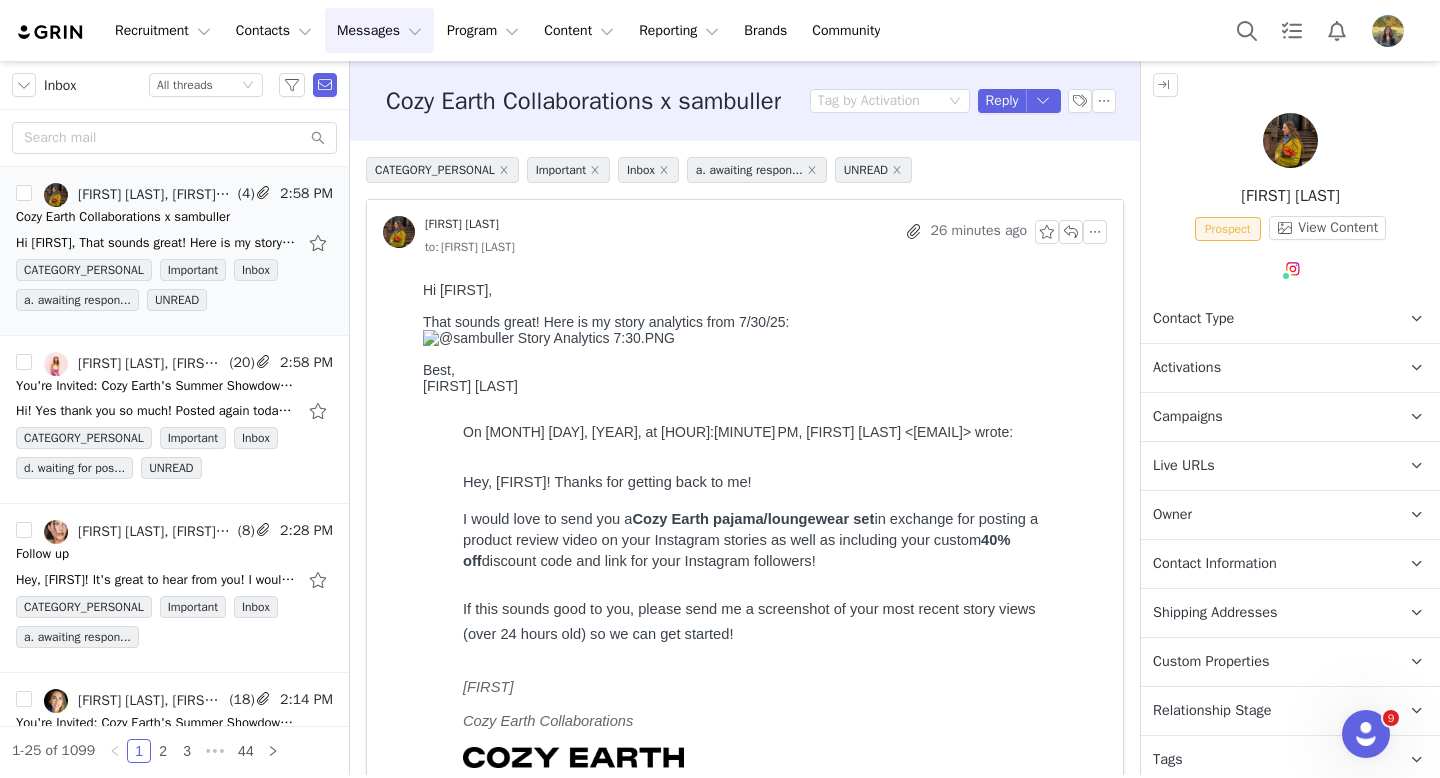 click on "Campaigns" at bounding box center (1188, 417) 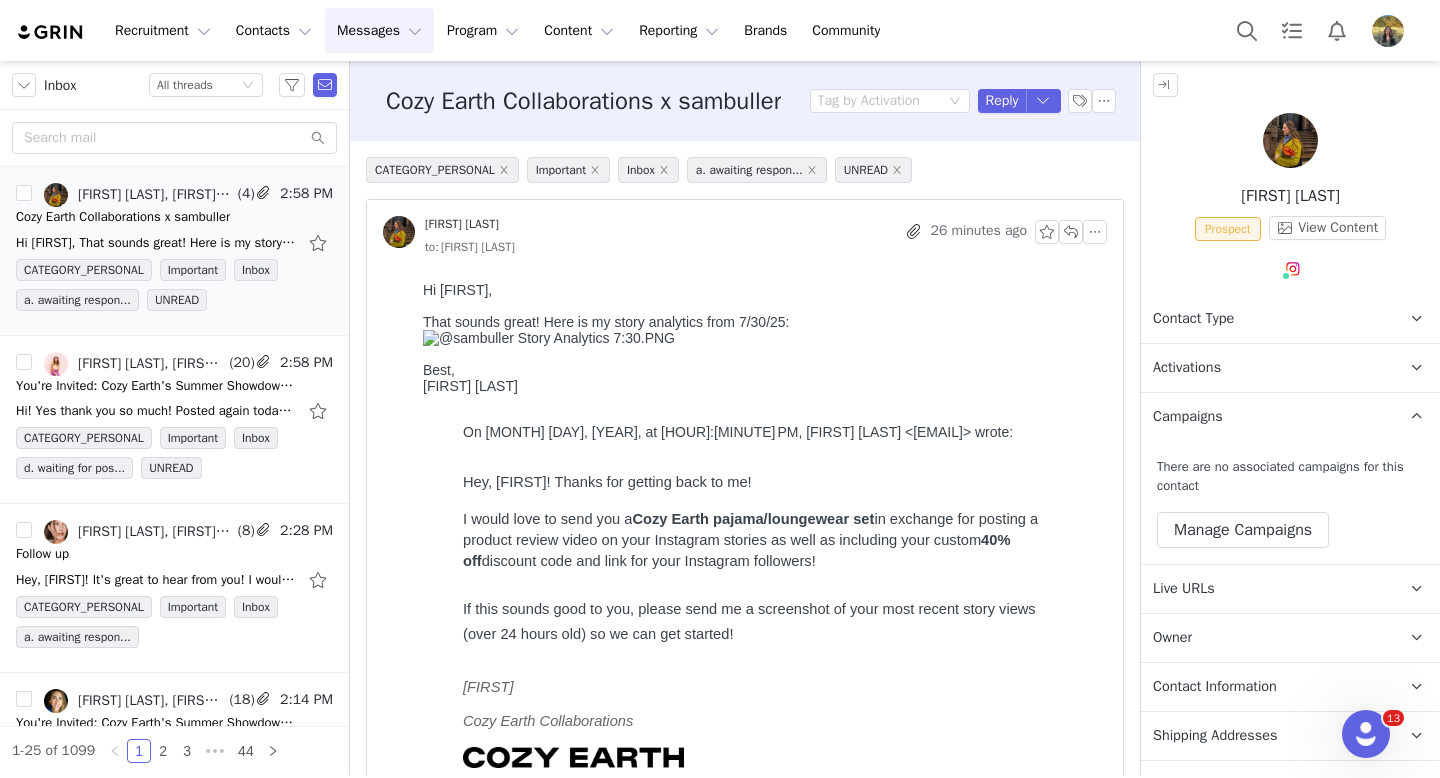 click on "There are no associated campaigns for this contact Manage Campaigns" at bounding box center [1290, 502] 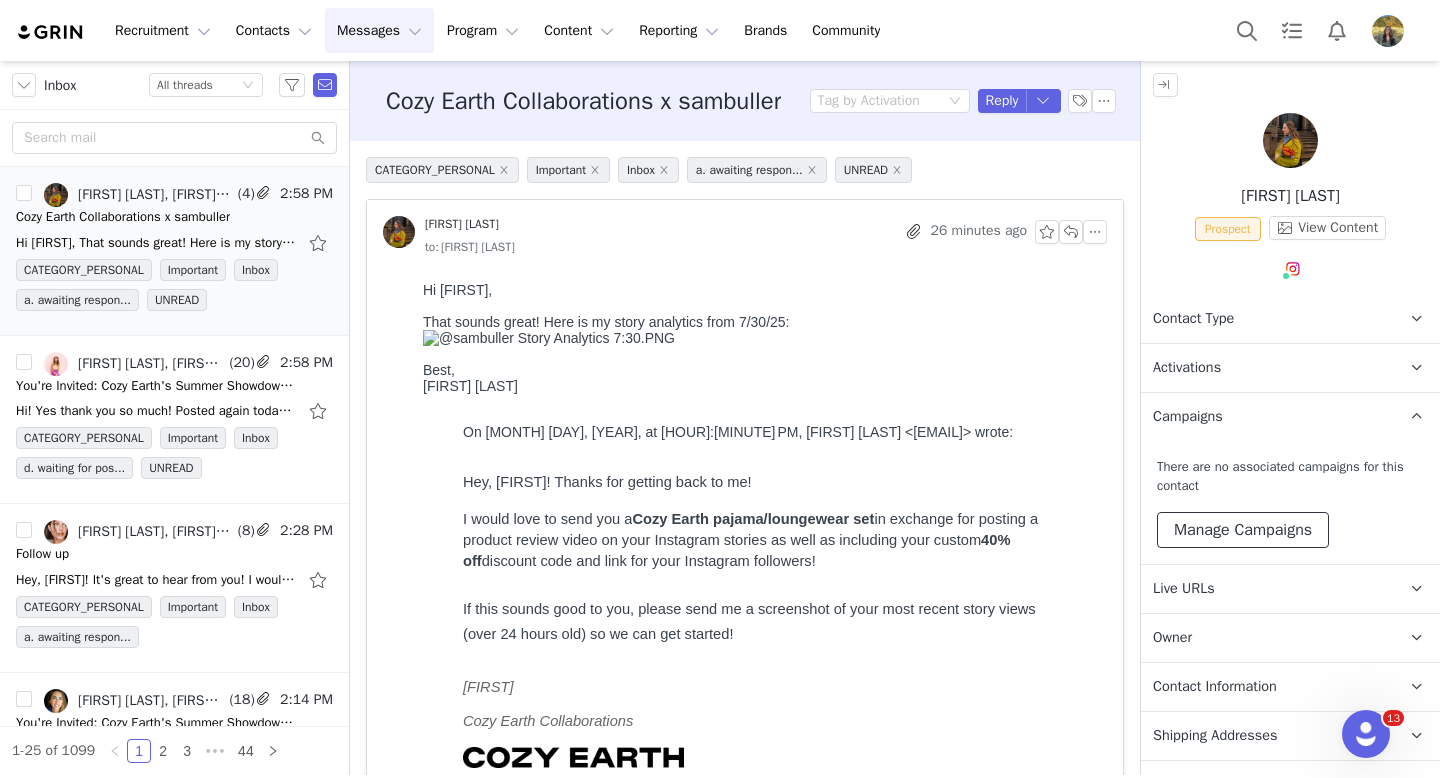 click on "Manage Campaigns" at bounding box center [1243, 530] 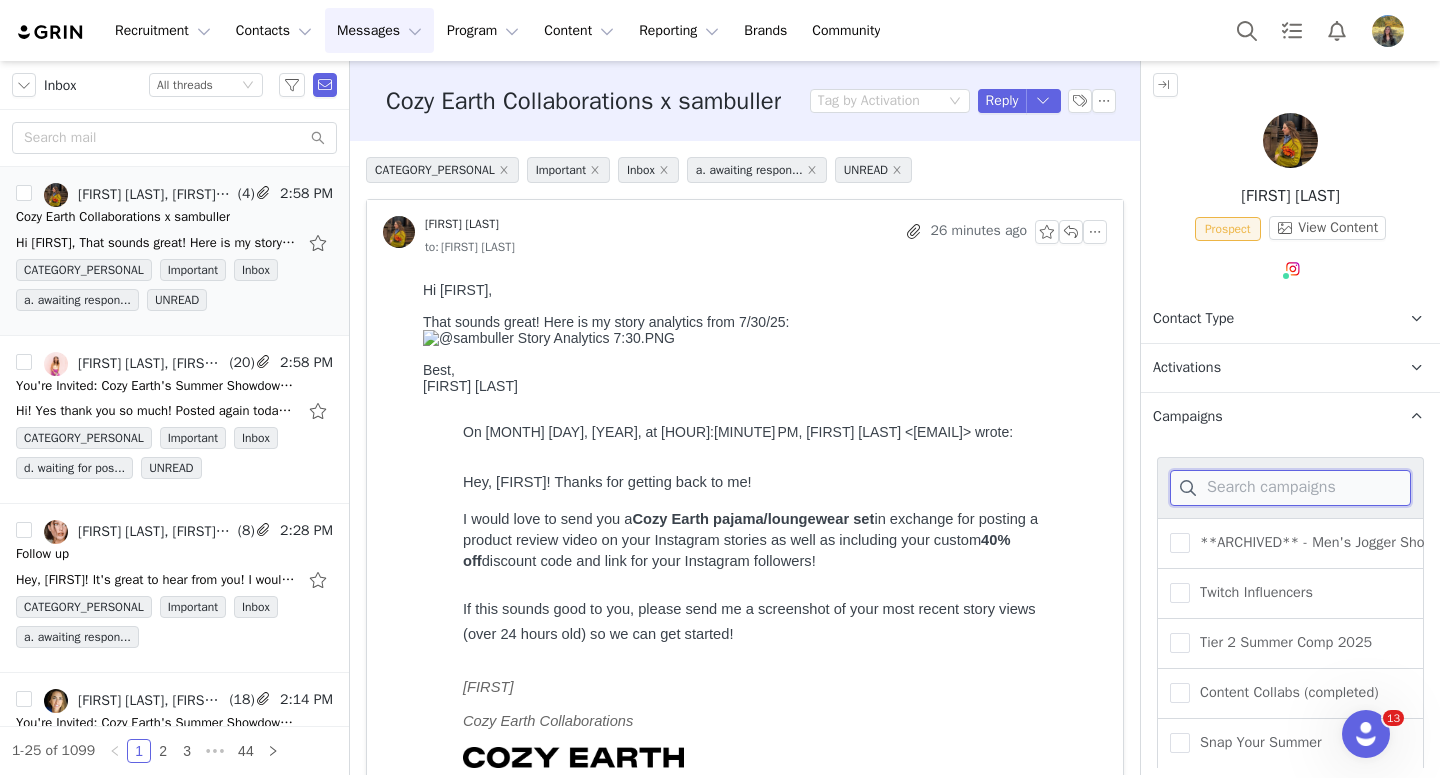 click at bounding box center [1290, 488] 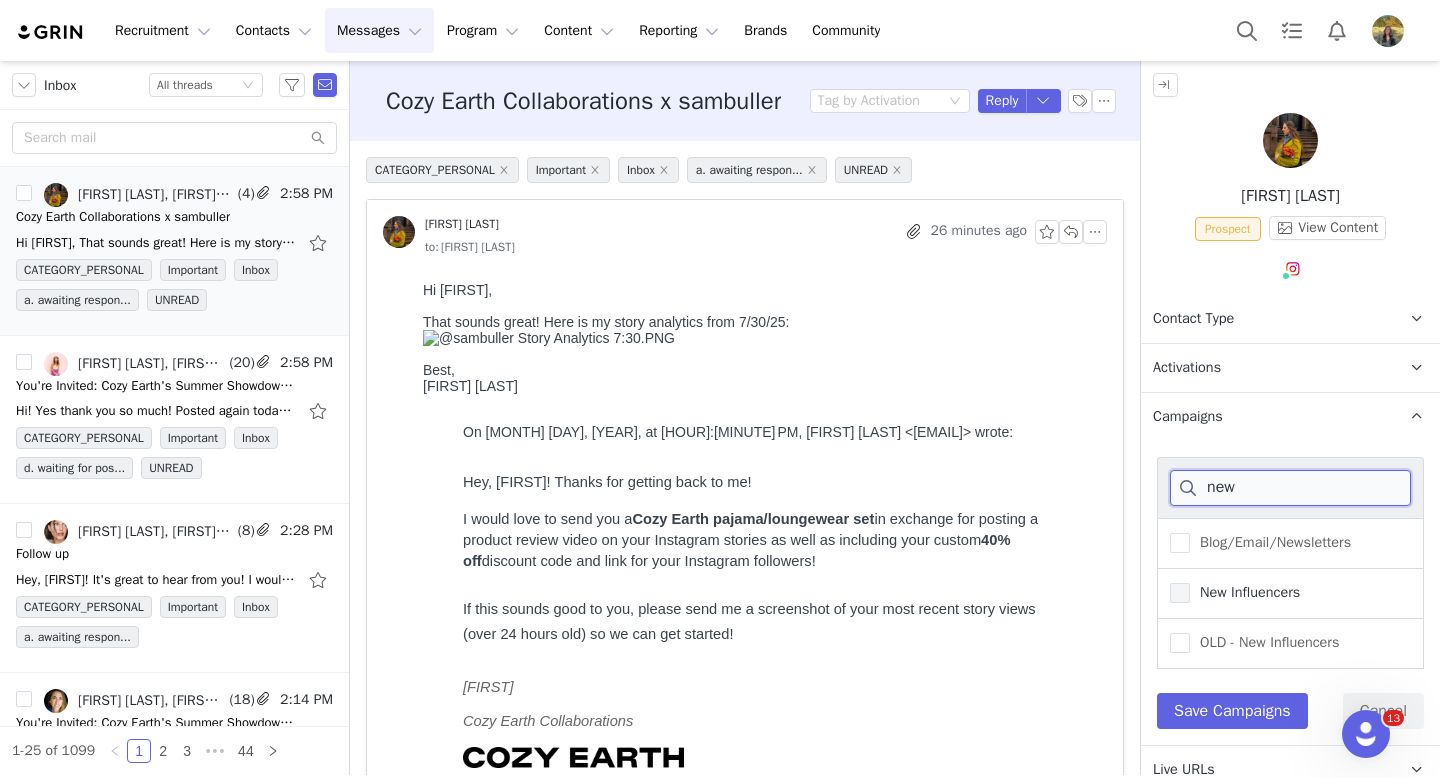 type on "new" 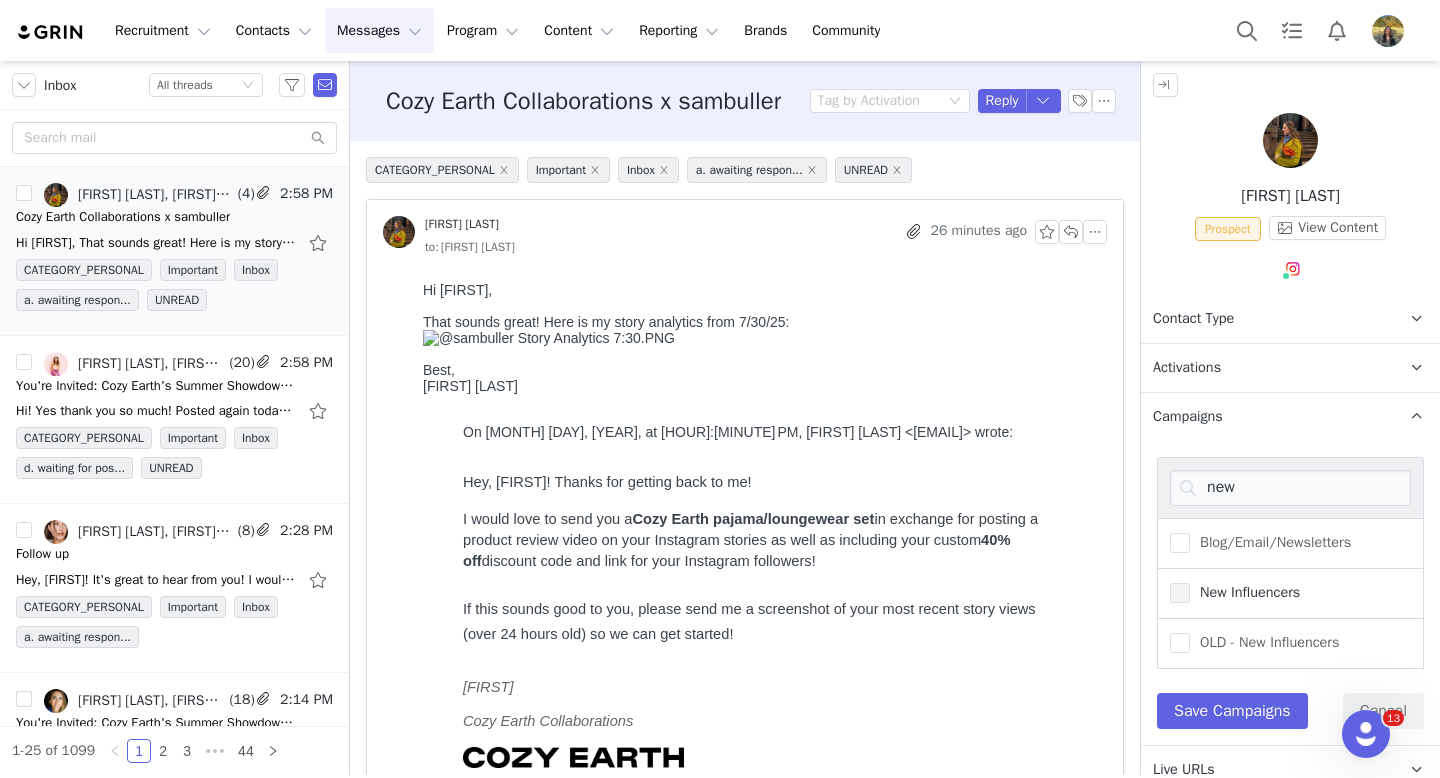 click on "New Influencers" at bounding box center (1245, 592) 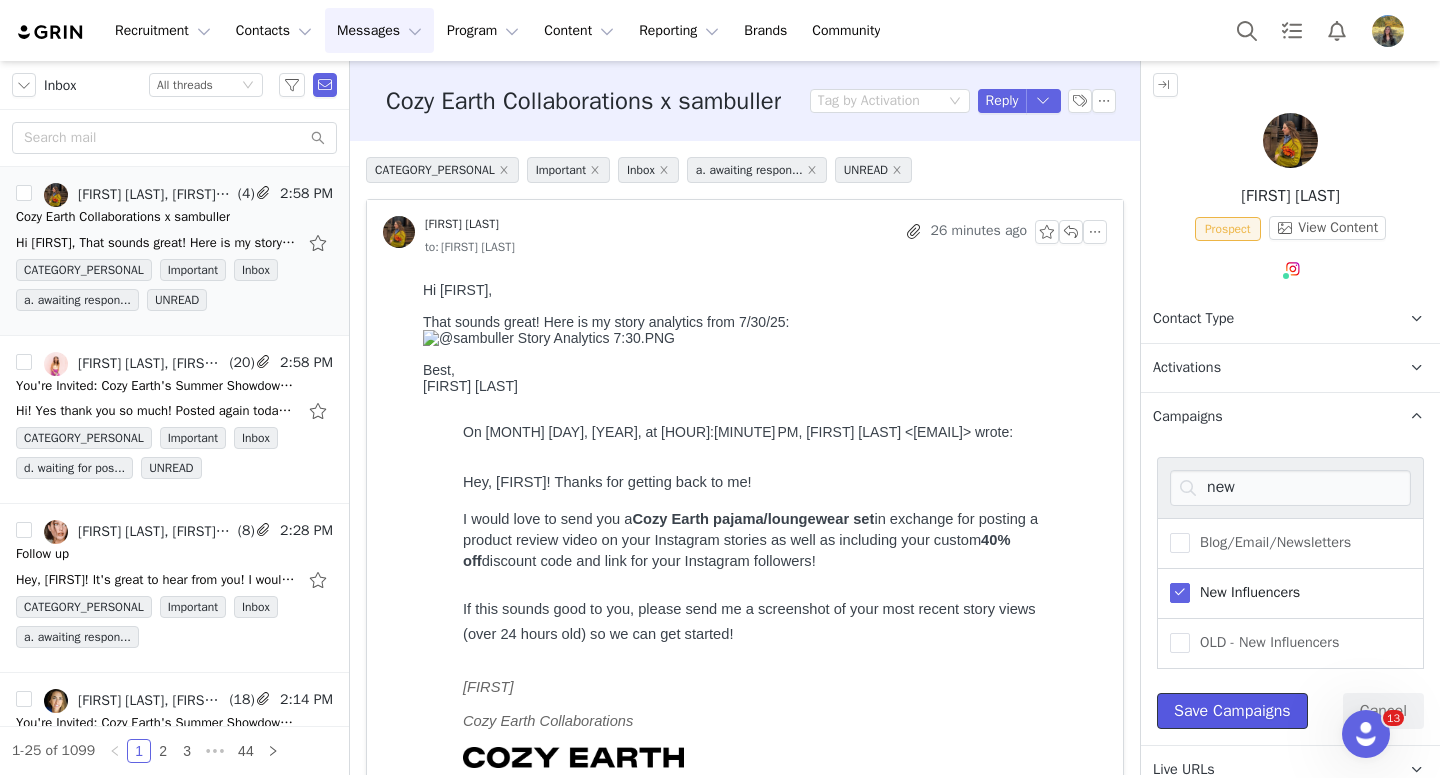 click on "Save Campaigns" at bounding box center [1232, 711] 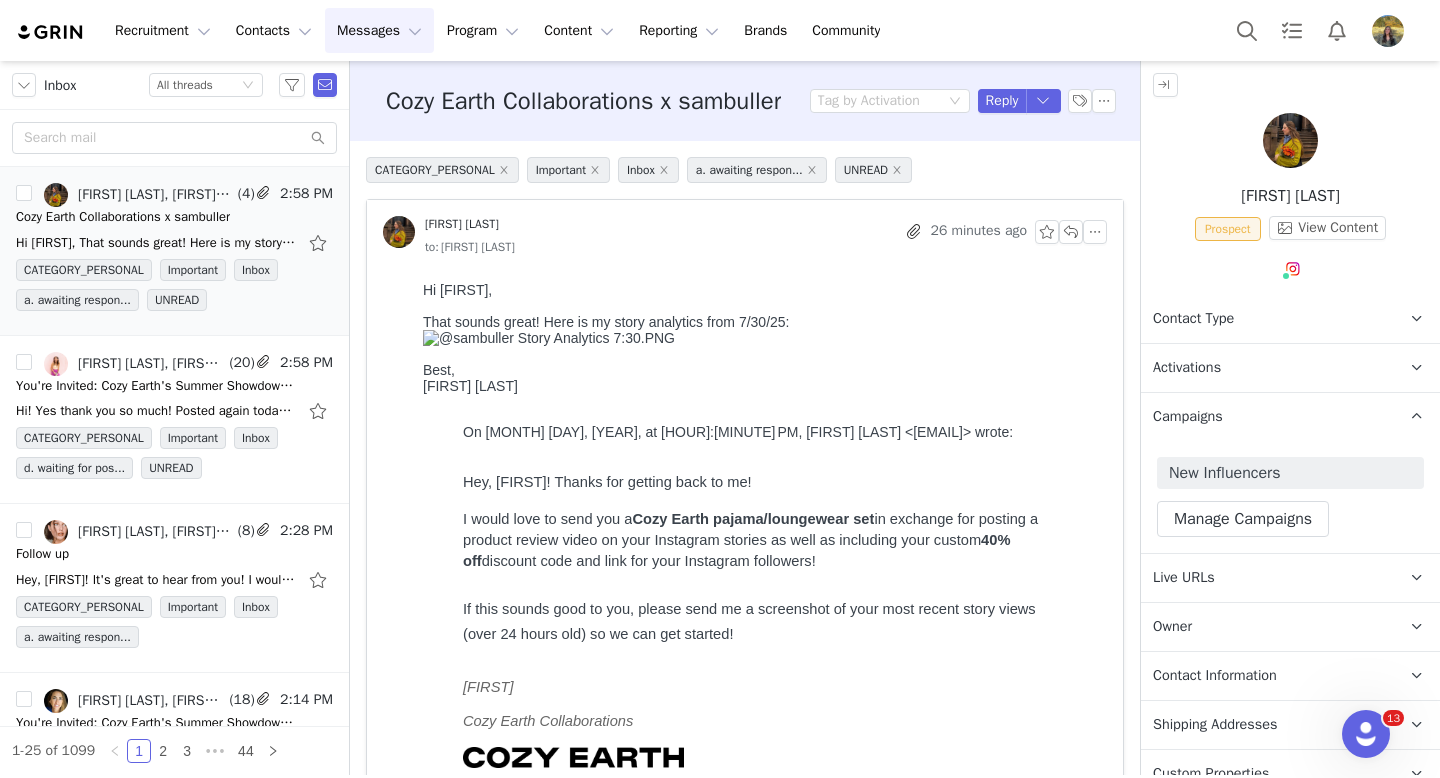 click on "Campaigns" at bounding box center [1188, 417] 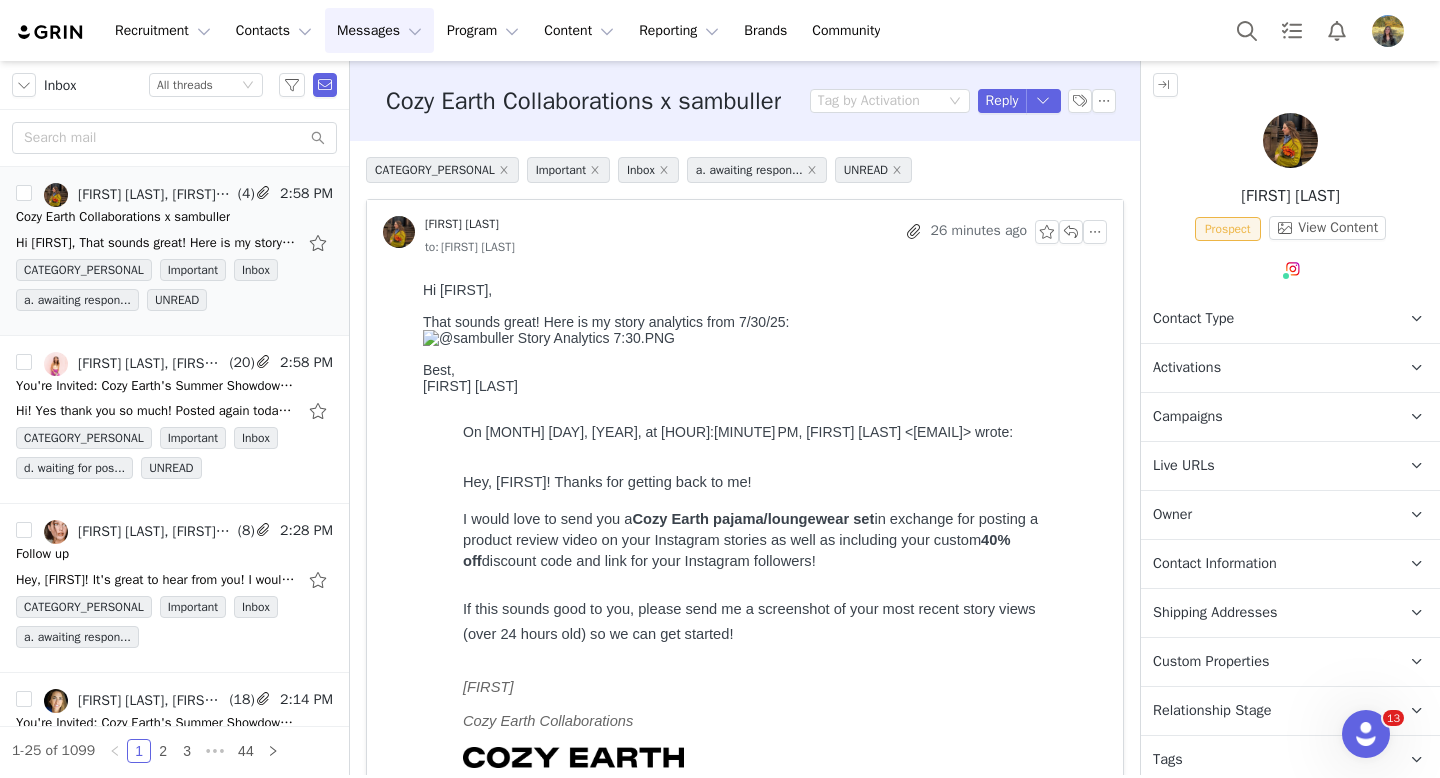 click on "Owner  The account user who owns the contact" at bounding box center [1266, 515] 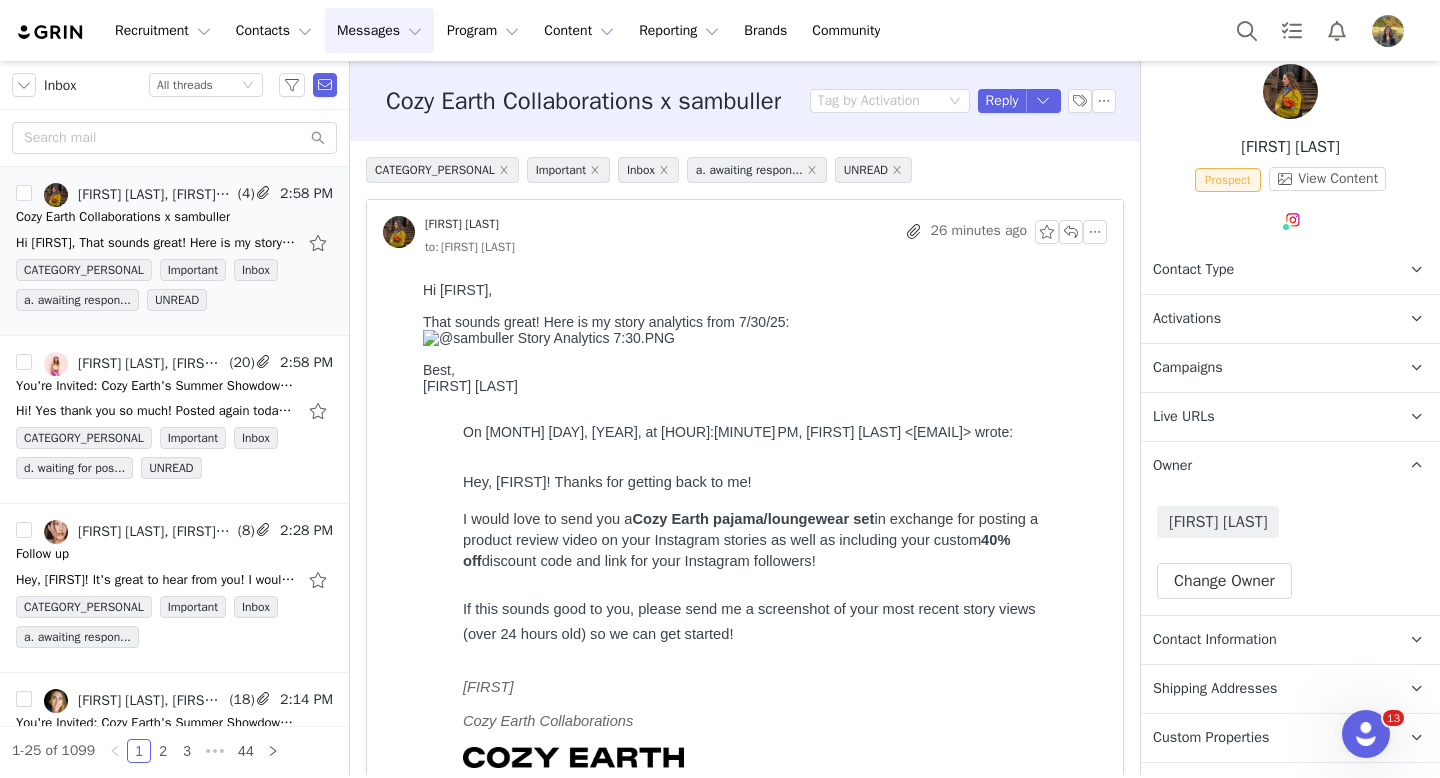 scroll, scrollTop: 73, scrollLeft: 0, axis: vertical 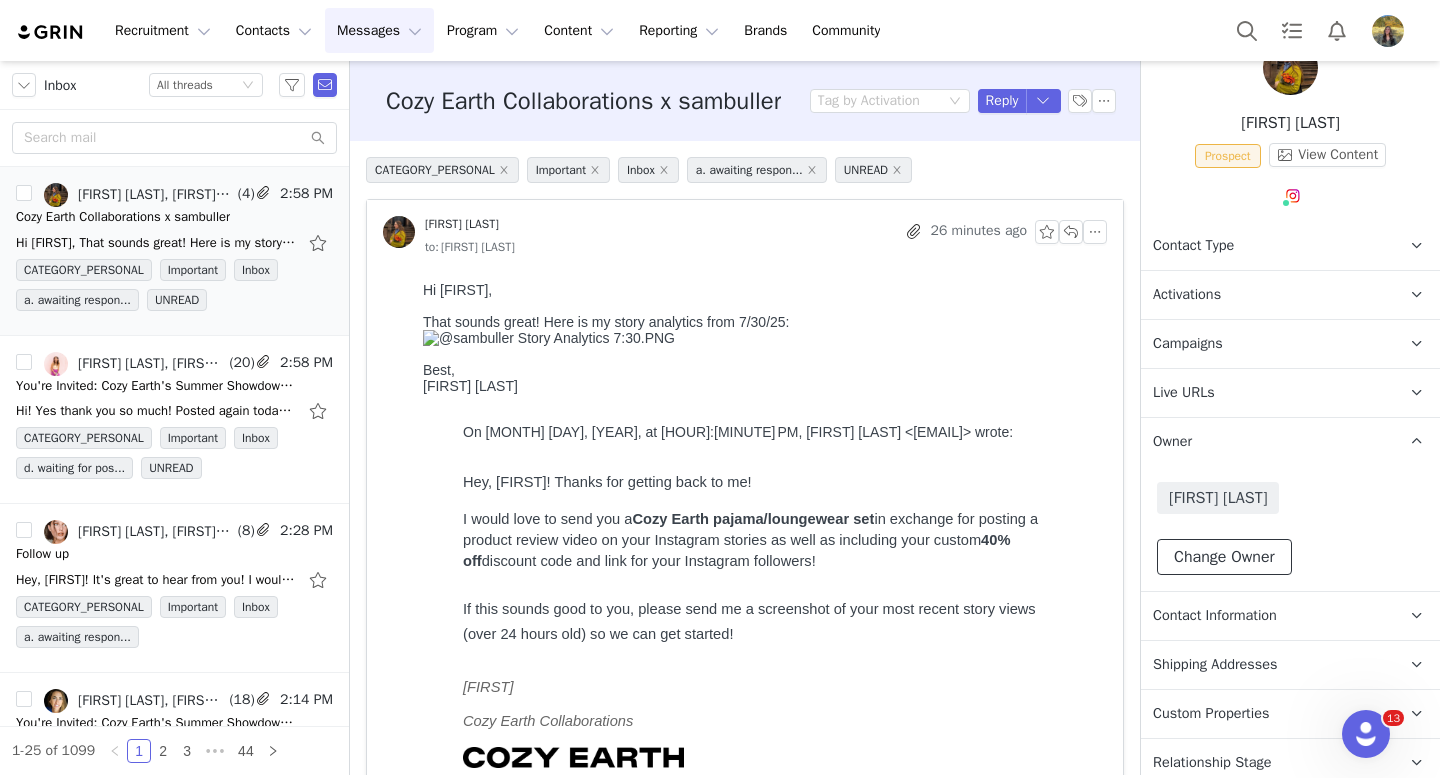 click on "Change Owner" at bounding box center (1224, 557) 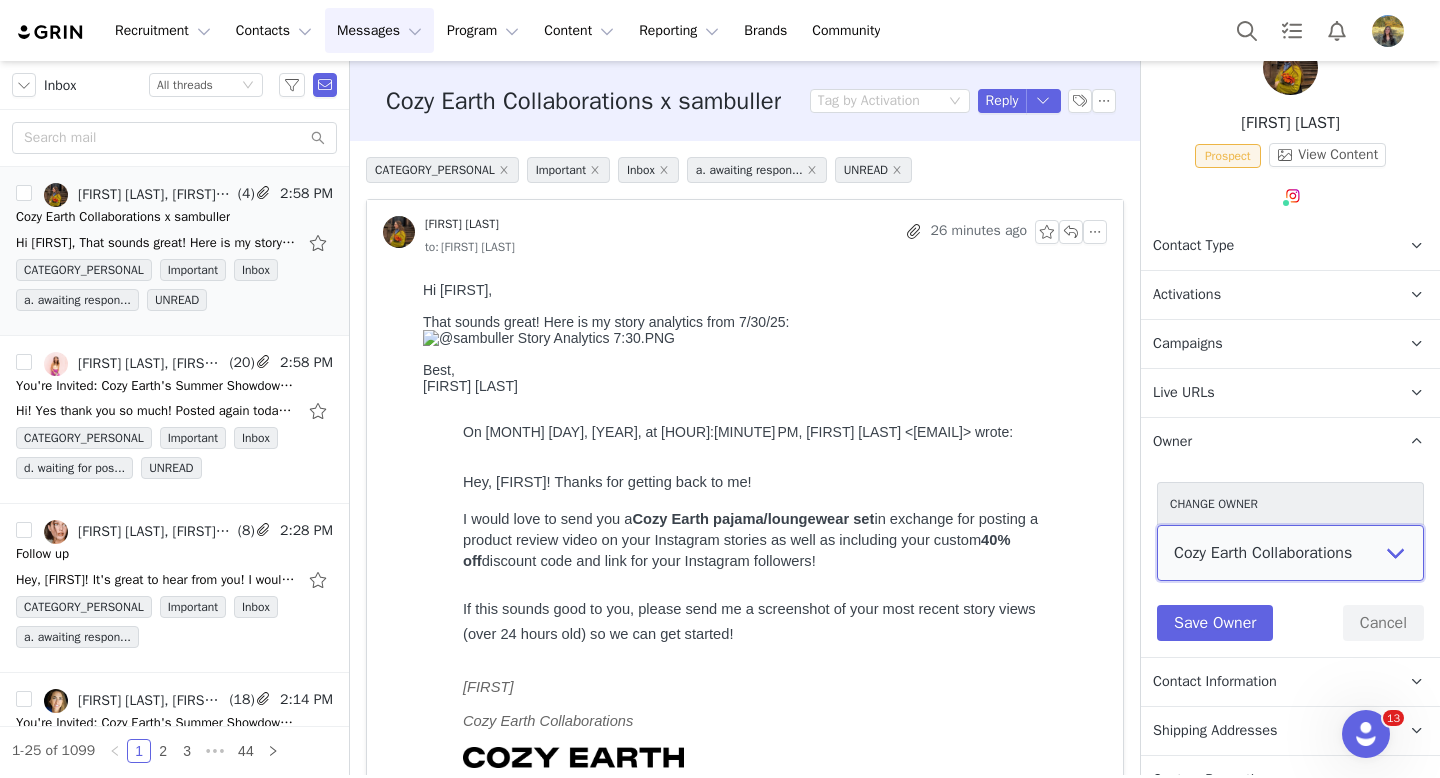 click on "Cozy Earth Collaborations   Brooklyn Borgquist   Britin Turley   Jordan Davis   Juana Moreno   Hailey Hendricks   Addie Woods   Brooke Garner   Shipley Taylor   Camri Dupaix   McKoy Molyneaux   Lily Dent   Will Davis   Cozy Earth Influencer Program   Lauren Baird   Bryn Bell   Cozy Earth Measured   Team CreatorCommerce" at bounding box center (1290, 553) 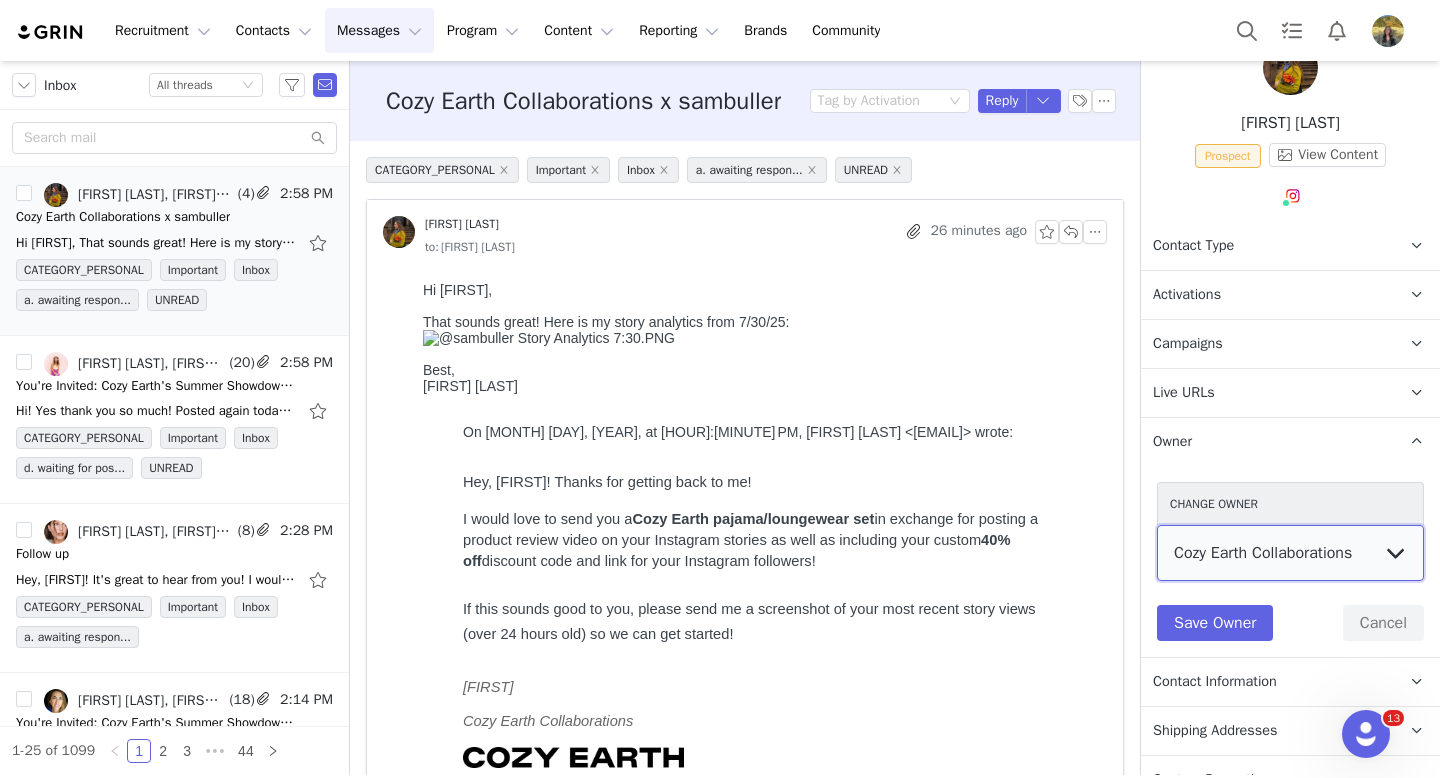 click on "Cozy Earth Collaborations   Brooklyn Borgquist   Britin Turley   Jordan Davis   Juana Moreno   Hailey Hendricks   Addie Woods   Brooke Garner   Shipley Taylor   Camri Dupaix   McKoy Molyneaux   Lily Dent   Will Davis   Cozy Earth Influencer Program   Lauren Baird   Bryn Bell   Cozy Earth Measured   Team CreatorCommerce" at bounding box center [1290, 553] 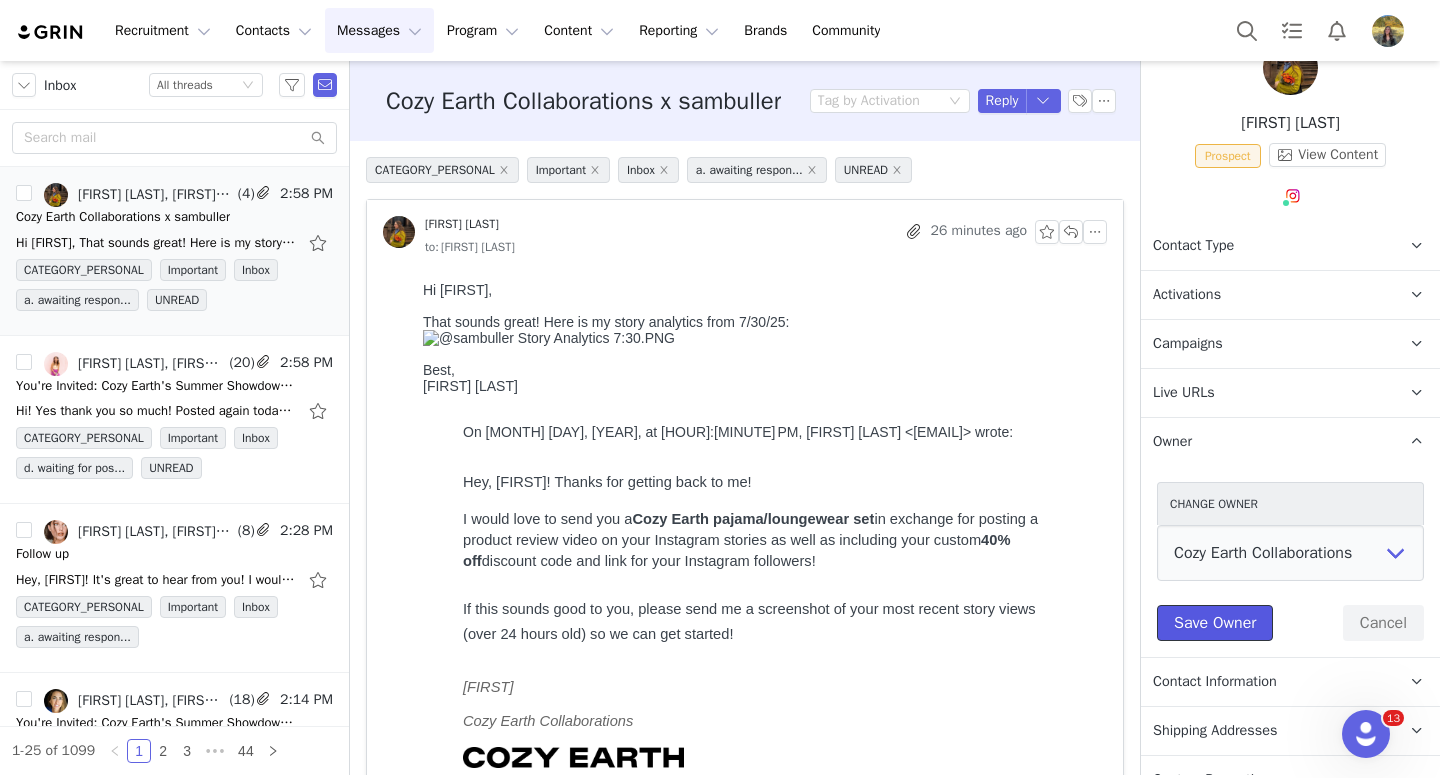 click on "Save Owner" at bounding box center (1215, 623) 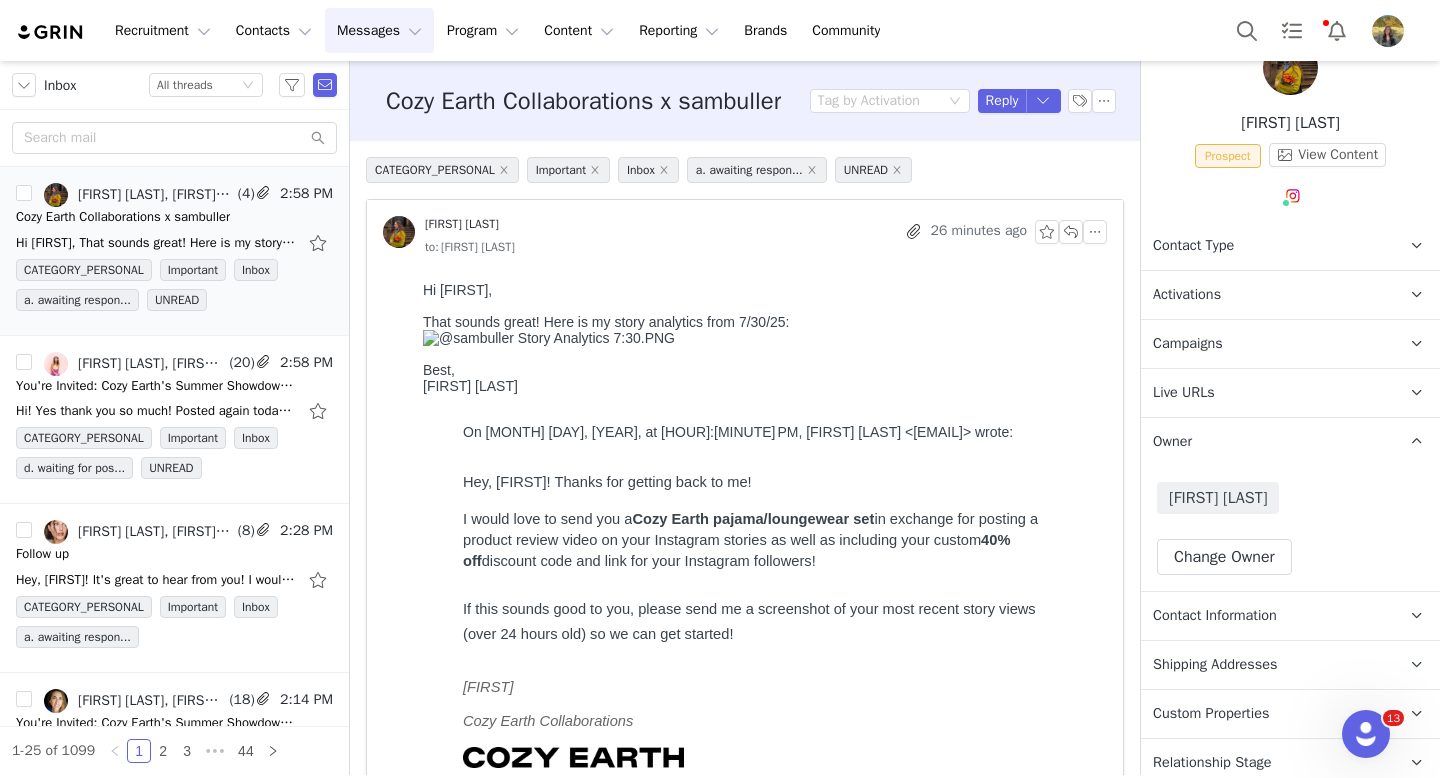 click on "Owner  The account user who owns the contact" at bounding box center [1266, 442] 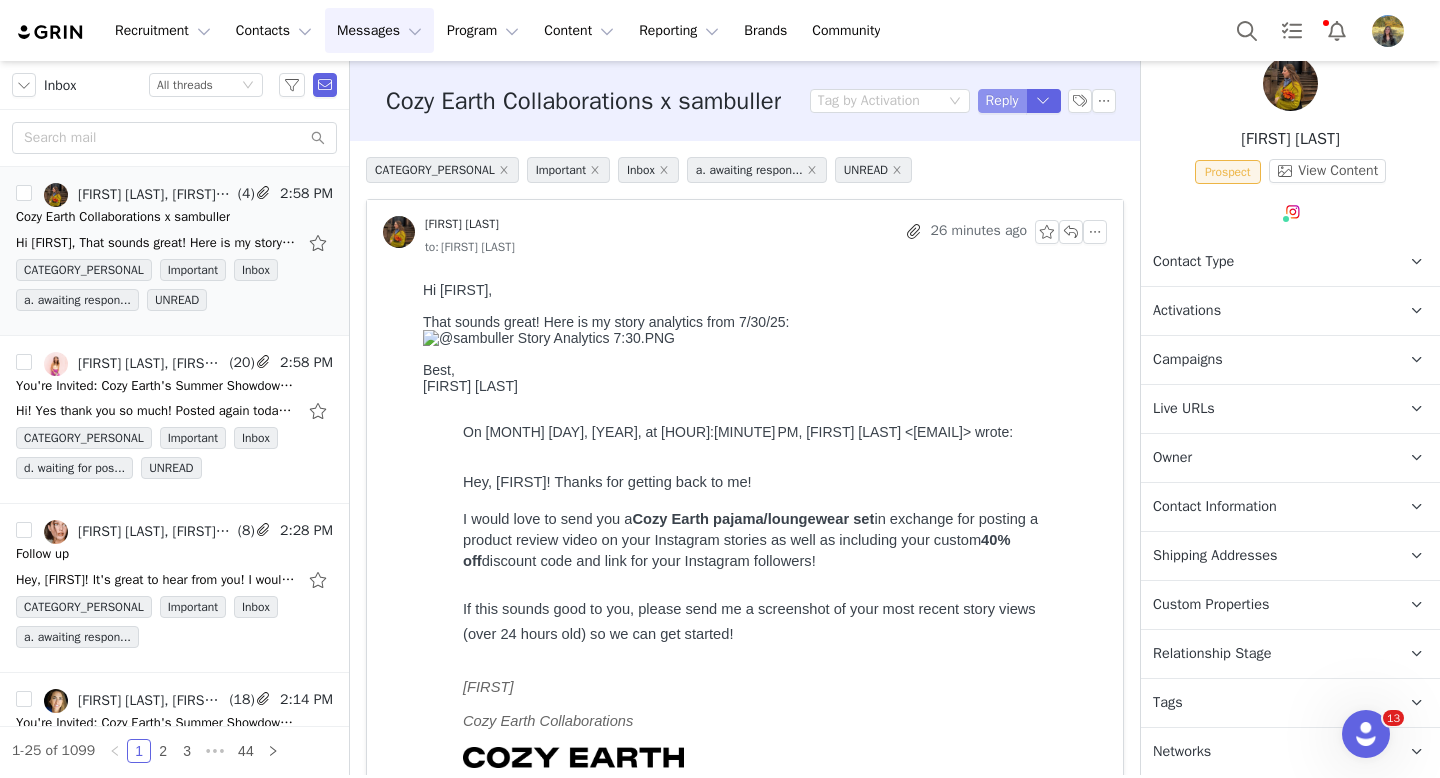 click on "Reply" at bounding box center [1002, 101] 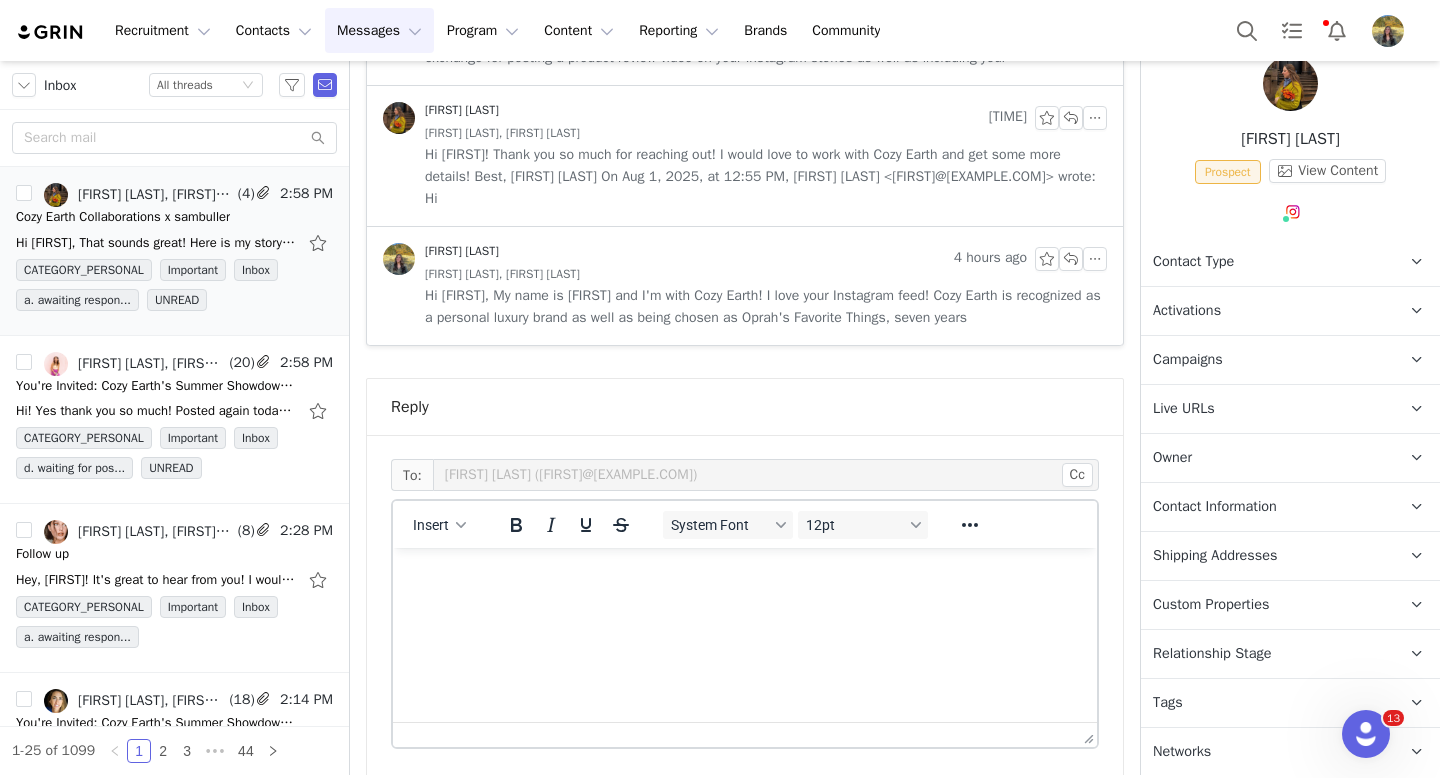 scroll, scrollTop: 1408, scrollLeft: 0, axis: vertical 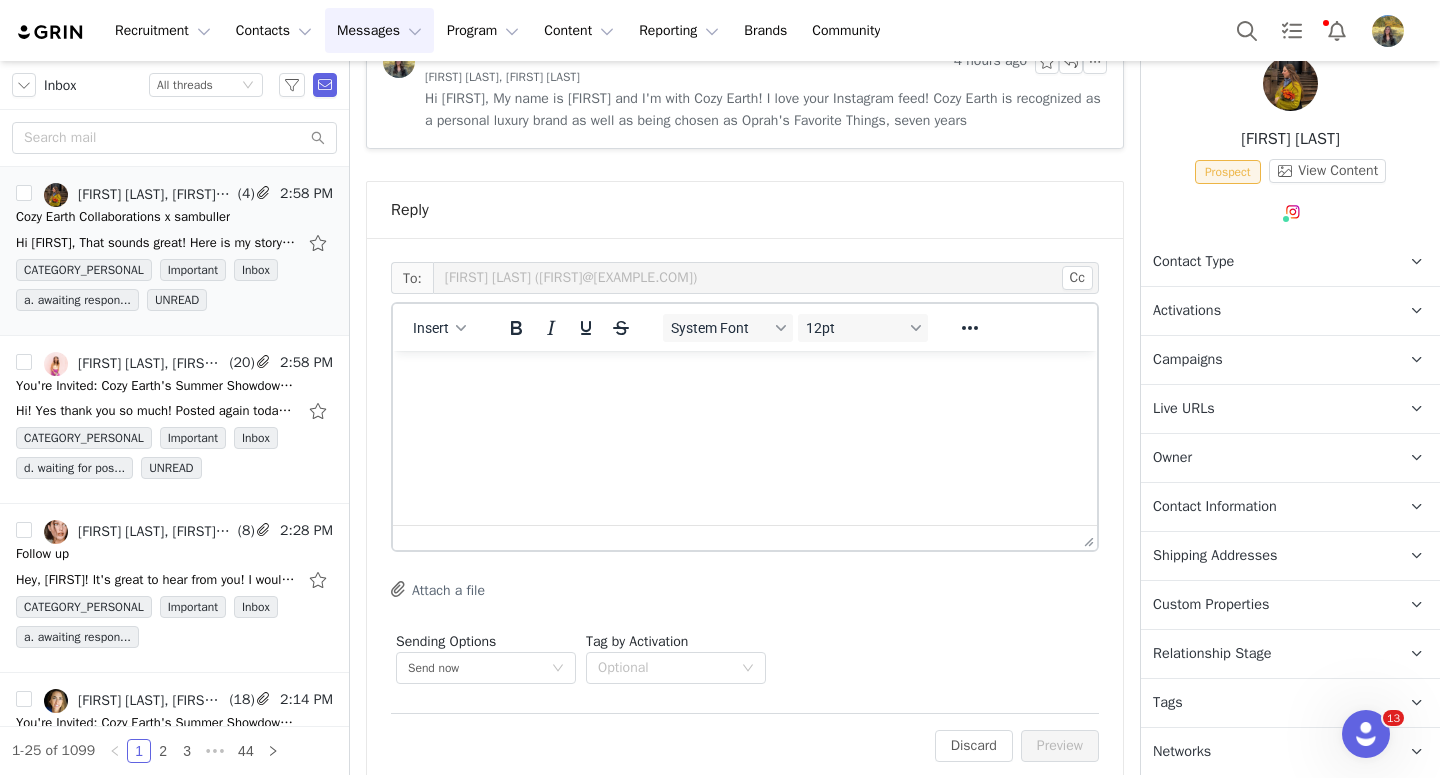 click on "Insert System Font 12pt To open the popup, press Shift+Enter To open the popup, press Shift+Enter To open the popup, press Shift+Enter To open the popup, press Shift+Enter" at bounding box center [745, 327] 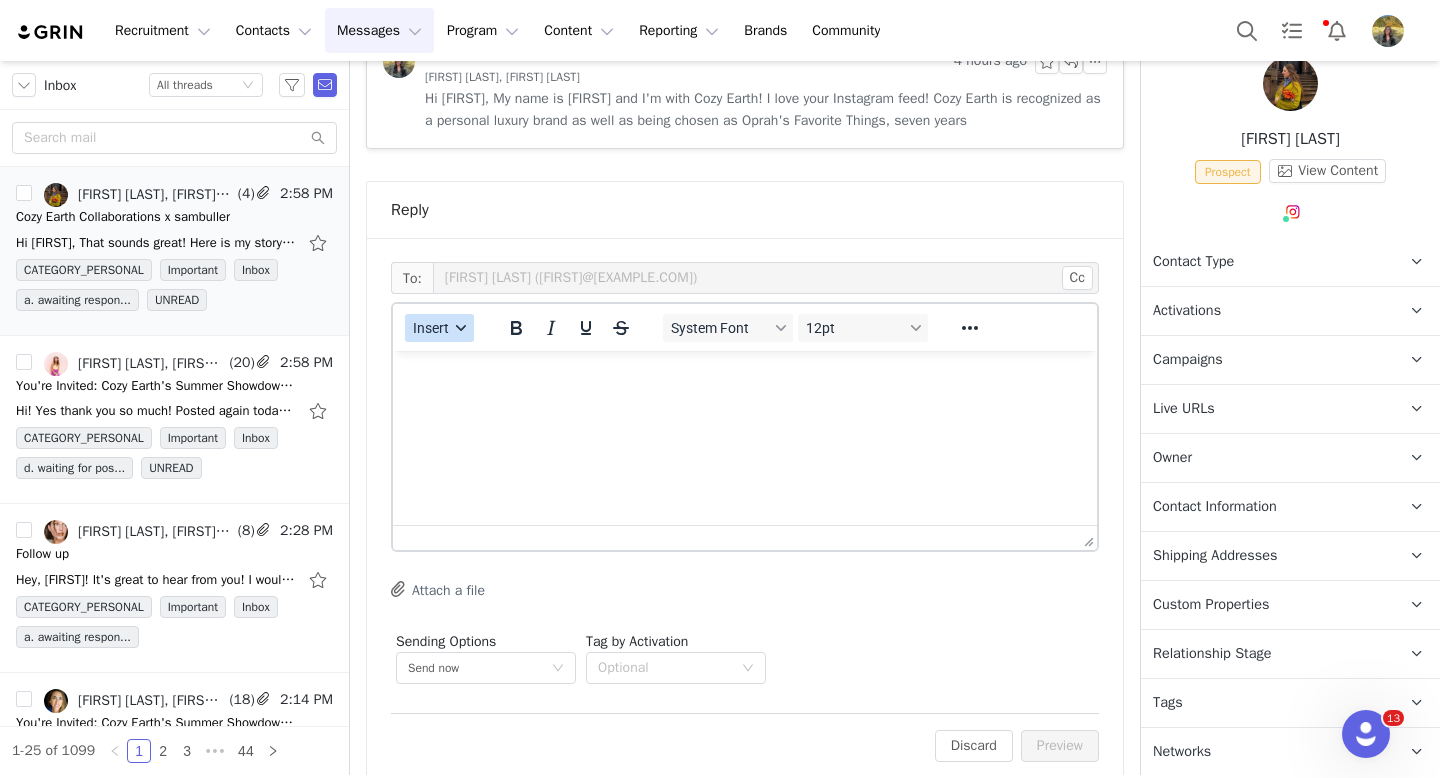 click at bounding box center [461, 328] 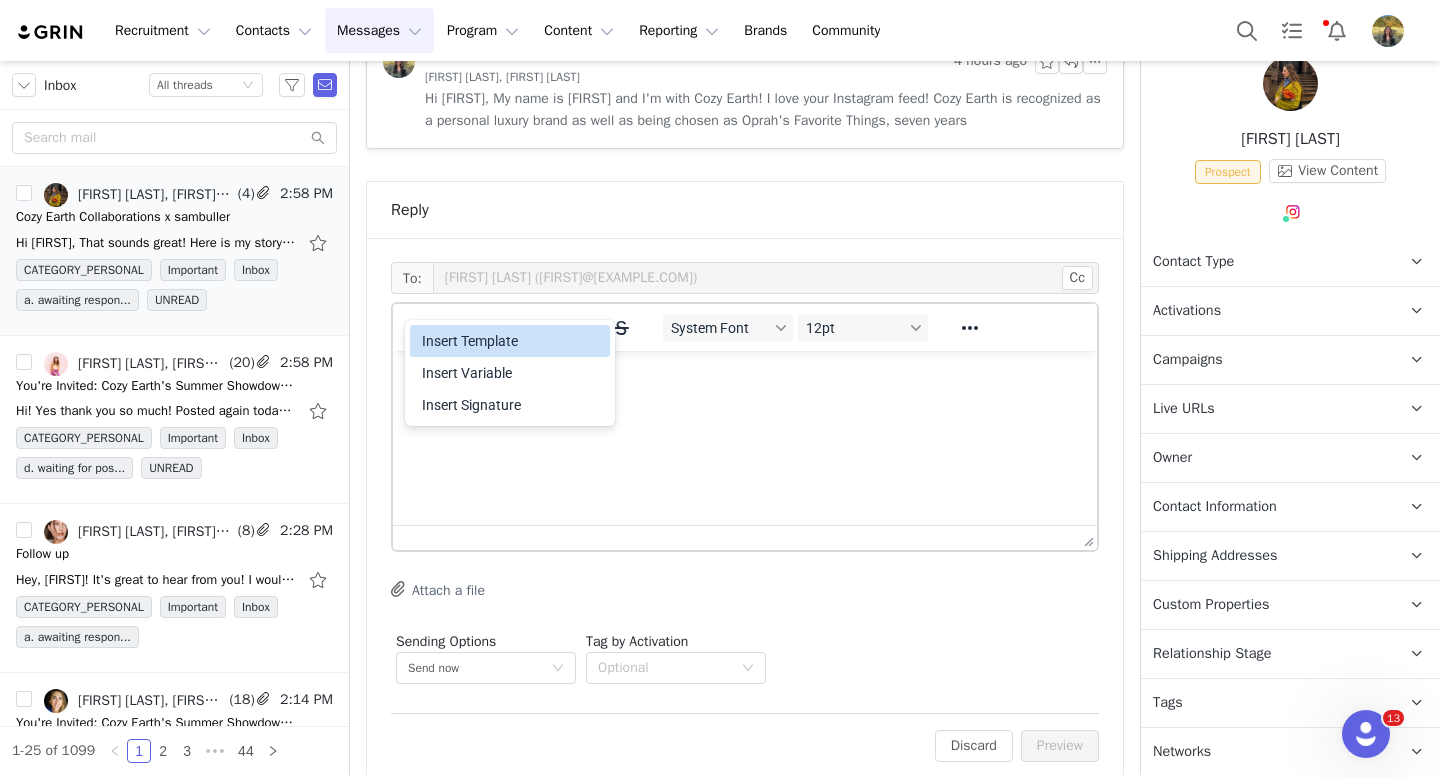 click on "Insert Template" at bounding box center (512, 341) 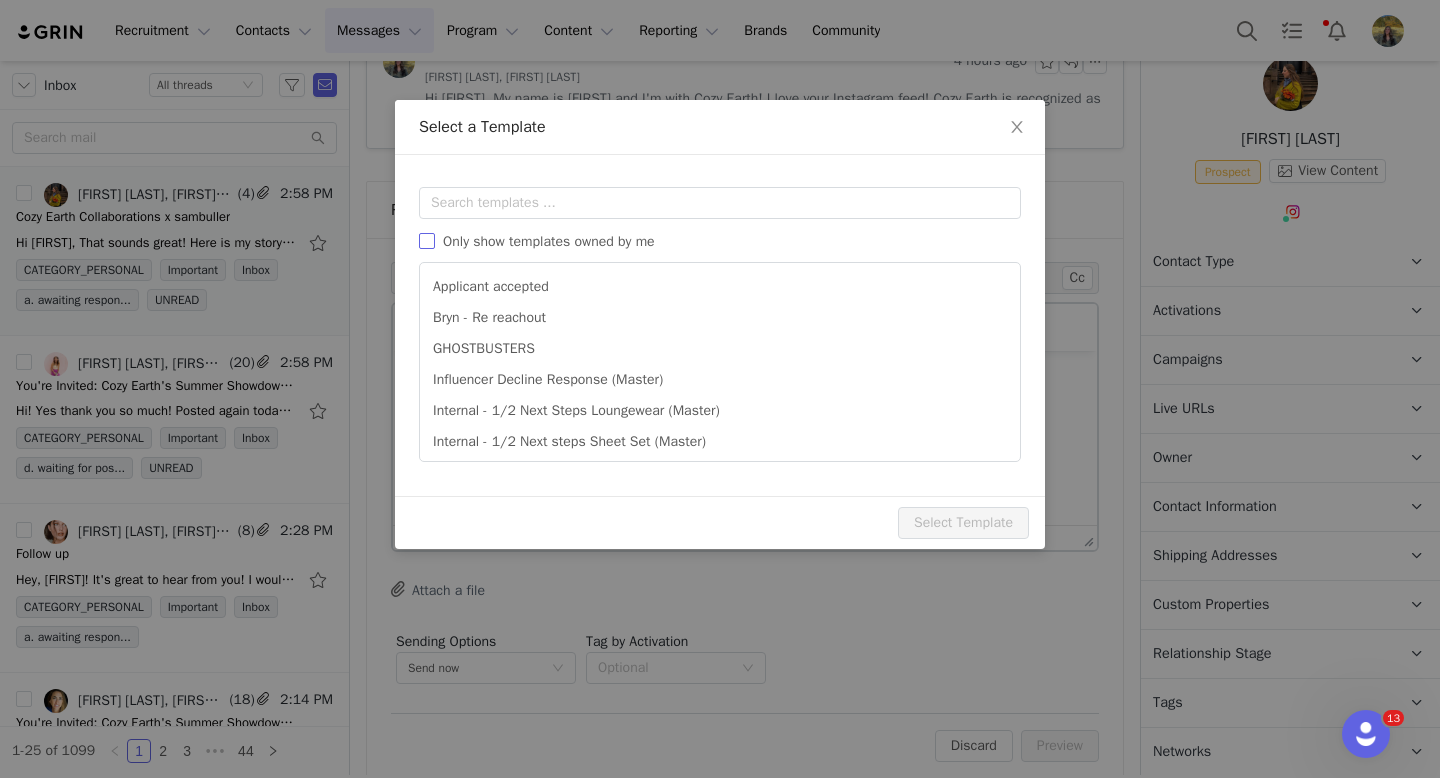 scroll, scrollTop: 0, scrollLeft: 0, axis: both 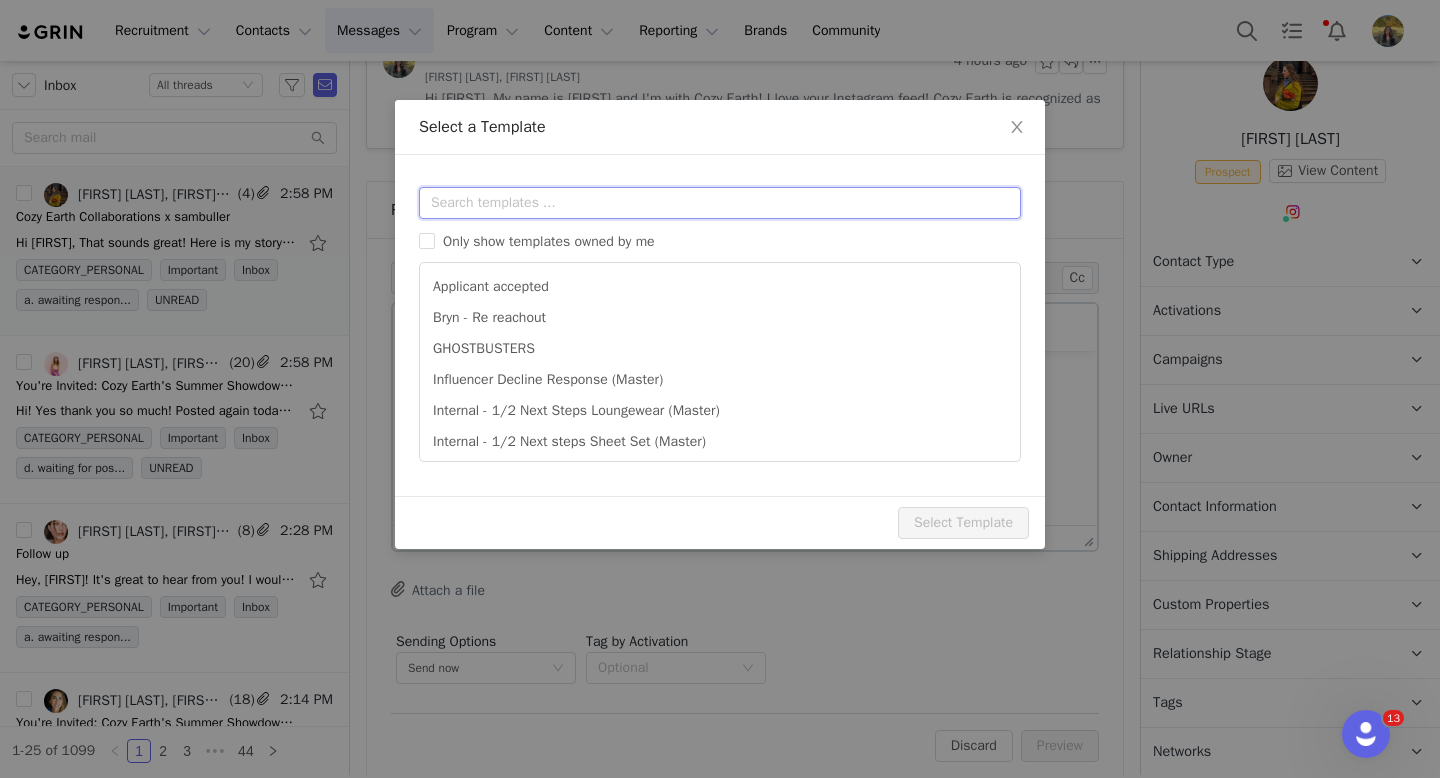 click at bounding box center (720, 203) 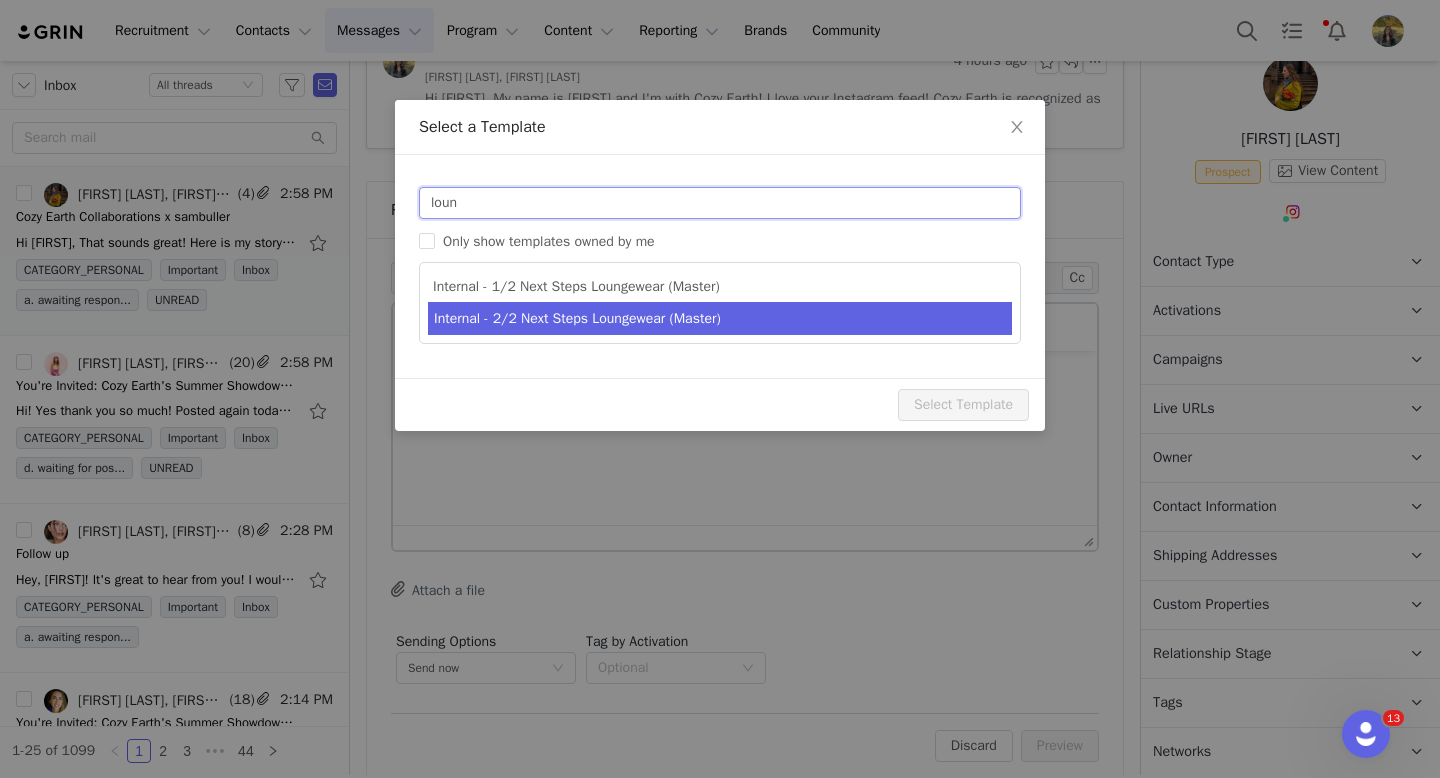 type on "loun" 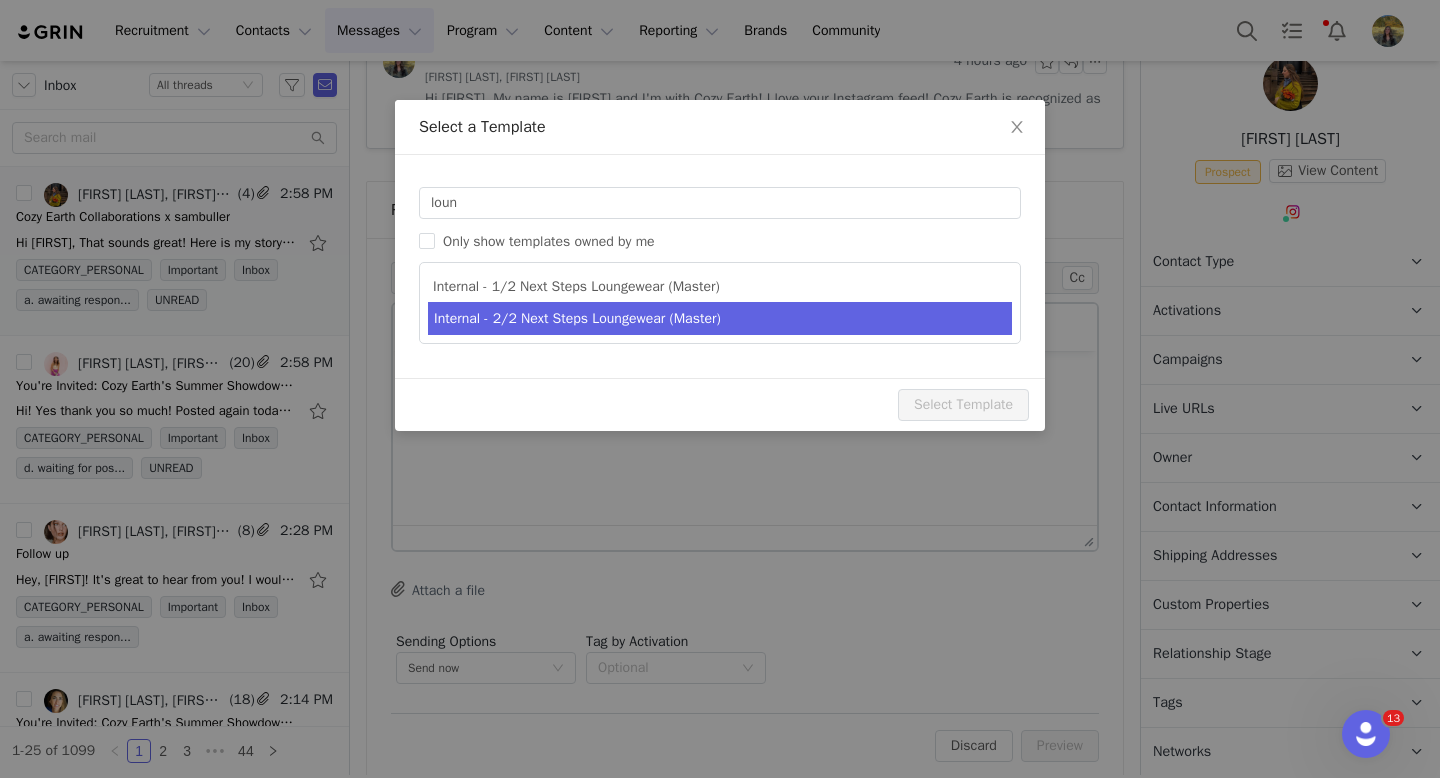 type on "Cozy Earth Collaboration Details" 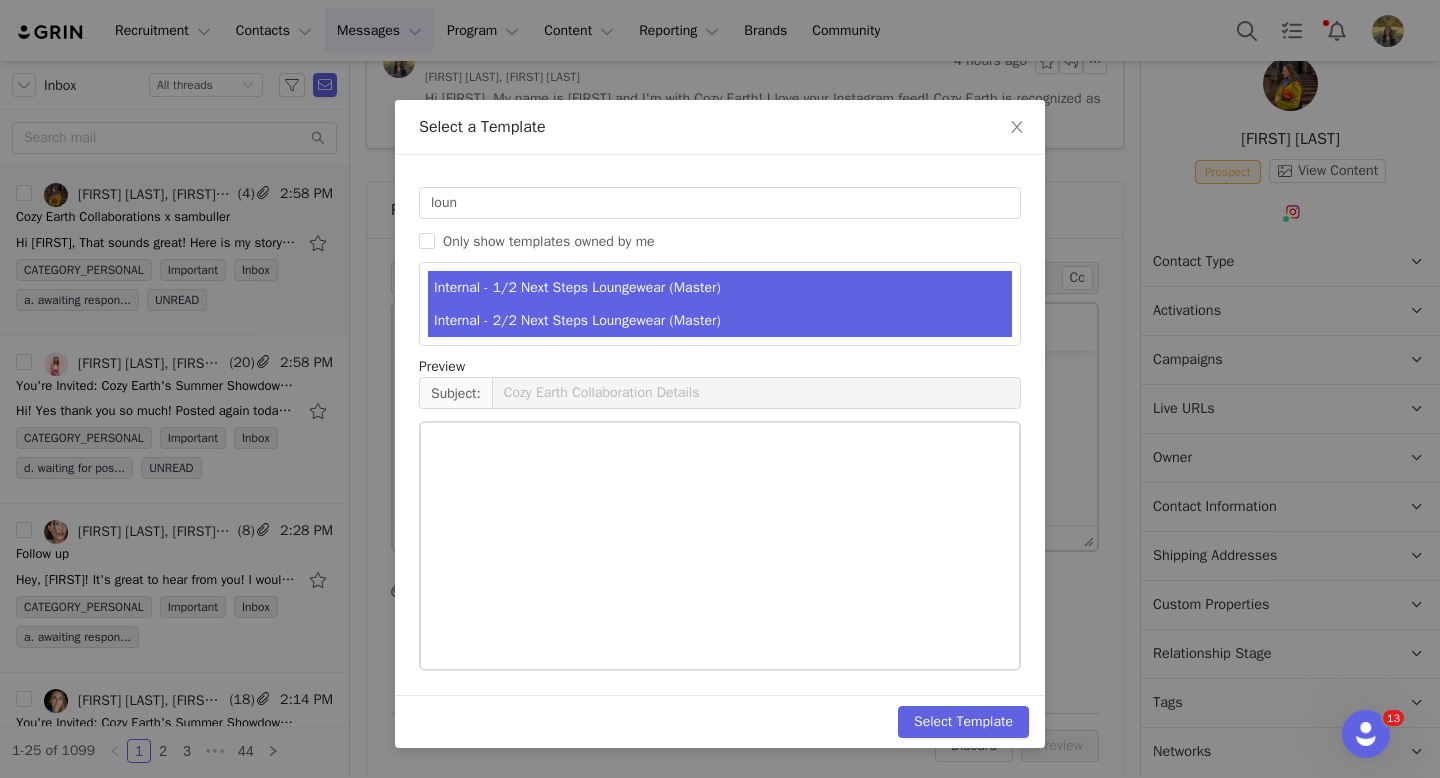 click on "Internal - 2/2 Next Steps Loungewear (Master)" at bounding box center (720, 320) 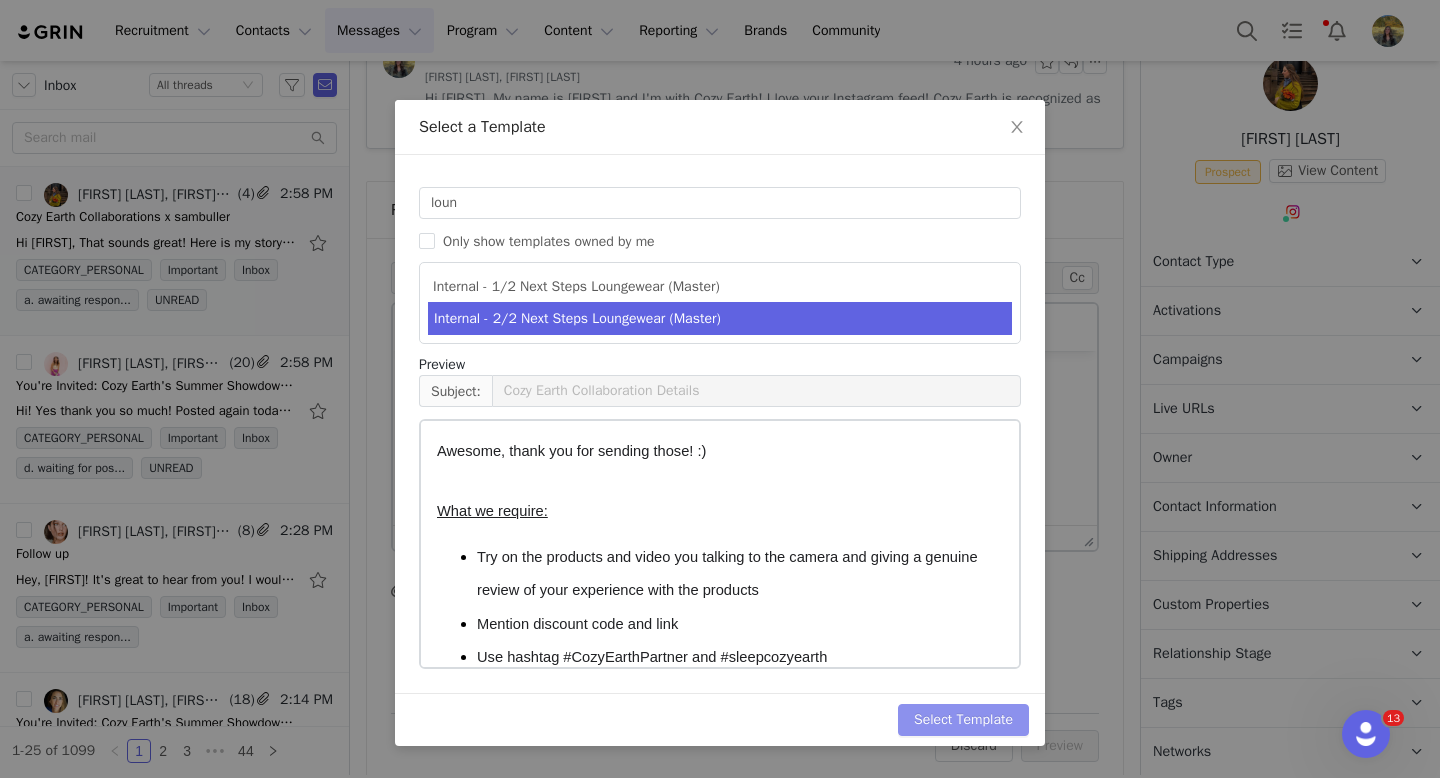 click on "Select Template" at bounding box center (963, 720) 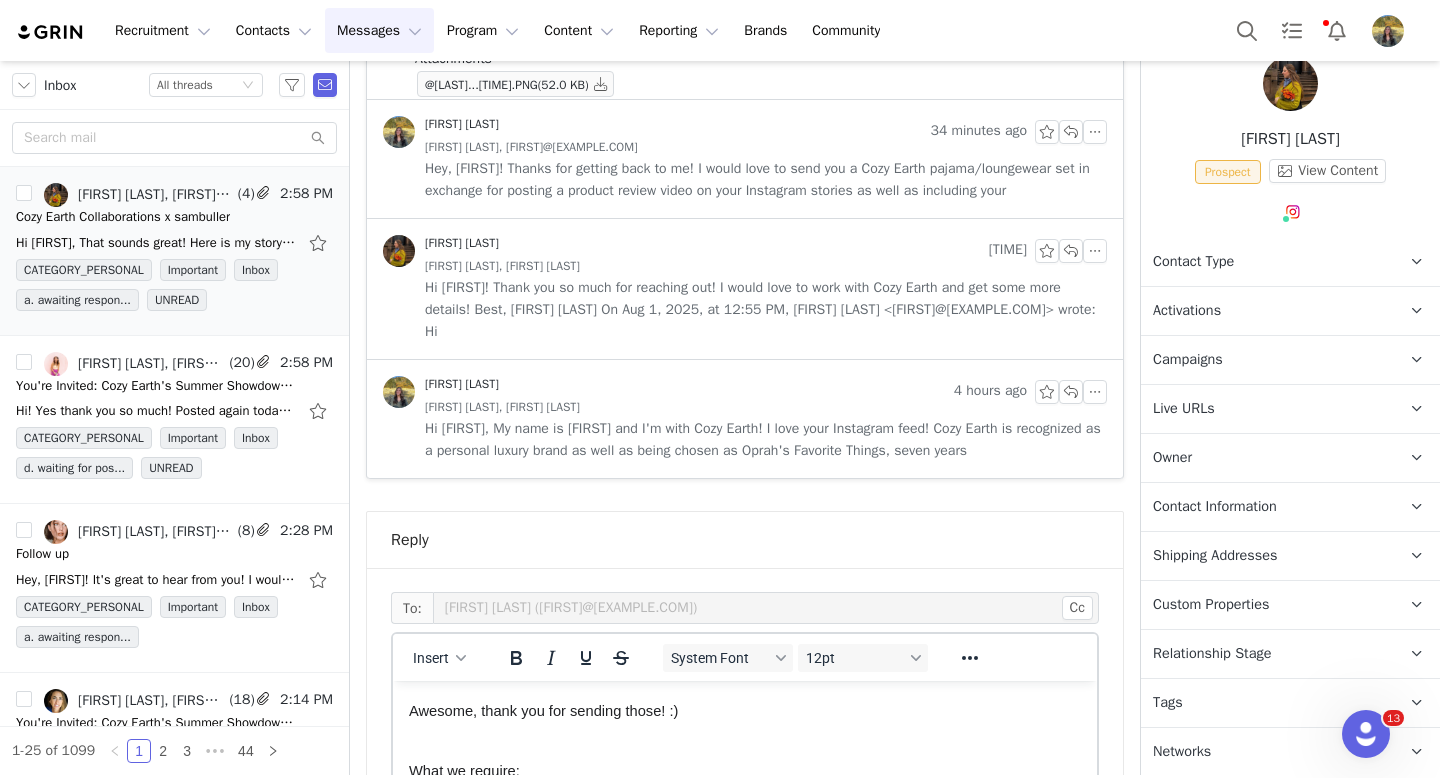 scroll, scrollTop: 1414, scrollLeft: 0, axis: vertical 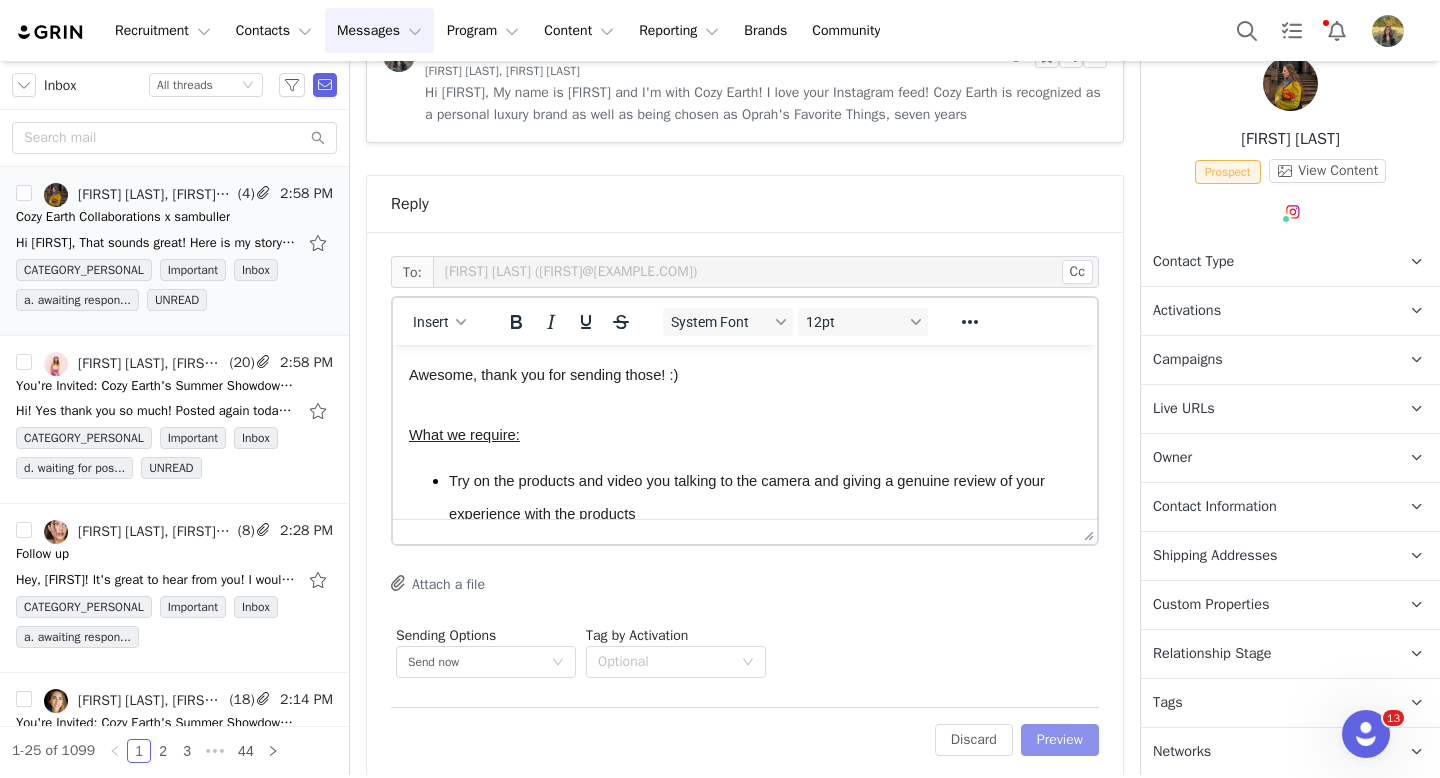 click on "Preview" at bounding box center [1060, 740] 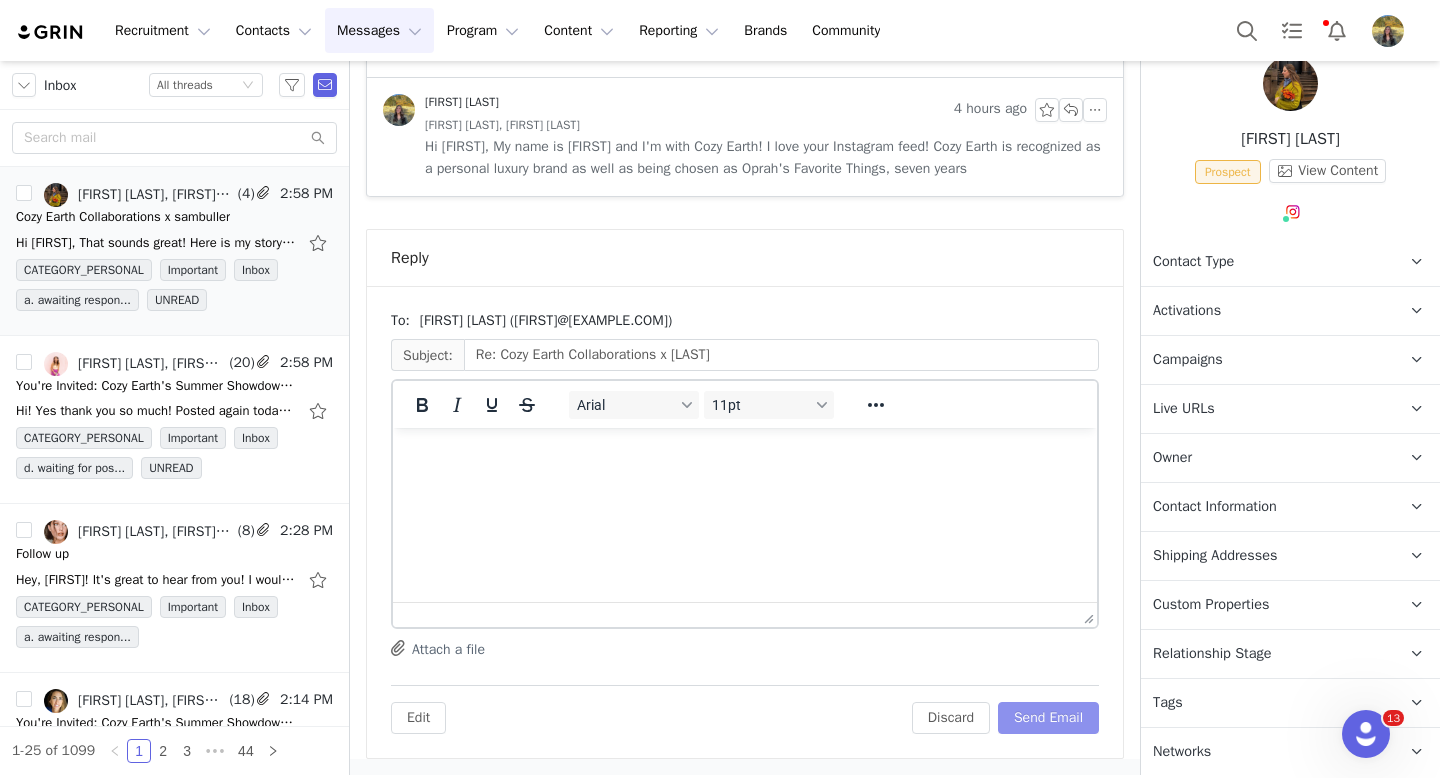 scroll, scrollTop: 1338, scrollLeft: 0, axis: vertical 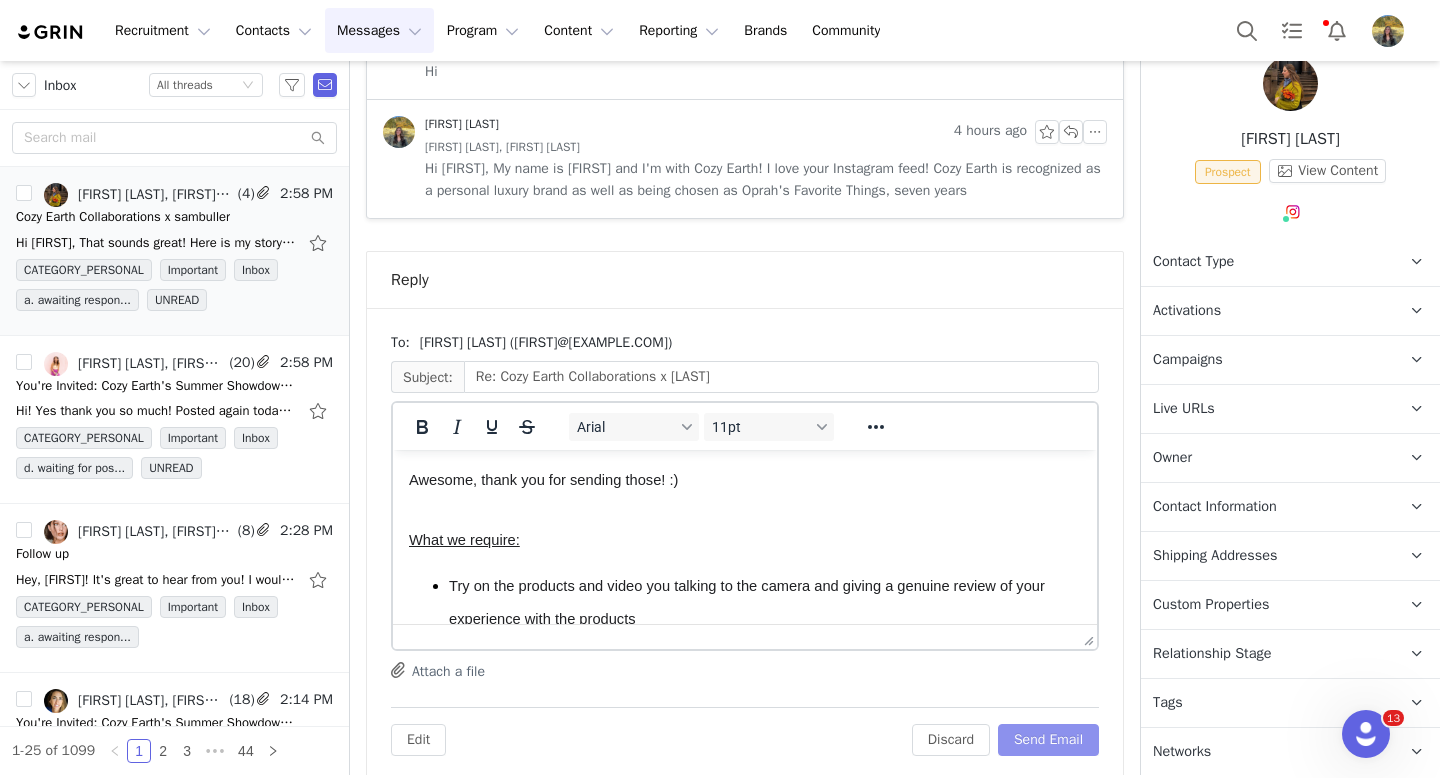 click on "Send Email" at bounding box center (1048, 740) 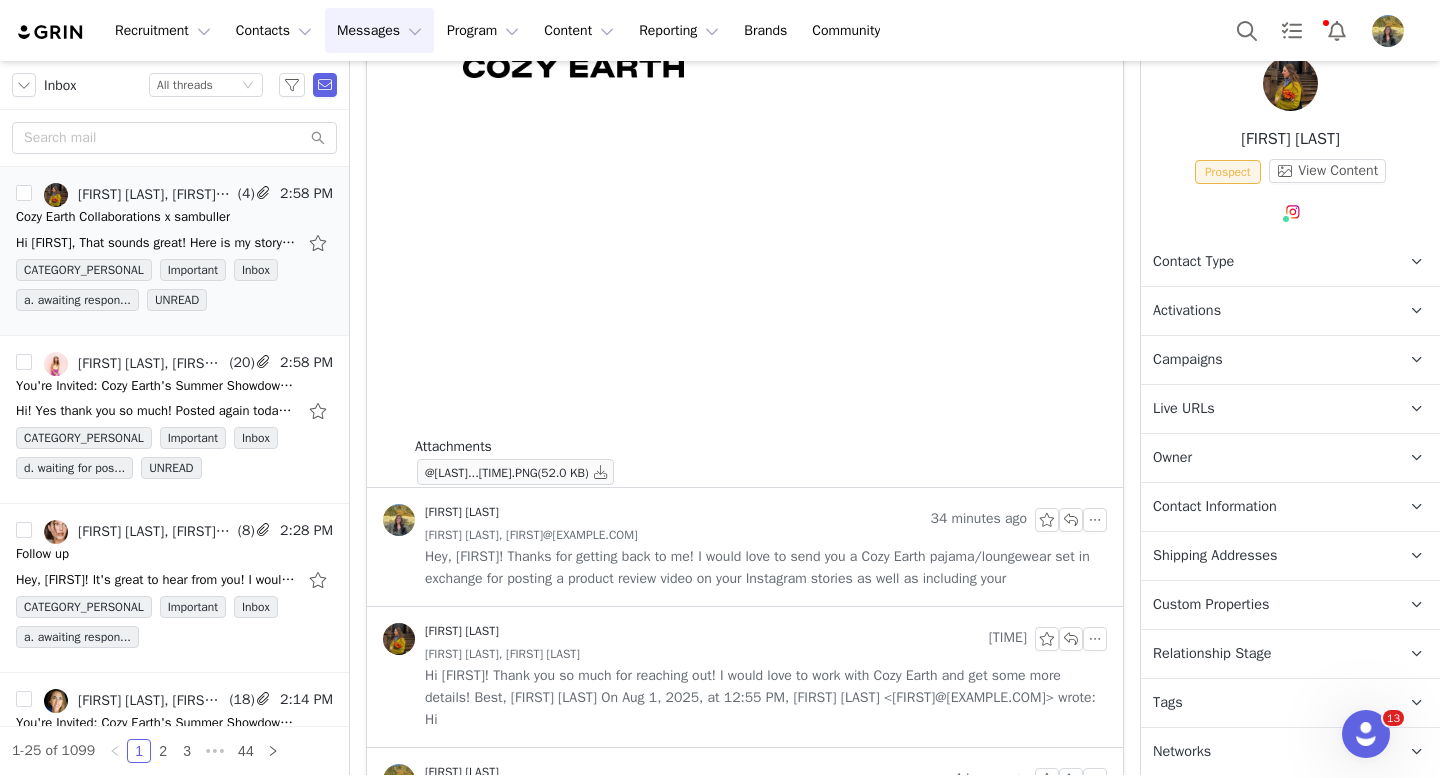 scroll, scrollTop: 0, scrollLeft: 0, axis: both 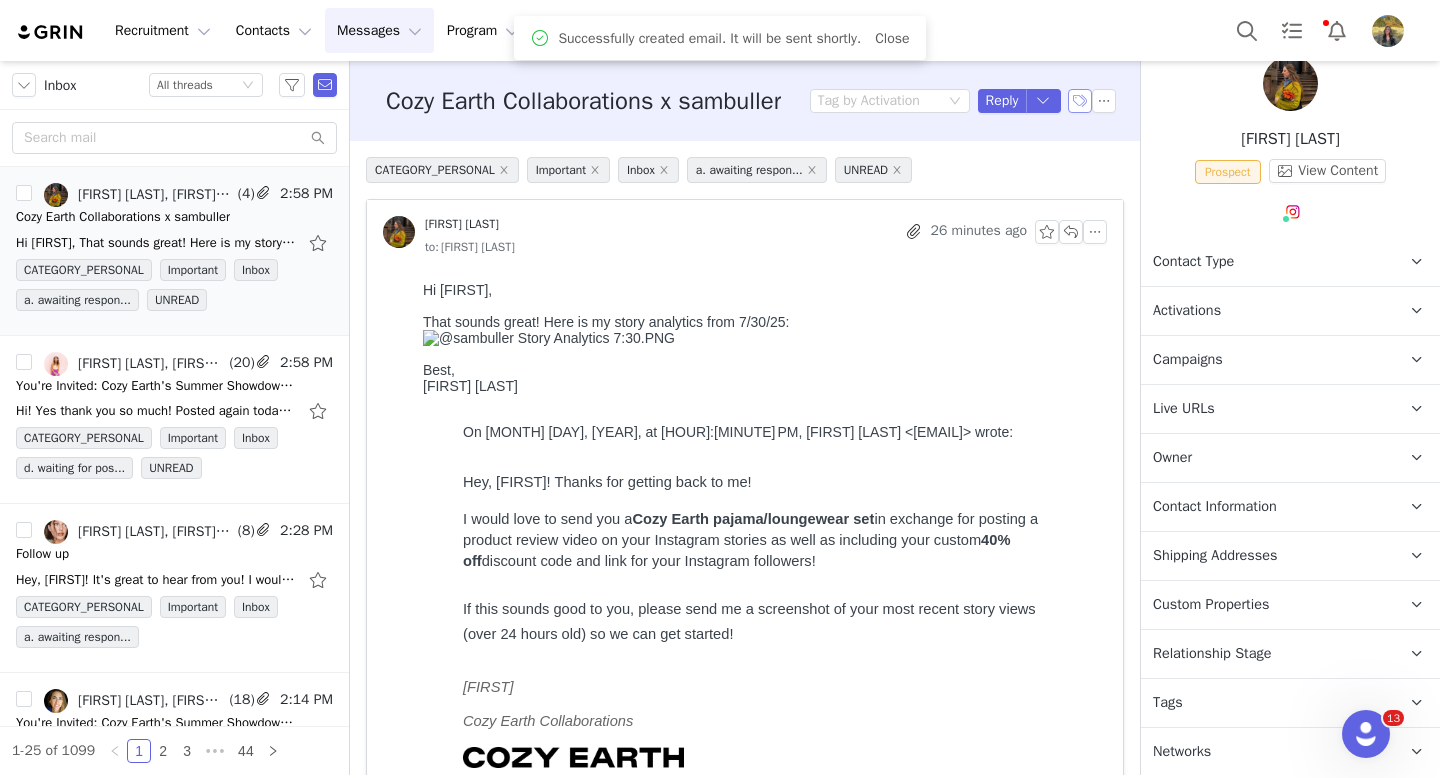 click at bounding box center (1080, 101) 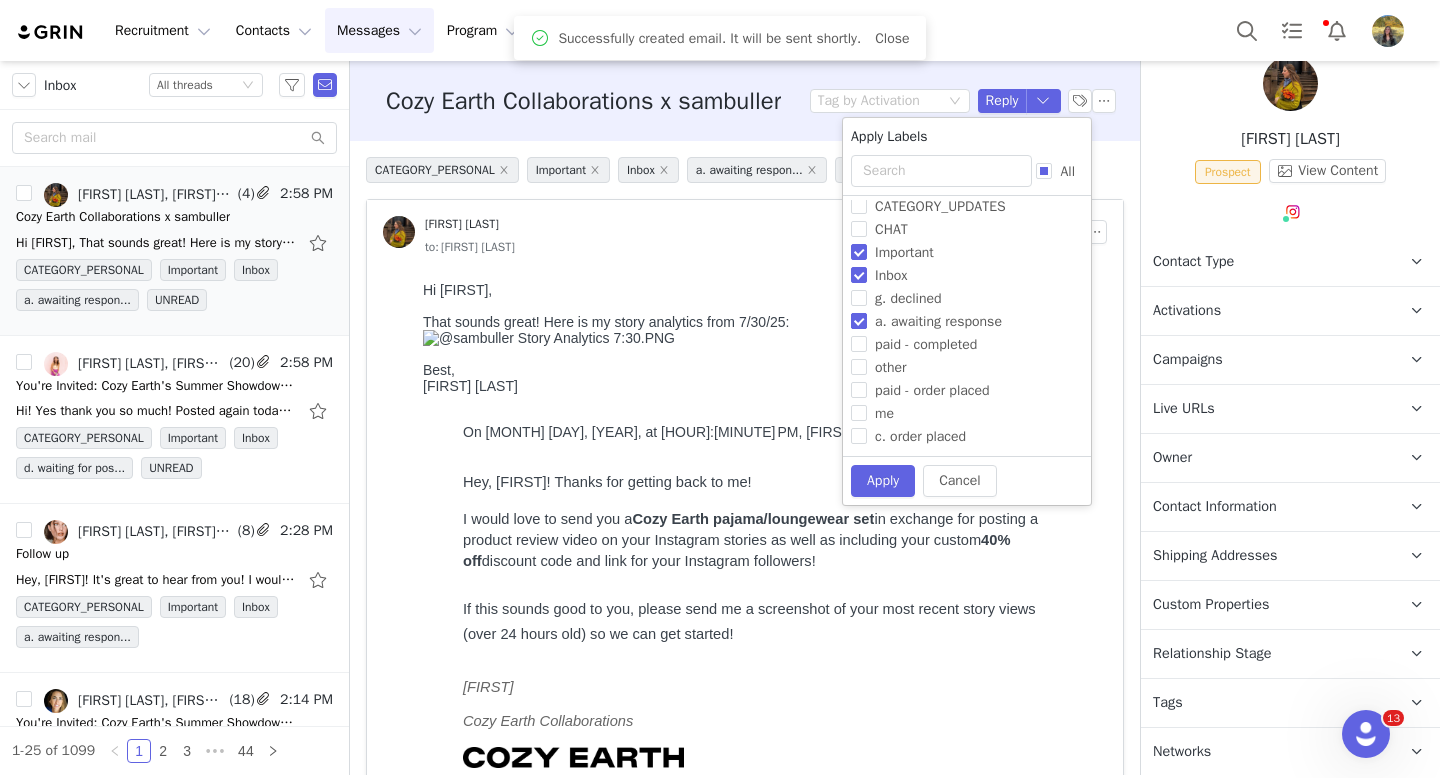 click on "a. awaiting response" at bounding box center [938, 321] 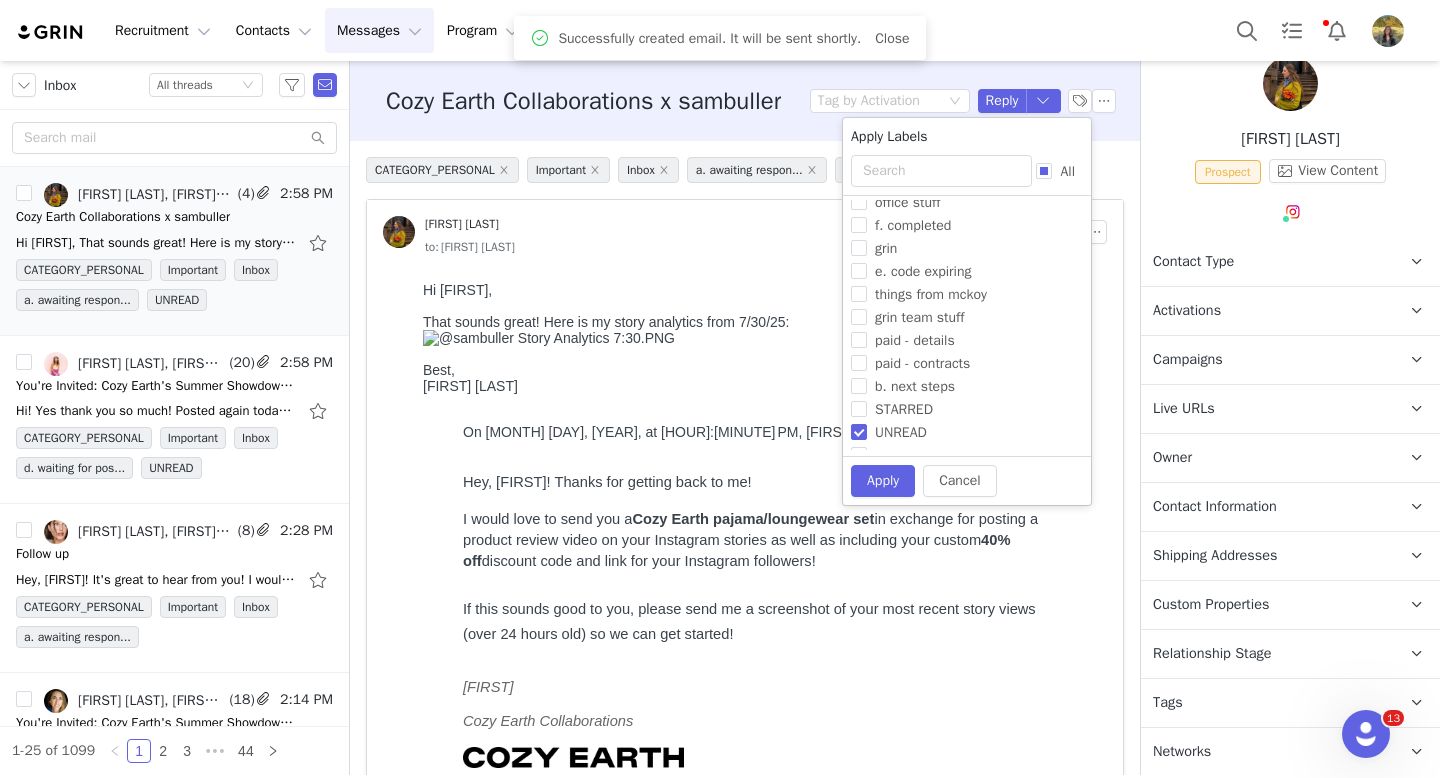 scroll, scrollTop: 421, scrollLeft: 0, axis: vertical 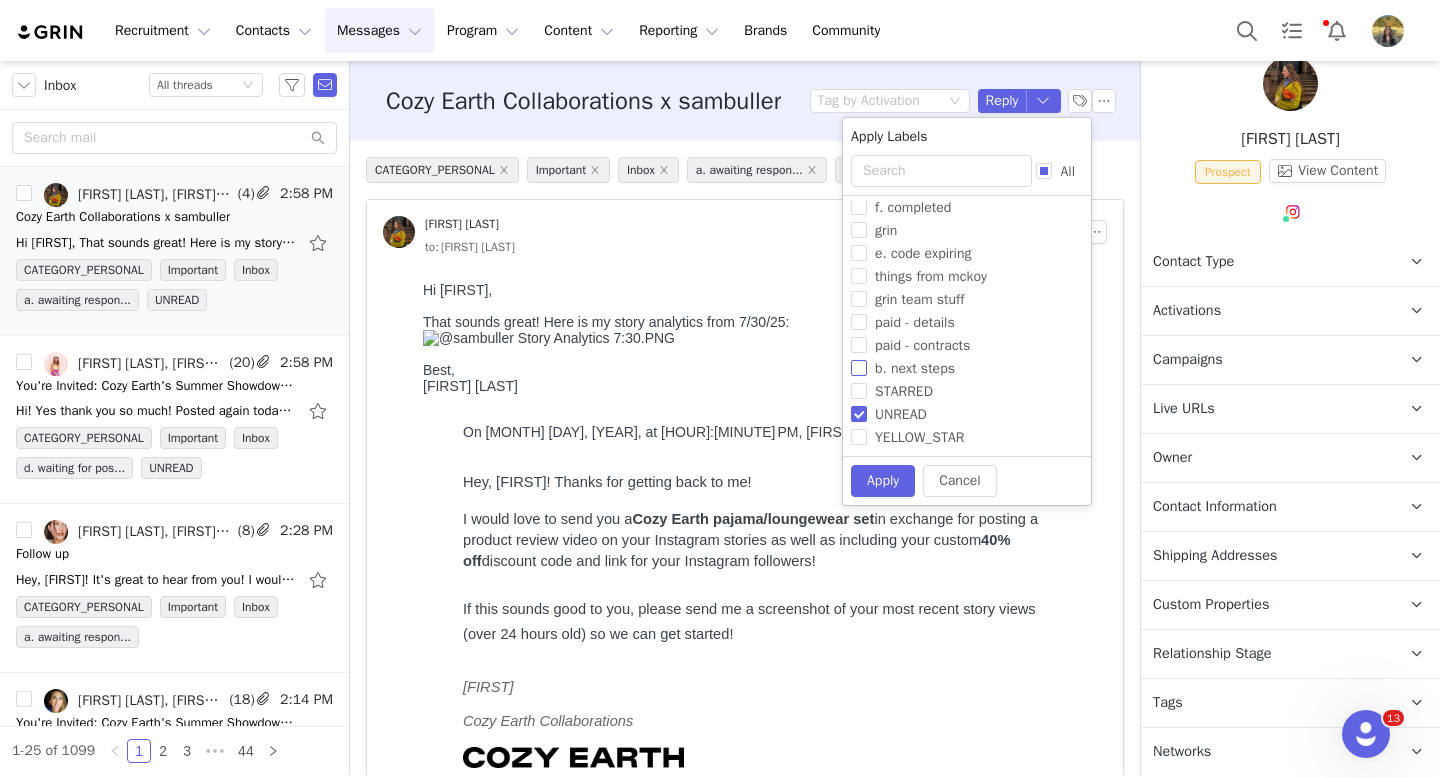 click on "b. next steps" at bounding box center [915, 368] 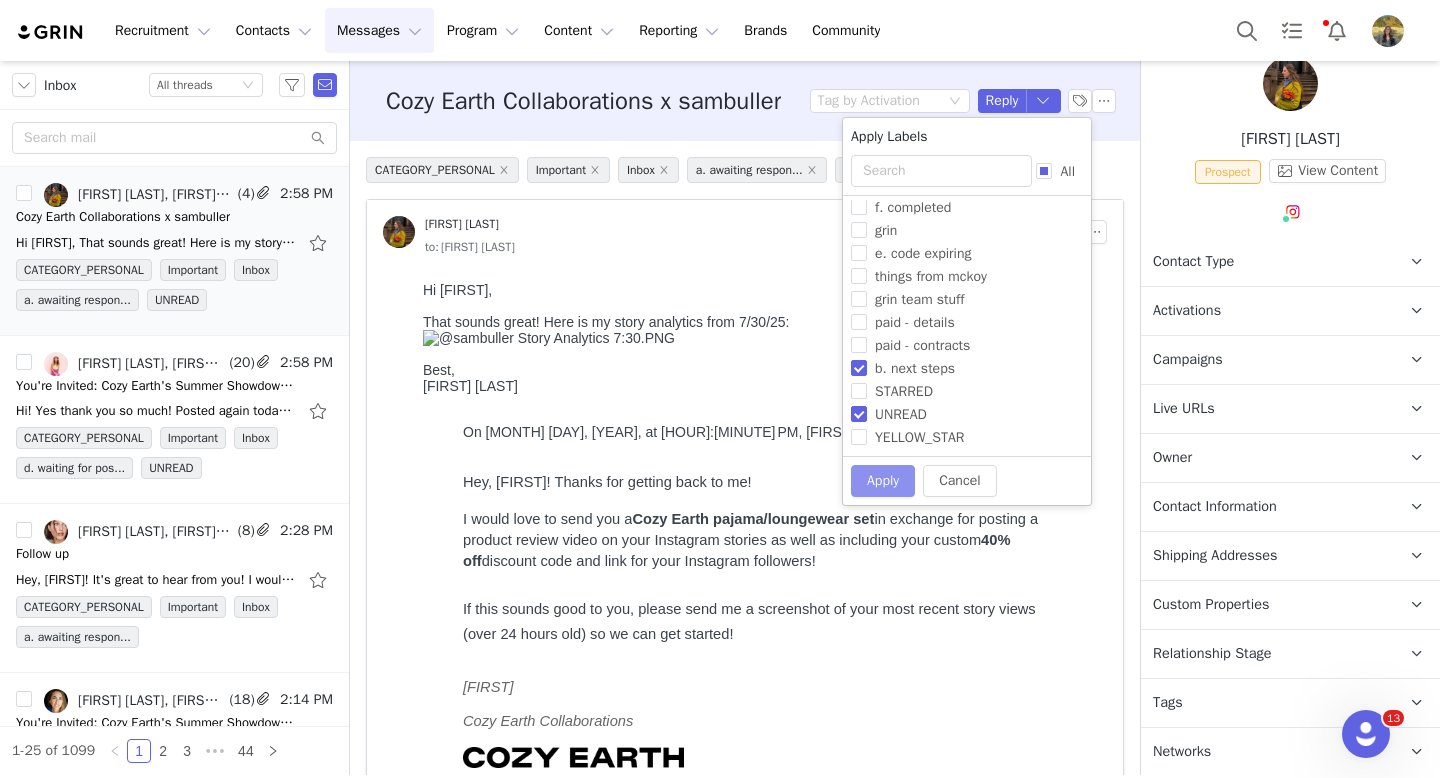 click on "Apply" at bounding box center [883, 481] 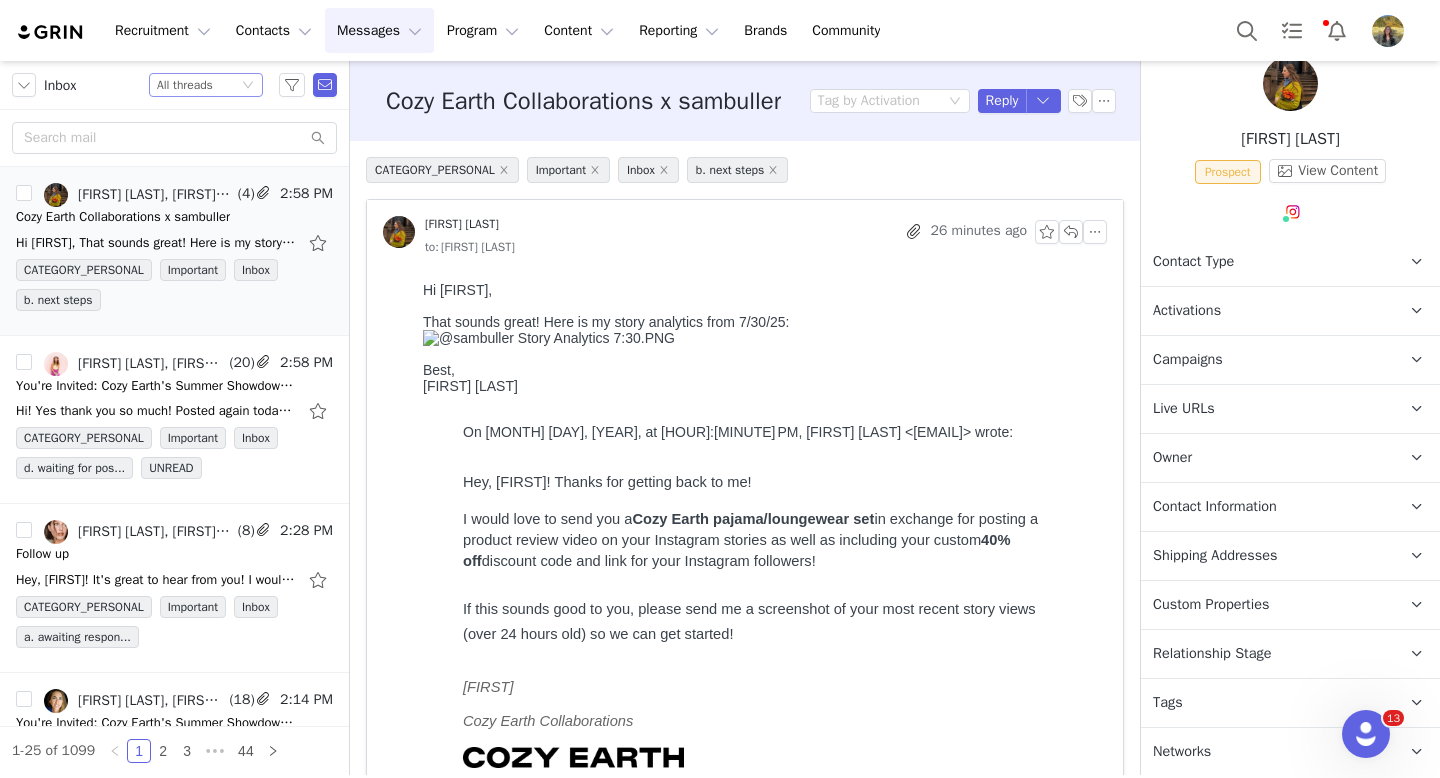 click 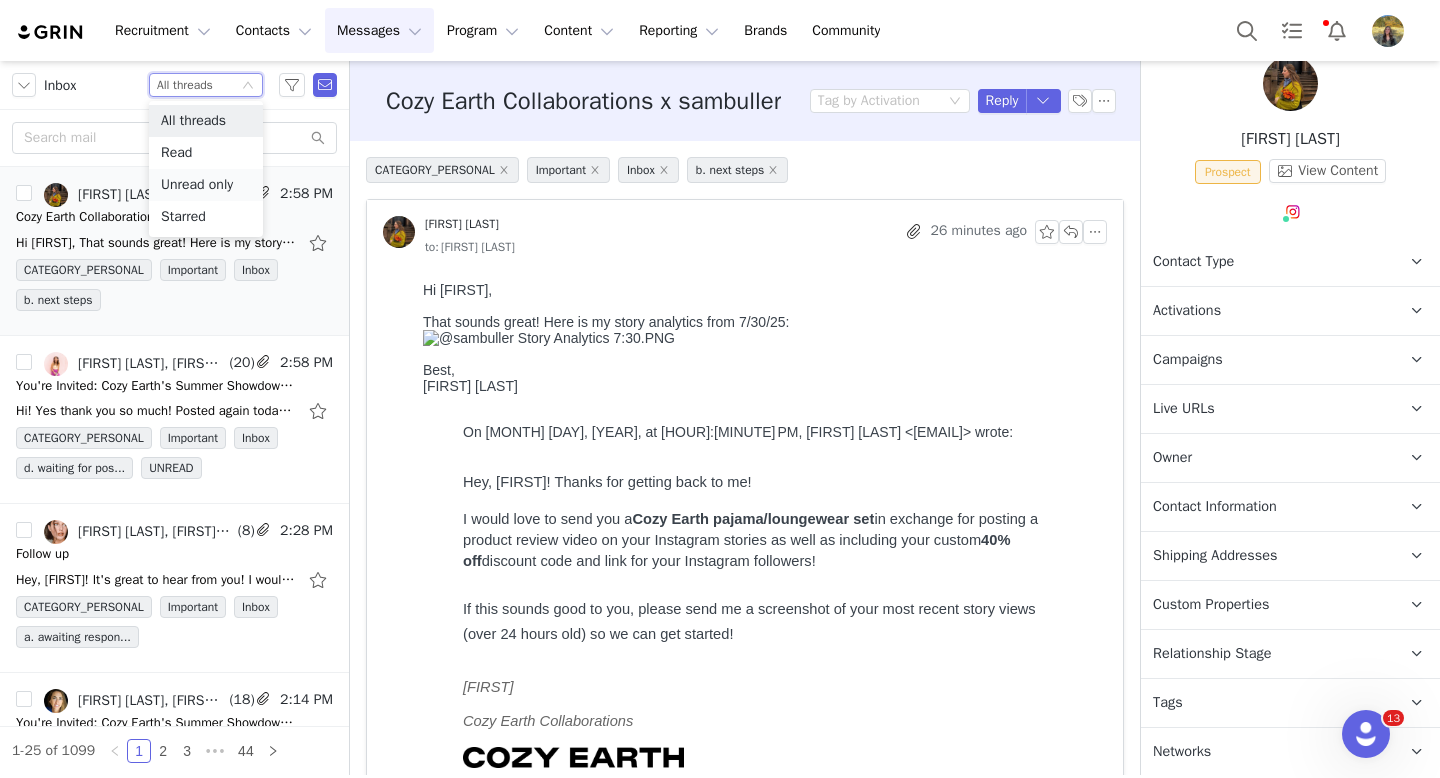 click on "Unread only" at bounding box center [206, 185] 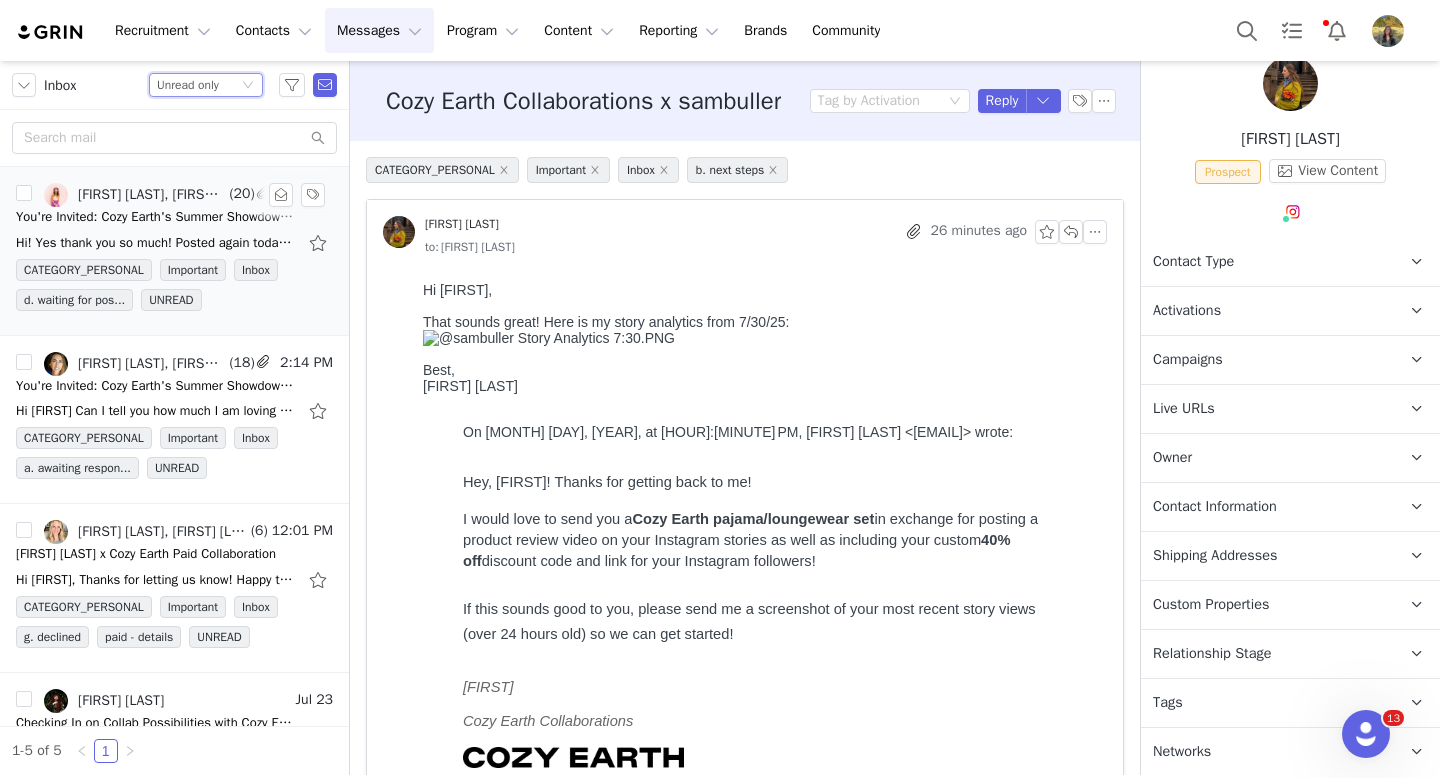 click on "You're Invited: Cozy Earth's Summer Showdown ✨" at bounding box center [156, 217] 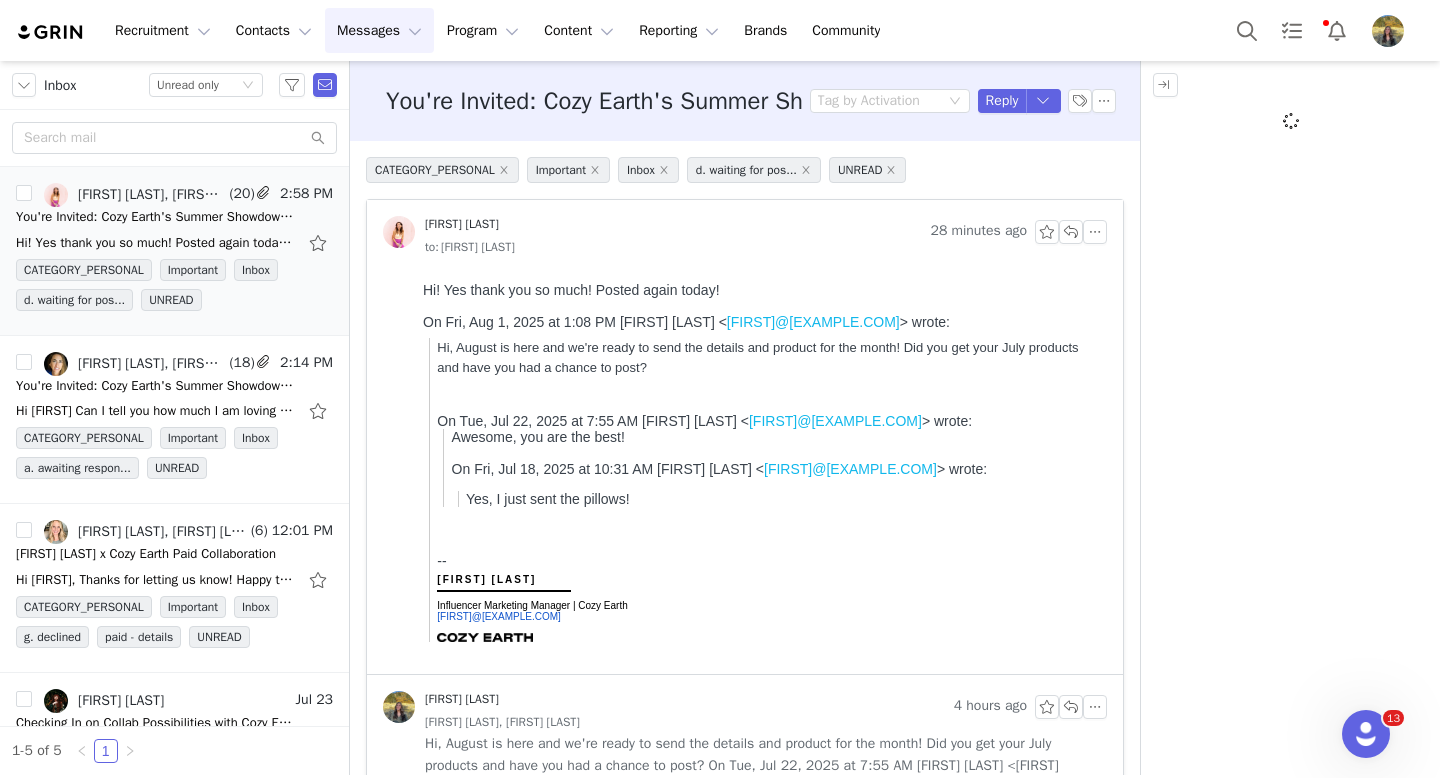 scroll, scrollTop: 0, scrollLeft: 0, axis: both 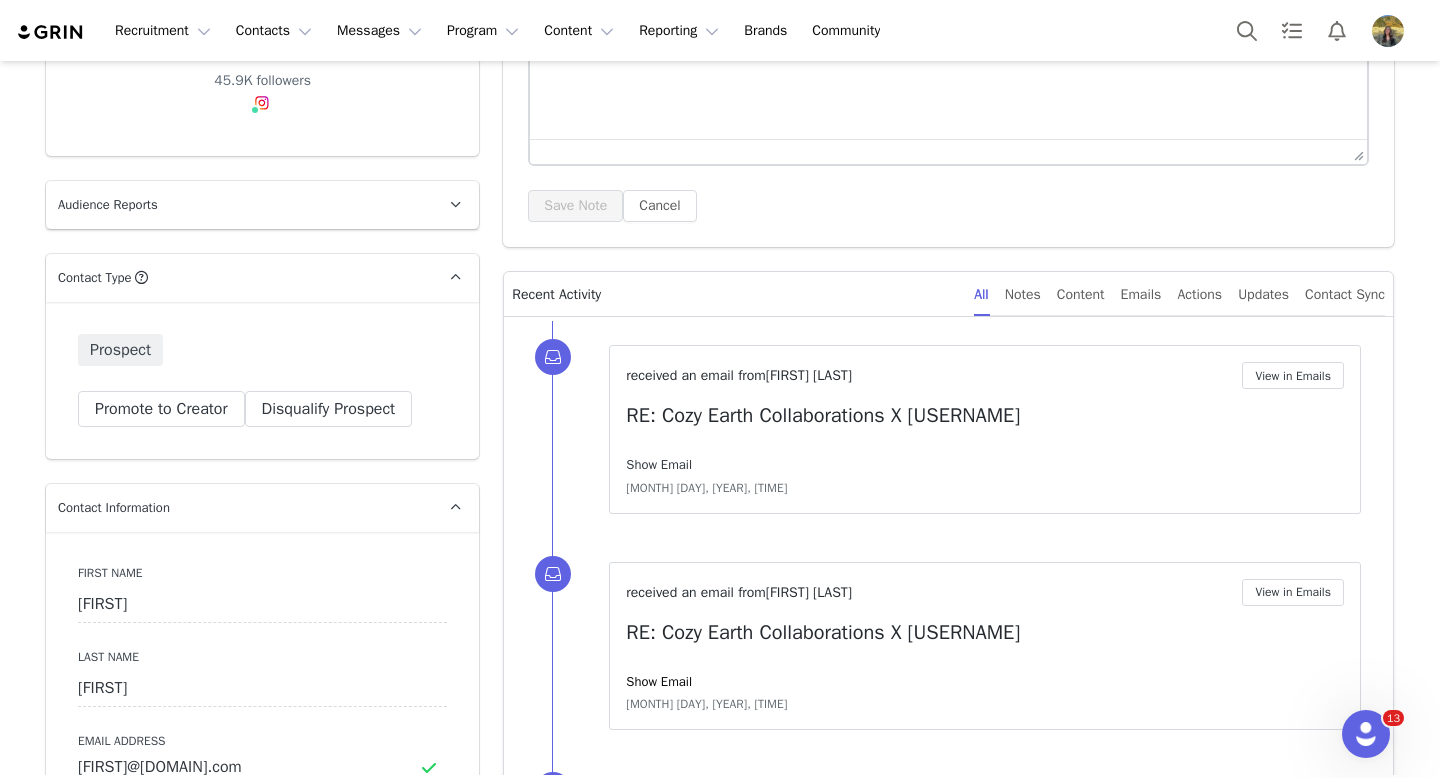 click on "Show Email" at bounding box center (659, 464) 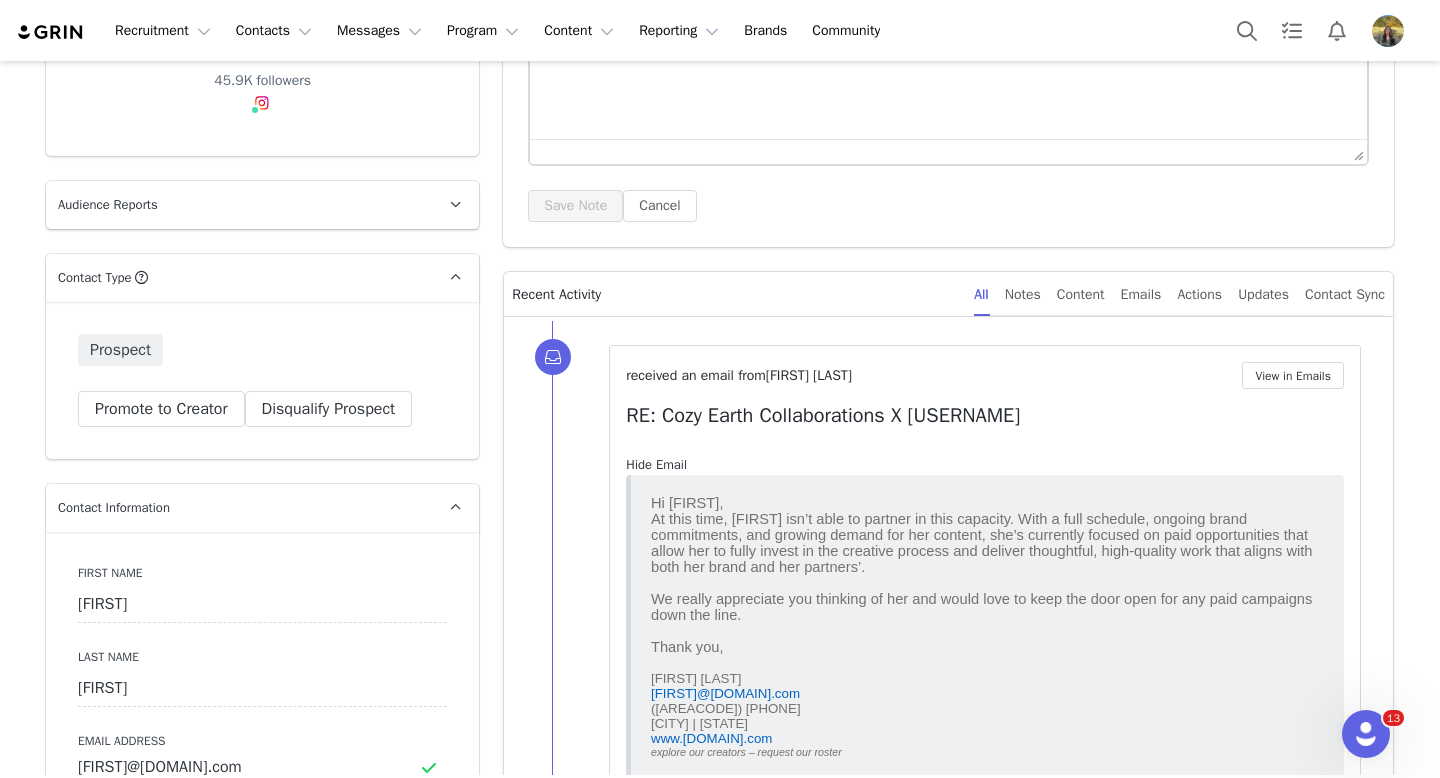 scroll, scrollTop: 0, scrollLeft: 0, axis: both 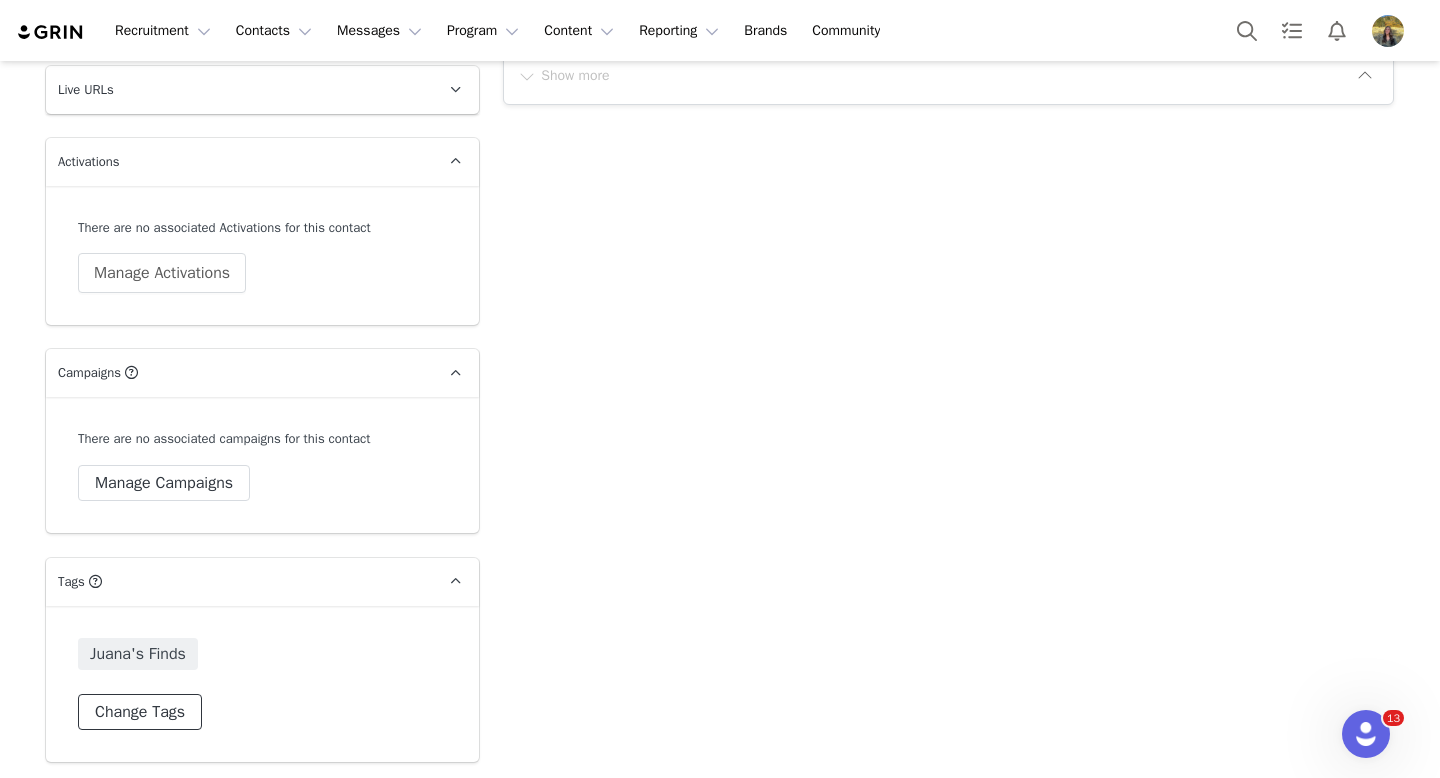click on "Change Tags" at bounding box center (140, 712) 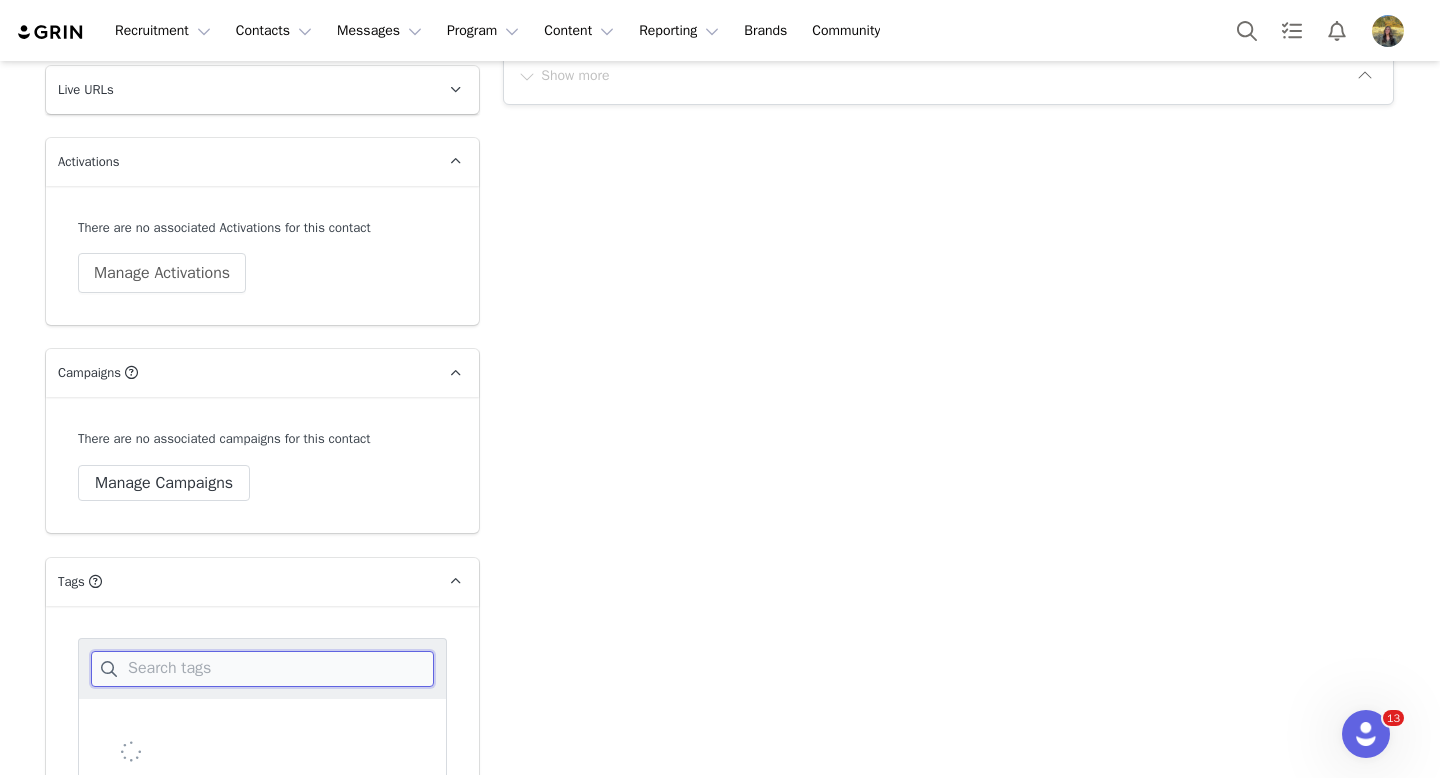 click at bounding box center [262, 669] 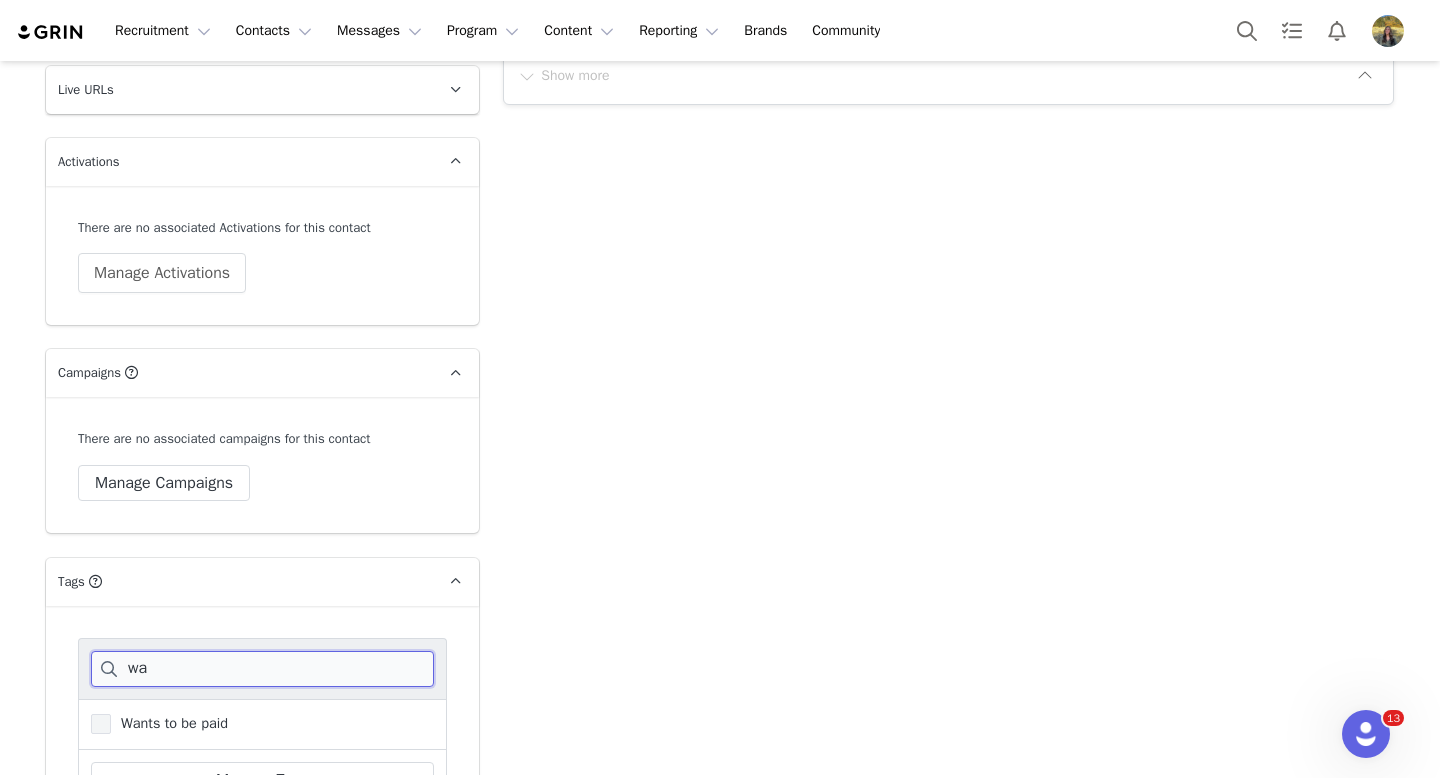type on "wa" 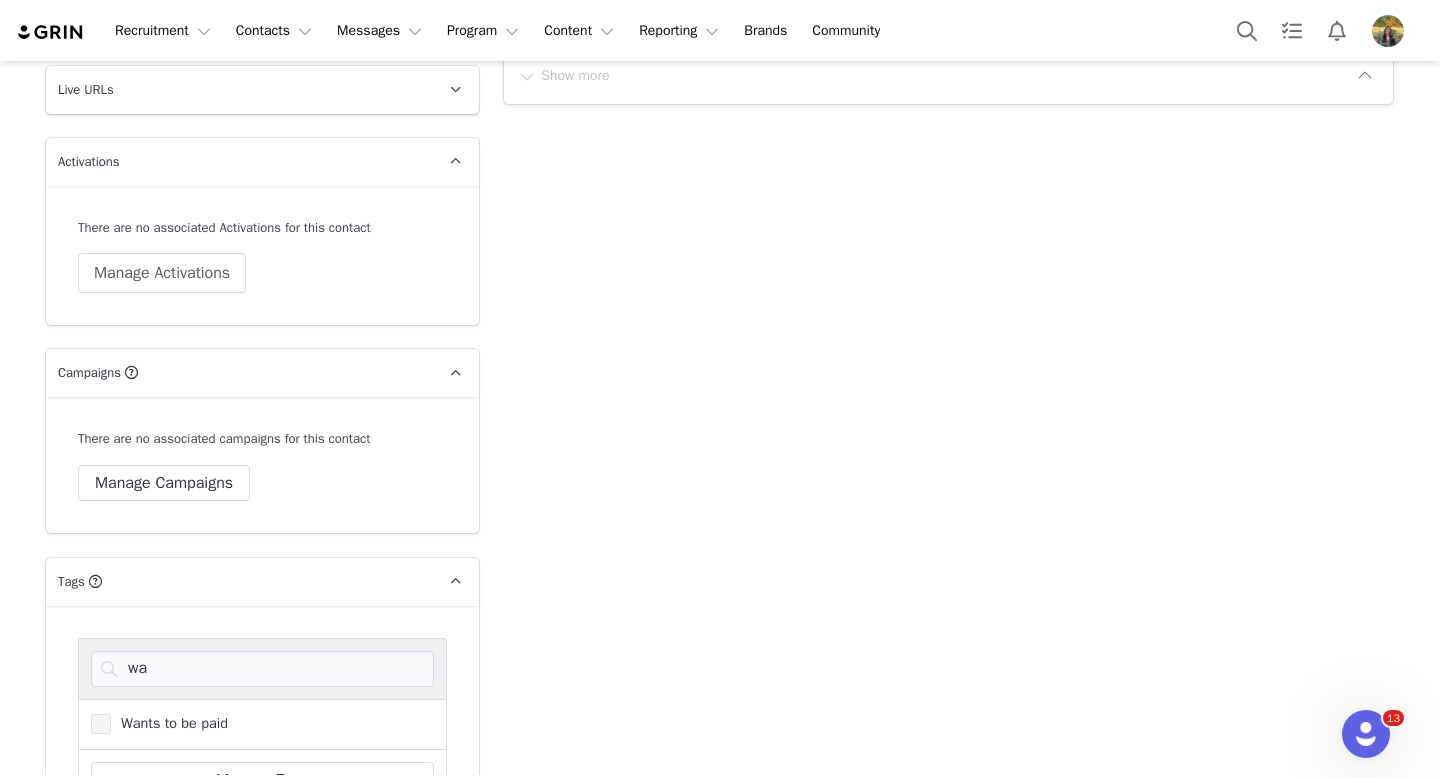 click on "Wants to be paid" at bounding box center [169, 723] 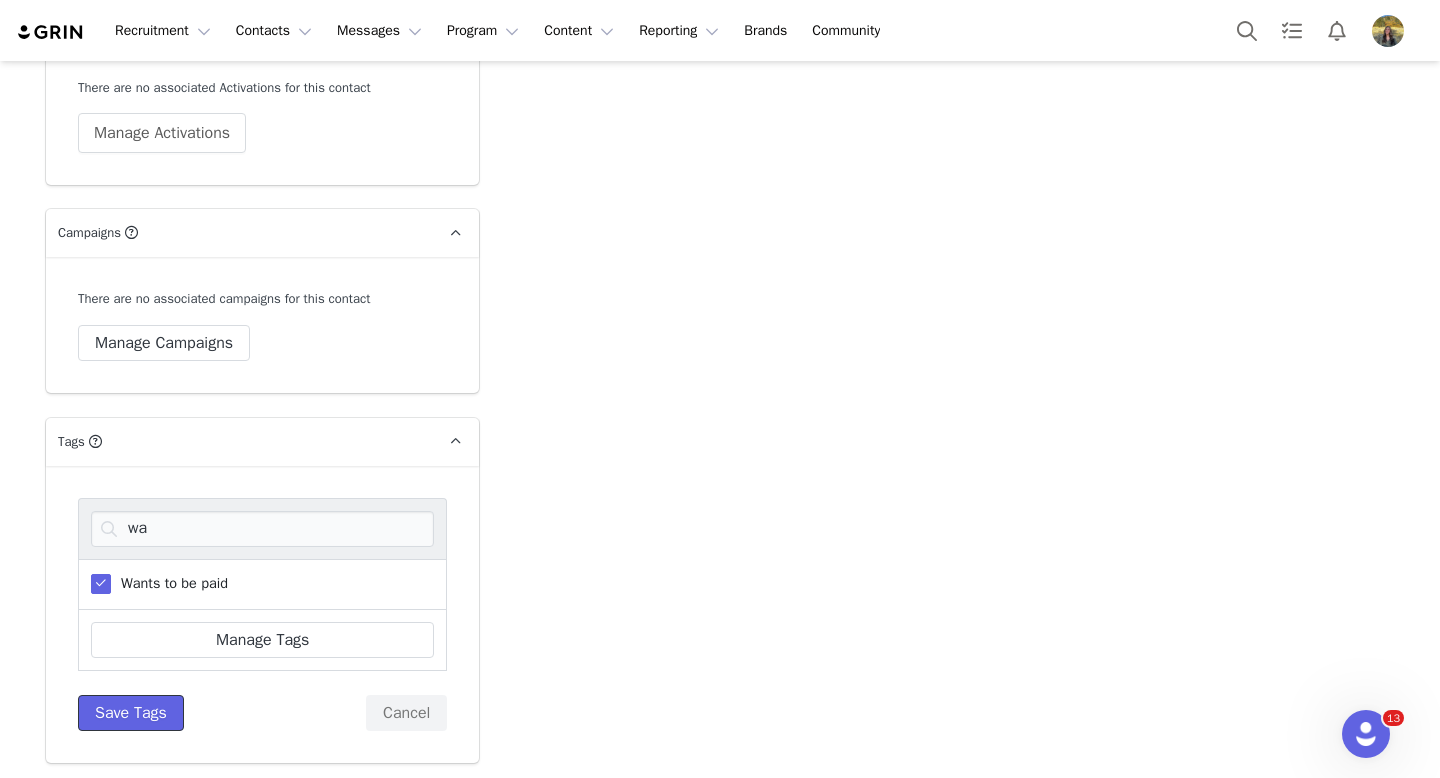 click on "Save Tags" at bounding box center [131, 713] 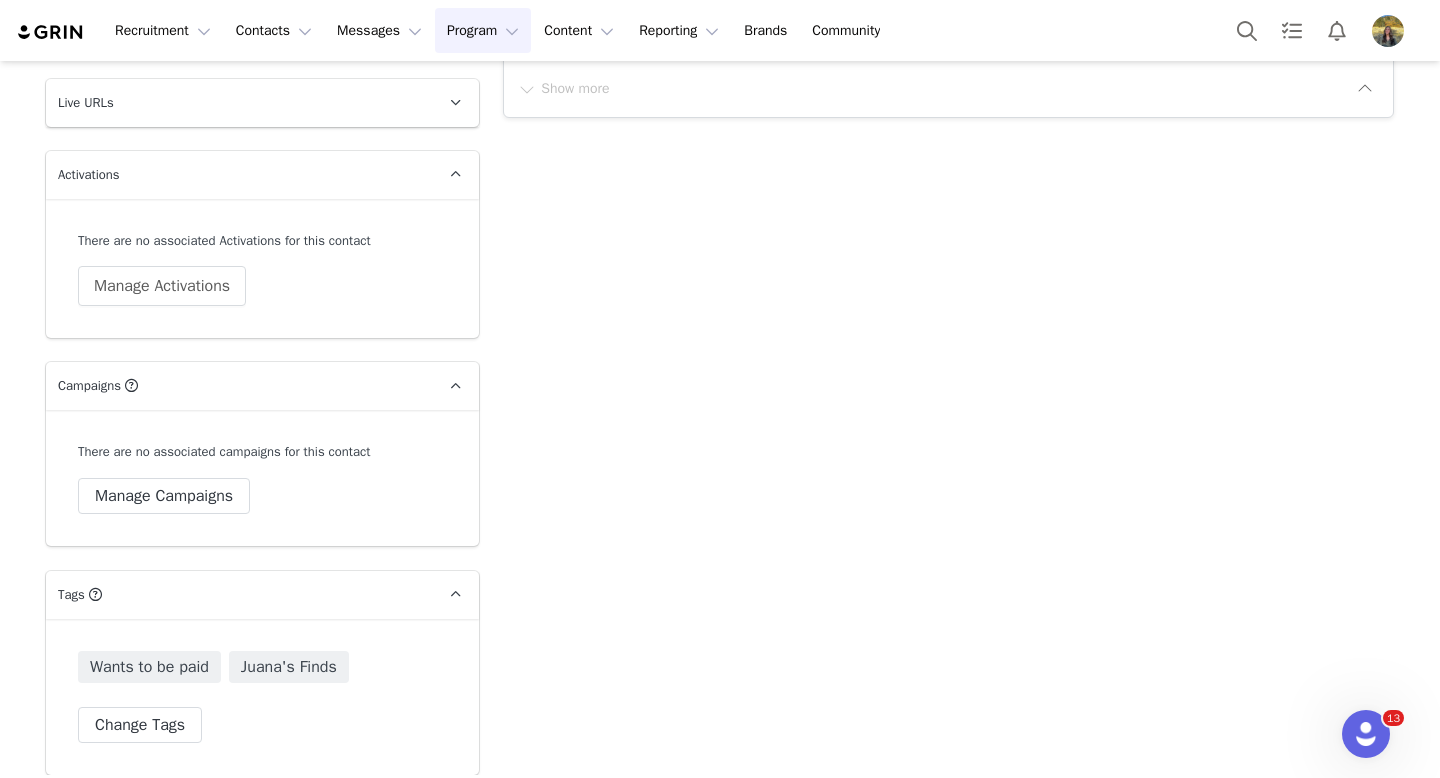 scroll, scrollTop: 2431, scrollLeft: 0, axis: vertical 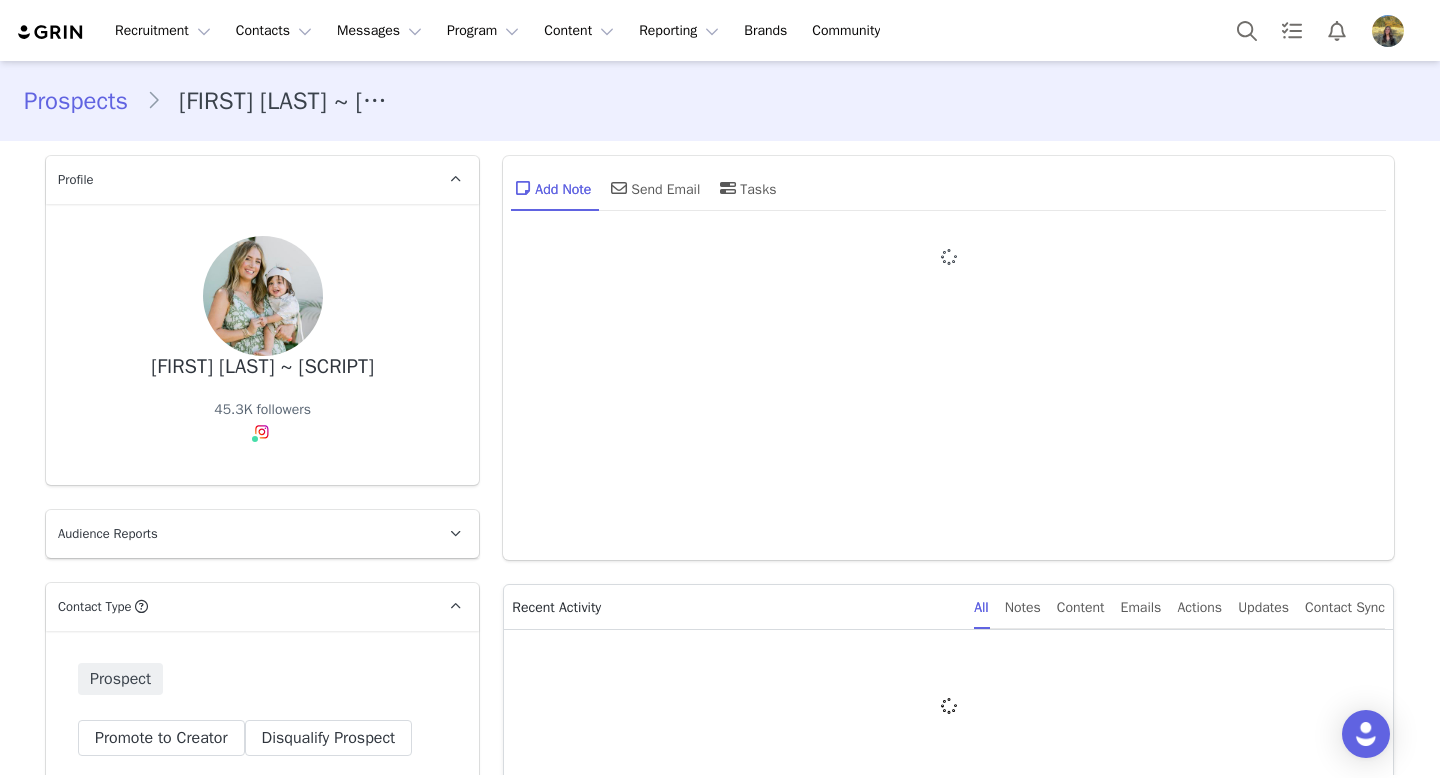 type on "+1 (United States)" 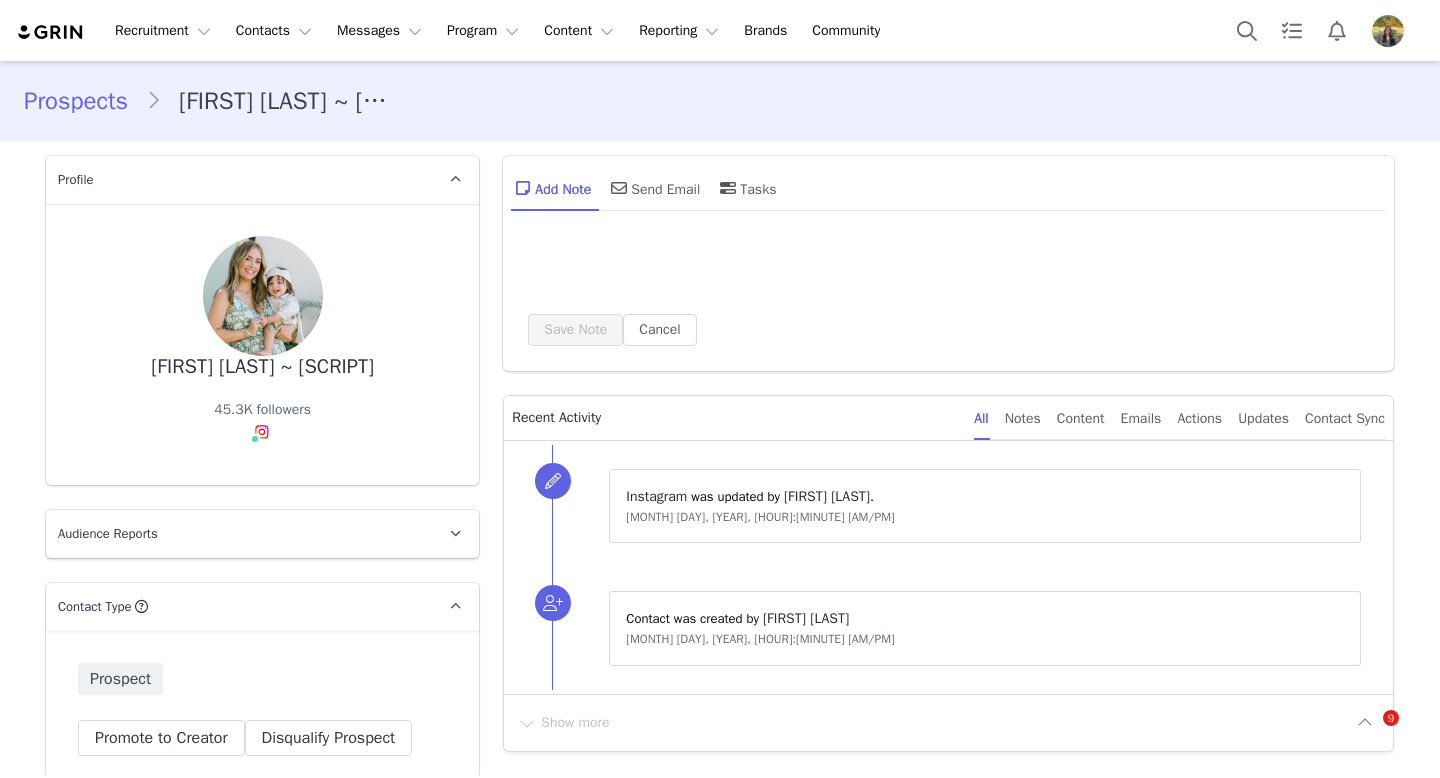 scroll, scrollTop: 0, scrollLeft: 0, axis: both 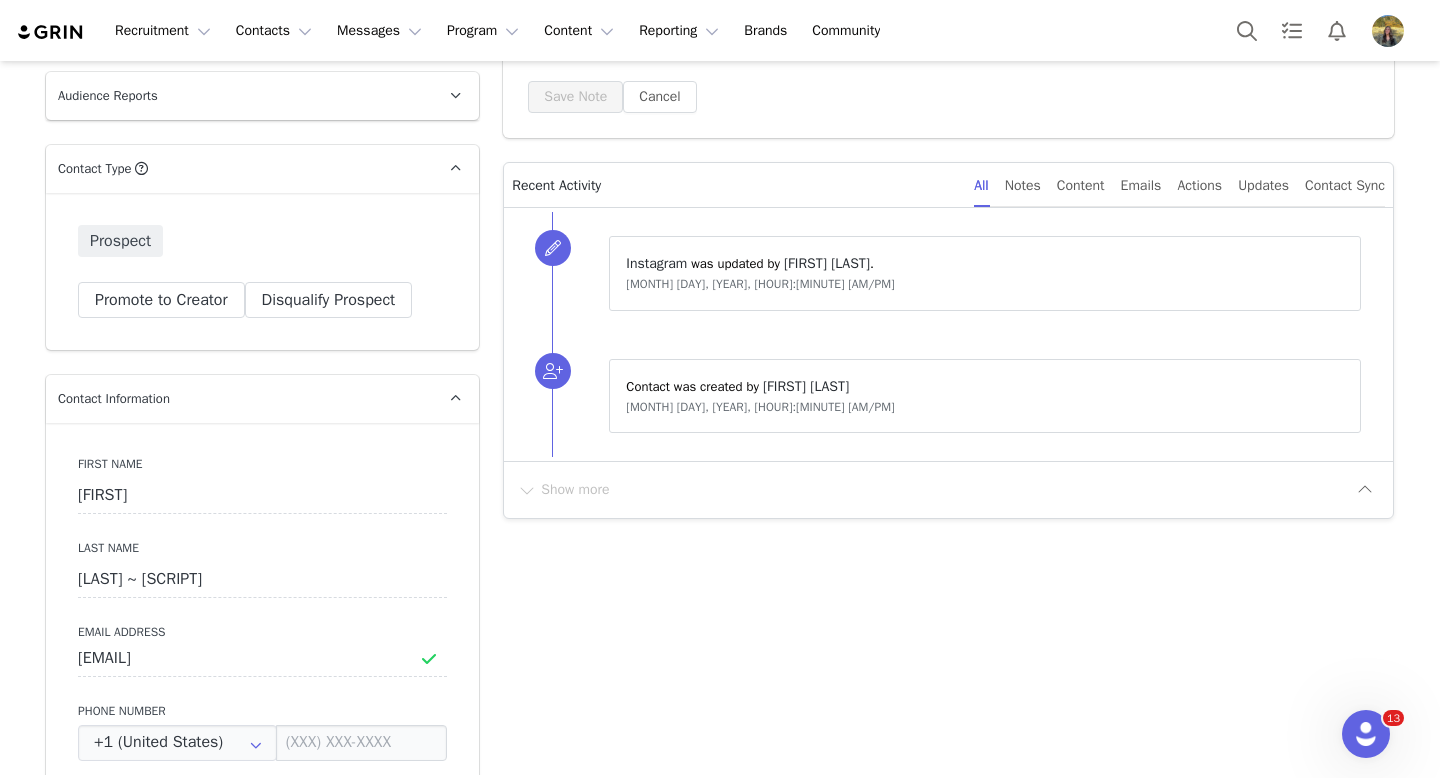 click on "Email Address" at bounding box center [262, 632] 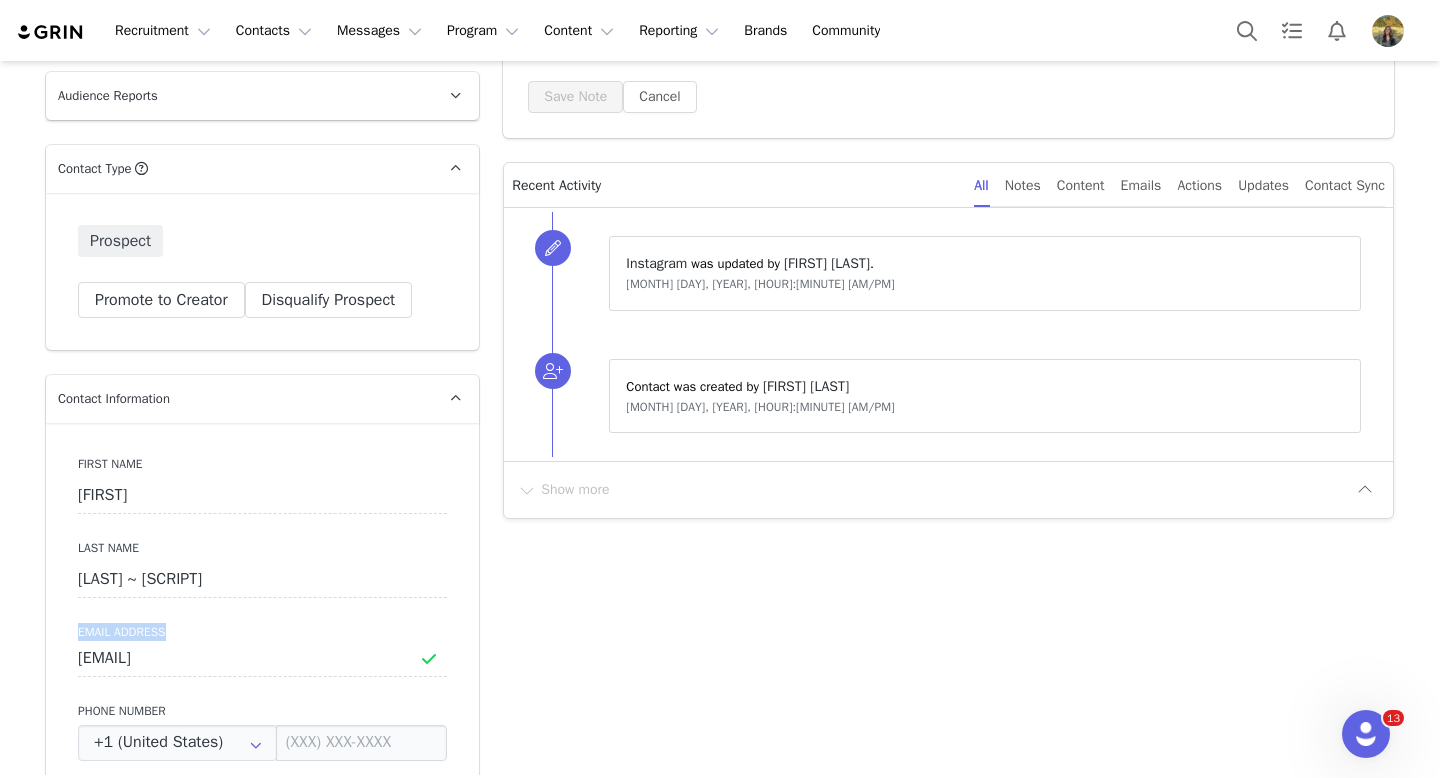 click on "Email Address" at bounding box center [262, 632] 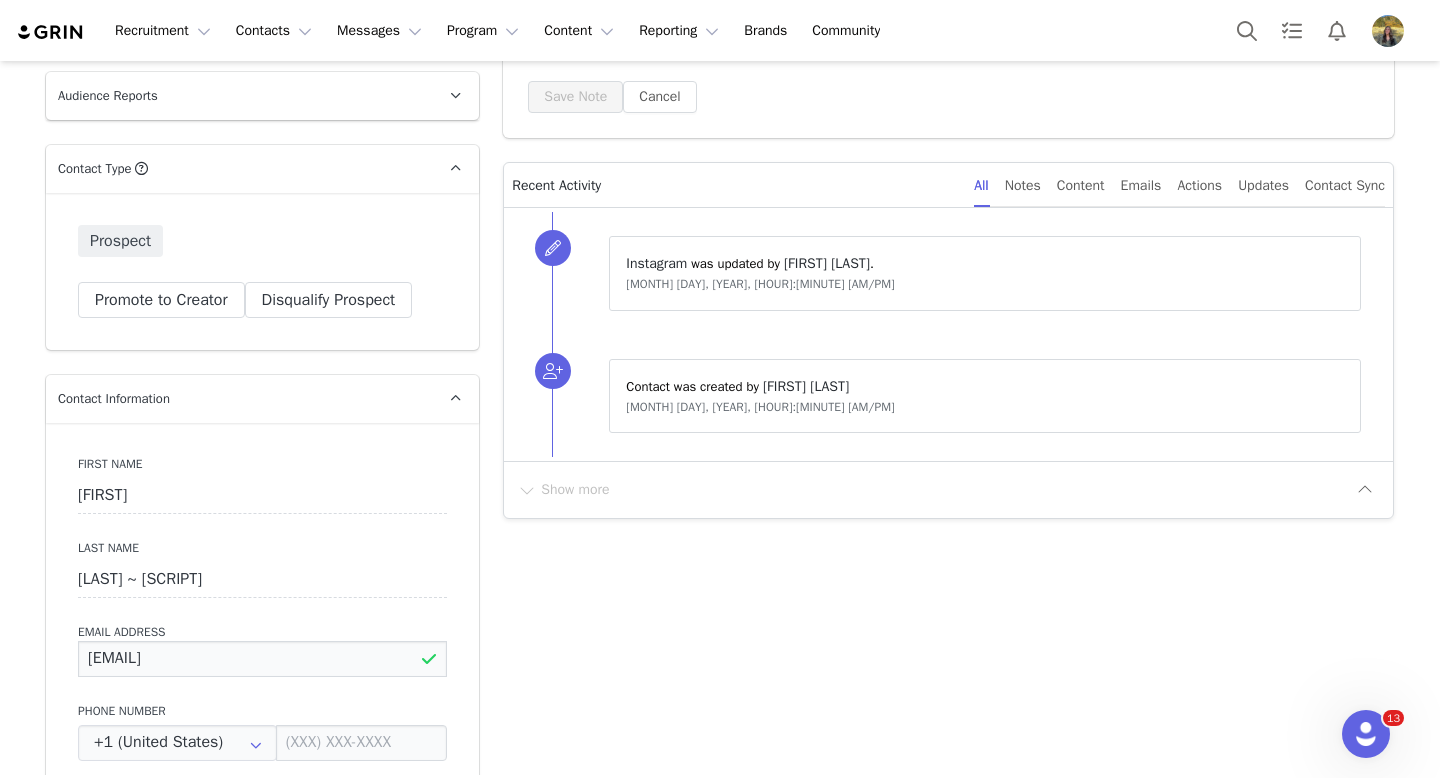 click on "[EMAIL]" at bounding box center (262, 659) 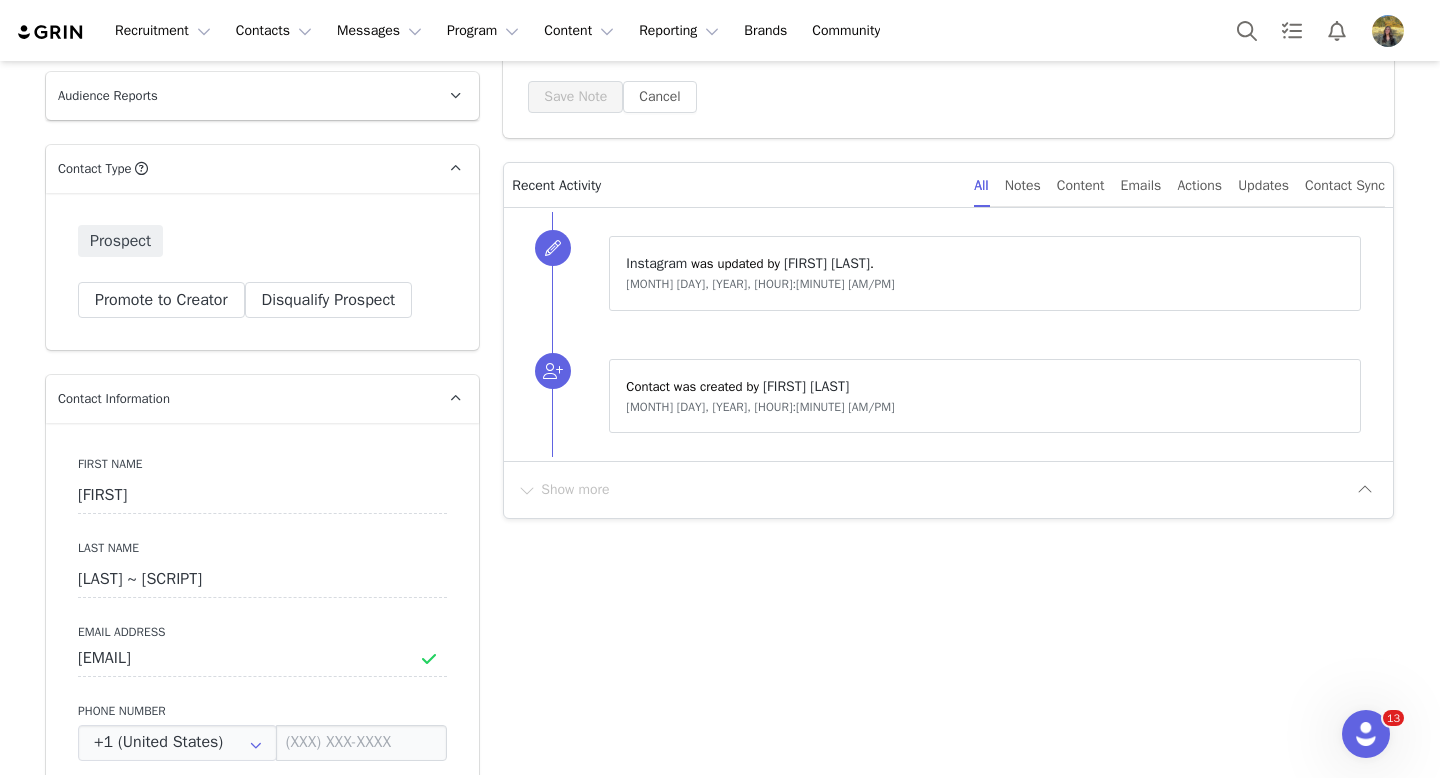click on "First Name  [FIRST]  Last Name  [LAST] Email Address [EMAIL]  Phone Number  [PHONE] (United States) [PHONE] (Afghanistan) [PHONE] (Aland Islands) [PHONE] (Albania) [PHONE] (Algeria) [PHONE] (Andorra) [PHONE] (Angola) [PHONE] (Anguilla) [PHONE] (Antigua And Barbuda) [PHONE] (Argentina) [PHONE] (Armenia) [PHONE] (Aruba) [PHONE] (Australia) [PHONE] (Austria) [PHONE] (Azerbaijan) [PHONE] (Bahamas) [PHONE] (Bahrain) [PHONE] (Bangladesh) [PHONE] (Barbados) [PHONE] (Belarus) [PHONE] (Belgium) [PHONE] (Belize) [PHONE] (Benin) [PHONE] (Bermuda) [PHONE] (Bhutan) [PHONE] (Bolivia) [PHONE] (Bonaire, Sint Eustatius and Saba) [PHONE] (Bosnia And Herzegovina) [PHONE] (Botswana) [PHONE] (Bouvet Island) [PHONE] (Brazil) [PHONE] (Brunei) [PHONE] (Bulgaria) [PHONE] (Burkina Faso) [PHONE] (Burundi) [PHONE] (Cambodia) [PHONE] (Canada) [PHONE] (Cape Verde) [PHONE] (Cayman Islands) [PHONE] (Central African Republic) [PHONE] (Chad) [PHONE] (Chile) [PHONE] (China) [PHONE] (Christmas Island) [PHONE] (Cocos (Keeling) Islands) [PHONE] (Colombia) [PHONE] (Comoros) [PHONE] (Congo) [PHONE] (Congo, The Democratic Republic Of The) [PHONE] (Cook Islands)" at bounding box center [262, 788] 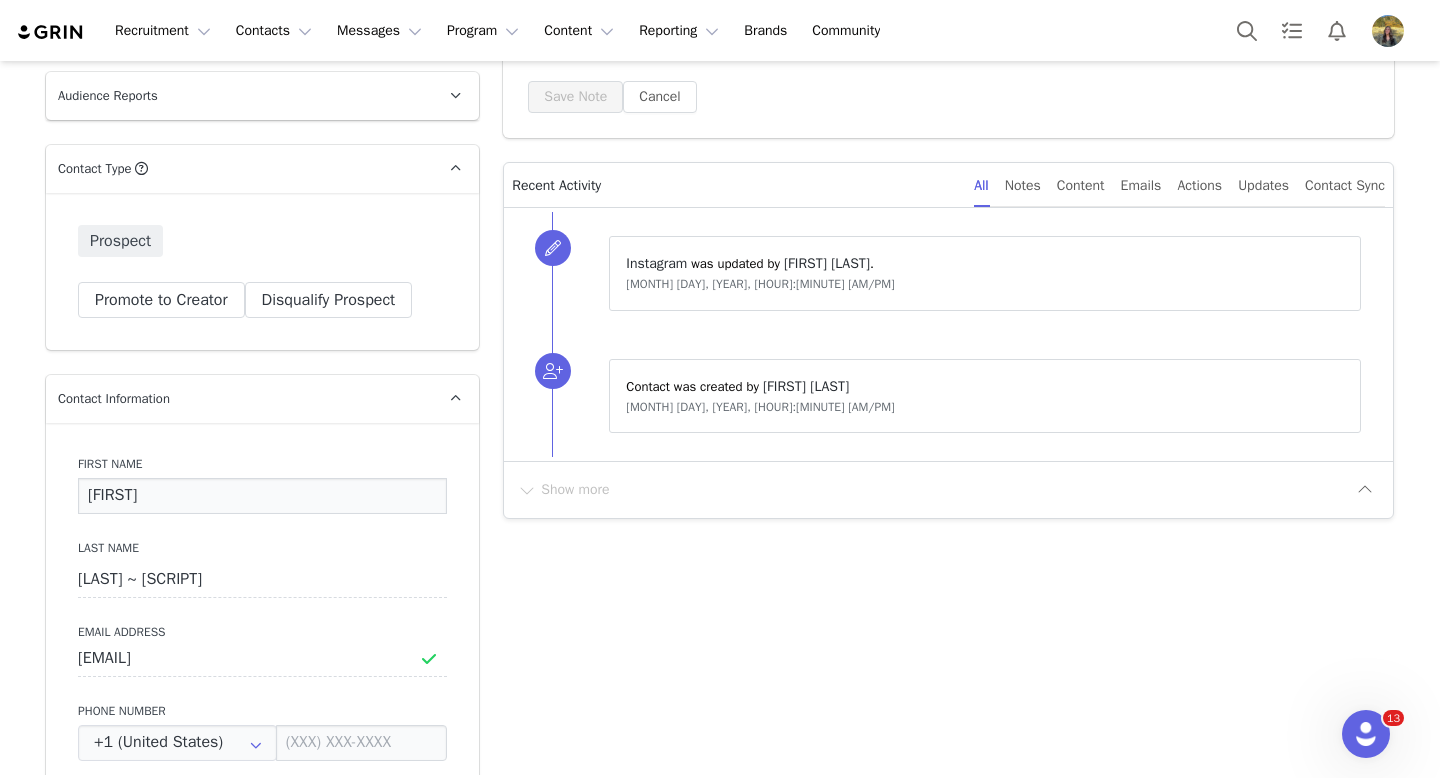 click on "[FIRST]" at bounding box center [262, 496] 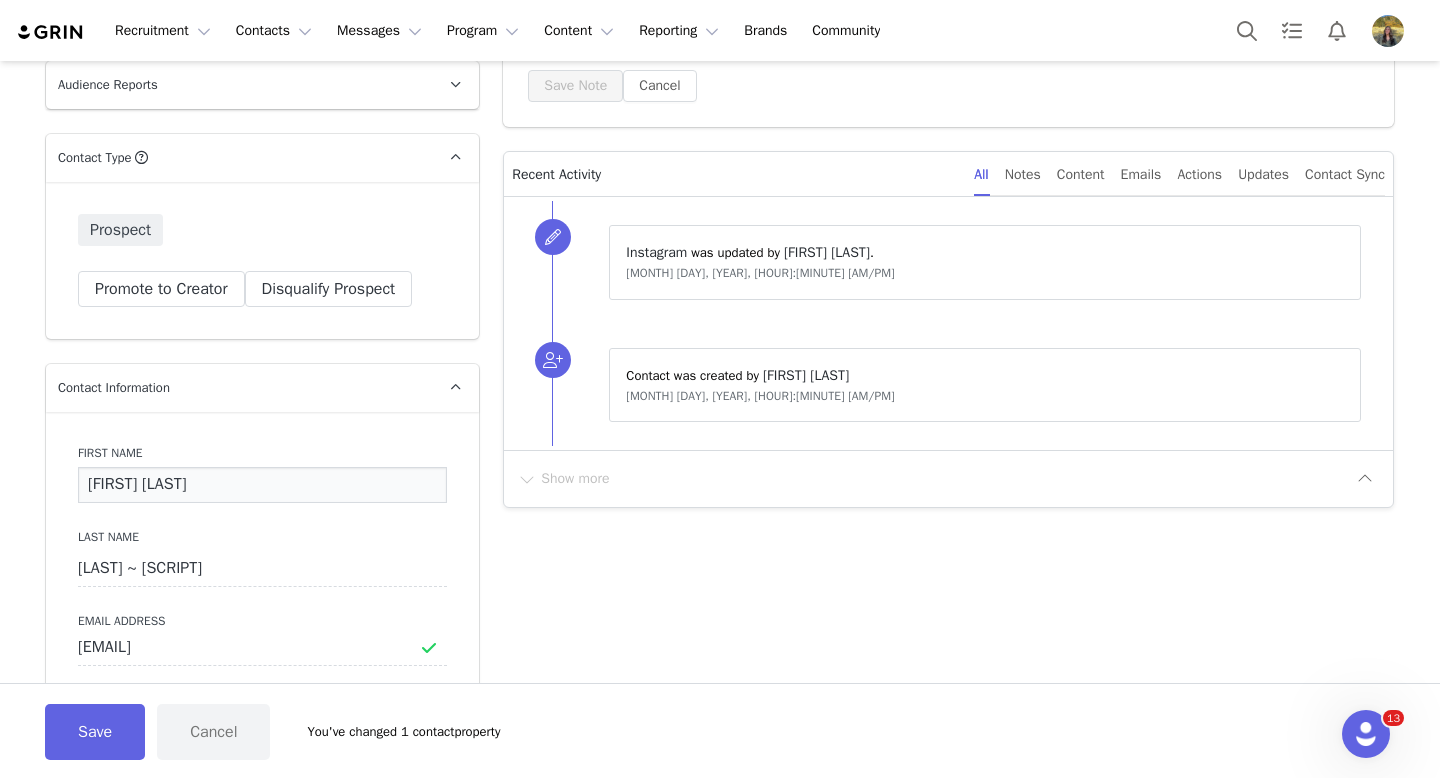 scroll, scrollTop: 459, scrollLeft: 0, axis: vertical 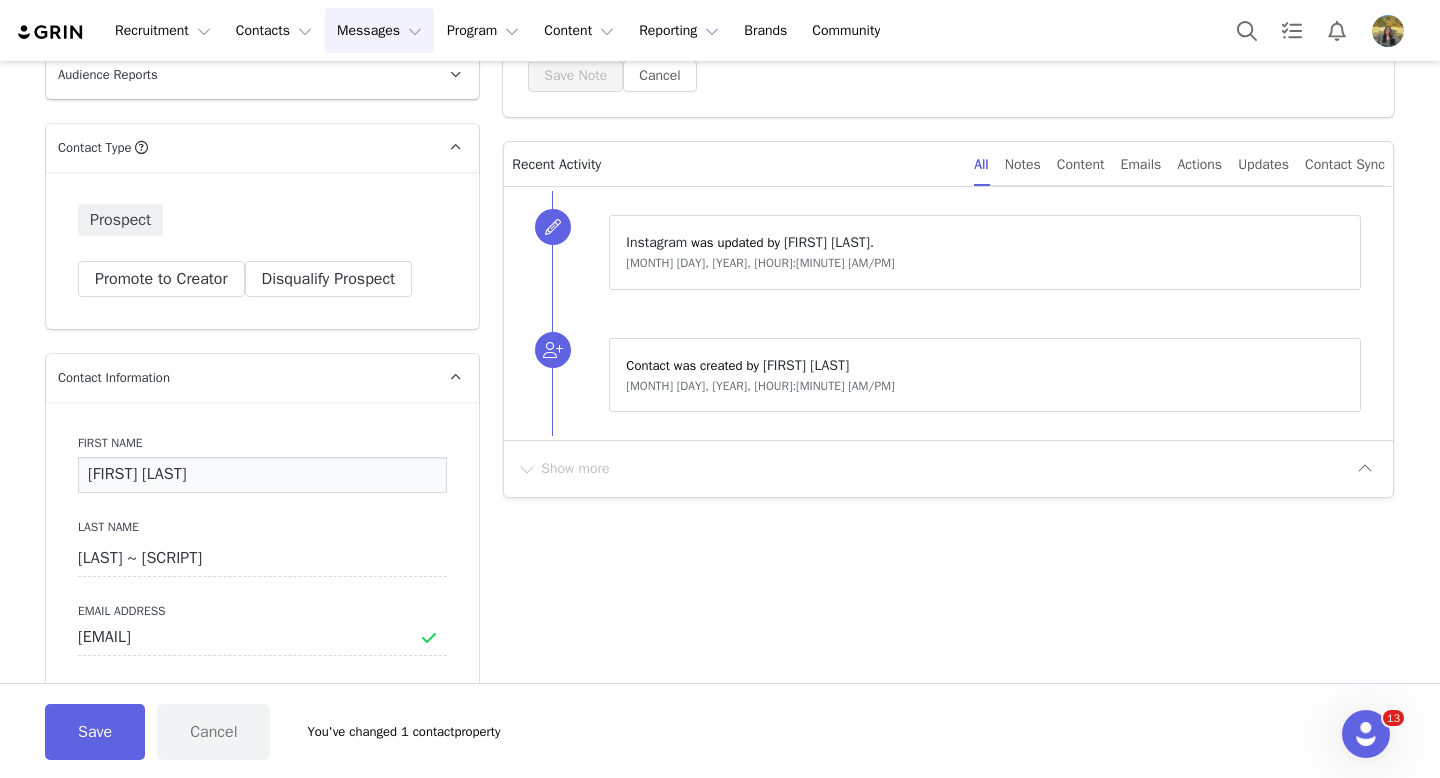 type on "[FIRST] [LAST]" 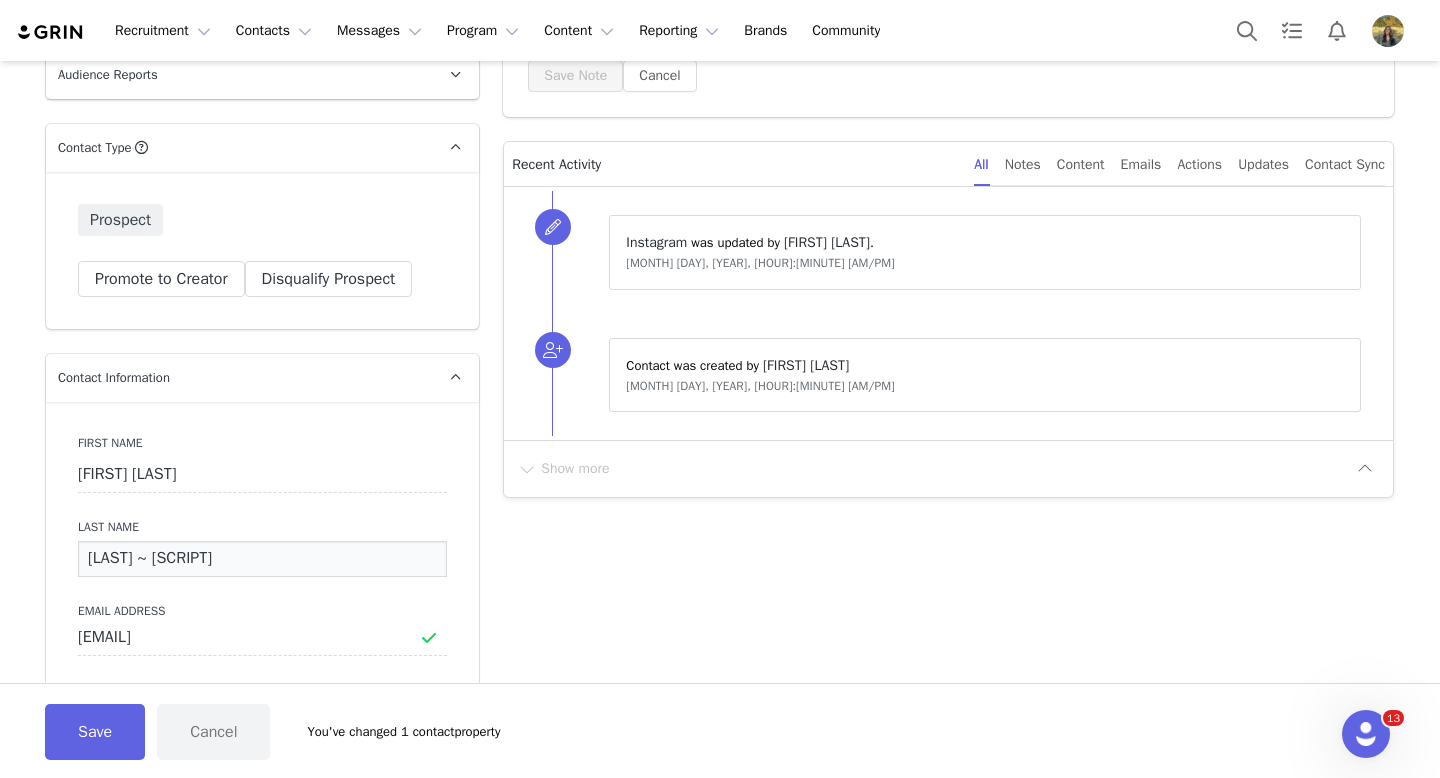 drag, startPoint x: 113, startPoint y: 553, endPoint x: 356, endPoint y: 554, distance: 243.00206 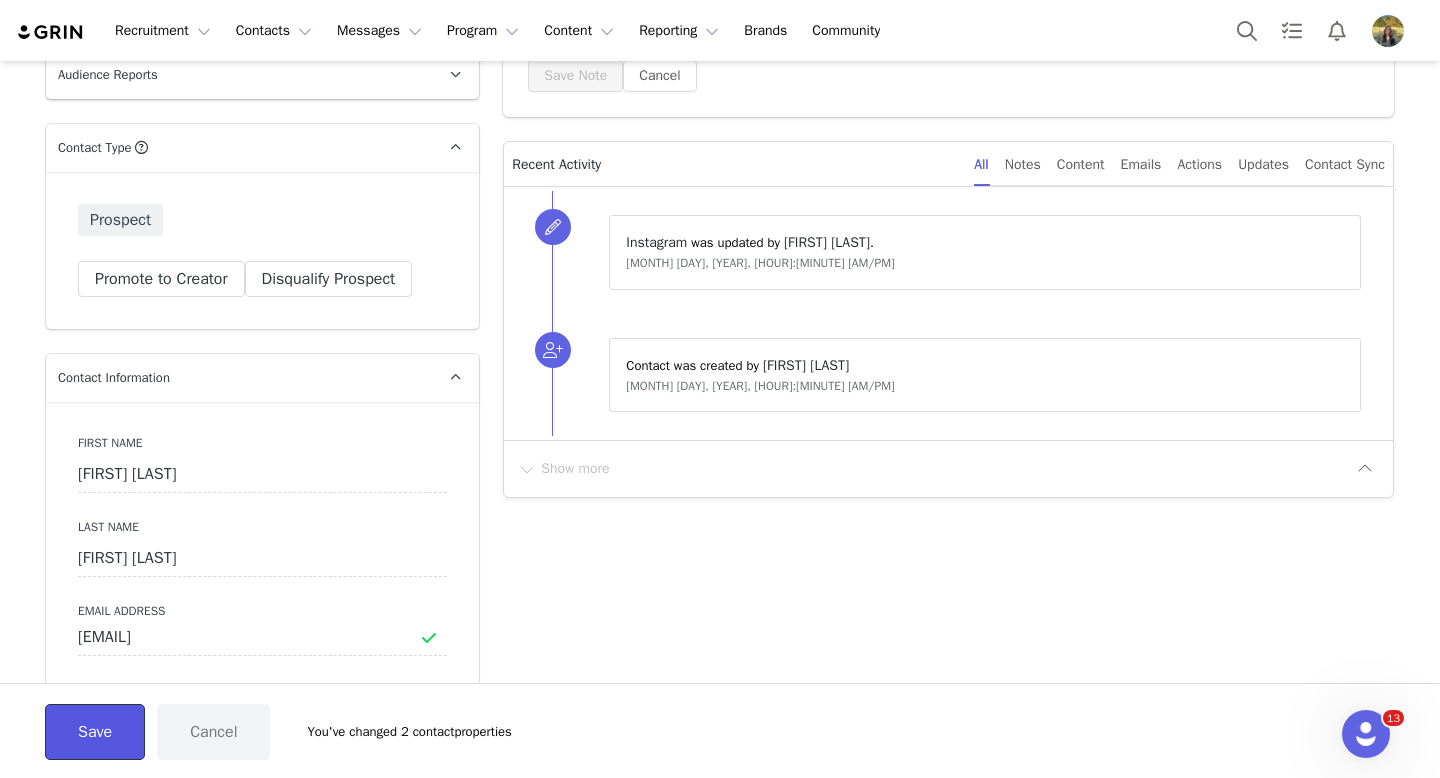 click on "Save" at bounding box center (95, 732) 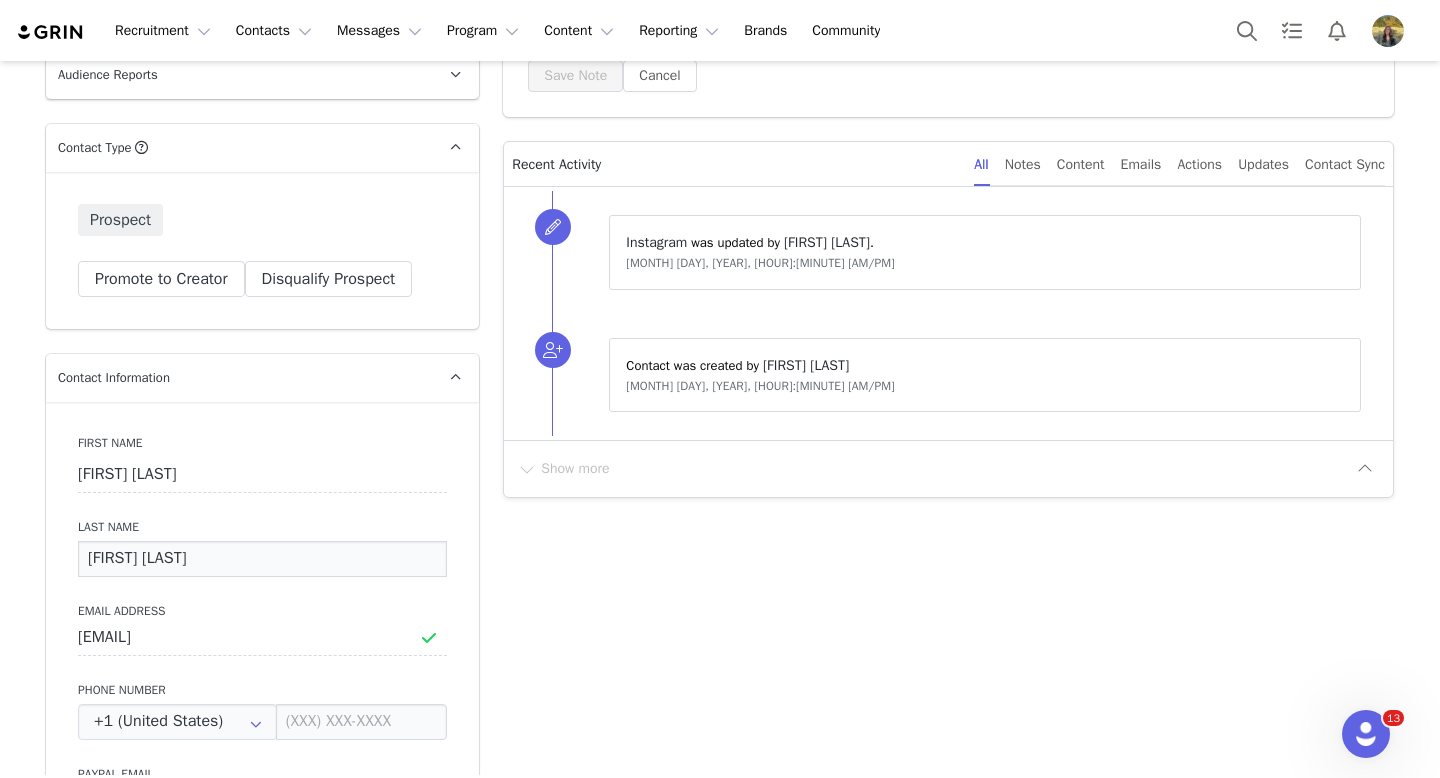 click on "[FIRST] [LAST]" at bounding box center (262, 559) 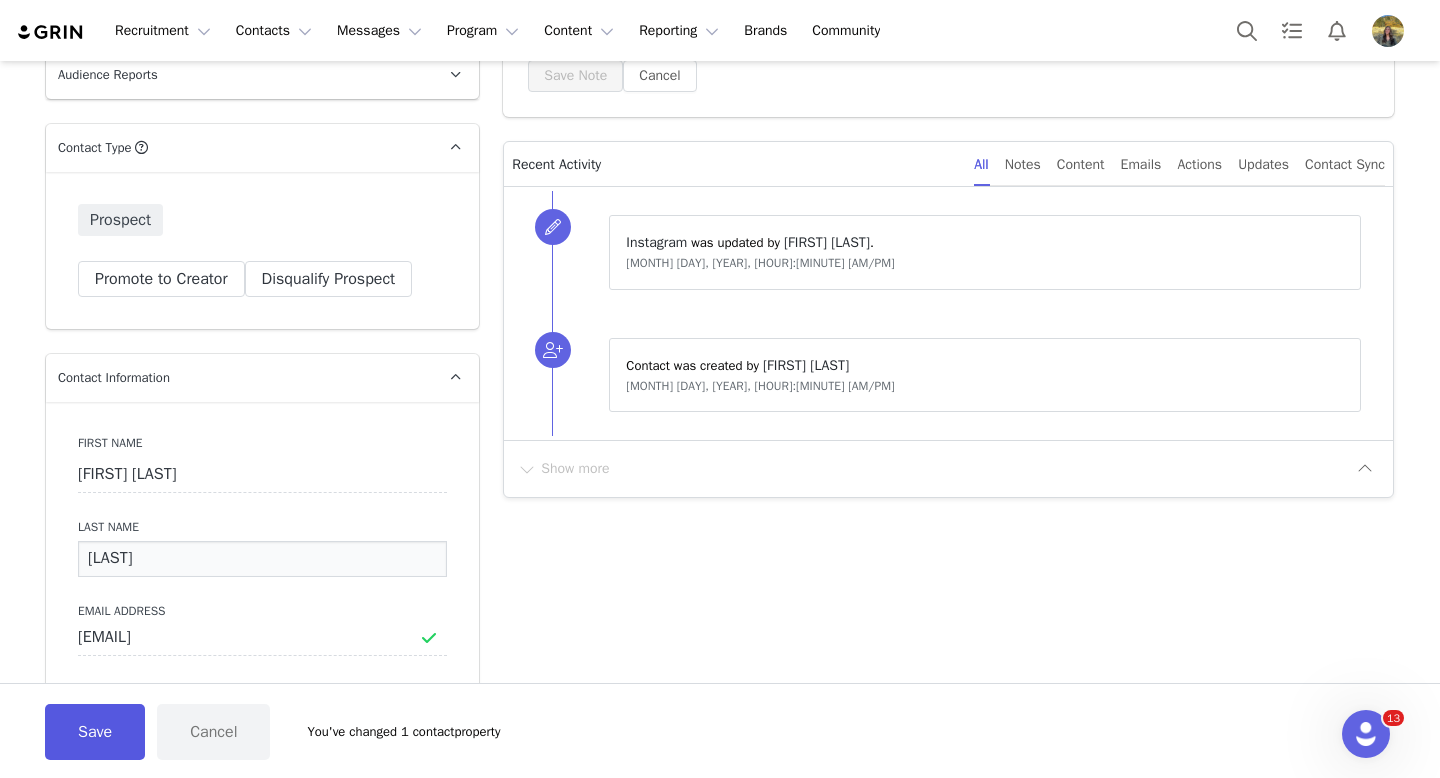 type on "[LAST]" 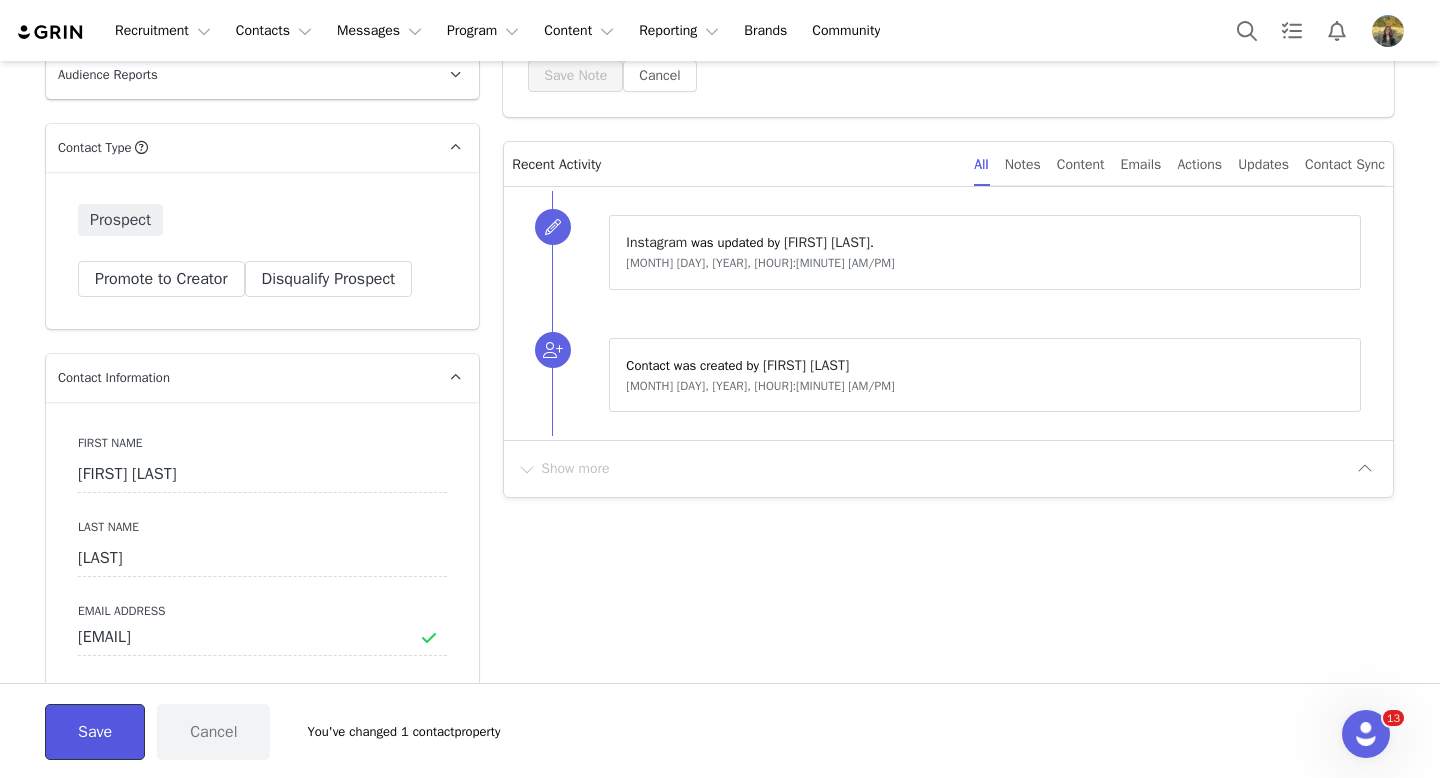 click on "Save" at bounding box center (95, 732) 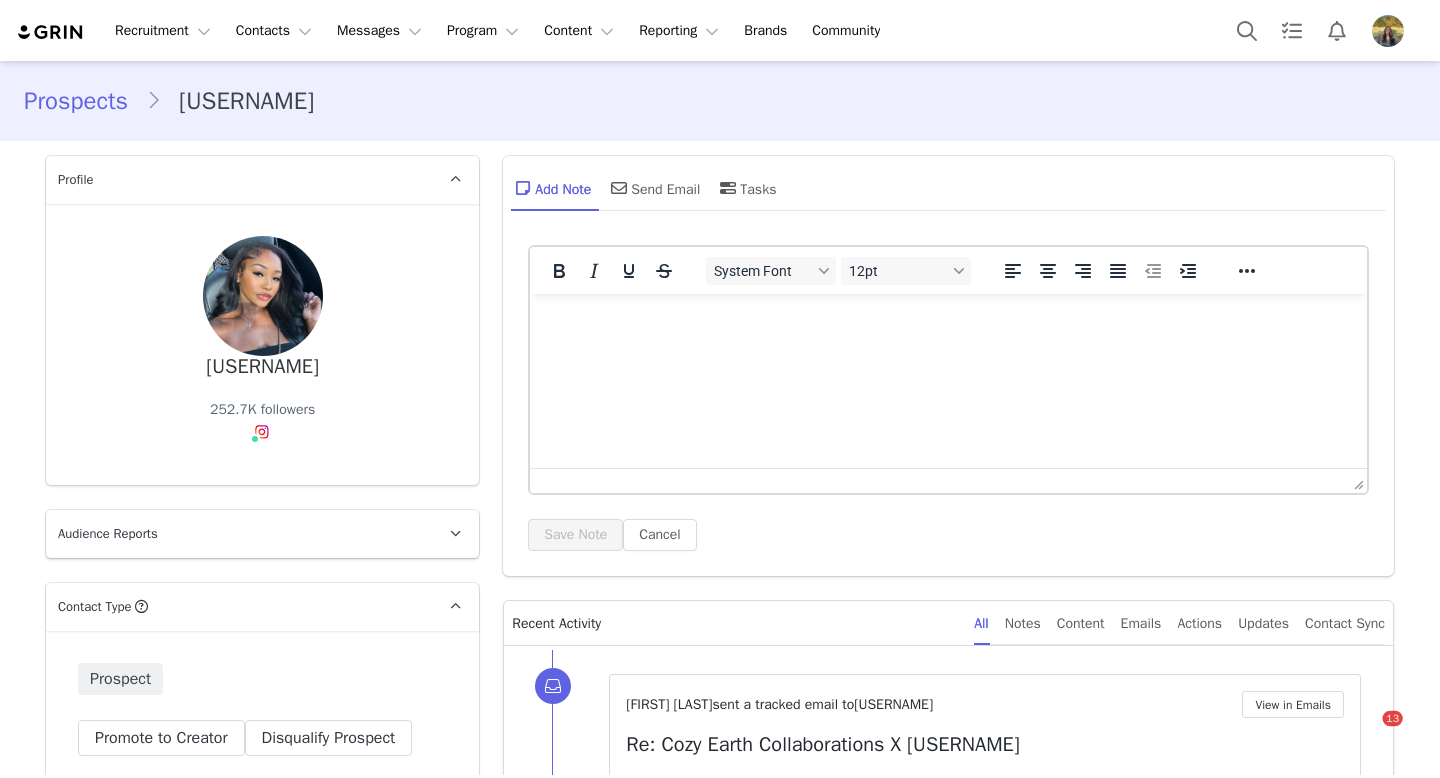 scroll, scrollTop: 0, scrollLeft: 0, axis: both 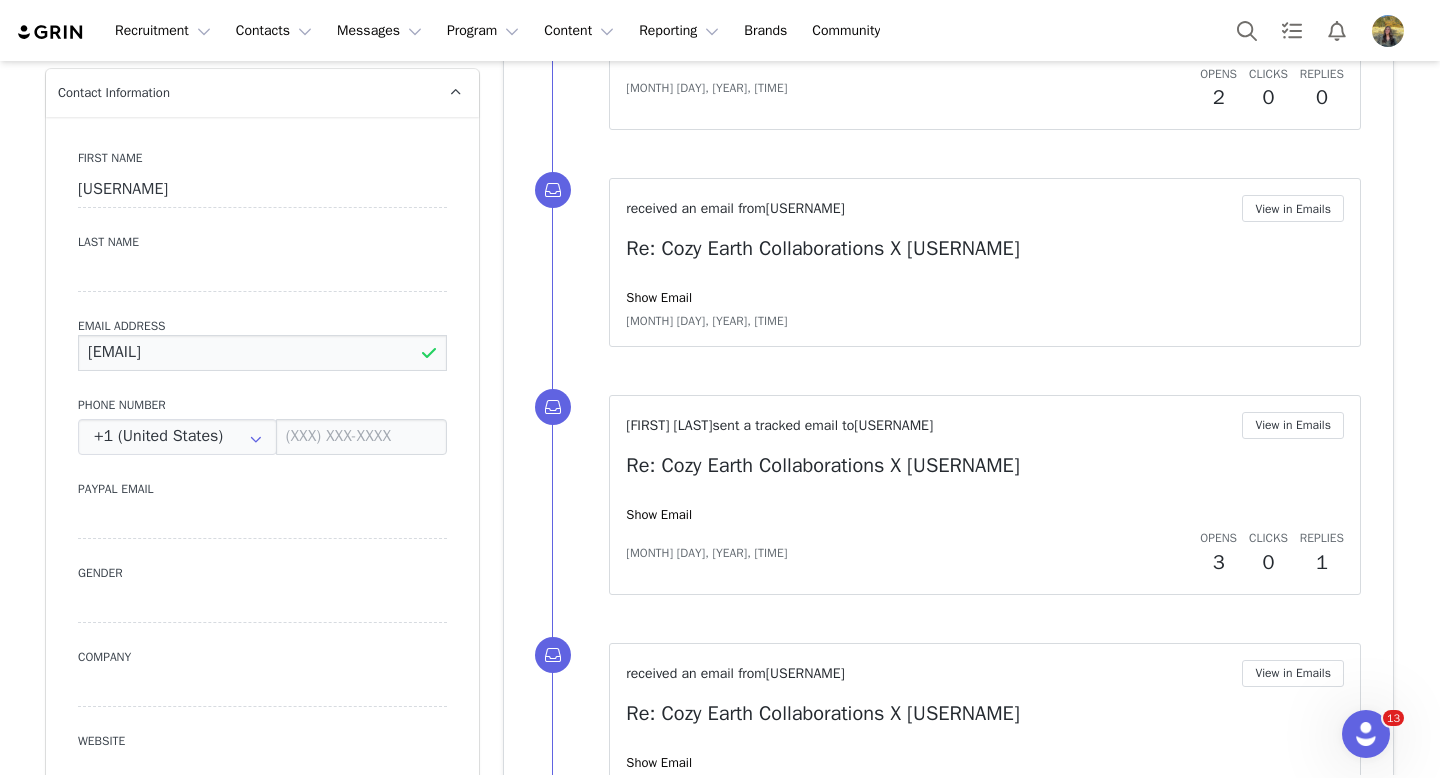 click on "[EMAIL]" at bounding box center (262, 353) 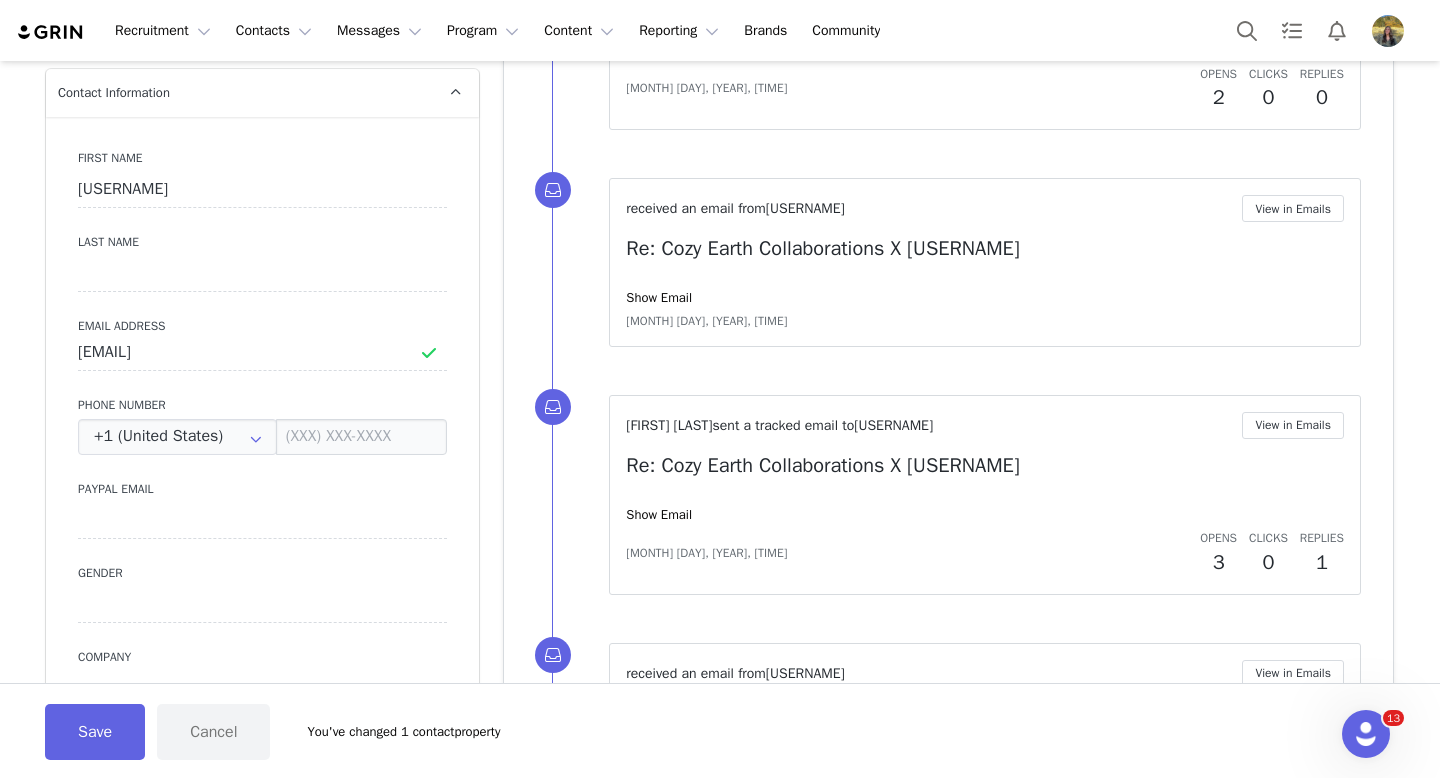 click on "Email Address" at bounding box center (262, 326) 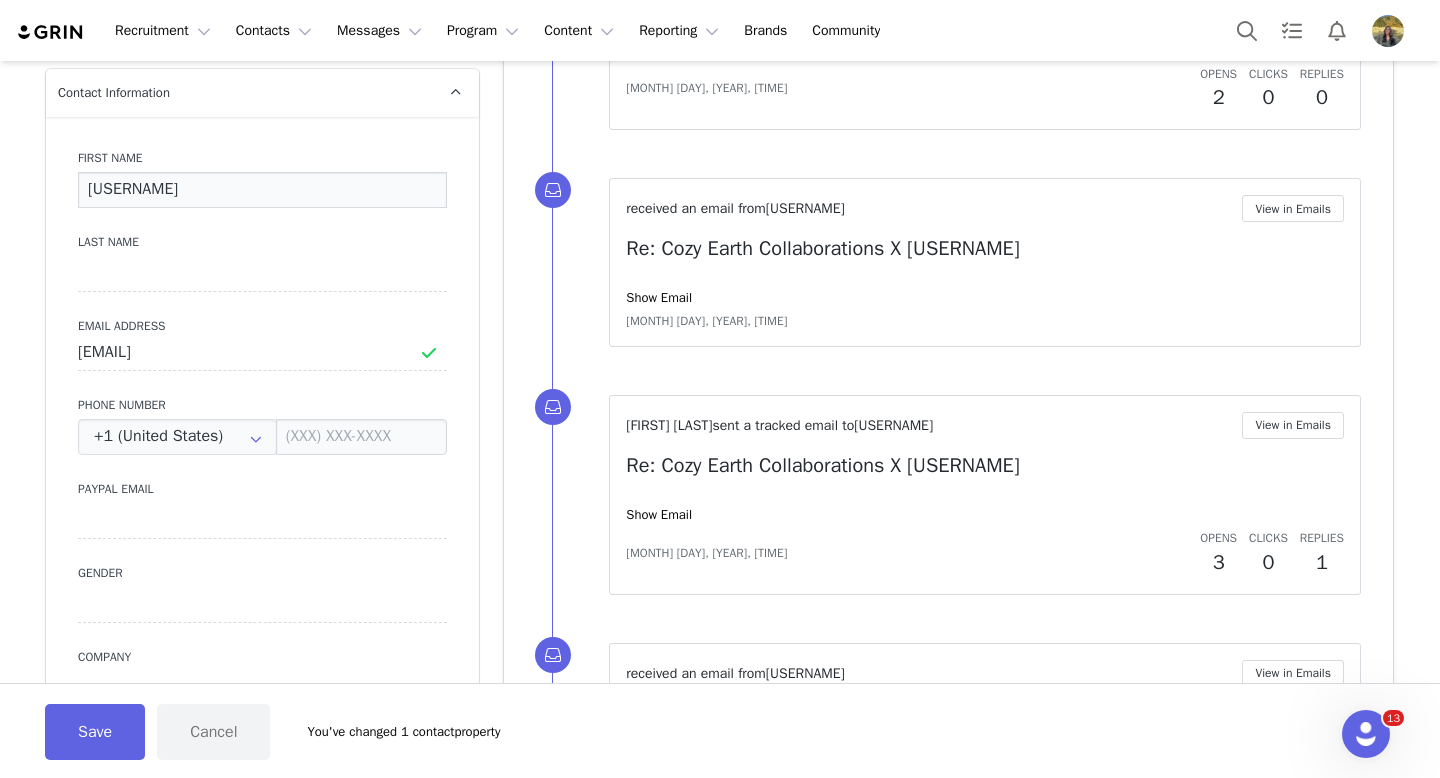 click on "[USERNAME]" at bounding box center (262, 190) 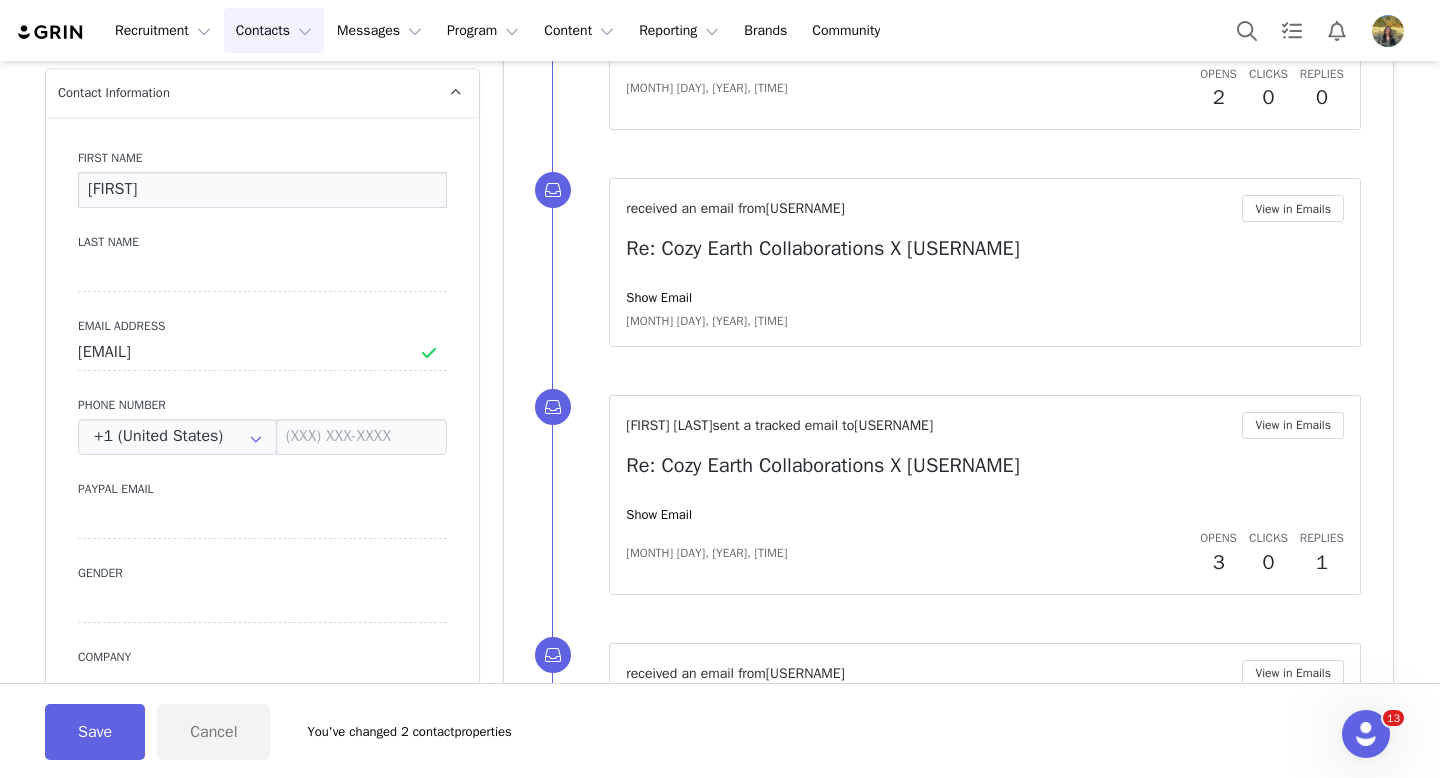 type on "[FIRST]" 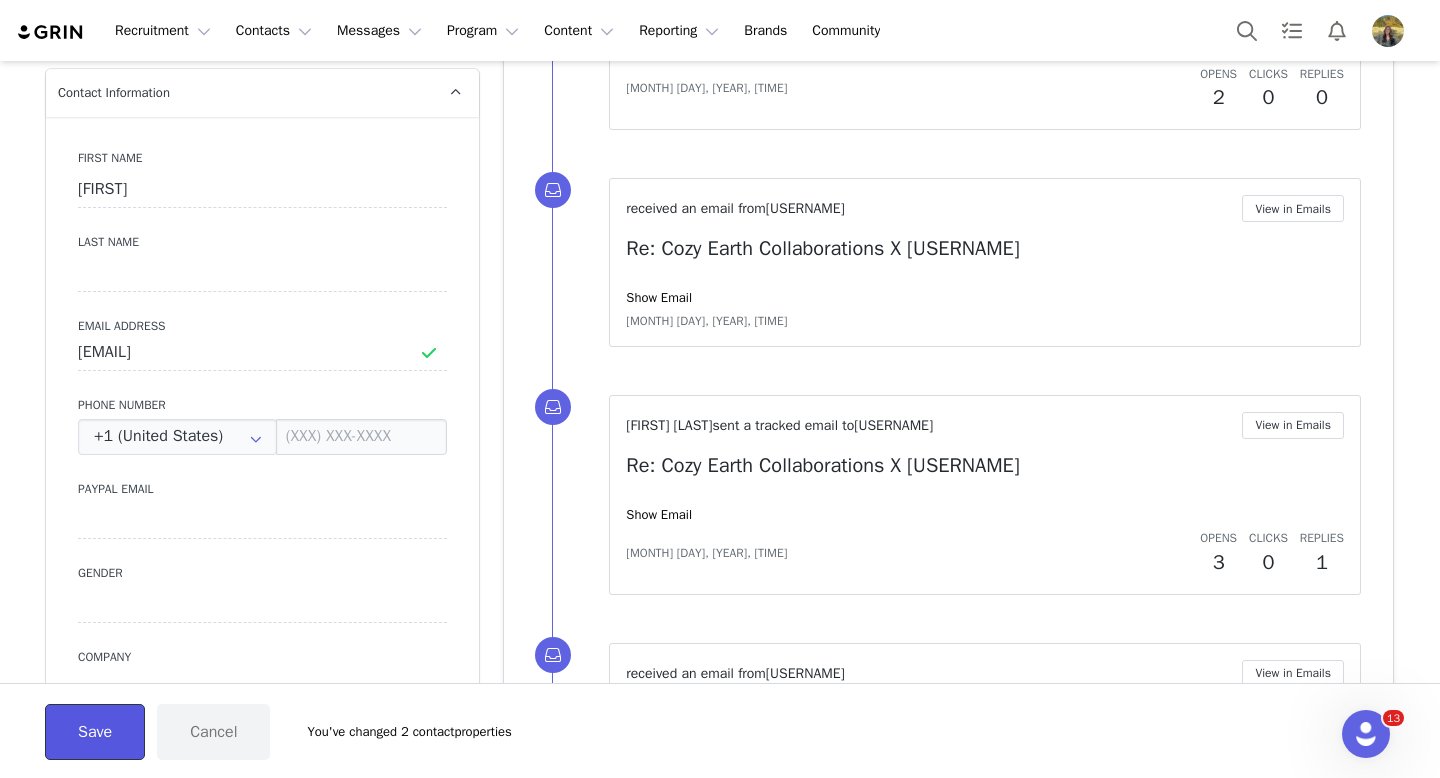 click on "Save" at bounding box center [95, 732] 